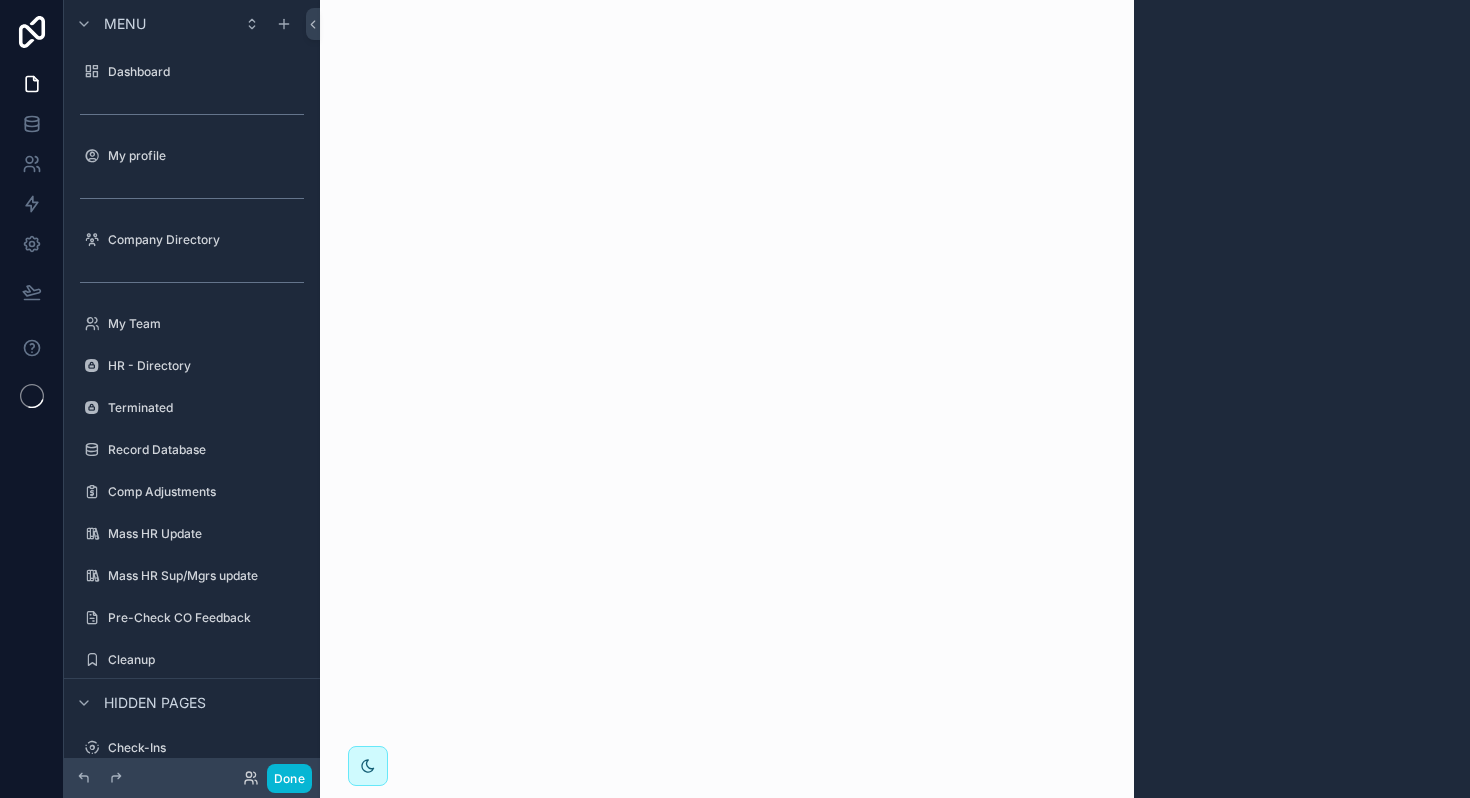 scroll, scrollTop: 0, scrollLeft: 0, axis: both 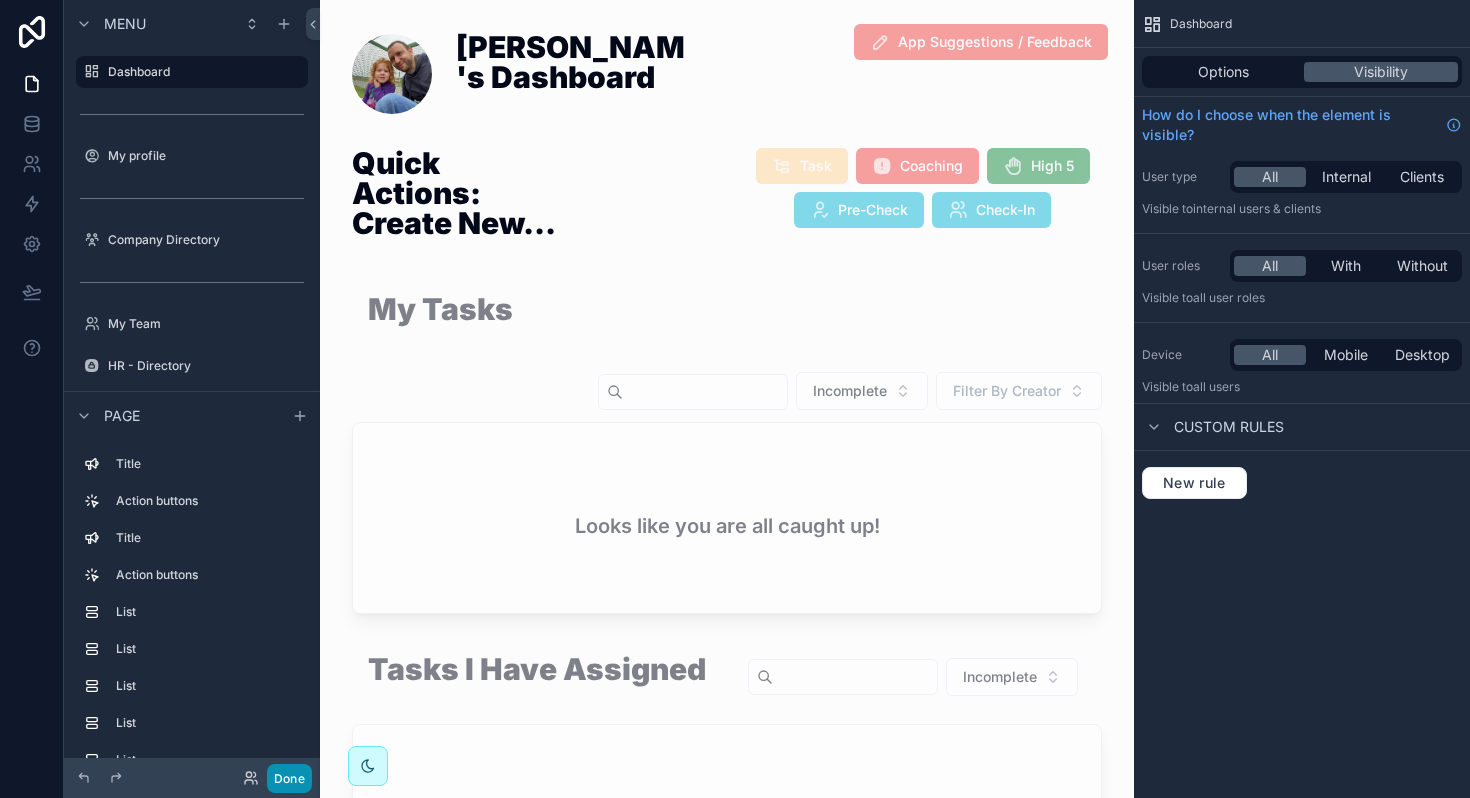 click on "Done" at bounding box center (289, 778) 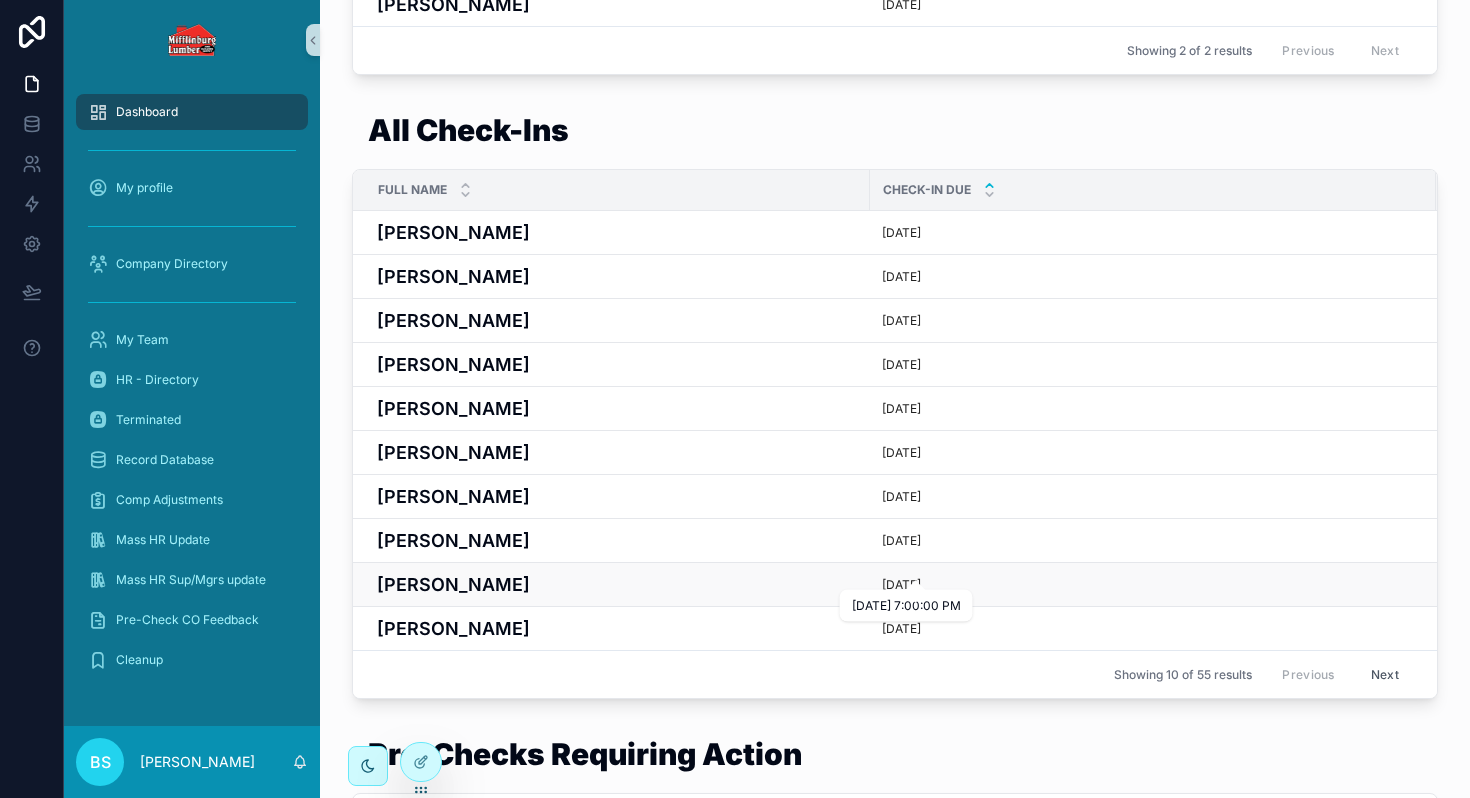 scroll, scrollTop: 425, scrollLeft: 0, axis: vertical 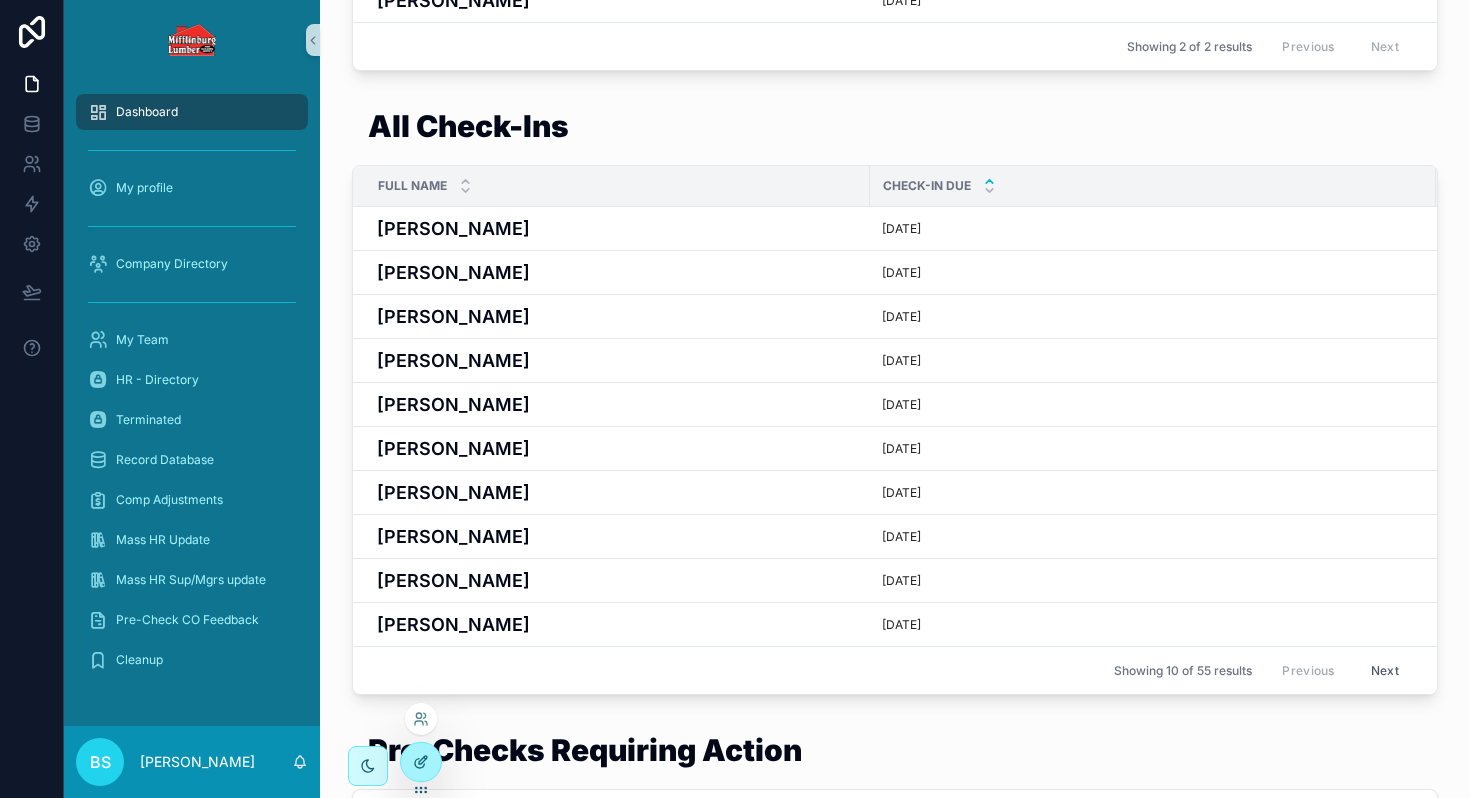 click at bounding box center (421, 762) 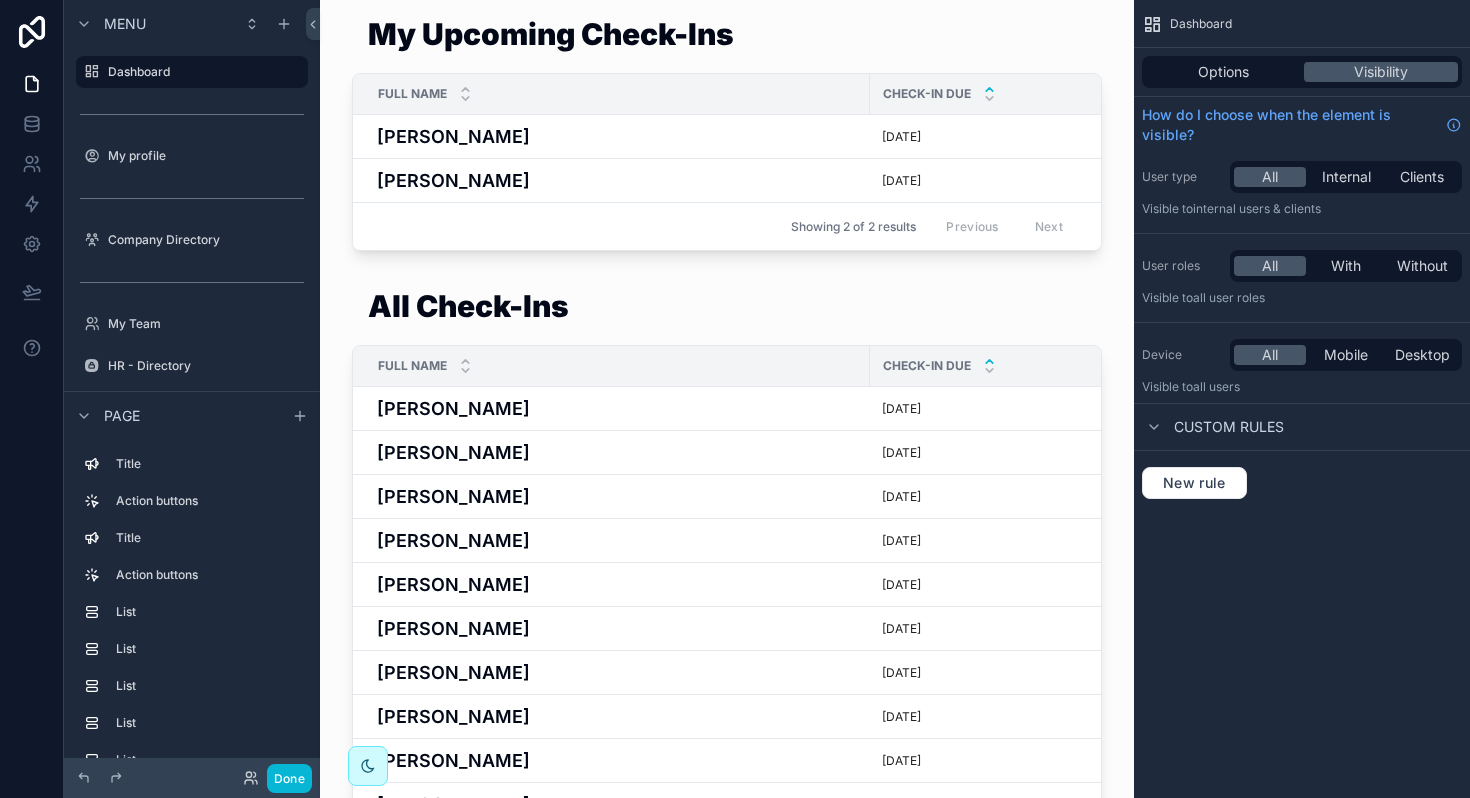 scroll, scrollTop: 1320, scrollLeft: 0, axis: vertical 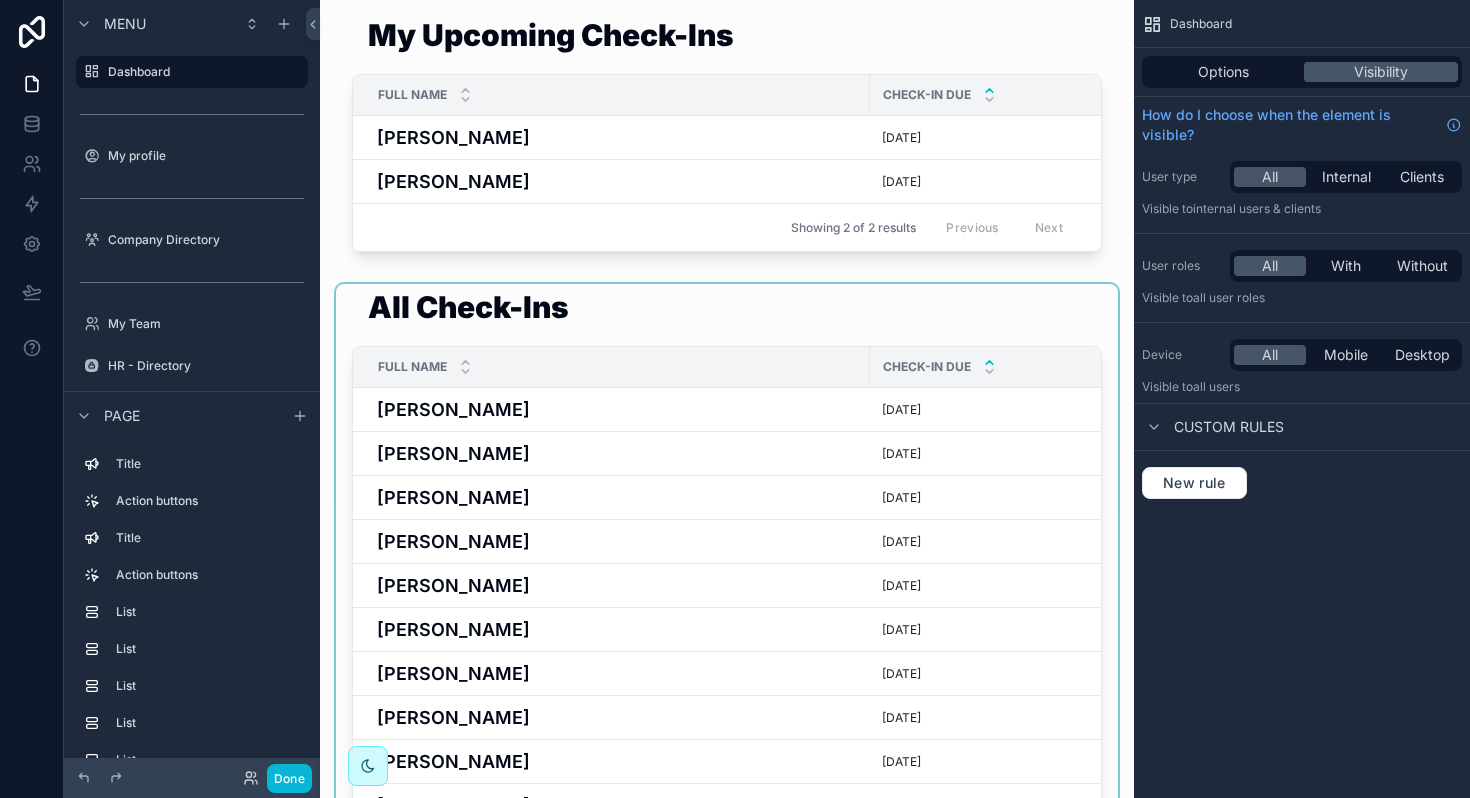click at bounding box center (727, 588) 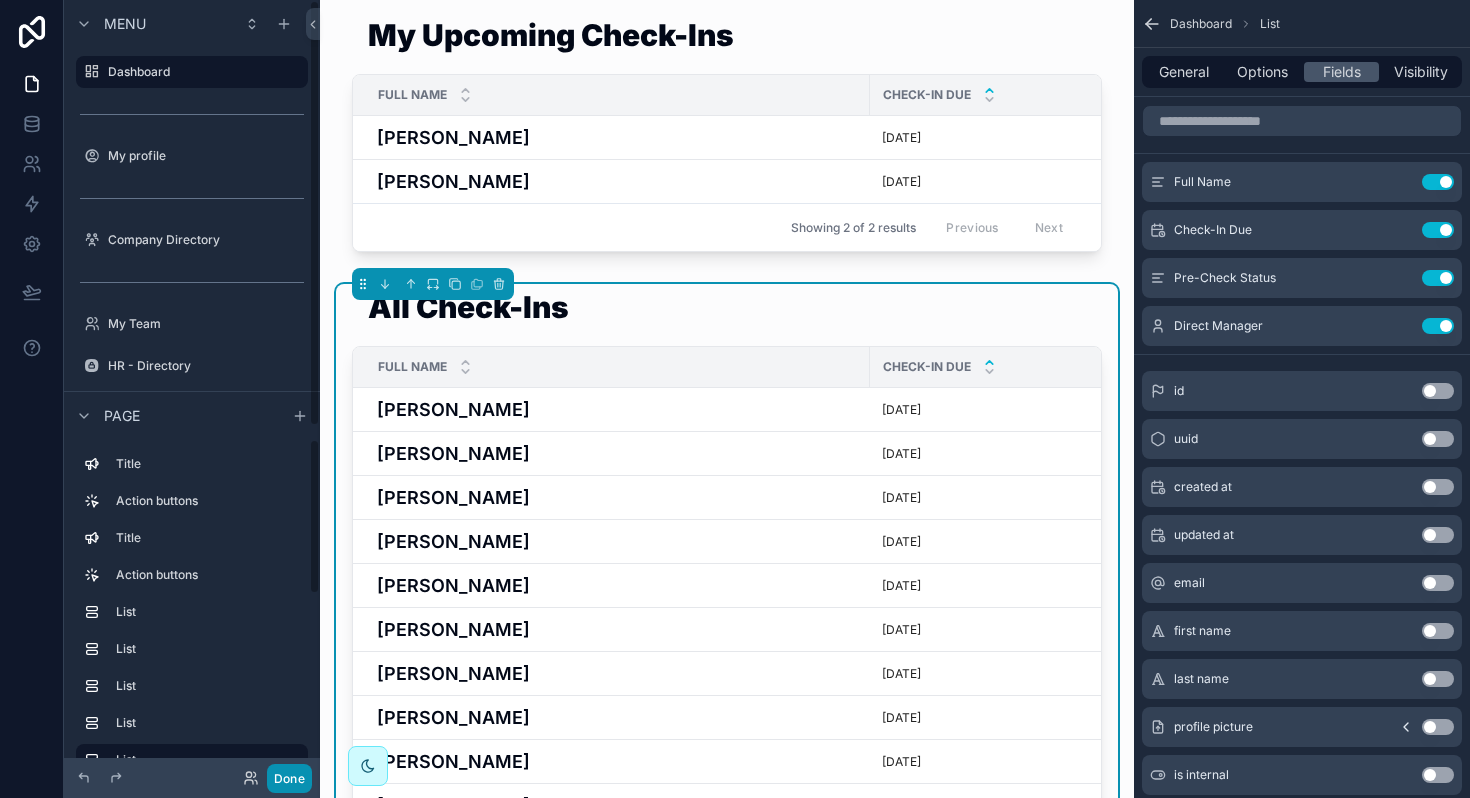 click on "Done" at bounding box center [289, 778] 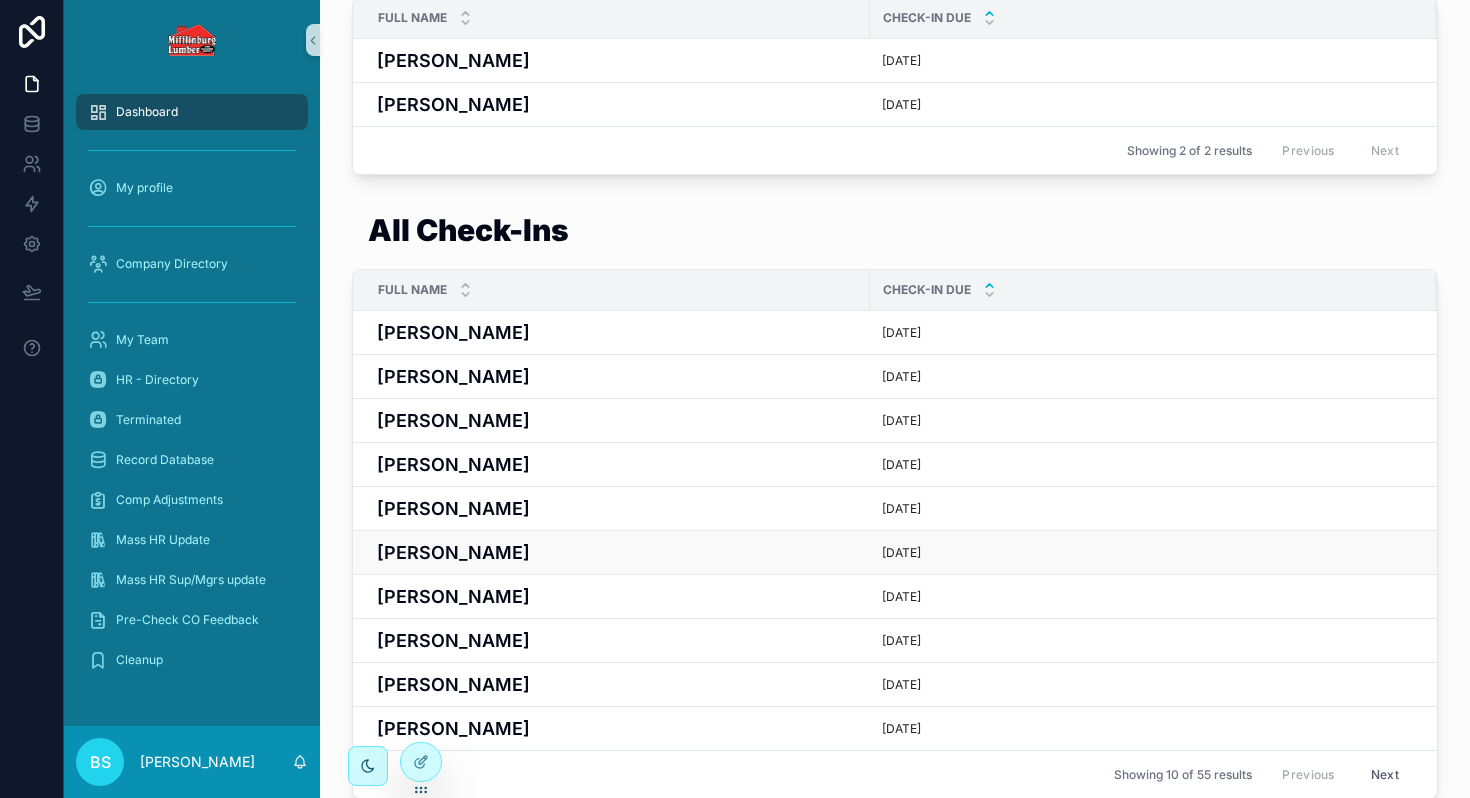 scroll, scrollTop: 312, scrollLeft: 0, axis: vertical 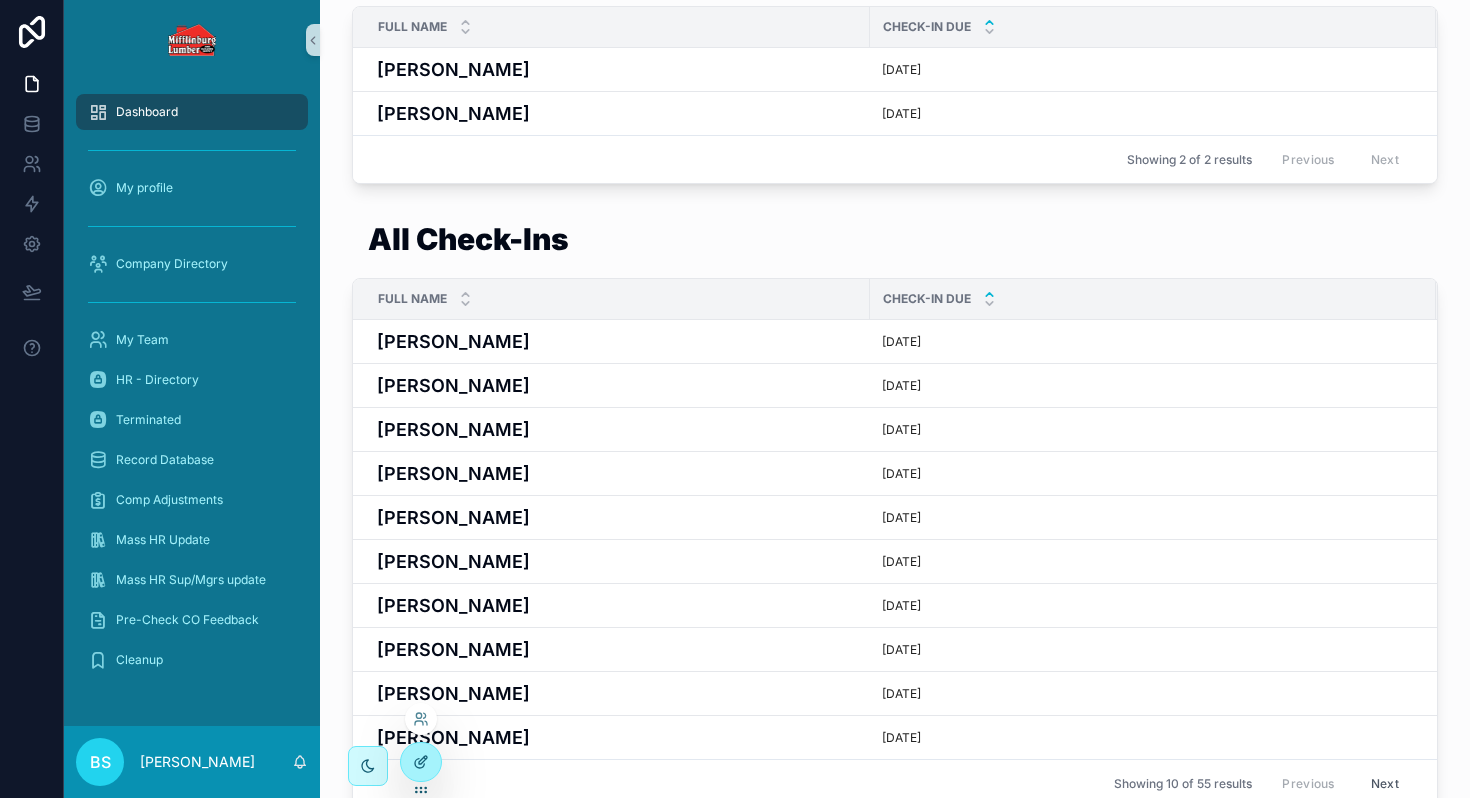 click at bounding box center (421, 762) 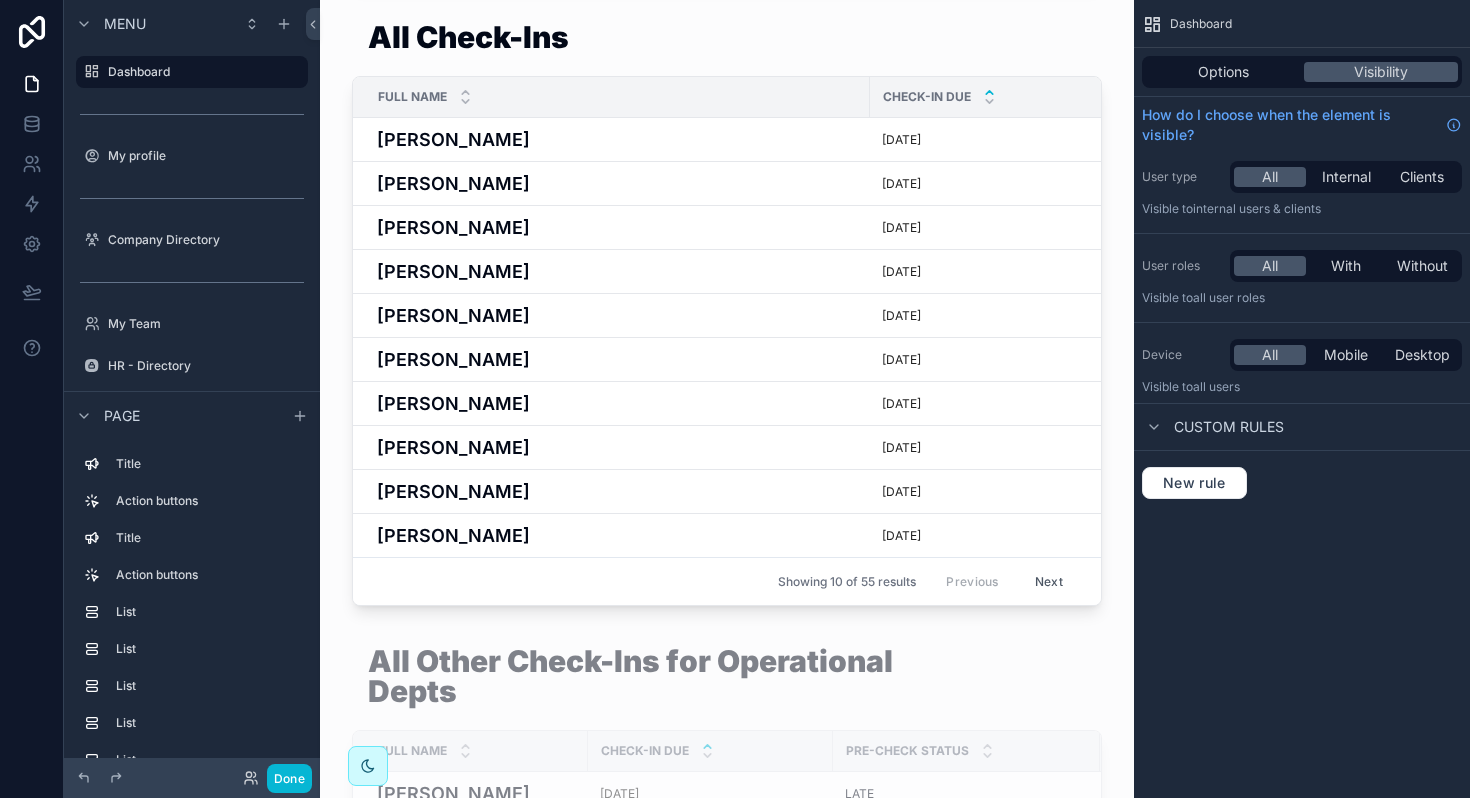 scroll, scrollTop: 1602, scrollLeft: 0, axis: vertical 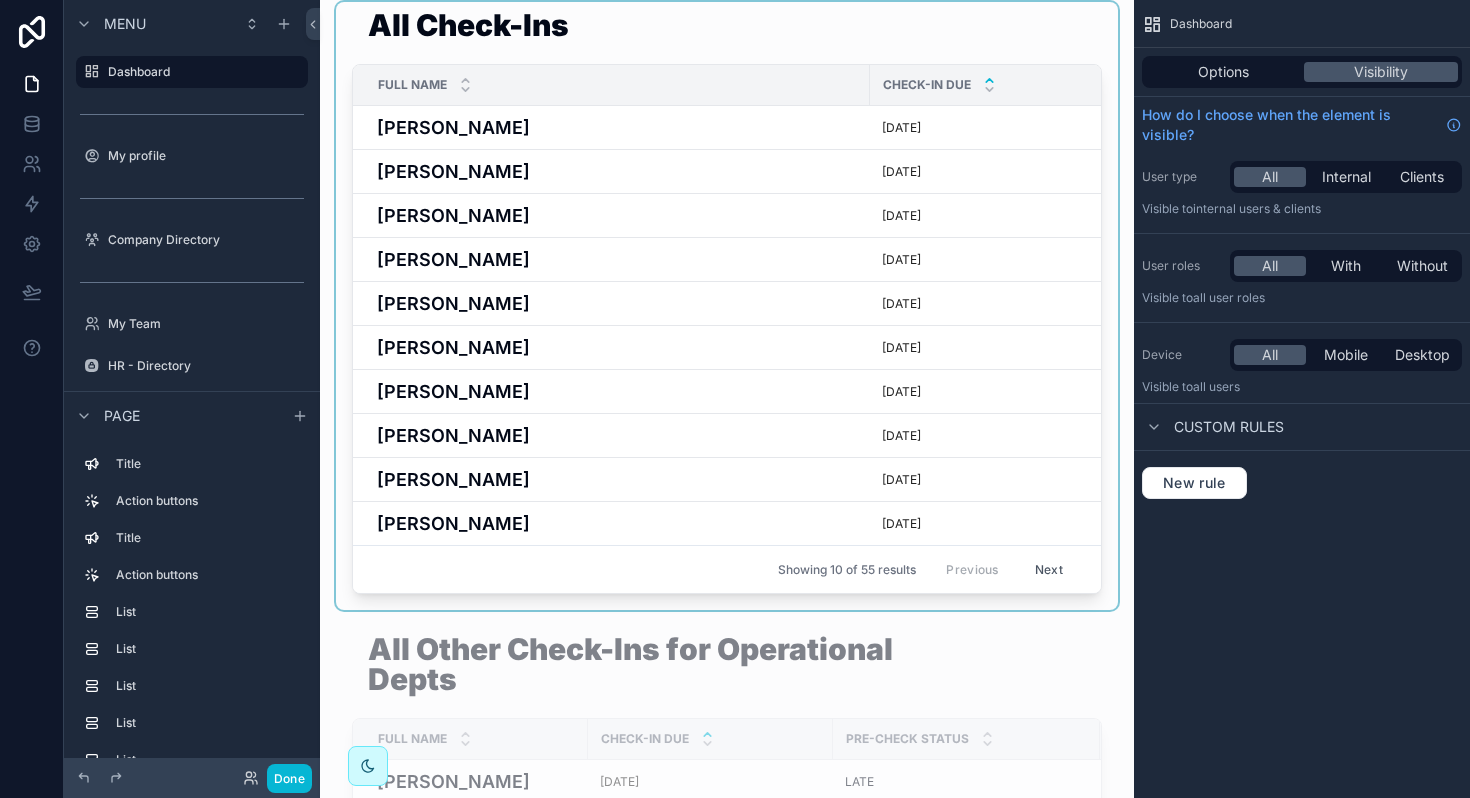 click at bounding box center (727, 306) 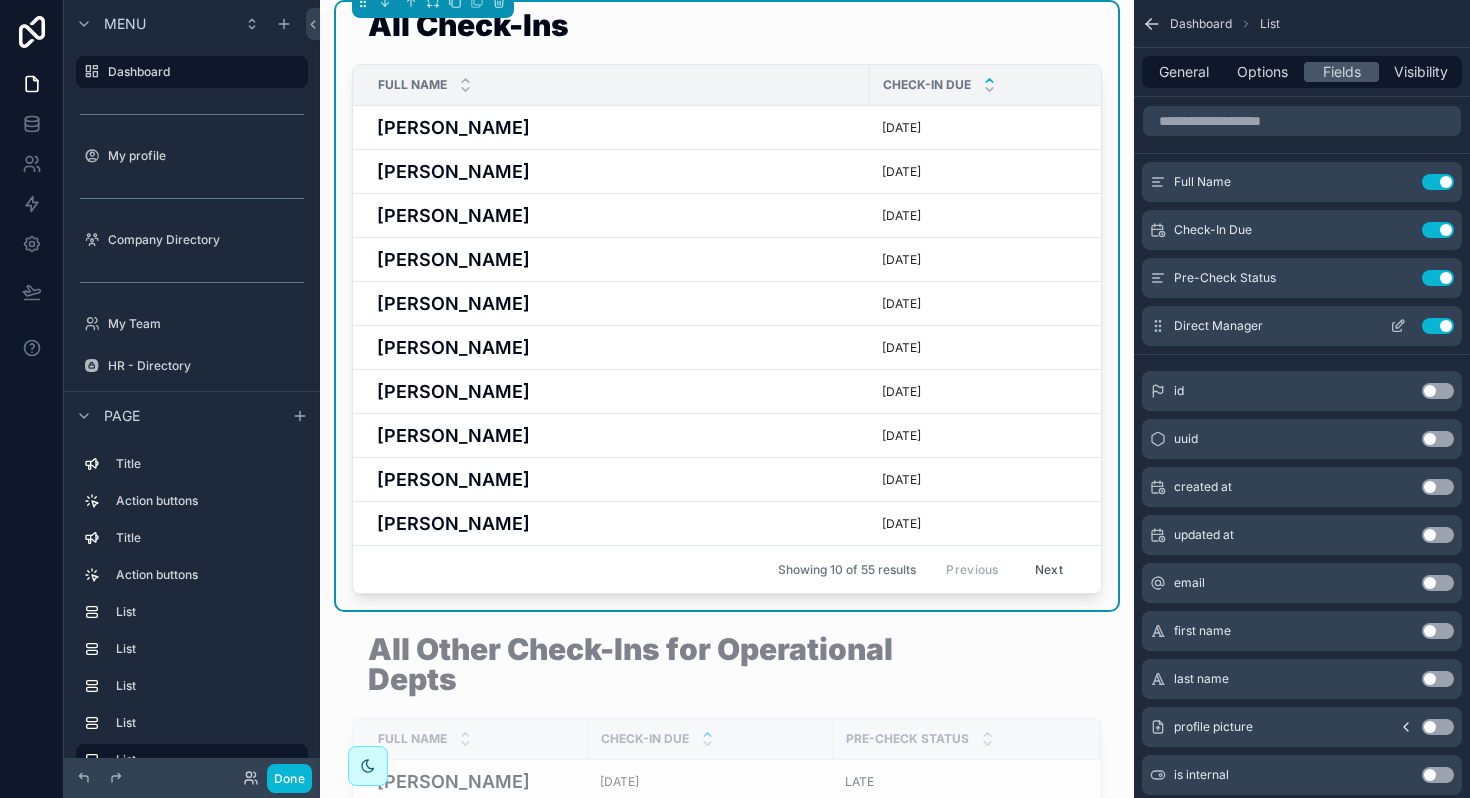 click on "Use setting" at bounding box center [1438, 326] 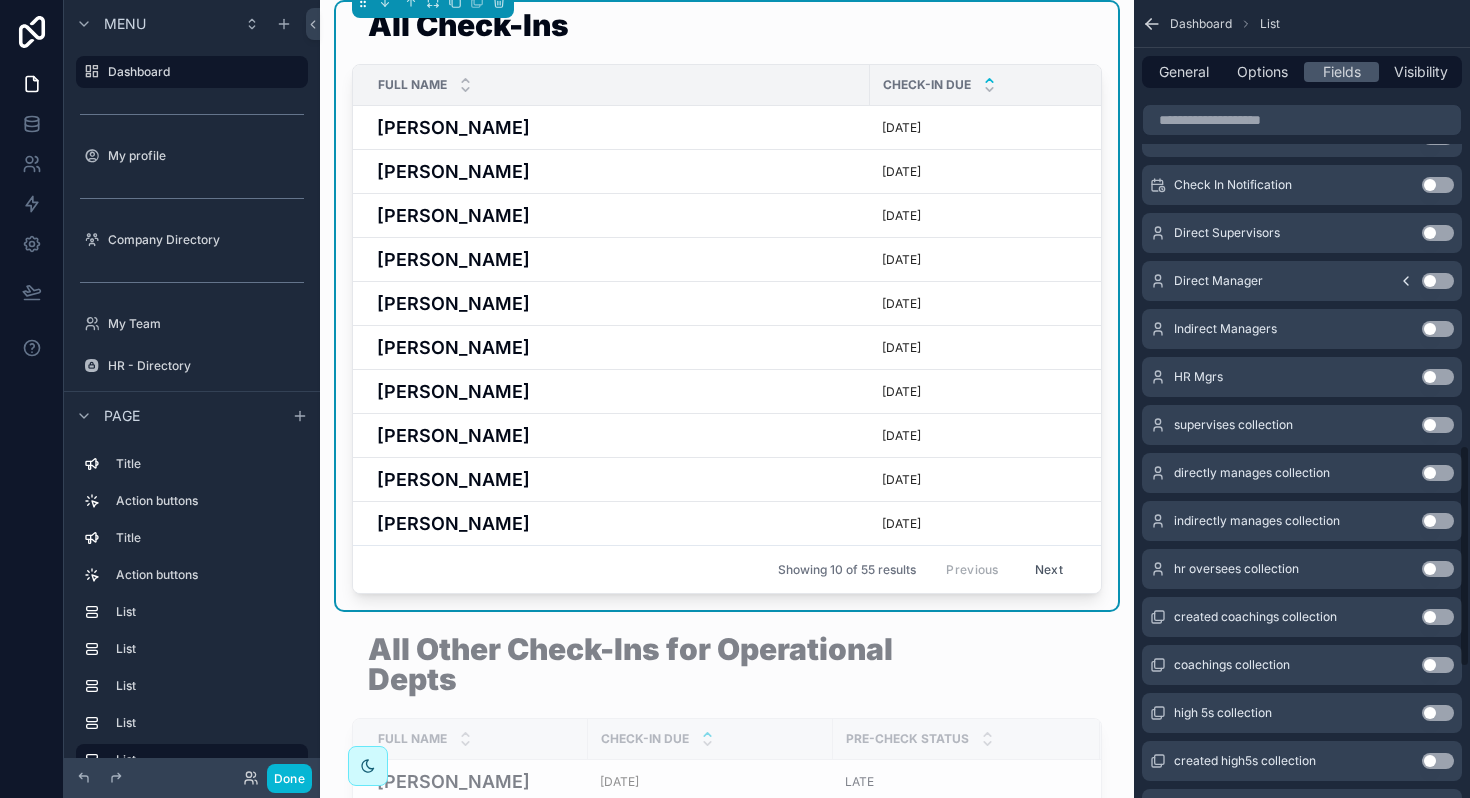 scroll, scrollTop: 1602, scrollLeft: 0, axis: vertical 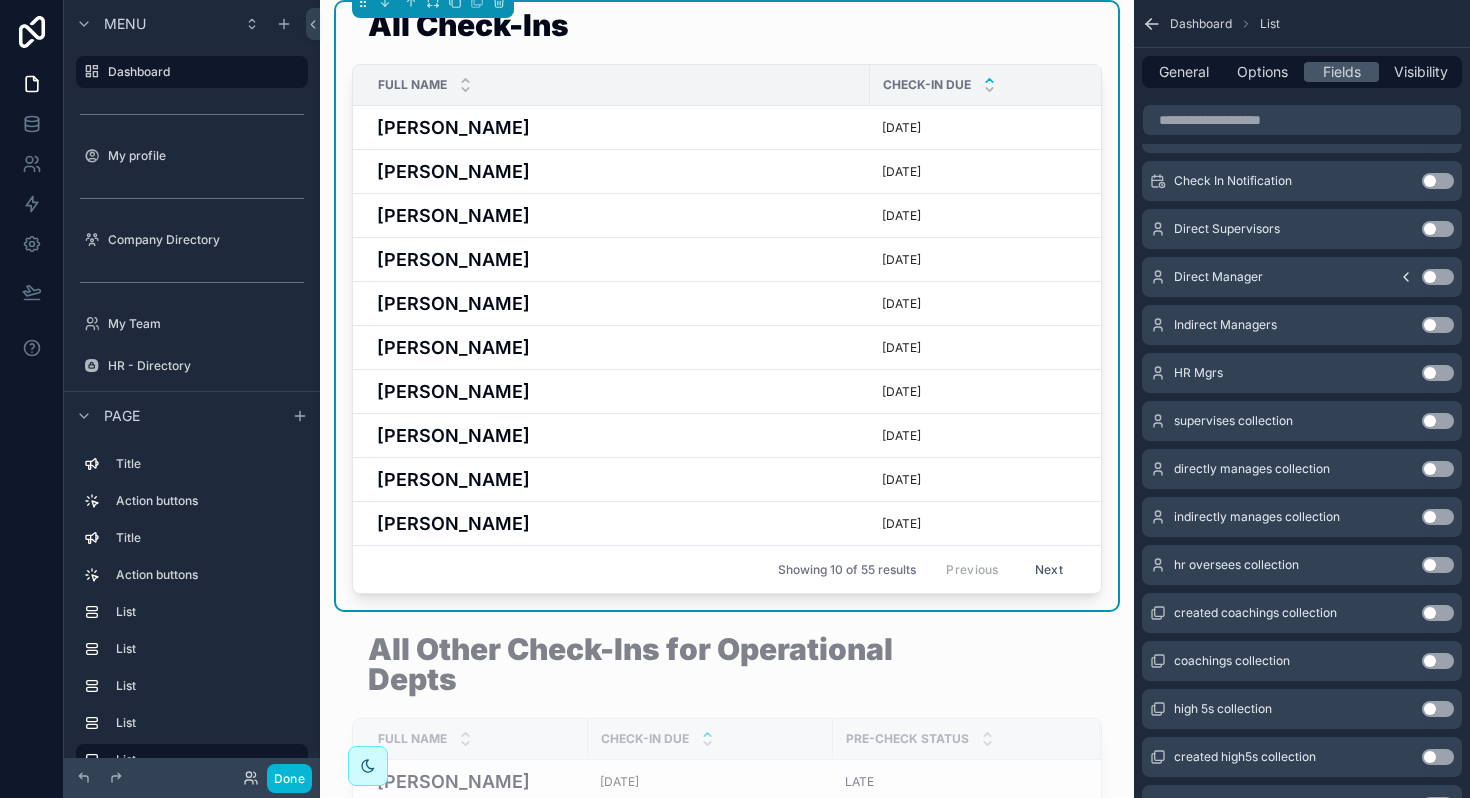 click on "Use setting" at bounding box center (1438, 277) 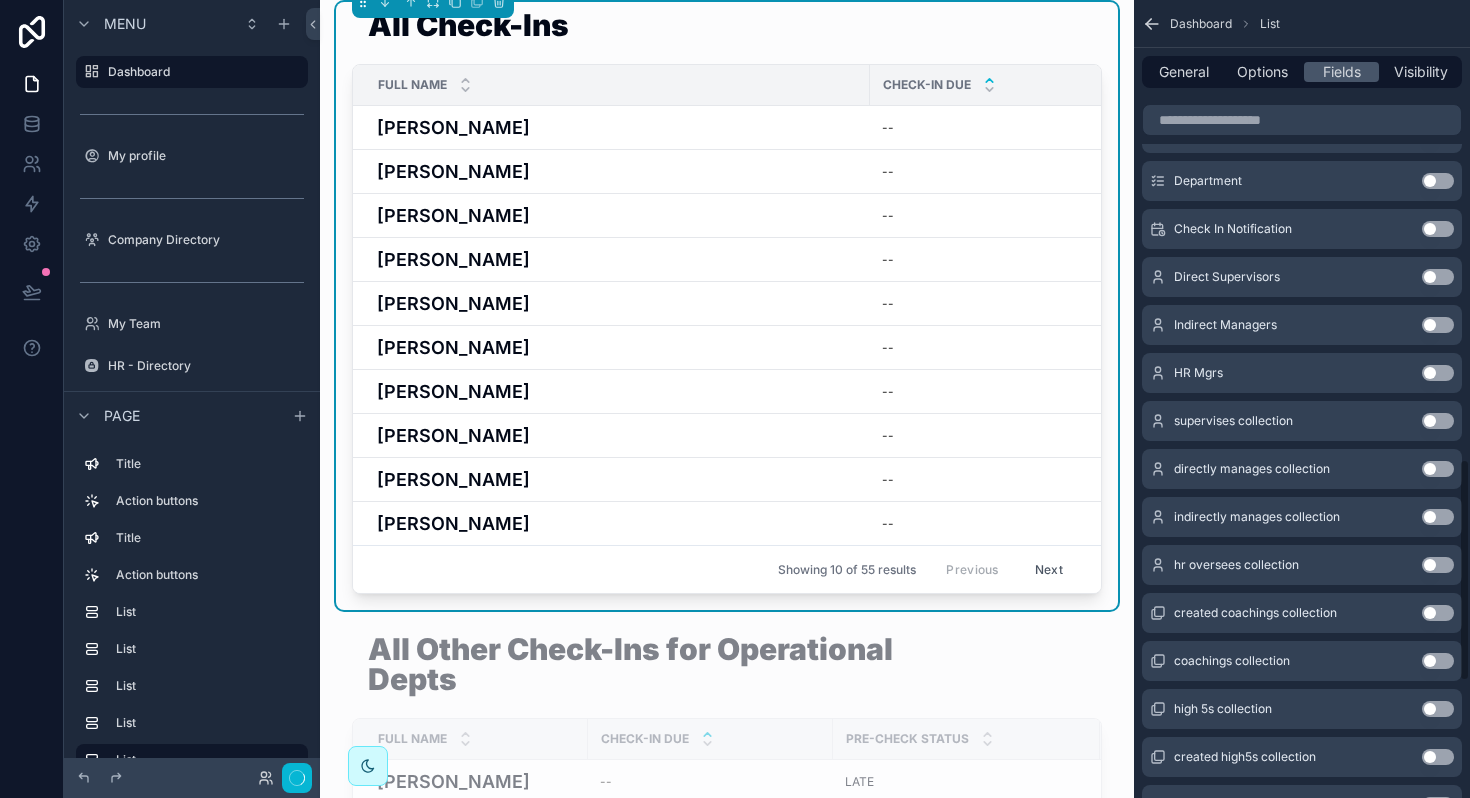 scroll, scrollTop: 1650, scrollLeft: 0, axis: vertical 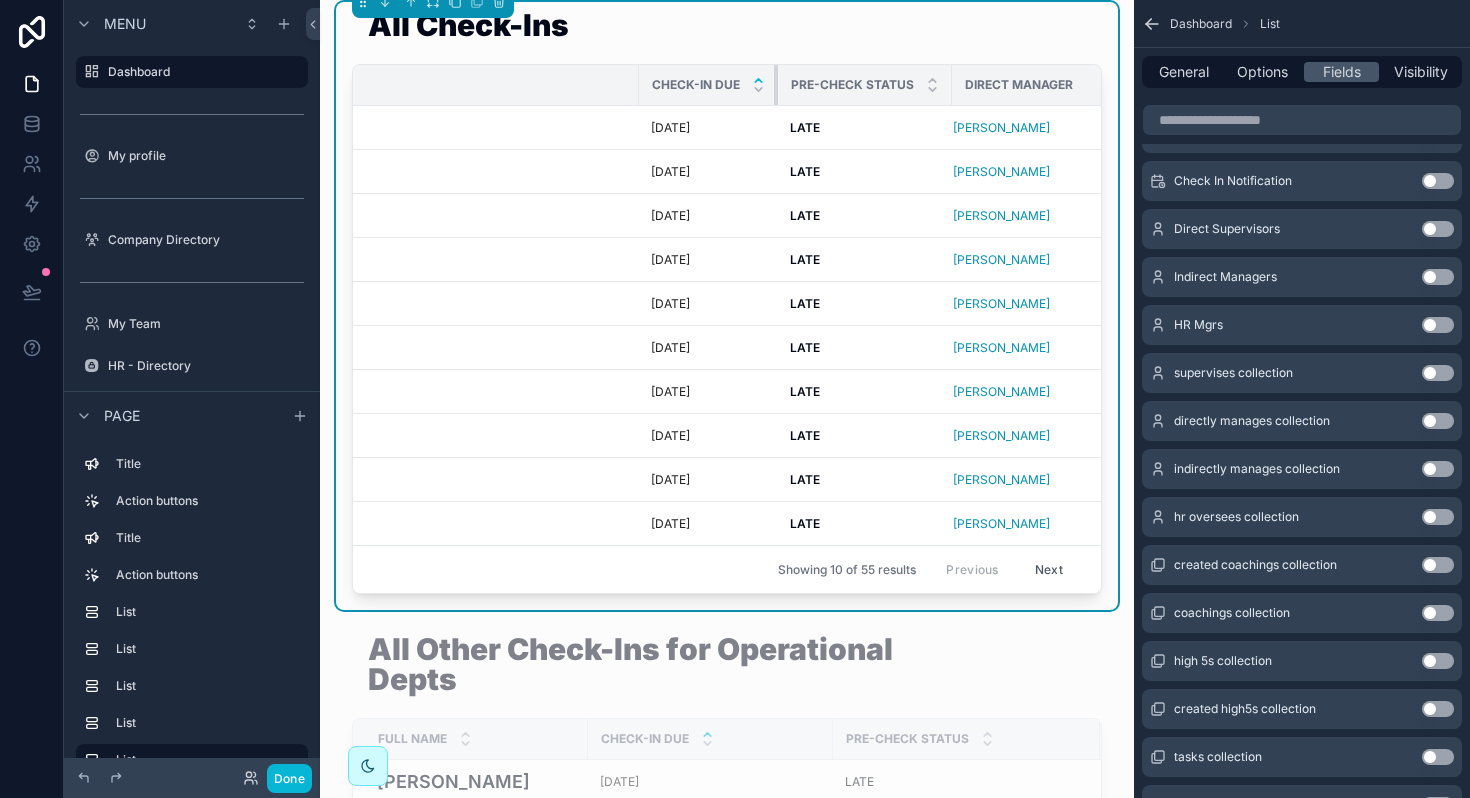 drag, startPoint x: 772, startPoint y: 110, endPoint x: 344, endPoint y: 153, distance: 430.15463 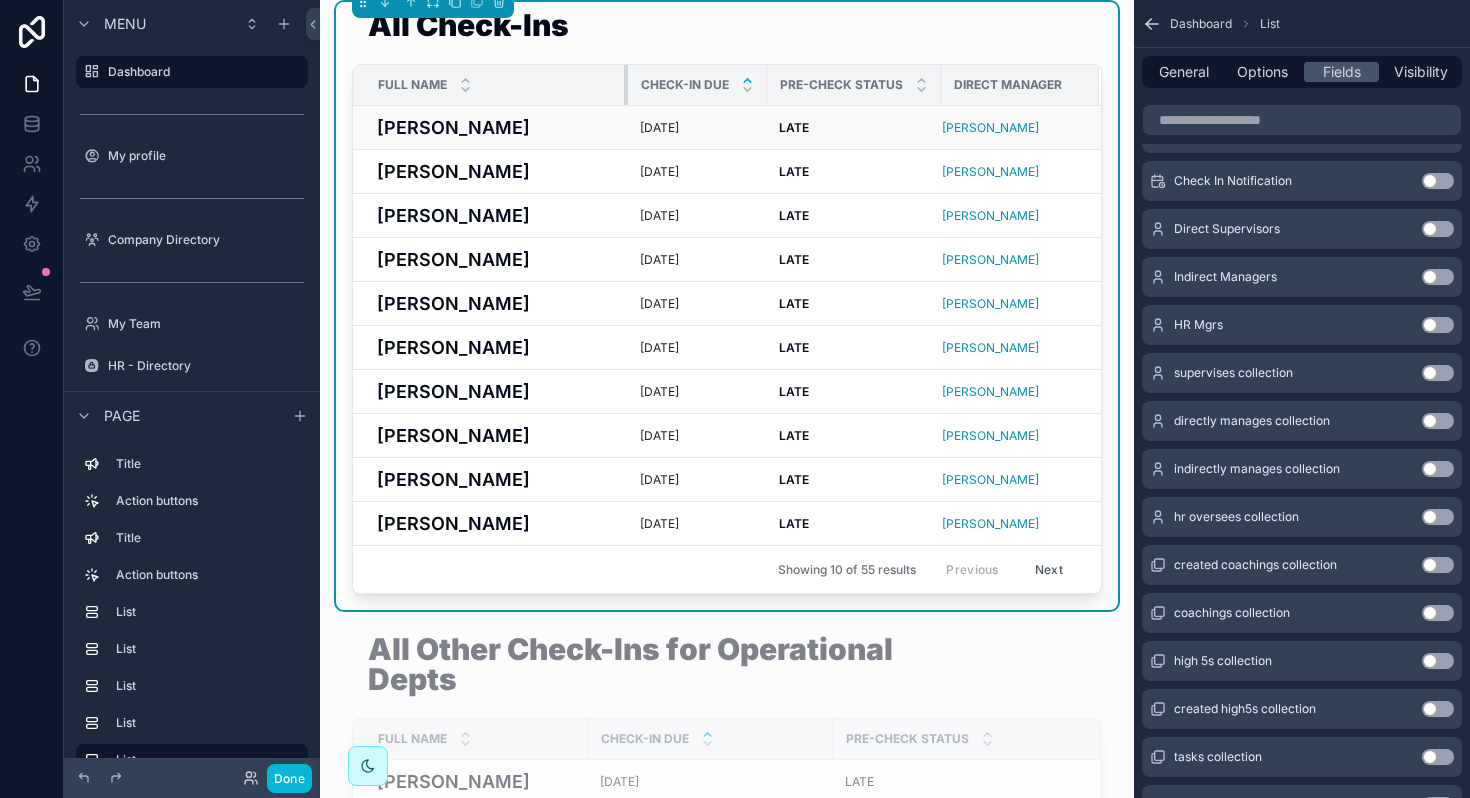 scroll, scrollTop: 0, scrollLeft: 0, axis: both 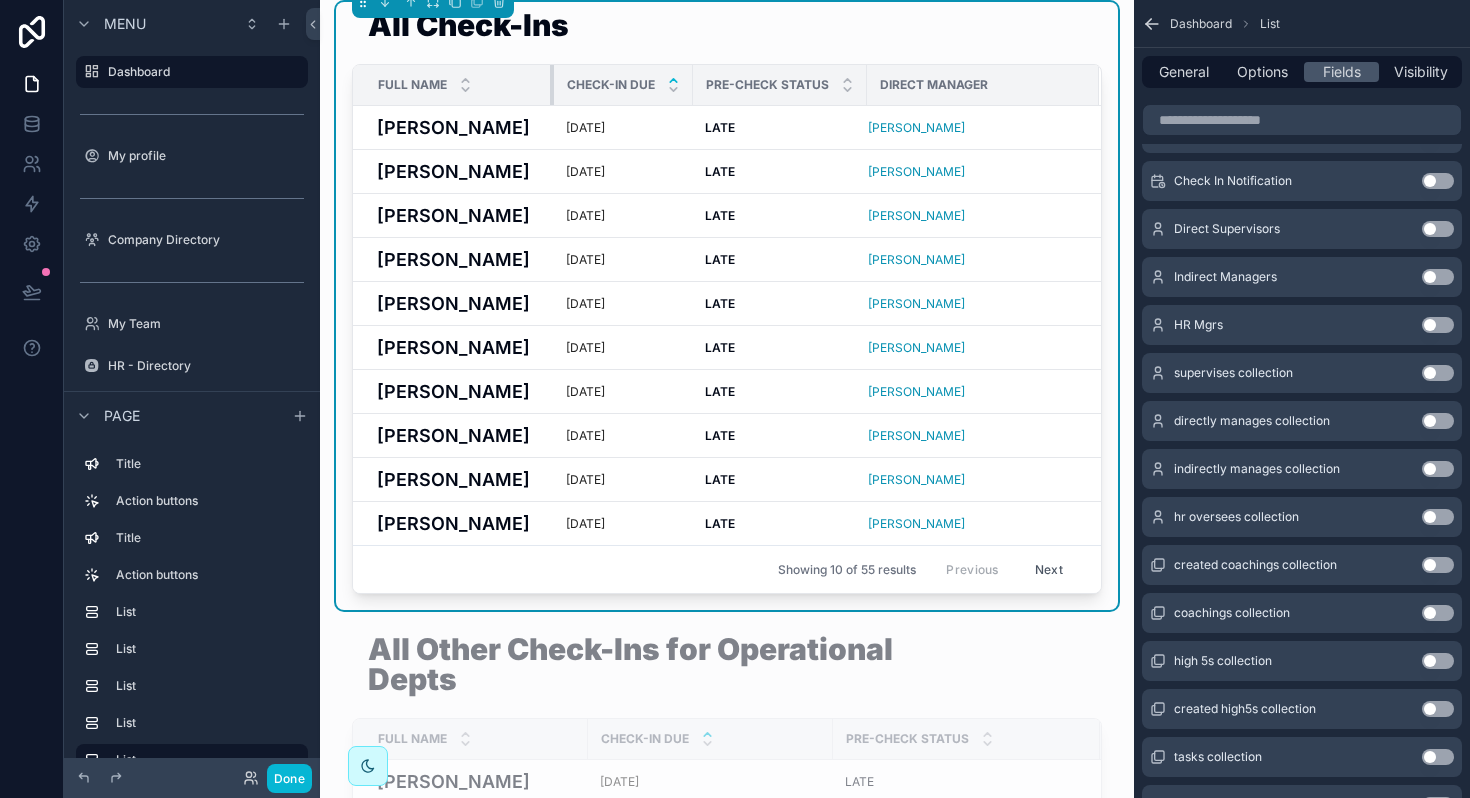 drag, startPoint x: 635, startPoint y: 118, endPoint x: 322, endPoint y: 151, distance: 314.7348 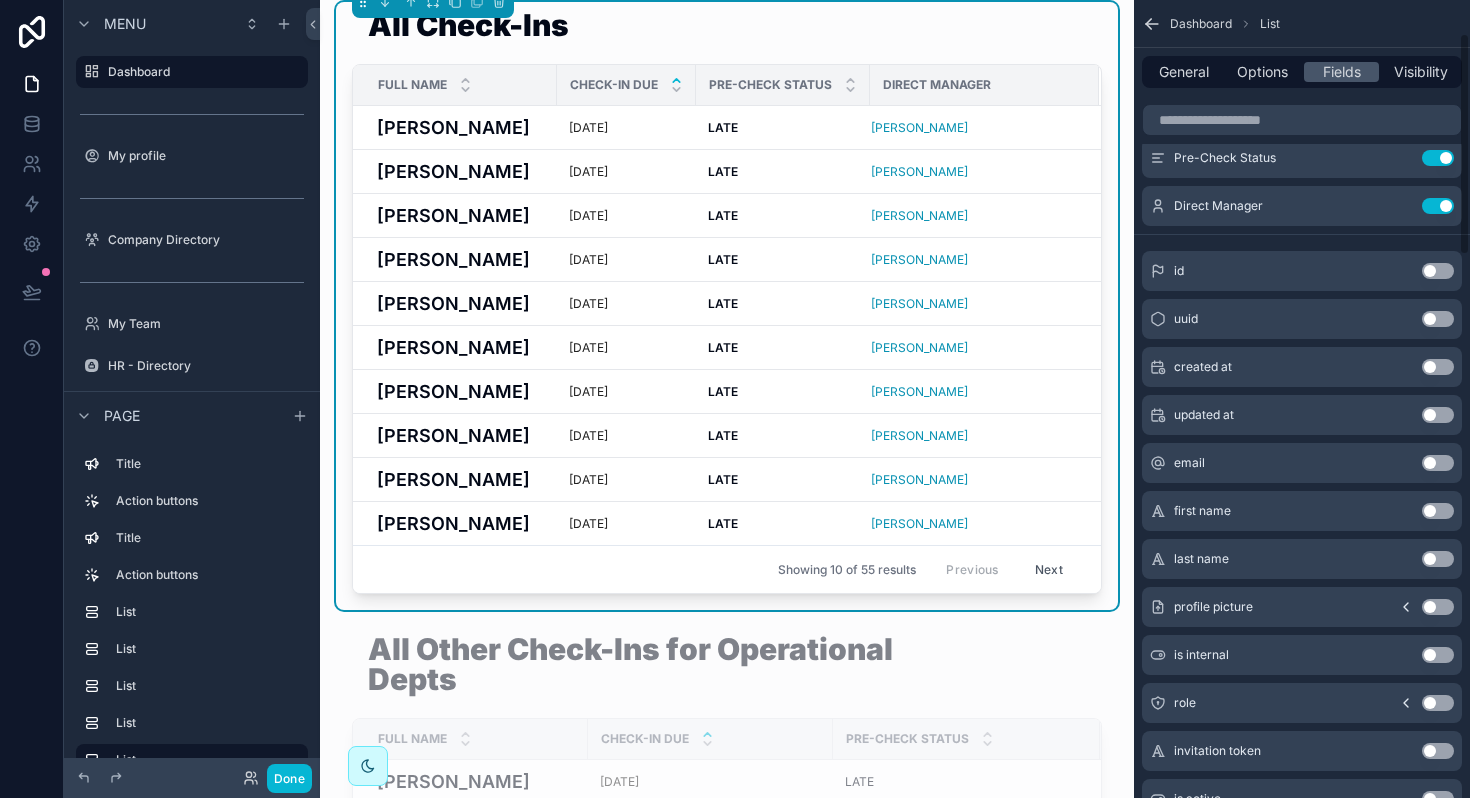 scroll, scrollTop: 106, scrollLeft: 0, axis: vertical 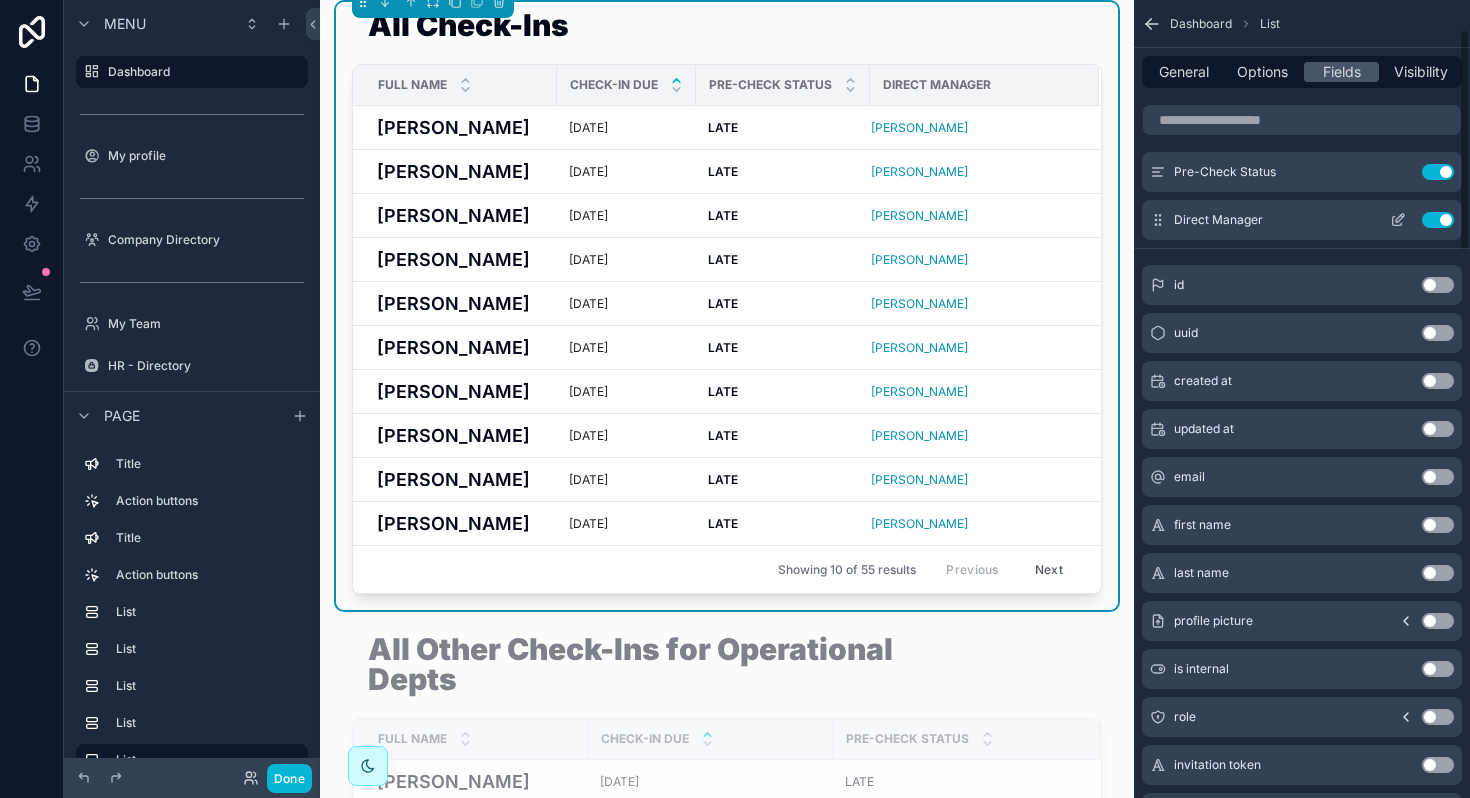 click on "Direct Manager Use setting" at bounding box center [1302, 220] 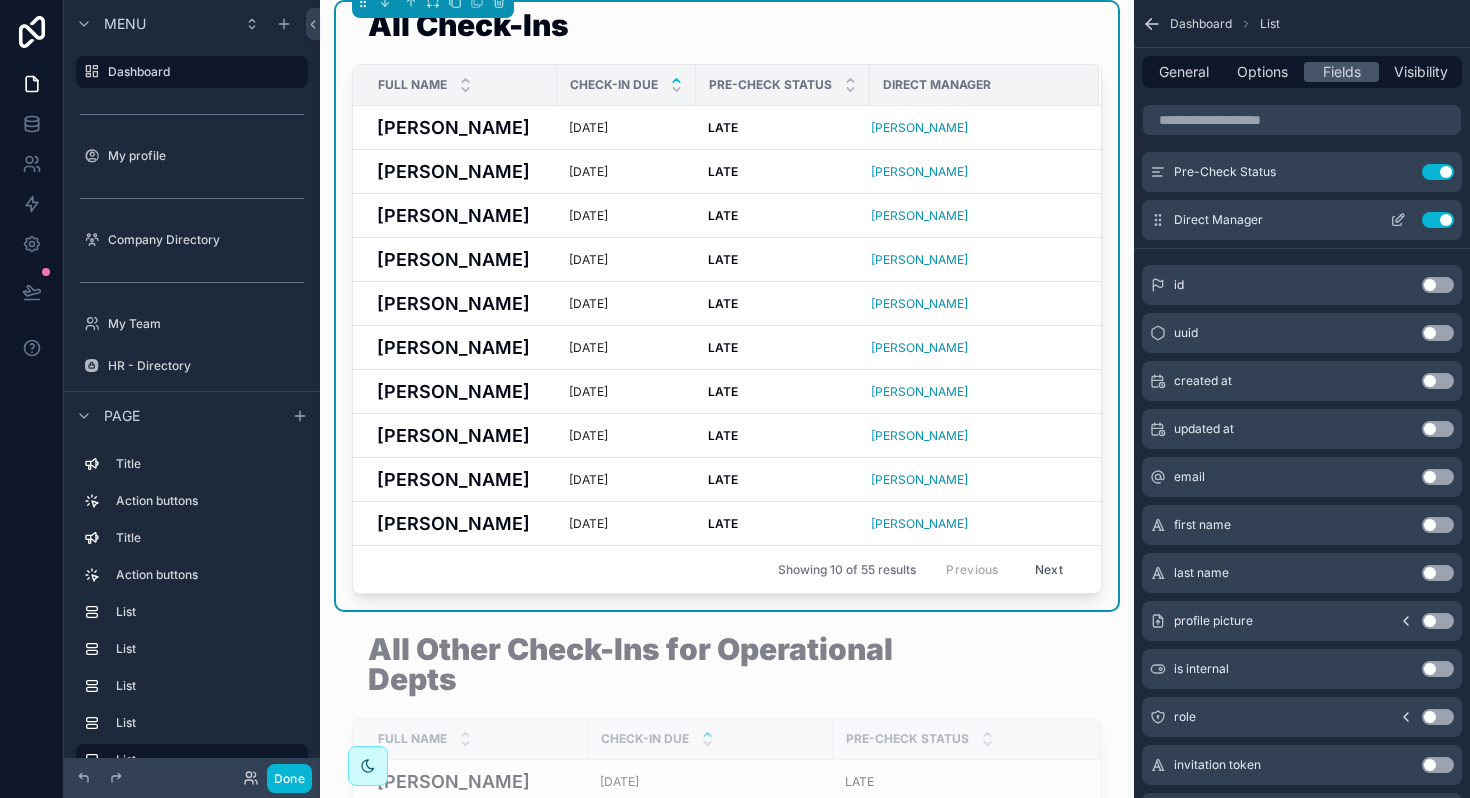 click 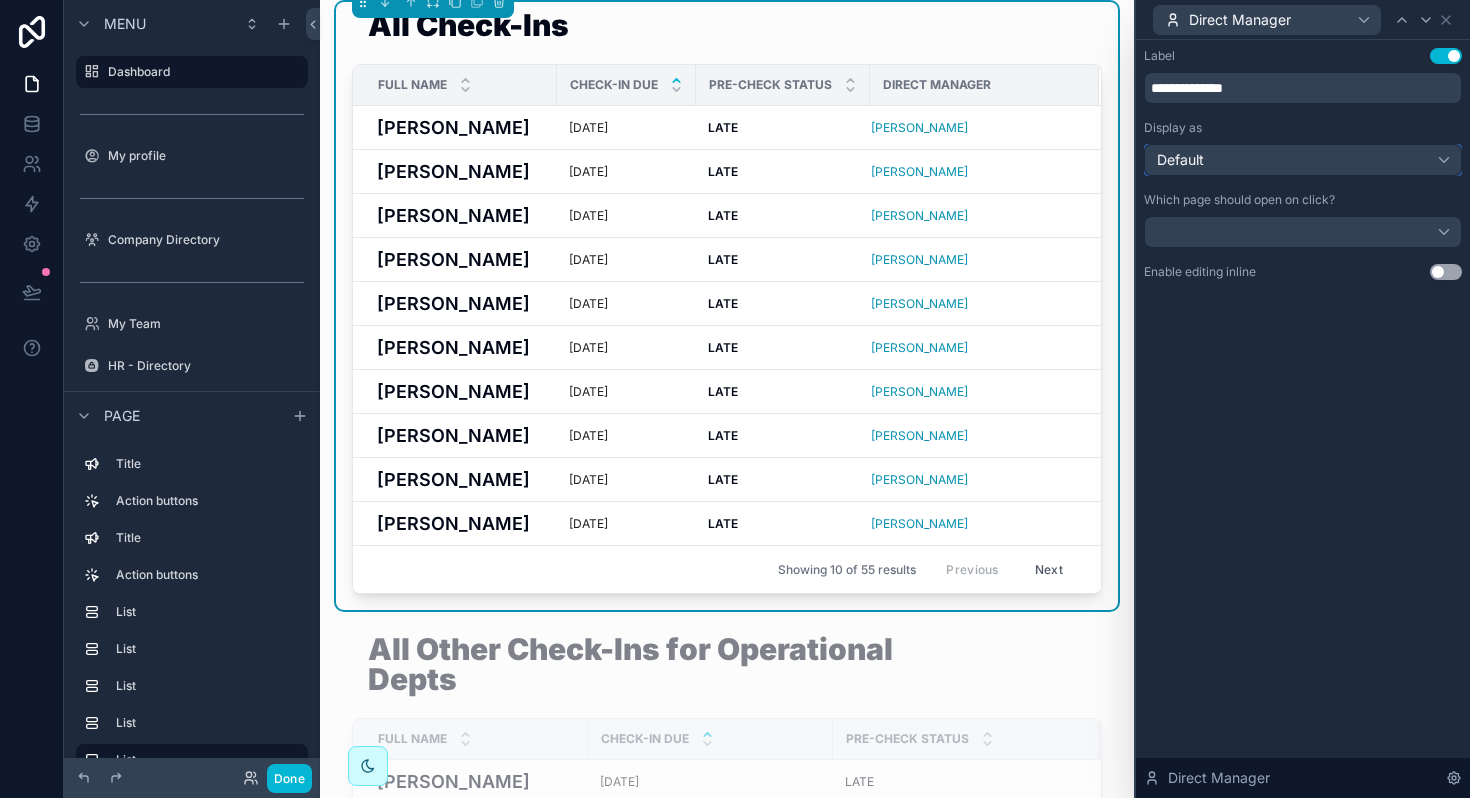 click on "Default" at bounding box center [1303, 160] 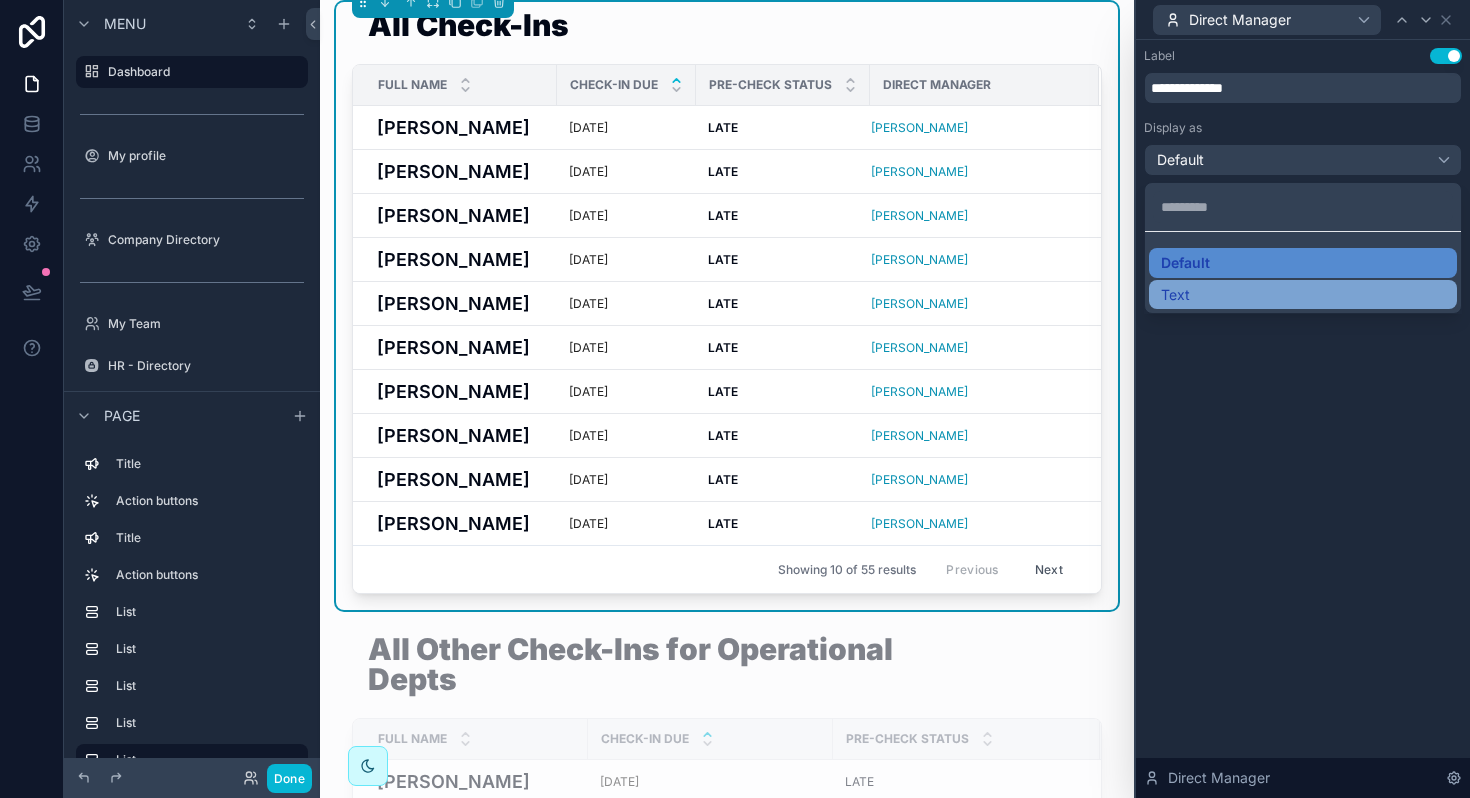 click on "Text" at bounding box center [1175, 295] 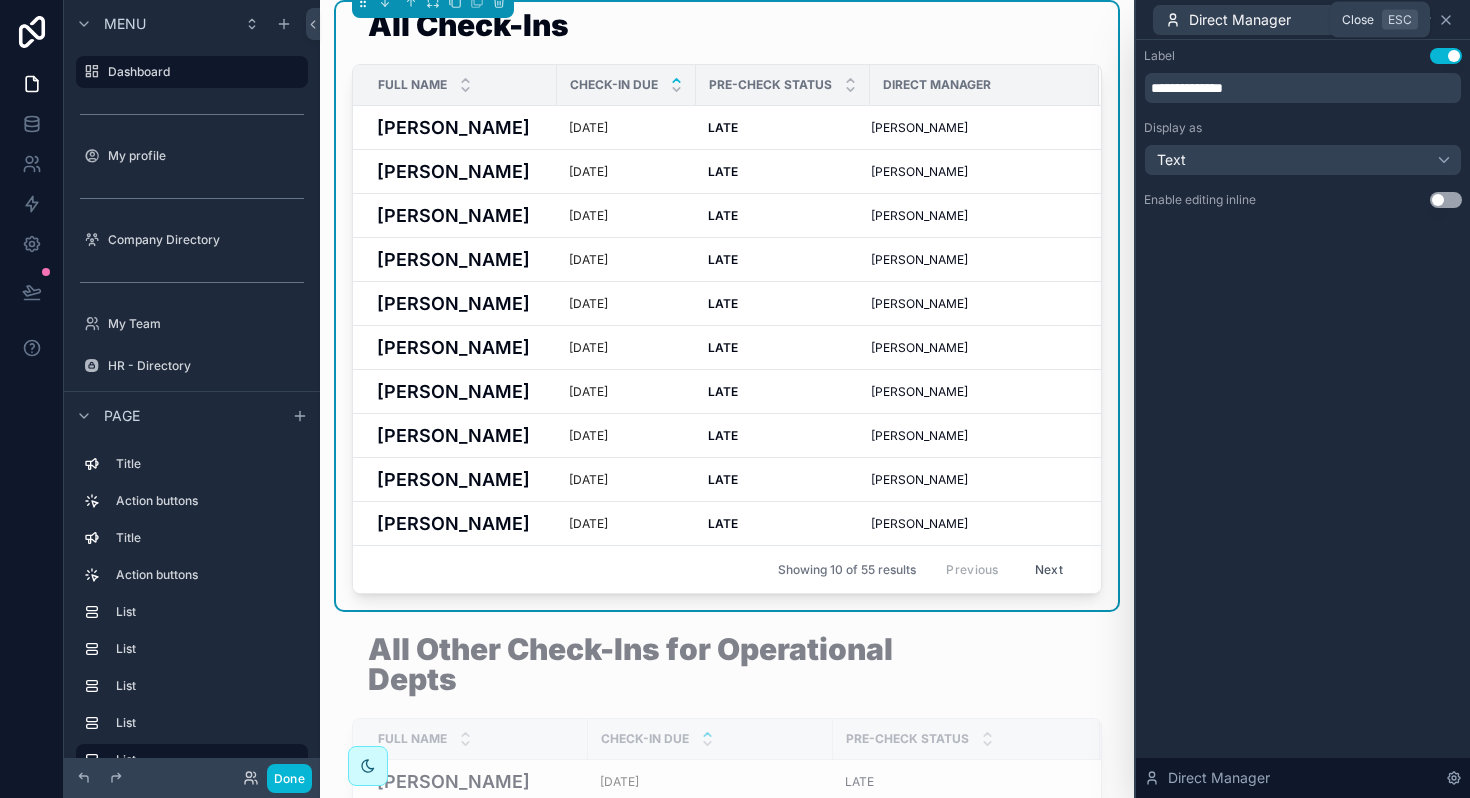 click 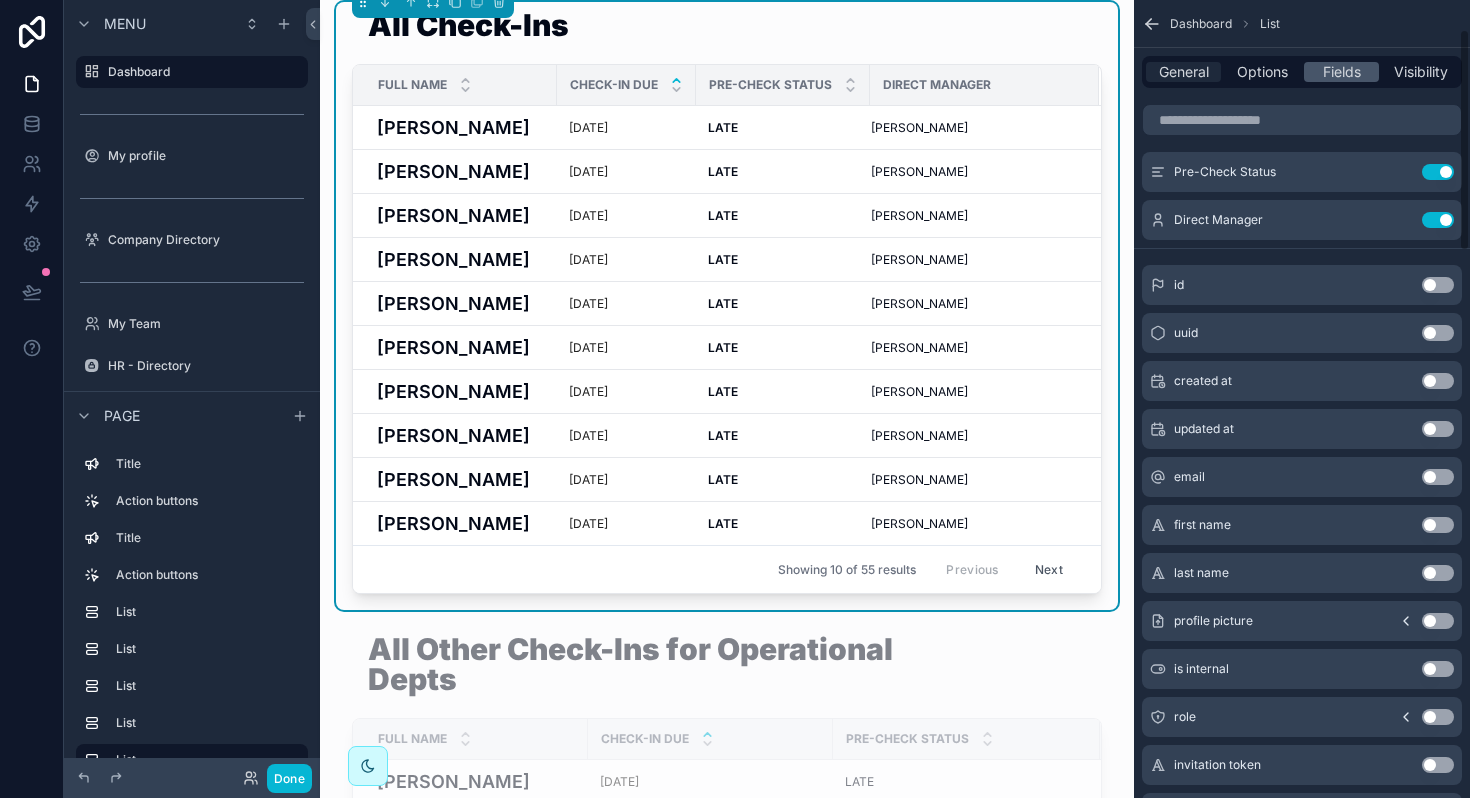 click on "General" at bounding box center [1184, 72] 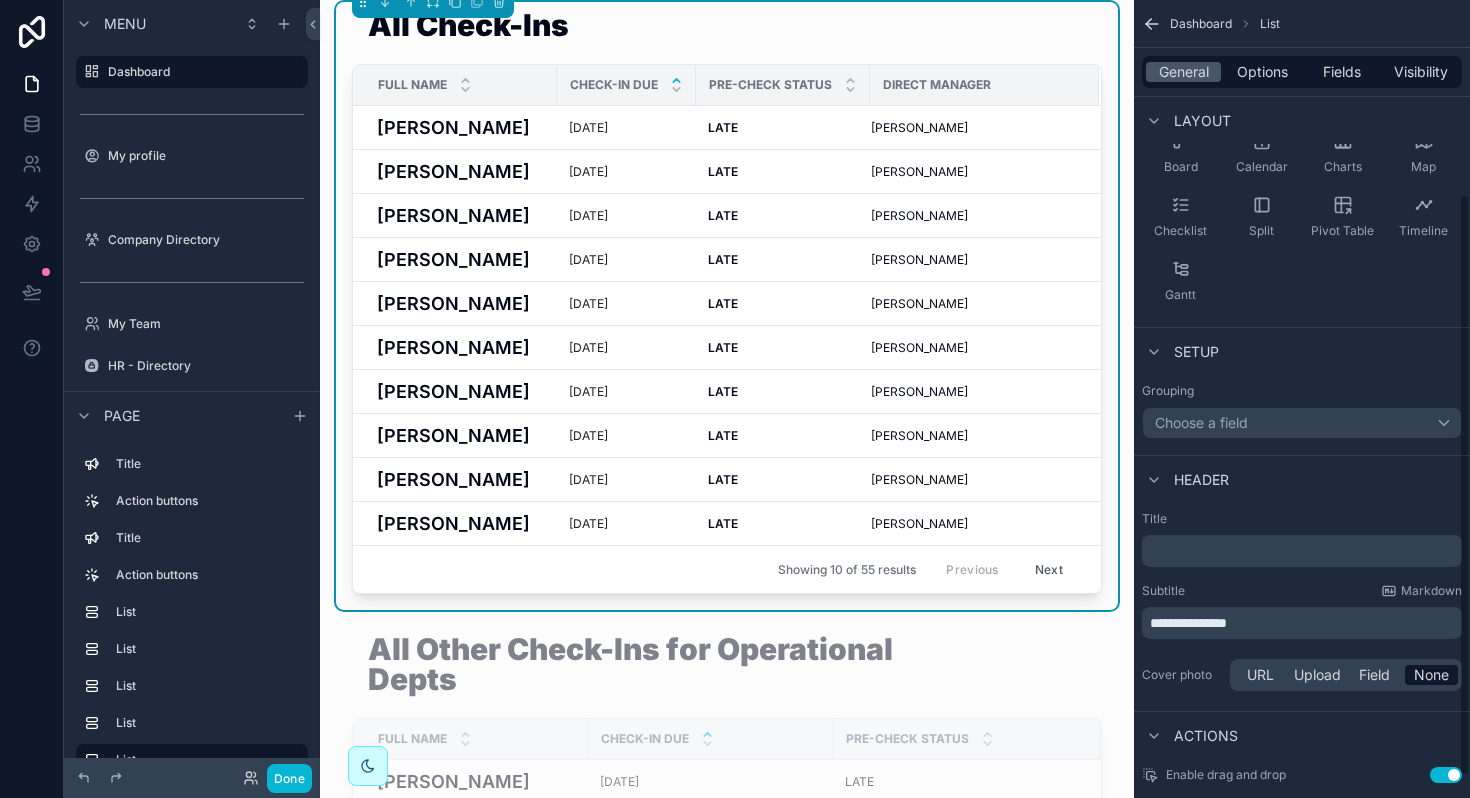 scroll, scrollTop: 295, scrollLeft: 0, axis: vertical 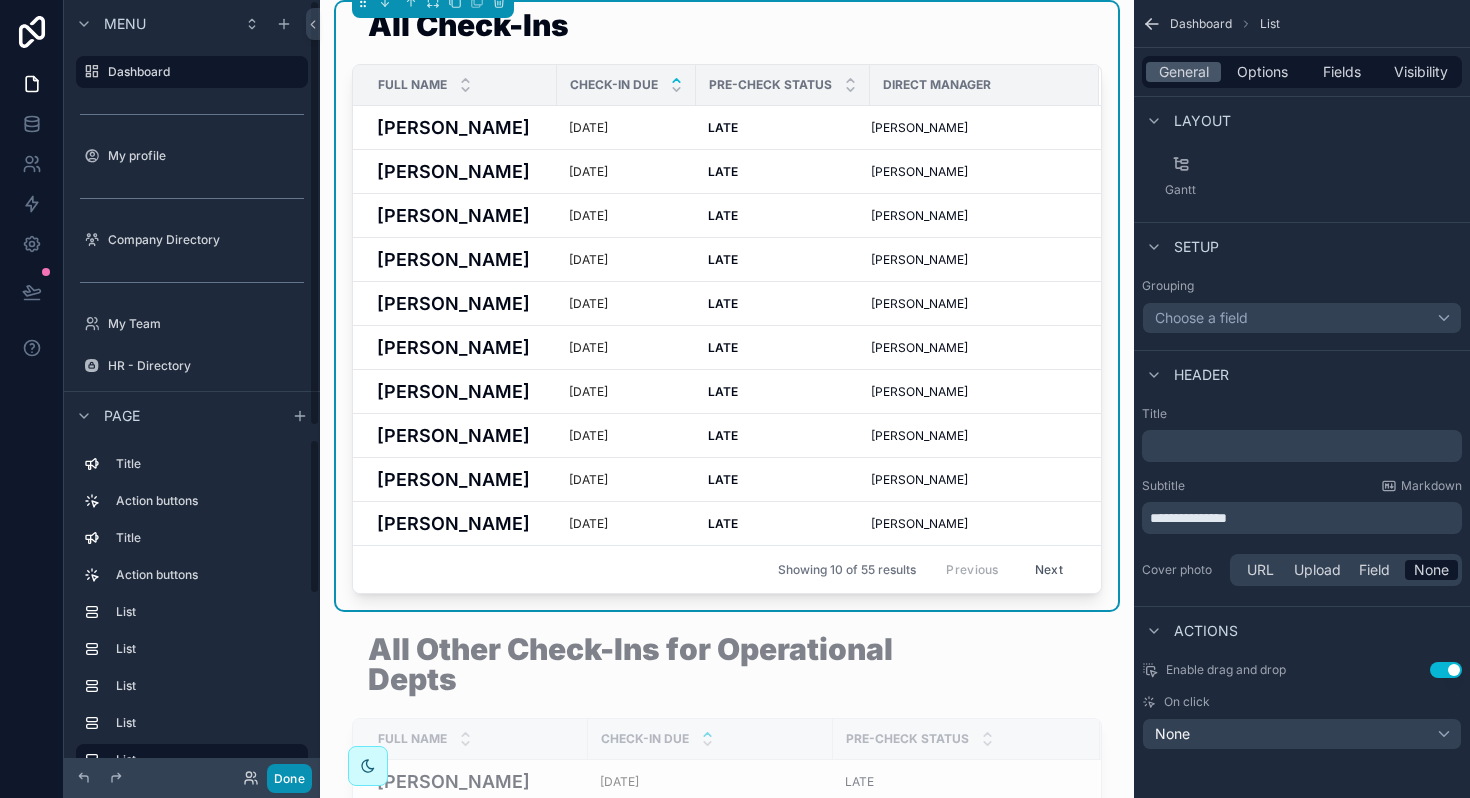 click on "Done" at bounding box center (289, 778) 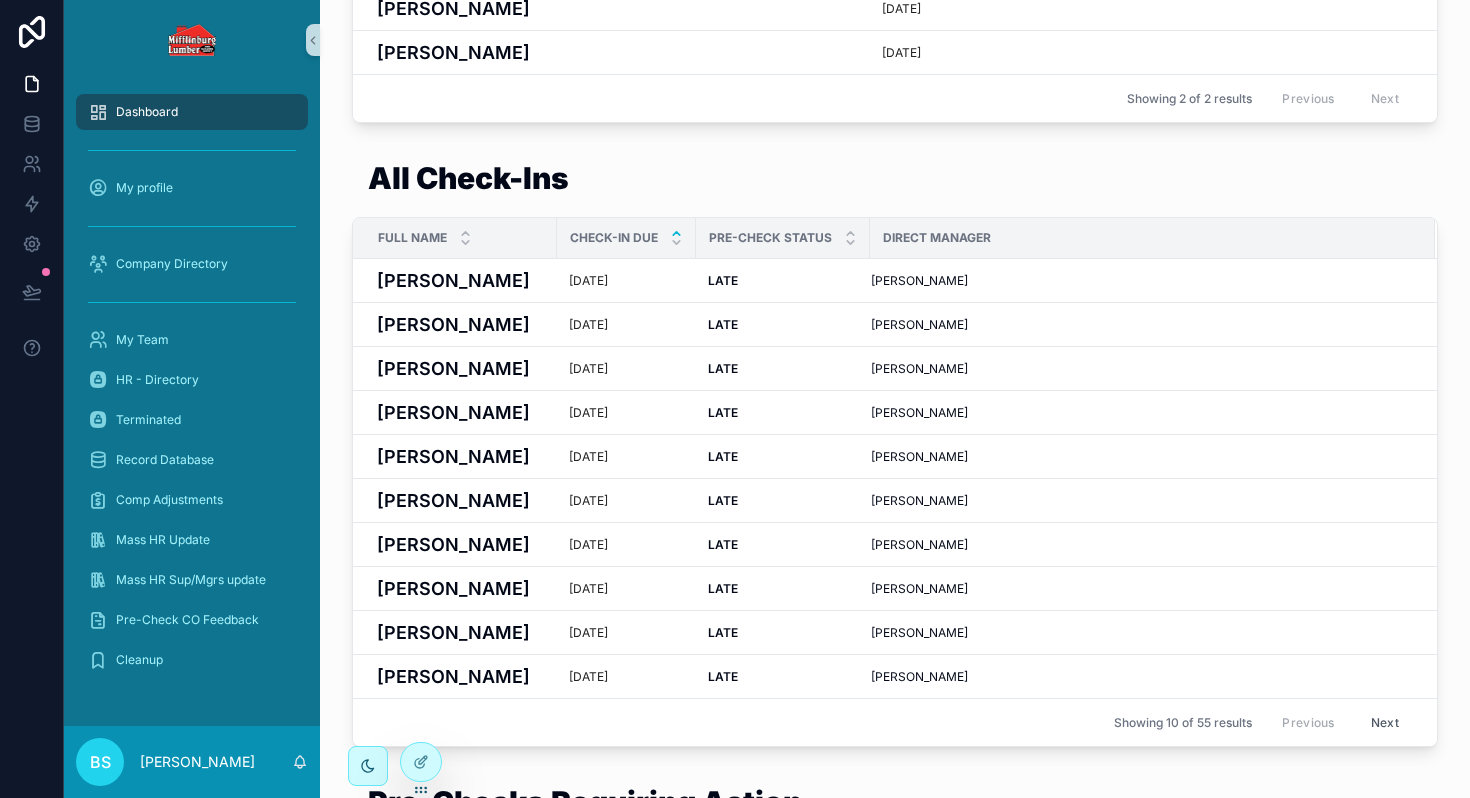 scroll, scrollTop: 376, scrollLeft: 0, axis: vertical 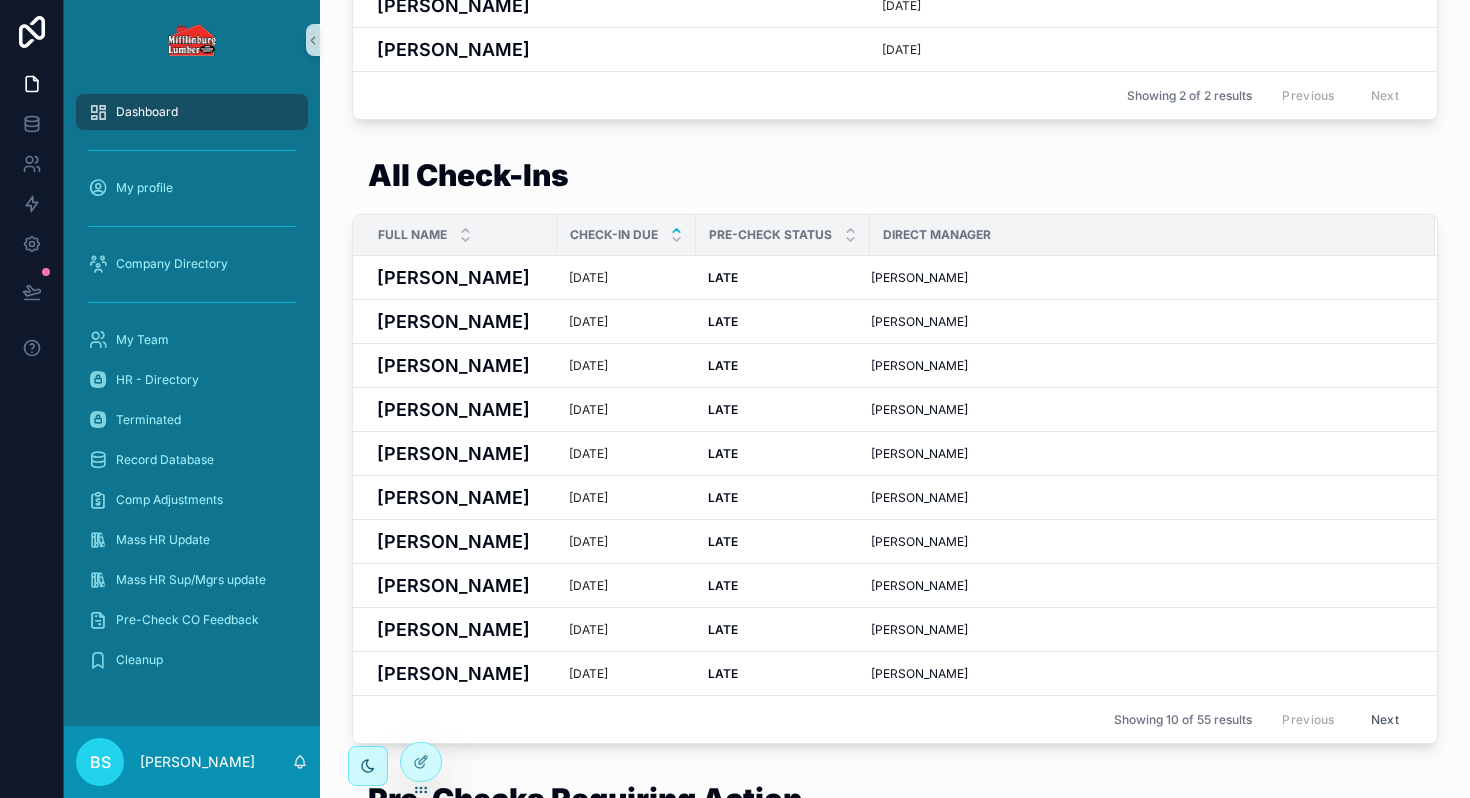click on "Next" at bounding box center [1385, 719] 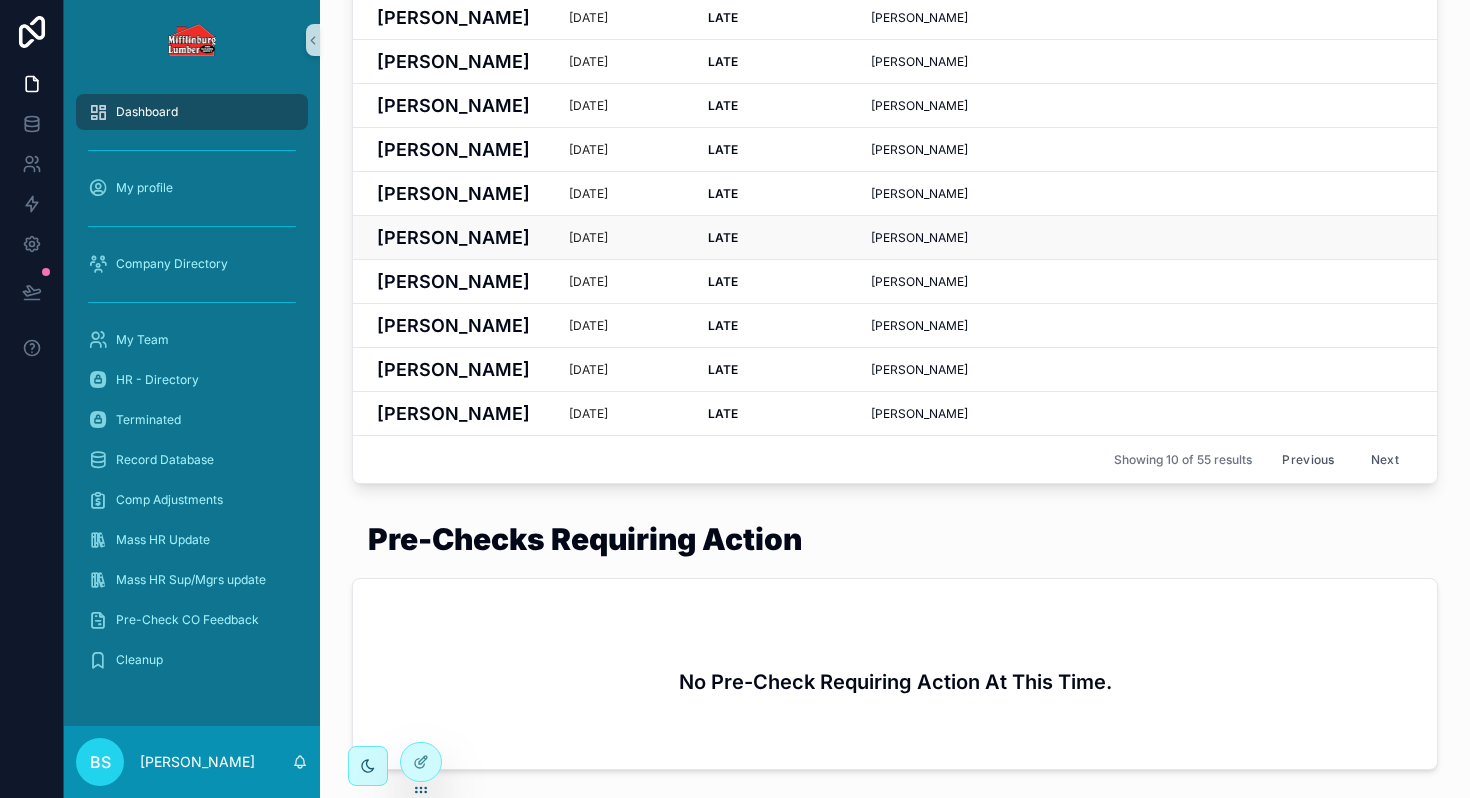 scroll, scrollTop: 663, scrollLeft: 0, axis: vertical 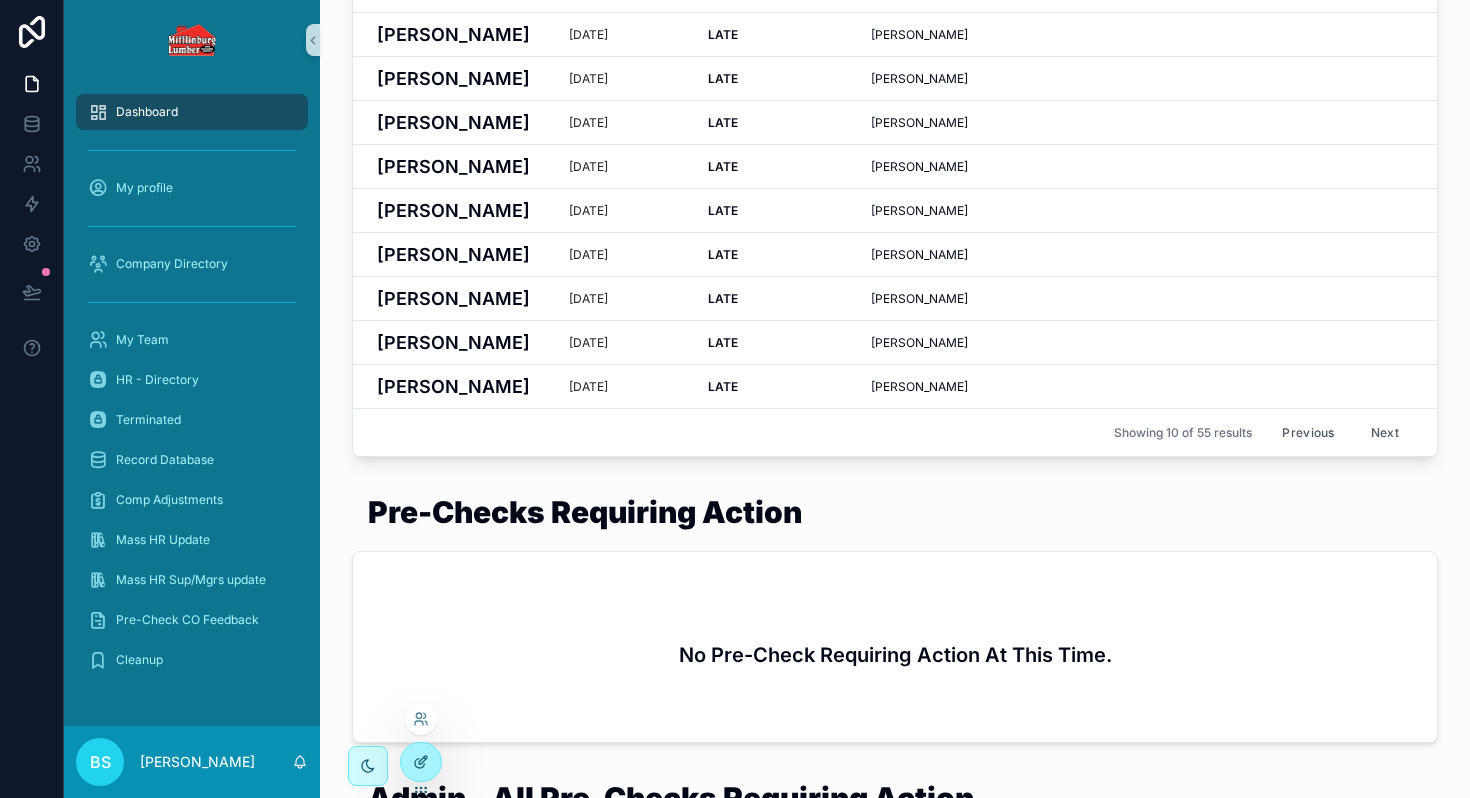 click 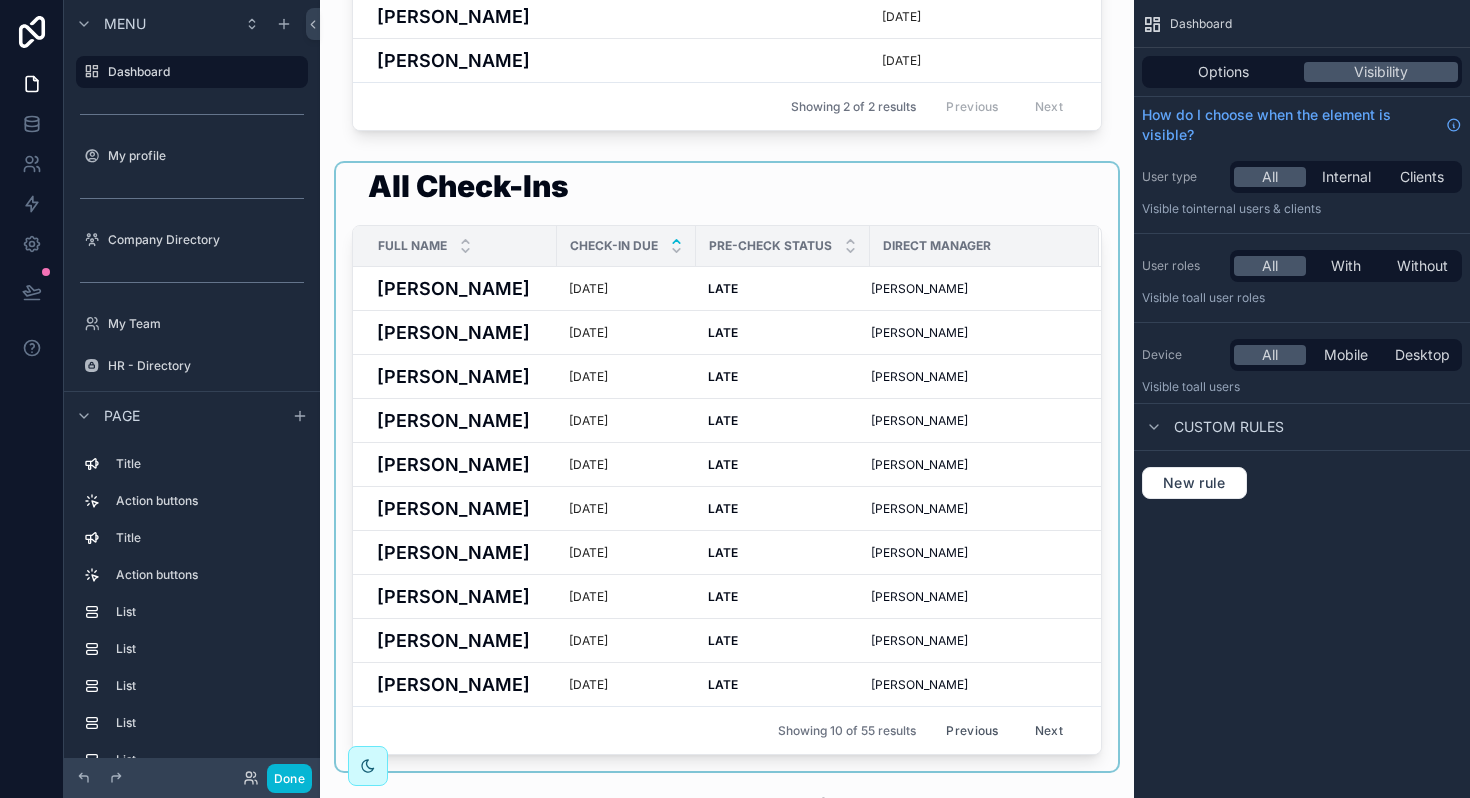 scroll, scrollTop: 1445, scrollLeft: 0, axis: vertical 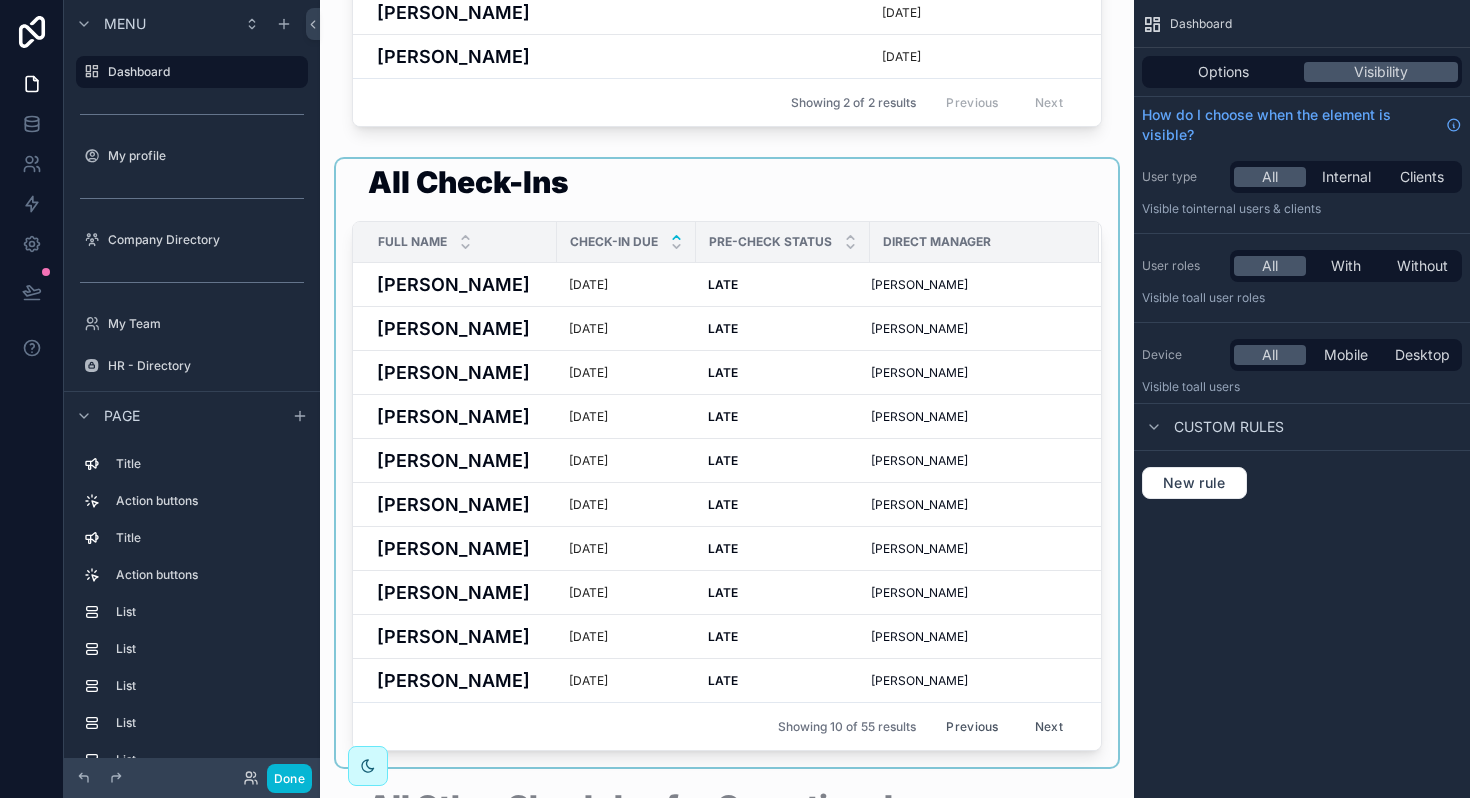 click at bounding box center (727, 463) 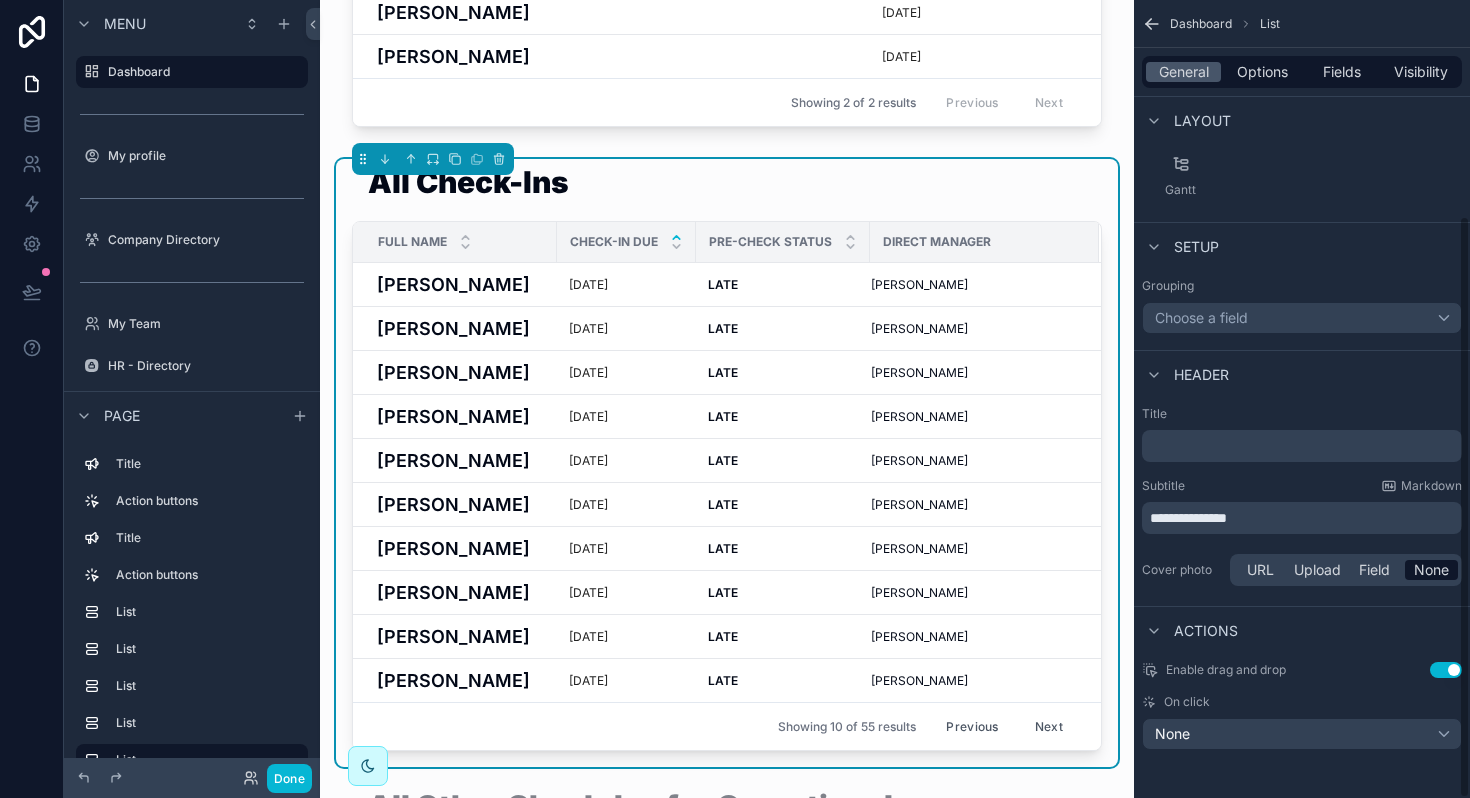 scroll, scrollTop: 294, scrollLeft: 0, axis: vertical 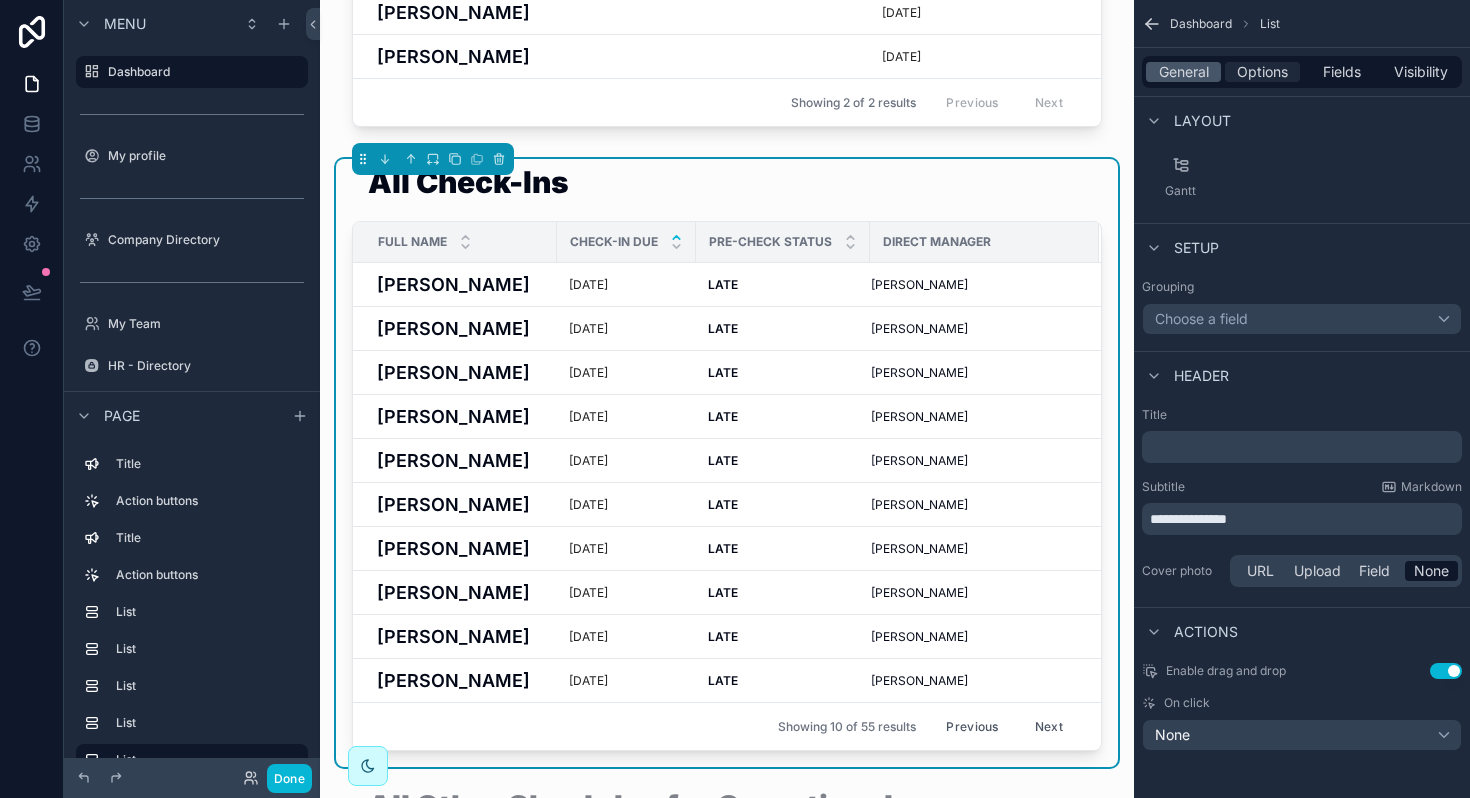 click on "Options" at bounding box center (1262, 72) 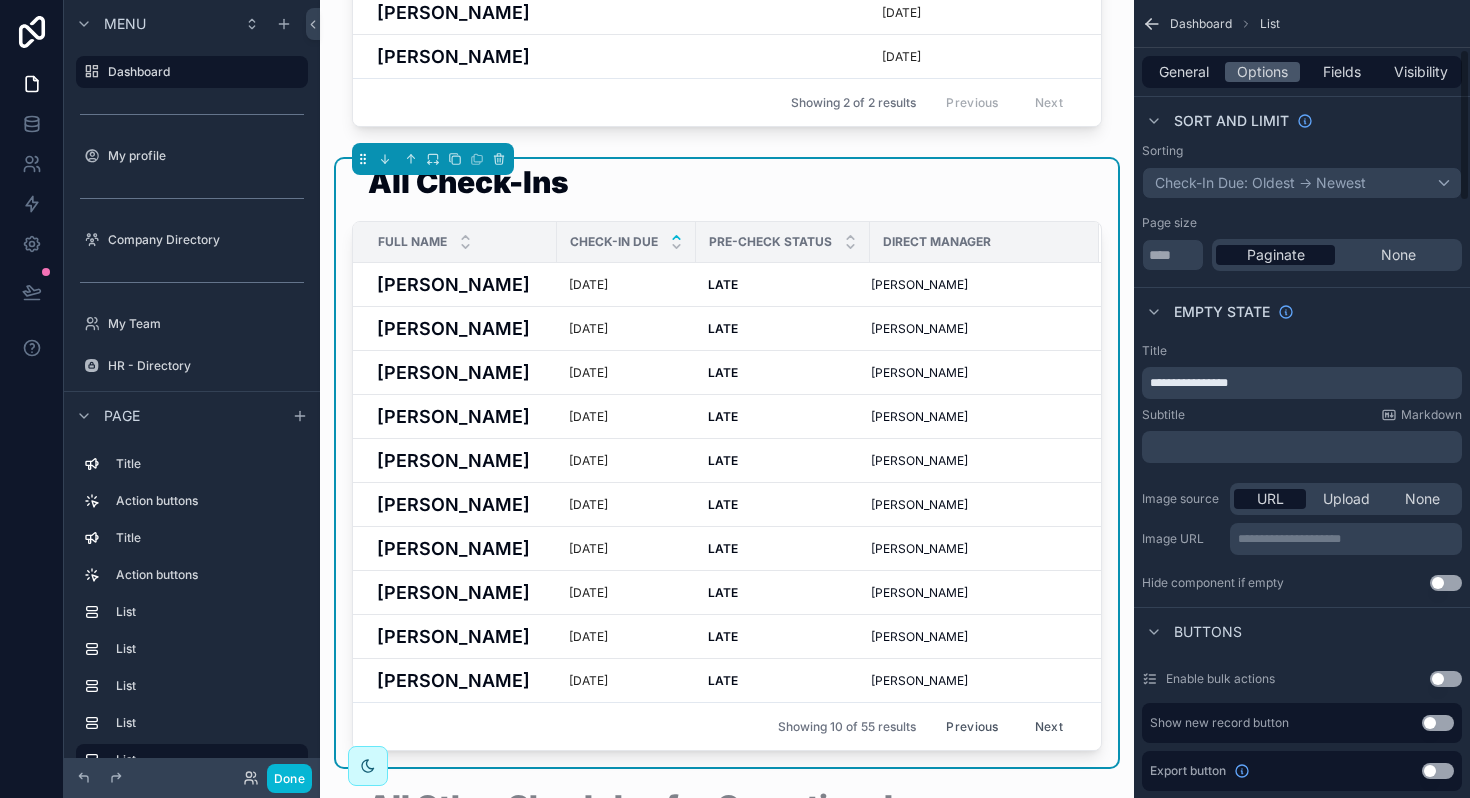 scroll, scrollTop: 277, scrollLeft: 0, axis: vertical 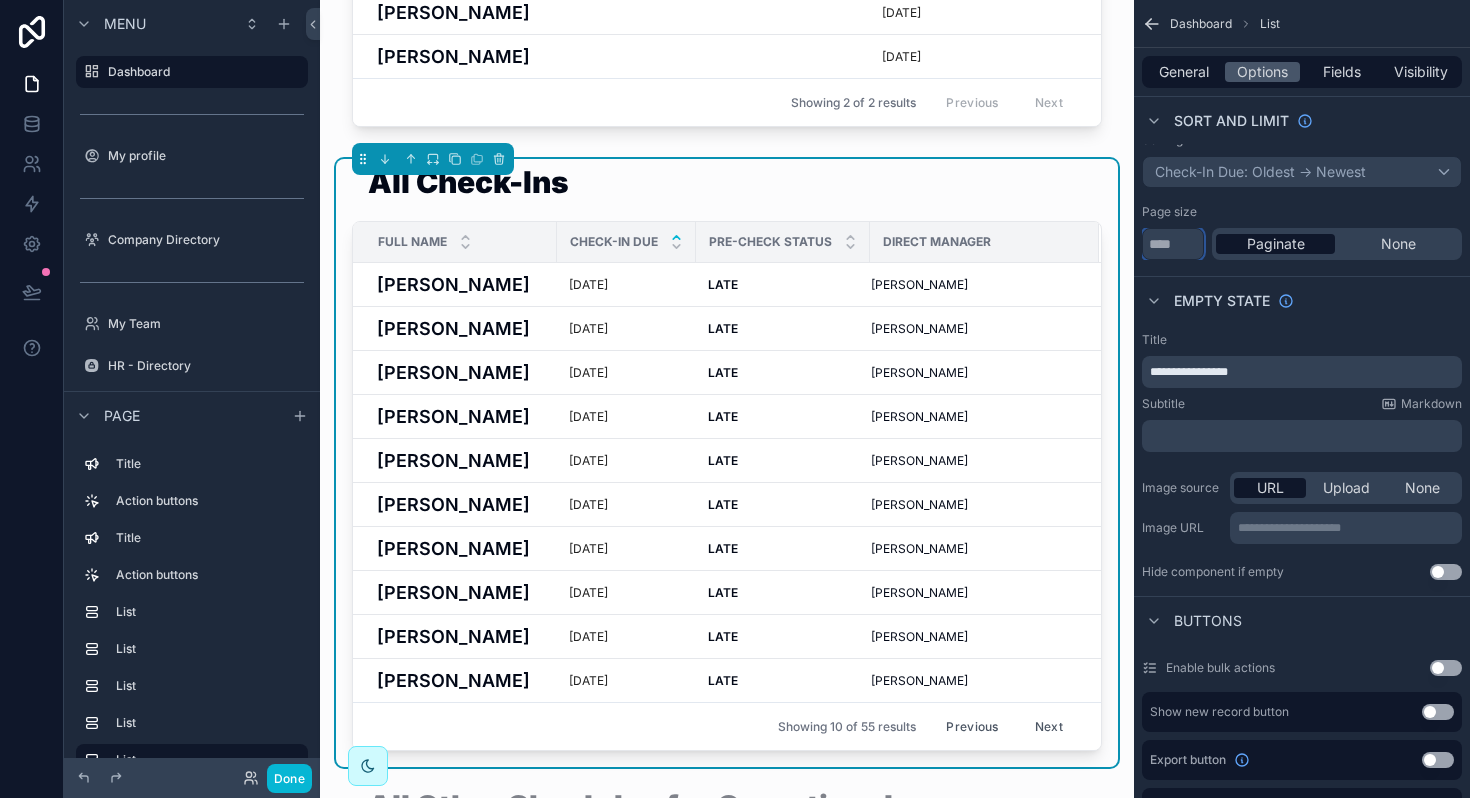 click on "**" at bounding box center (1173, 244) 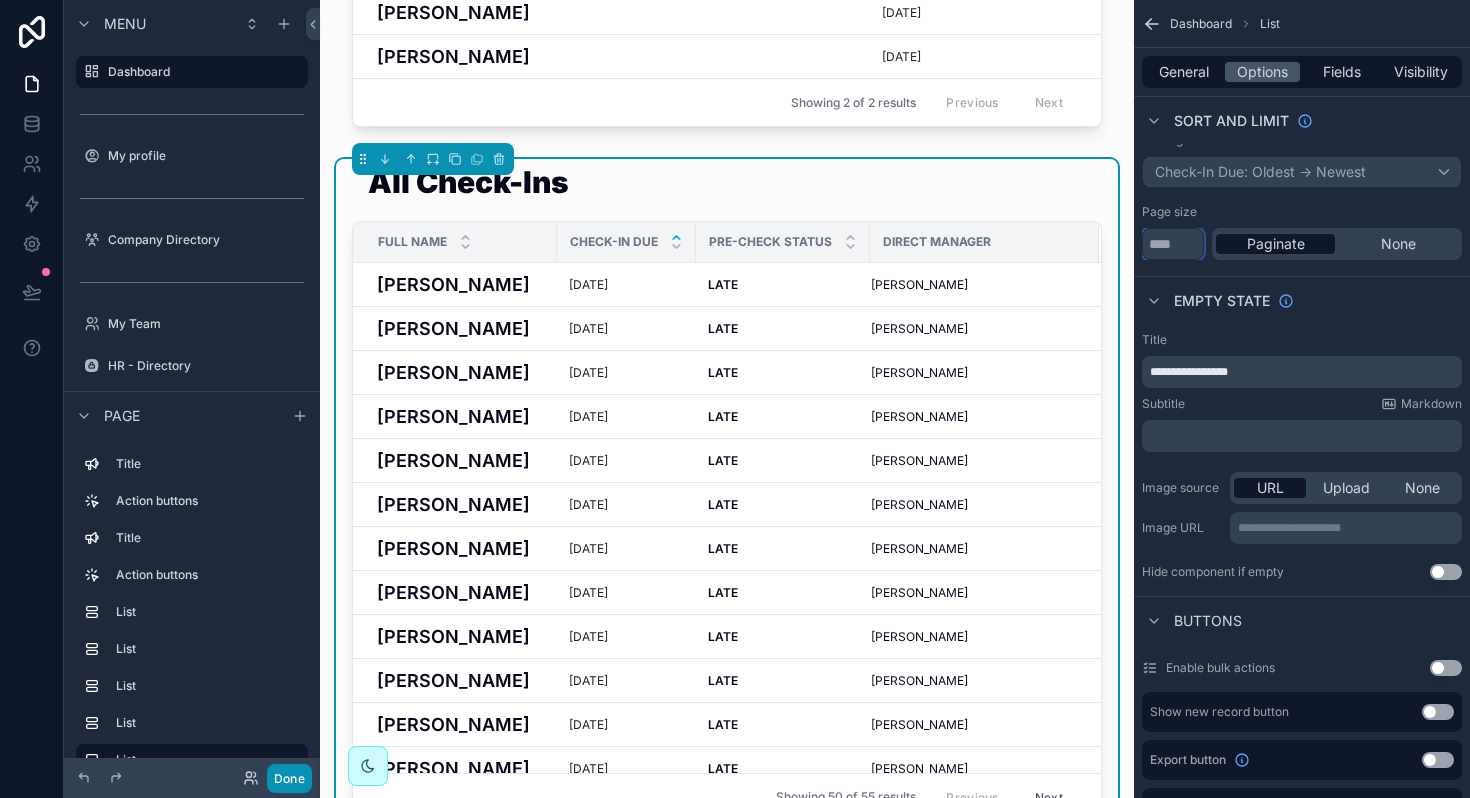 type on "**" 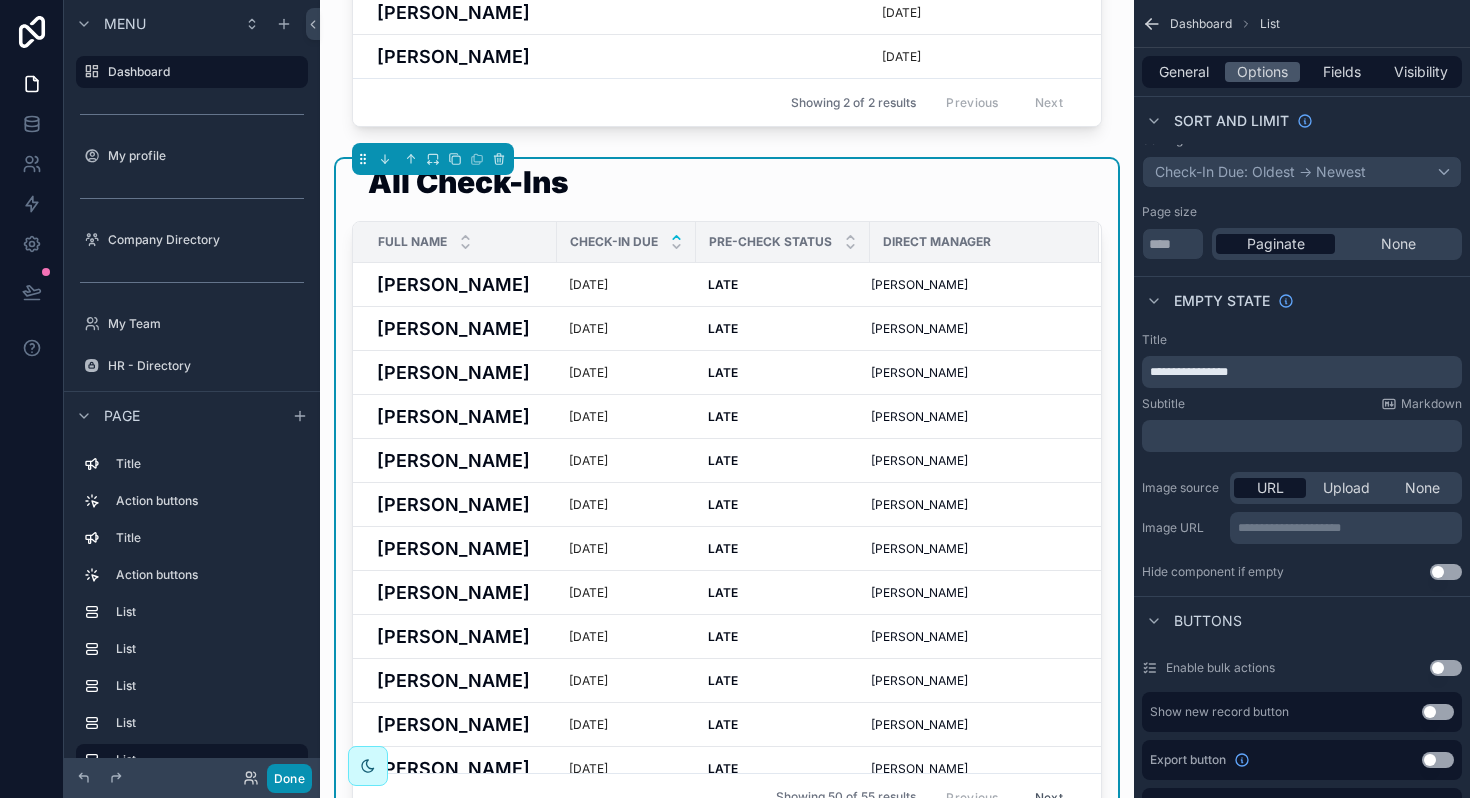 click on "Done" at bounding box center [289, 778] 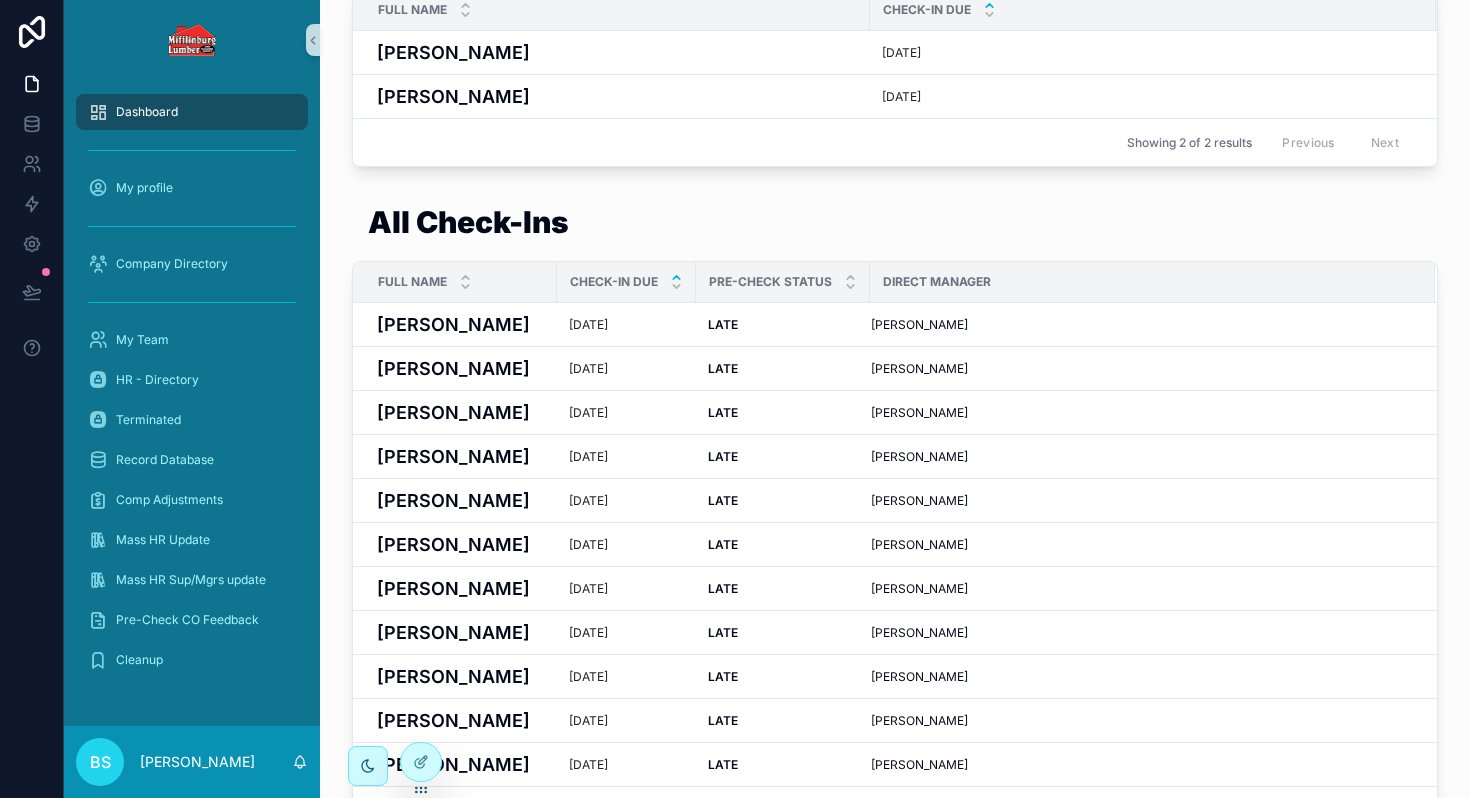 scroll, scrollTop: 333, scrollLeft: 0, axis: vertical 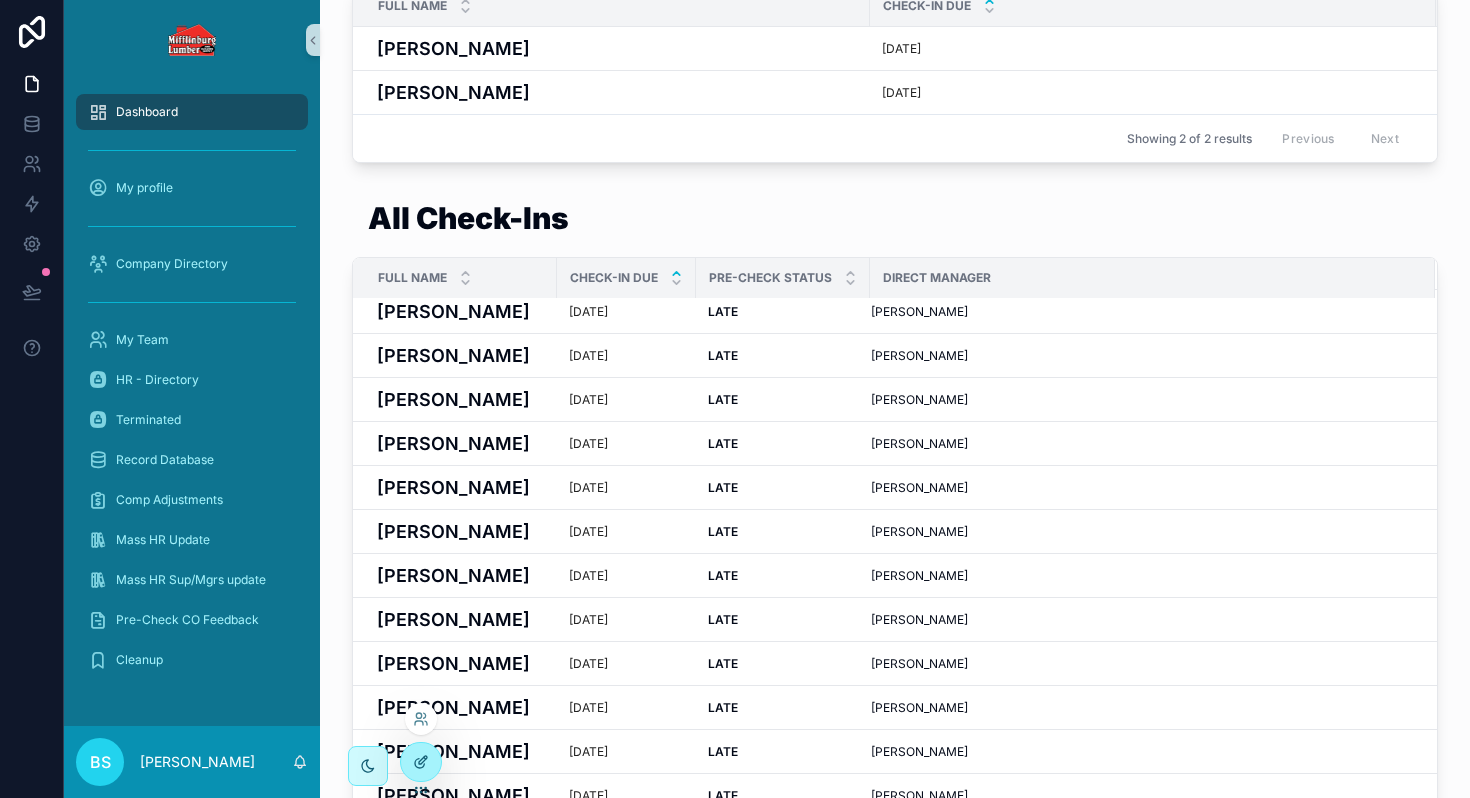 click 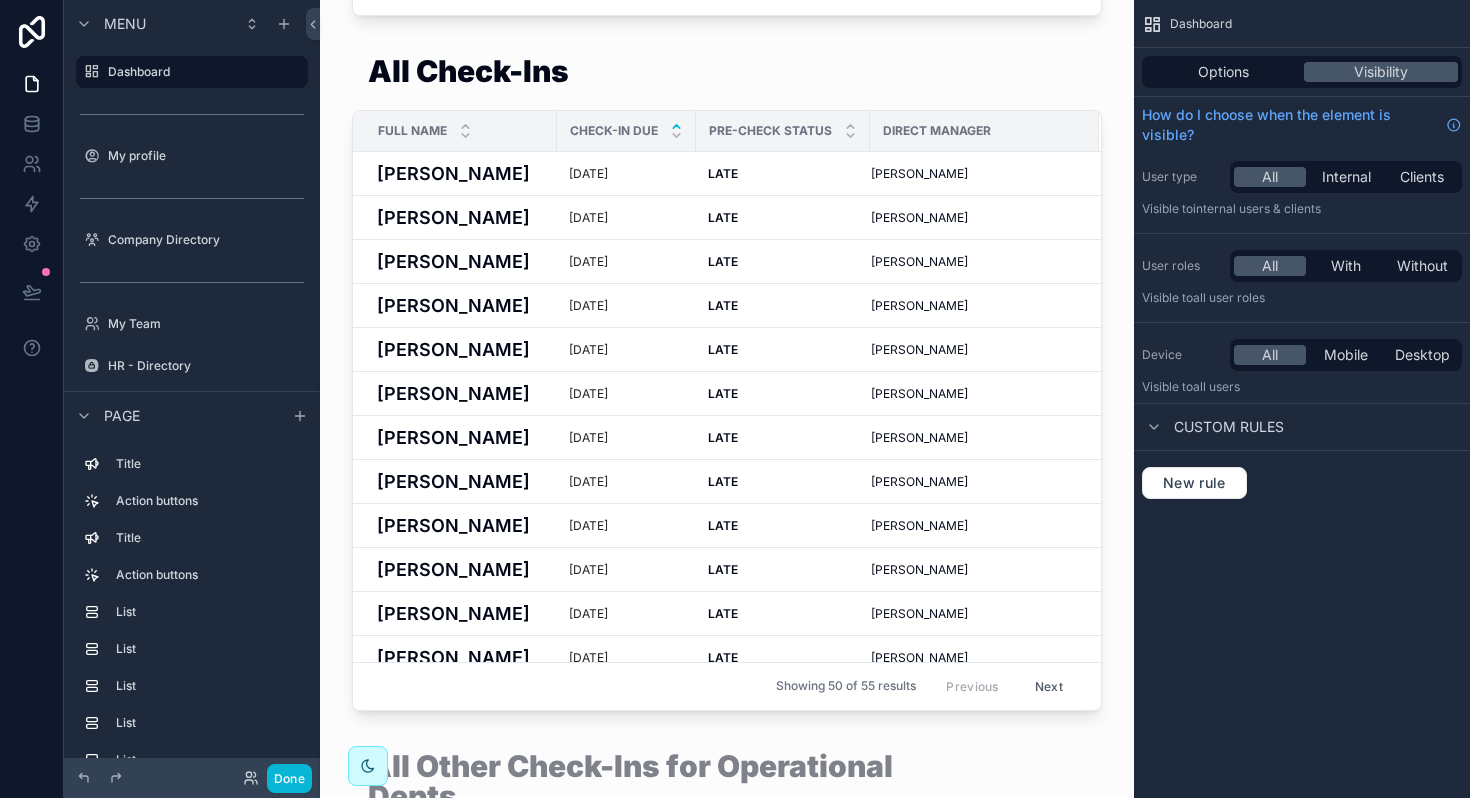 scroll, scrollTop: 1577, scrollLeft: 0, axis: vertical 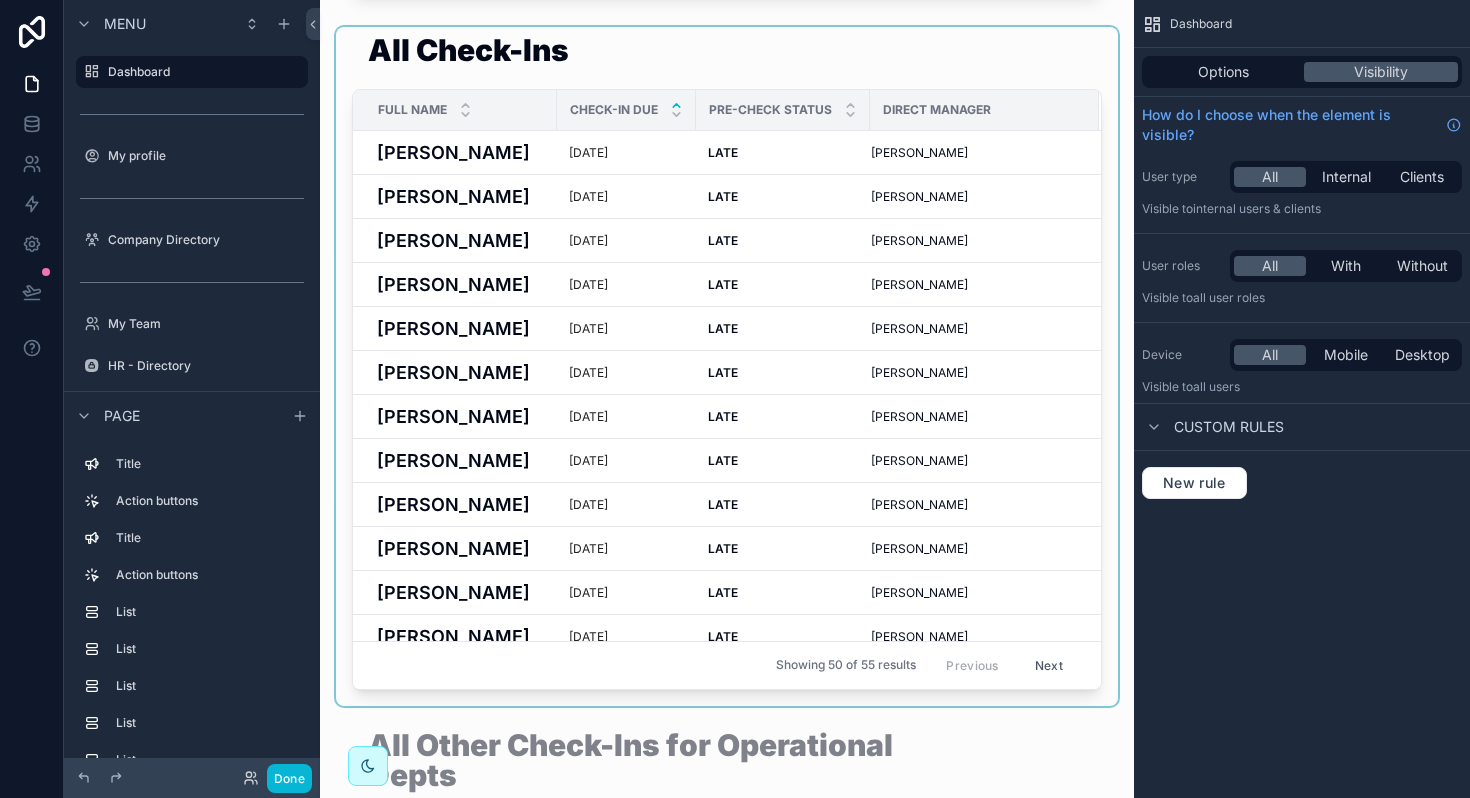 click at bounding box center [727, 366] 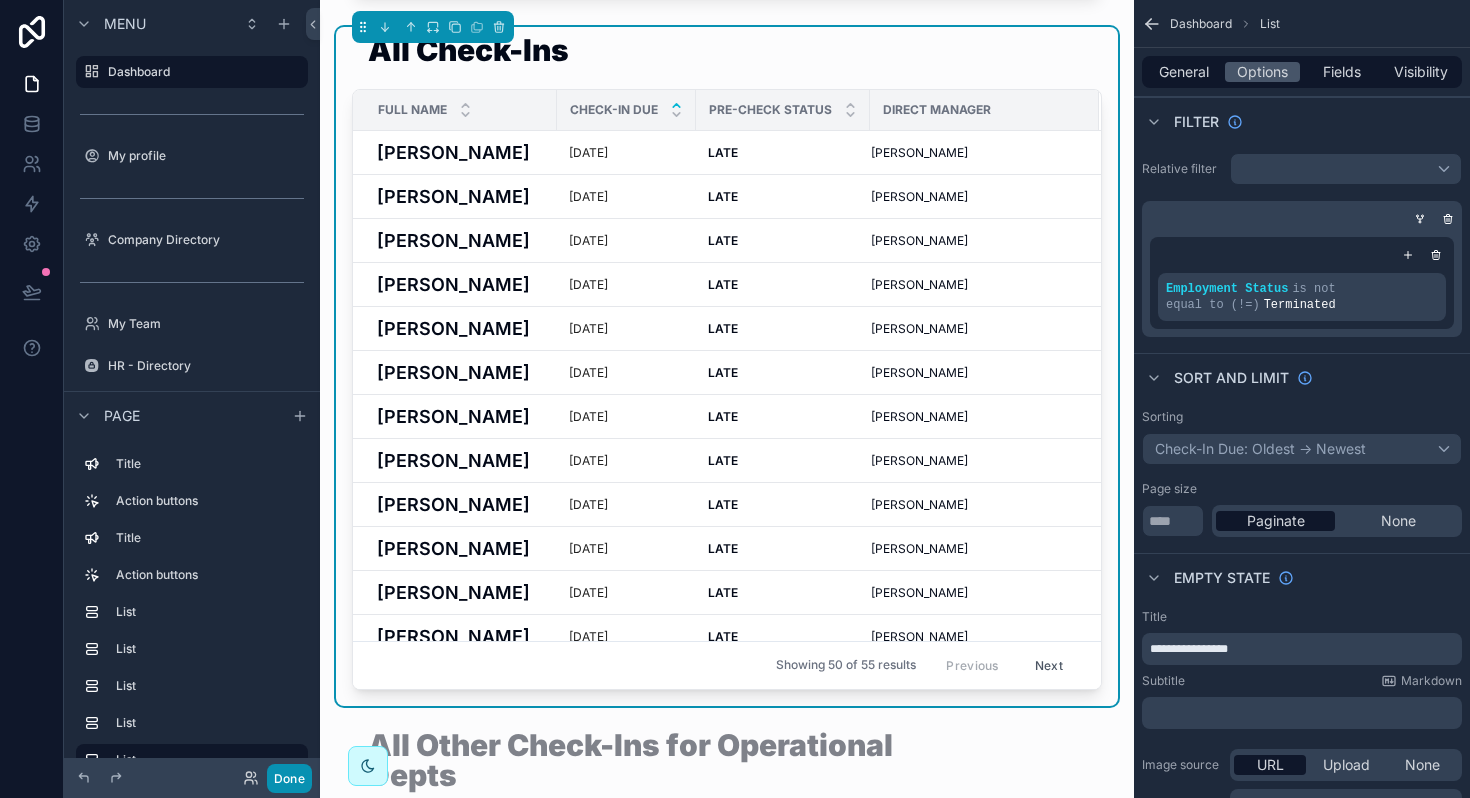 click on "Done" at bounding box center (289, 778) 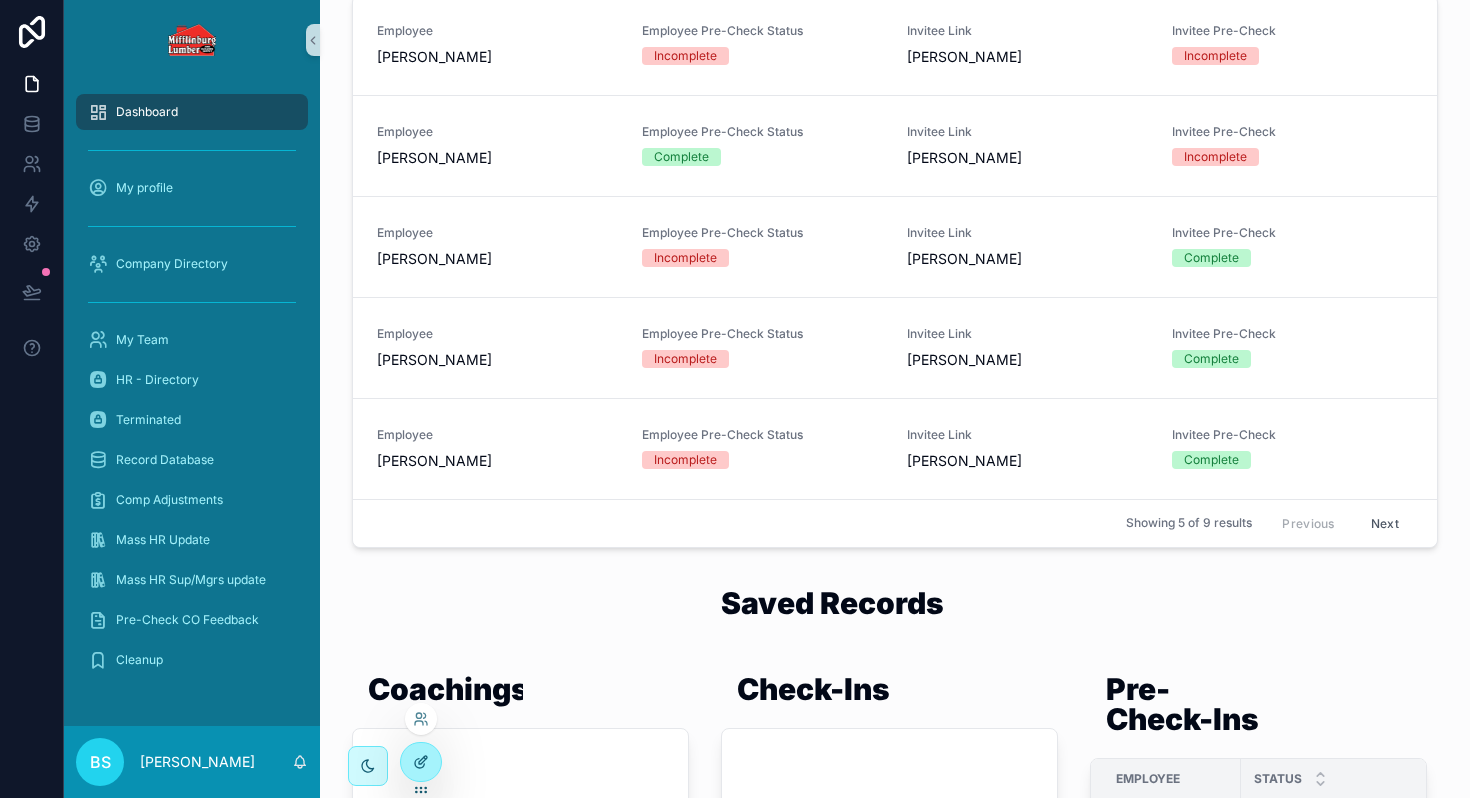 click 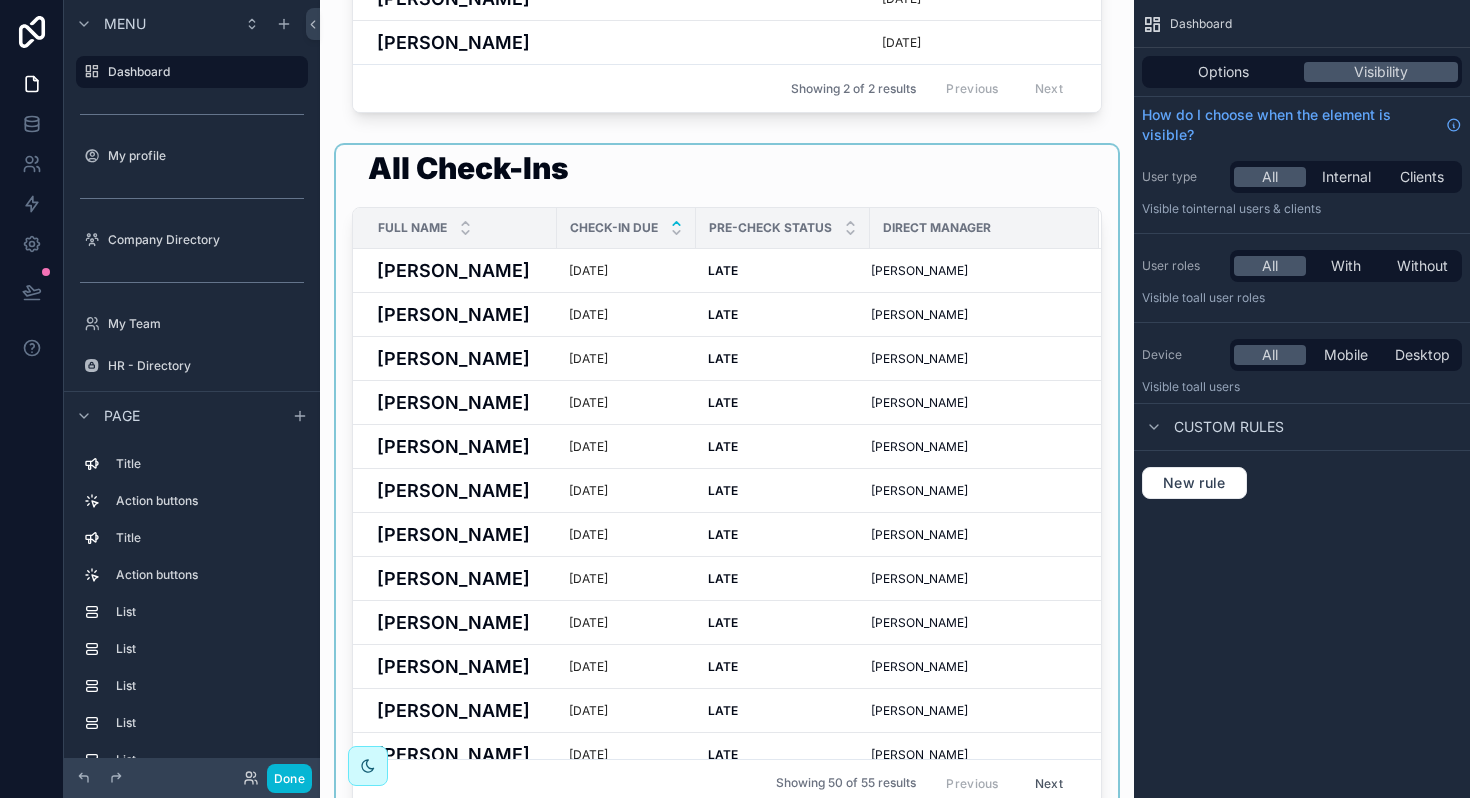 scroll, scrollTop: 1415, scrollLeft: 0, axis: vertical 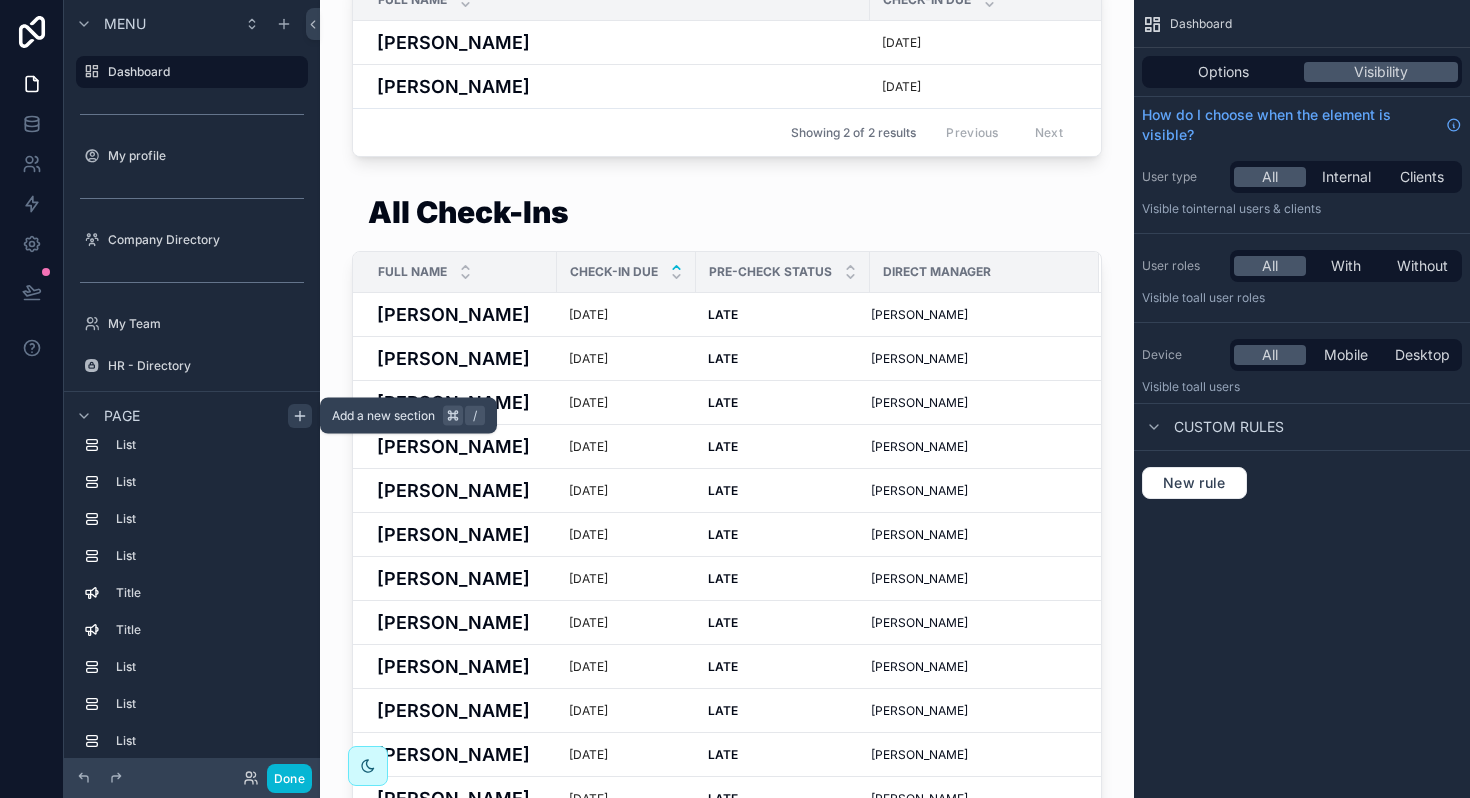 click 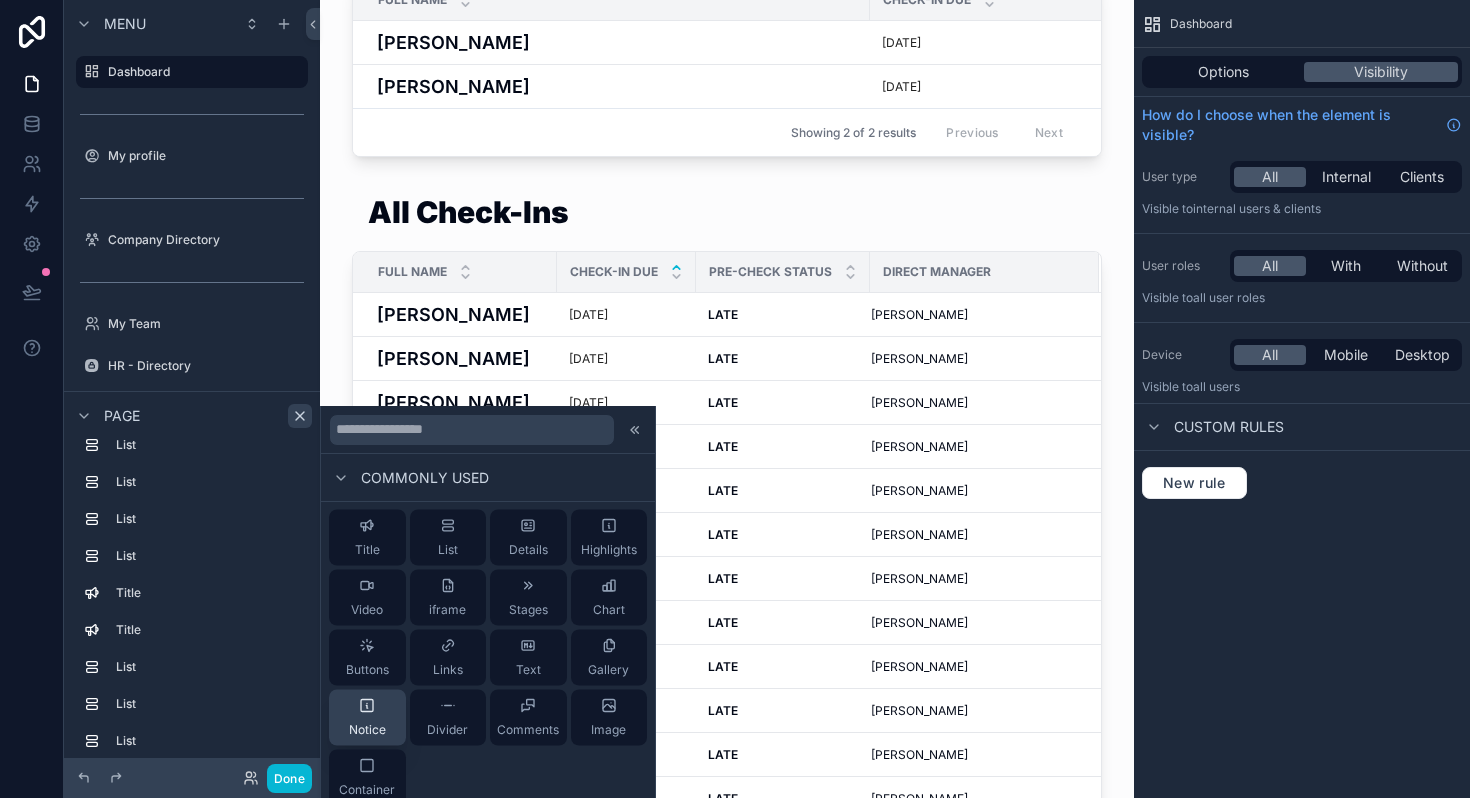 click 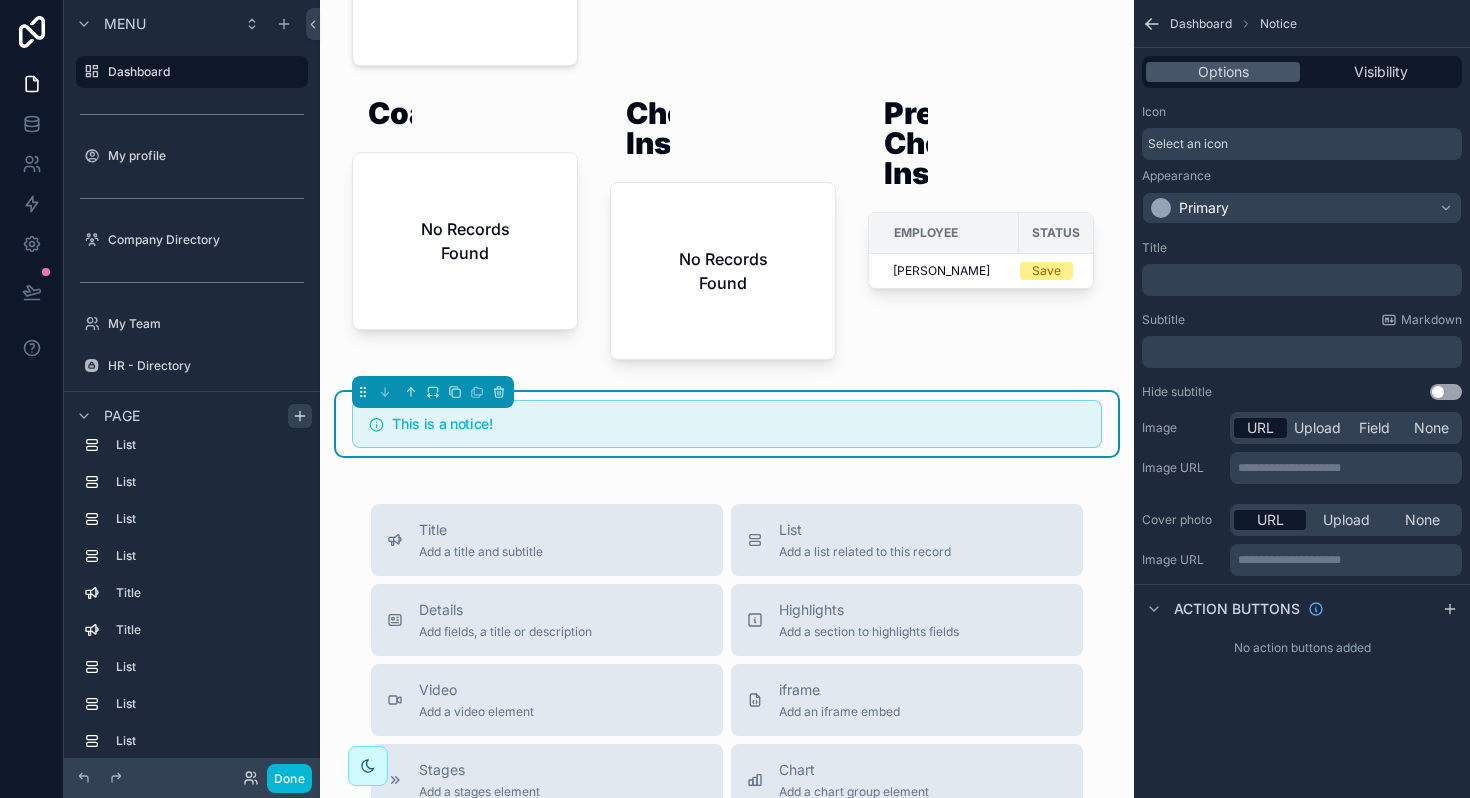 scroll, scrollTop: 4224, scrollLeft: 0, axis: vertical 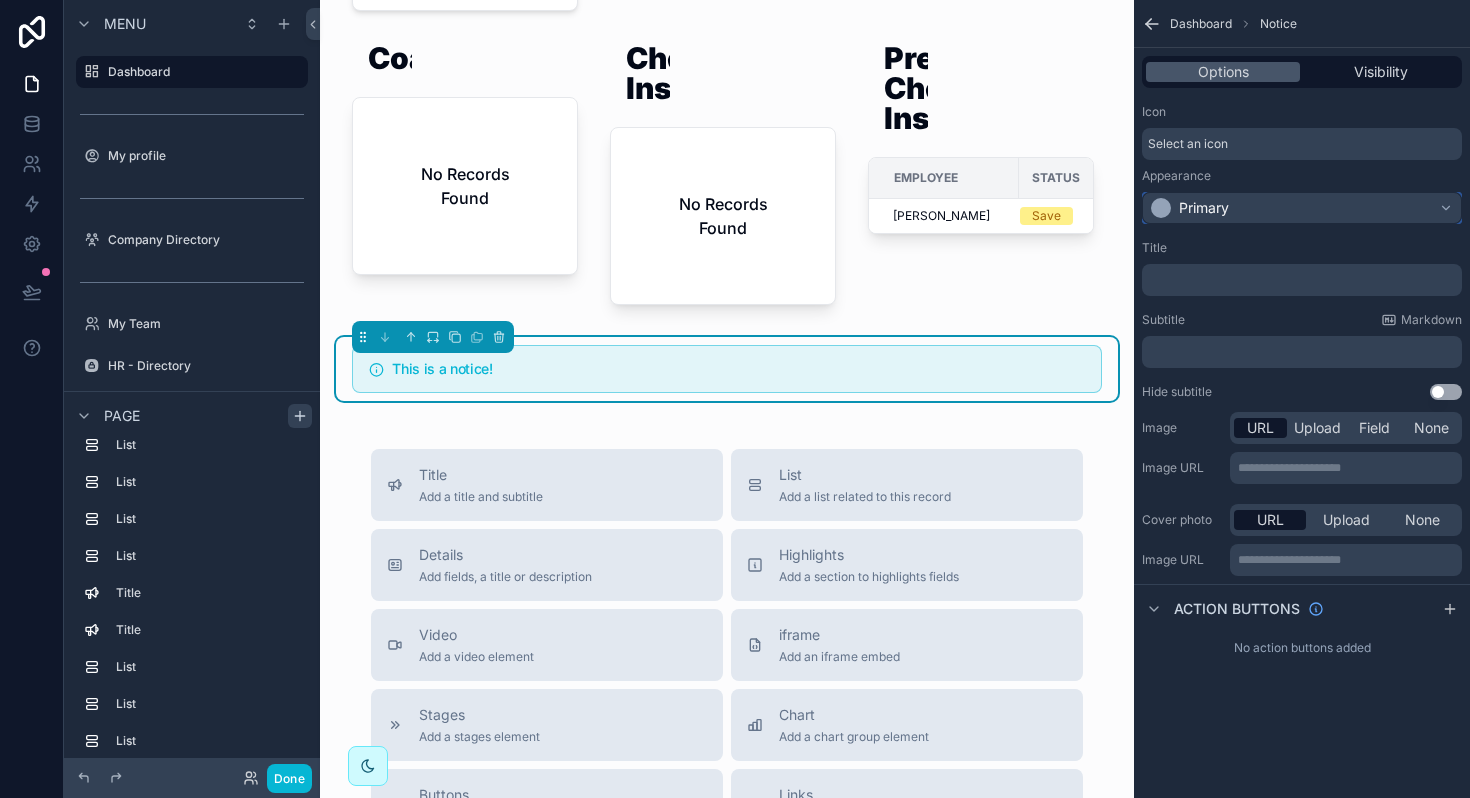 click on "Primary" at bounding box center (1190, 208) 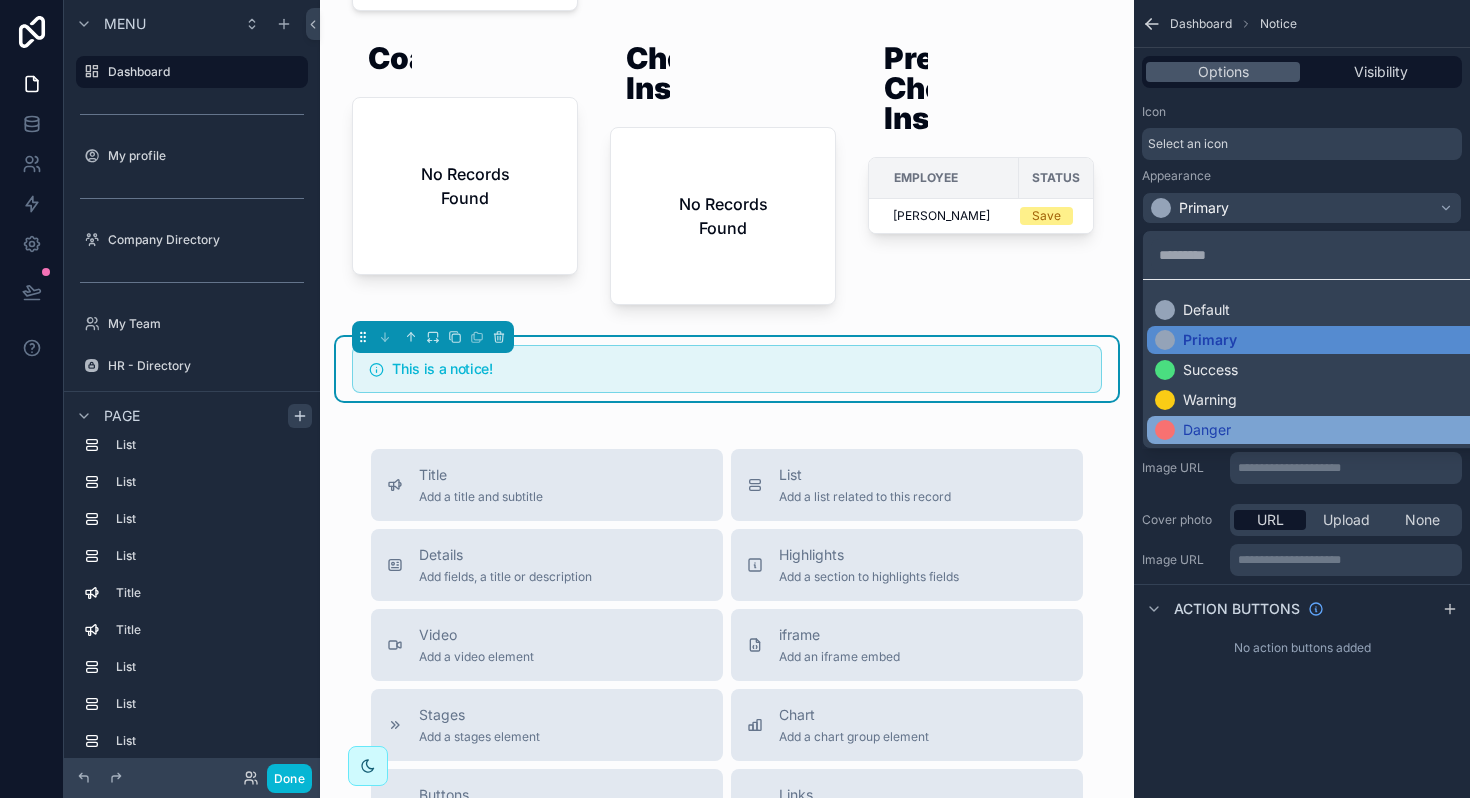 click on "Danger" at bounding box center [1207, 430] 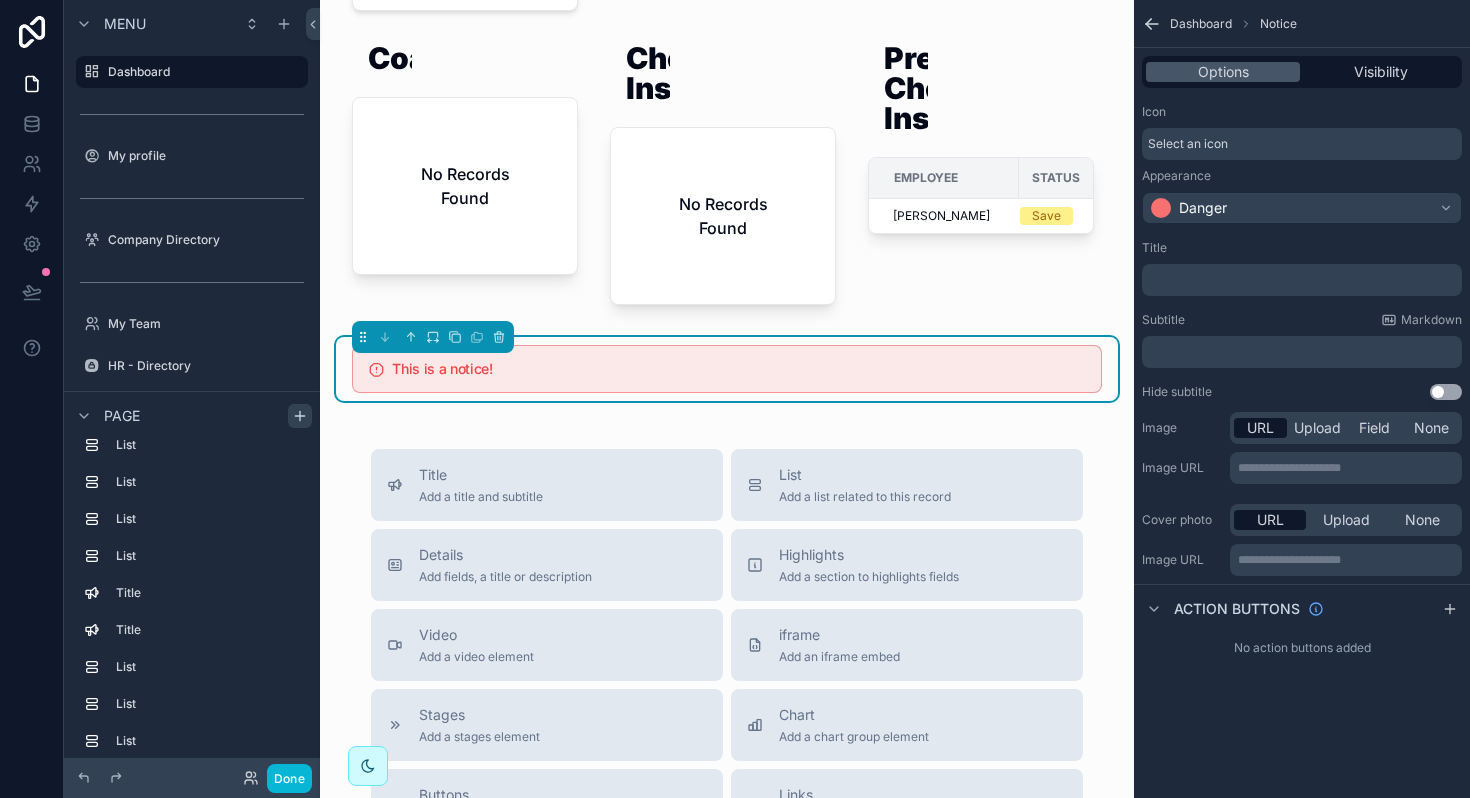 click on "﻿" at bounding box center [1304, 280] 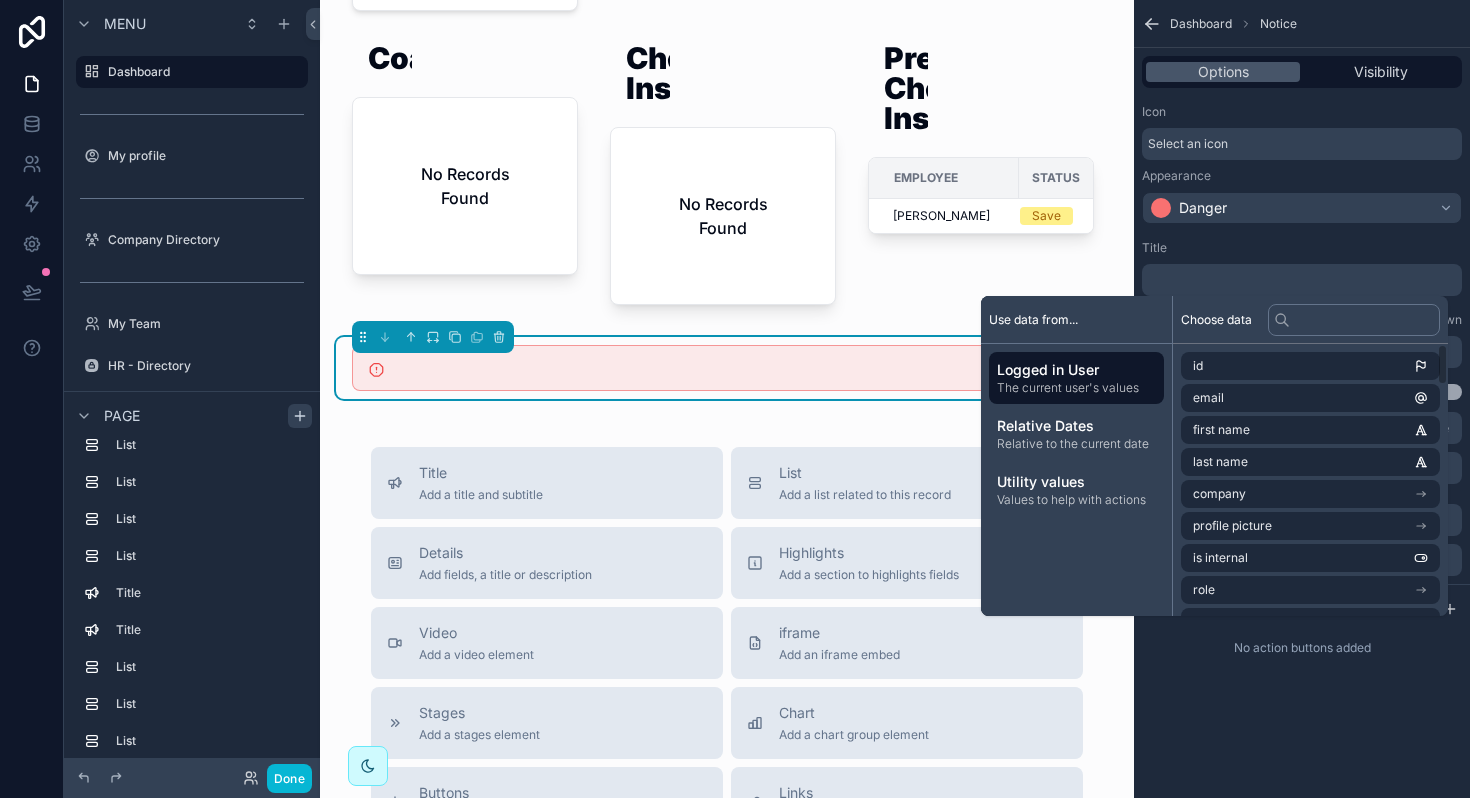 click on "**********" at bounding box center [1302, 348] 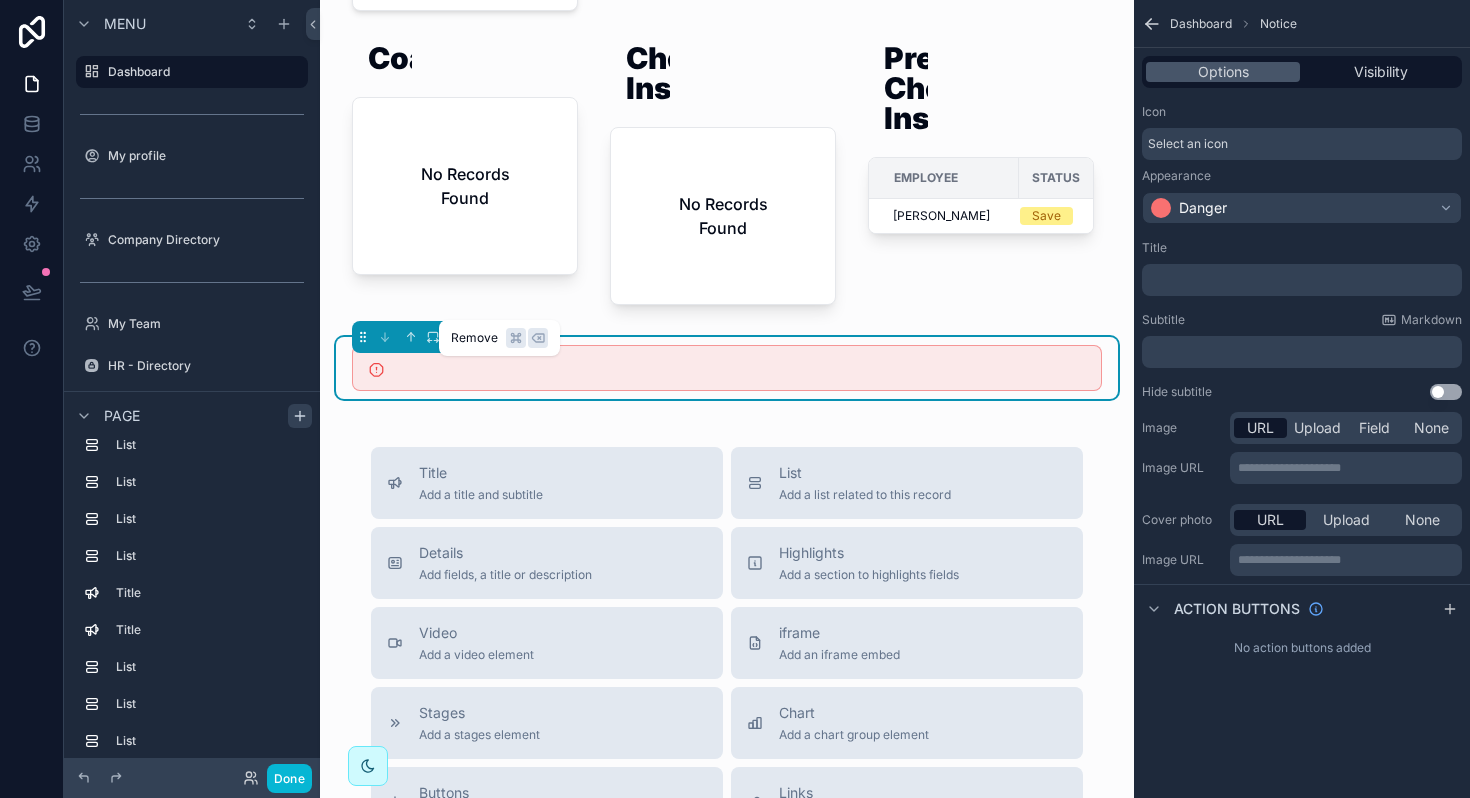 click 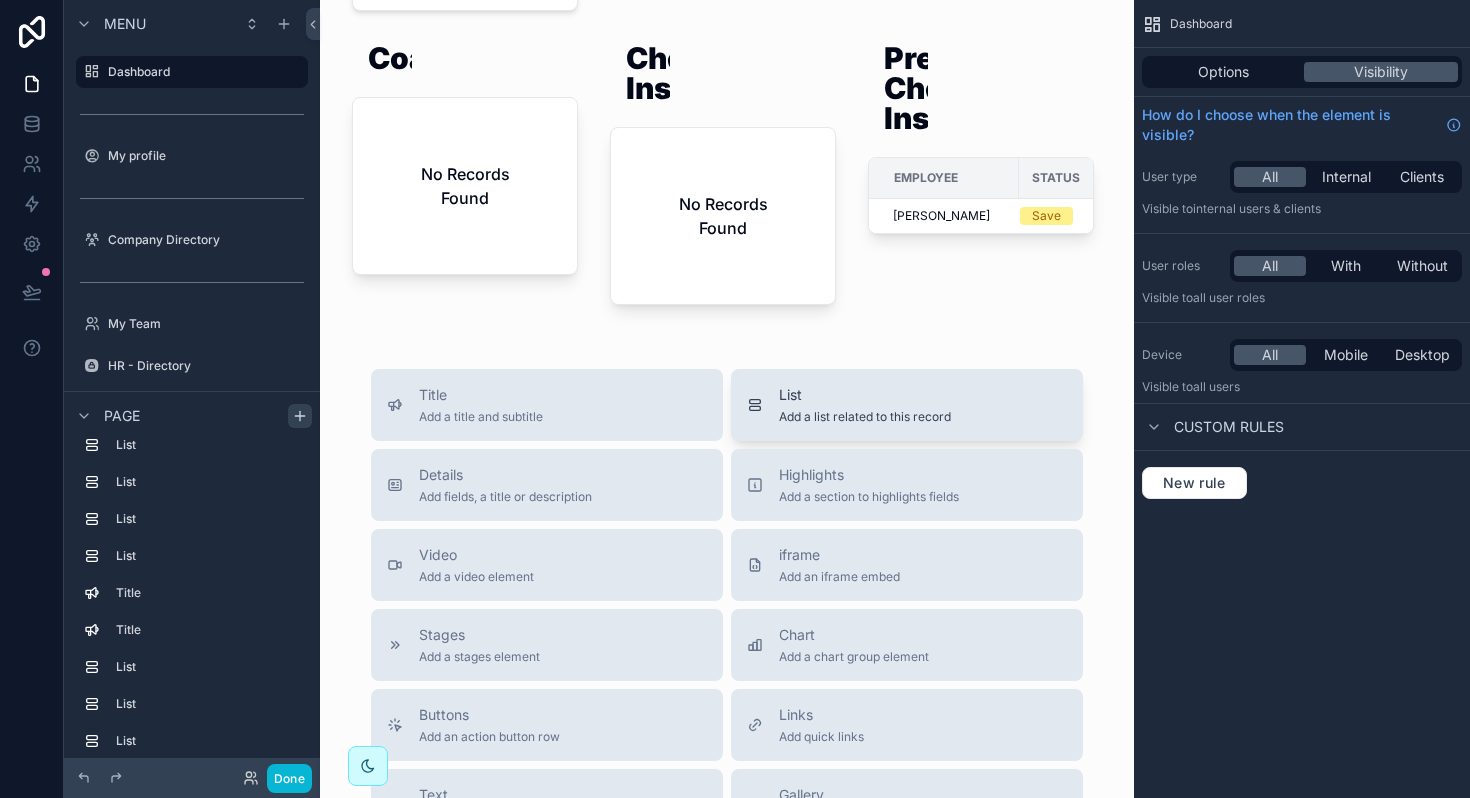 click on "List" at bounding box center (865, 395) 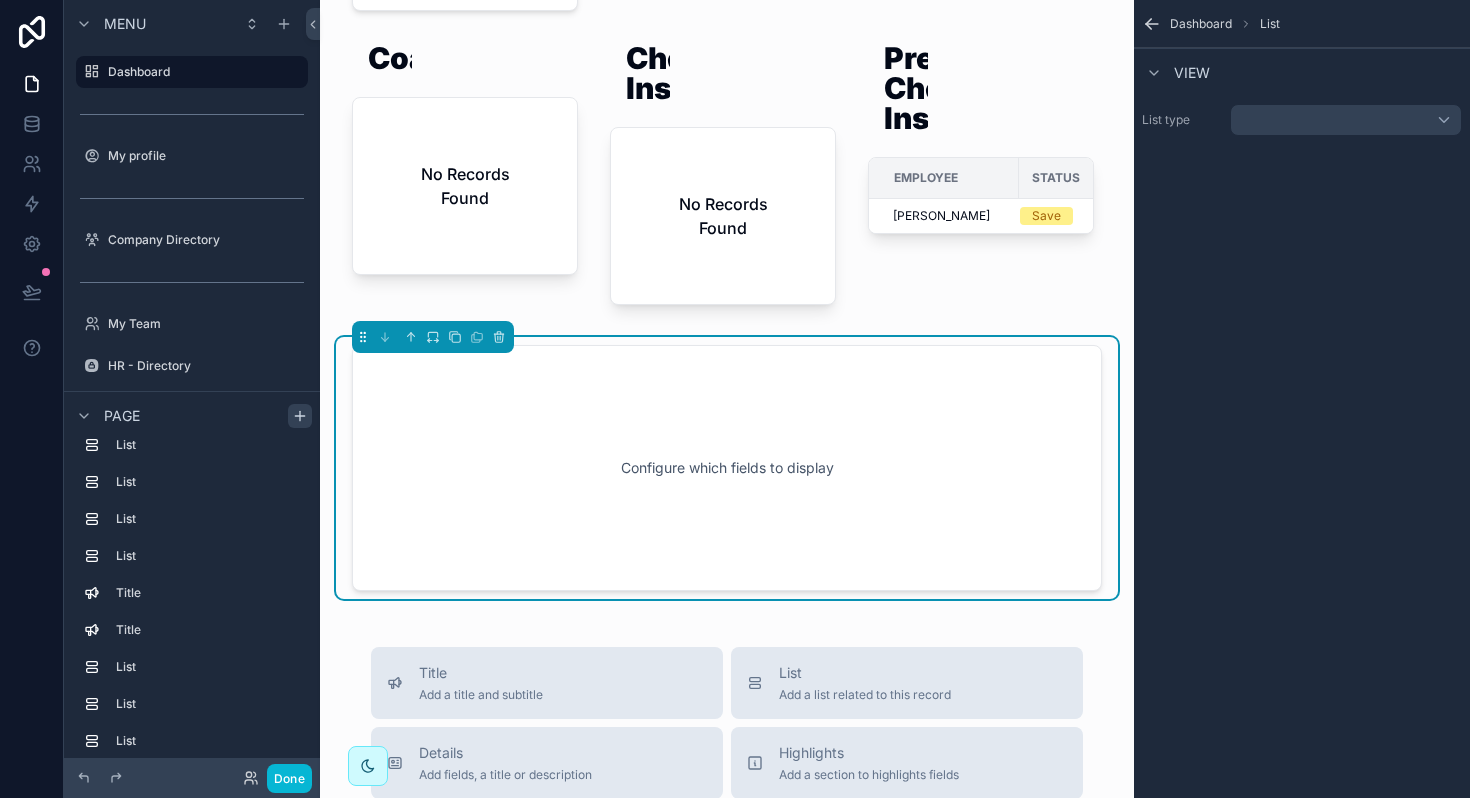 scroll, scrollTop: 4323, scrollLeft: 0, axis: vertical 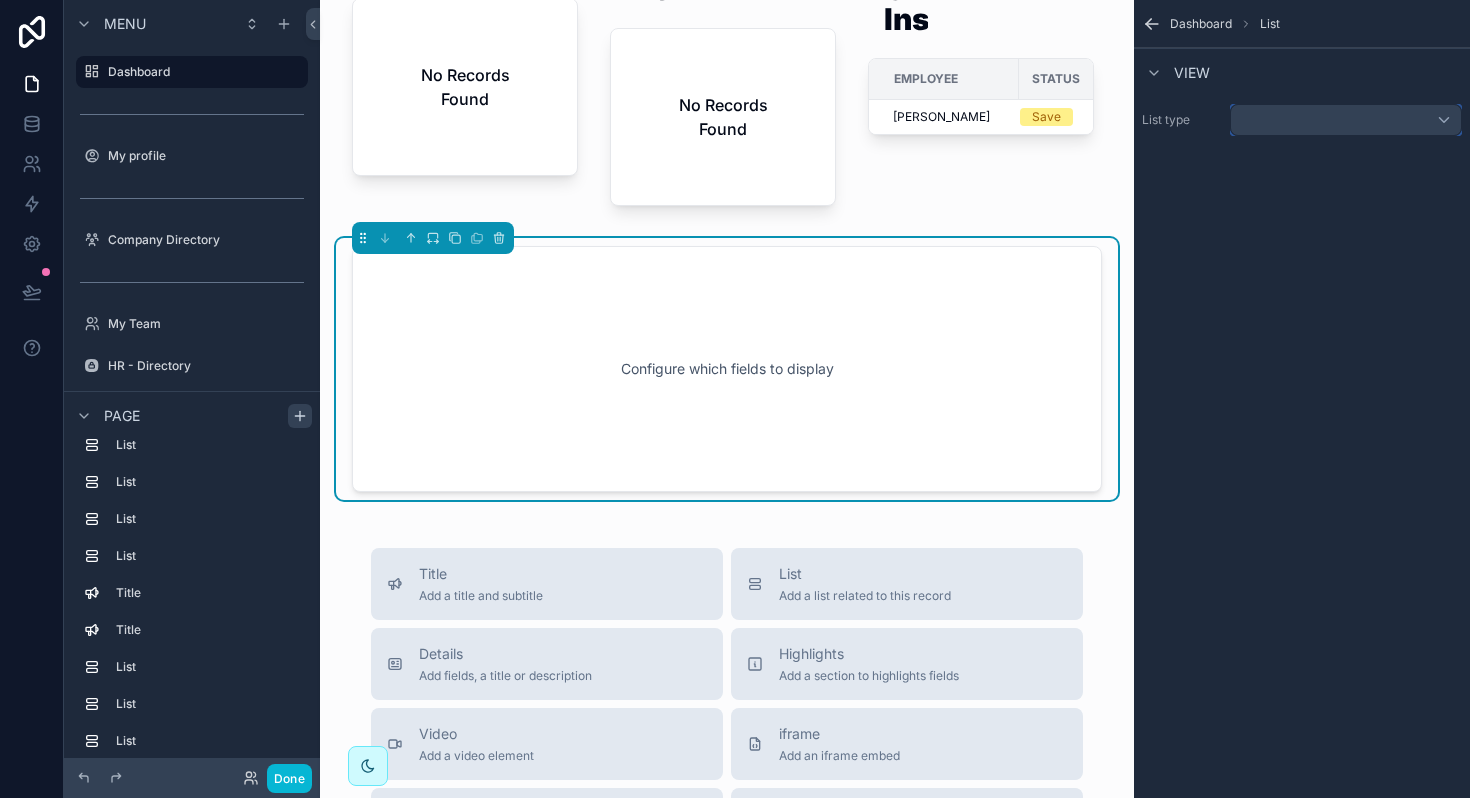 click at bounding box center [1346, 120] 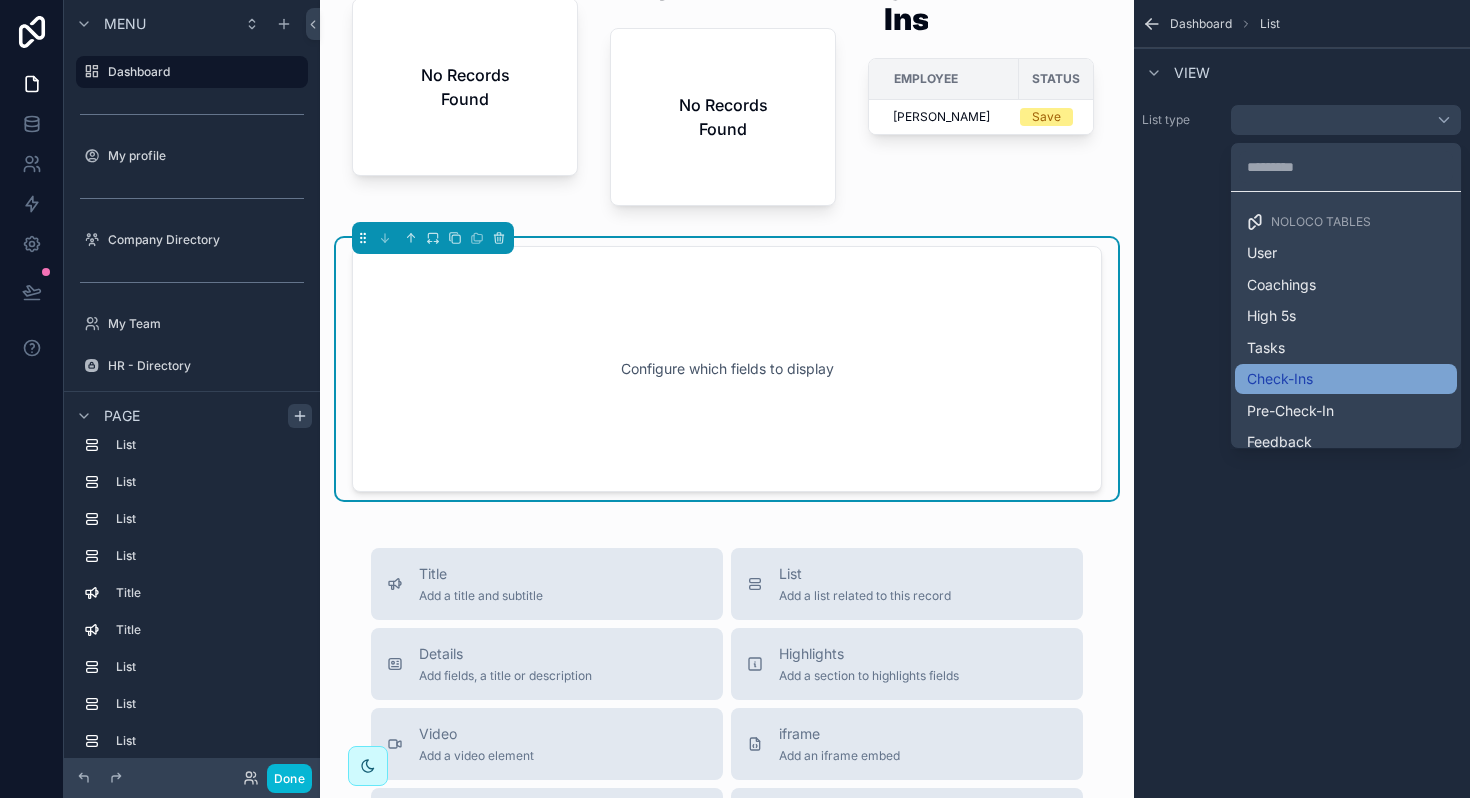 click on "Check-Ins" at bounding box center (1280, 379) 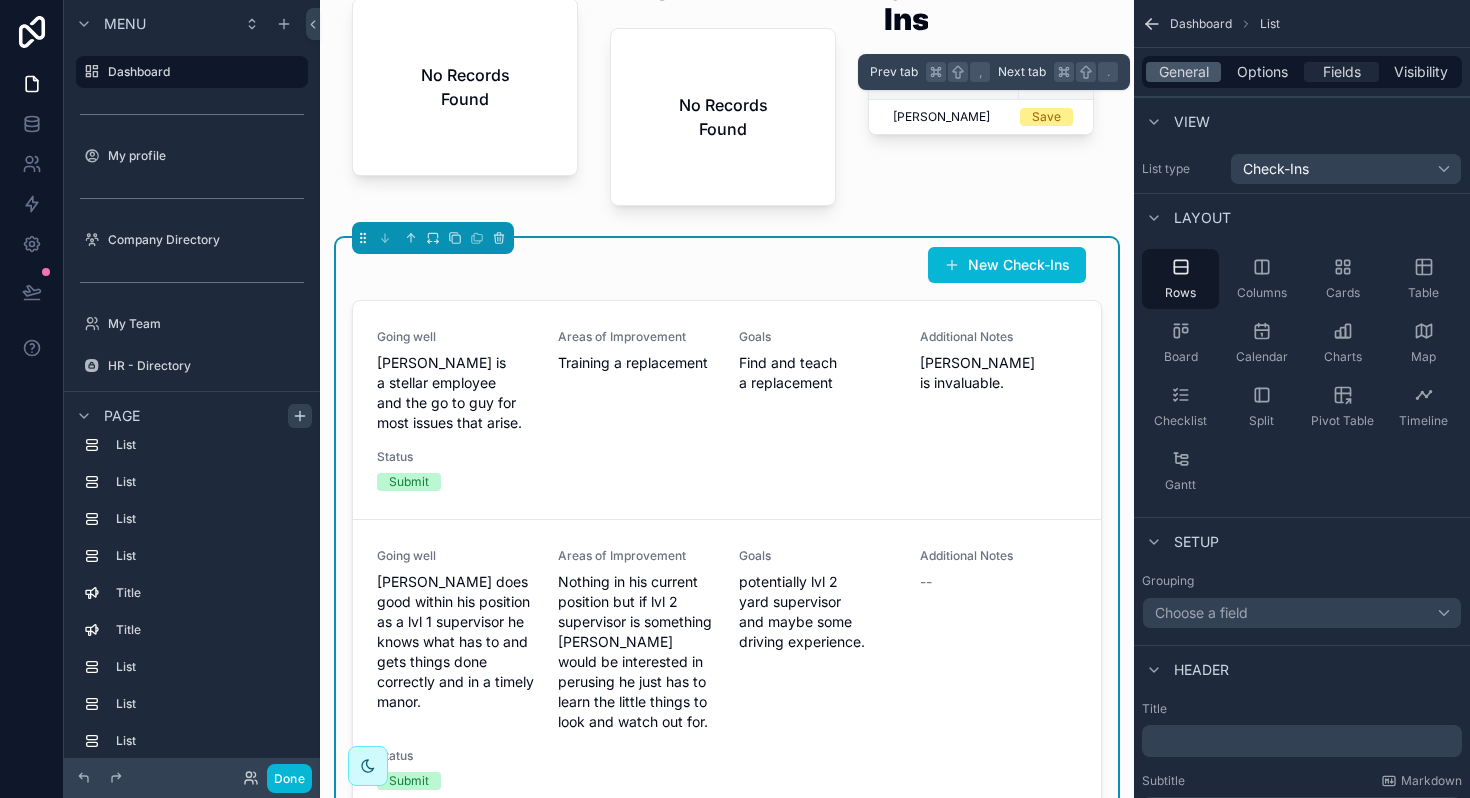 click on "Fields" at bounding box center [1342, 72] 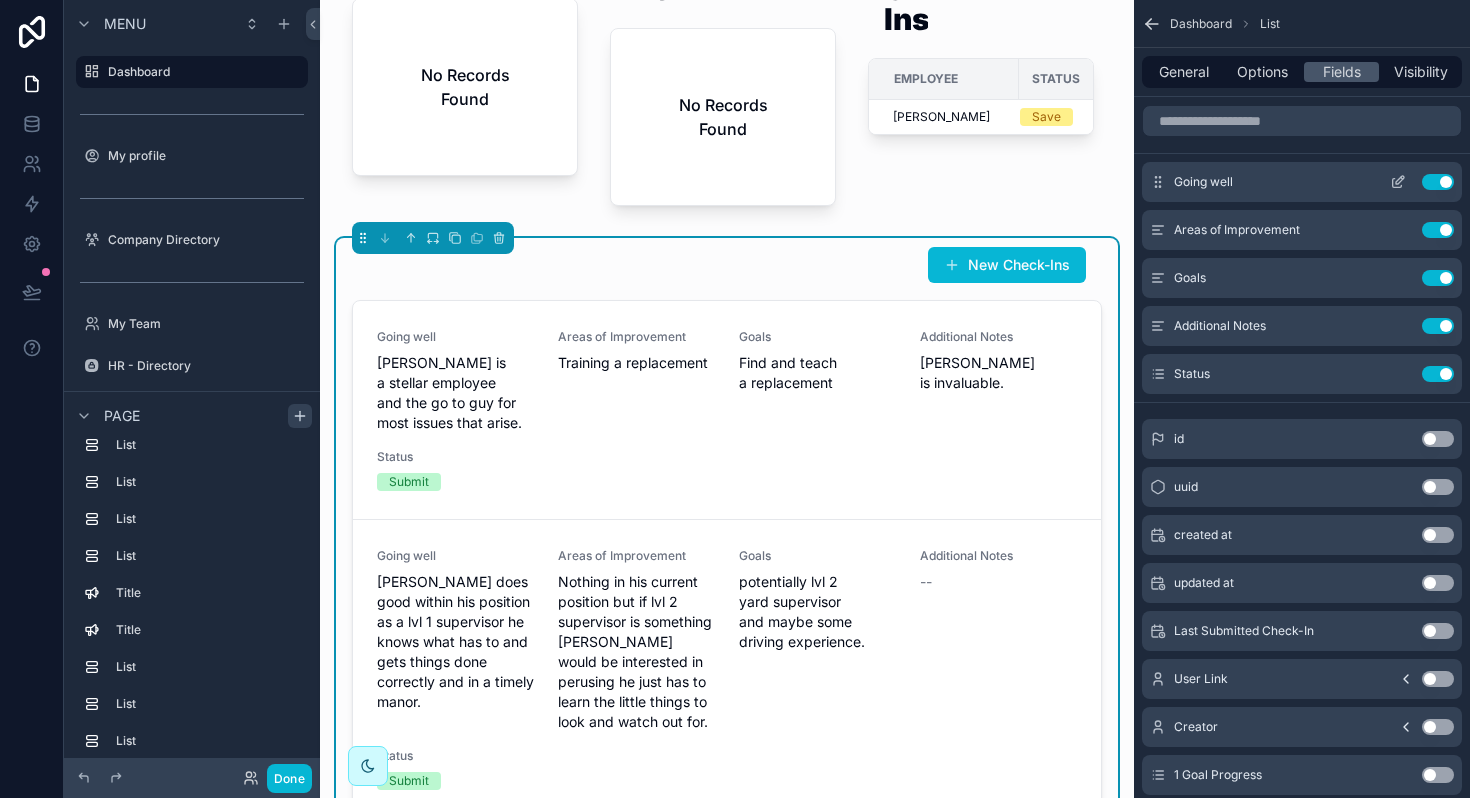 click on "Use setting" at bounding box center (1438, 182) 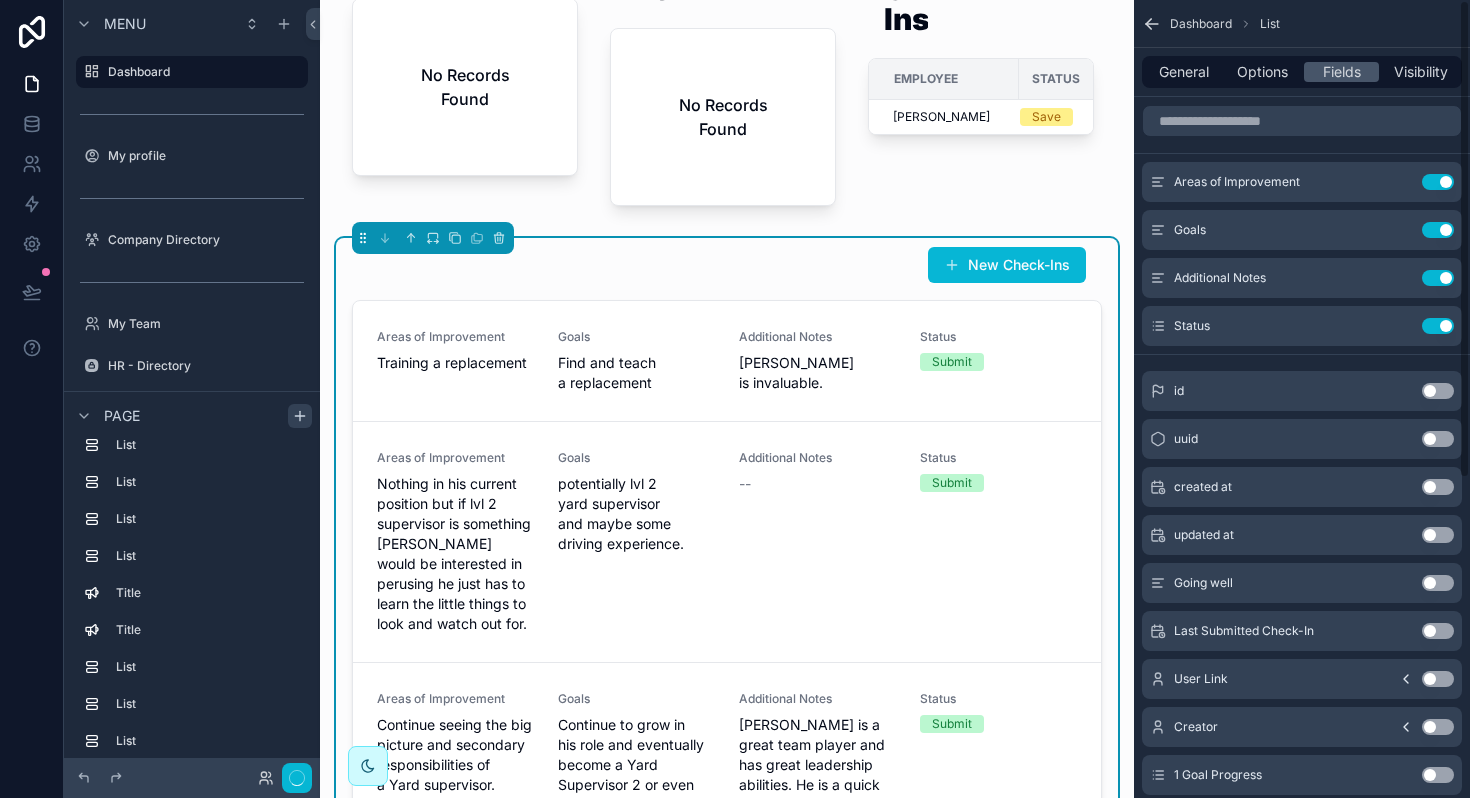 click on "Use setting" at bounding box center [1438, 182] 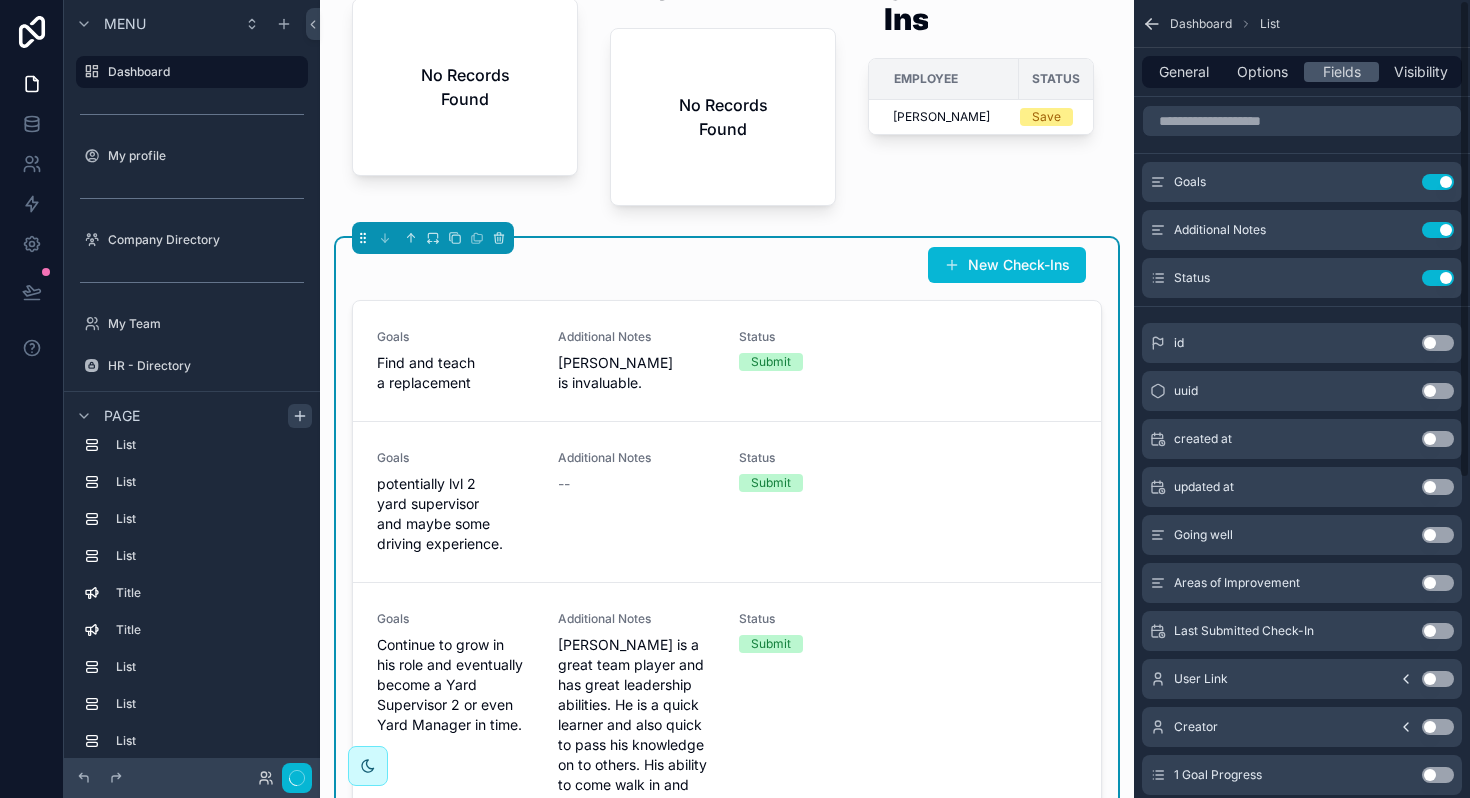 click on "Use setting" at bounding box center [1438, 182] 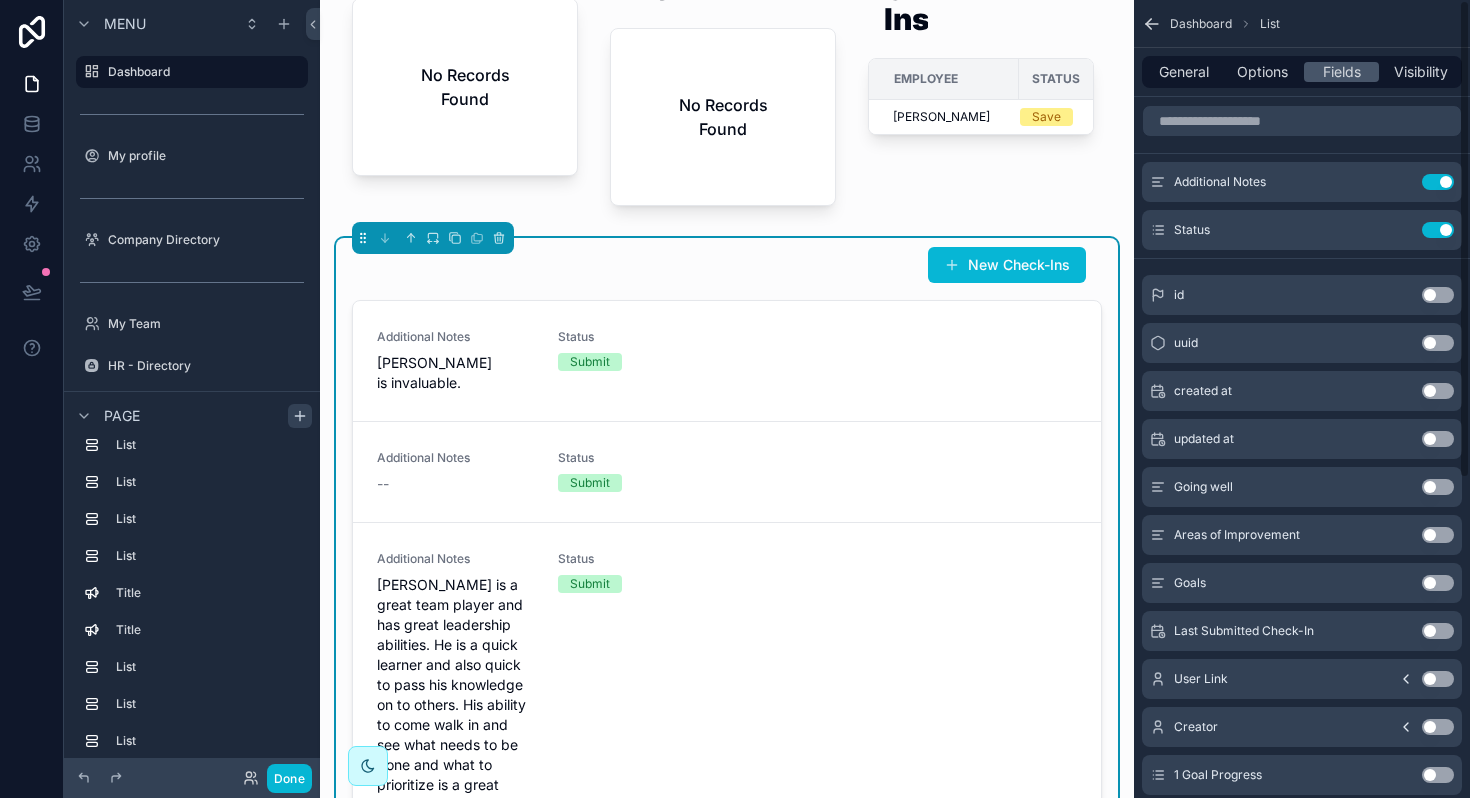 click on "Use setting" at bounding box center (1438, 182) 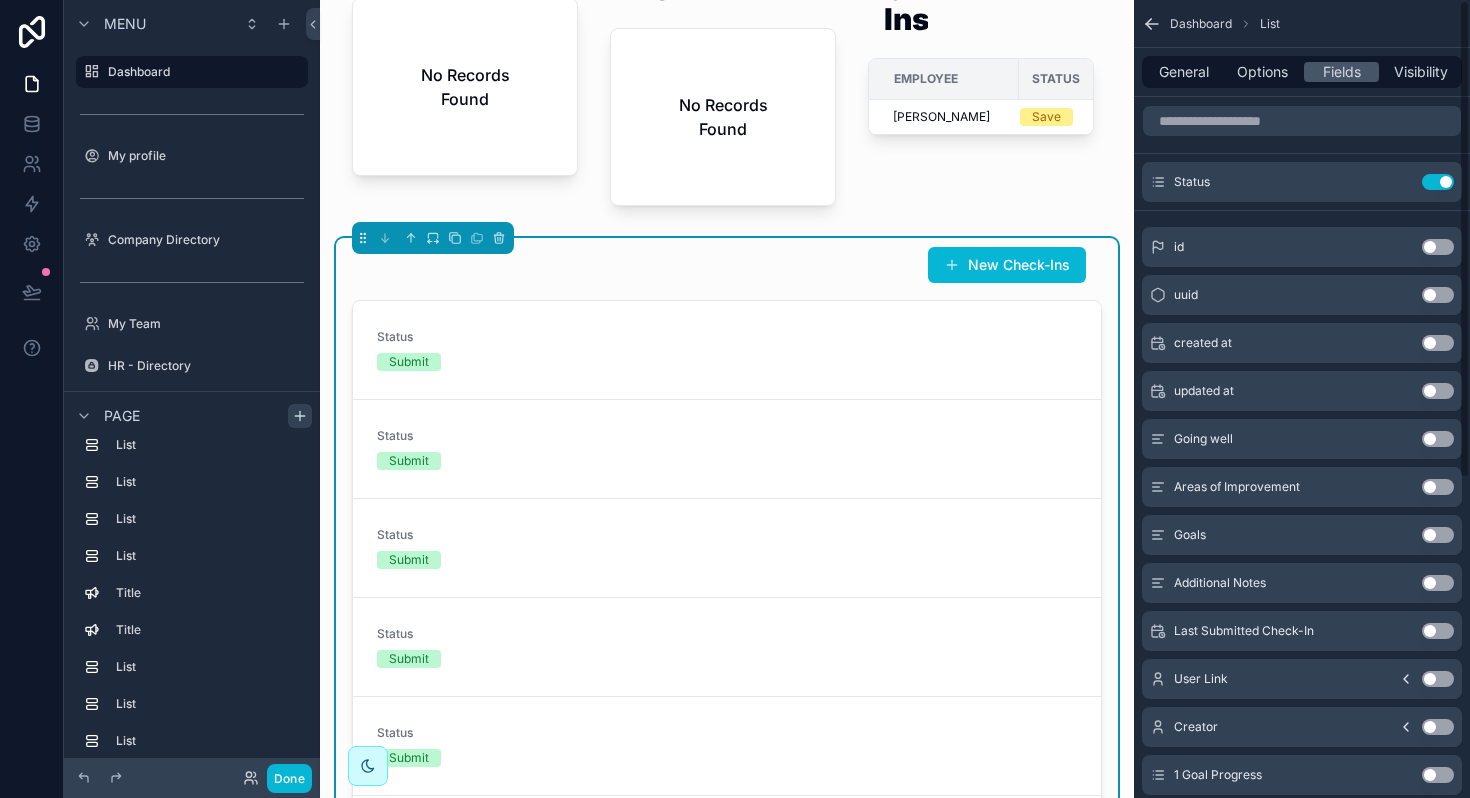click on "Use setting" at bounding box center [1438, 182] 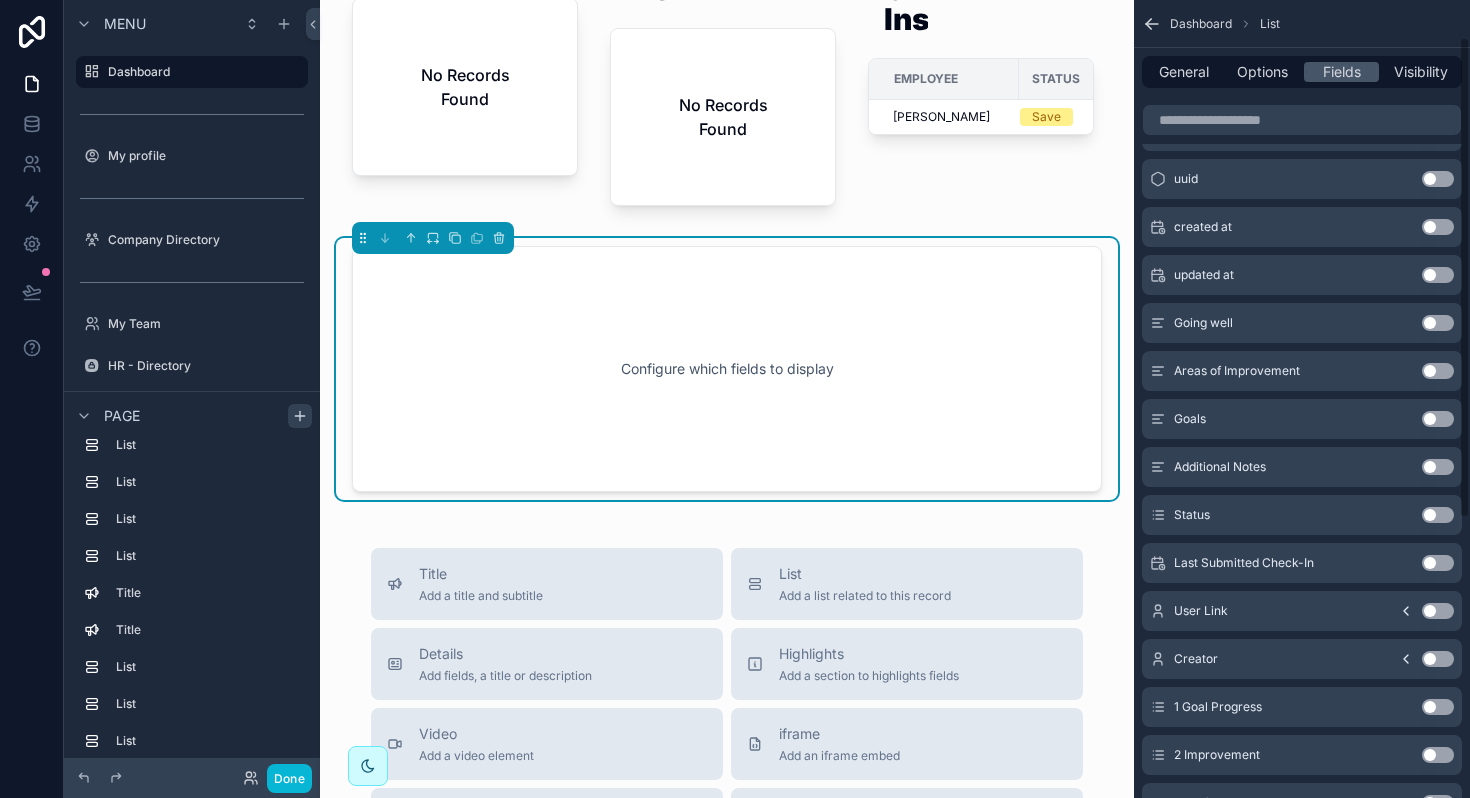 scroll, scrollTop: 78, scrollLeft: 0, axis: vertical 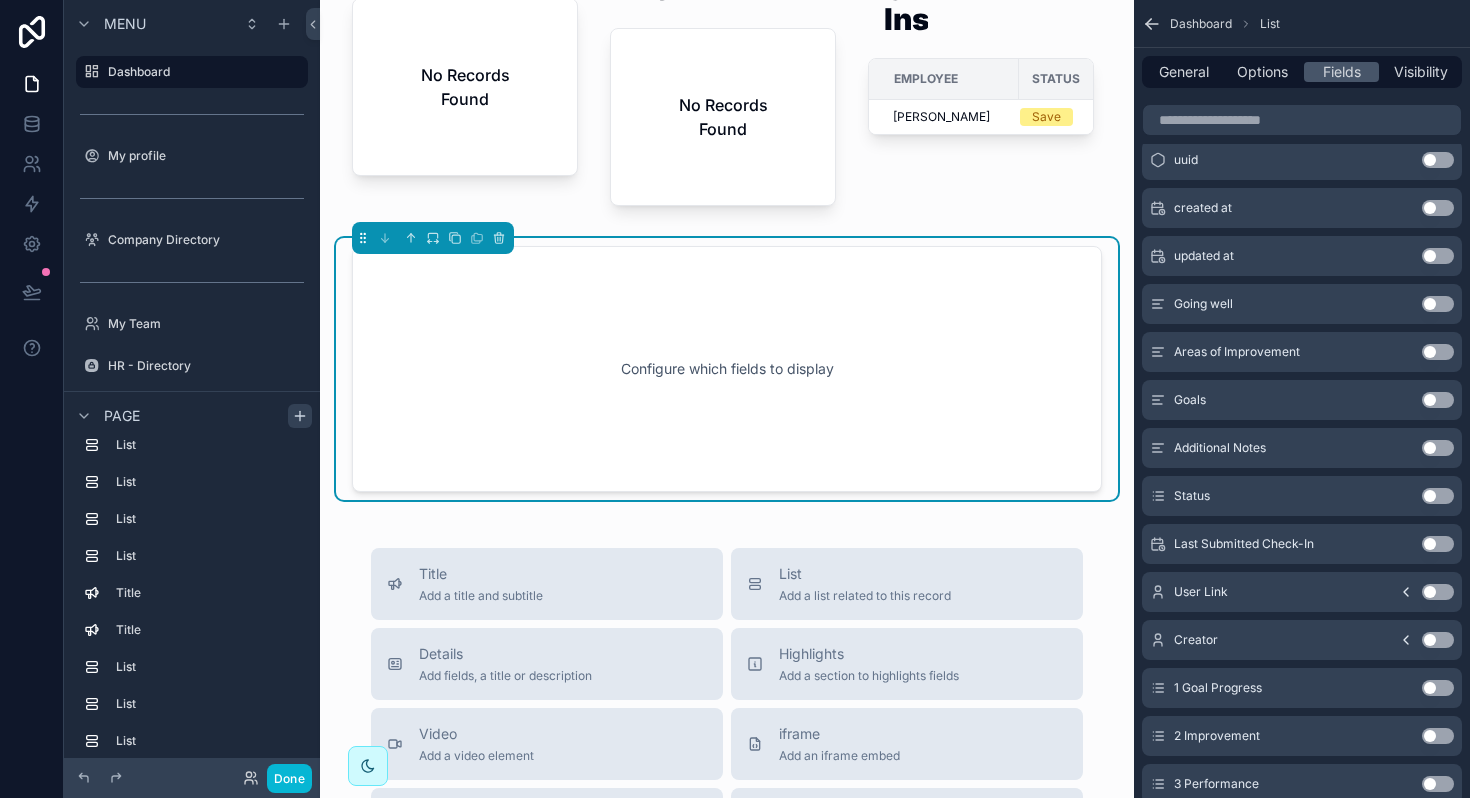 click 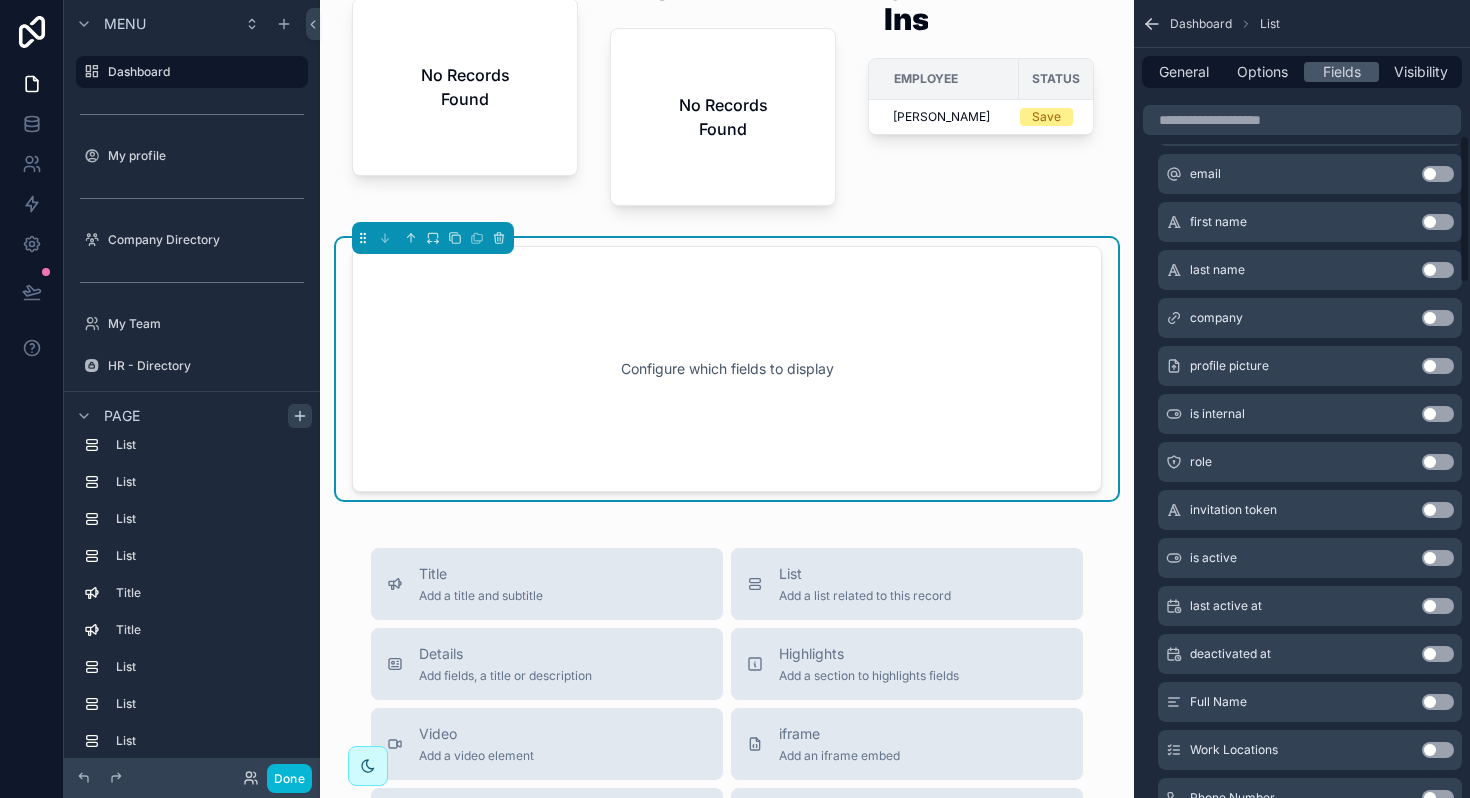 scroll, scrollTop: 740, scrollLeft: 0, axis: vertical 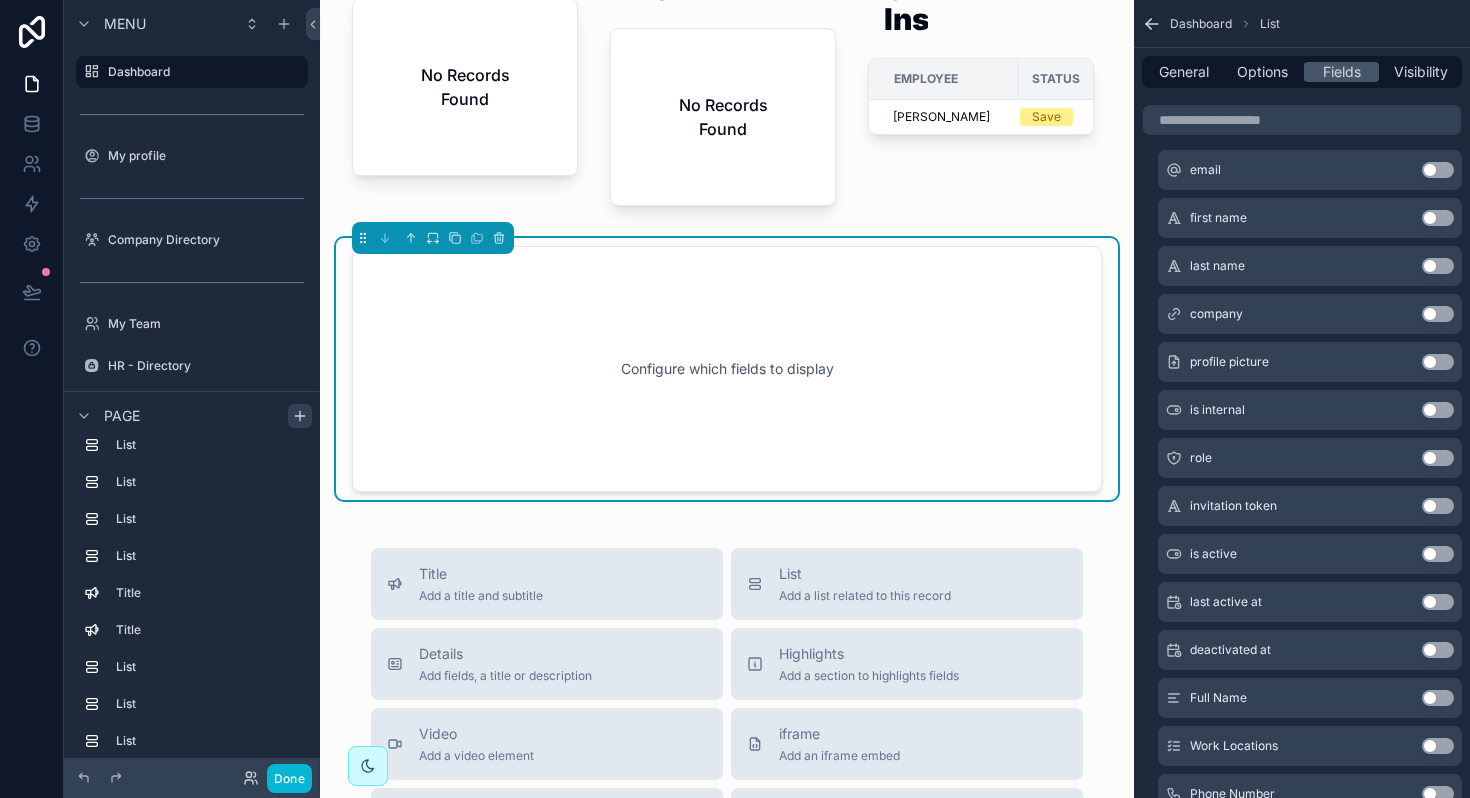 click on "Full Name" at bounding box center (1218, 698) 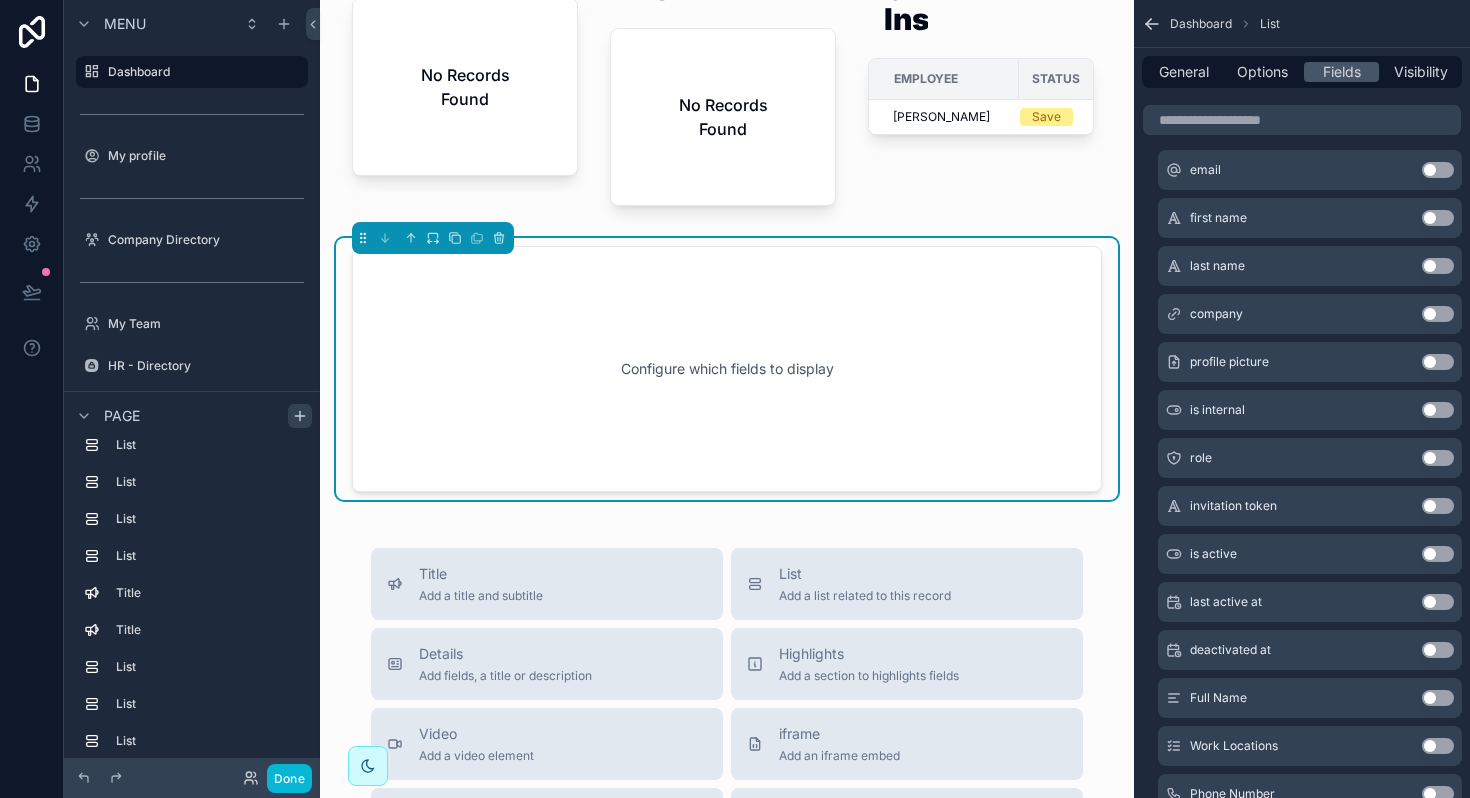 click on "Use setting" at bounding box center (1438, 698) 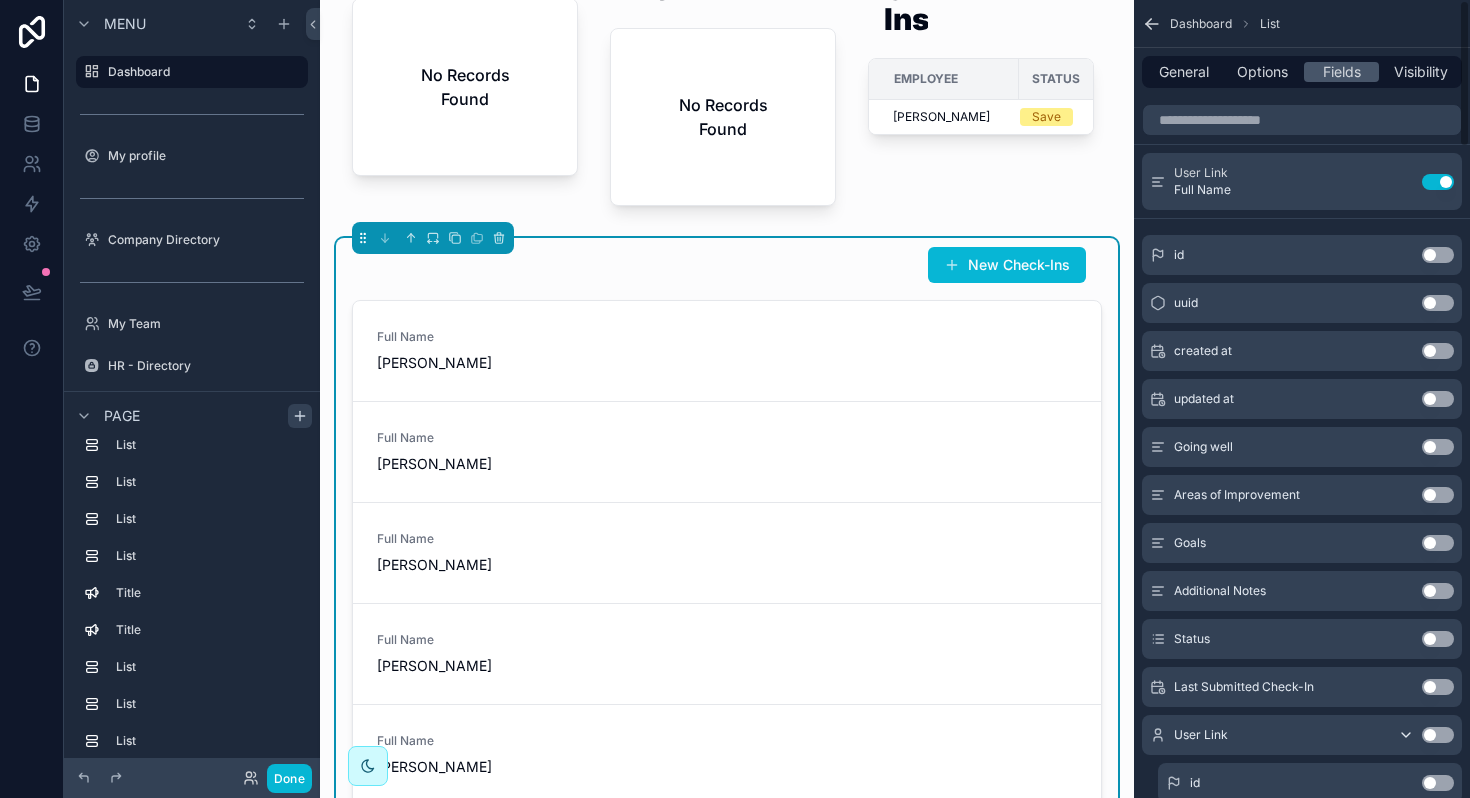 scroll, scrollTop: 0, scrollLeft: 0, axis: both 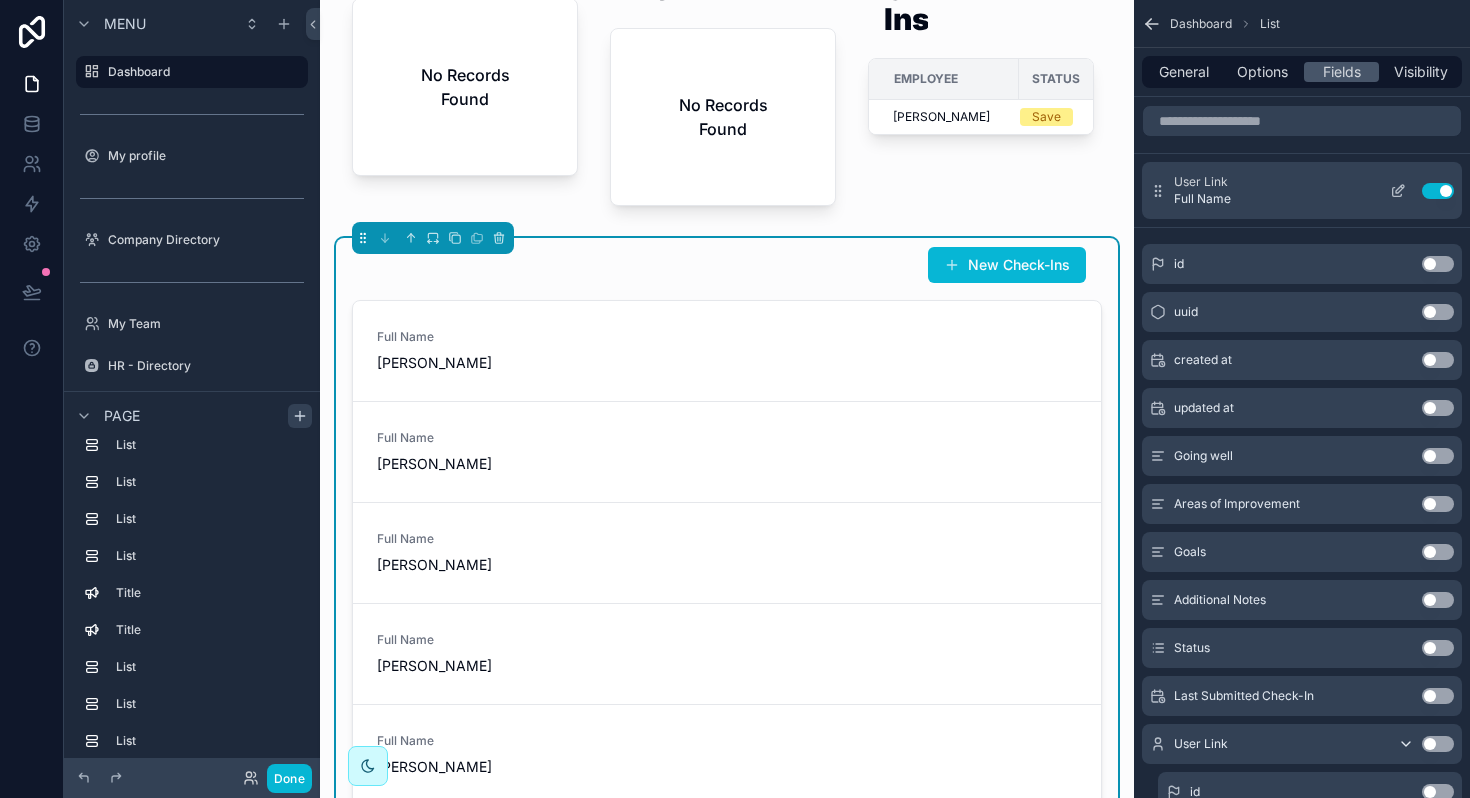 click on "Use setting" at bounding box center (1438, 191) 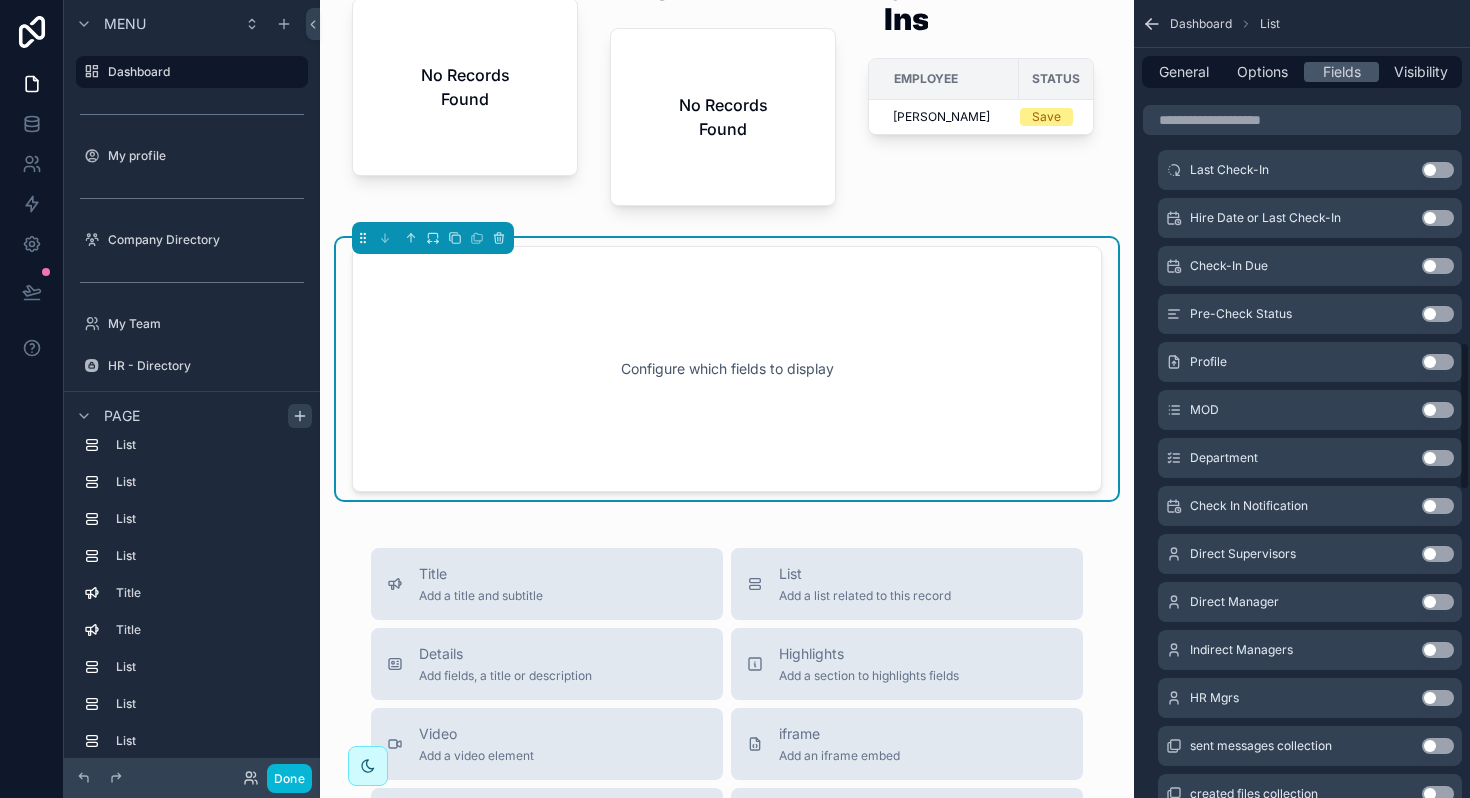 scroll, scrollTop: 1843, scrollLeft: 0, axis: vertical 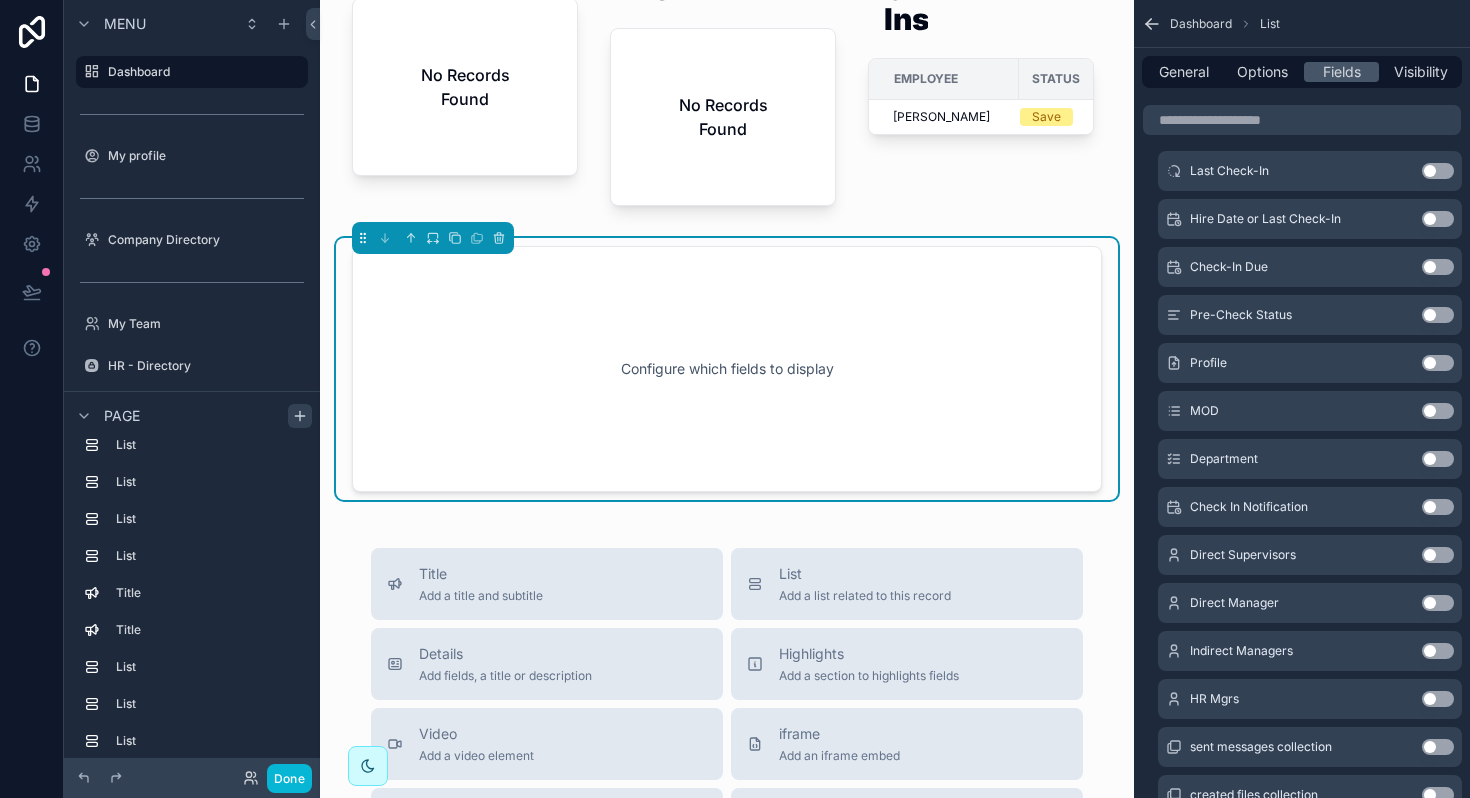 click on "Use setting" at bounding box center (1438, 603) 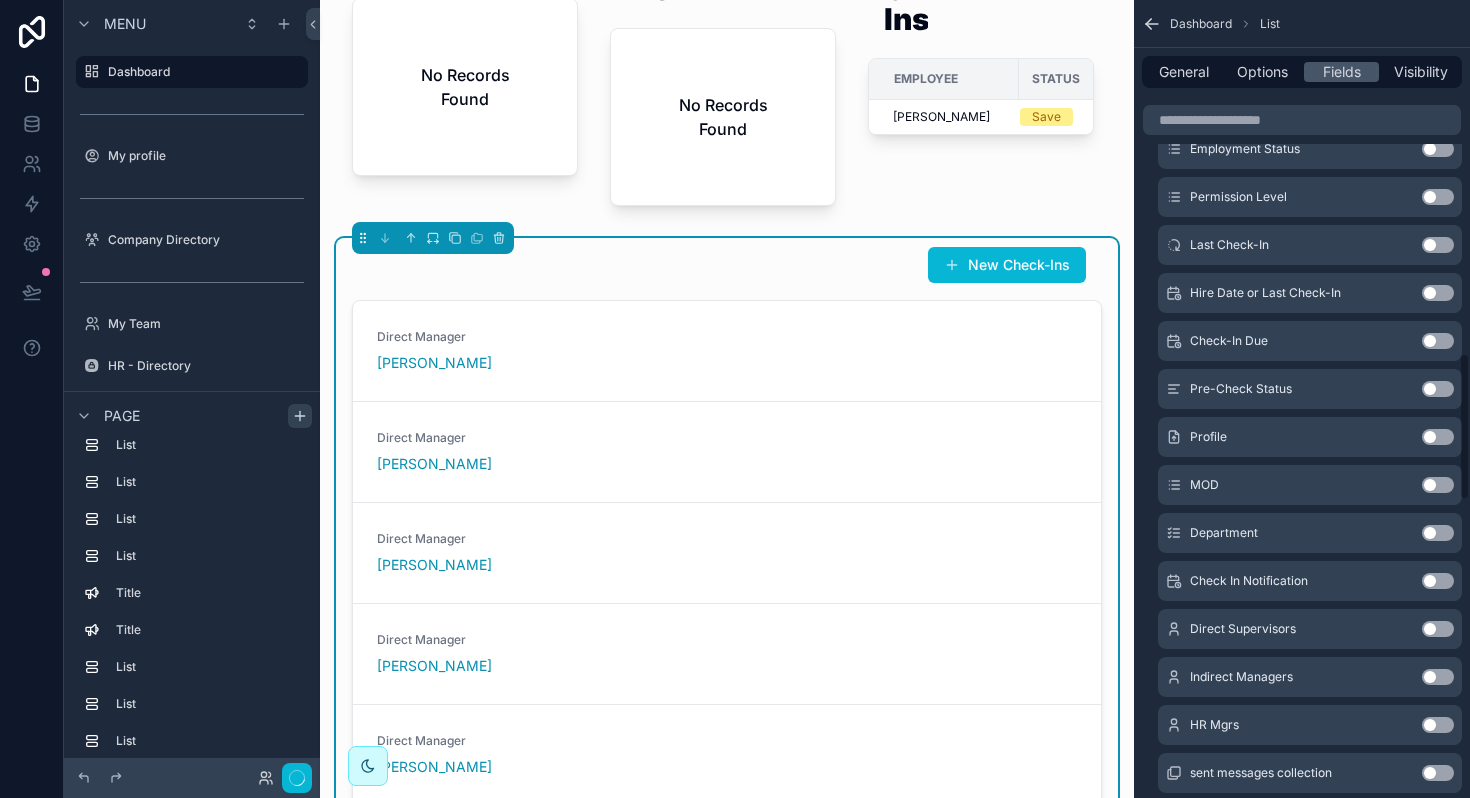 scroll, scrollTop: 1917, scrollLeft: 0, axis: vertical 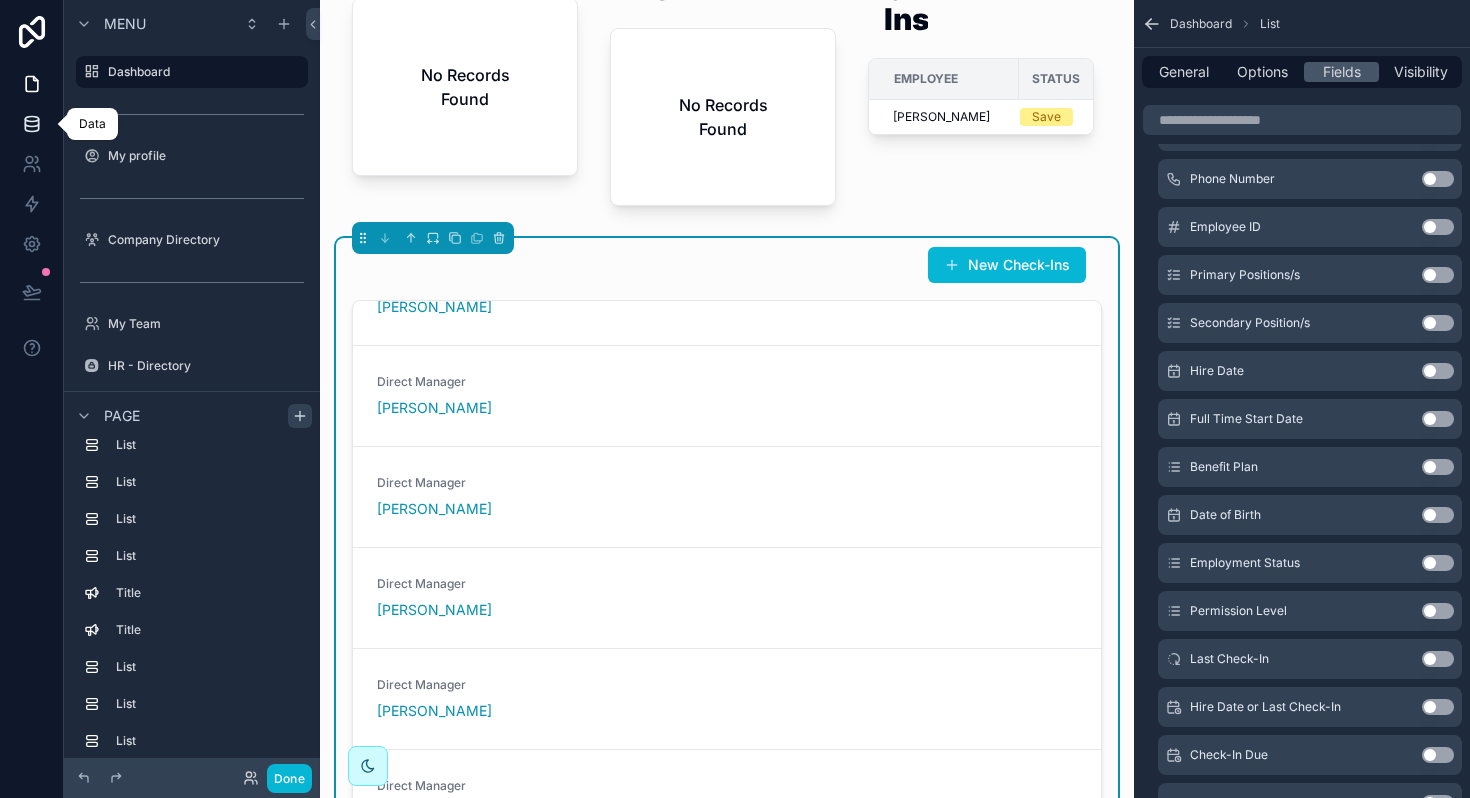 click at bounding box center [31, 124] 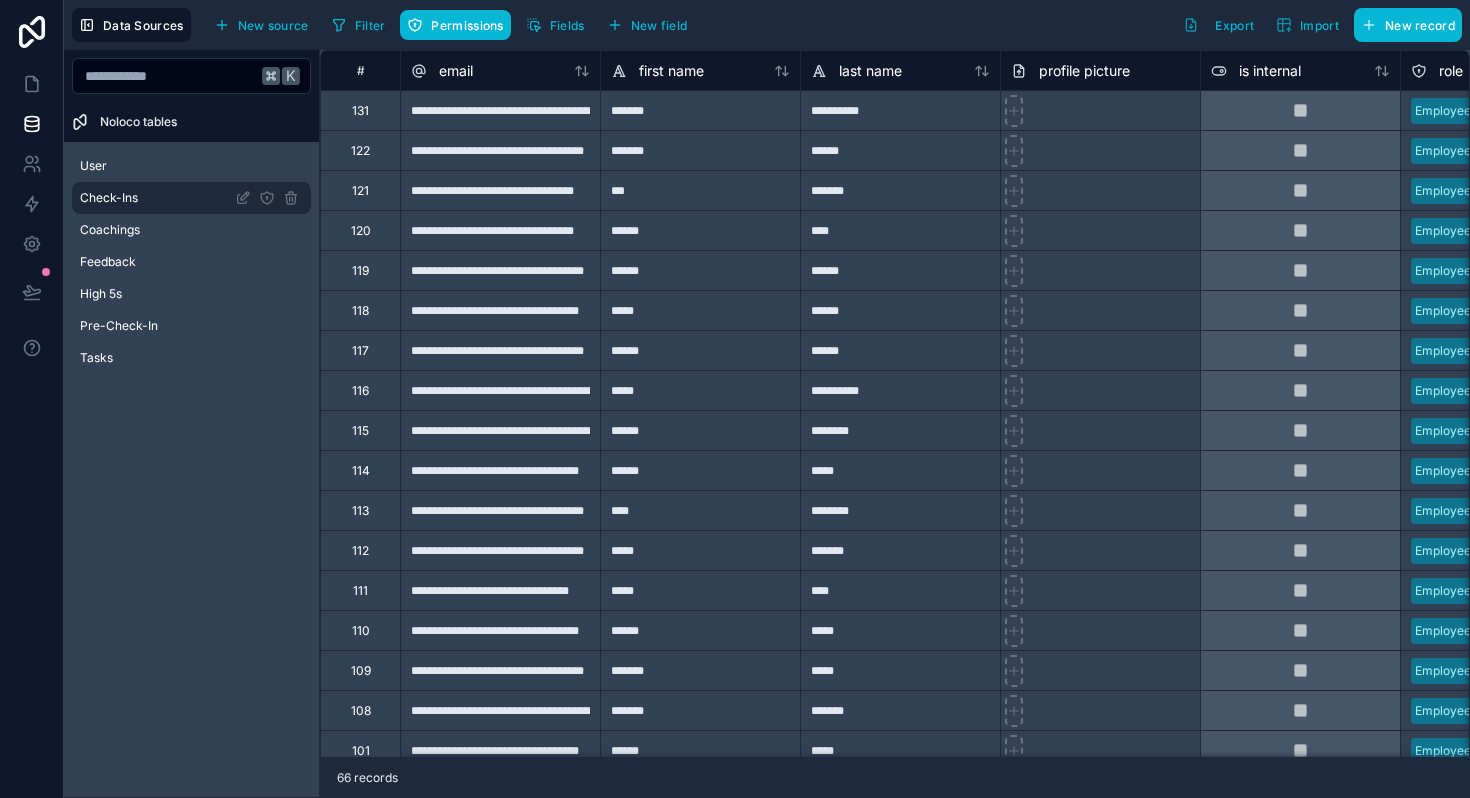 click on "Check-Ins" at bounding box center [109, 198] 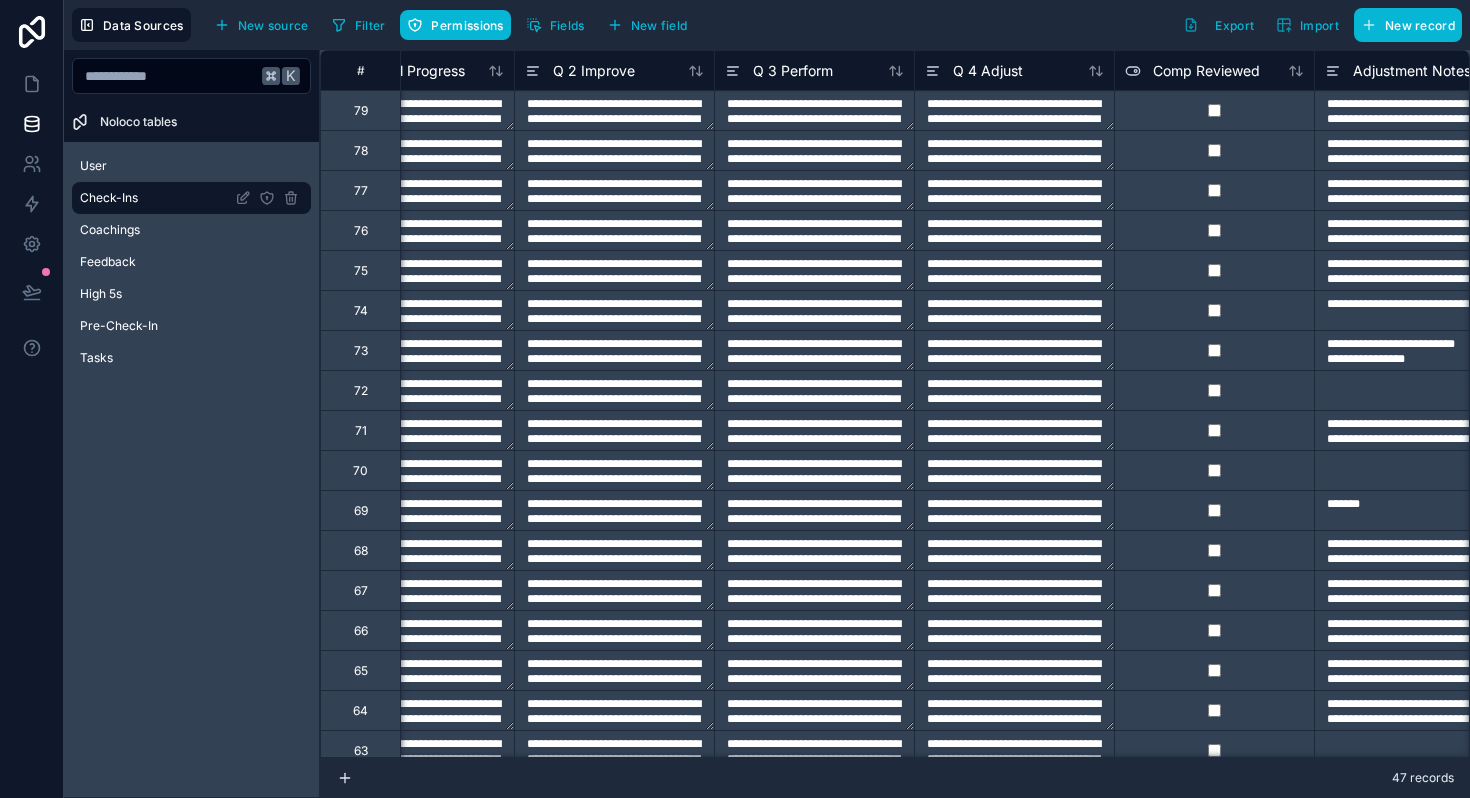 scroll, scrollTop: 0, scrollLeft: 2496, axis: horizontal 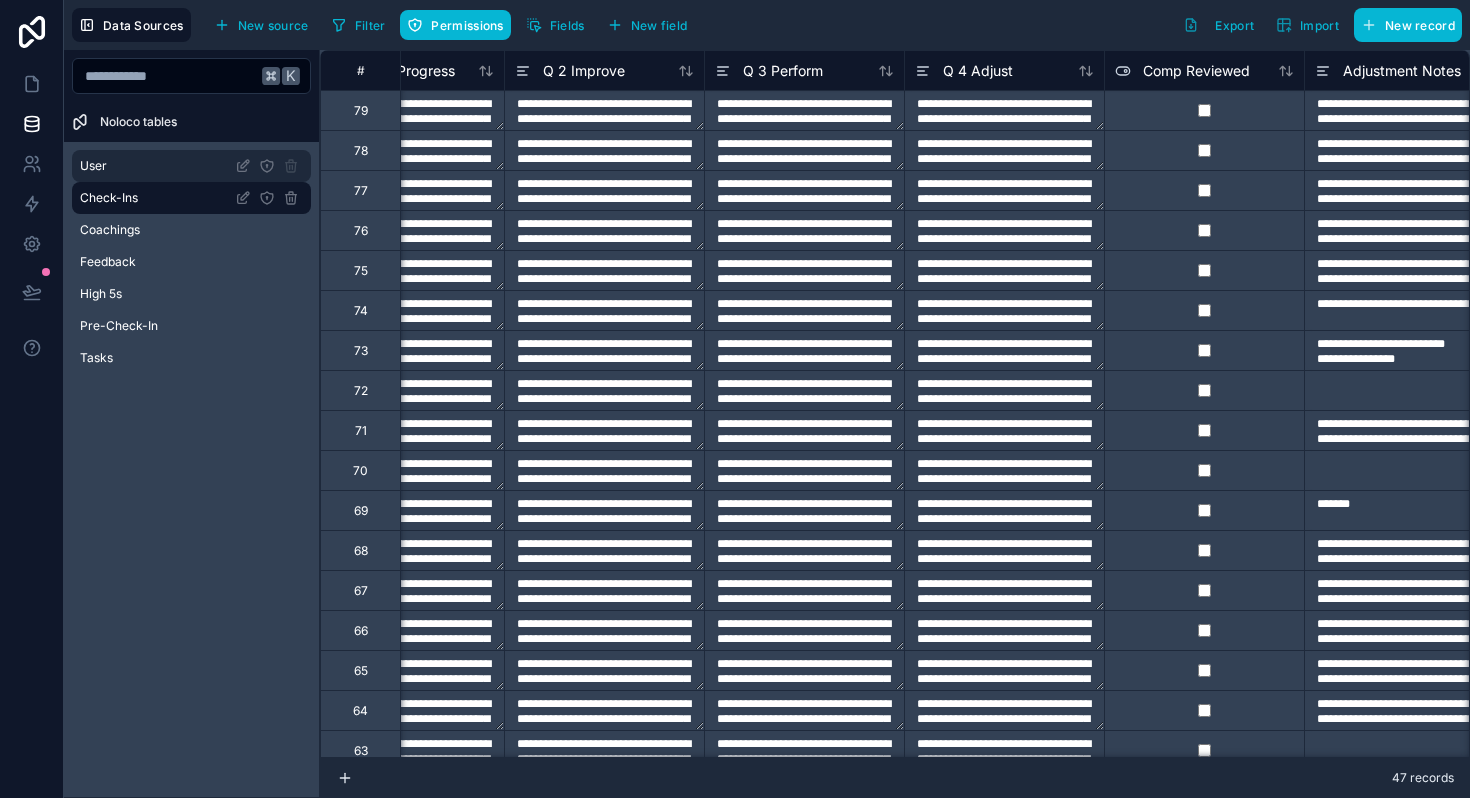 click on "User" at bounding box center (93, 166) 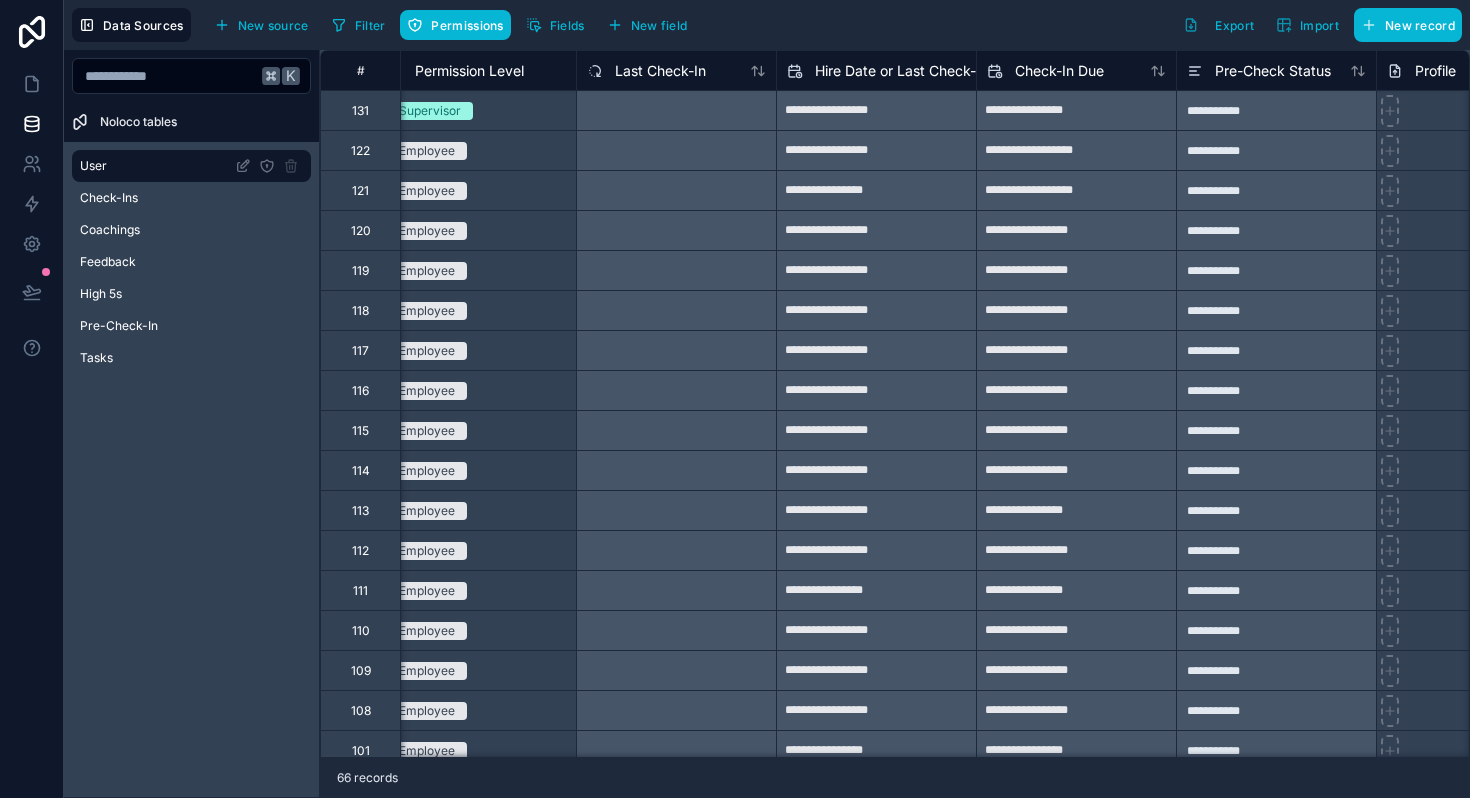 scroll, scrollTop: 0, scrollLeft: 4226, axis: horizontal 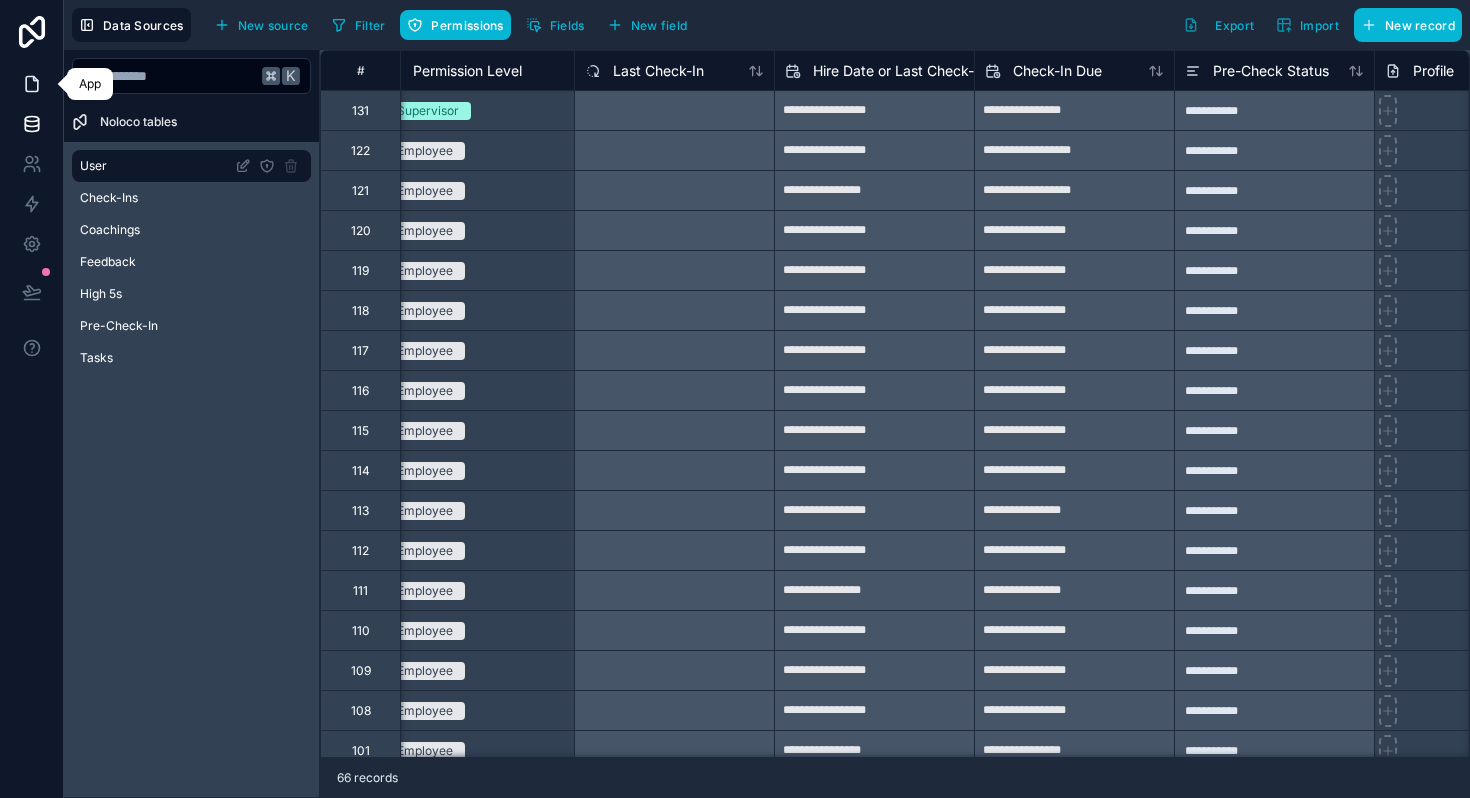 click 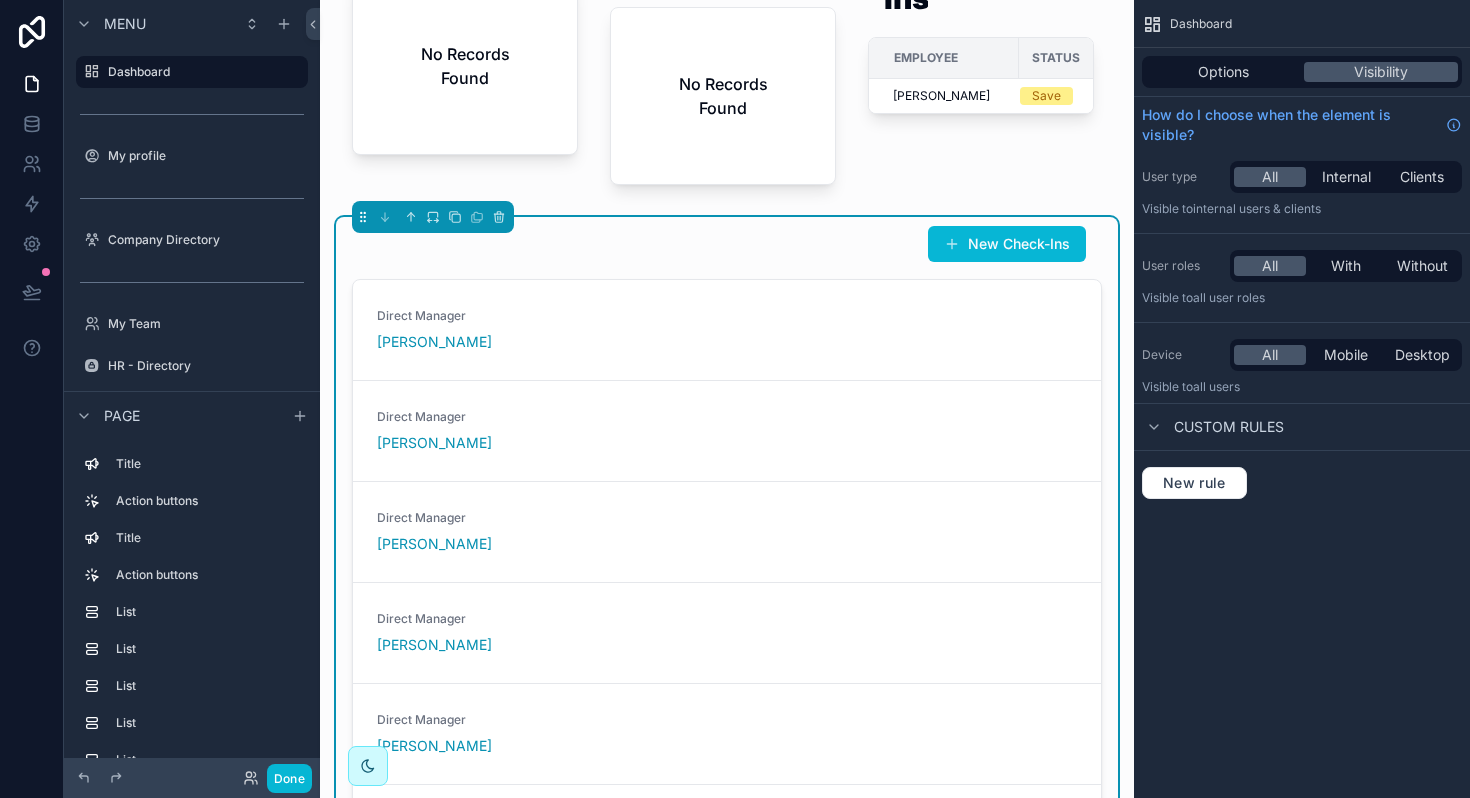 scroll, scrollTop: 4359, scrollLeft: 0, axis: vertical 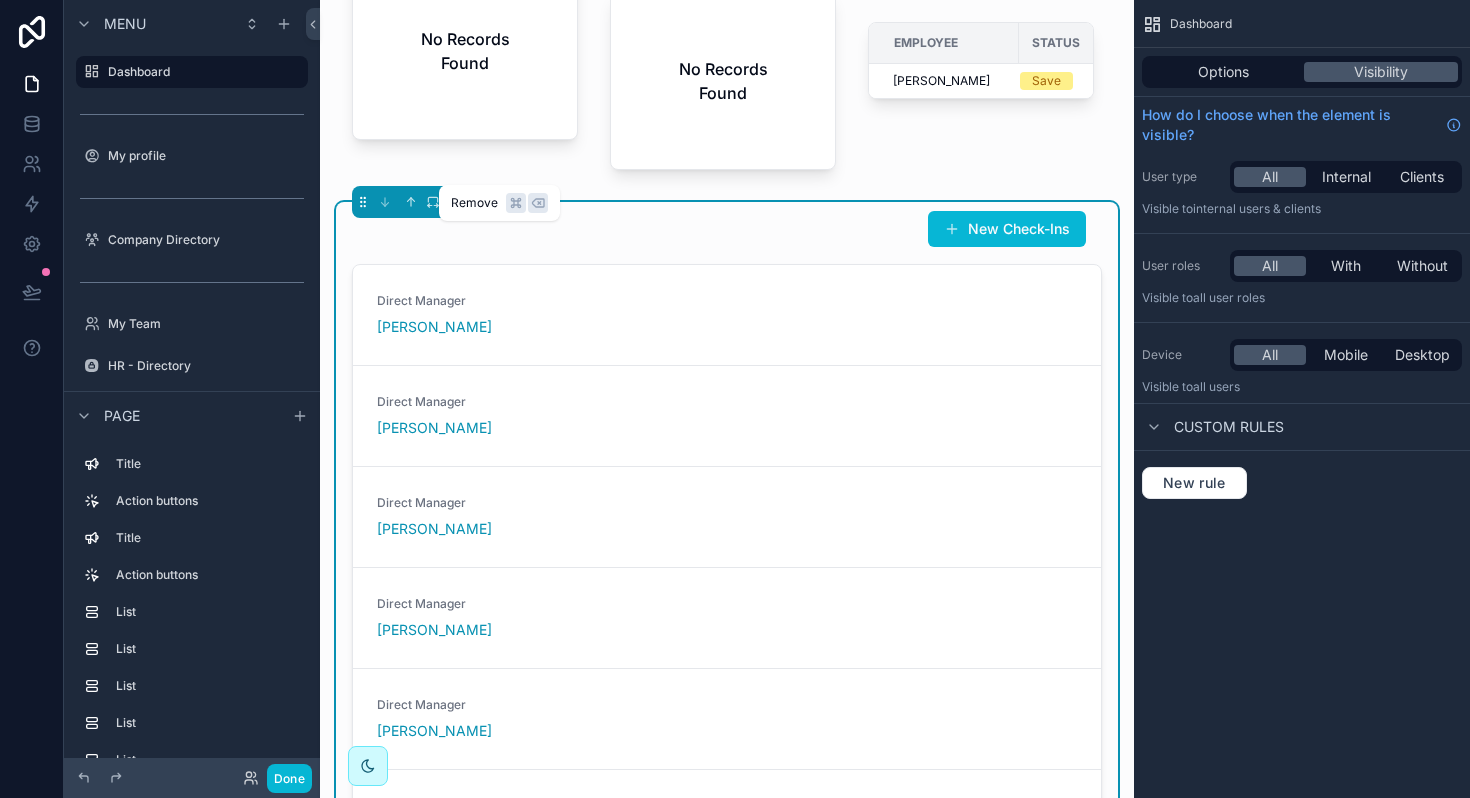 click 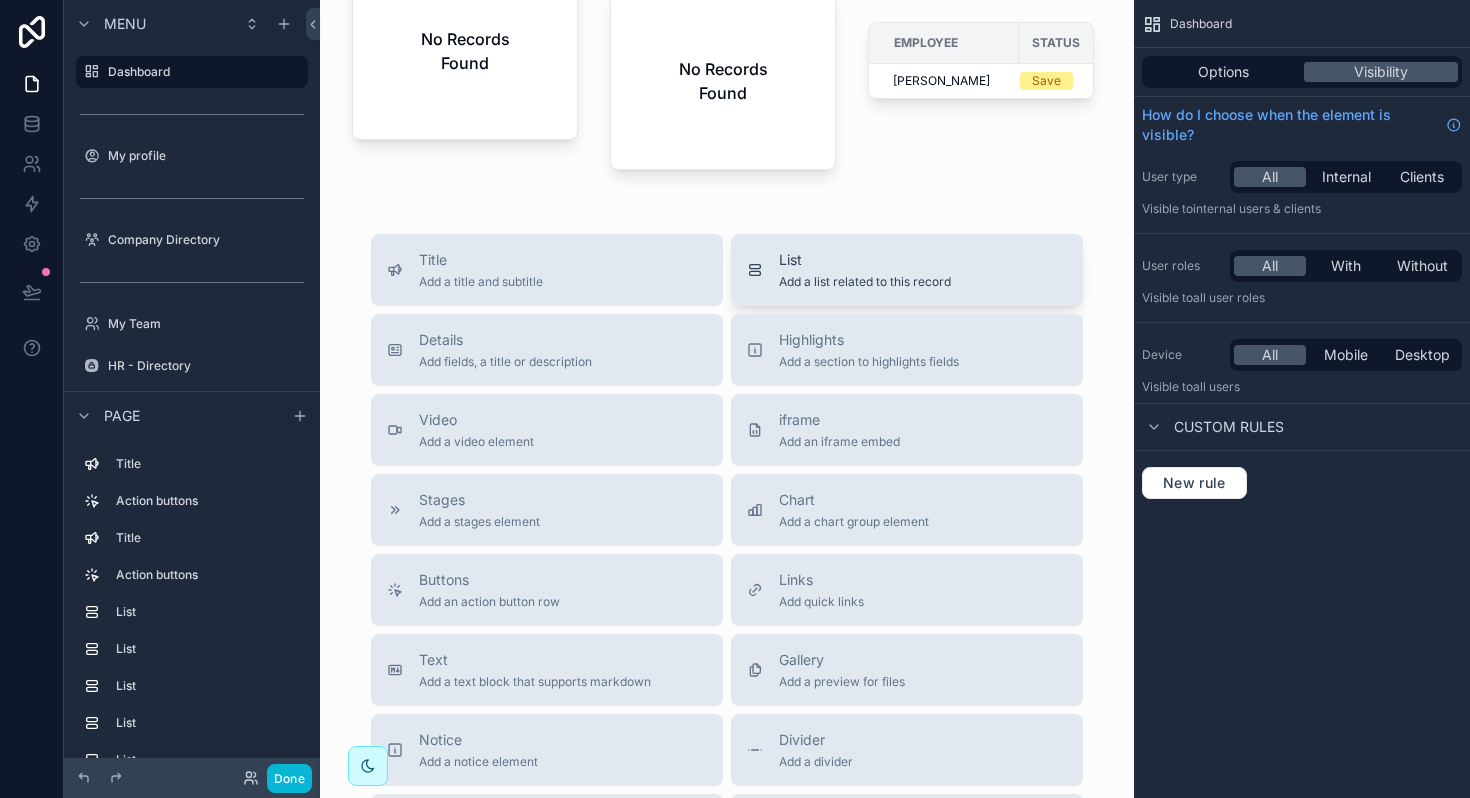 click on "Add a list related to this record" at bounding box center (865, 282) 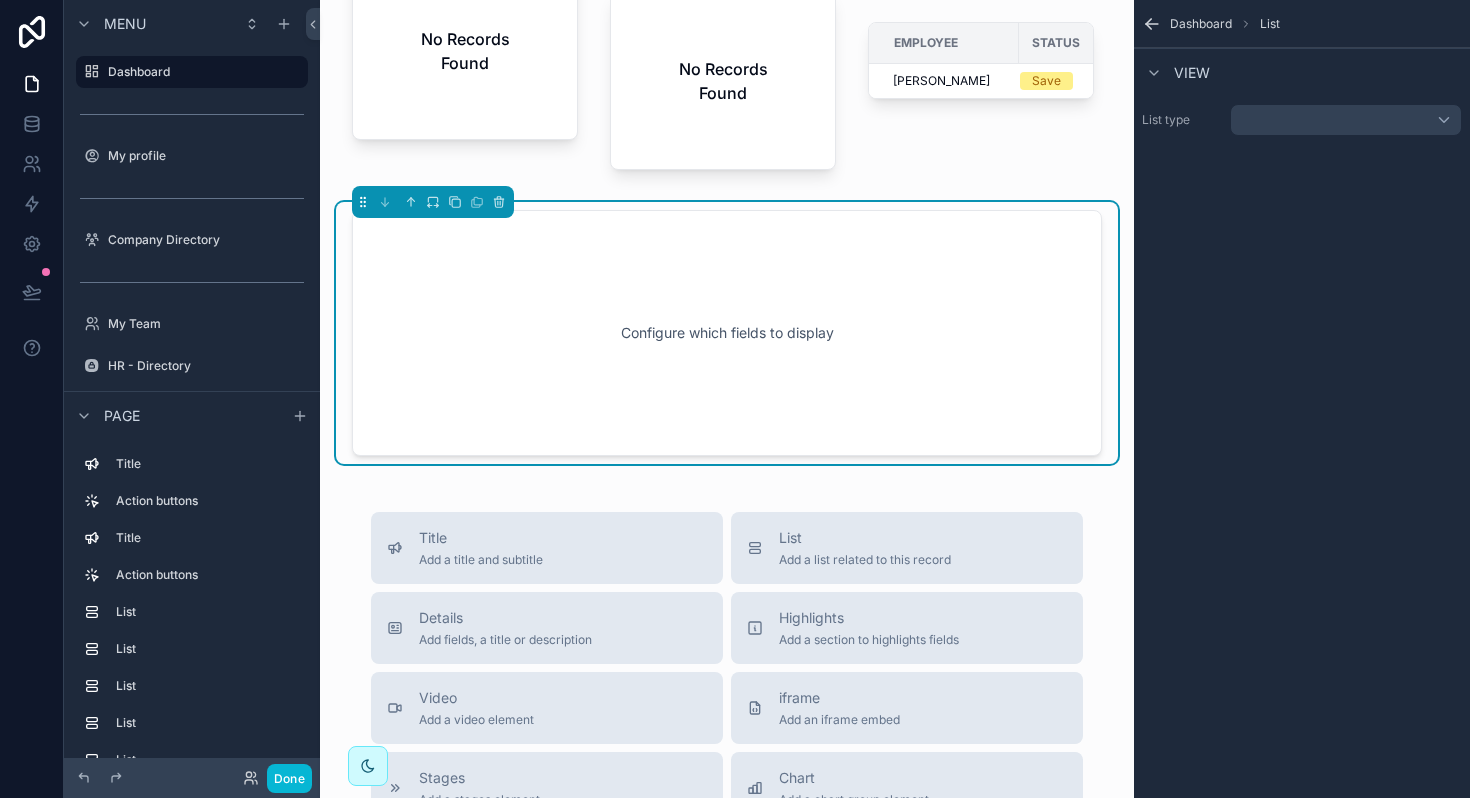 scroll, scrollTop: 4323, scrollLeft: 0, axis: vertical 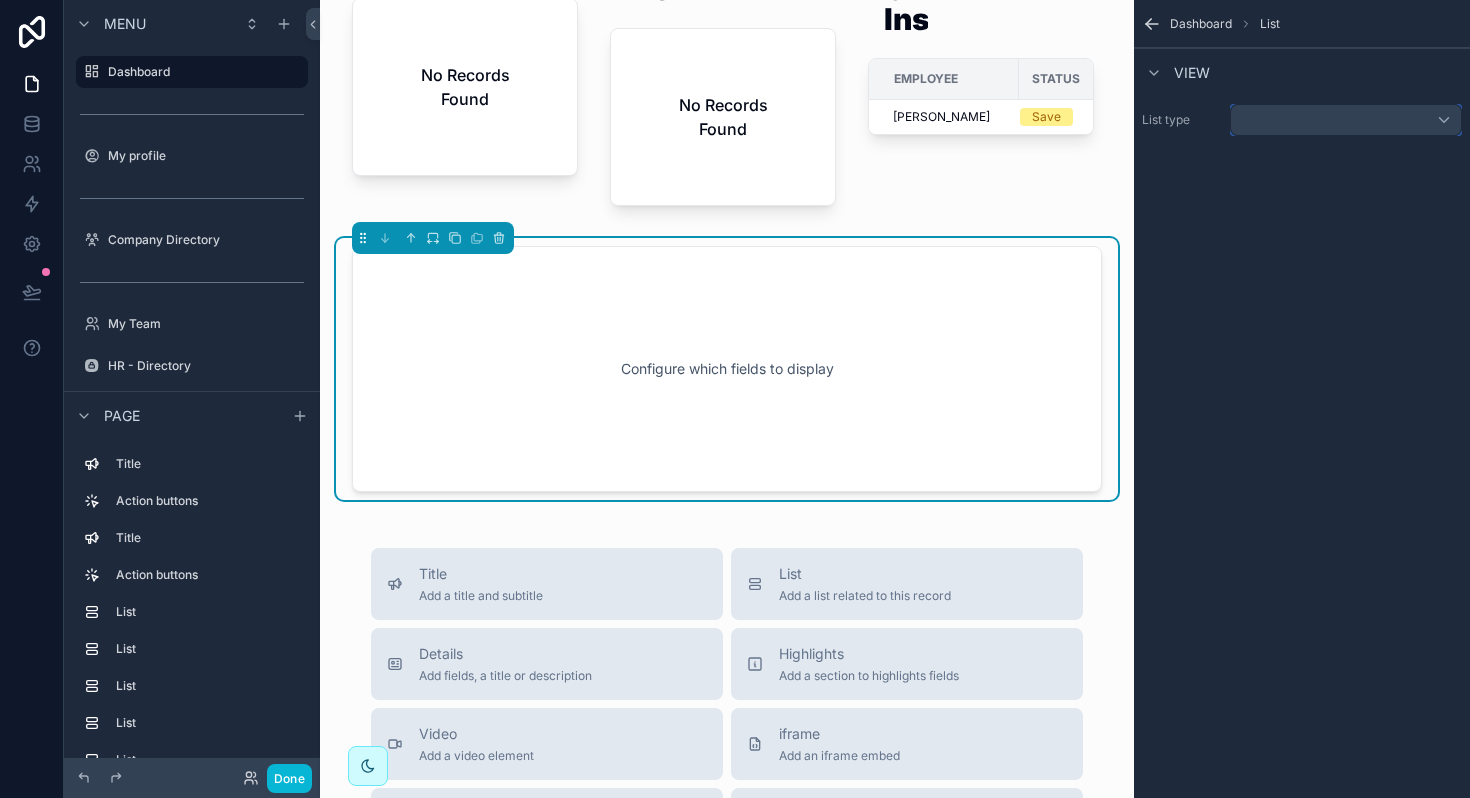click at bounding box center [1346, 120] 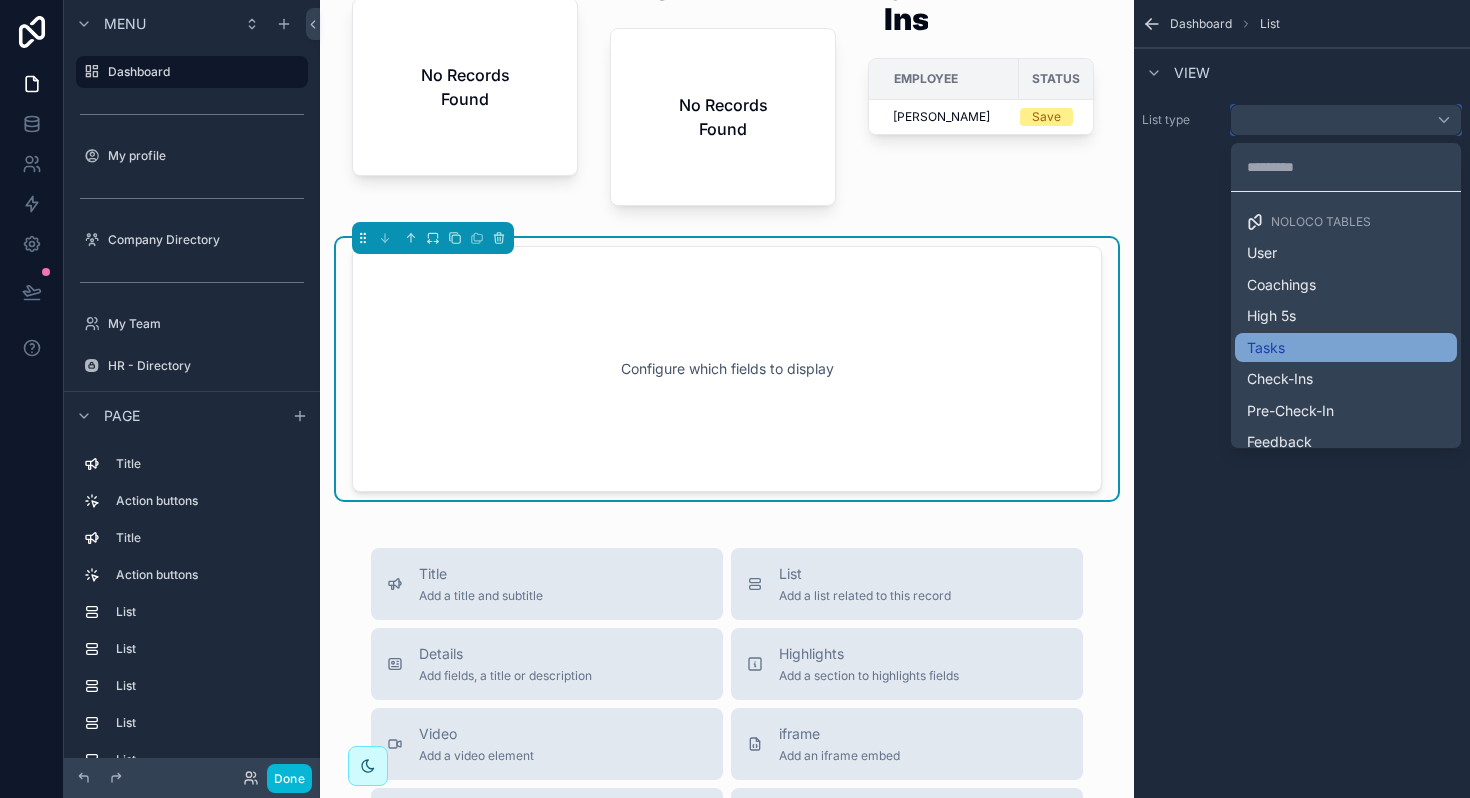 scroll, scrollTop: 12, scrollLeft: 0, axis: vertical 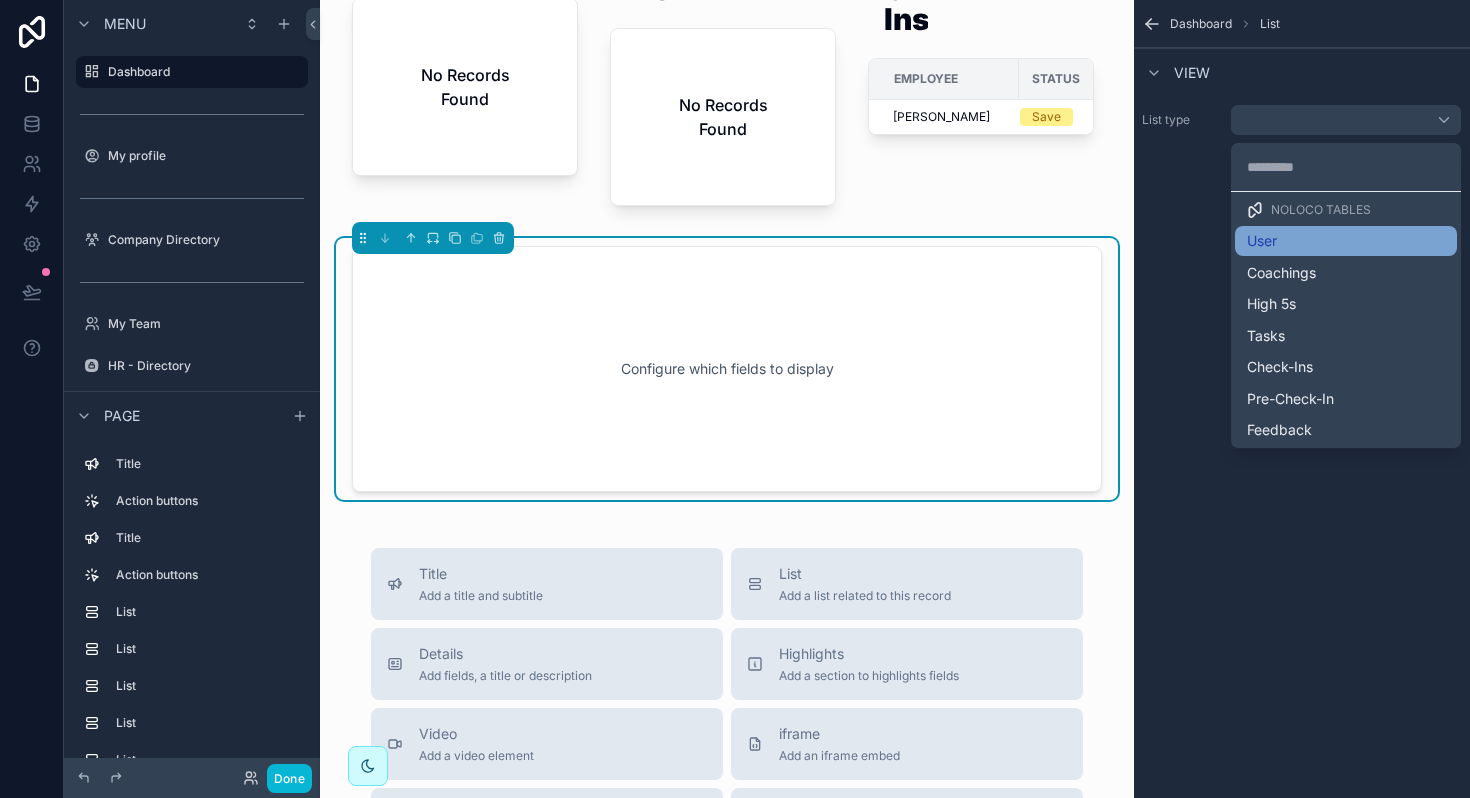 click on "User" at bounding box center [1262, 241] 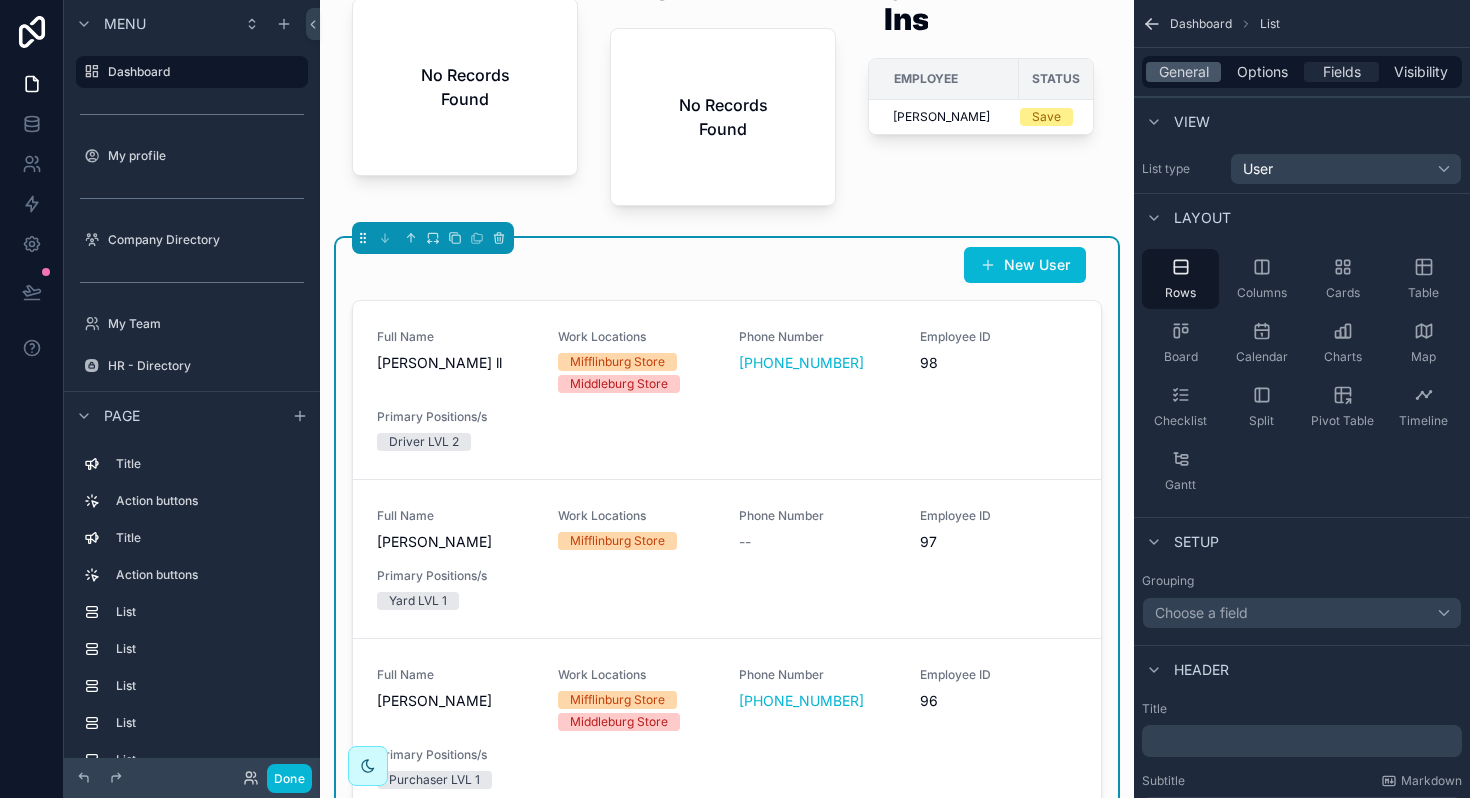 click on "Fields" at bounding box center [1342, 72] 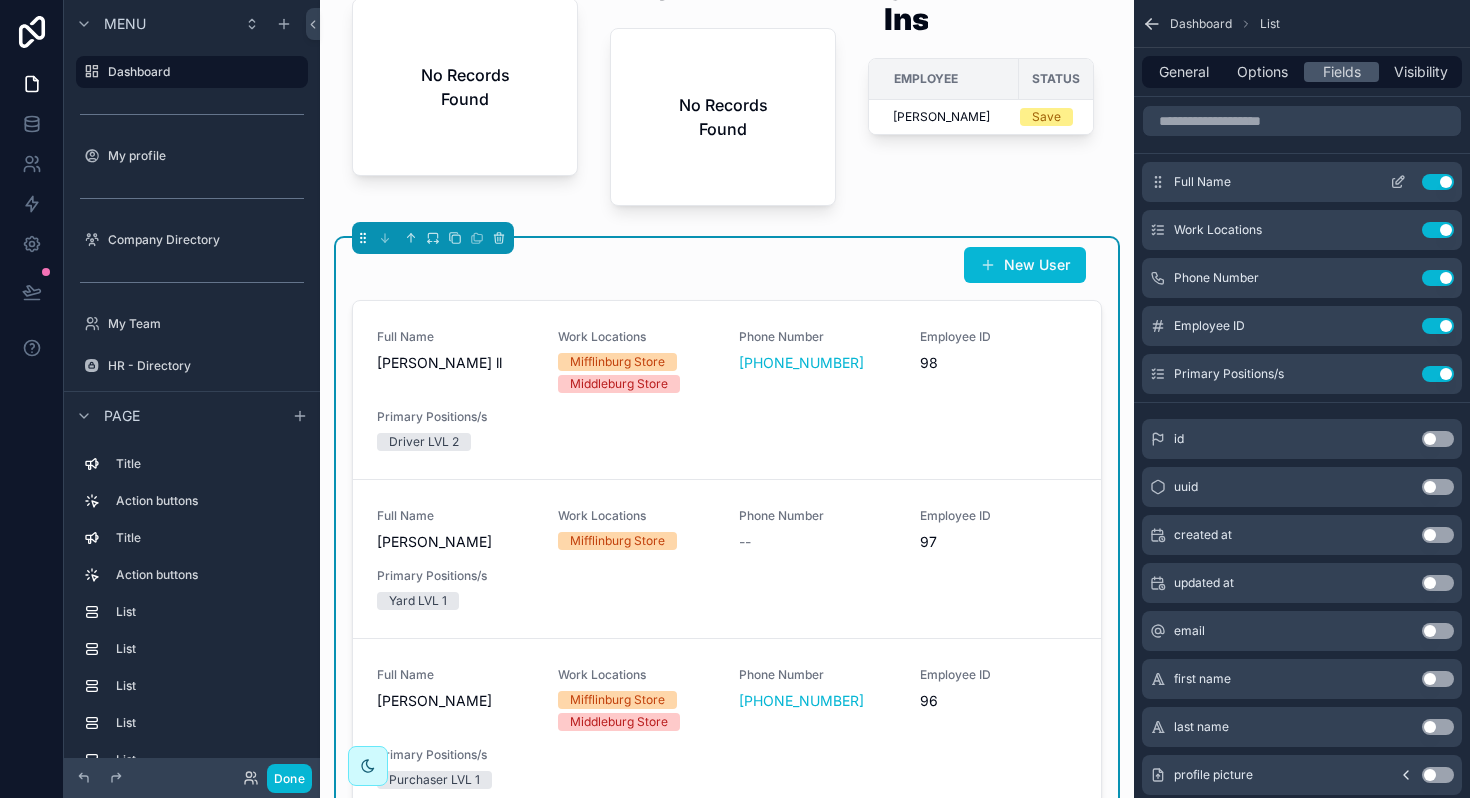 click on "Use setting" at bounding box center (1438, 182) 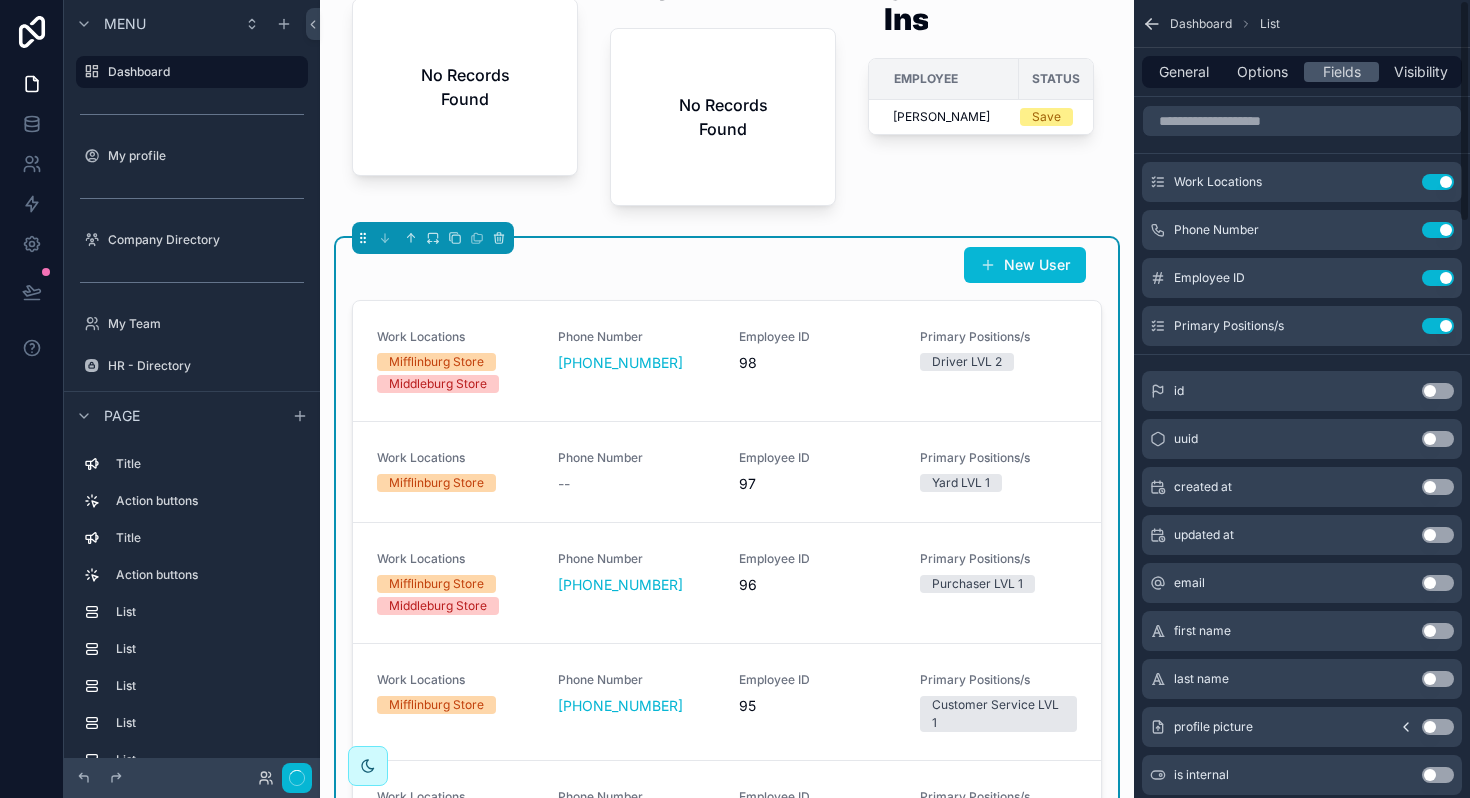 click on "Use setting" at bounding box center [1438, 182] 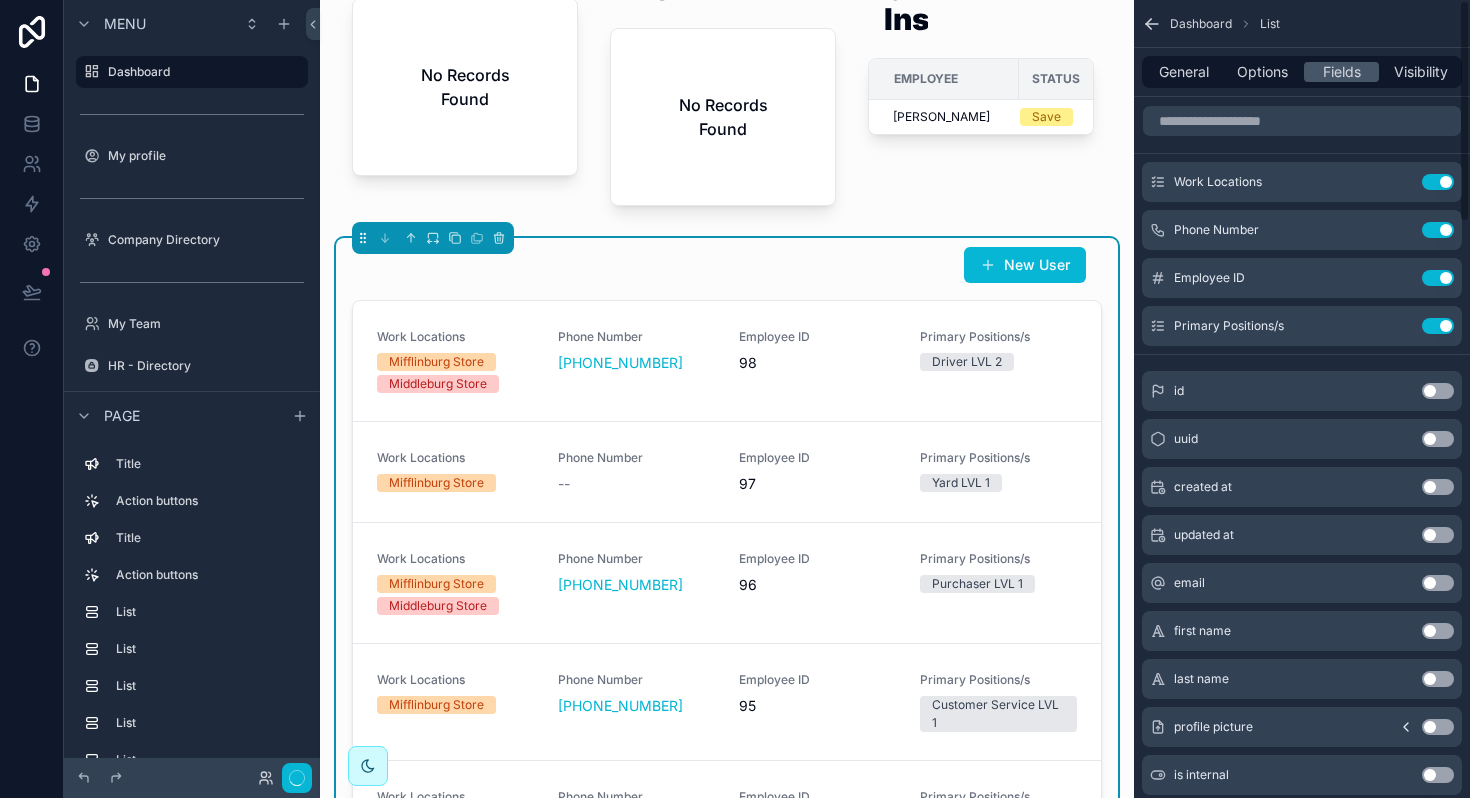 click on "Use setting" at bounding box center [1438, 230] 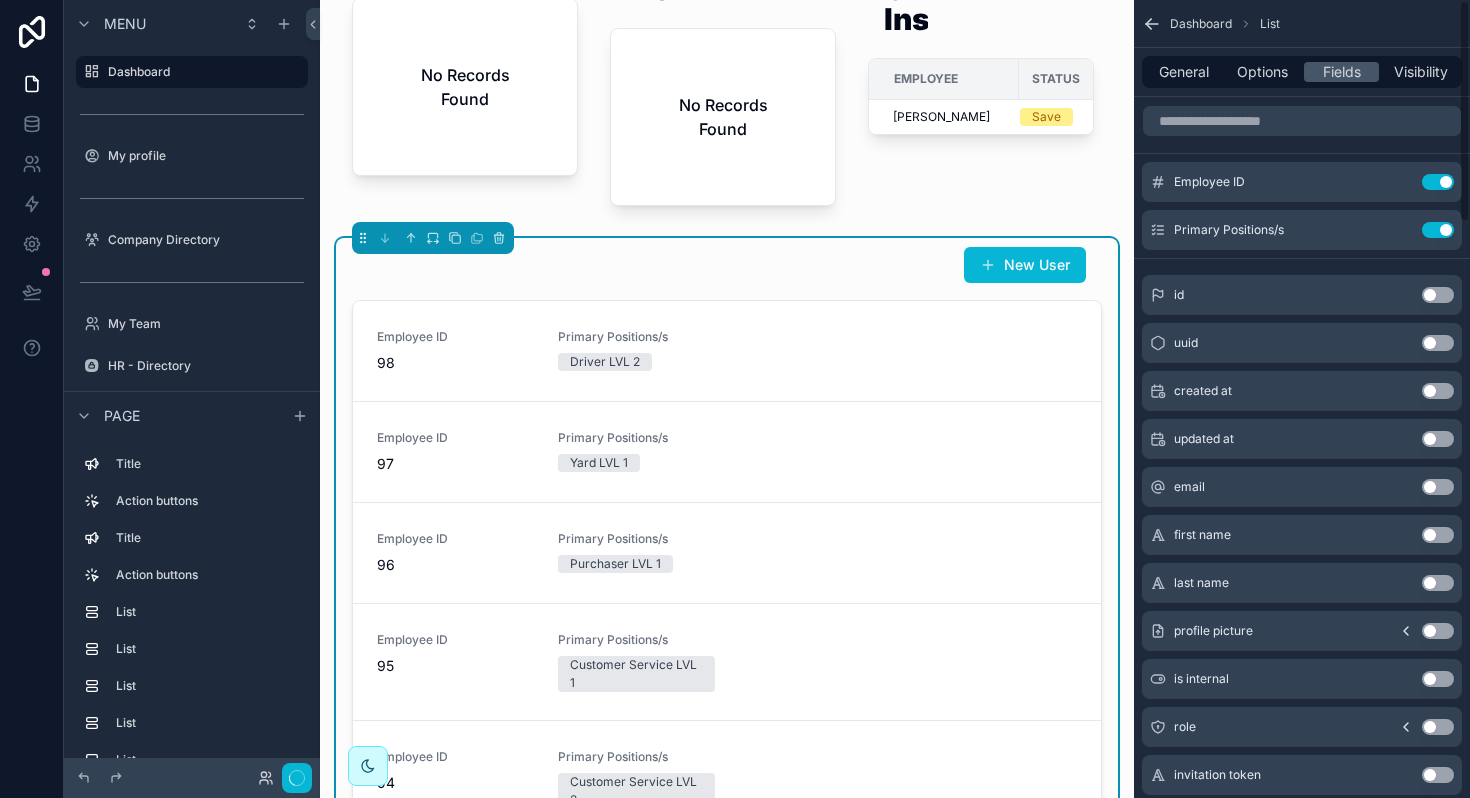 click on "Use setting" at bounding box center (1438, 182) 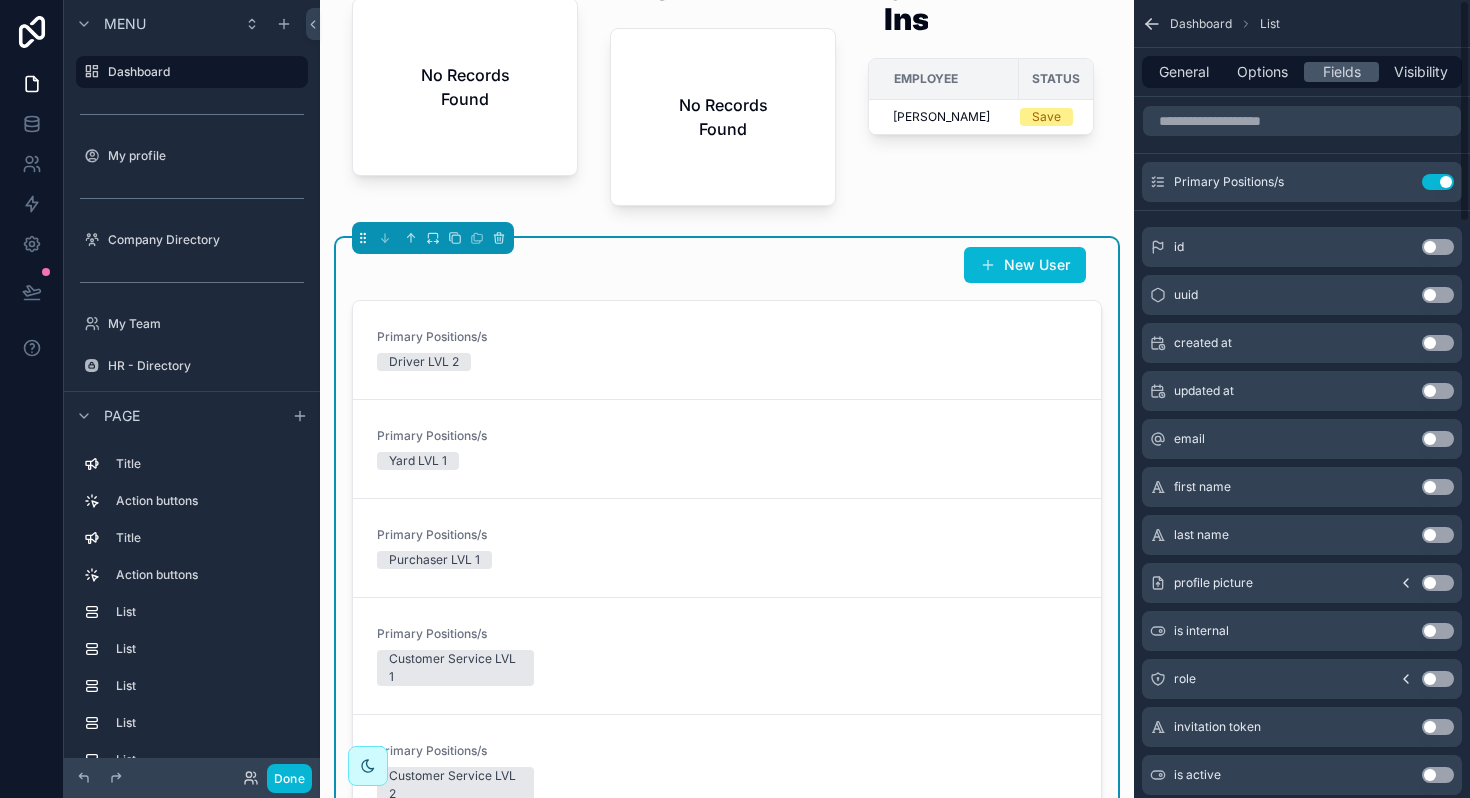 click on "Use setting" at bounding box center (1438, 182) 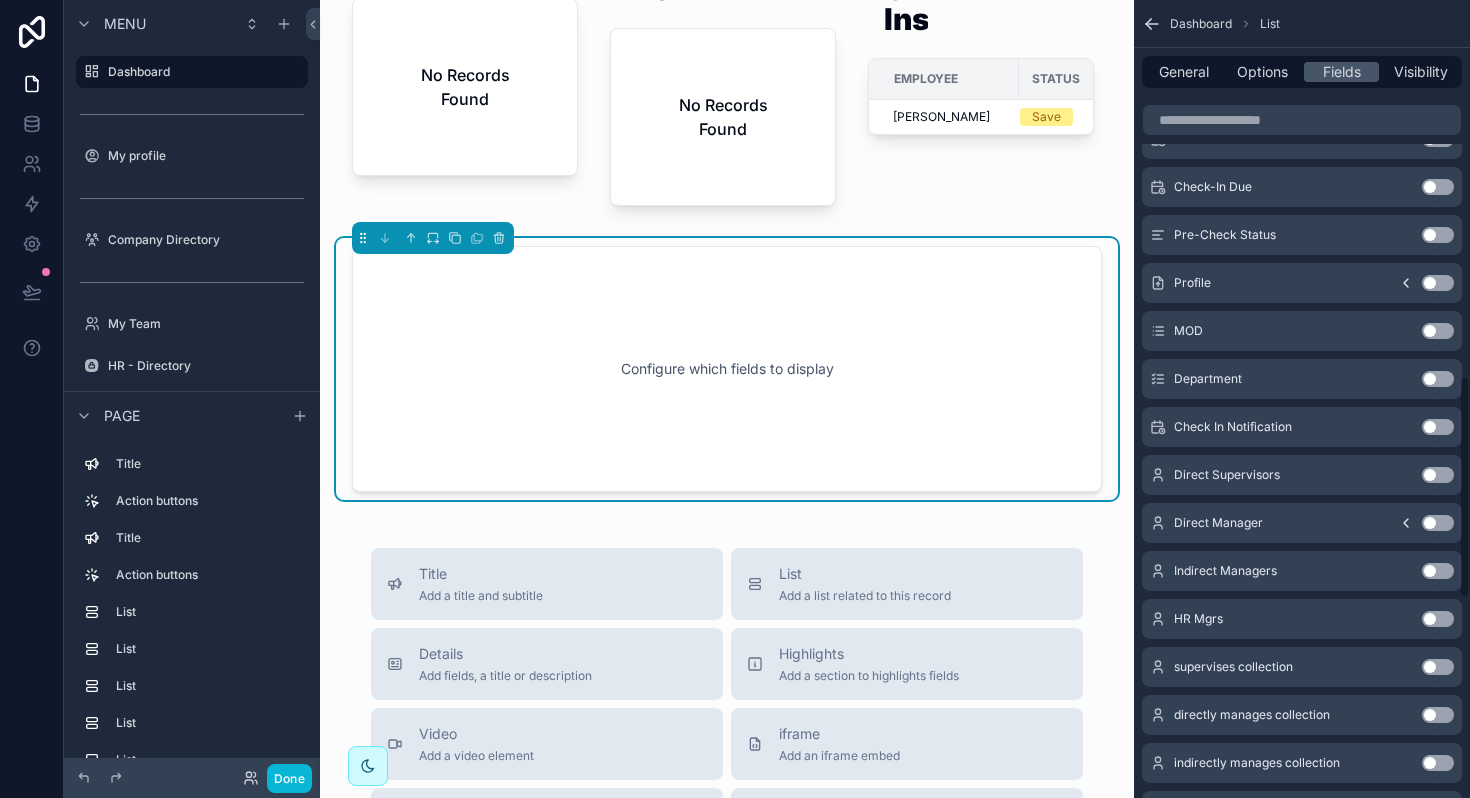 scroll, scrollTop: 1351, scrollLeft: 0, axis: vertical 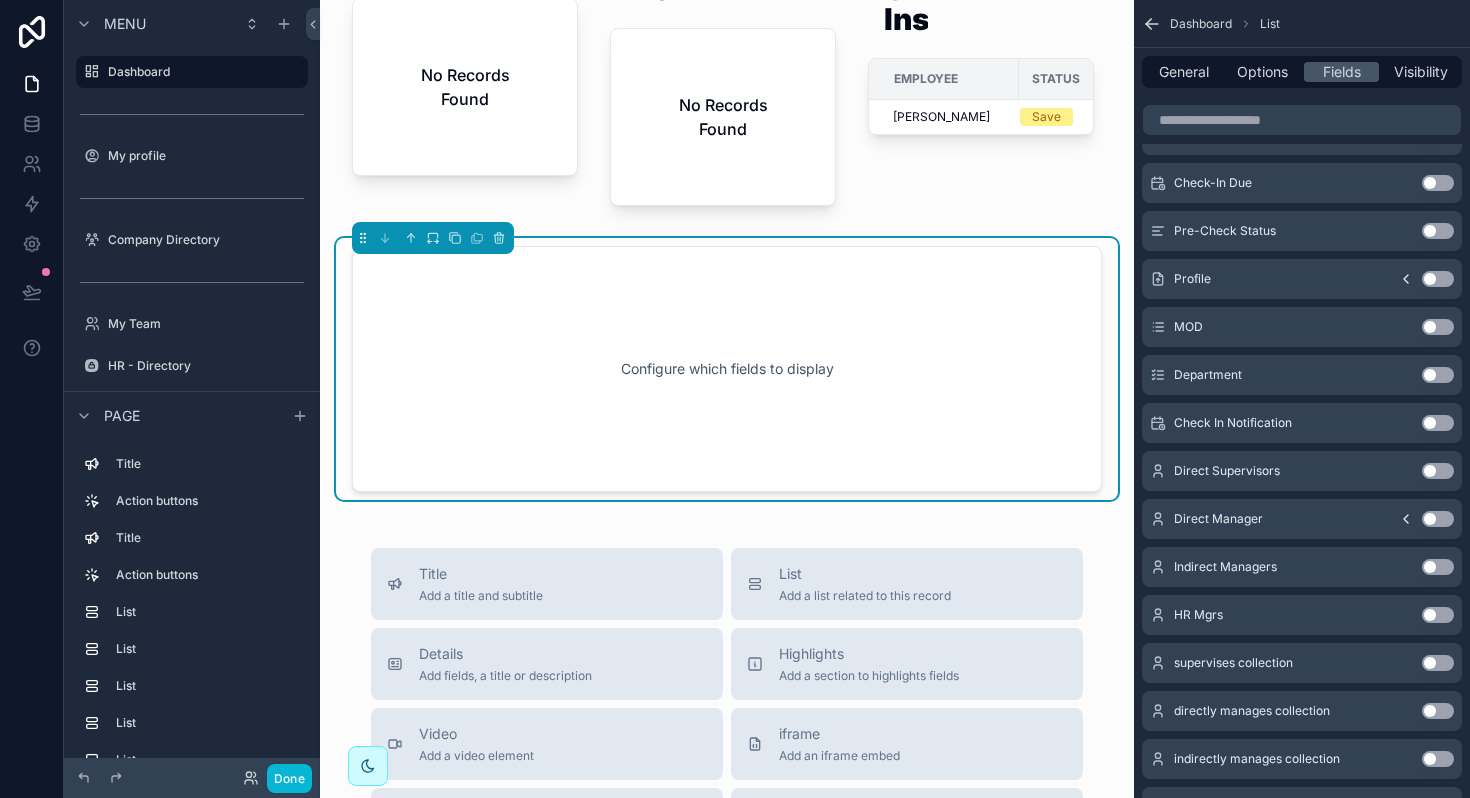 click 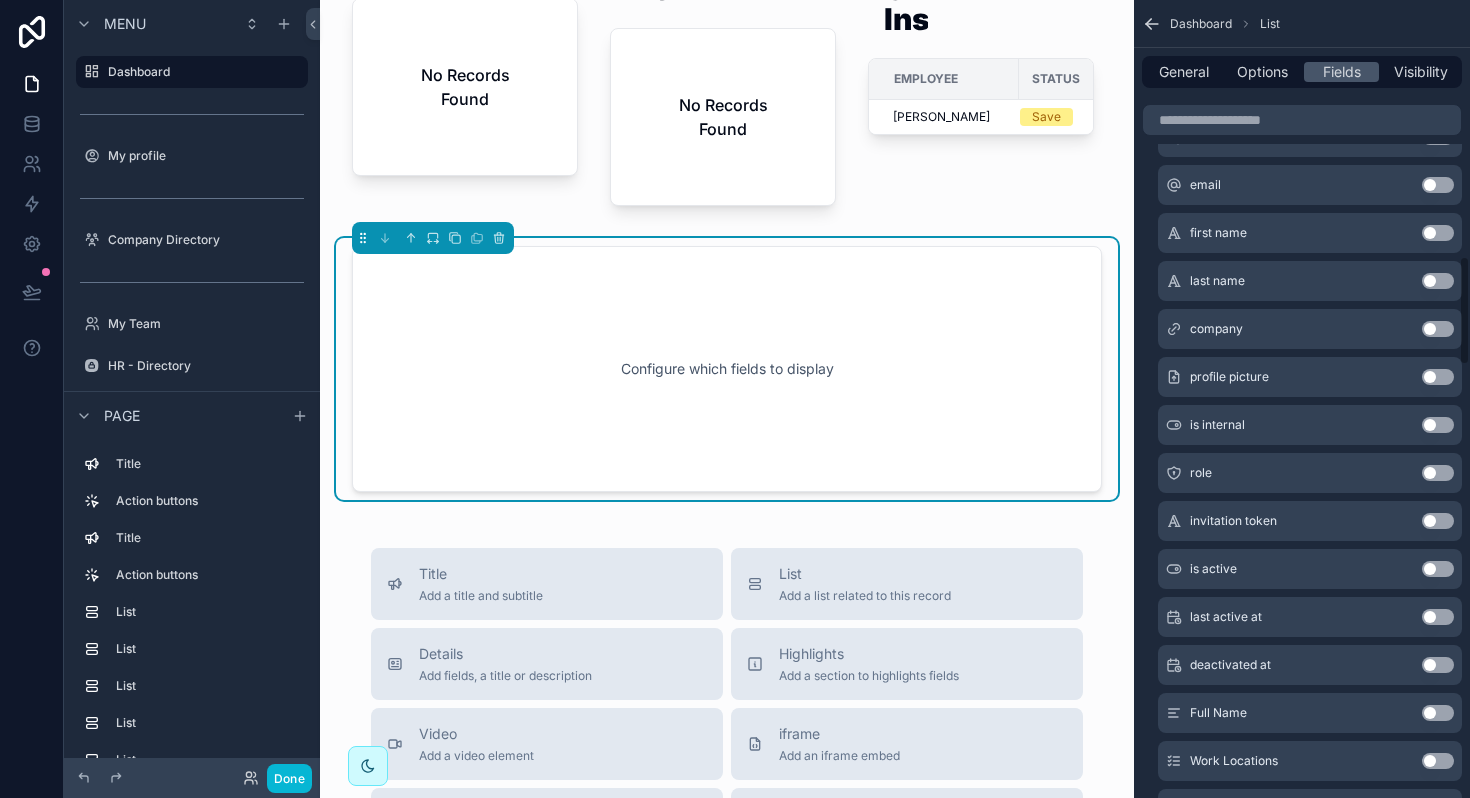 scroll, scrollTop: 1928, scrollLeft: 0, axis: vertical 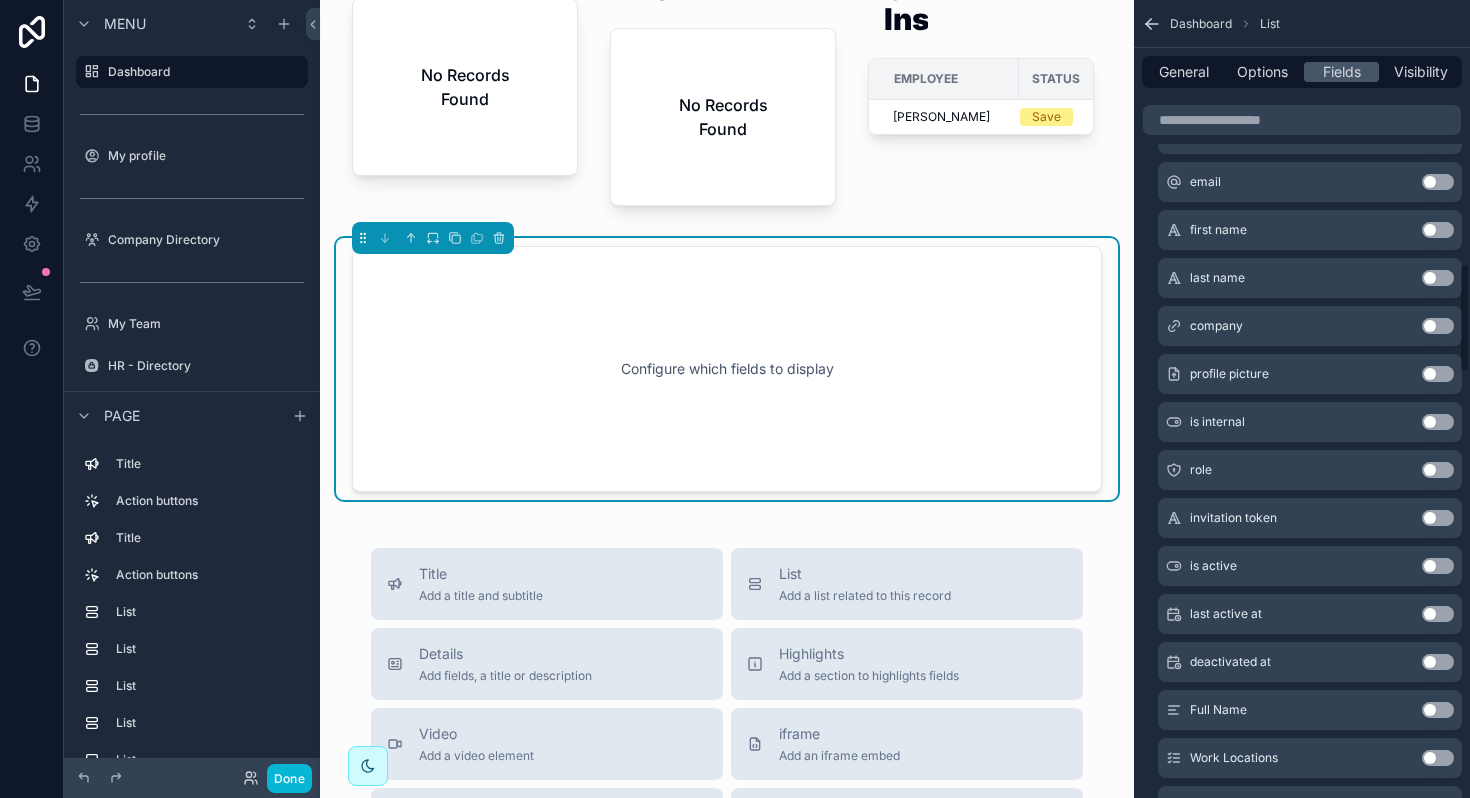 click on "Use setting" at bounding box center [1438, 710] 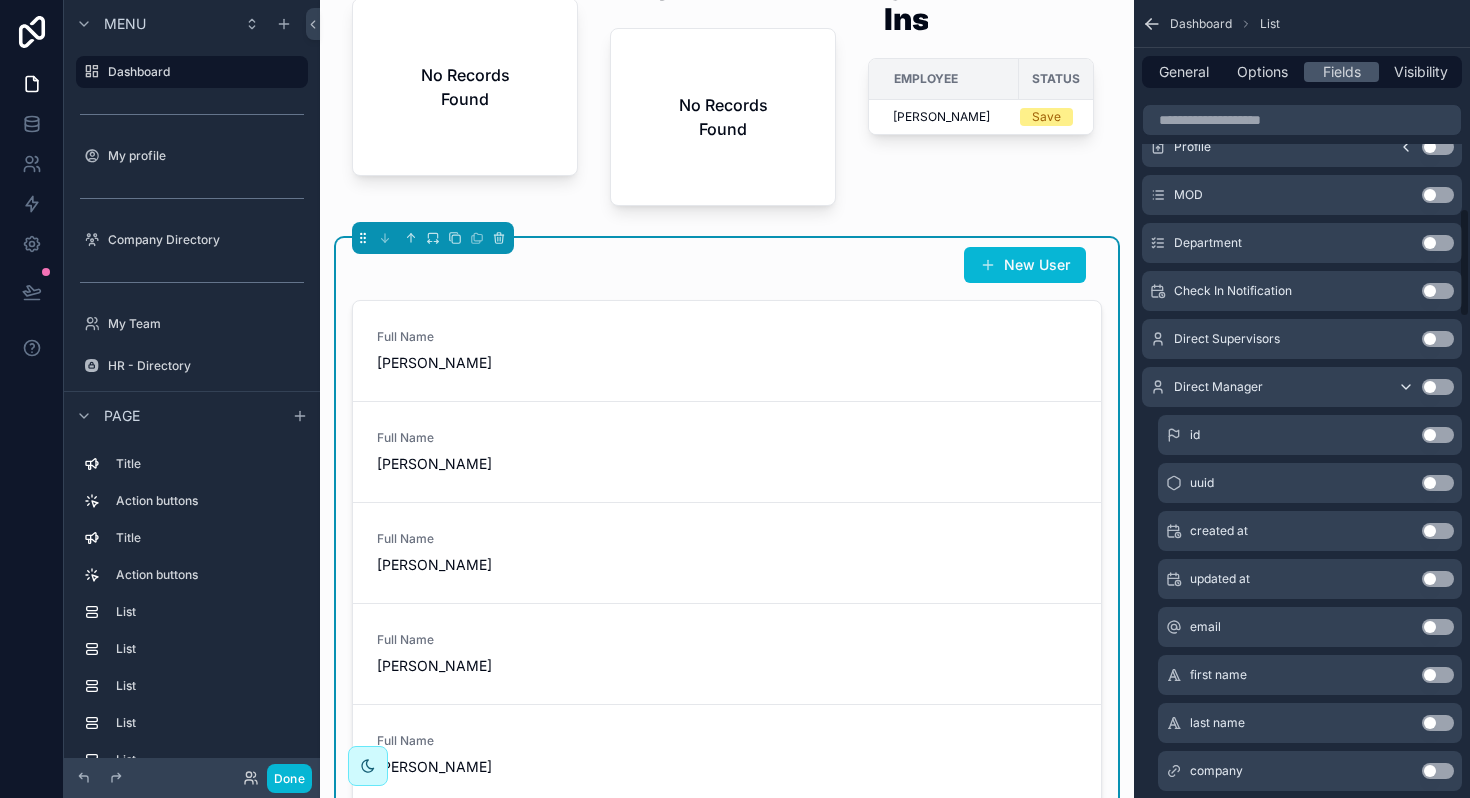 scroll, scrollTop: 1523, scrollLeft: 0, axis: vertical 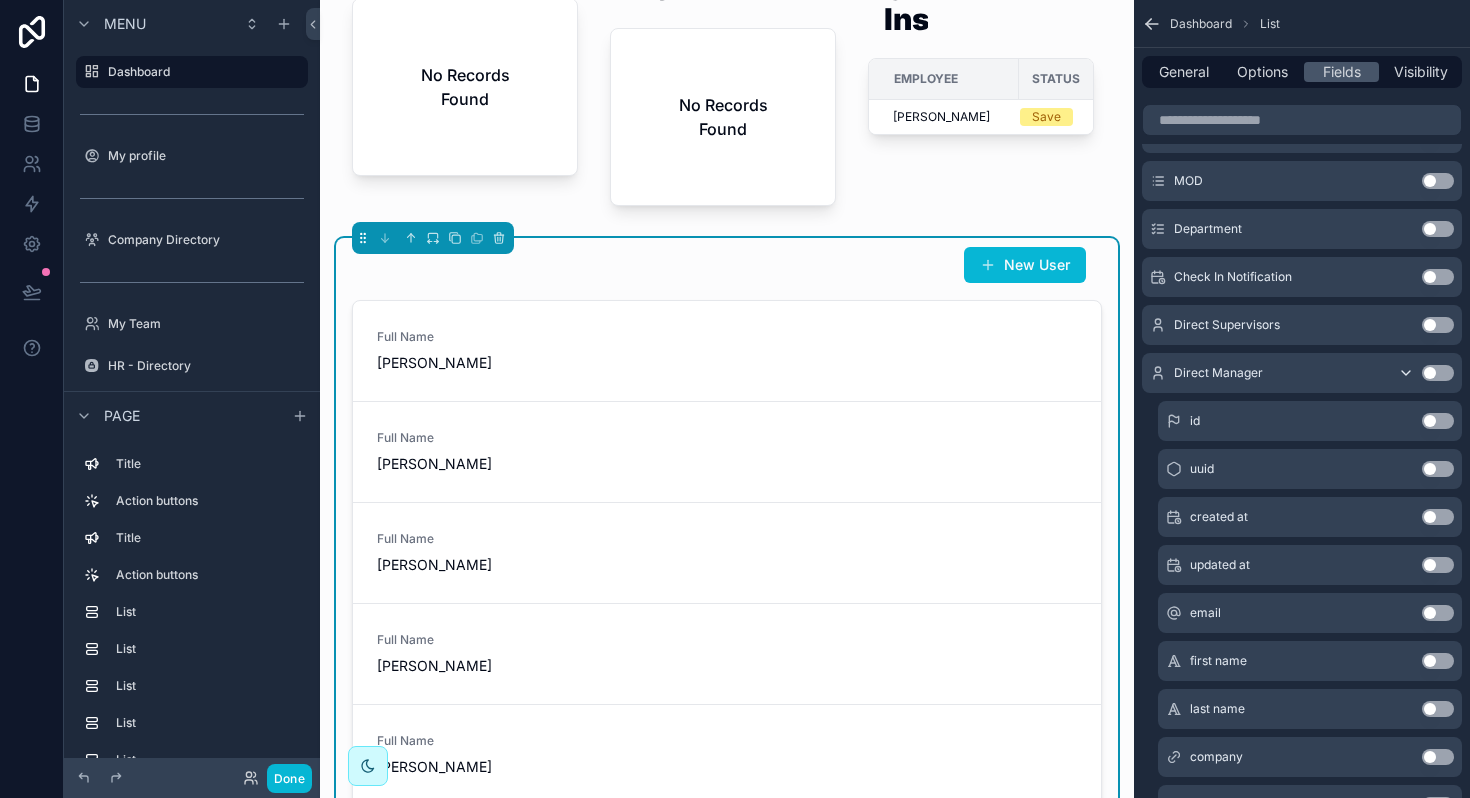 click 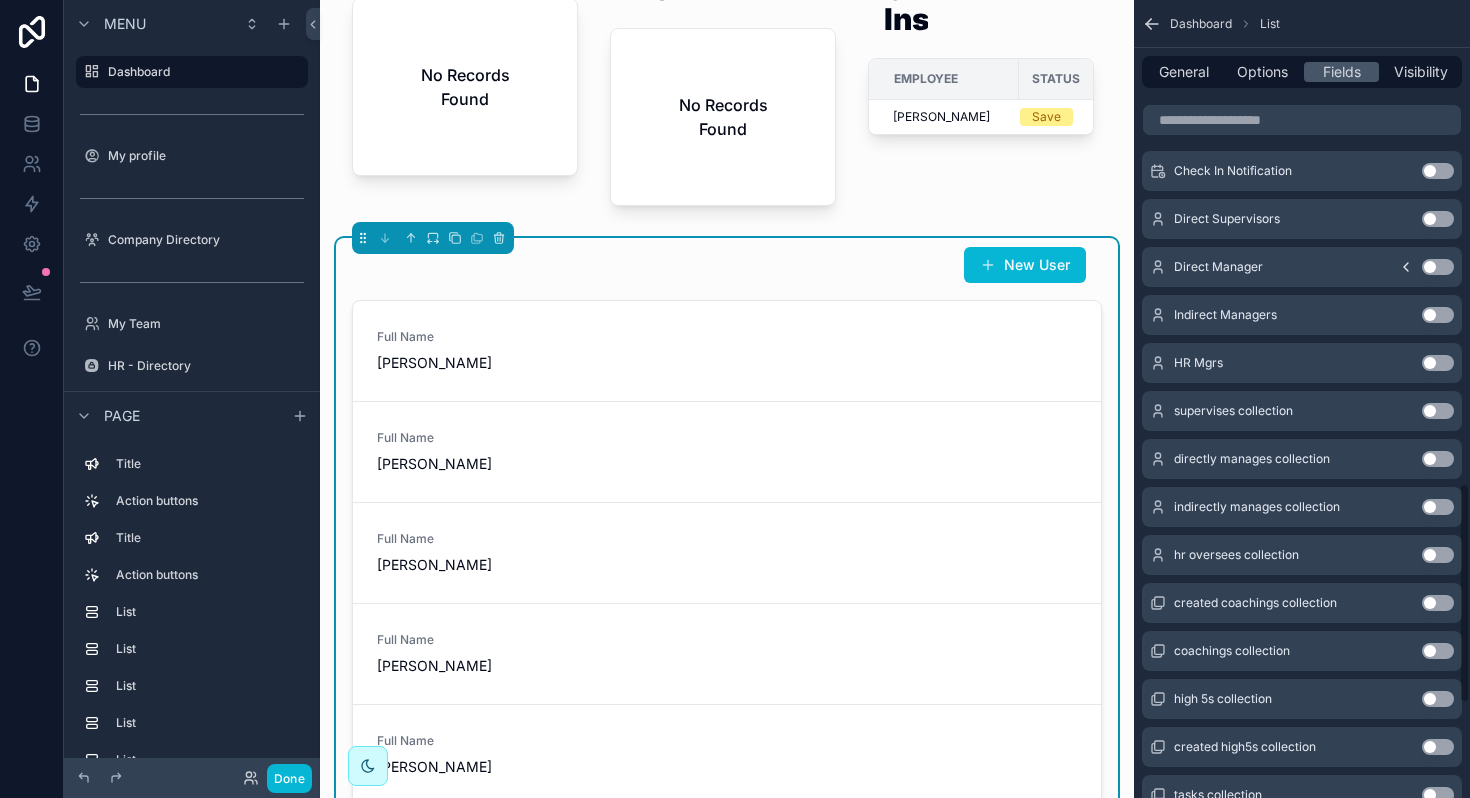 scroll, scrollTop: 2086, scrollLeft: 0, axis: vertical 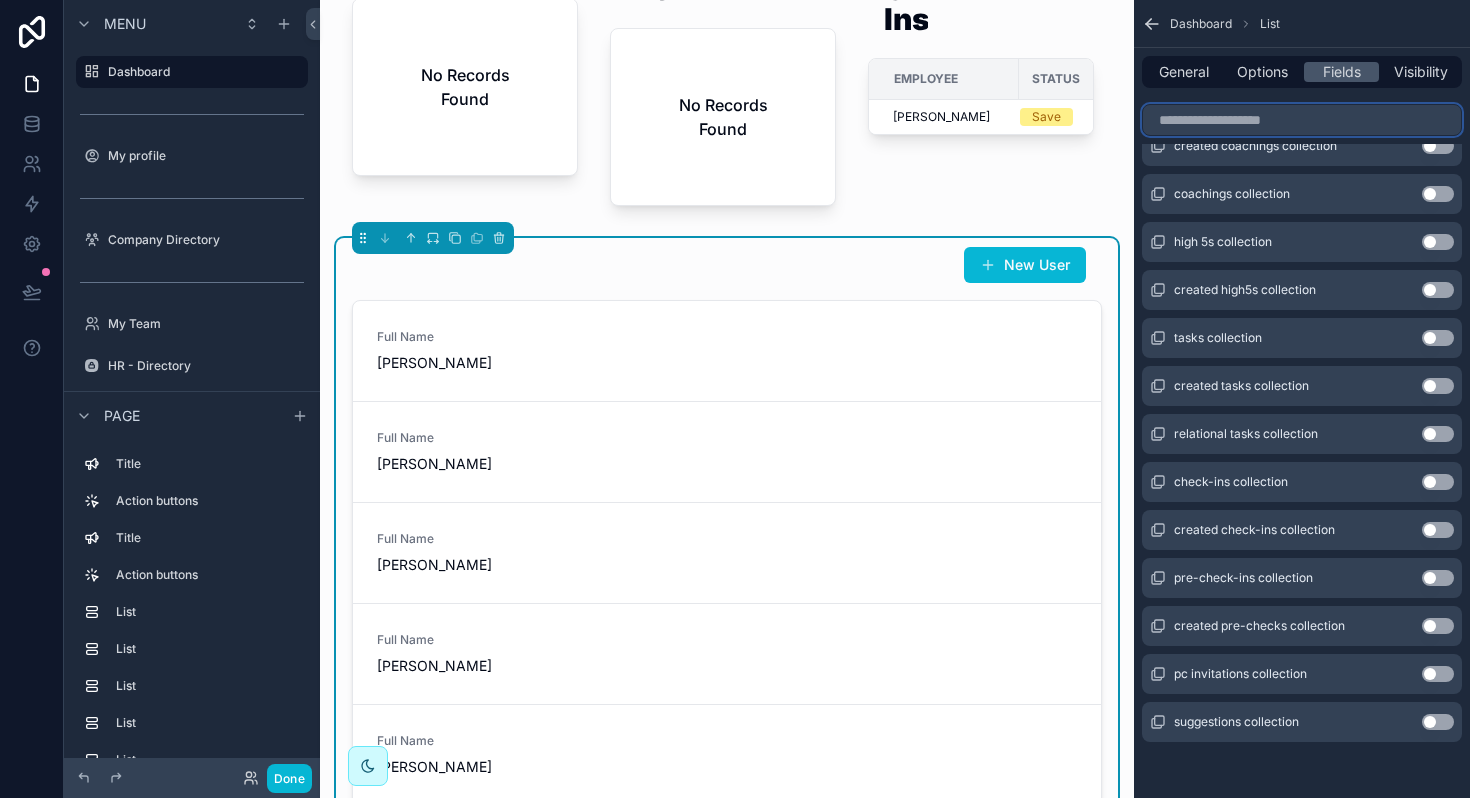click at bounding box center (1302, 120) 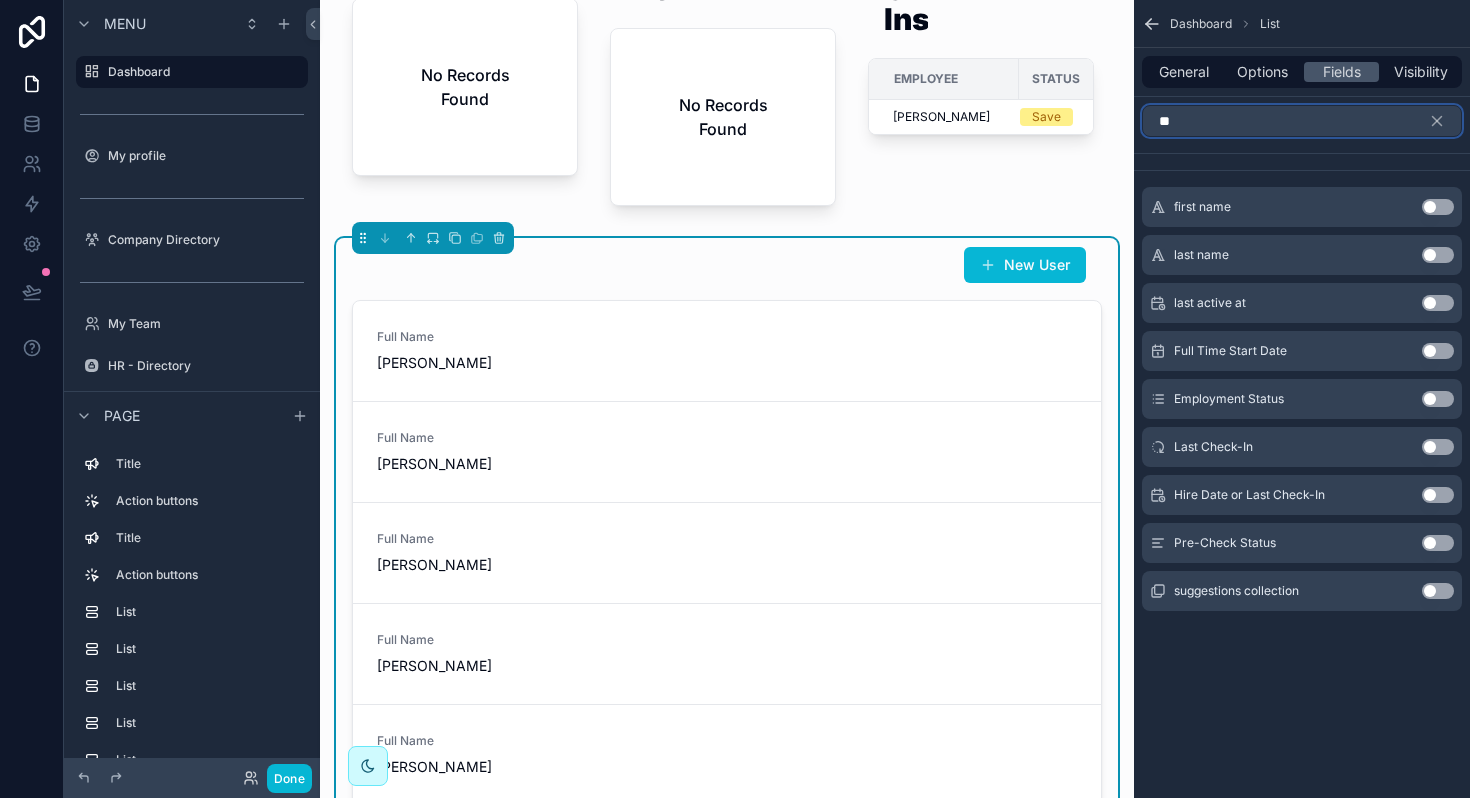 scroll, scrollTop: 0, scrollLeft: 0, axis: both 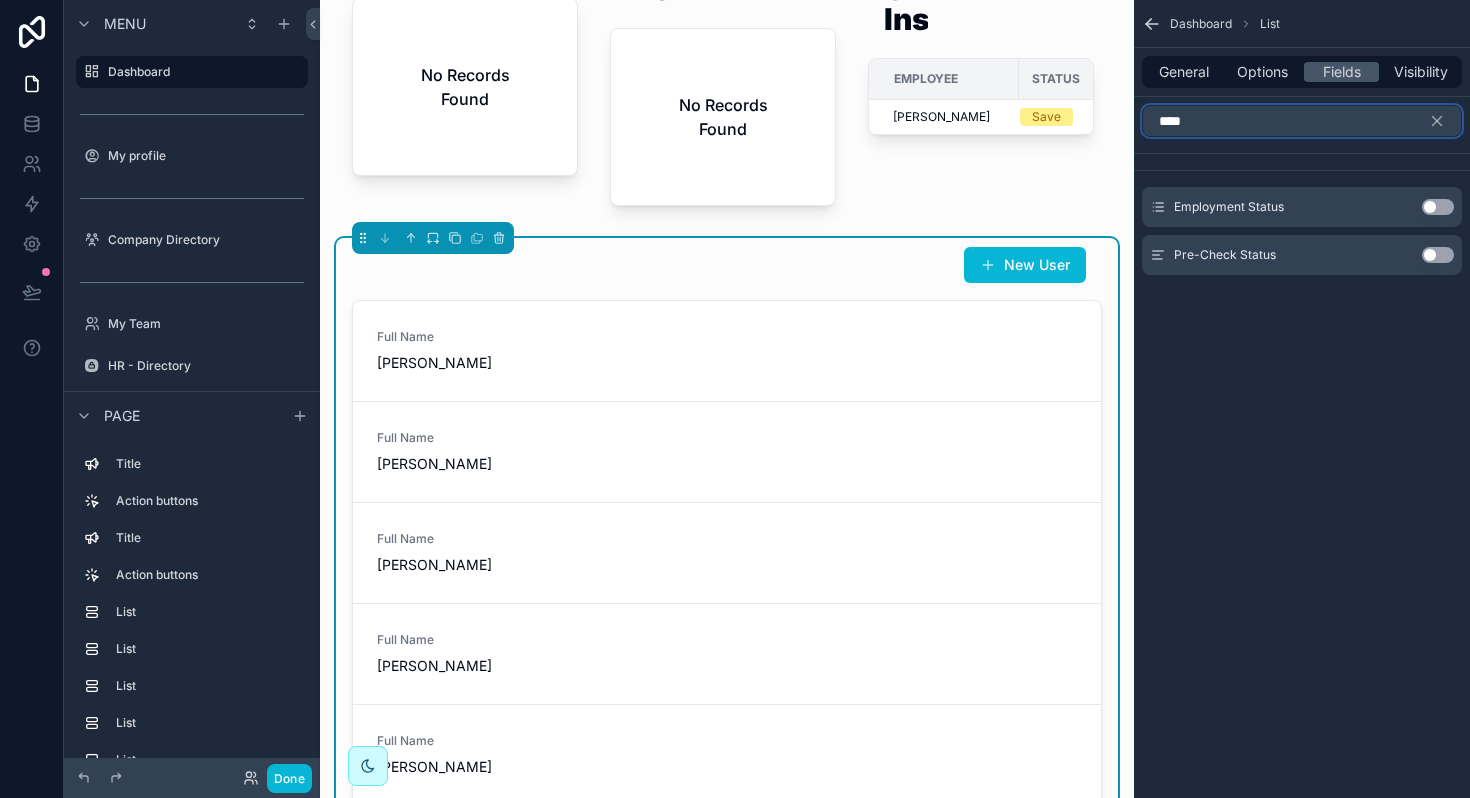 type on "****" 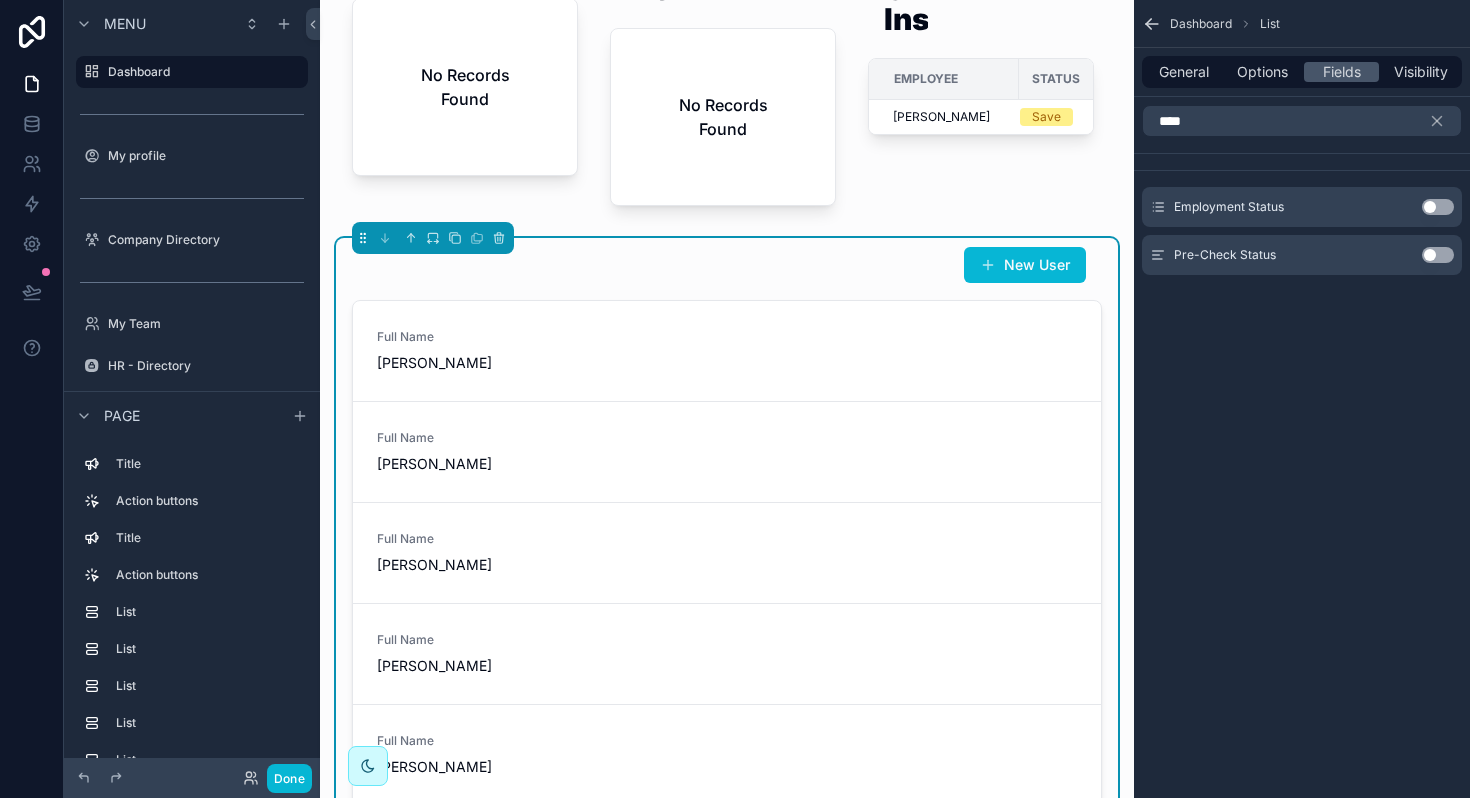click on "Use setting" at bounding box center [1438, 255] 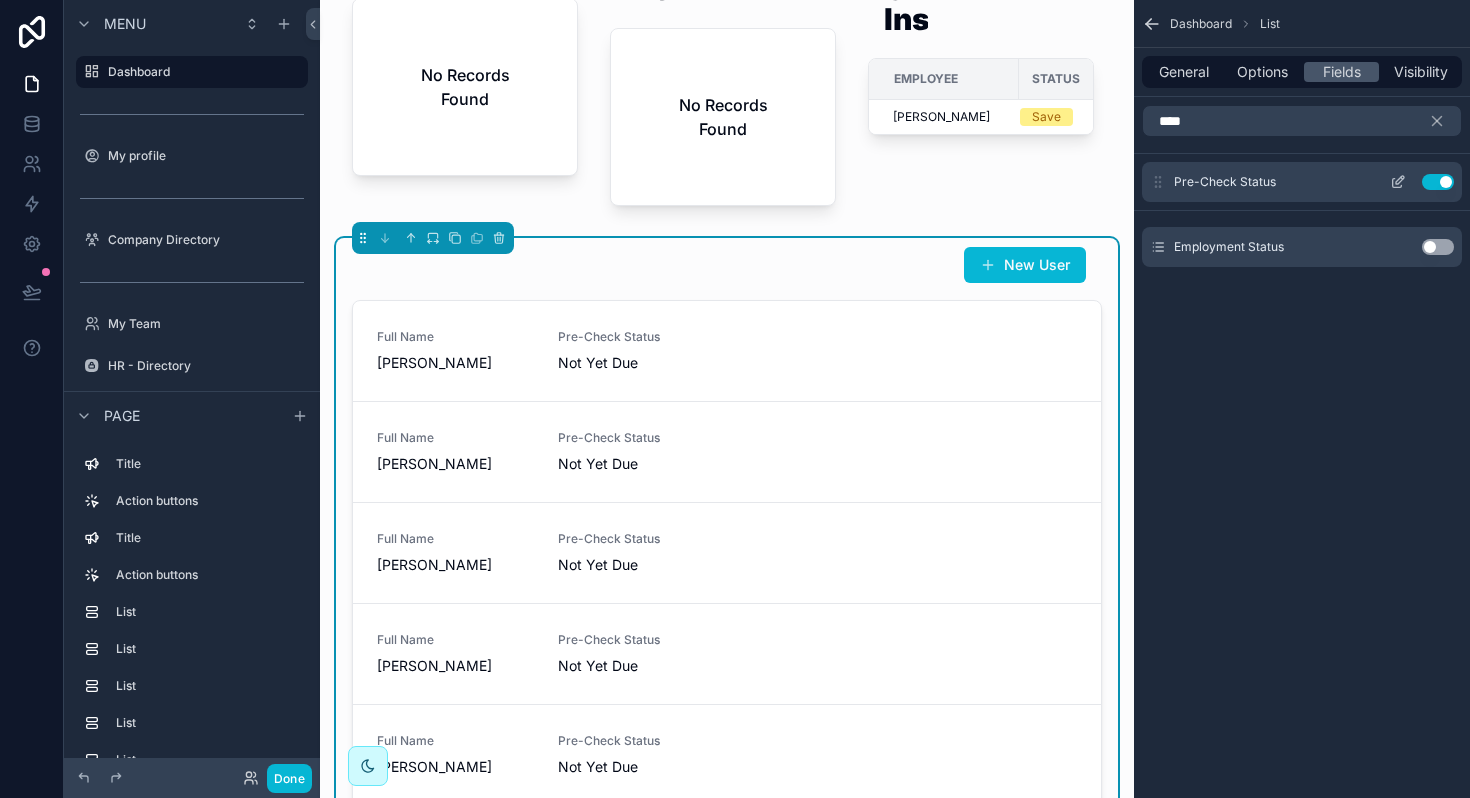 click at bounding box center (1398, 182) 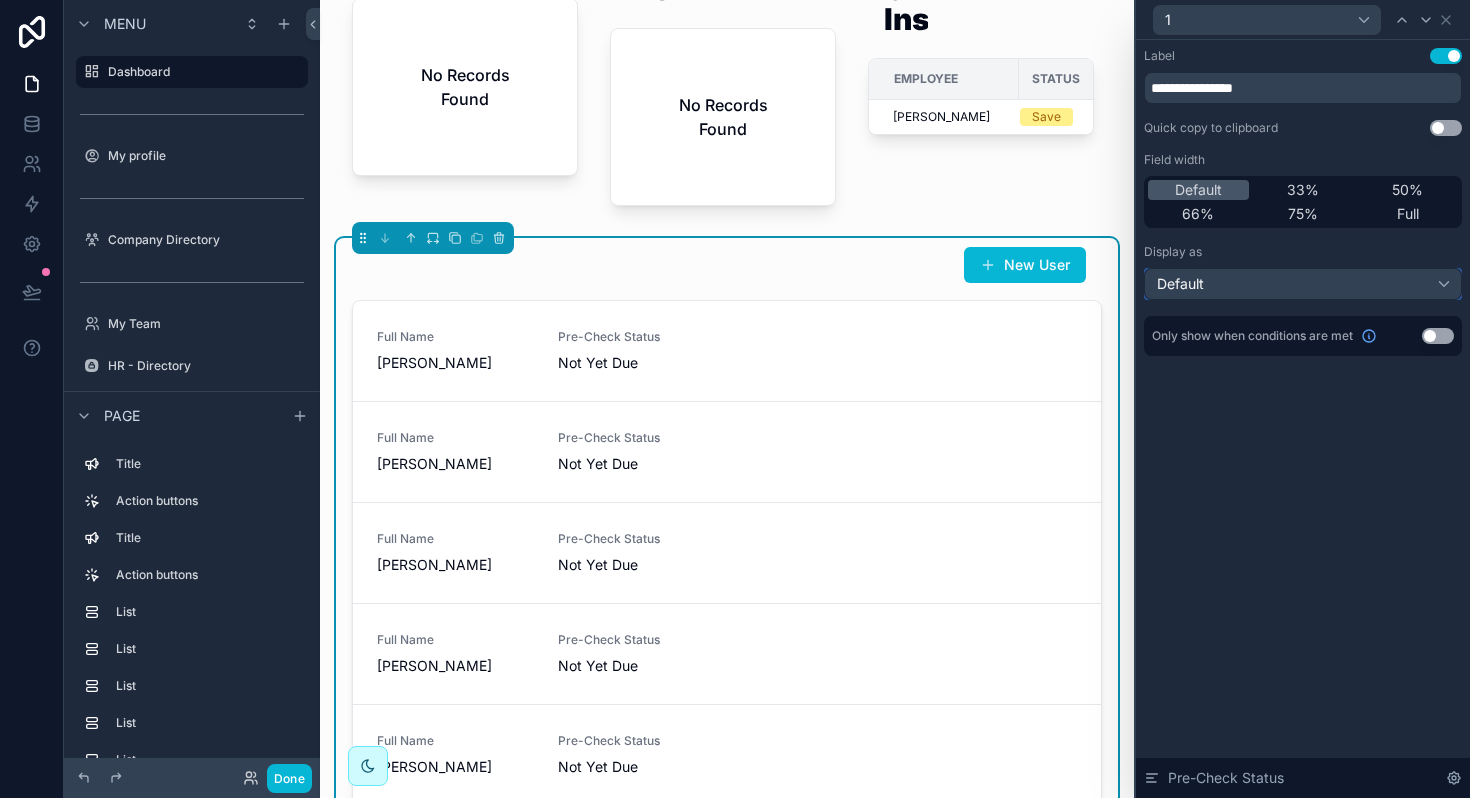 click on "Default" at bounding box center (1303, 284) 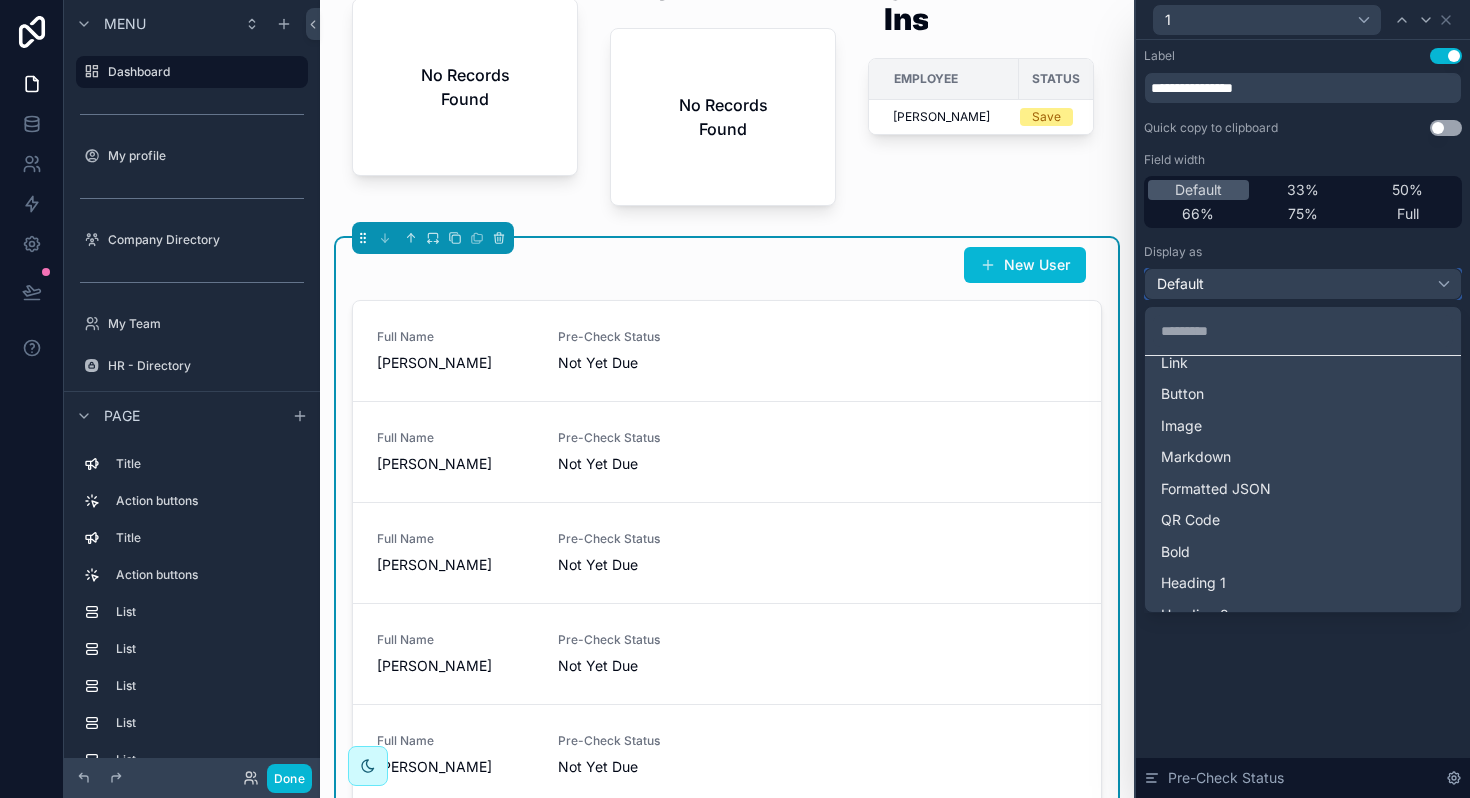 scroll, scrollTop: 140, scrollLeft: 0, axis: vertical 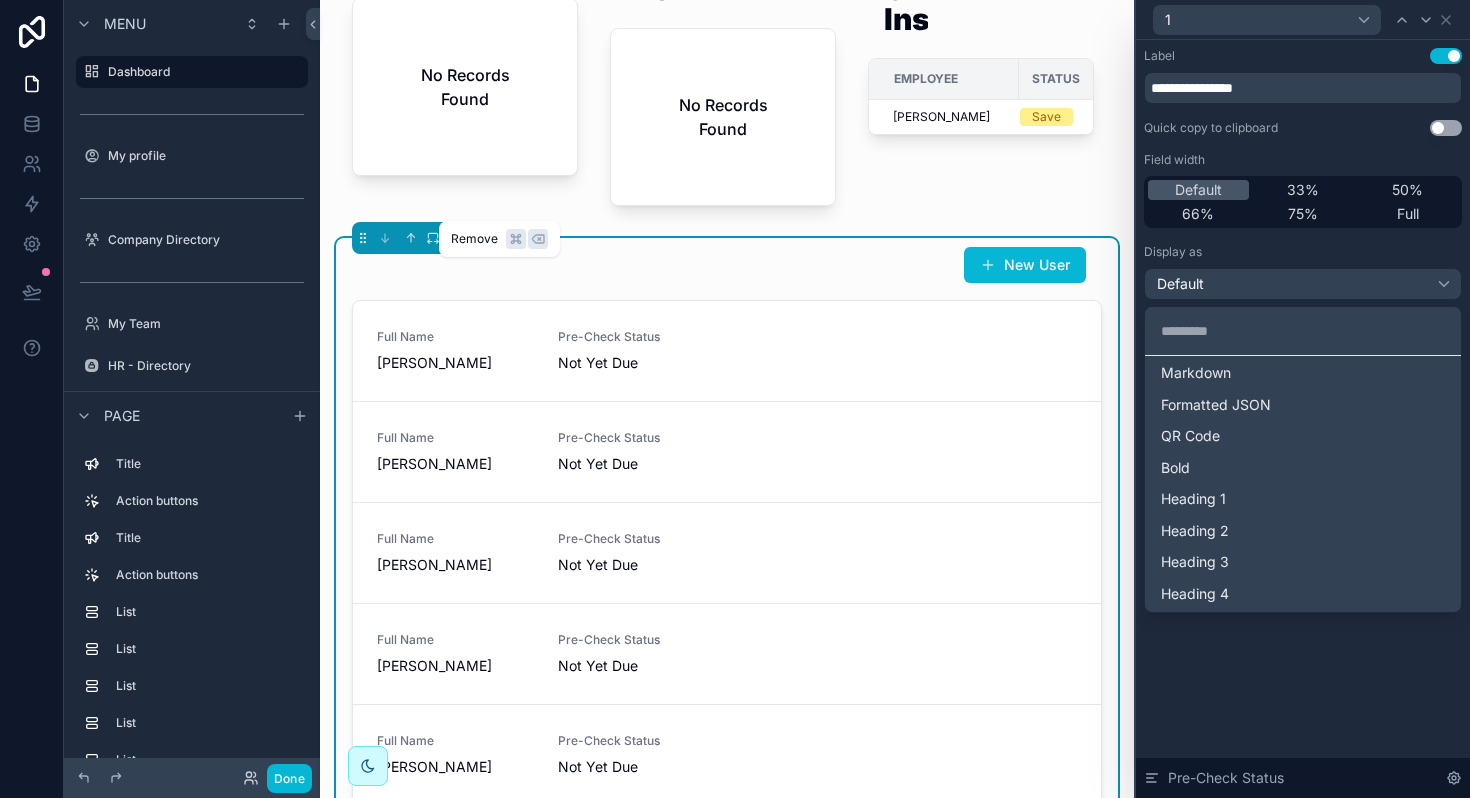 click 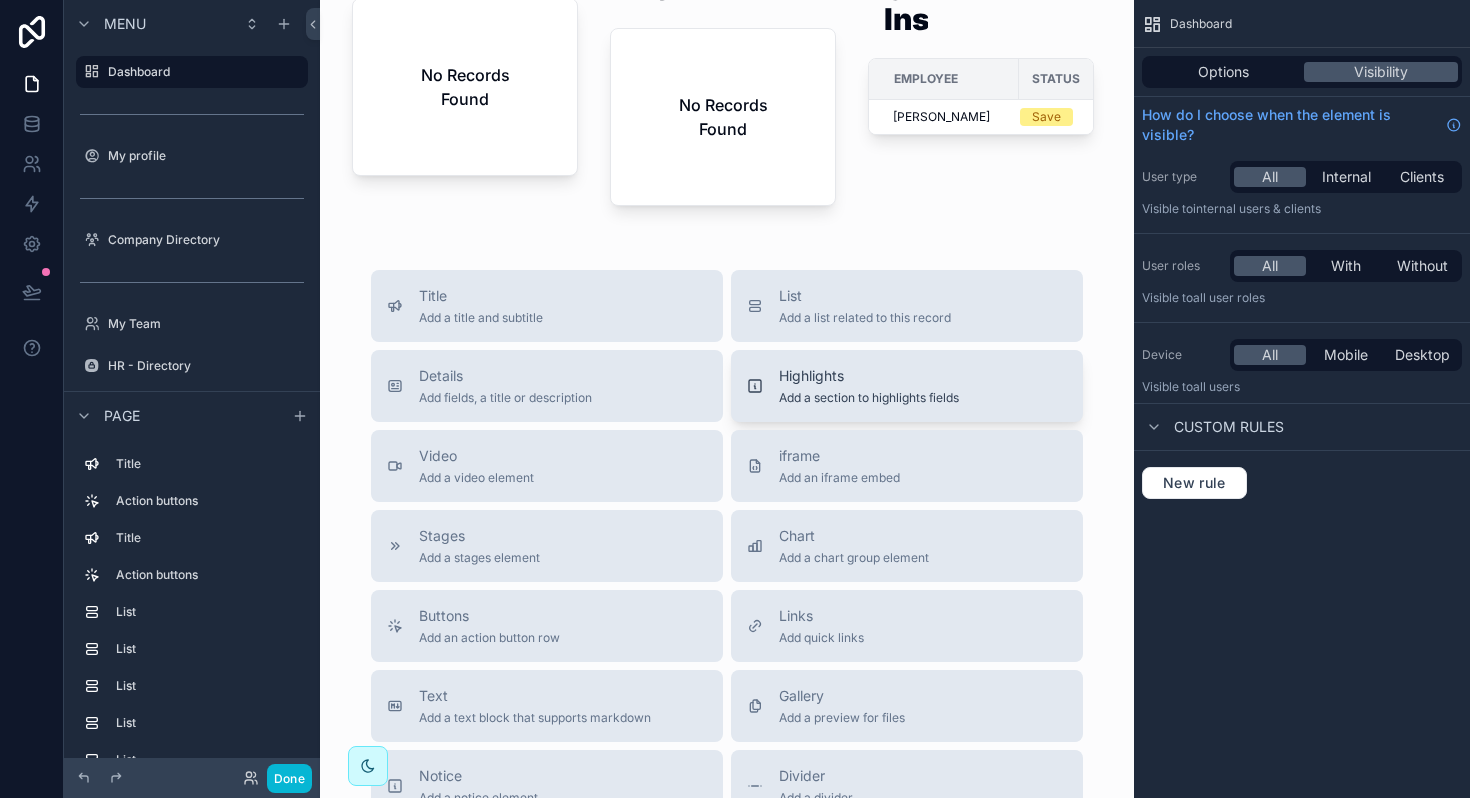 click on "Highlights" at bounding box center (869, 376) 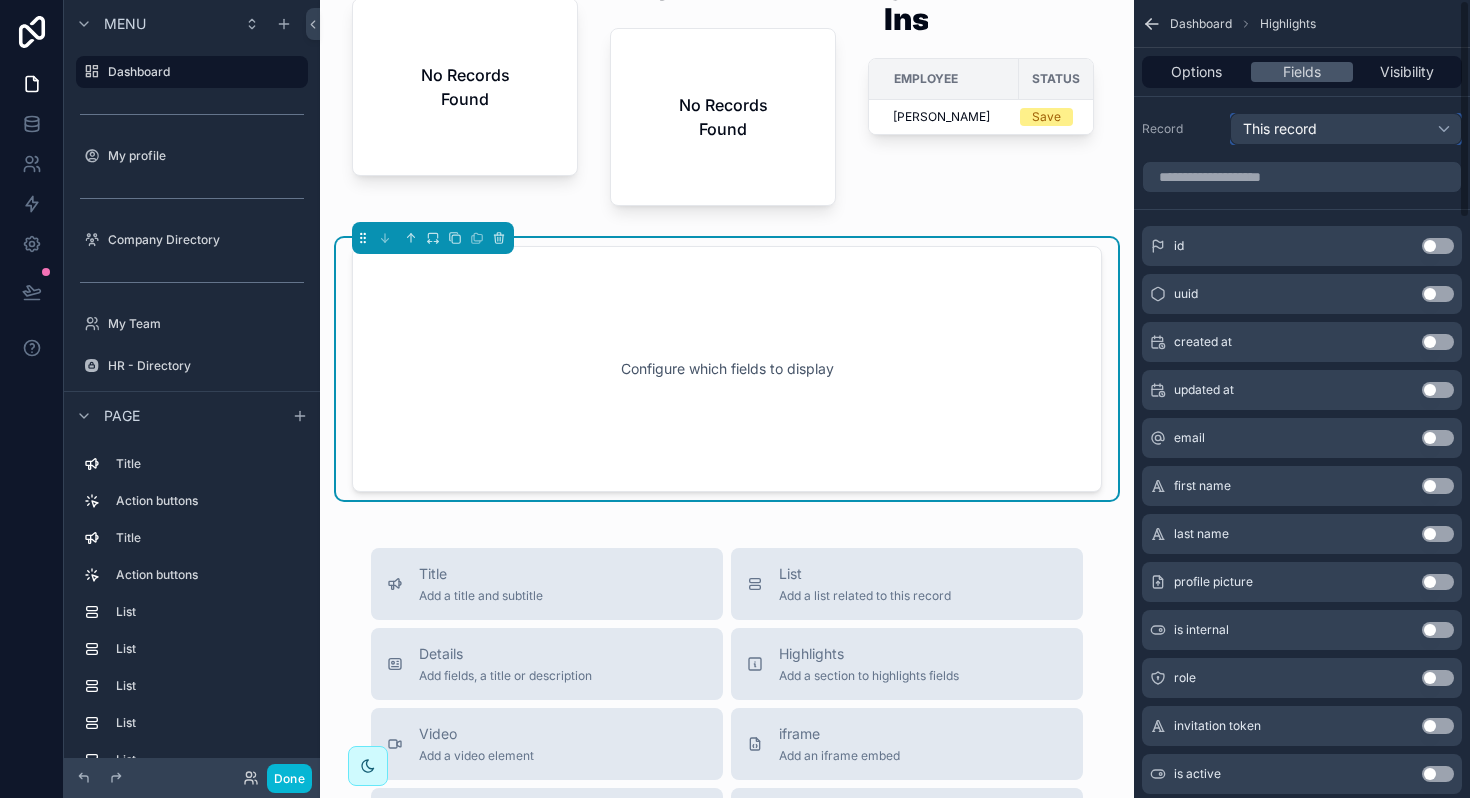 click on "This record" at bounding box center (1346, 129) 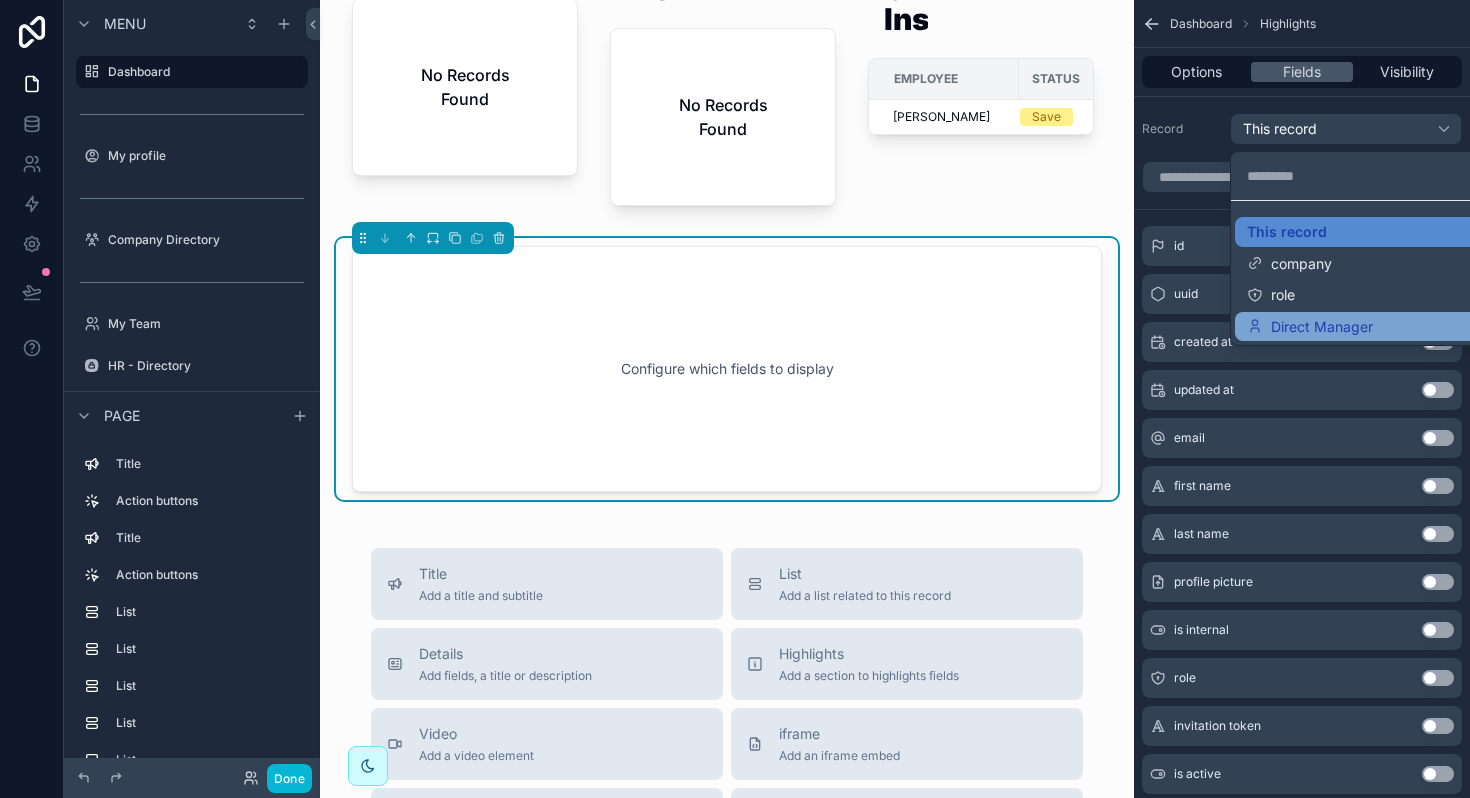 click on "Direct Manager" at bounding box center [1322, 327] 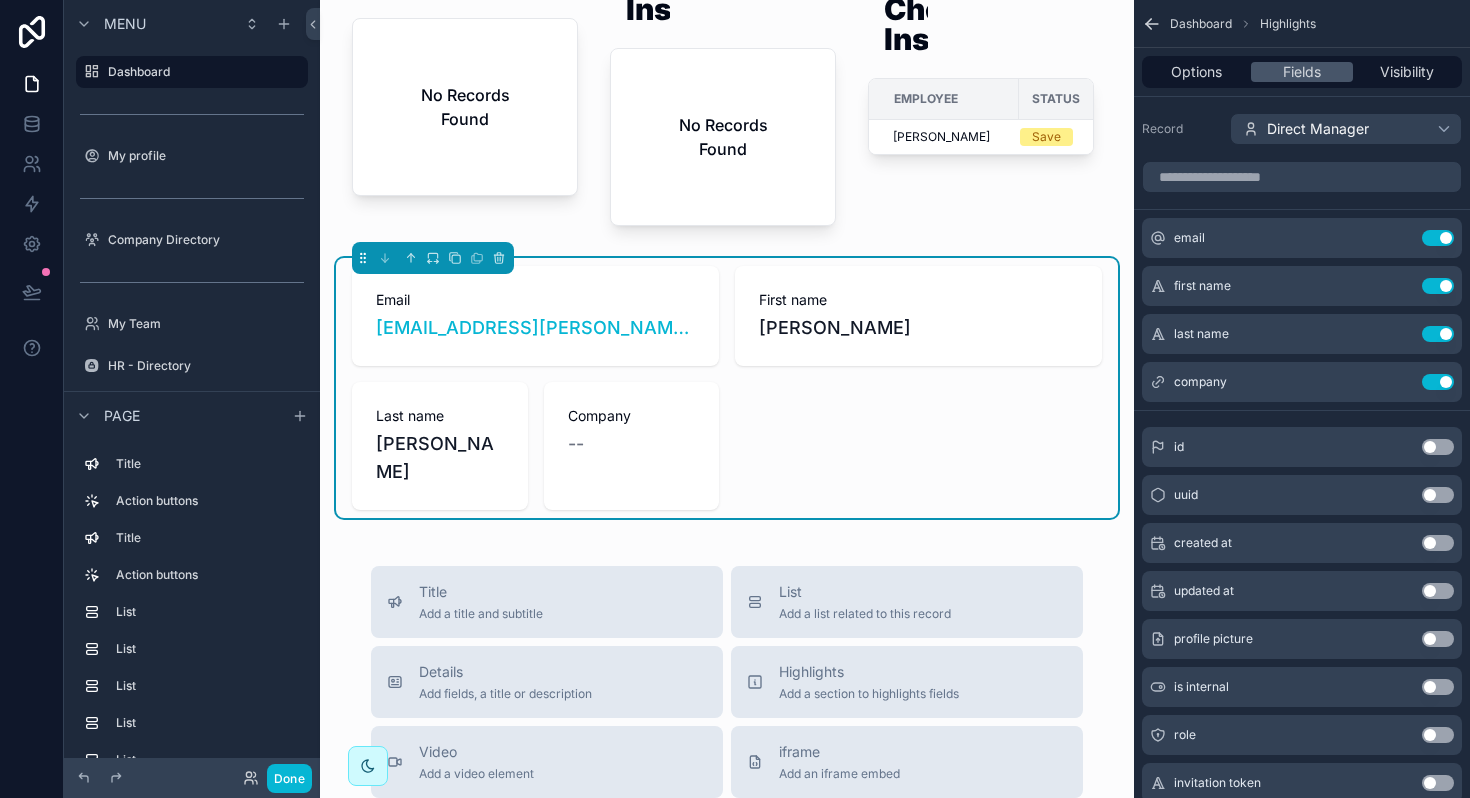 scroll, scrollTop: 4226, scrollLeft: 0, axis: vertical 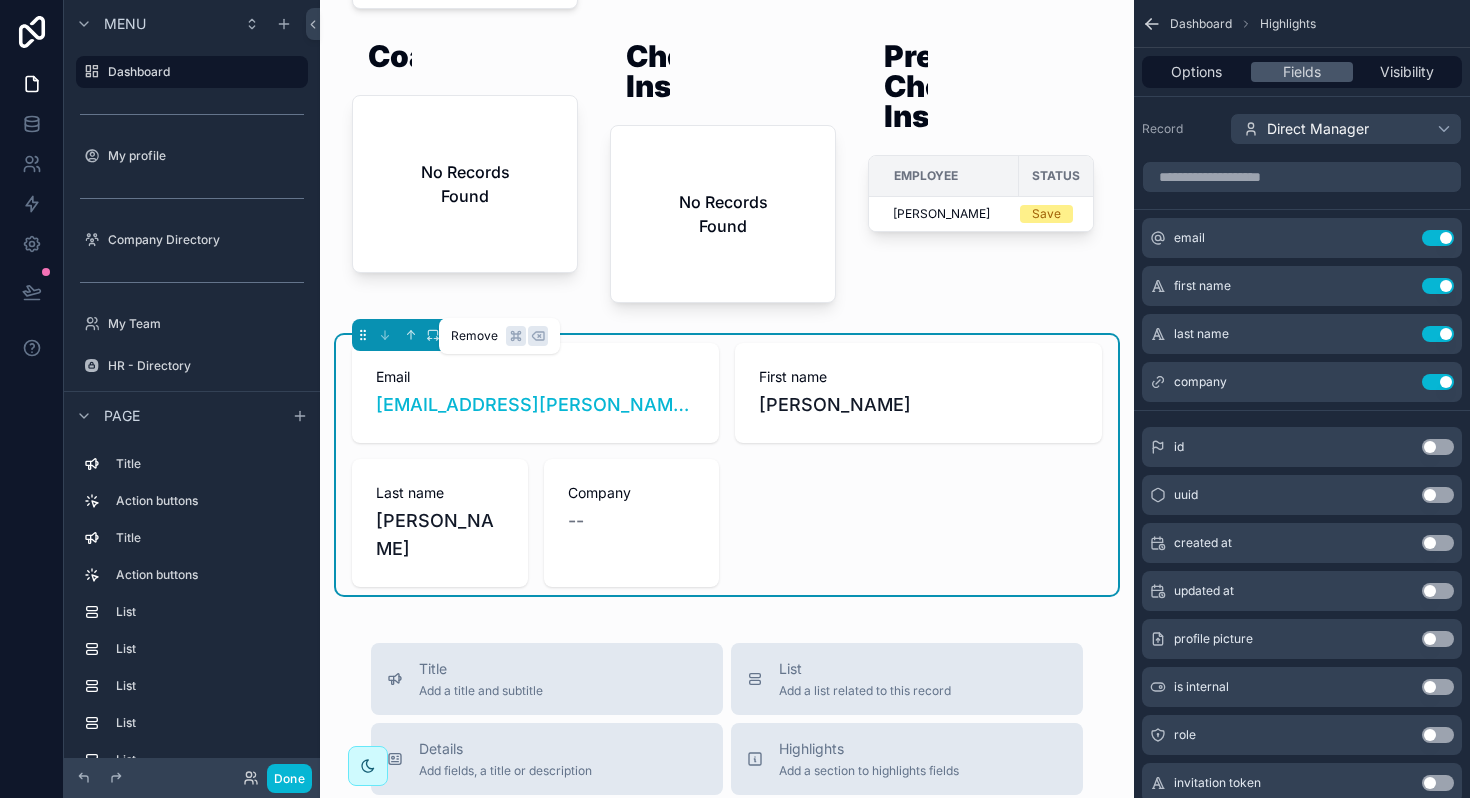 click 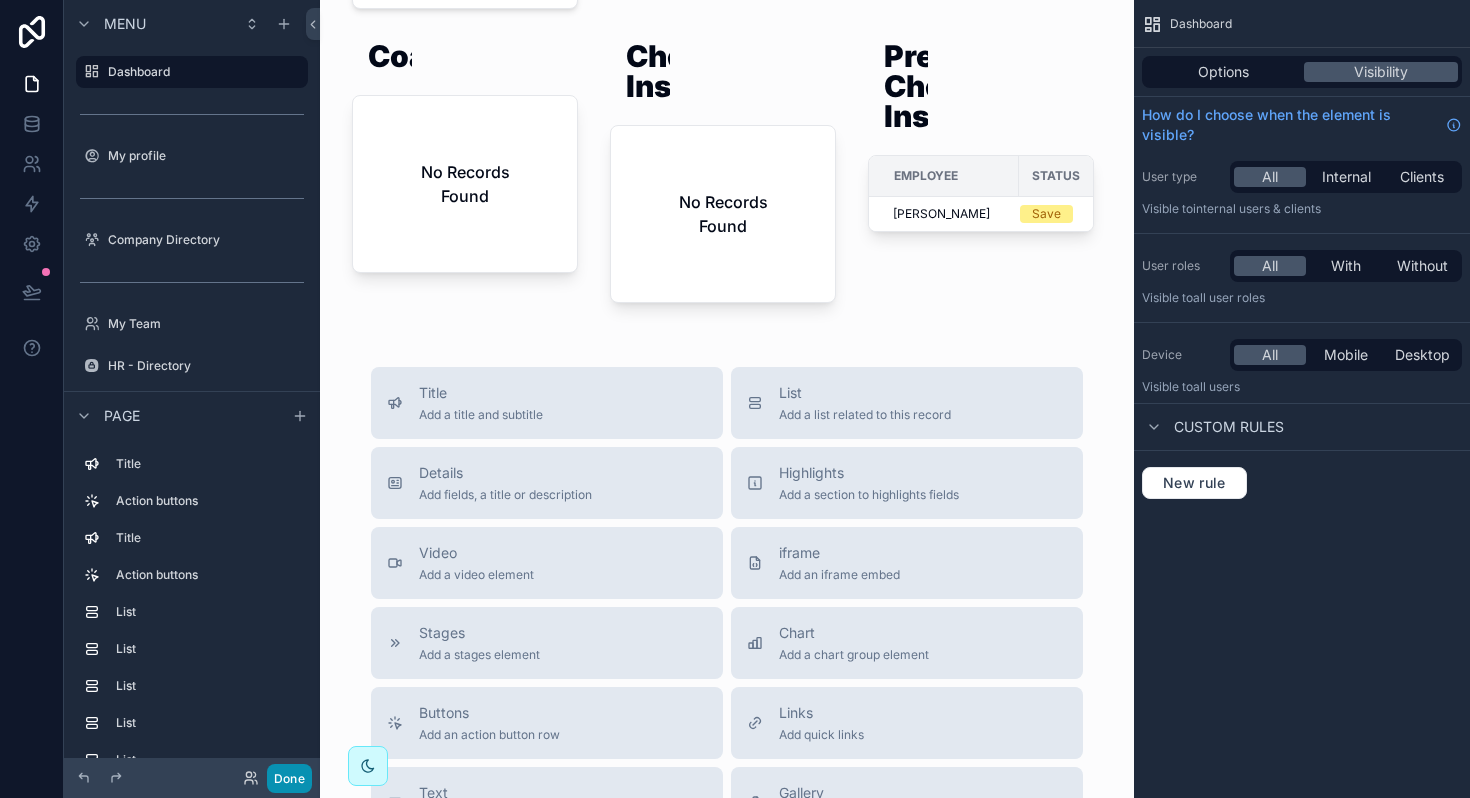click on "Done" at bounding box center [289, 778] 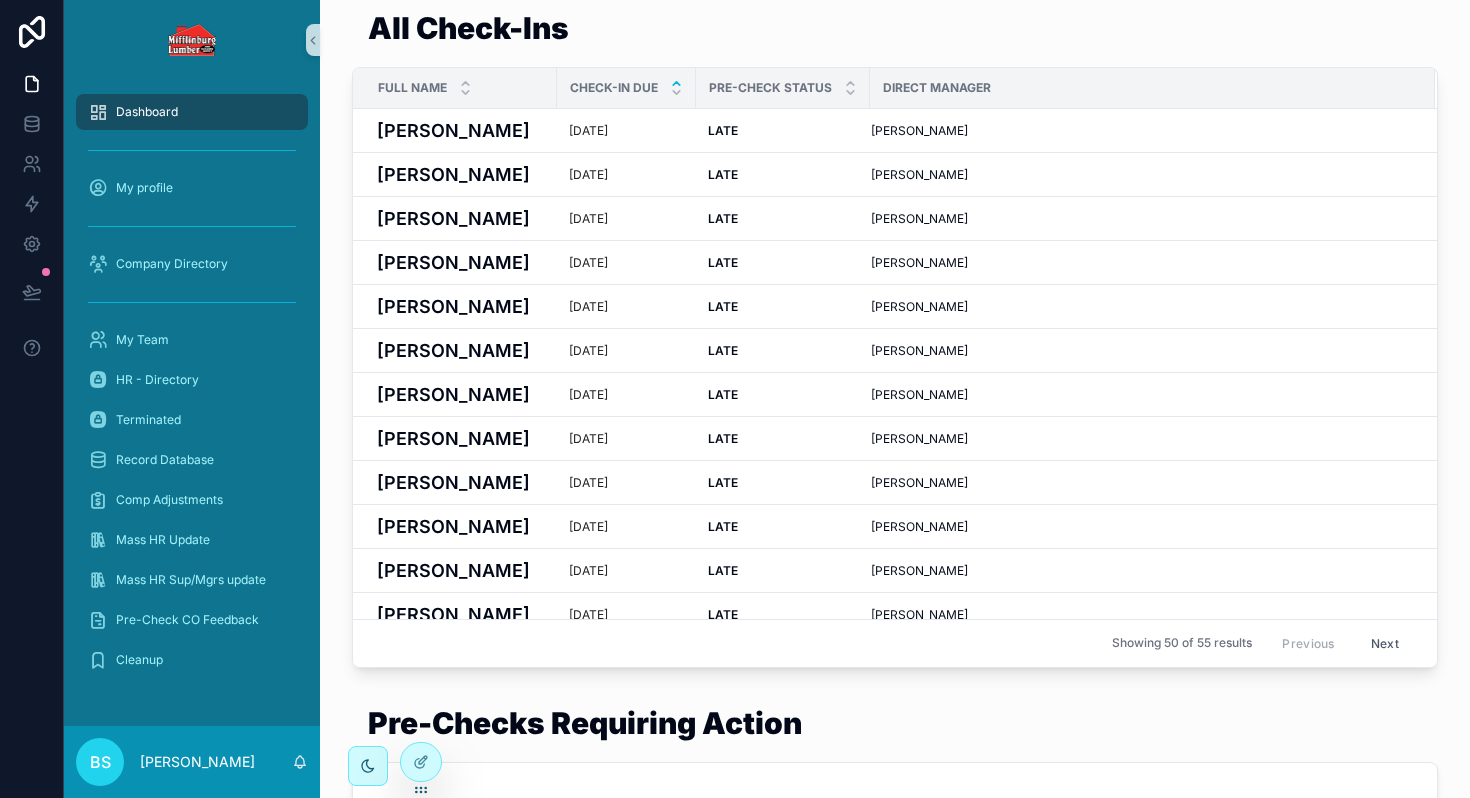 scroll, scrollTop: 0, scrollLeft: 0, axis: both 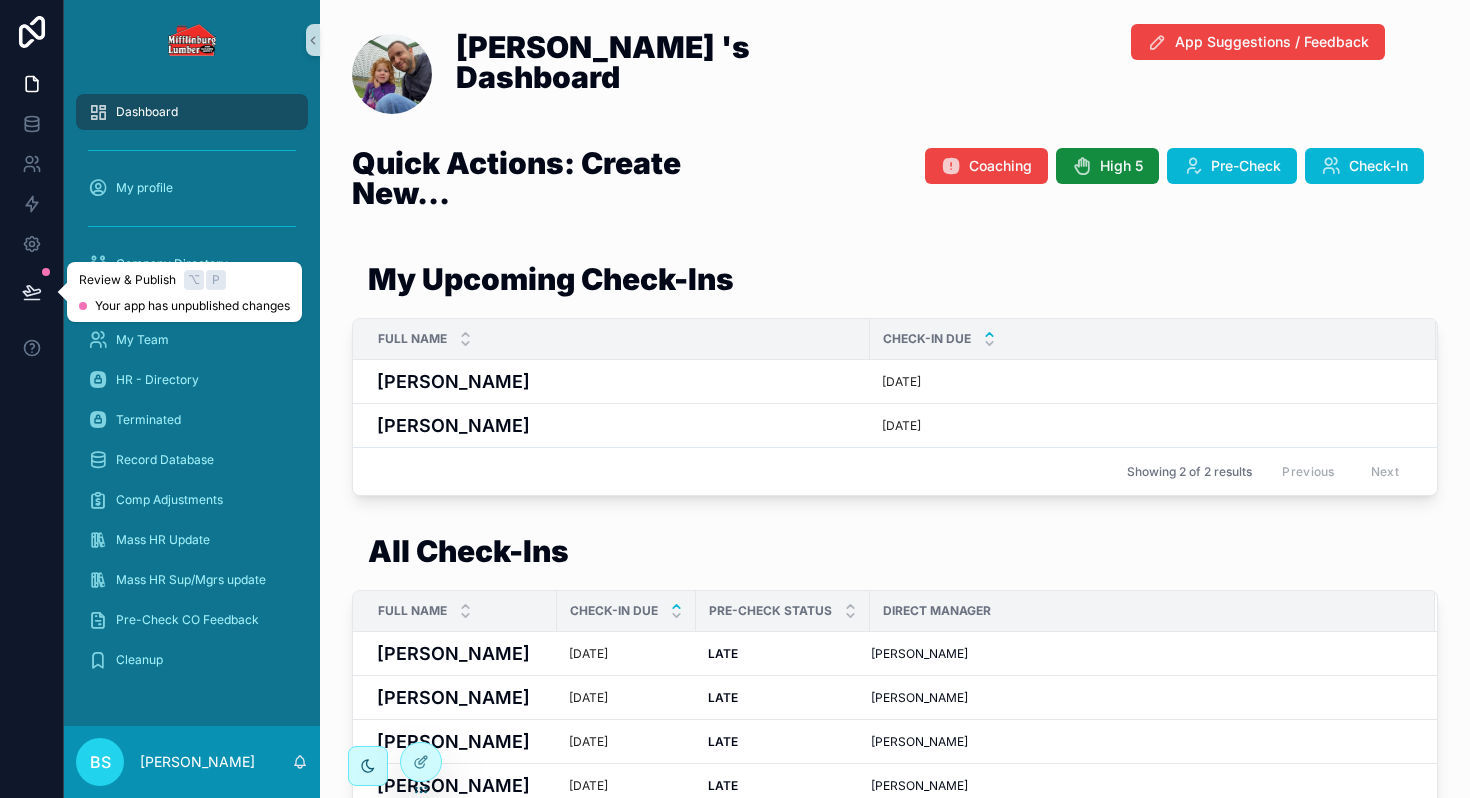 click 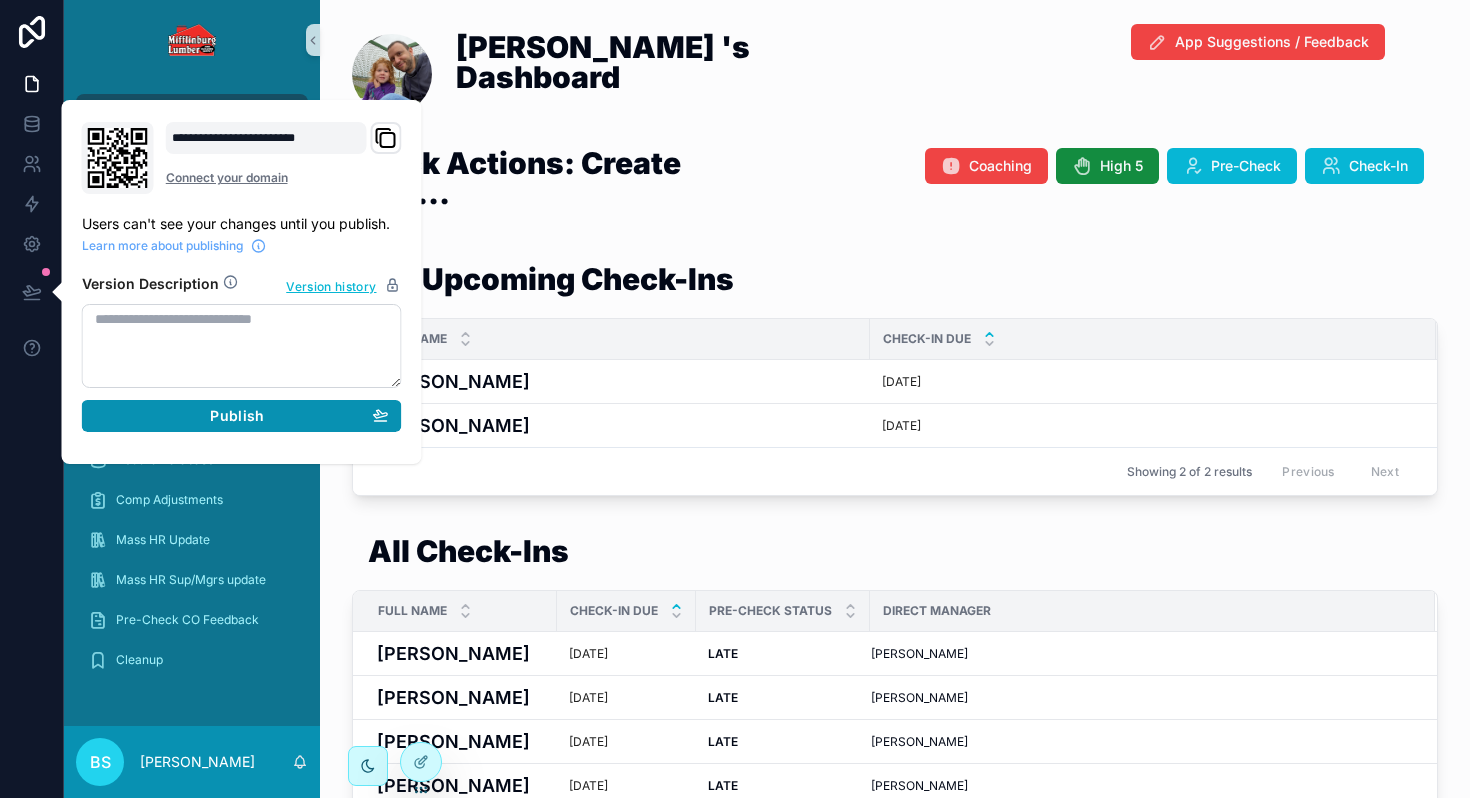 click on "Publish" at bounding box center [242, 416] 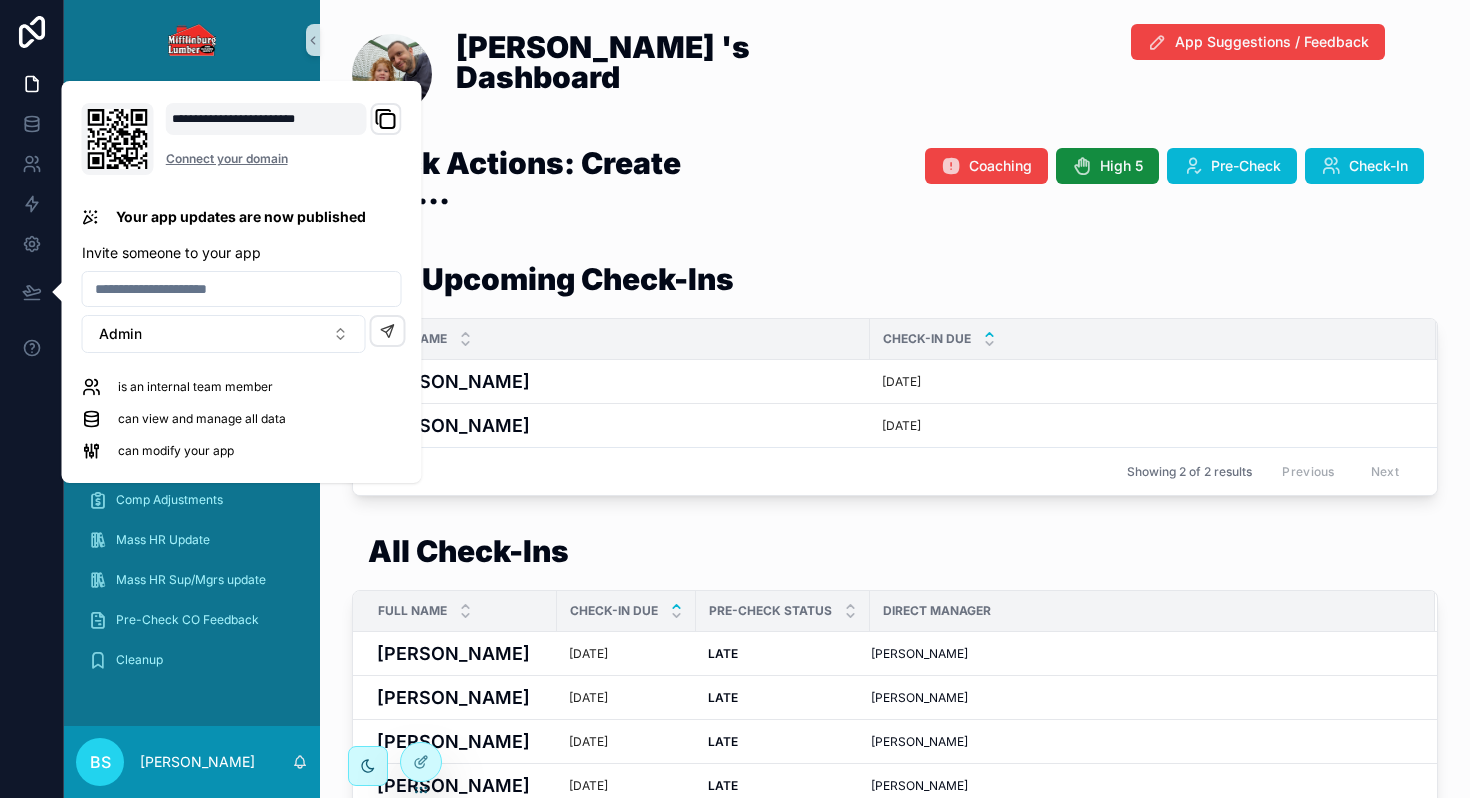 click at bounding box center (32, 399) 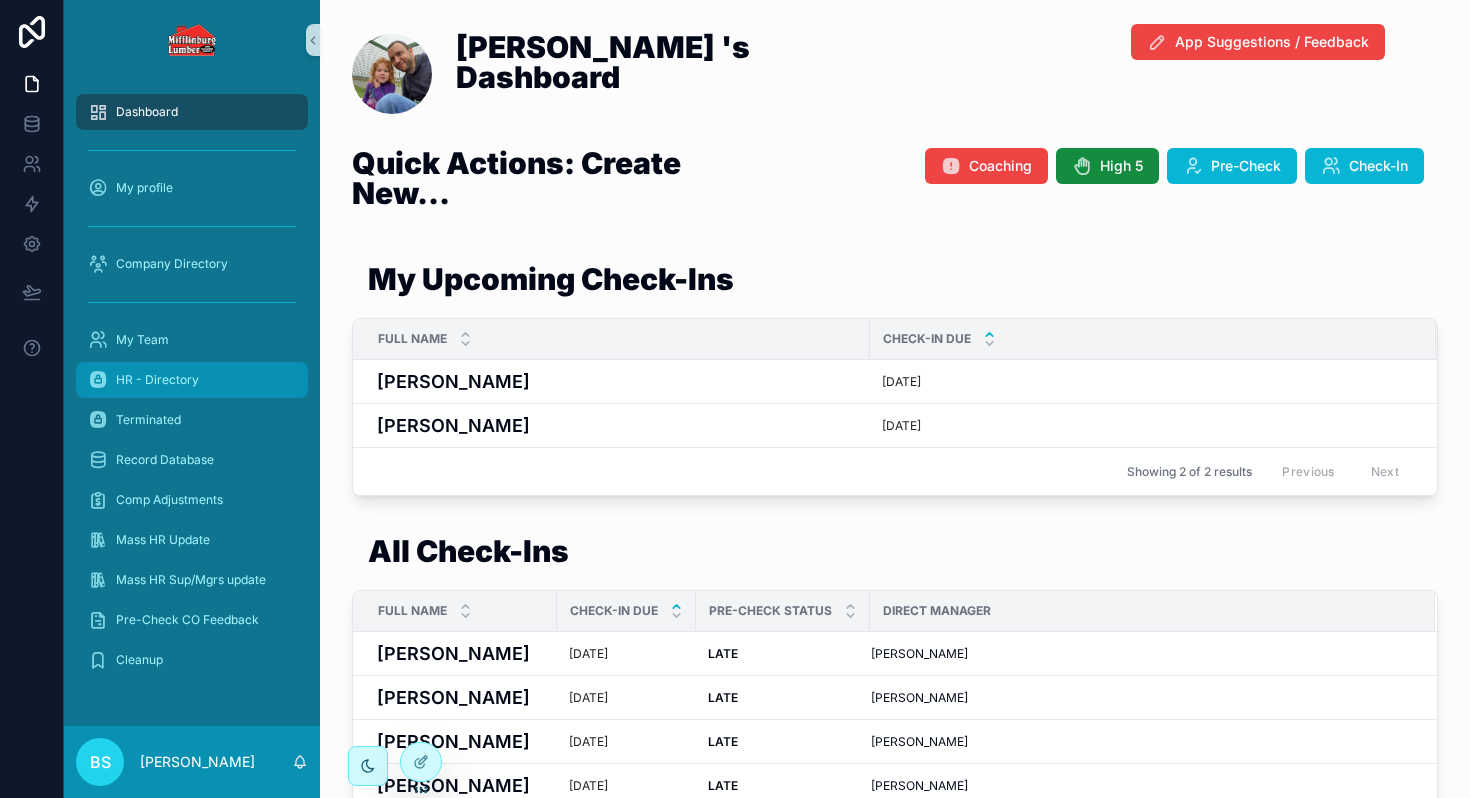 click on "HR - Directory" at bounding box center [157, 380] 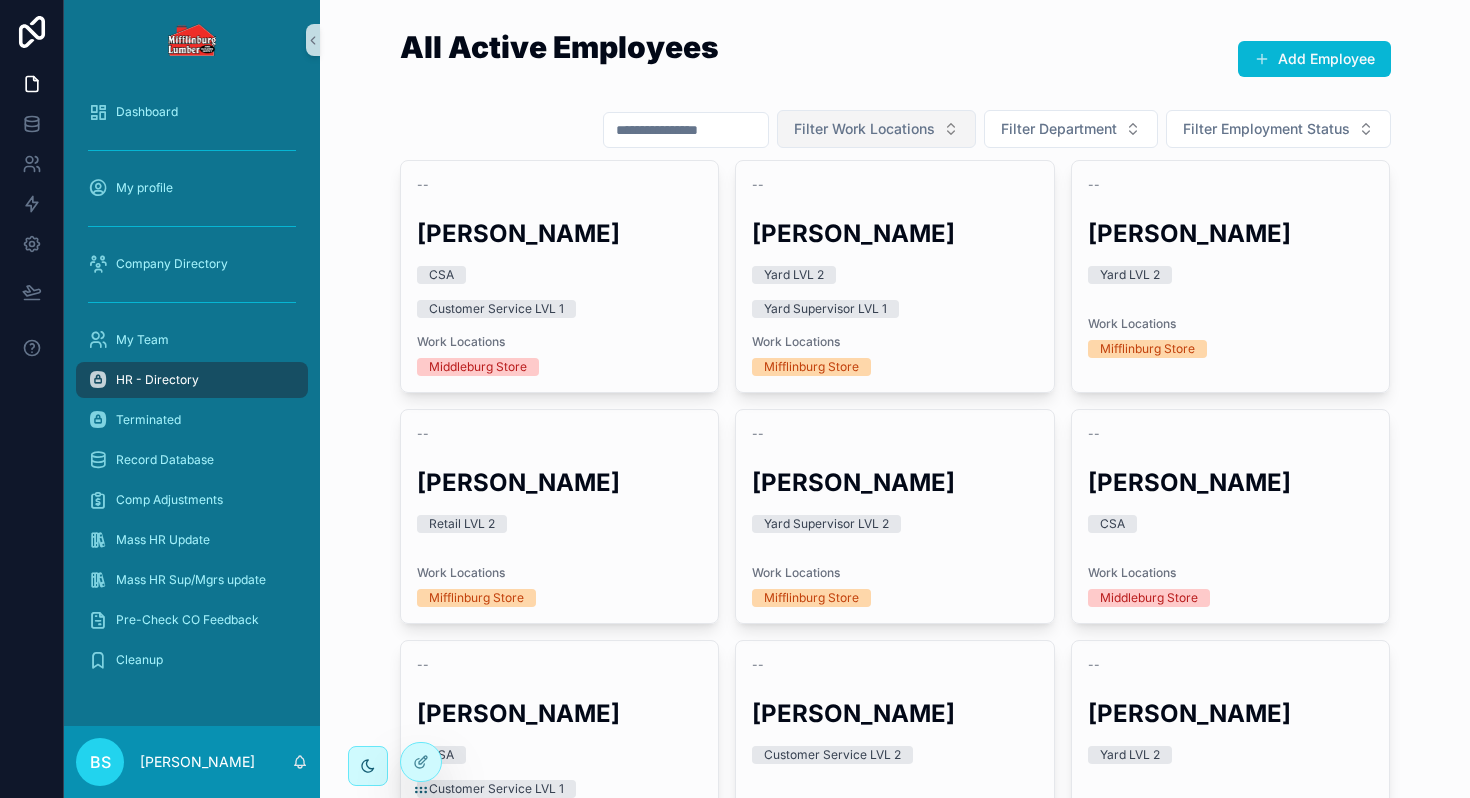 click on "Filter Work Locations" at bounding box center [864, 129] 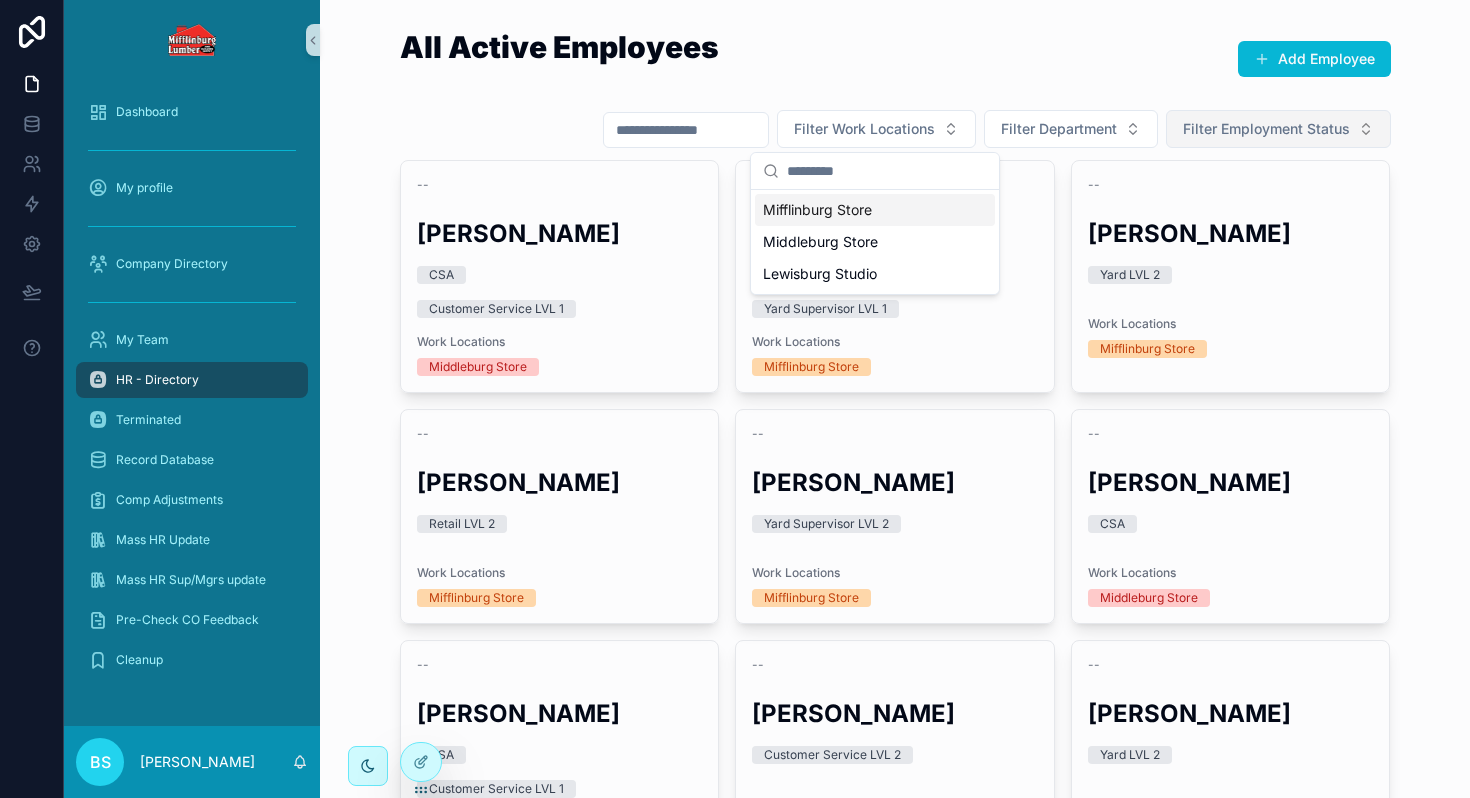 click on "Filter Employment Status" at bounding box center [1266, 129] 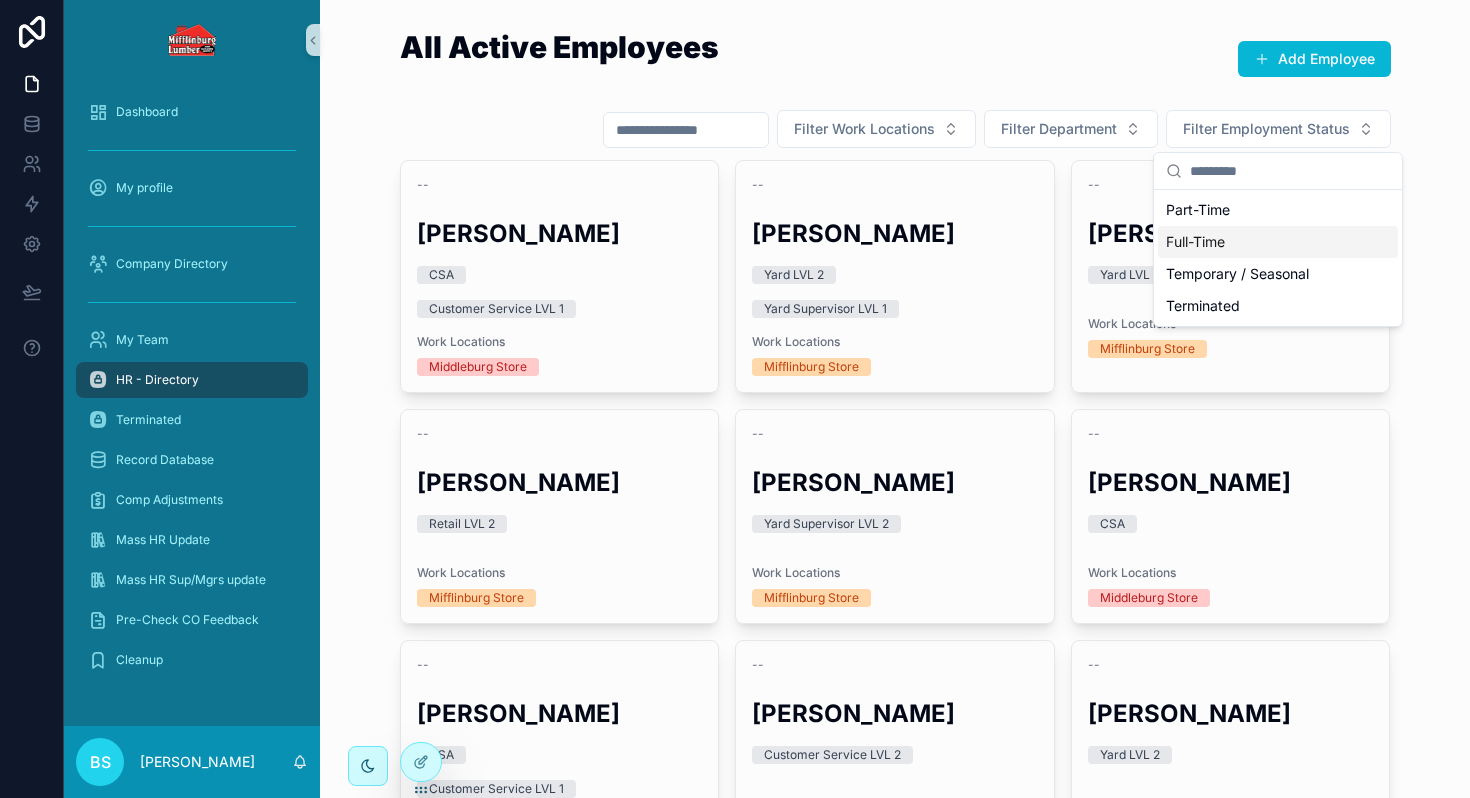 click on "Full-Time" at bounding box center (1278, 242) 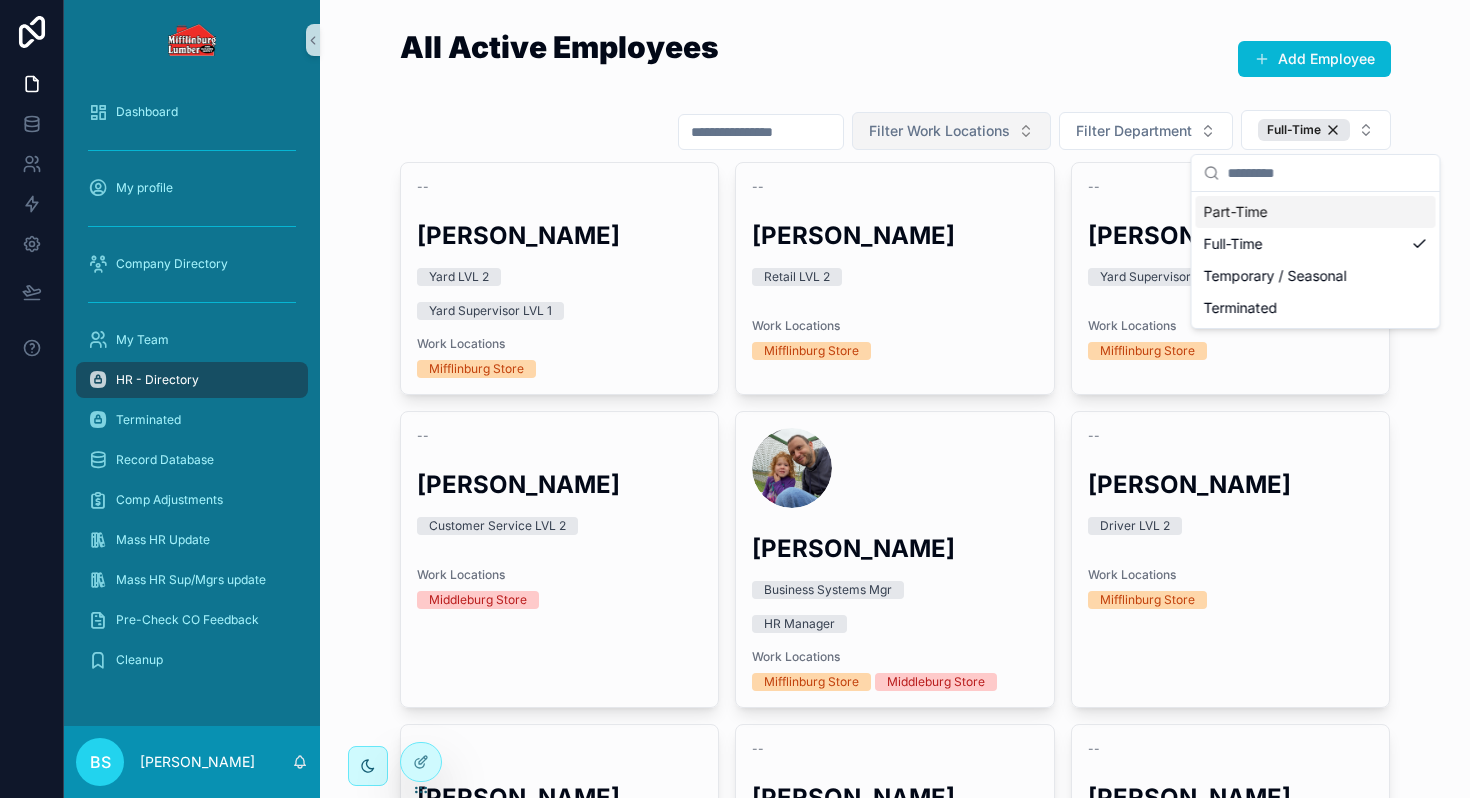 click on "Filter Work Locations" at bounding box center (939, 131) 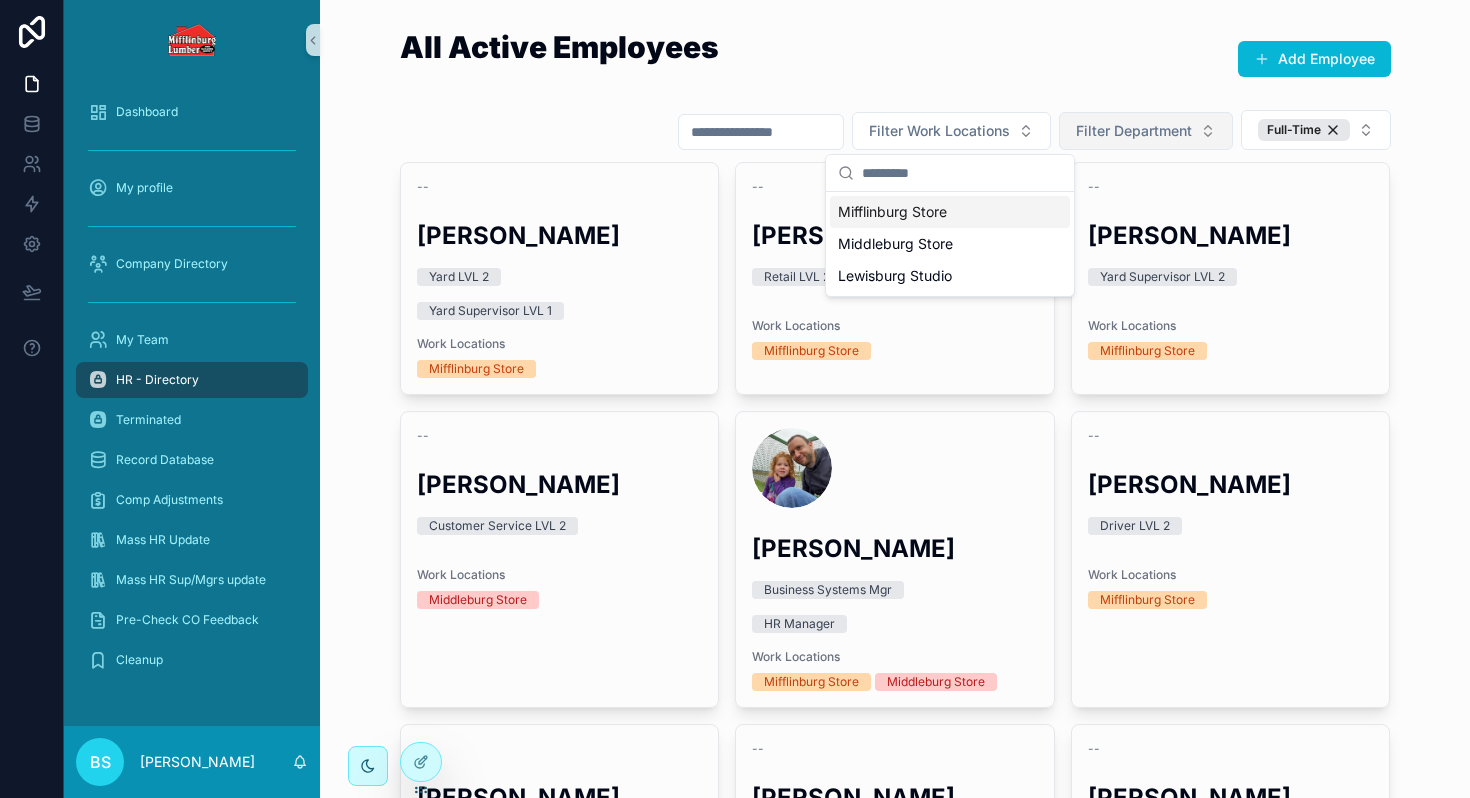 click on "Filter Department" at bounding box center [1134, 131] 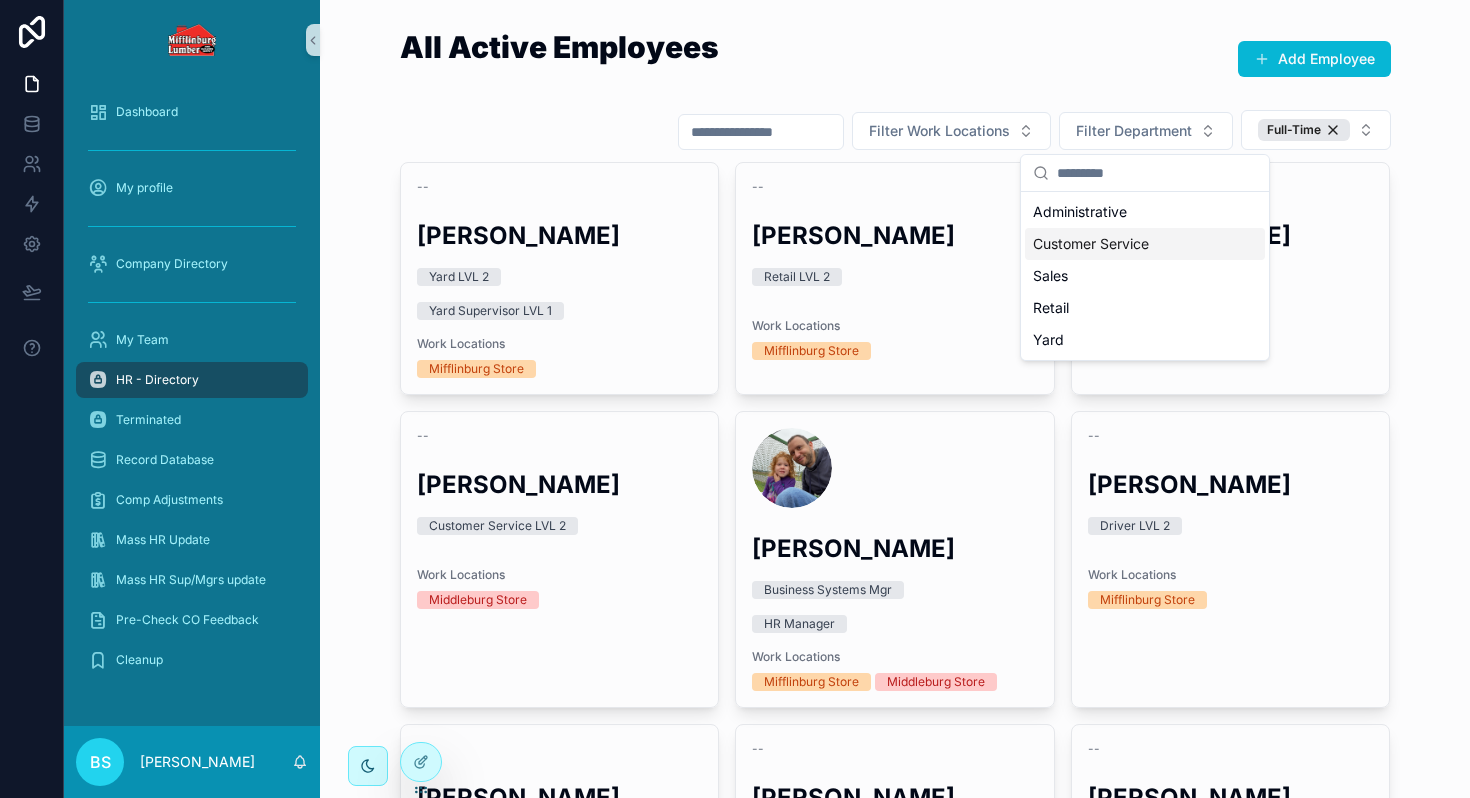 click on "Customer Service" at bounding box center (1145, 244) 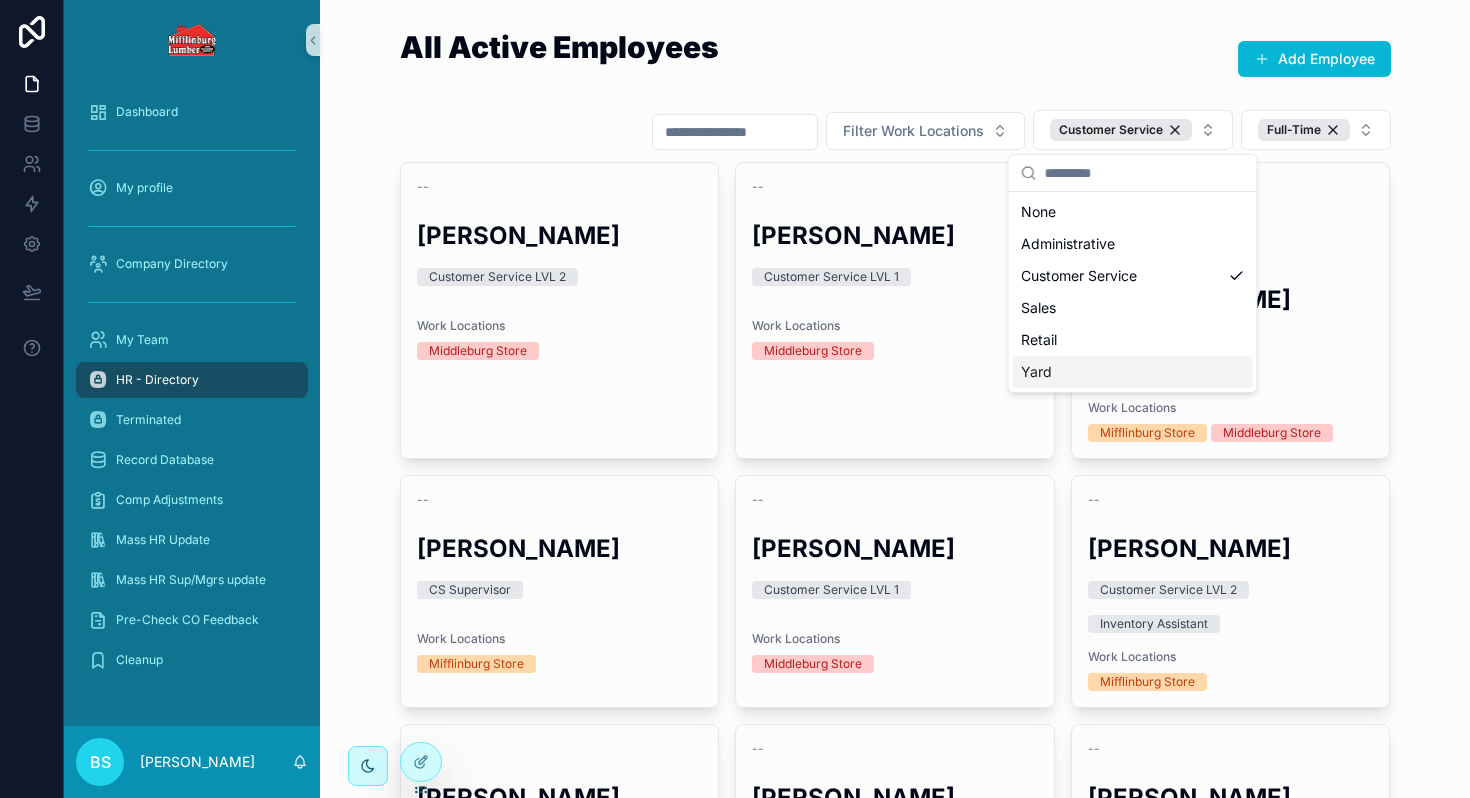 click on "Yard" at bounding box center (1133, 372) 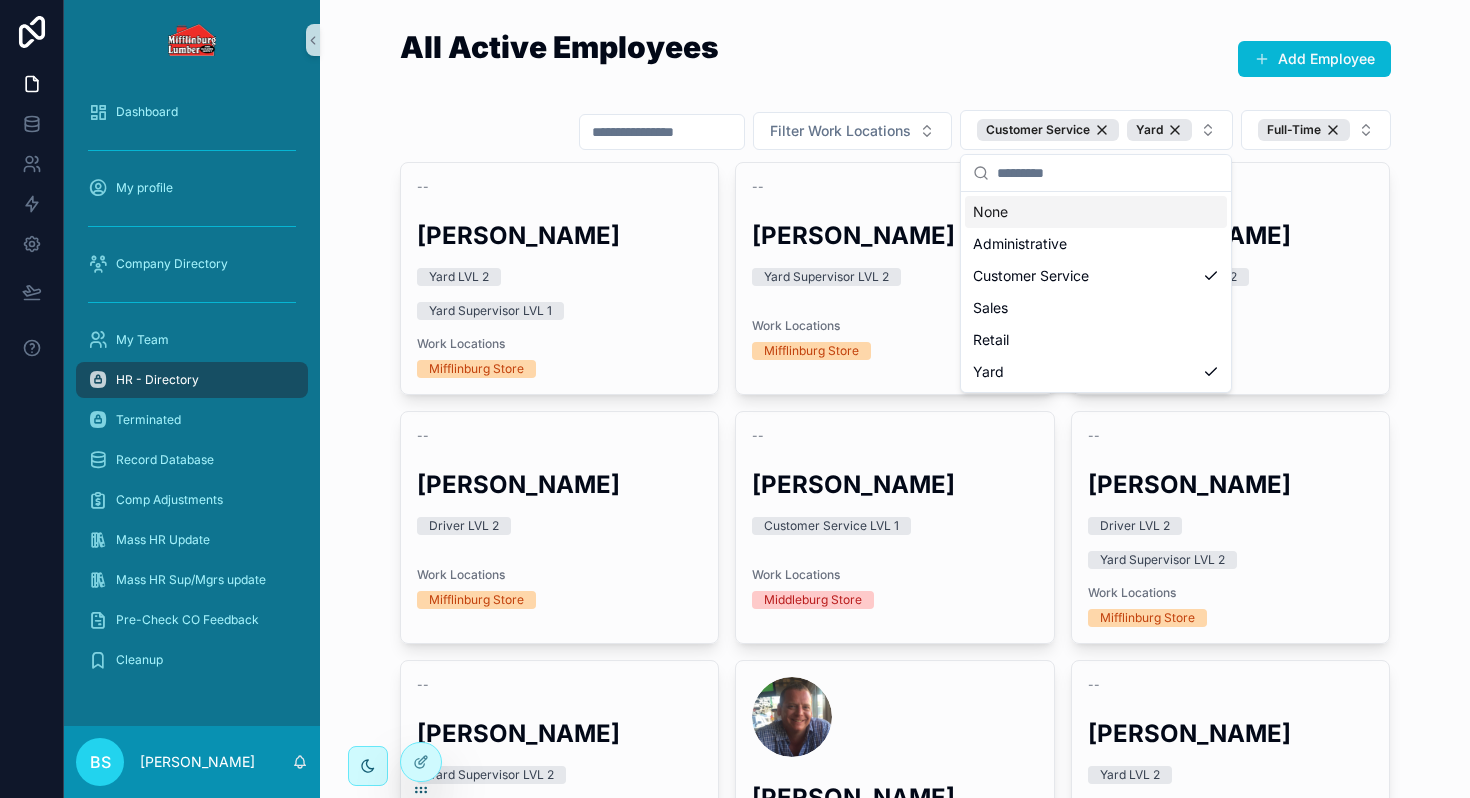 click on "All Active Employees Add Employee" at bounding box center (895, 59) 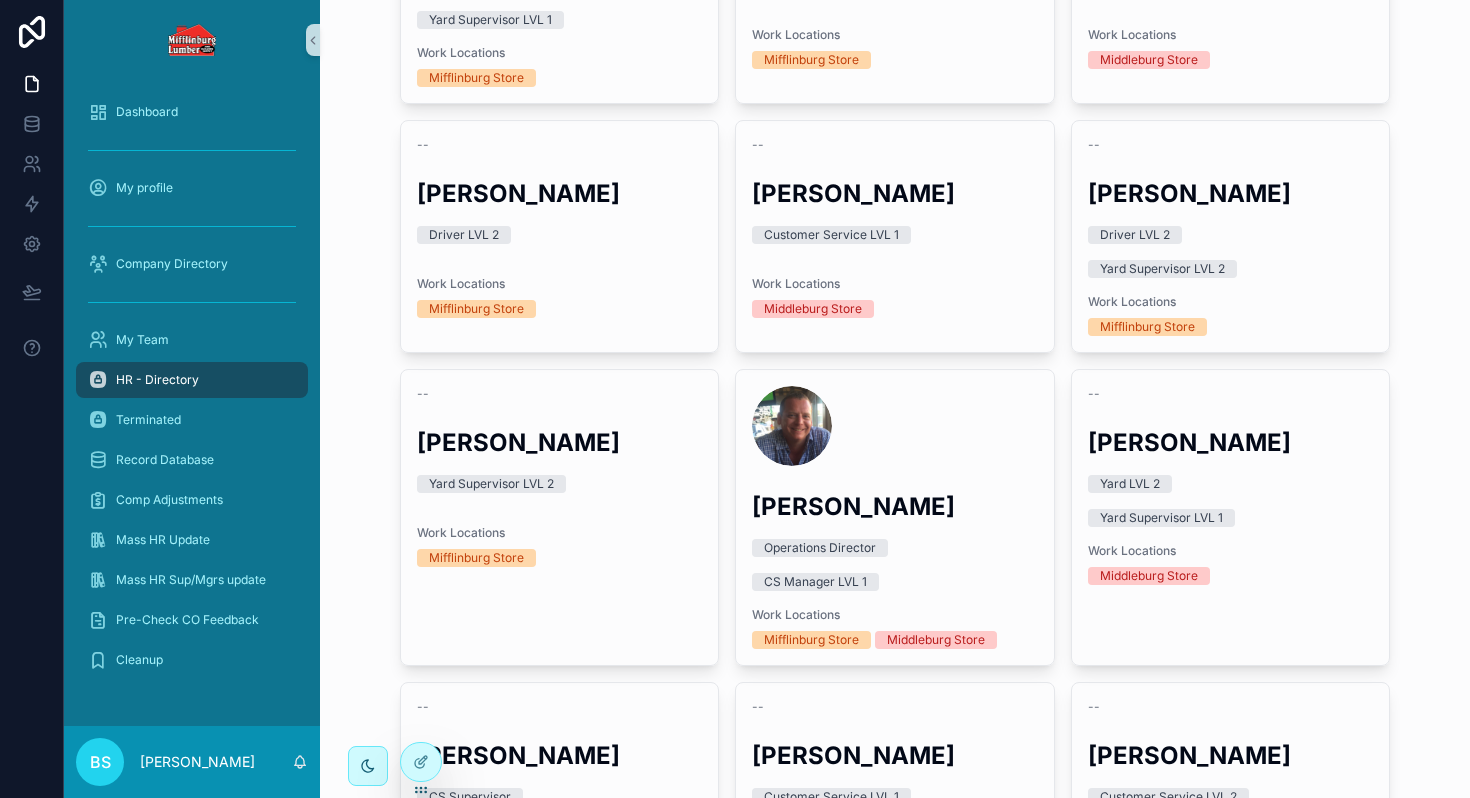 scroll, scrollTop: 0, scrollLeft: 0, axis: both 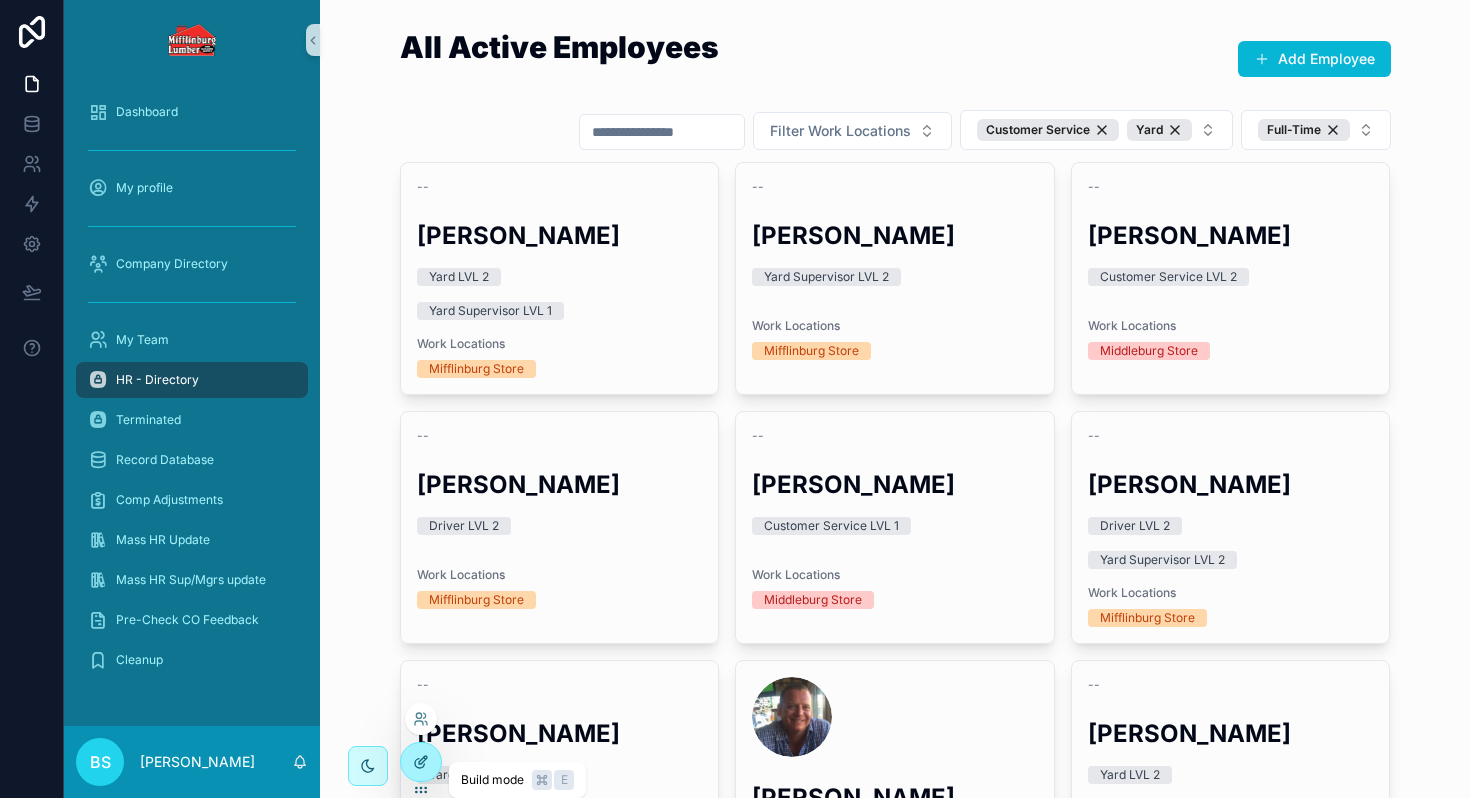 click 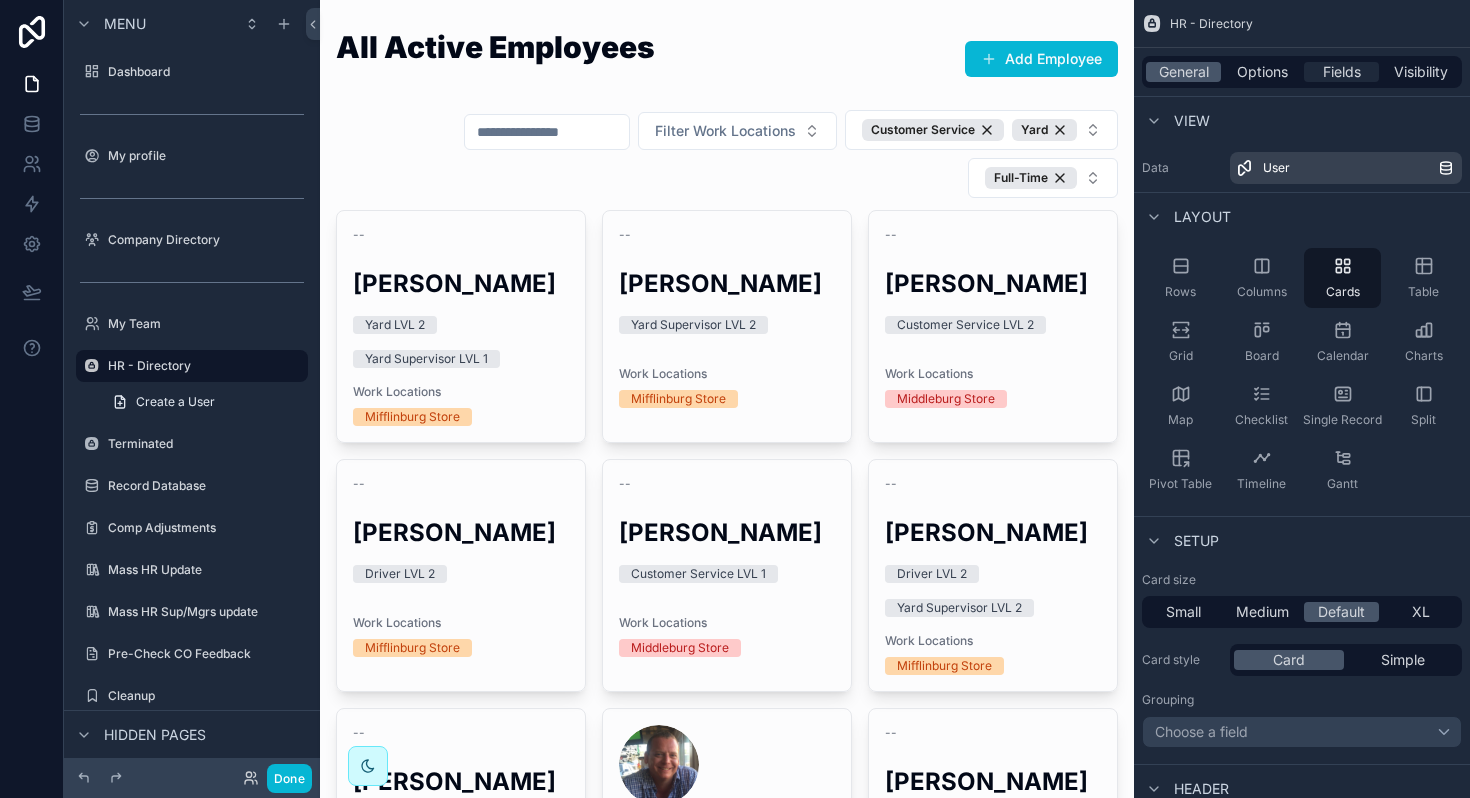 click on "Fields" at bounding box center [1342, 72] 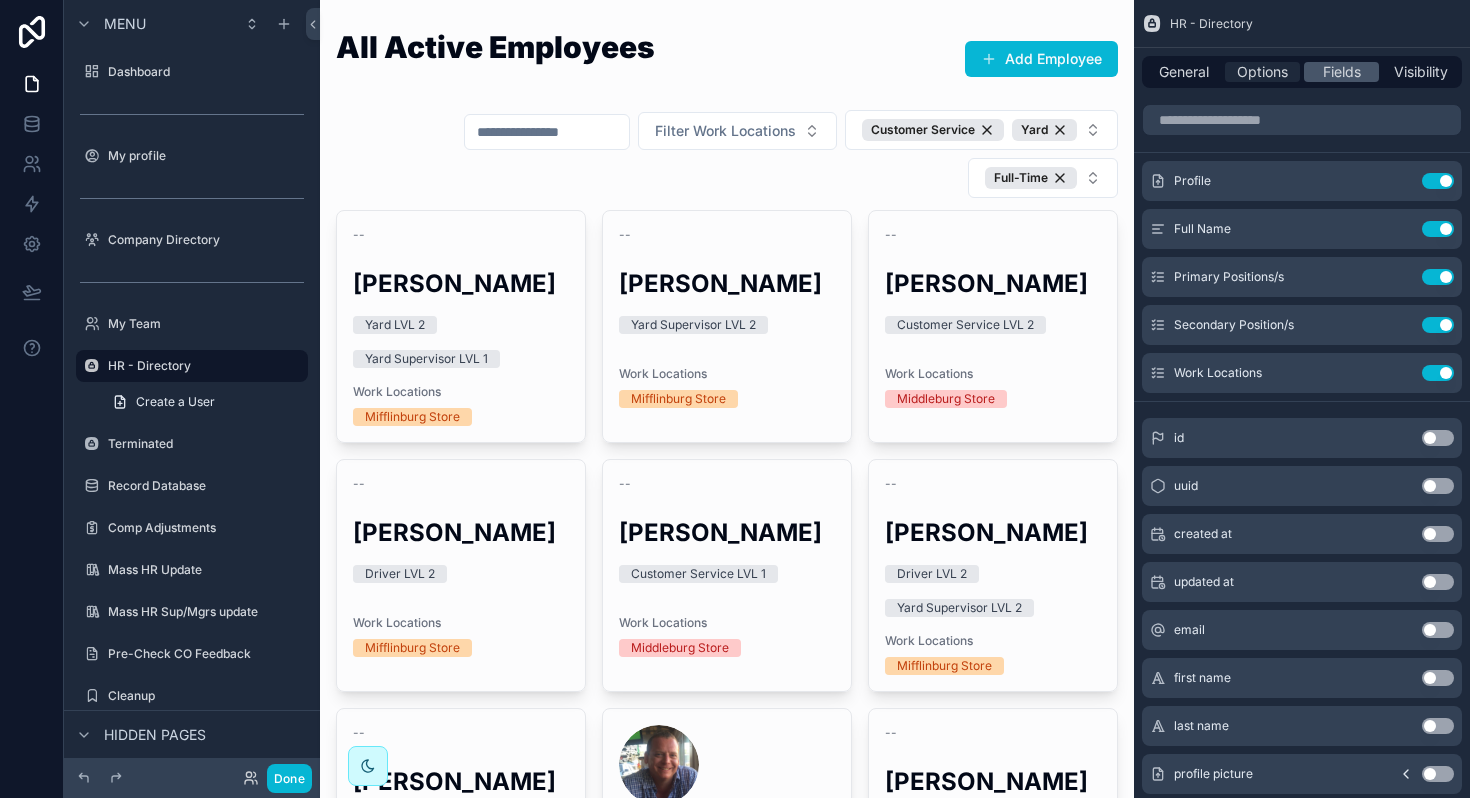 click on "Options" at bounding box center (1262, 72) 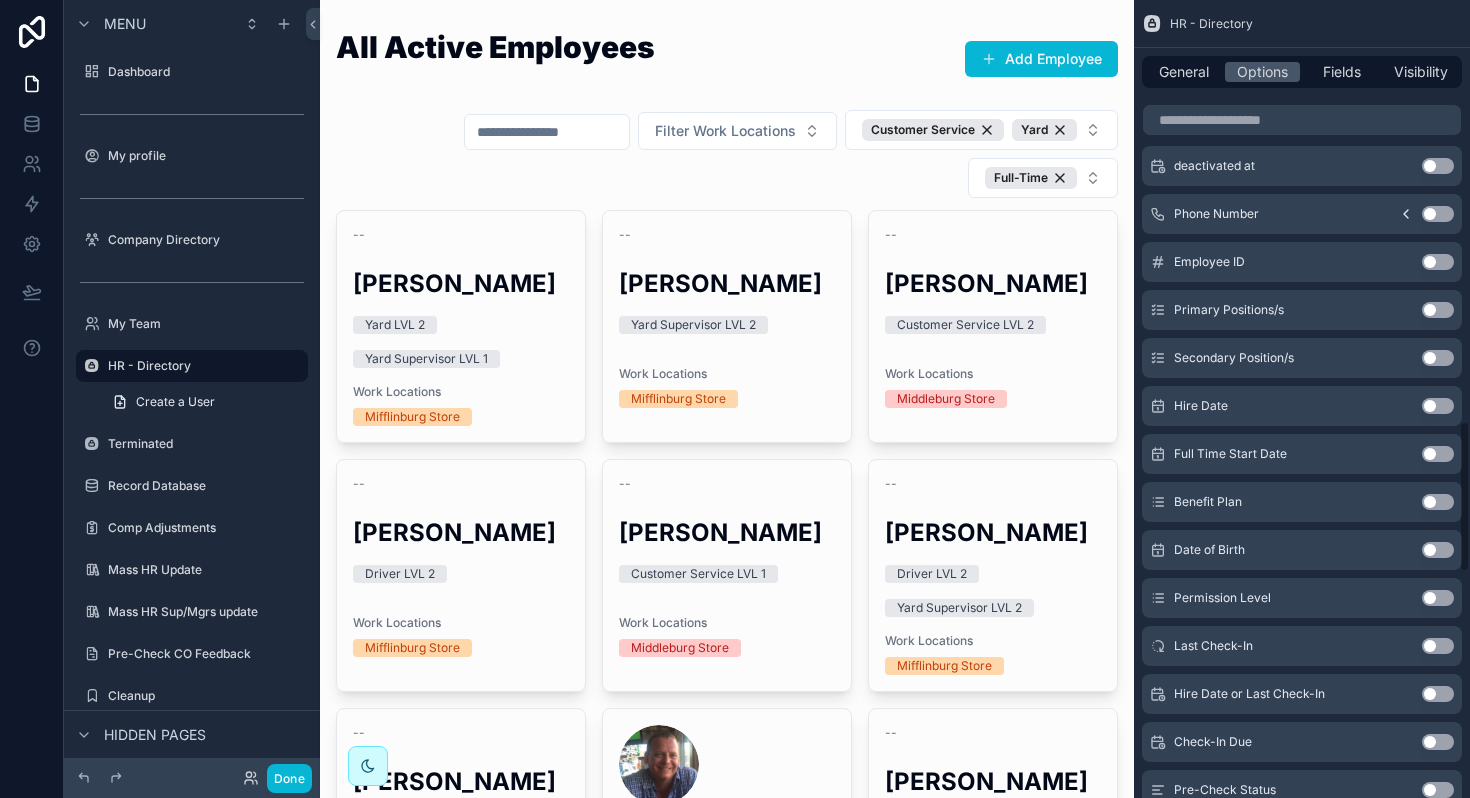 scroll, scrollTop: 2226, scrollLeft: 0, axis: vertical 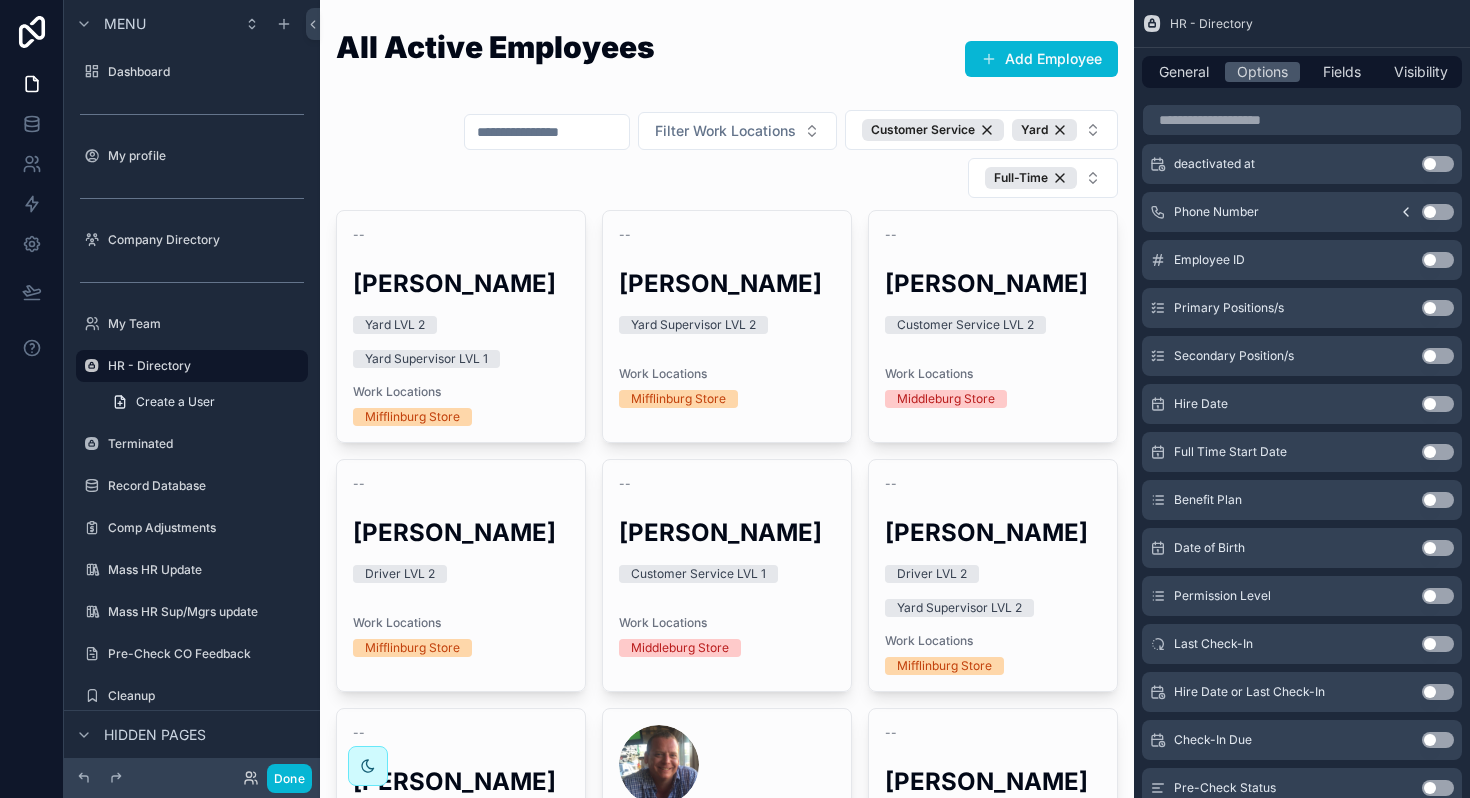 click on "Use setting" at bounding box center [1438, 596] 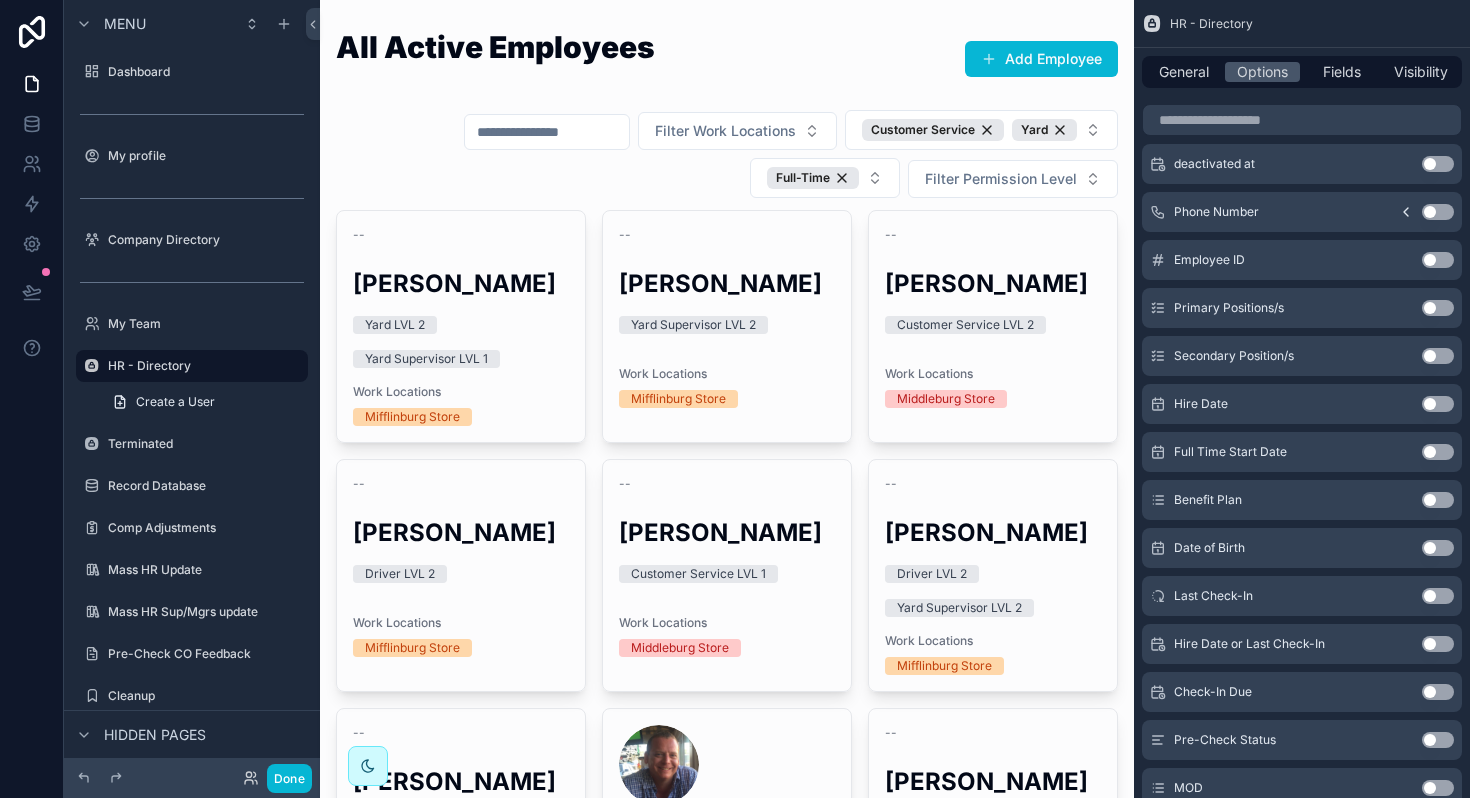 click at bounding box center [727, 1093] 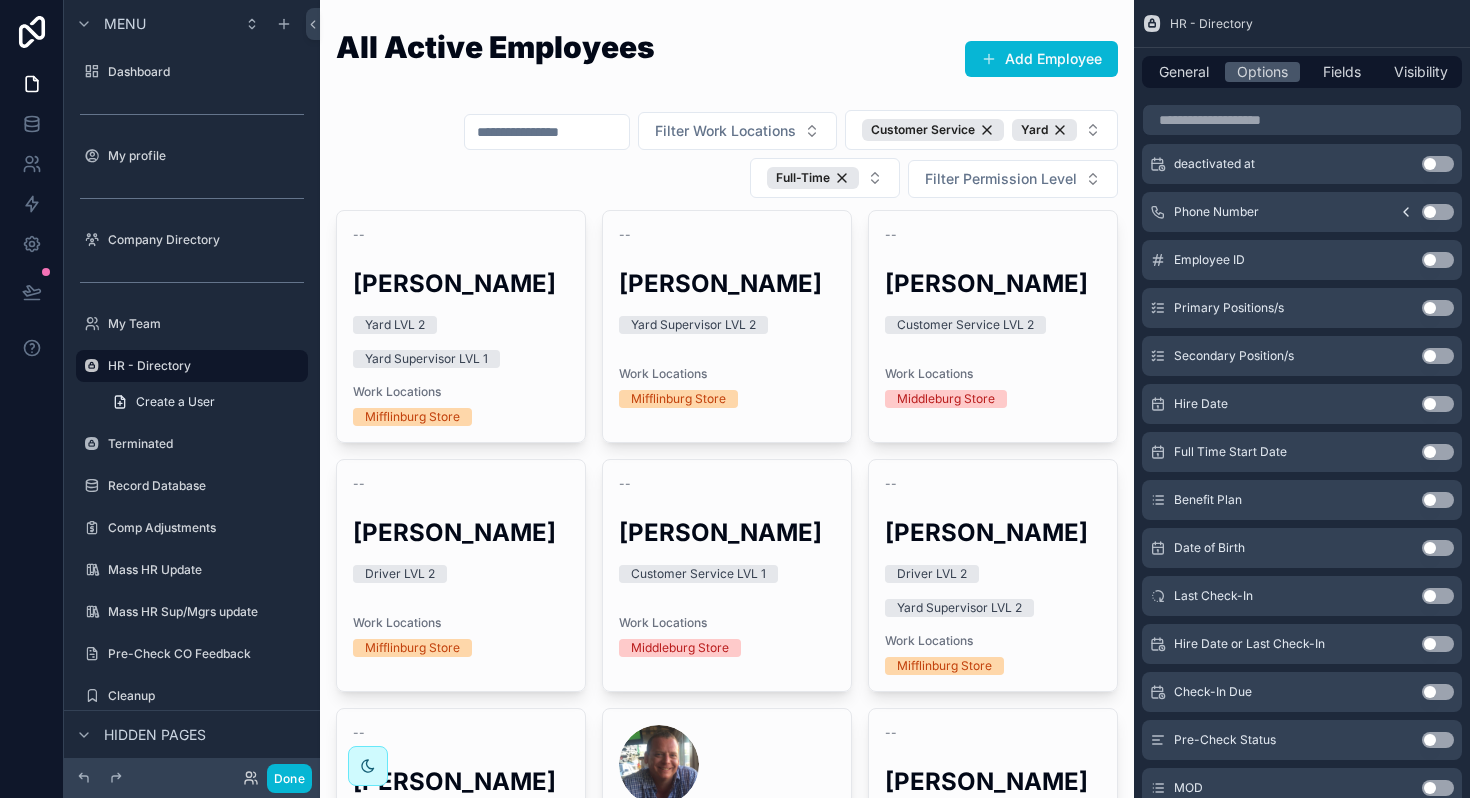 click on "Filter Permission Level" at bounding box center [1001, 179] 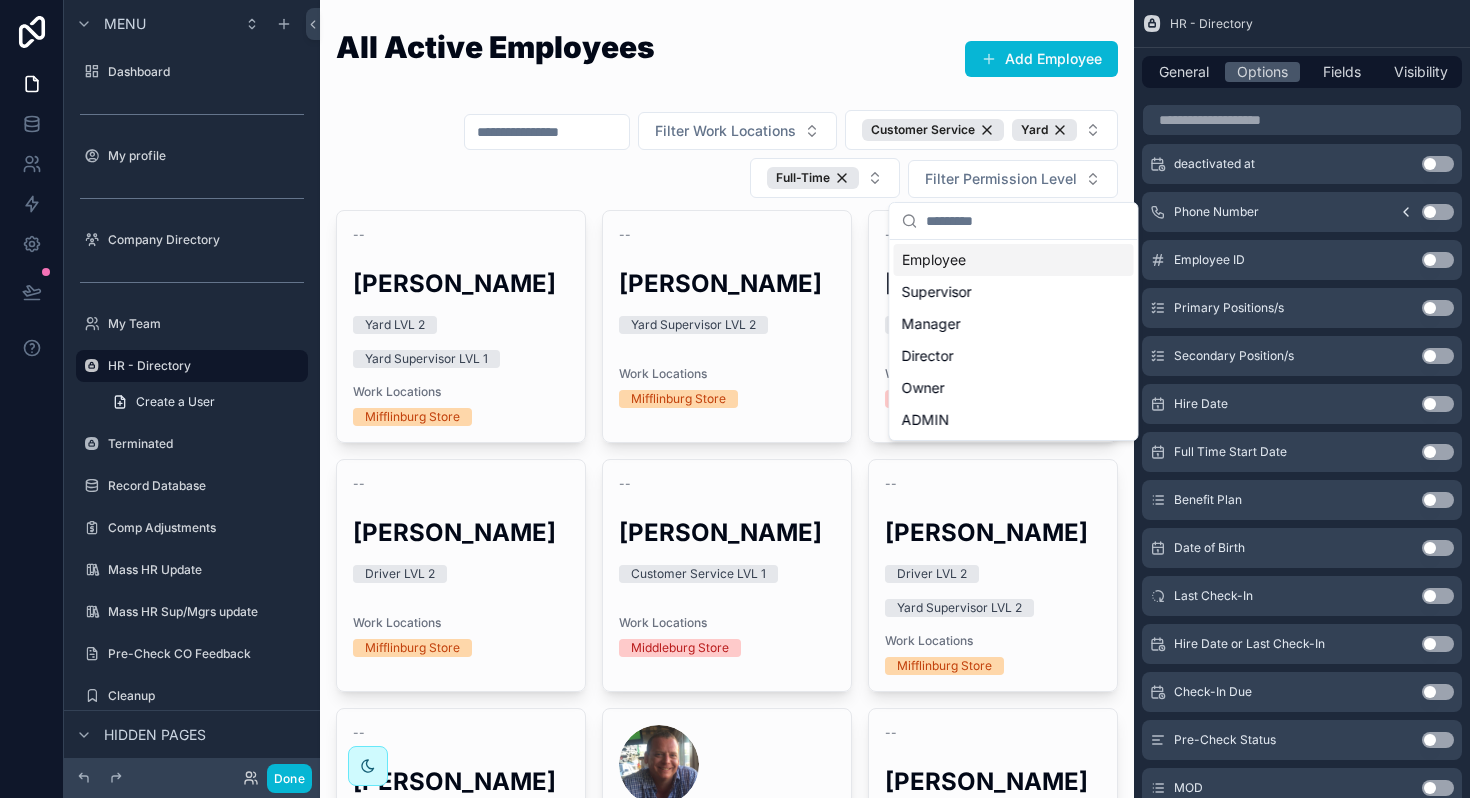 click on "Employee" at bounding box center (1014, 260) 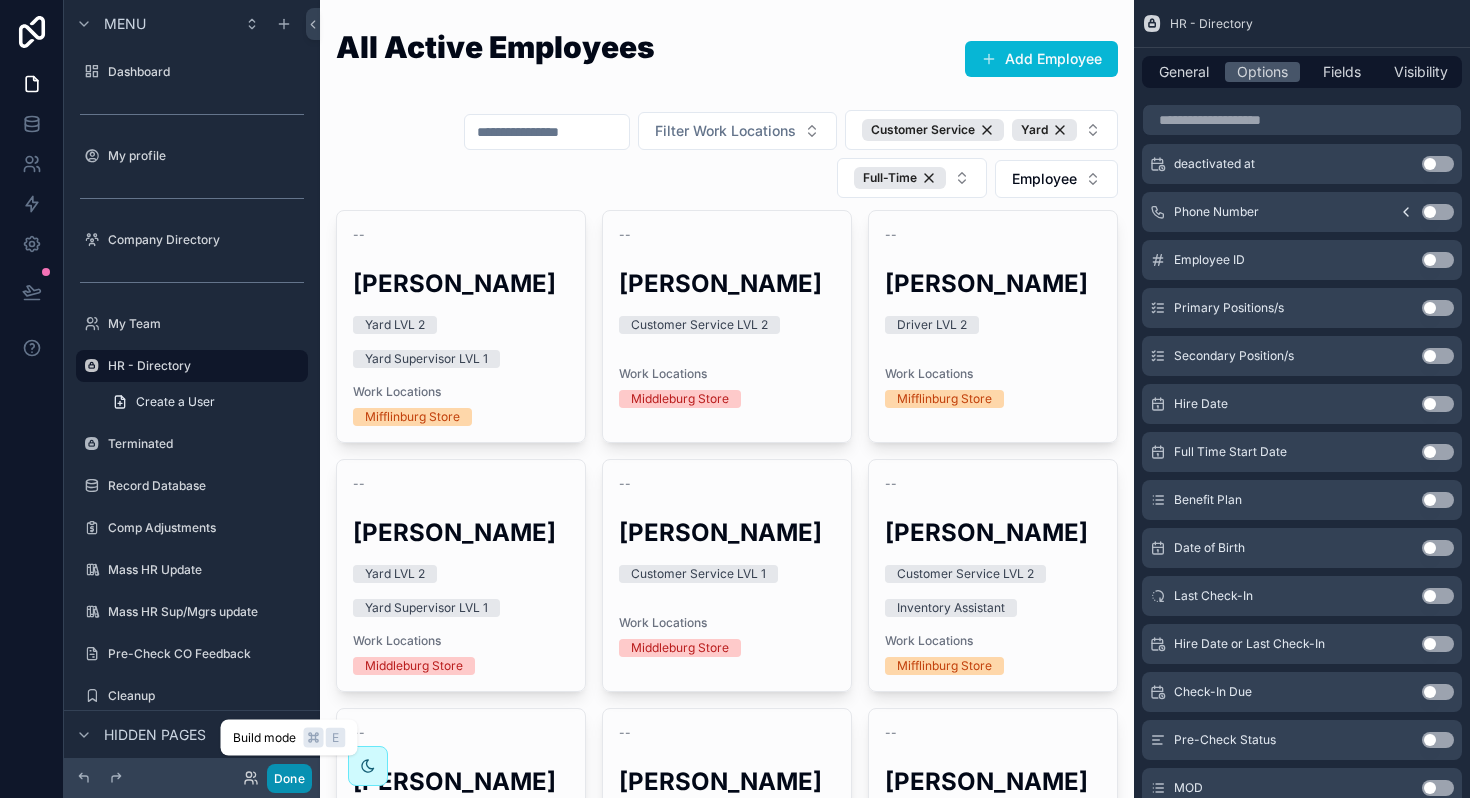 click on "Done" at bounding box center (289, 778) 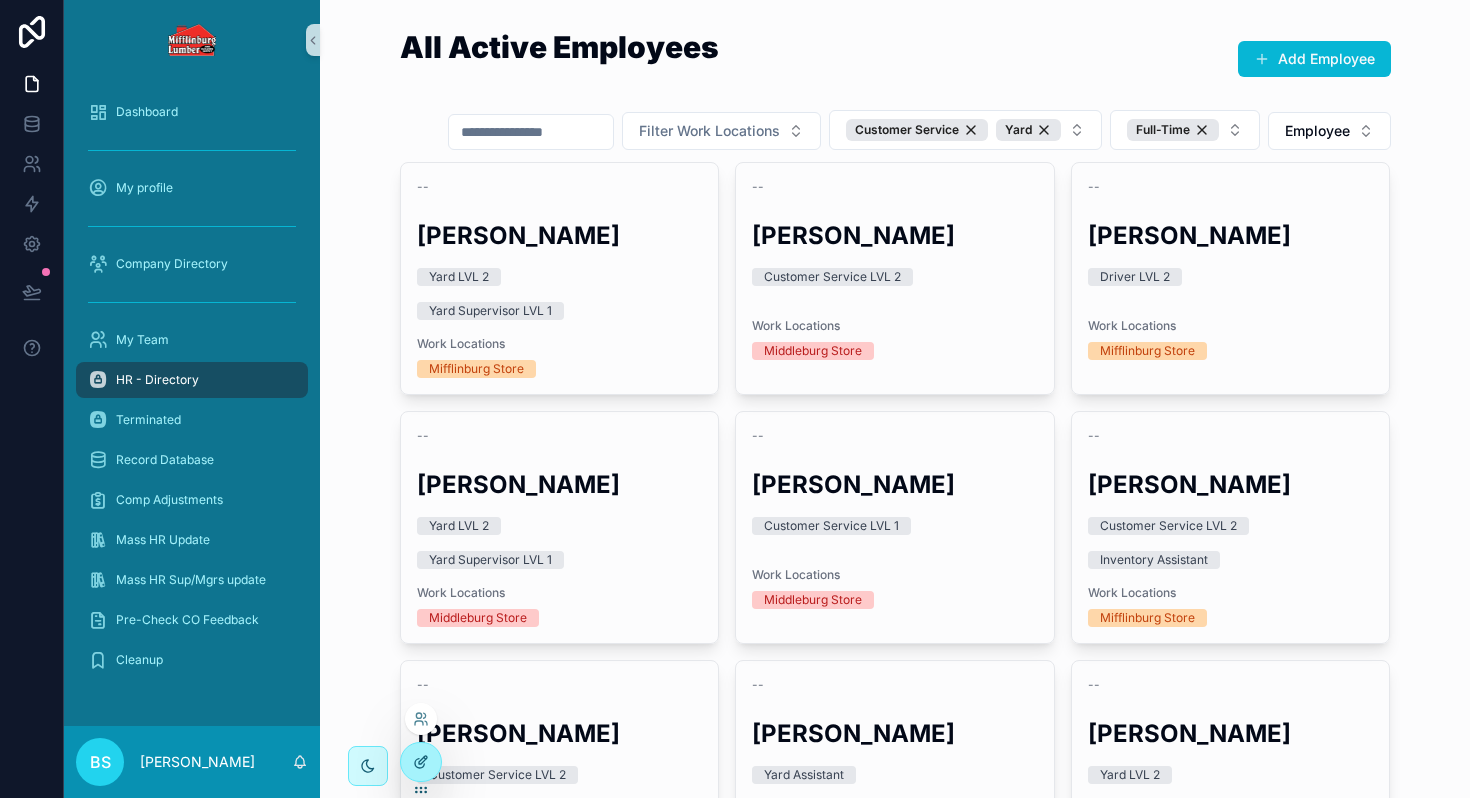 click 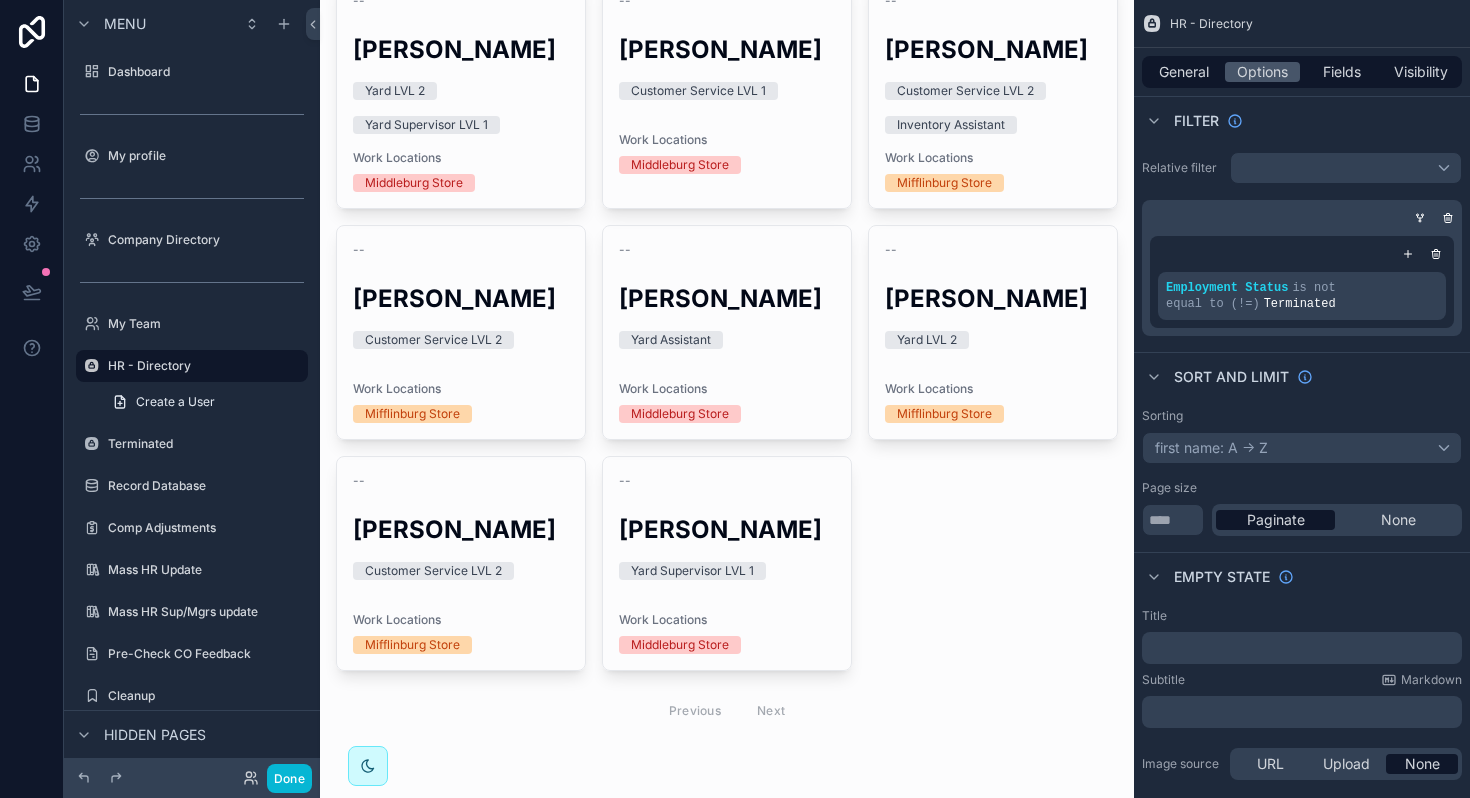 scroll, scrollTop: 0, scrollLeft: 0, axis: both 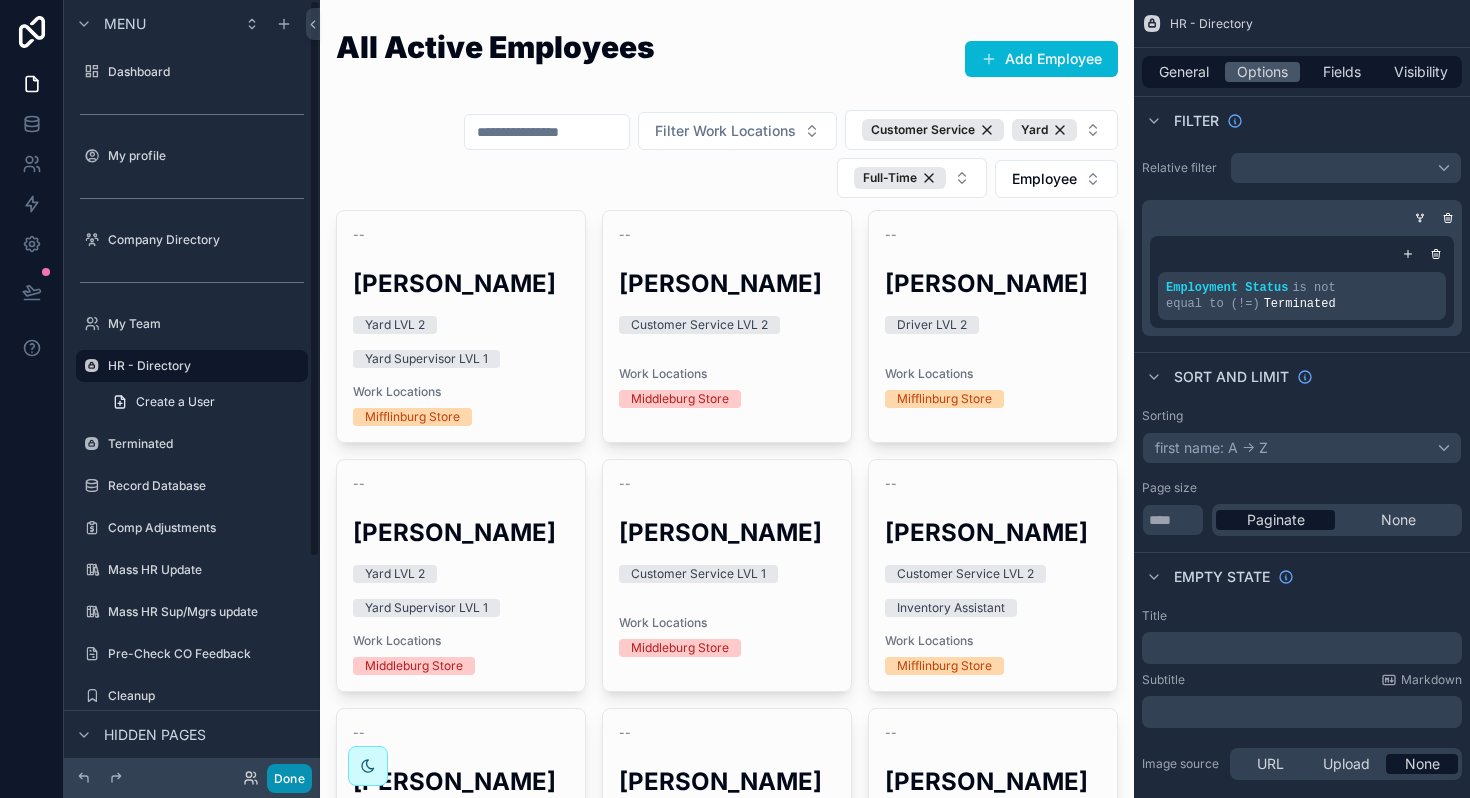click on "Done" at bounding box center (289, 778) 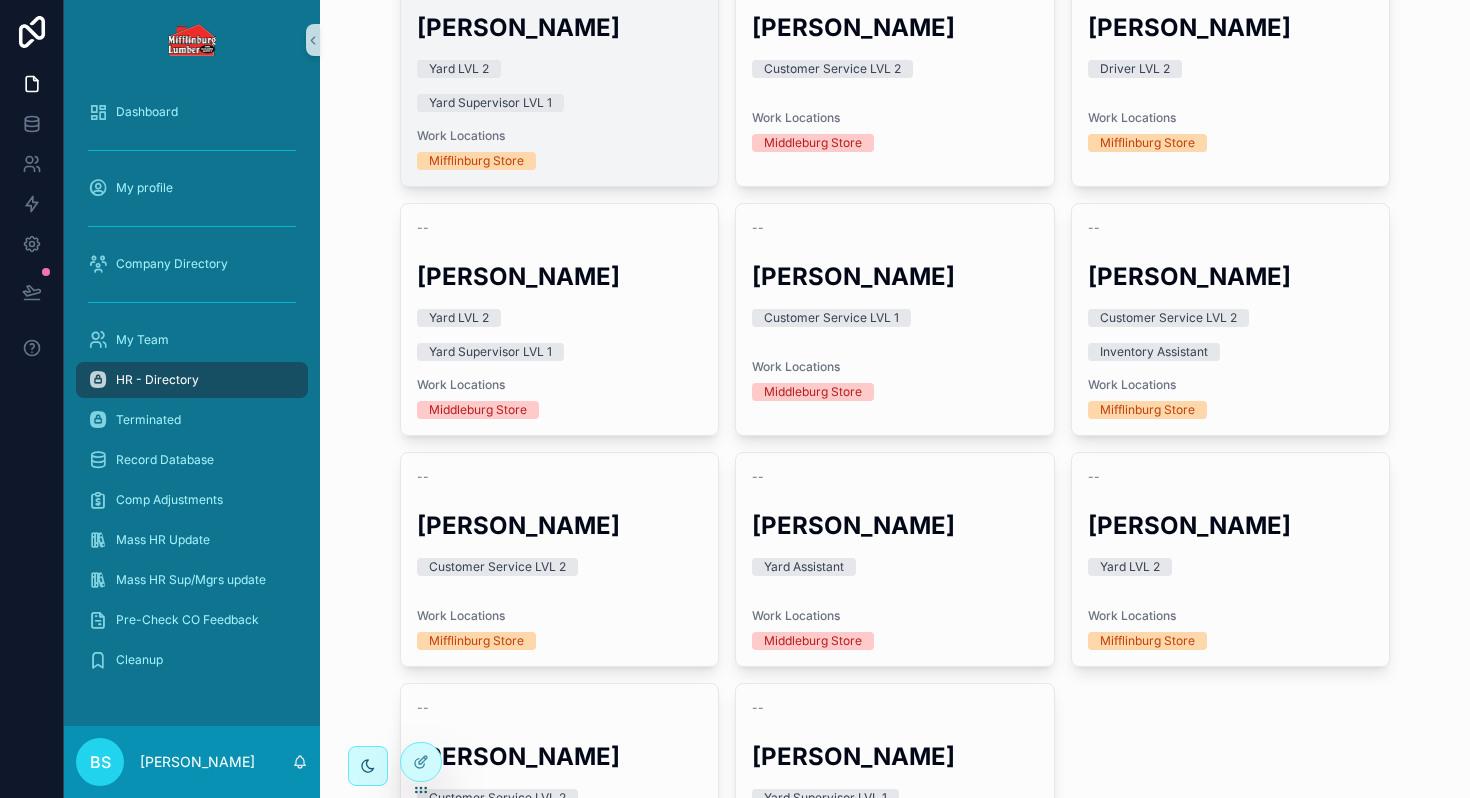 scroll, scrollTop: 0, scrollLeft: 0, axis: both 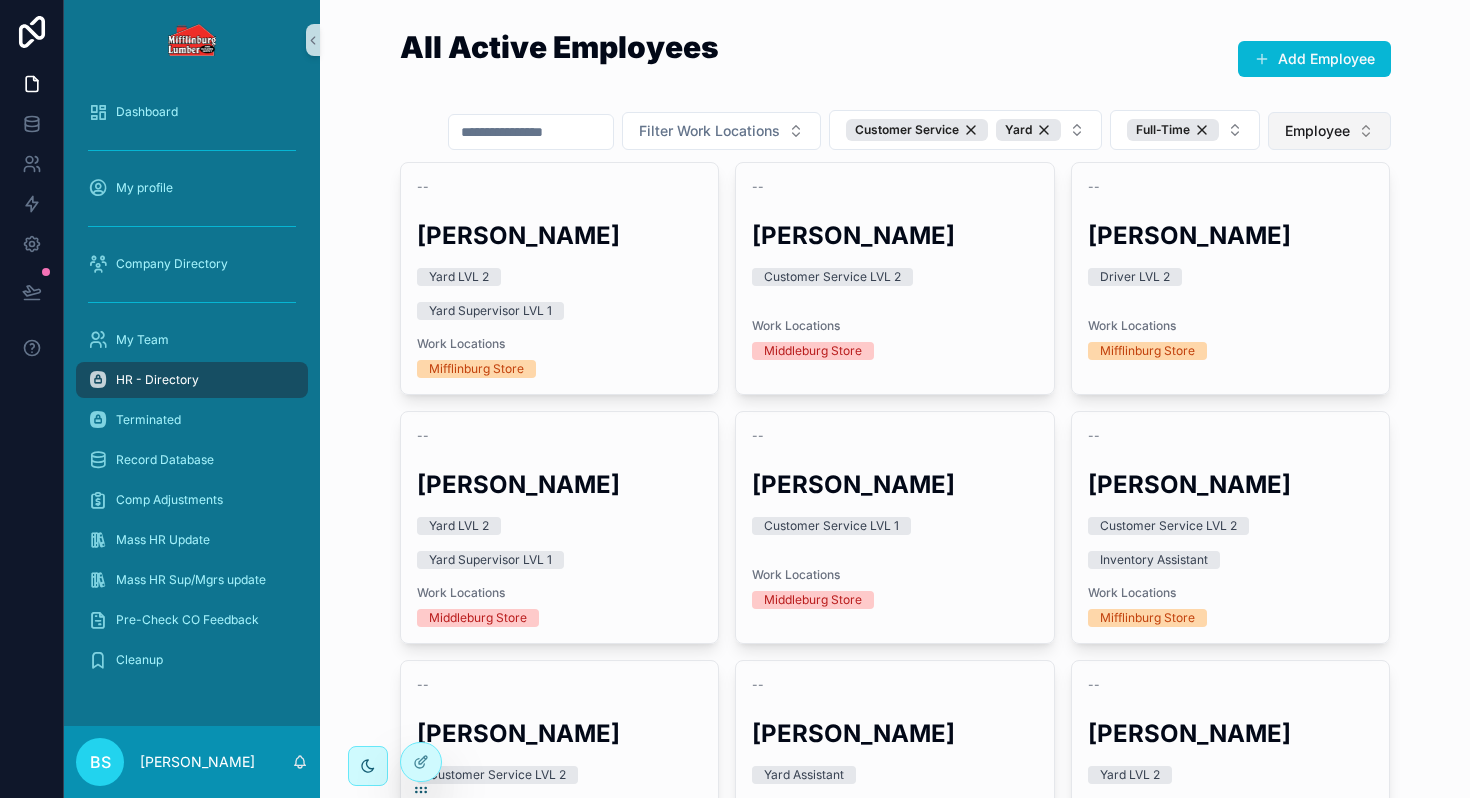 click on "Employee" at bounding box center [1317, 131] 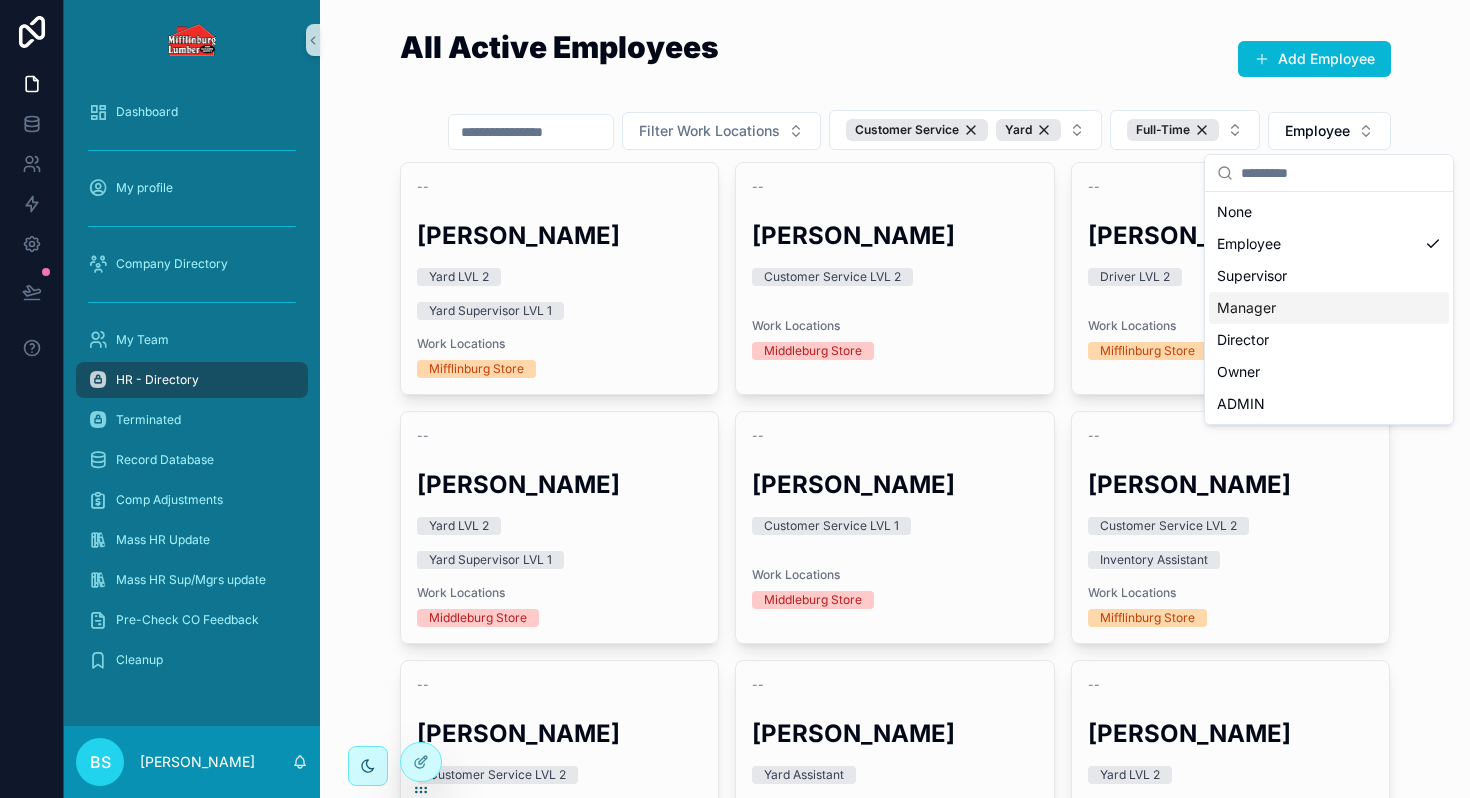click on "Manager" at bounding box center [1329, 308] 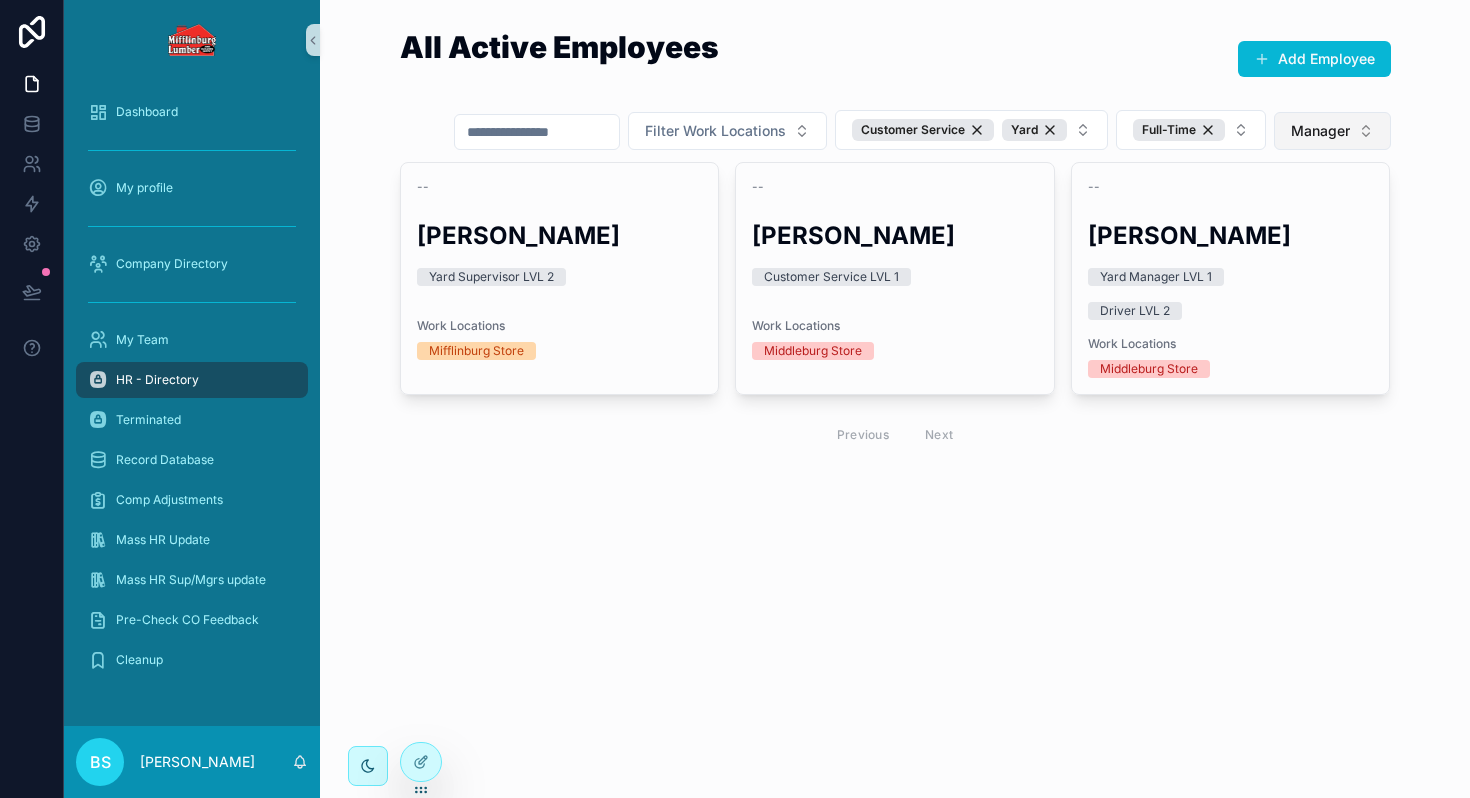 click on "Manager" at bounding box center (1332, 131) 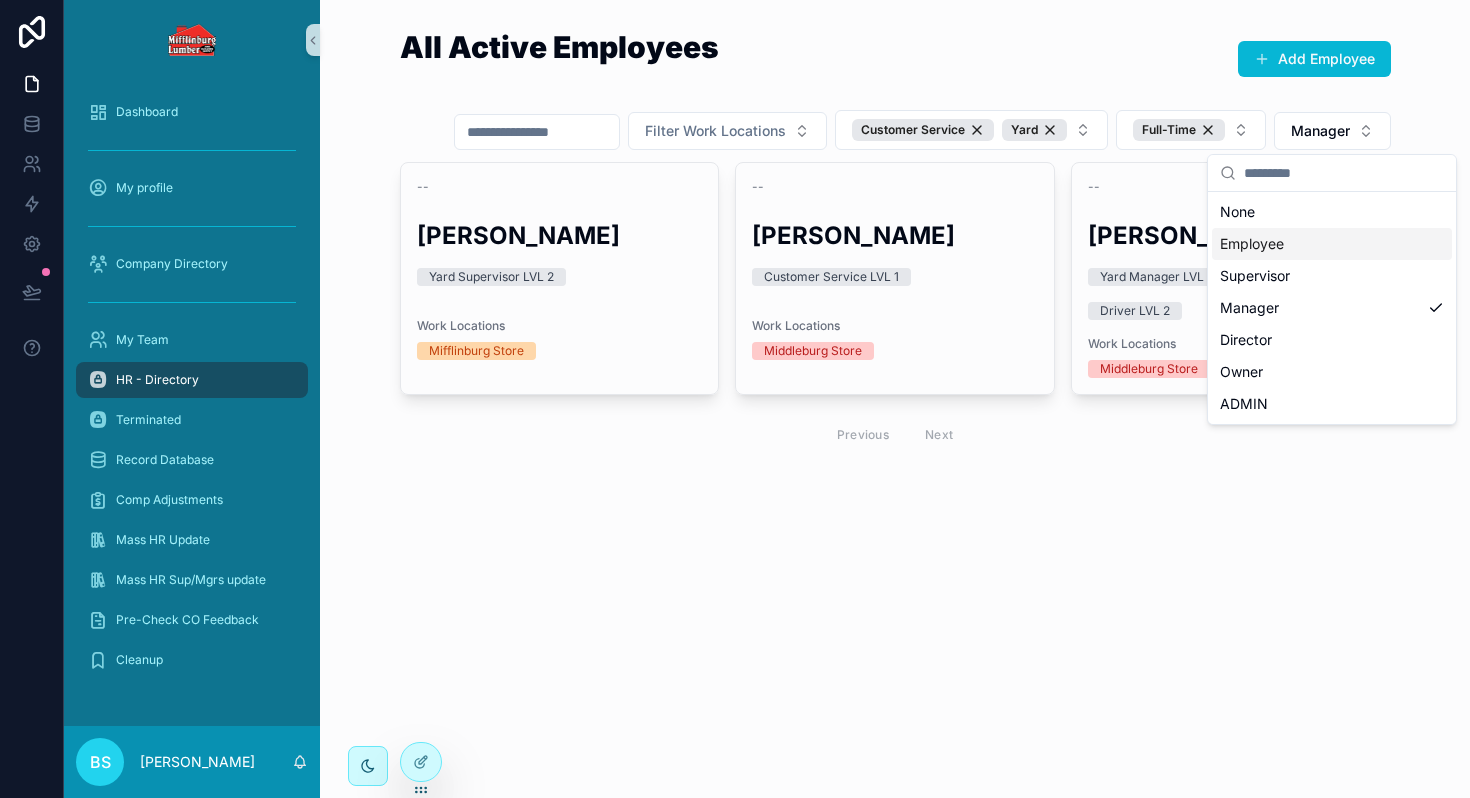 click on "Employee" at bounding box center [1332, 244] 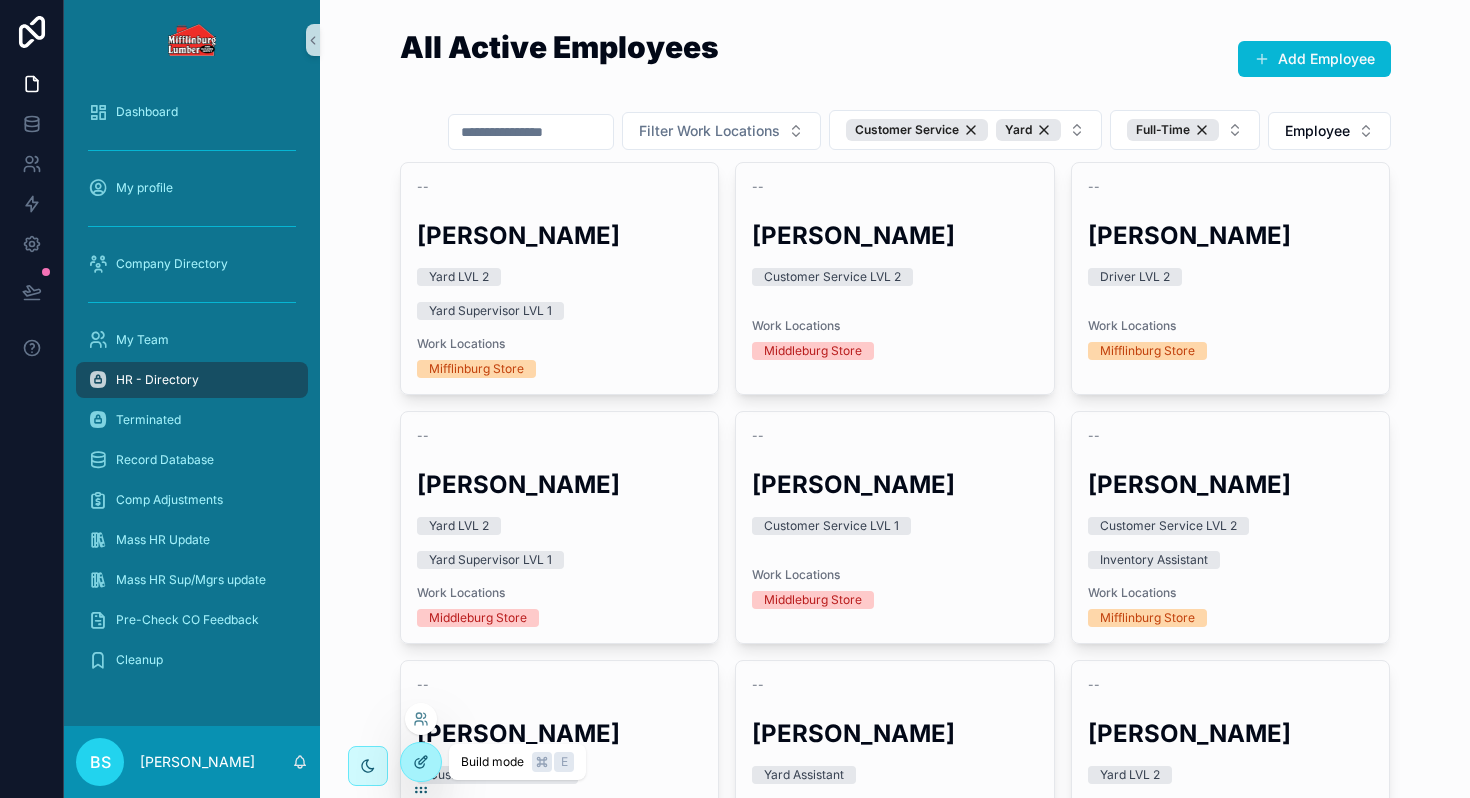 click 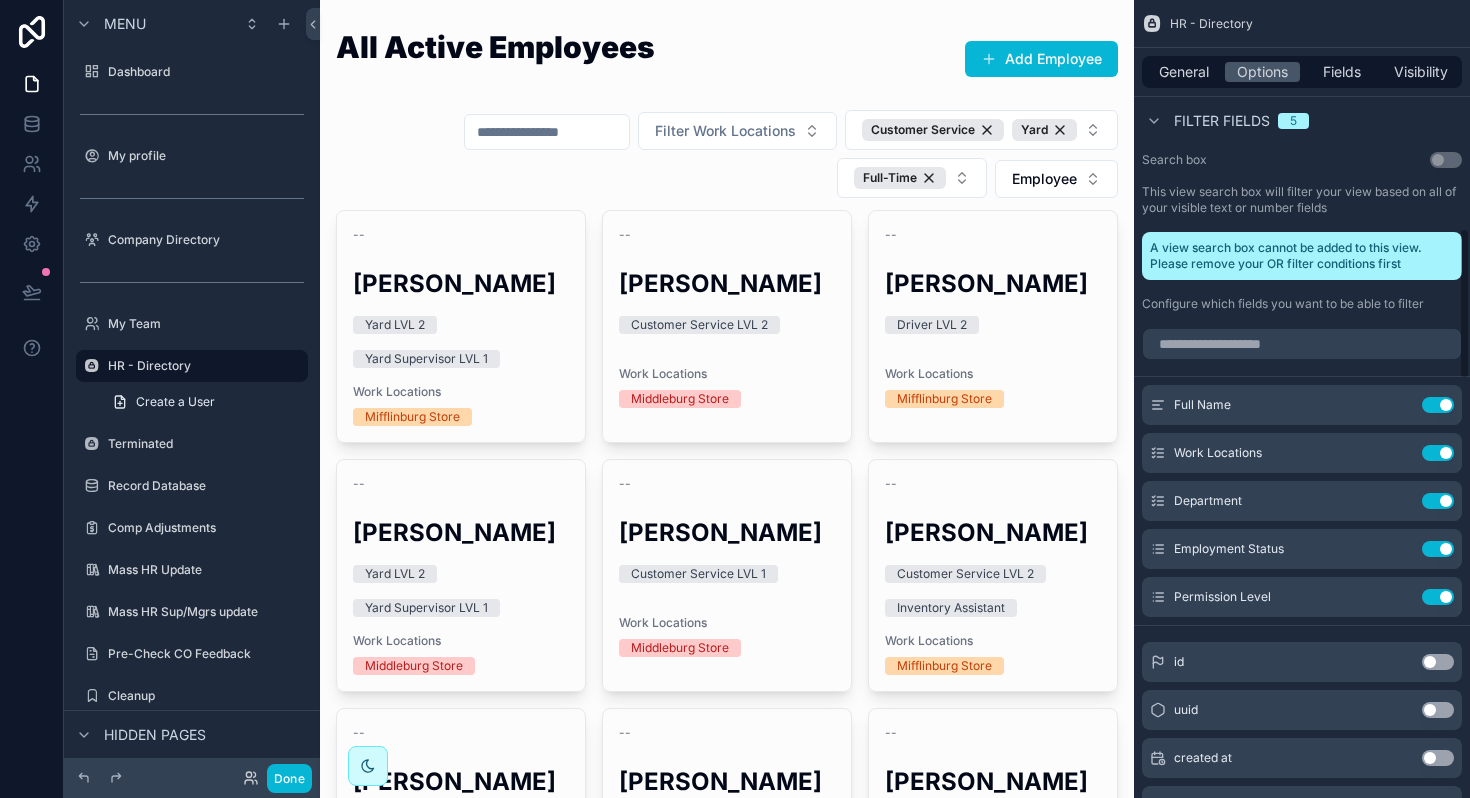 scroll, scrollTop: 1207, scrollLeft: 0, axis: vertical 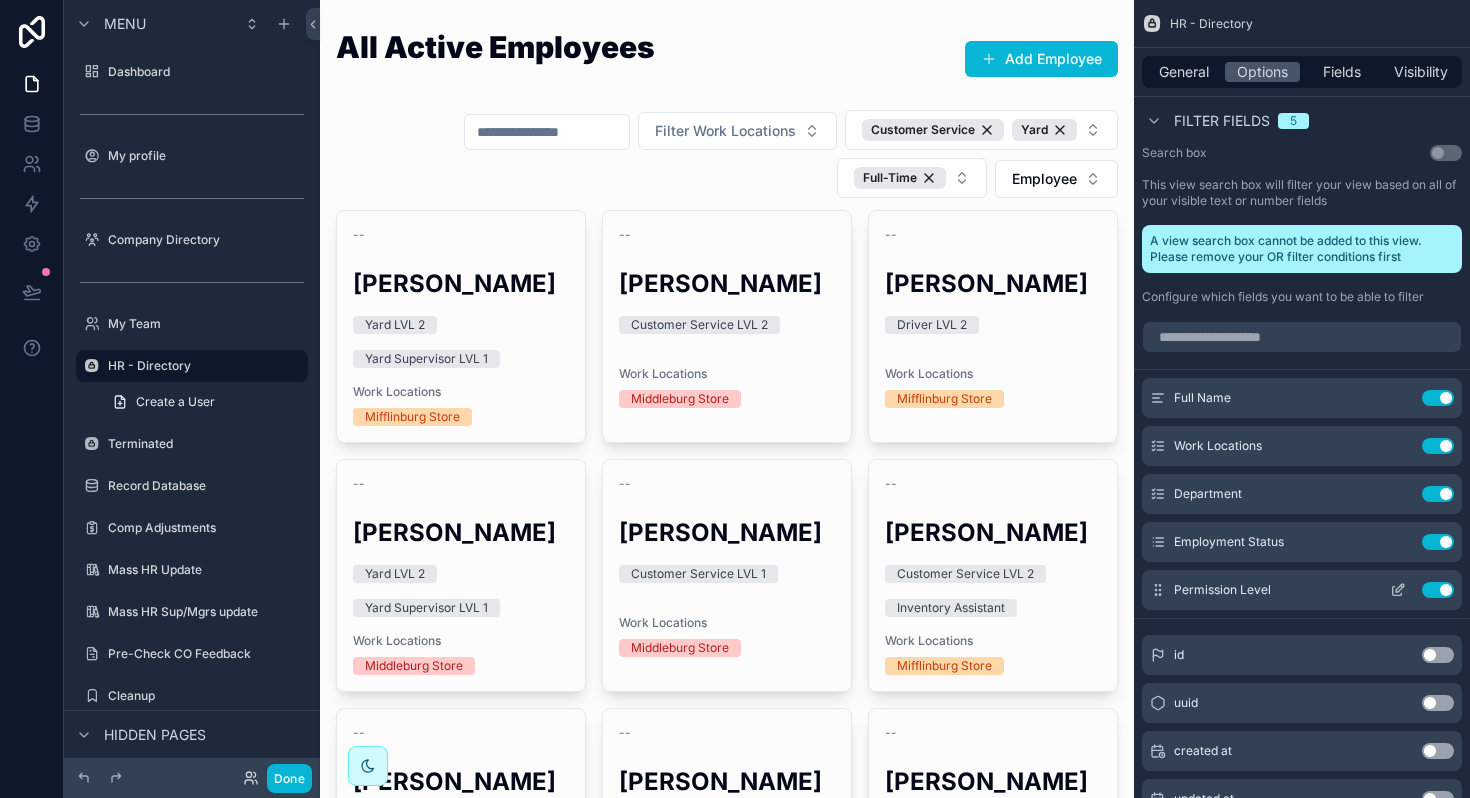 click 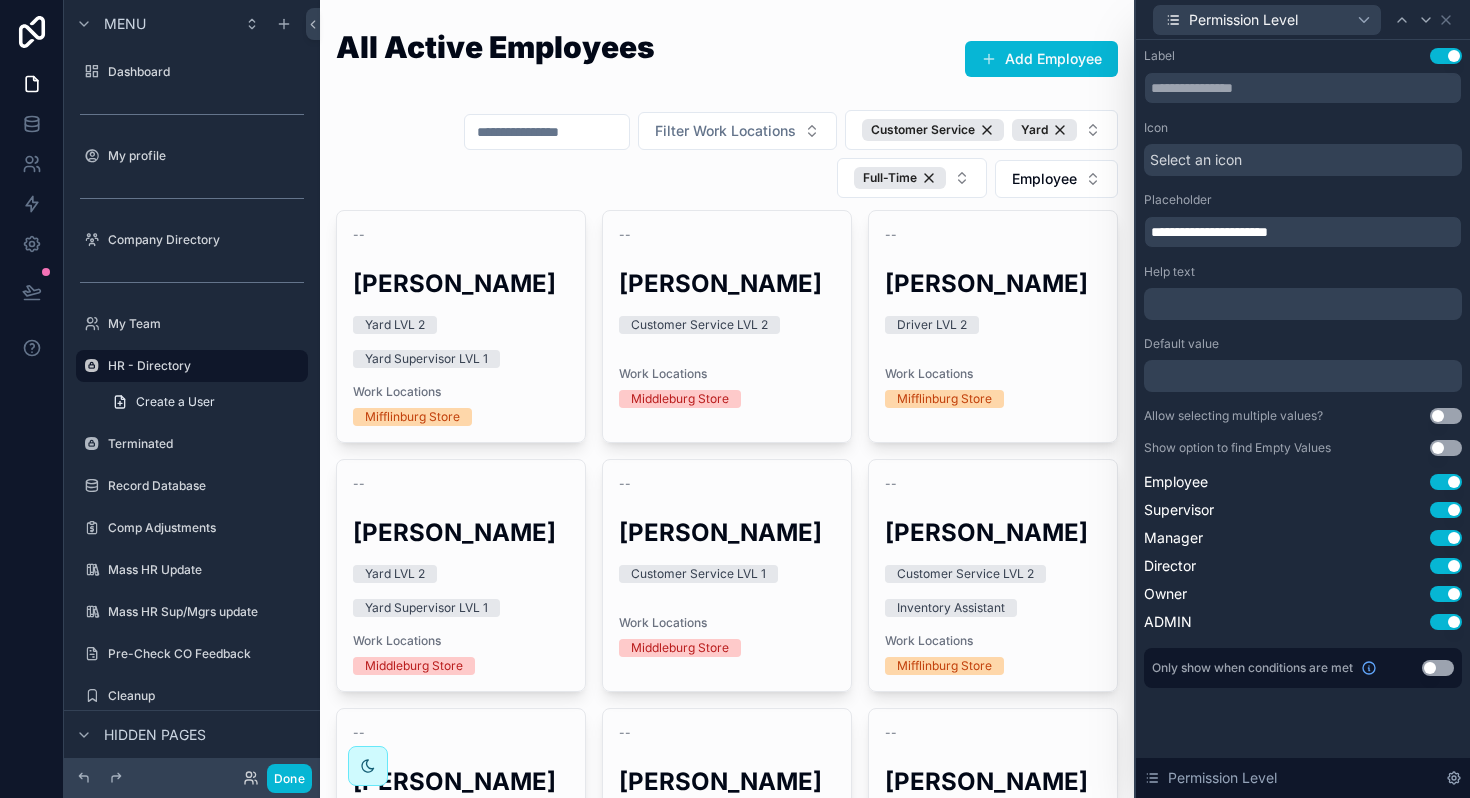 click on "Use setting" at bounding box center [1446, 416] 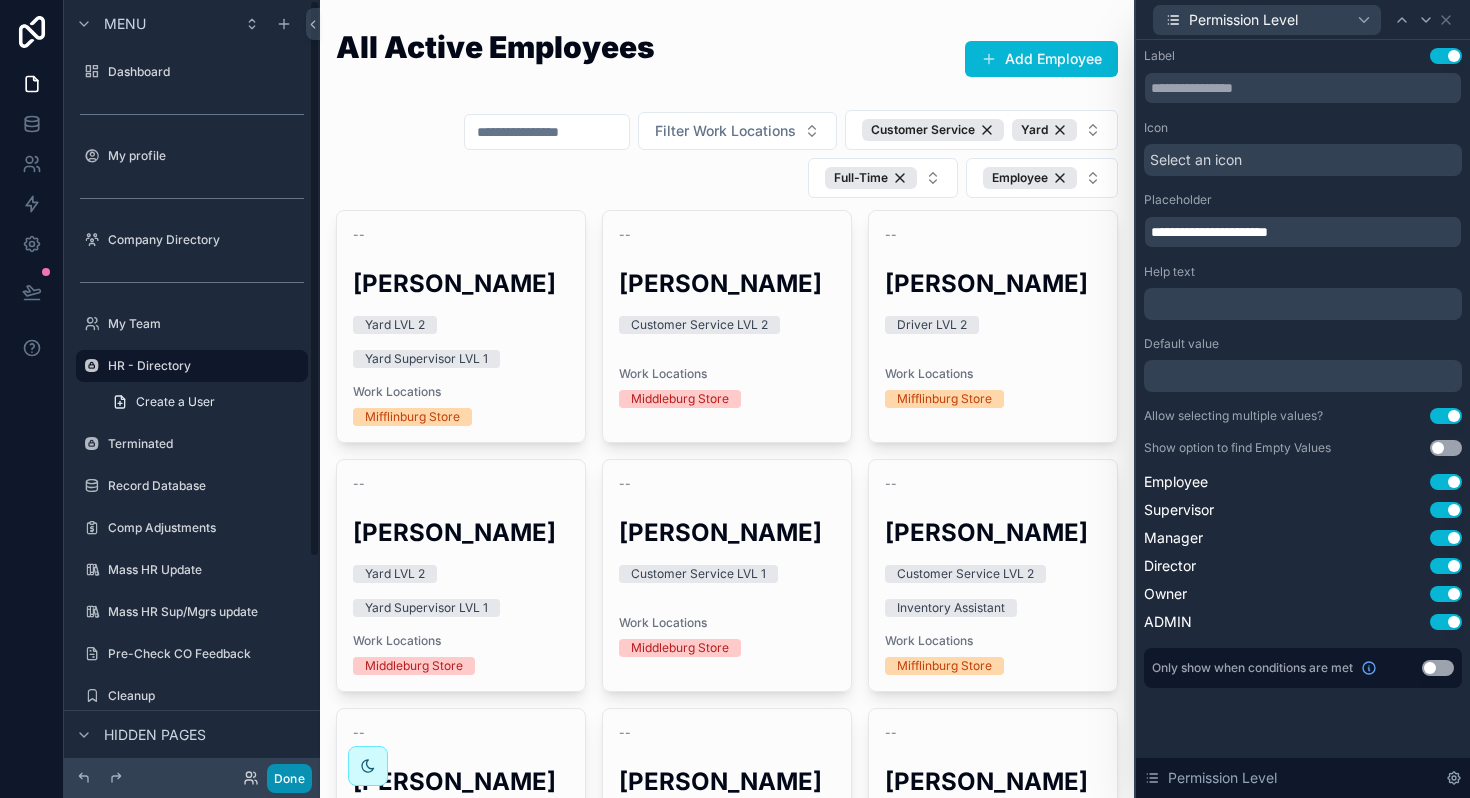 click on "Done" at bounding box center (289, 778) 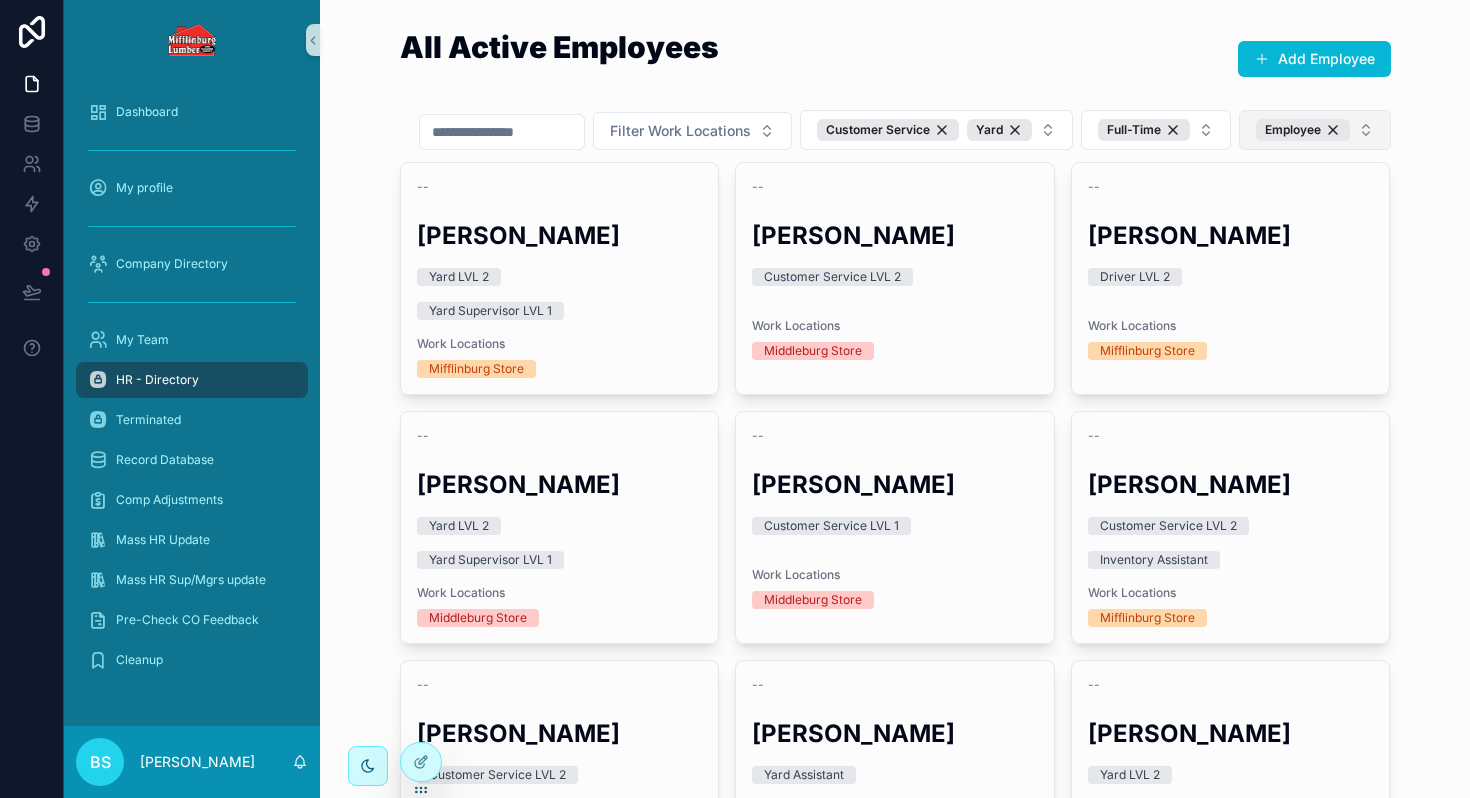 click on "Employee" at bounding box center [1315, 130] 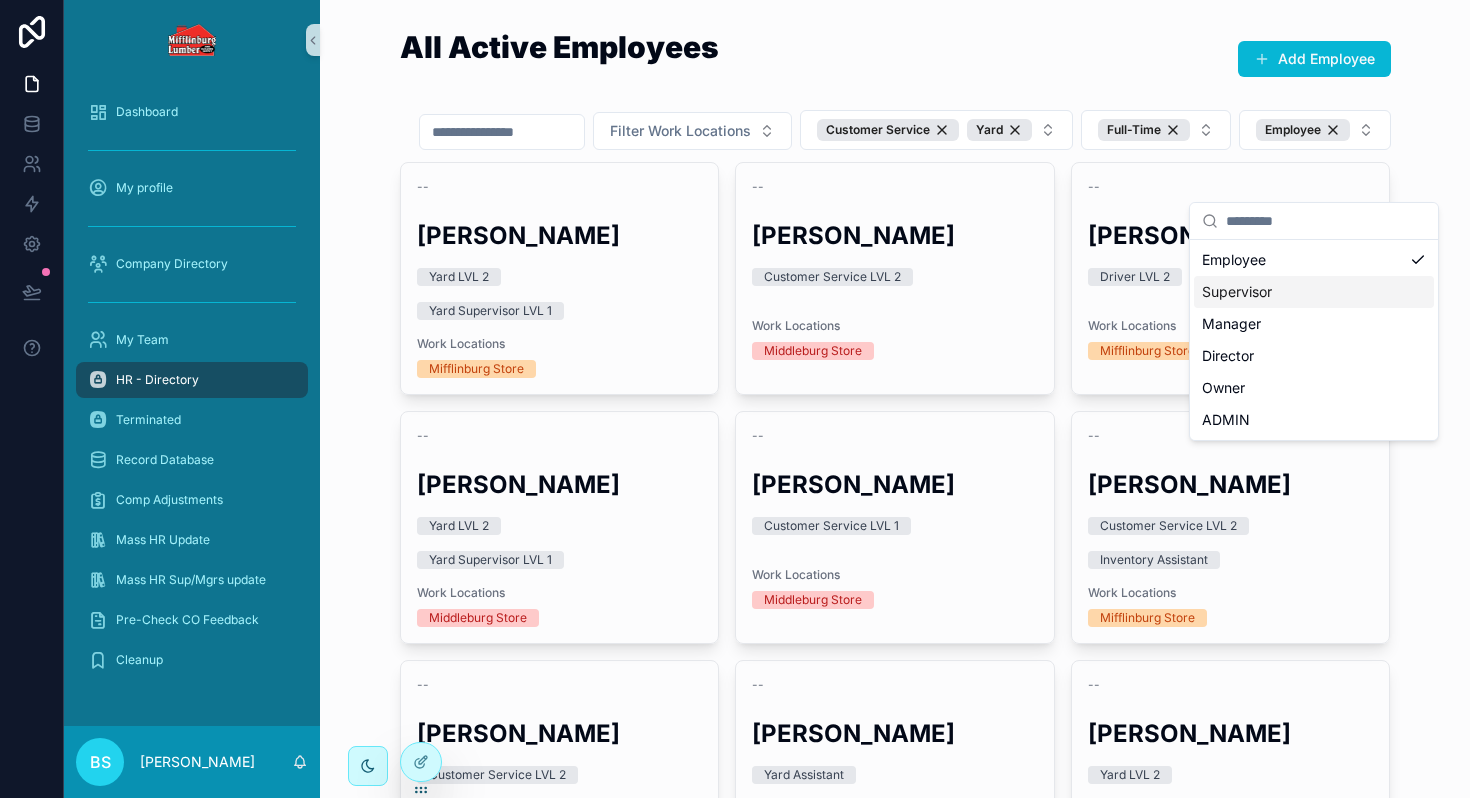 click on "Supervisor" at bounding box center (1314, 292) 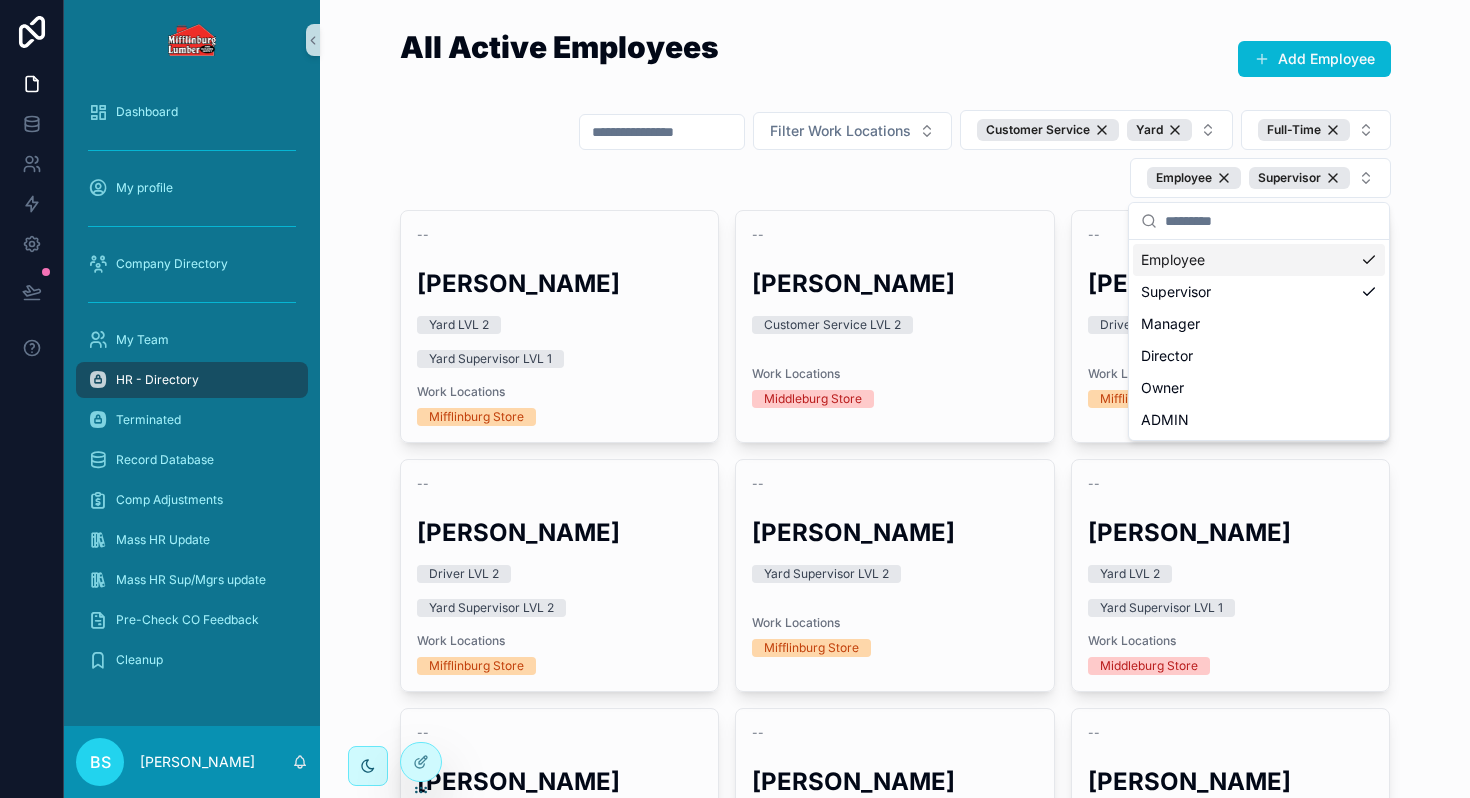 click on "All Active Employees Add Employee Filter Work Locations Customer Service Yard [DEMOGRAPHIC_DATA] Supervisor -- [PERSON_NAME] Yard LVL 2 Yard Supervisor LVL 1 Work Locations [GEOGRAPHIC_DATA] Store -- [PERSON_NAME] Customer Service LVL 2 Work Locations [GEOGRAPHIC_DATA] Store -- [GEOGRAPHIC_DATA][PERSON_NAME] Driver LVL 2 Work Locations [GEOGRAPHIC_DATA] Store -- [PERSON_NAME] Driver LVL 2 Yard Supervisor LVL 2 Work Locations [GEOGRAPHIC_DATA] Store -- [PERSON_NAME] Yard Supervisor LVL 2 Work Locations [GEOGRAPHIC_DATA] Store -- [PERSON_NAME][GEOGRAPHIC_DATA] LVL 2 Yard Supervisor LVL 1 Work Locations [GEOGRAPHIC_DATA] Store -- [PERSON_NAME] CS Supervisor Work Locations [GEOGRAPHIC_DATA] Store -- [PERSON_NAME] Customer Service LVL 1 Work Locations [GEOGRAPHIC_DATA] Store -- [PERSON_NAME] Customer Service LVL 2 Inventory Assistant Work Locations [GEOGRAPHIC_DATA] Store -- [GEOGRAPHIC_DATA][PERSON_NAME] Customer Service LVL 2 Work Locations [GEOGRAPHIC_DATA] Store -- [PERSON_NAME] CS Supervisor Work Locations [GEOGRAPHIC_DATA] Store -- [PERSON_NAME] Yard Assistant Work Locations [GEOGRAPHIC_DATA] -- [GEOGRAPHIC_DATA][PERSON_NAME][GEOGRAPHIC_DATA] LVL 2 -- --" at bounding box center [895, 399] 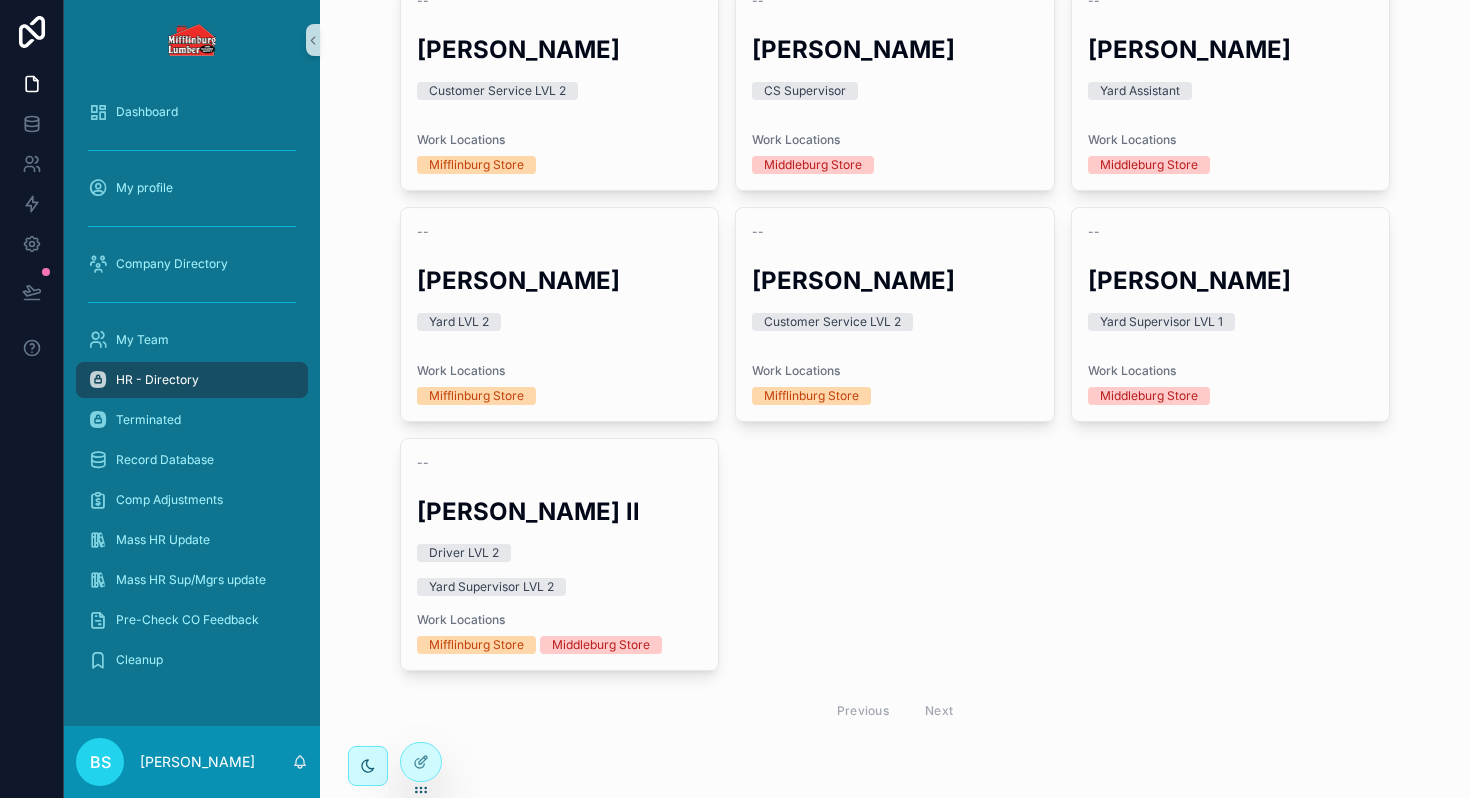 scroll, scrollTop: 0, scrollLeft: 0, axis: both 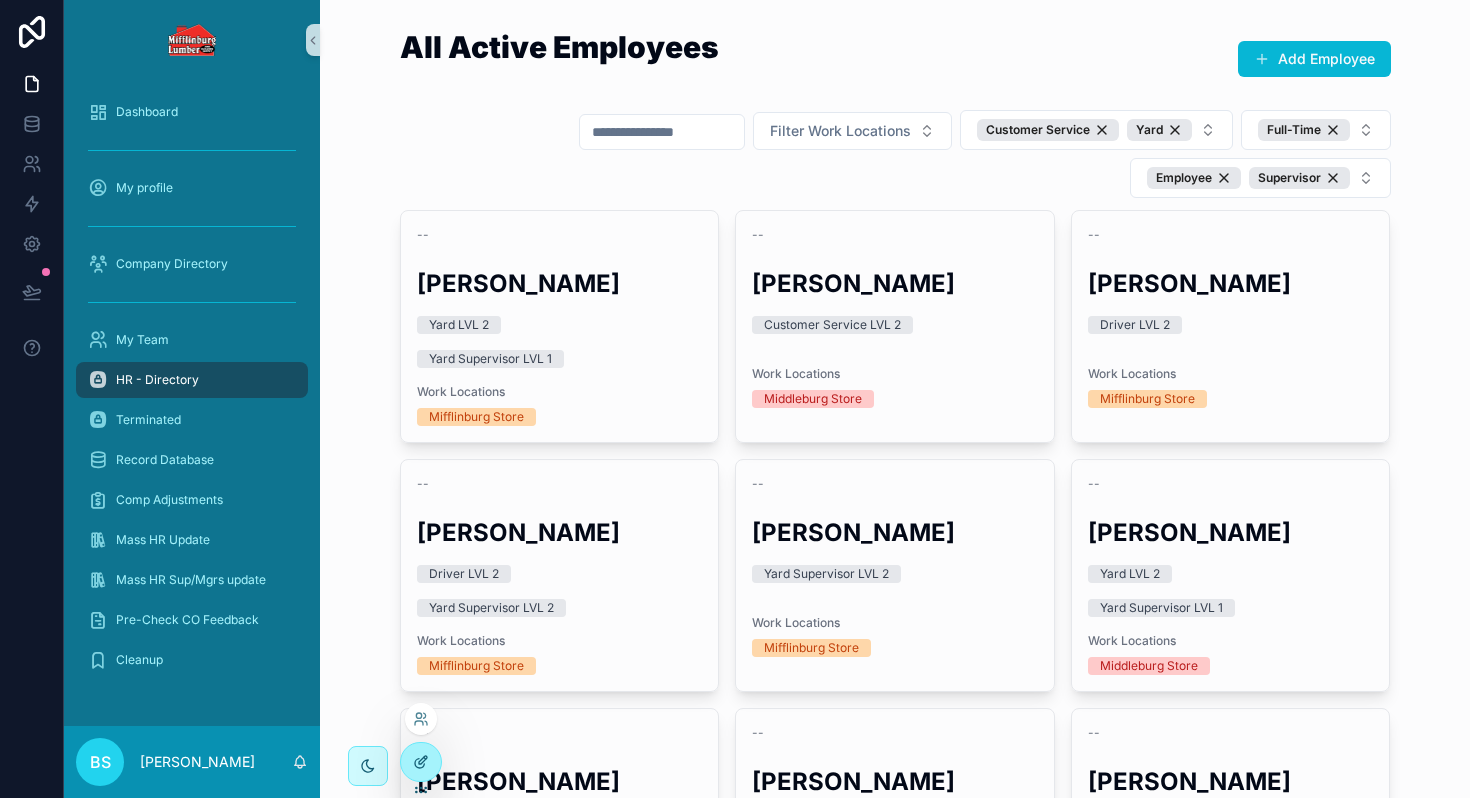 click 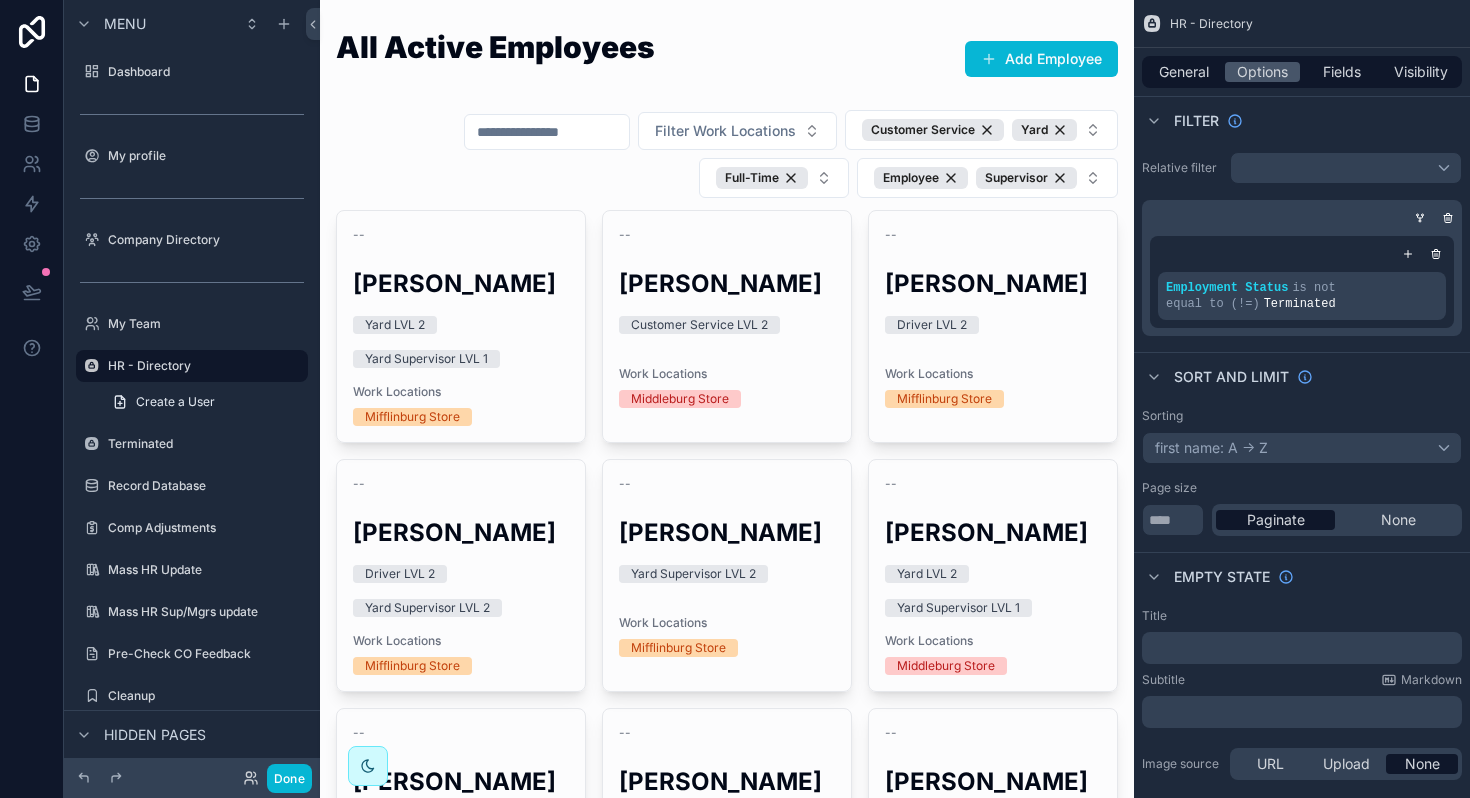 click at bounding box center (727, 917) 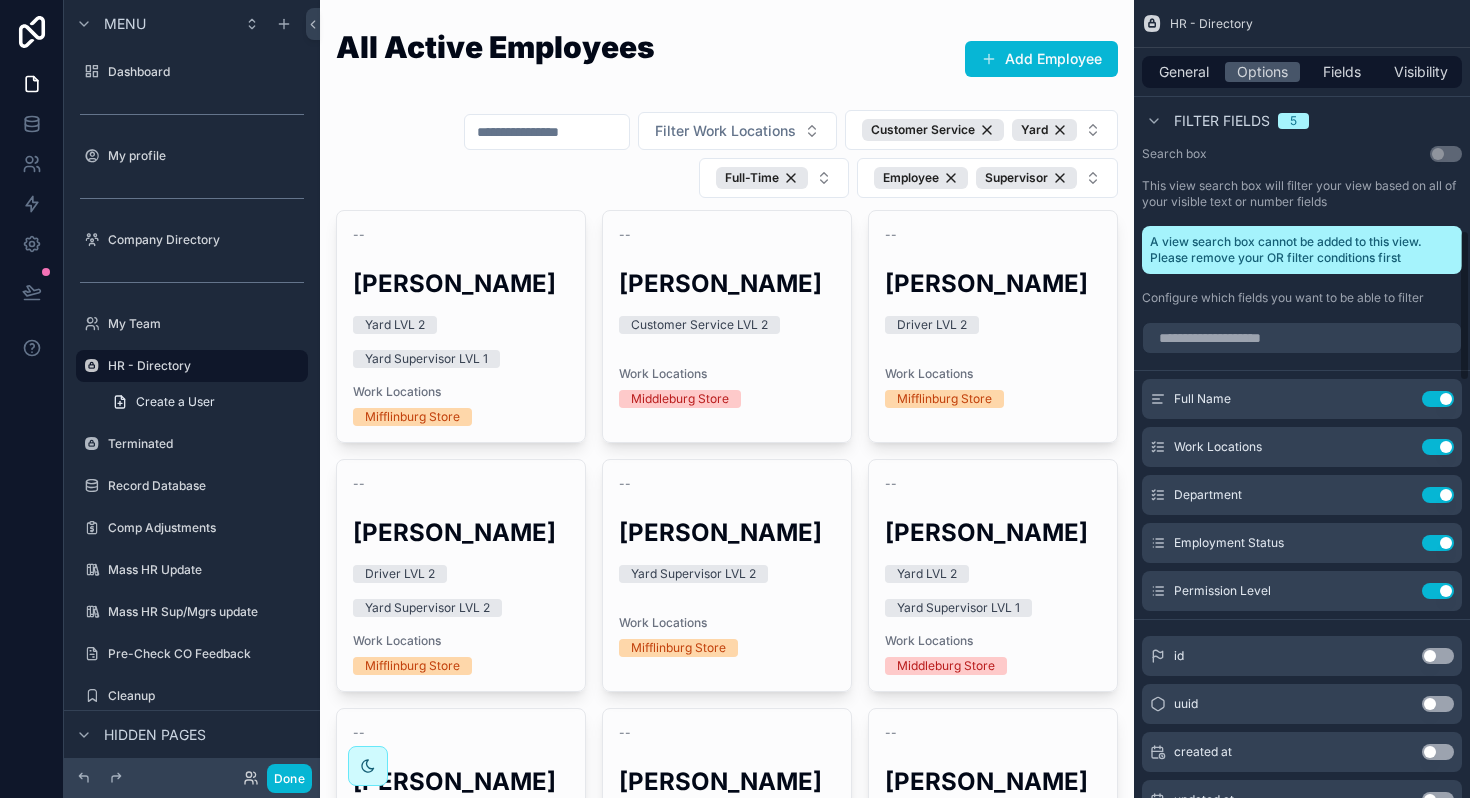 scroll, scrollTop: 1205, scrollLeft: 0, axis: vertical 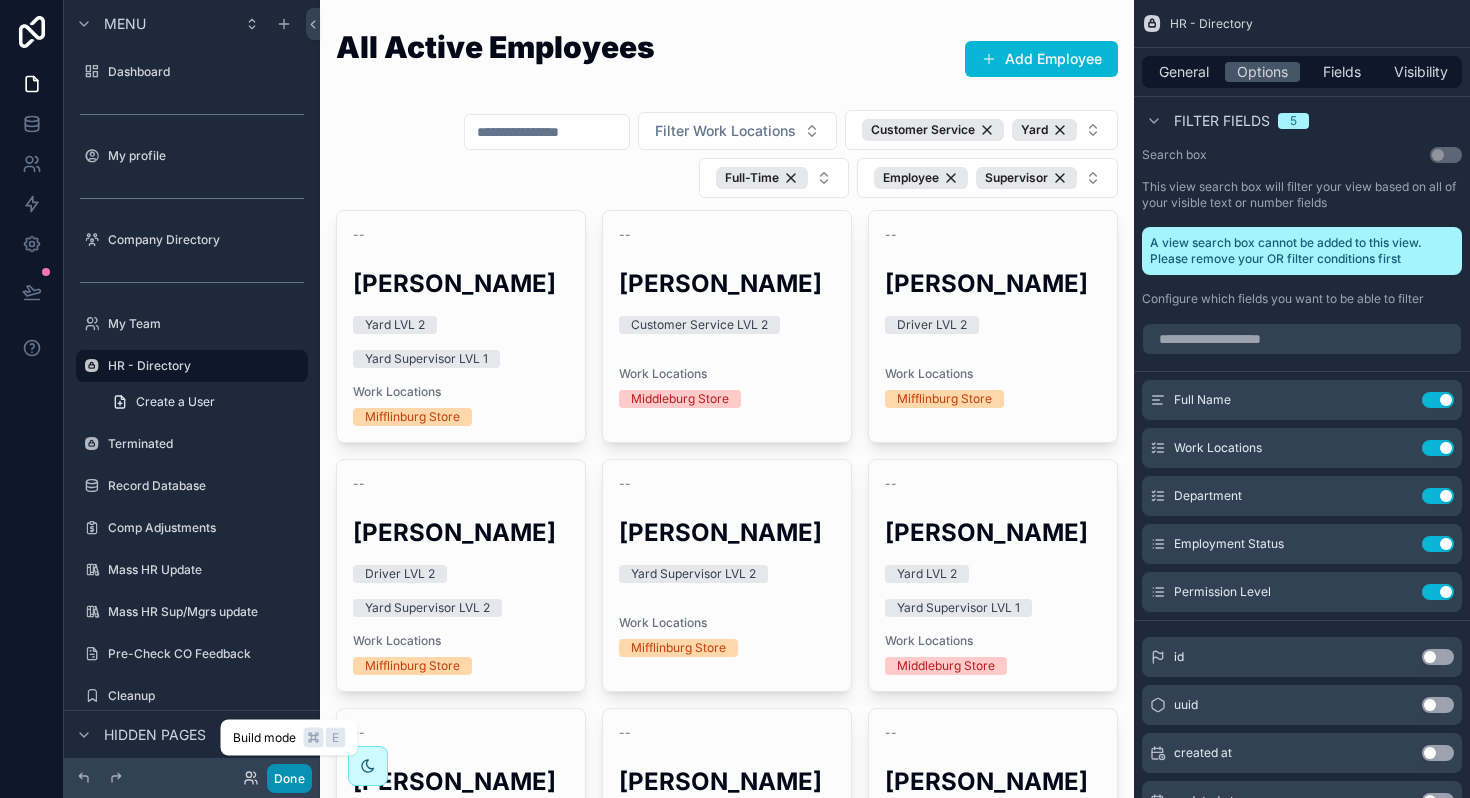 click on "Done" at bounding box center (289, 778) 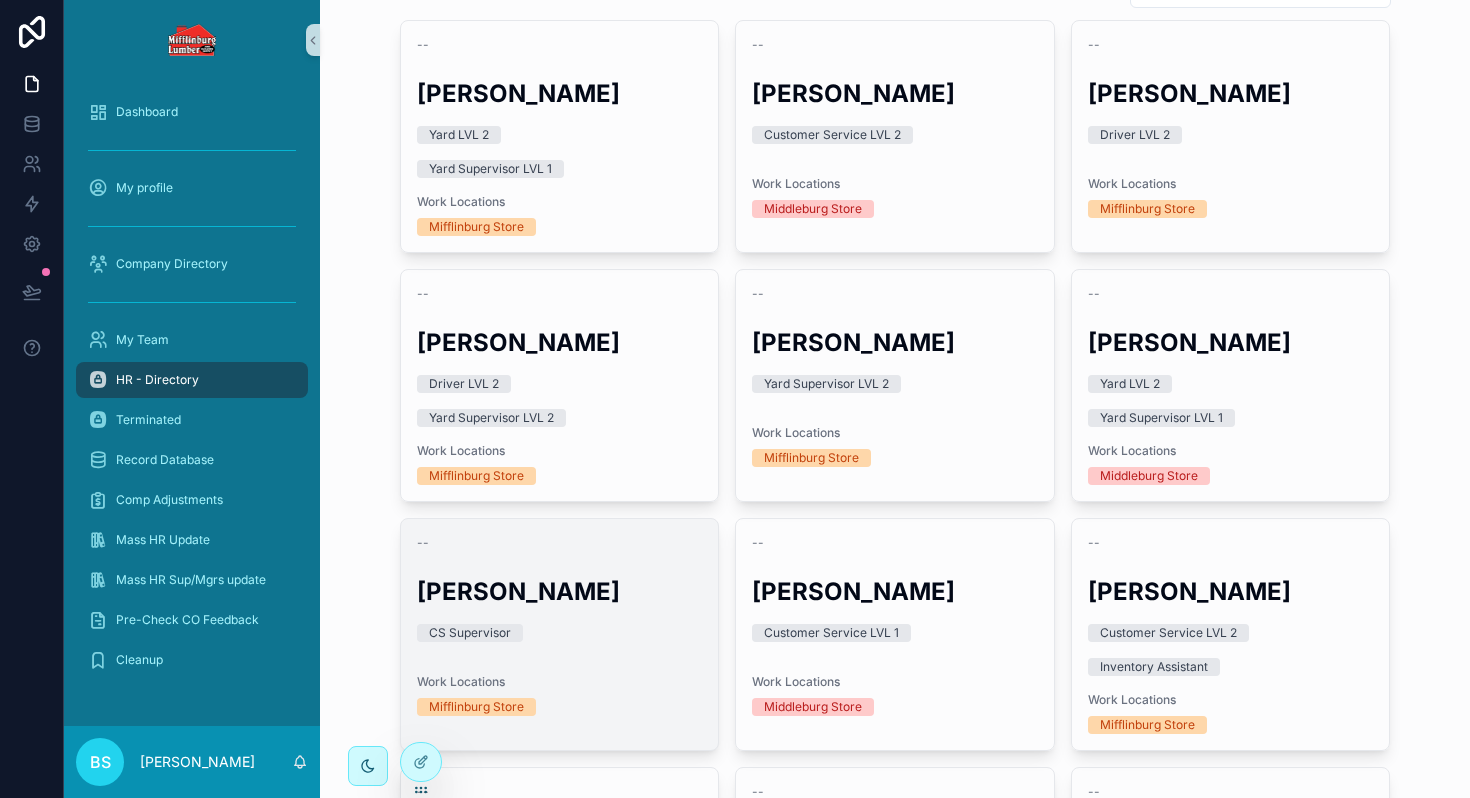 scroll, scrollTop: 0, scrollLeft: 0, axis: both 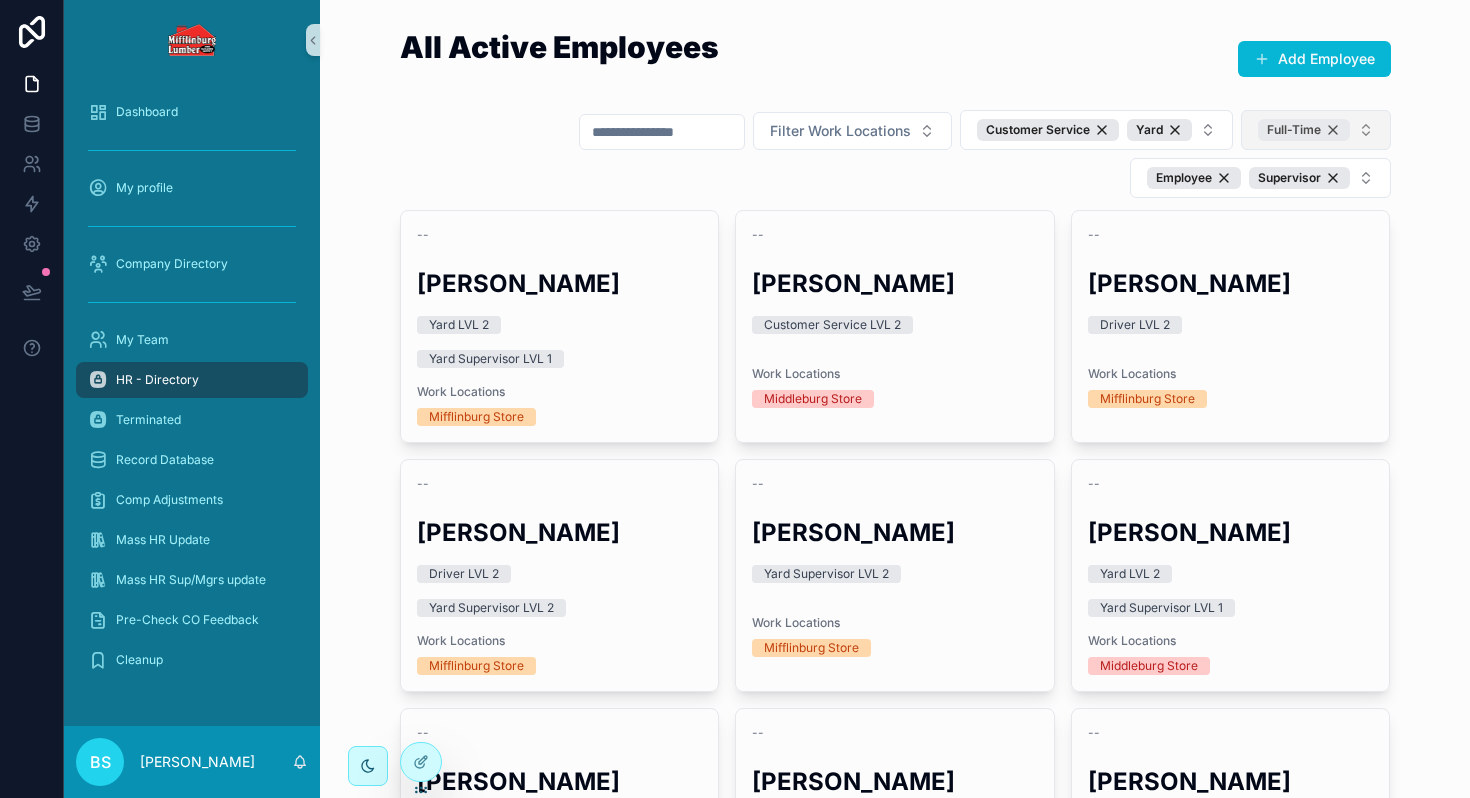 click on "Full-Time" at bounding box center [1304, 130] 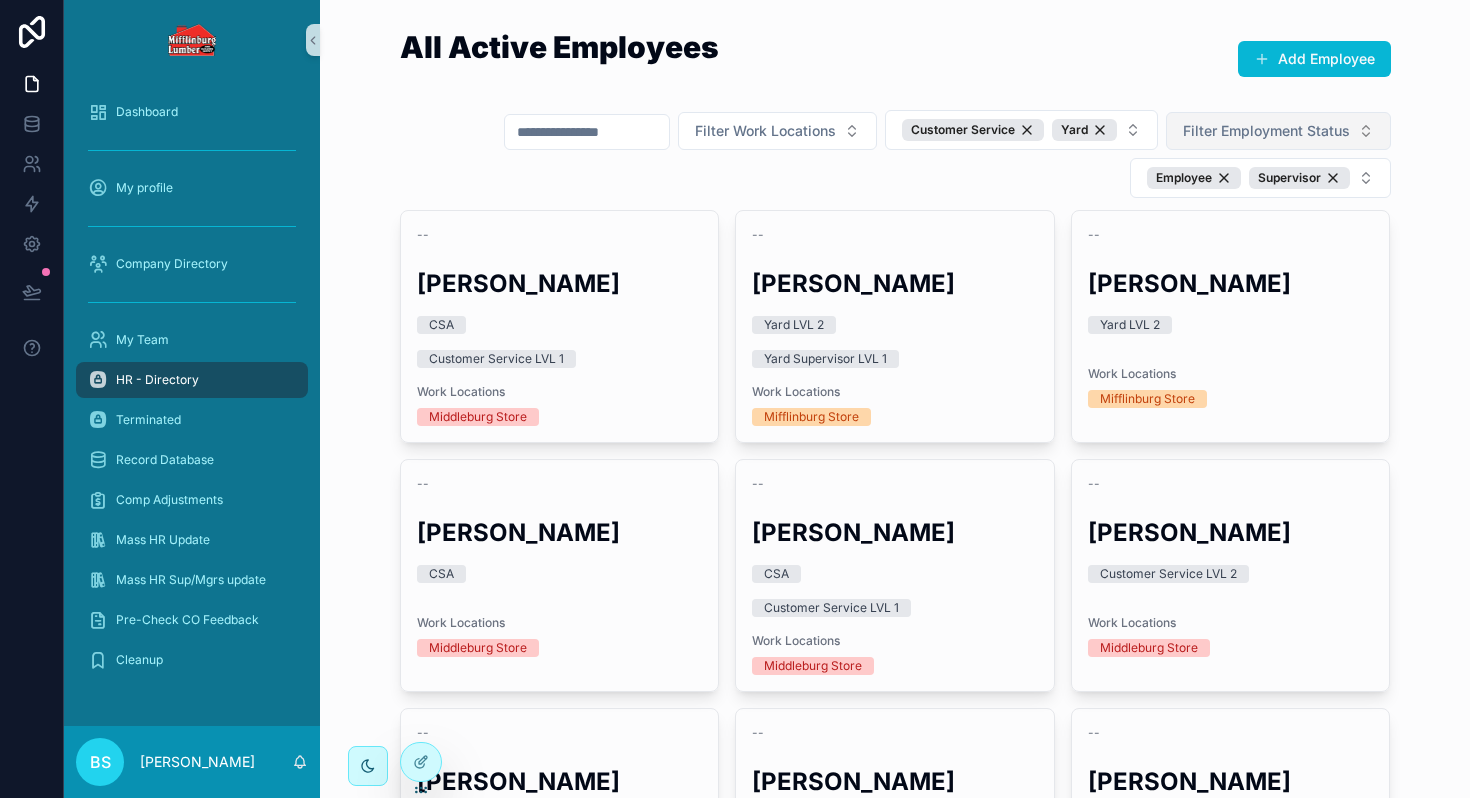 click on "Filter Employment Status" at bounding box center (1266, 131) 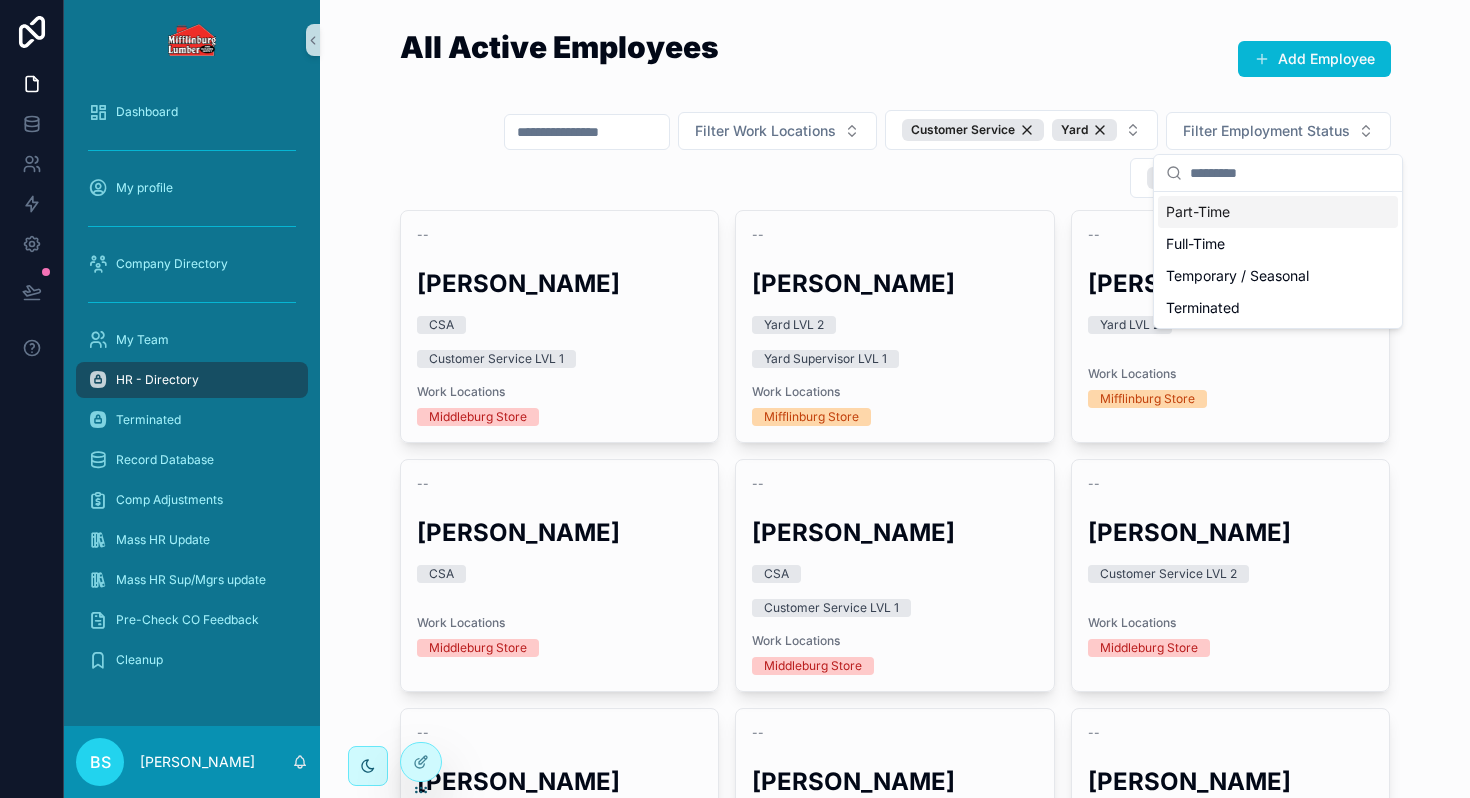 click on "Part-Time" at bounding box center [1278, 212] 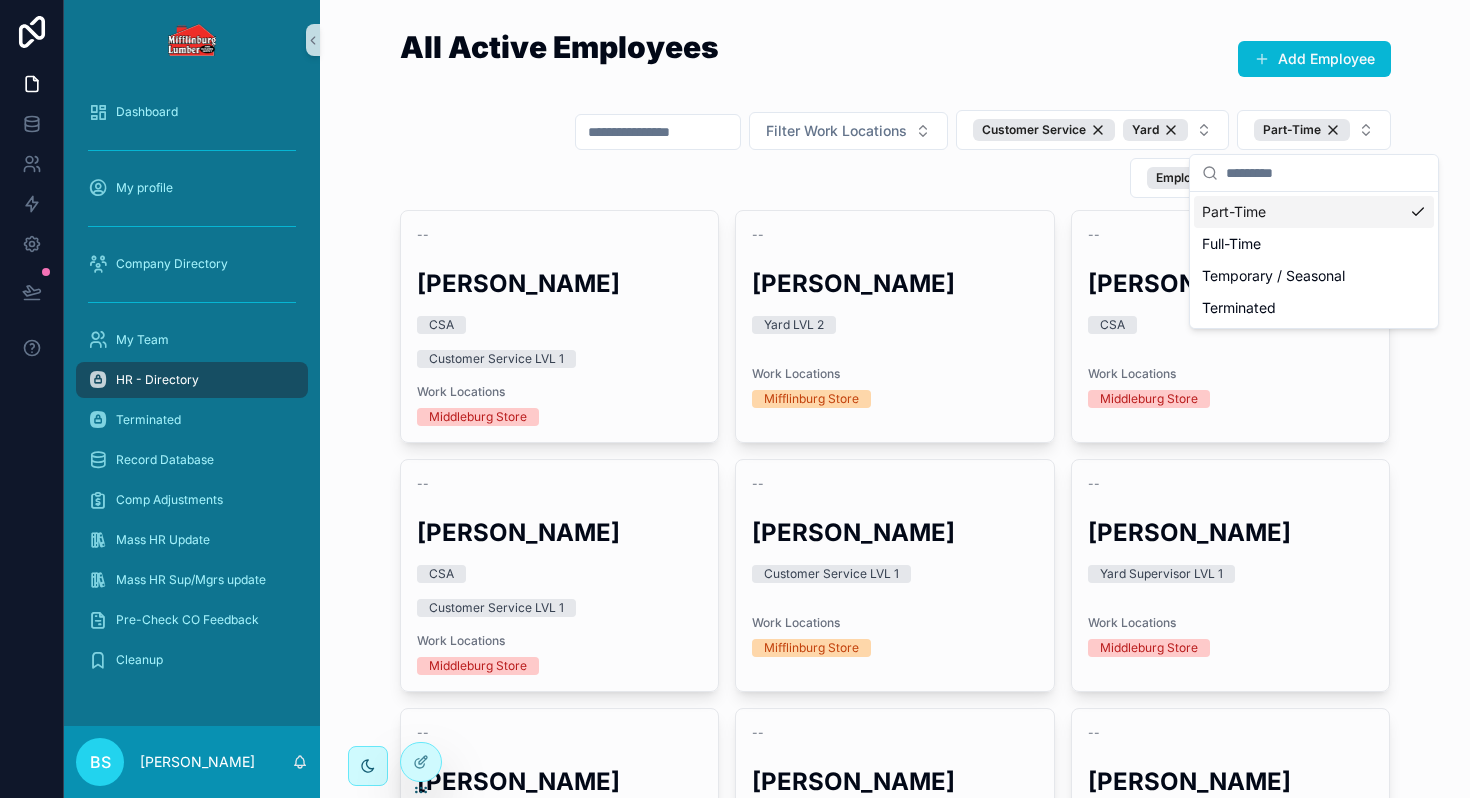 click on "All Active Employees Add Employee" at bounding box center (895, 59) 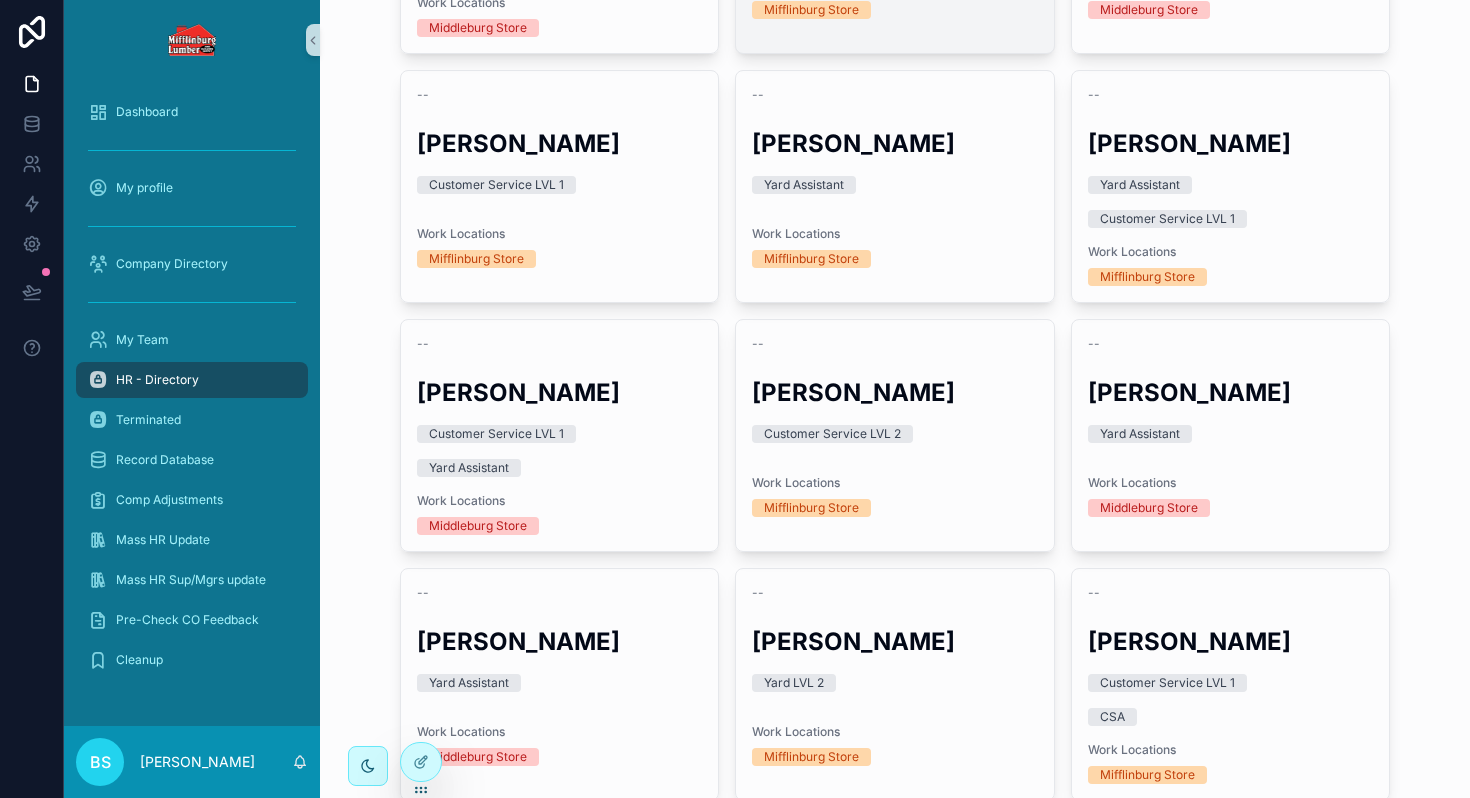 scroll, scrollTop: 0, scrollLeft: 0, axis: both 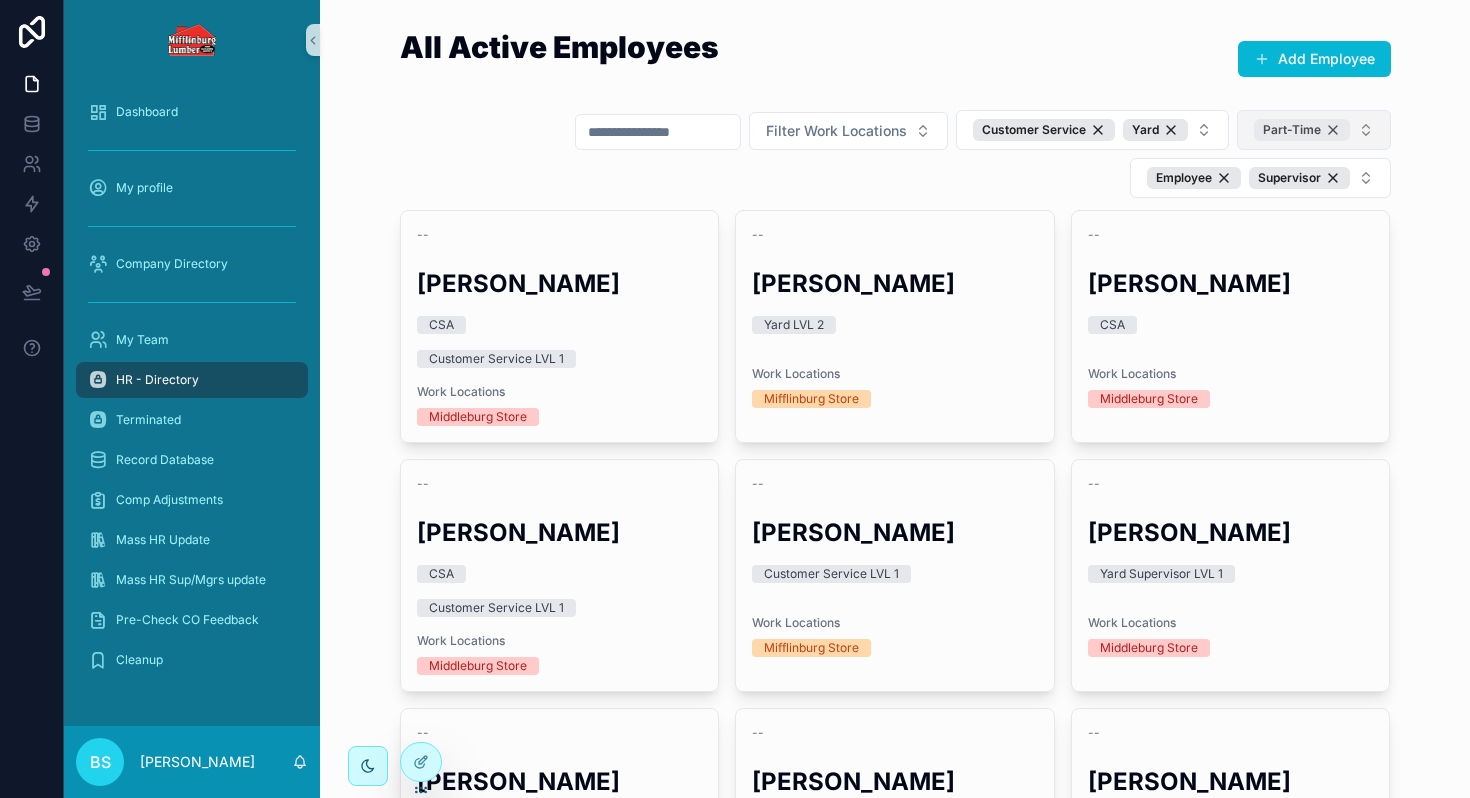 click on "Part-Time" at bounding box center [1302, 130] 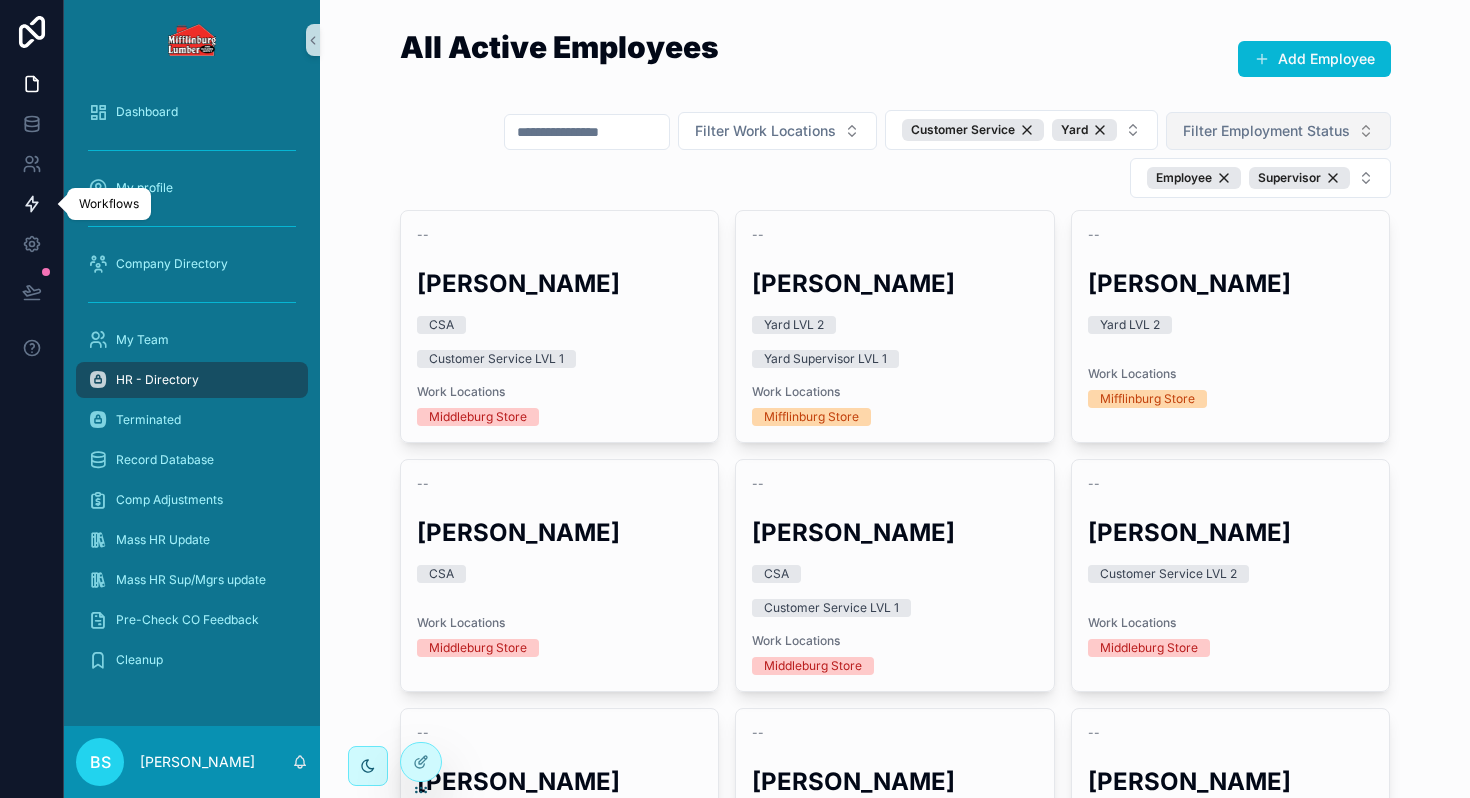 click 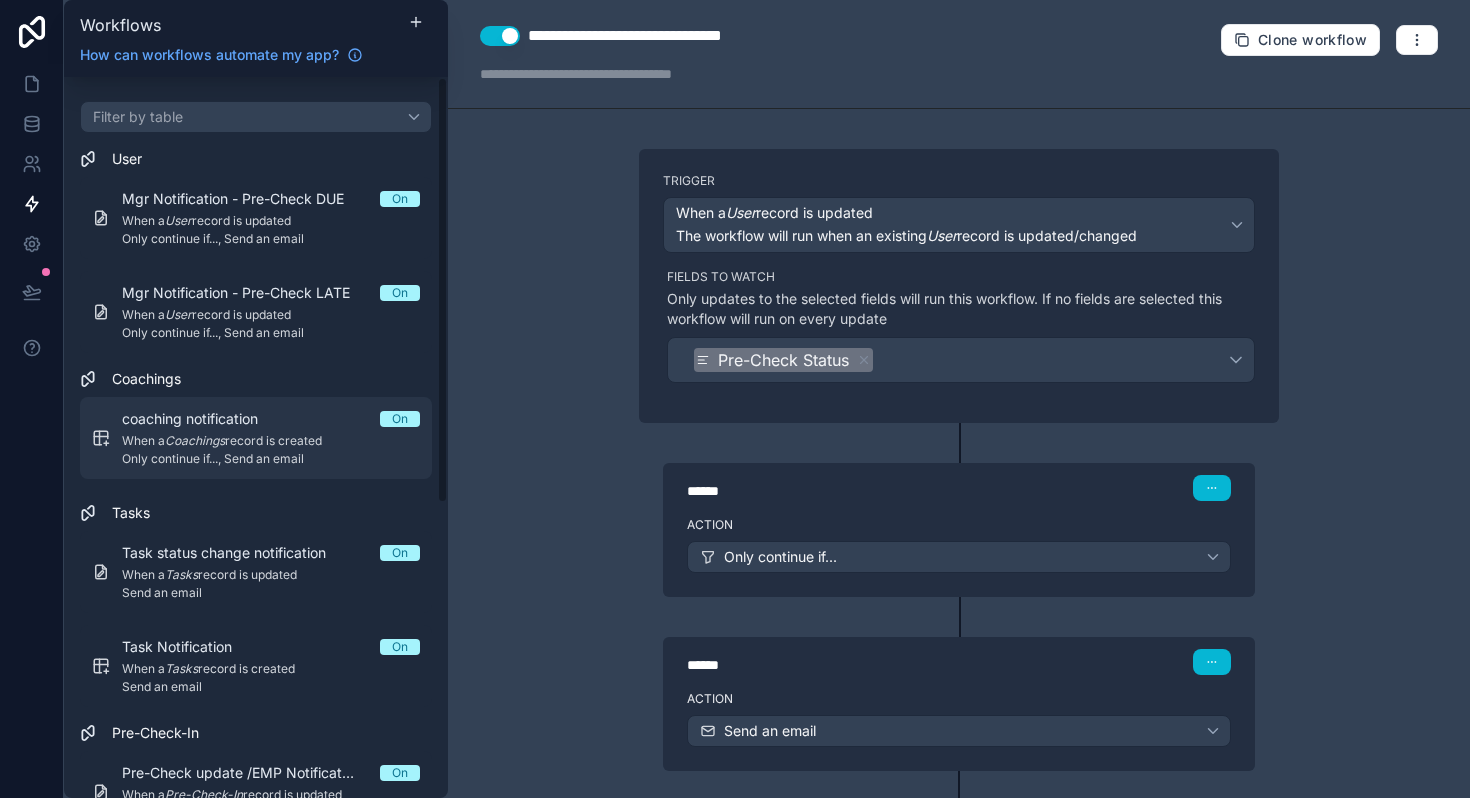 click on "coaching notification" at bounding box center (202, 419) 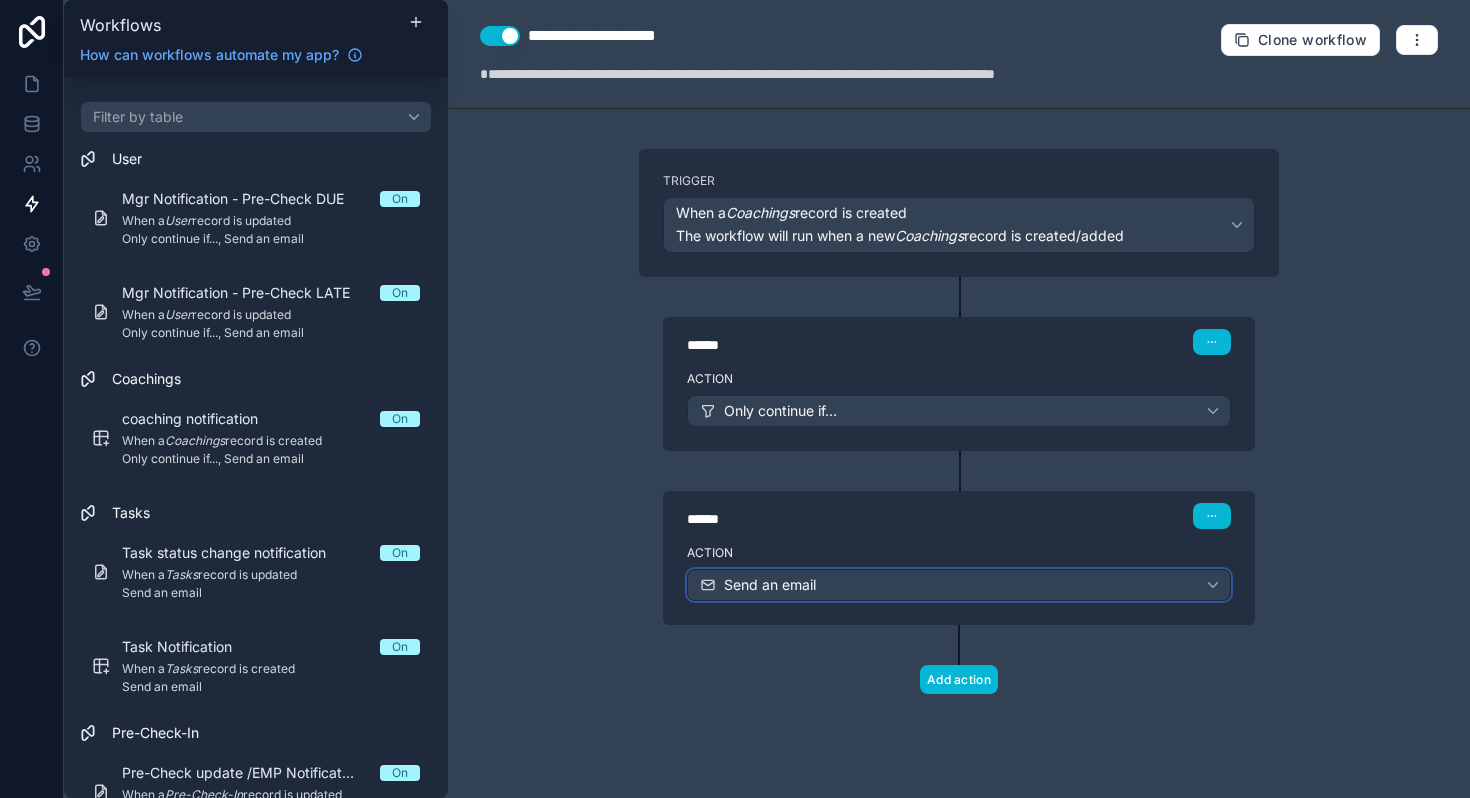 click on "Send an email" at bounding box center [959, 585] 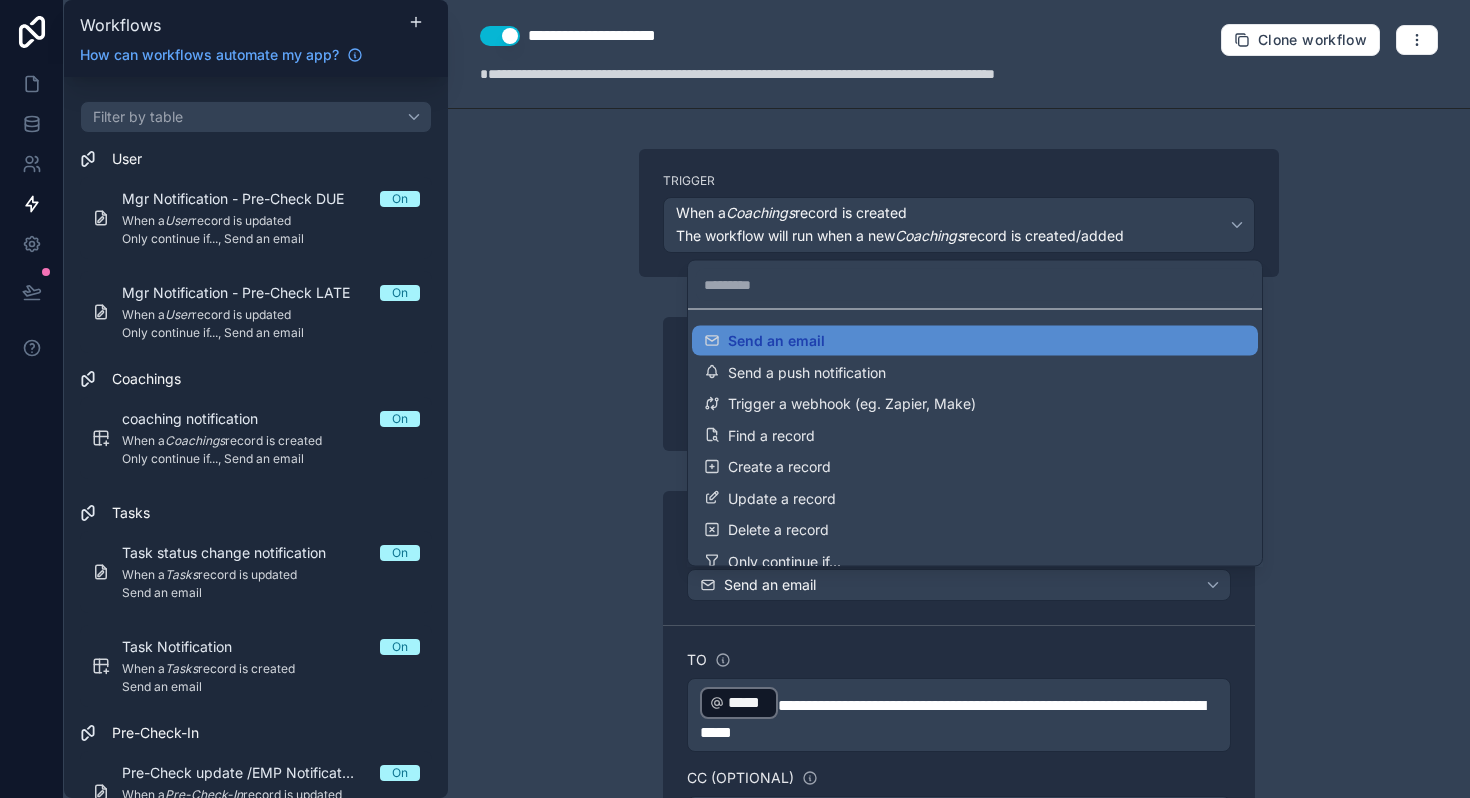 click at bounding box center [735, 399] 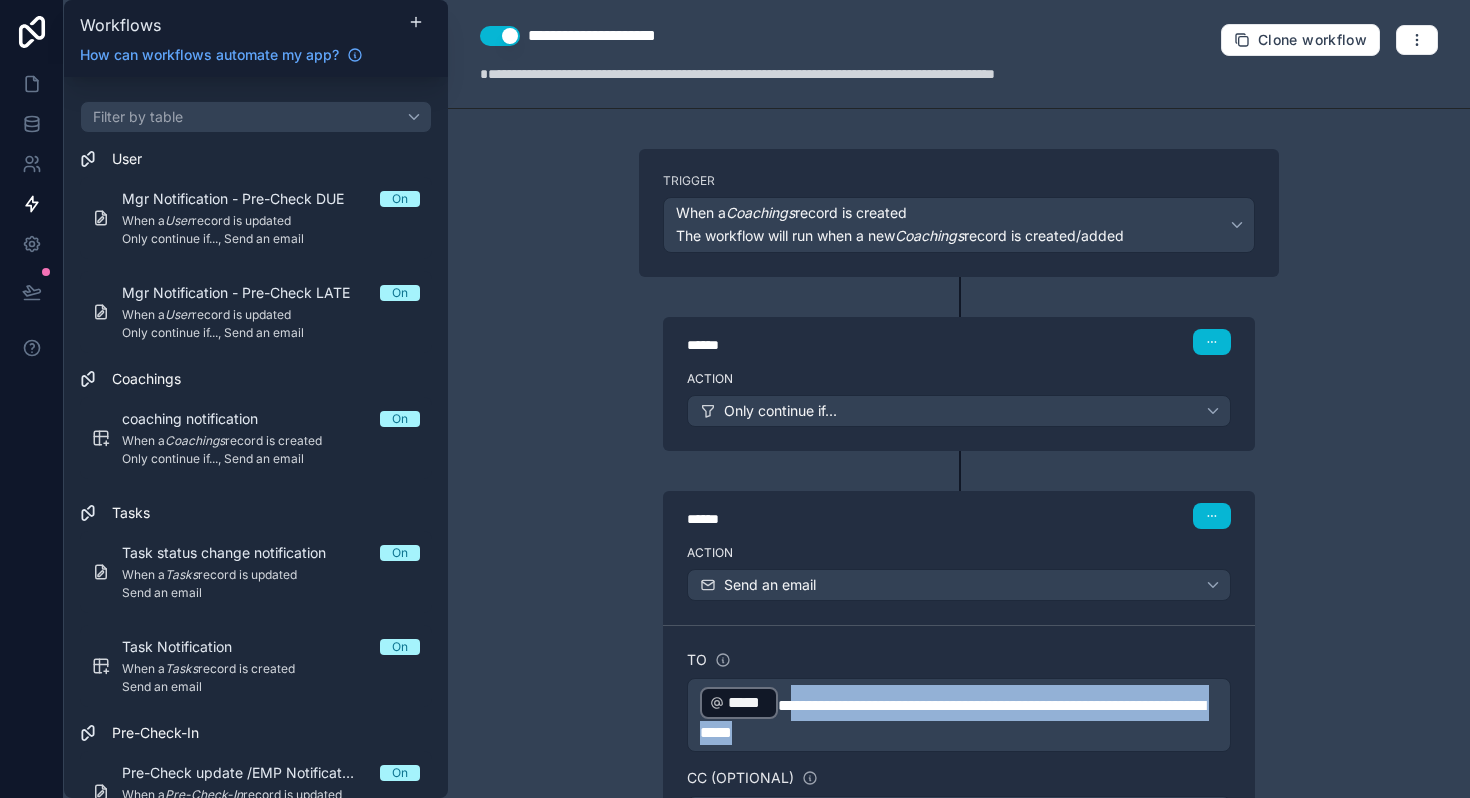 drag, startPoint x: 838, startPoint y: 761, endPoint x: 703, endPoint y: 737, distance: 137.11674 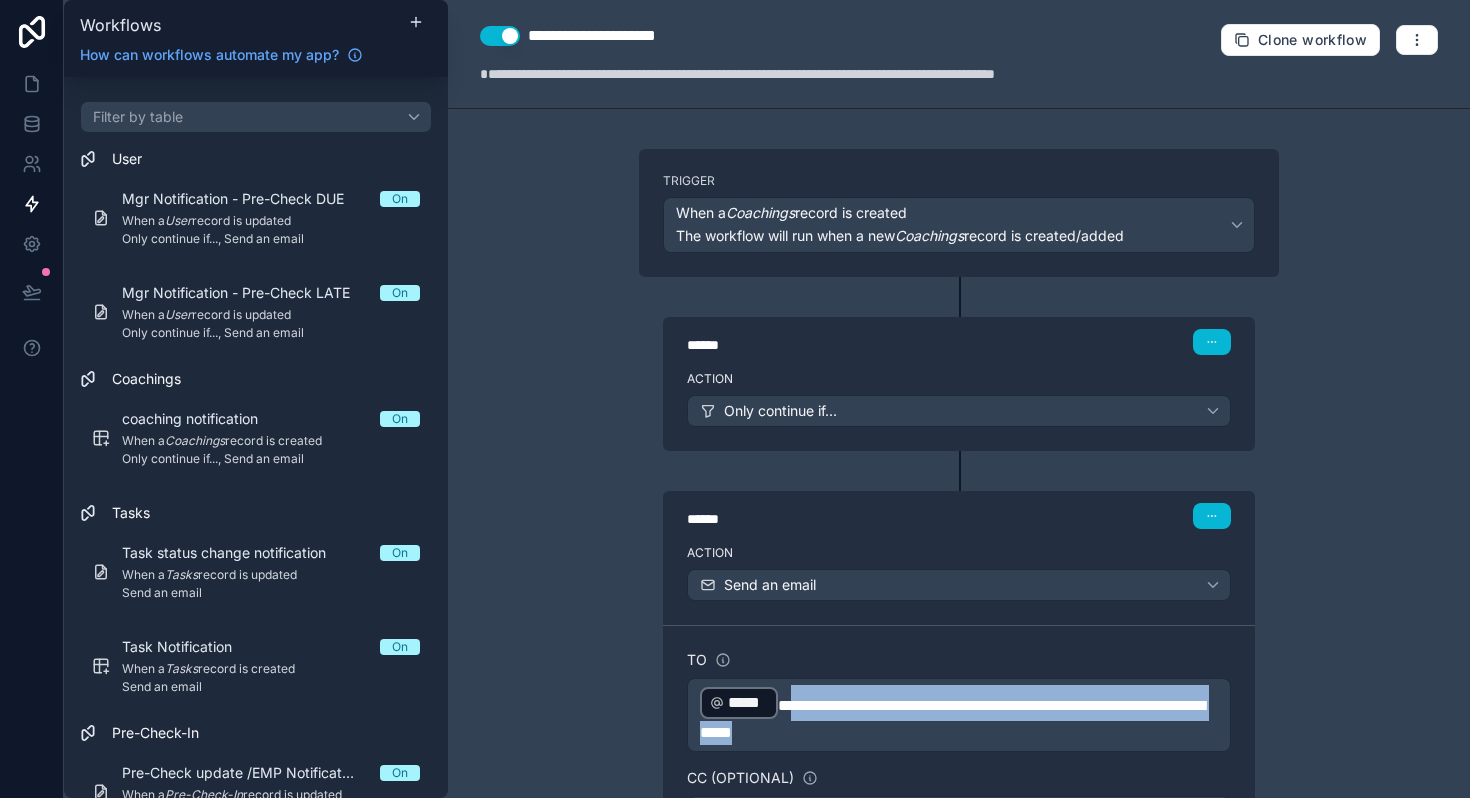 click on "**********" at bounding box center [959, 715] 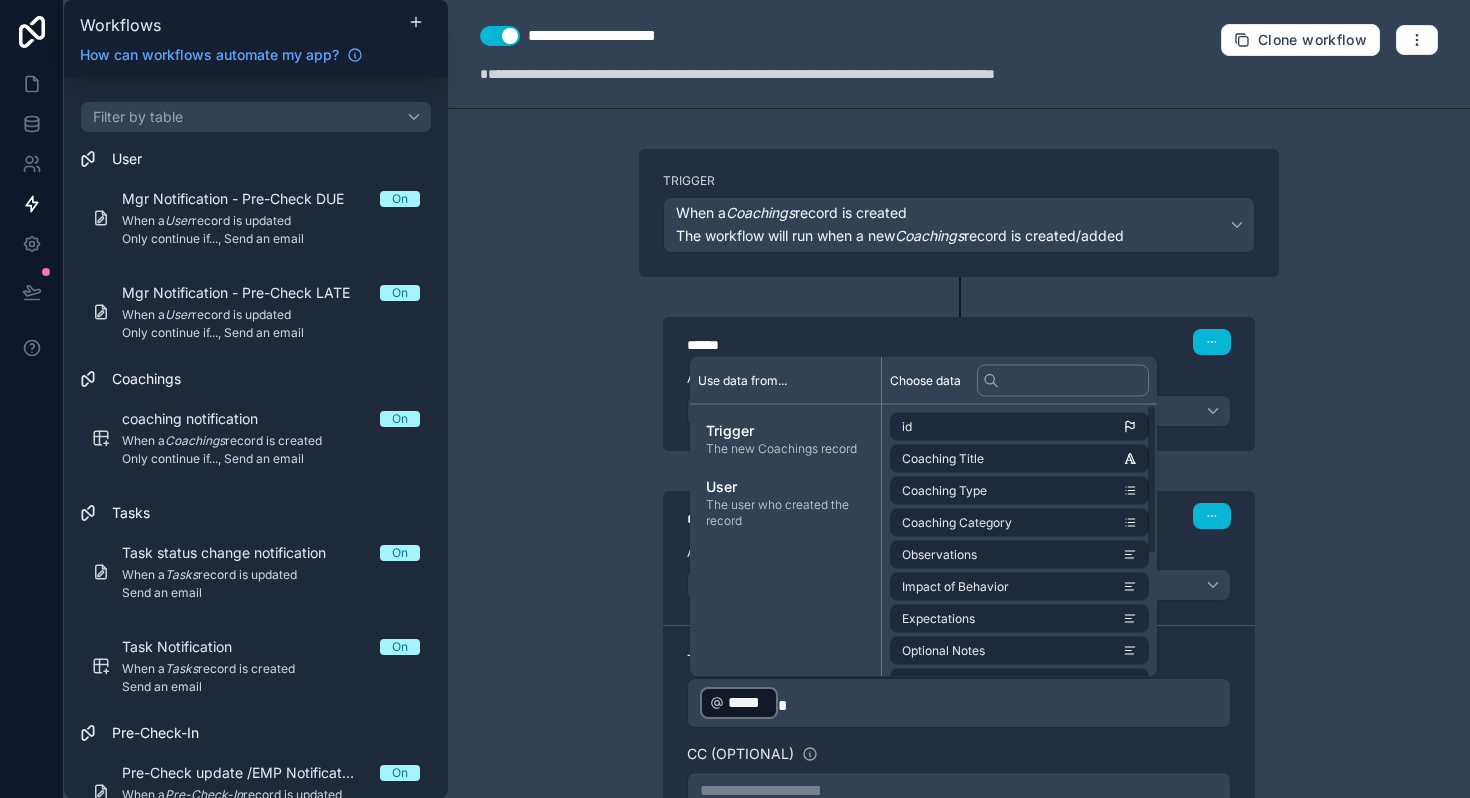 click on "**********" at bounding box center (959, 399) 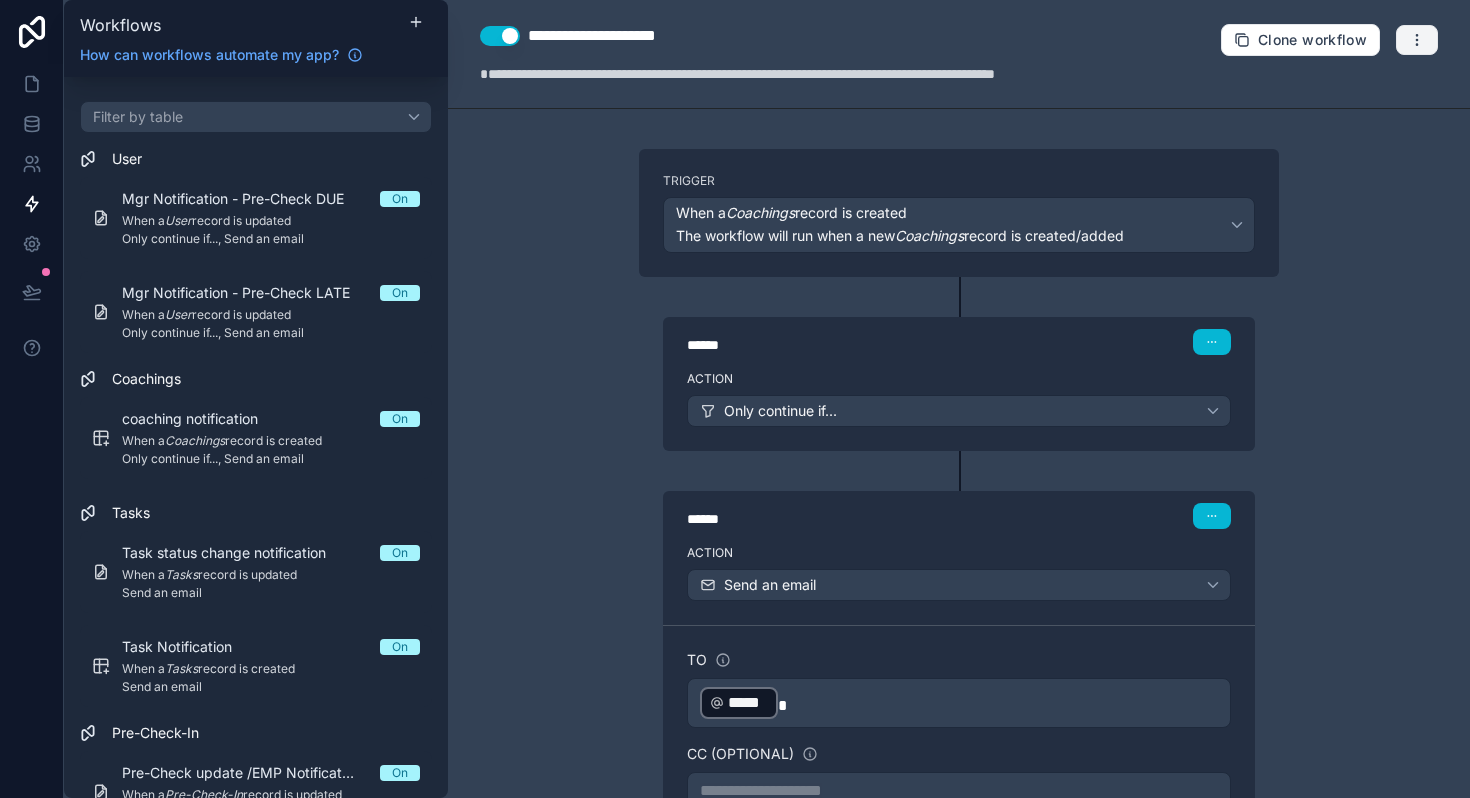 click 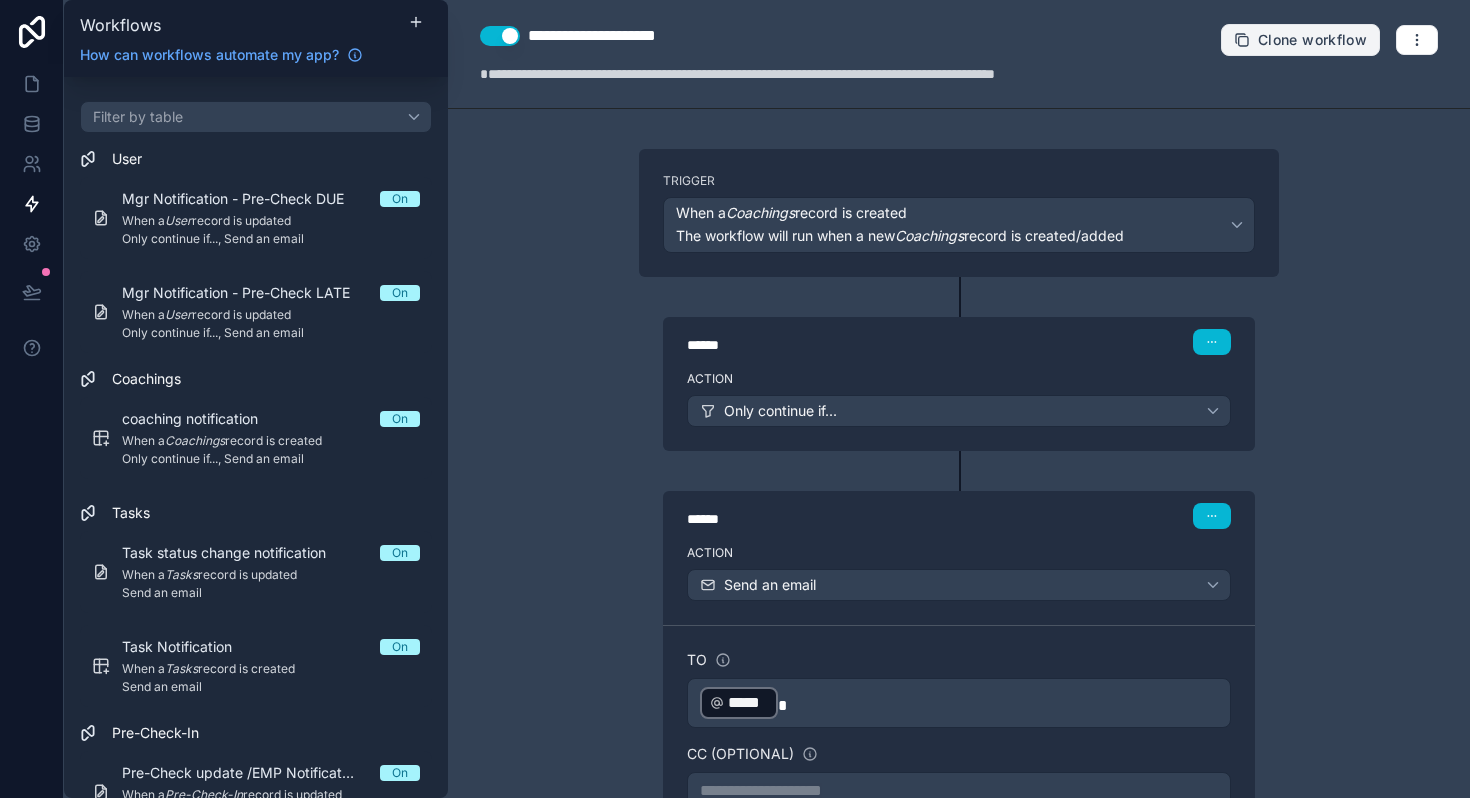 click on "Clone workflow" at bounding box center (1312, 40) 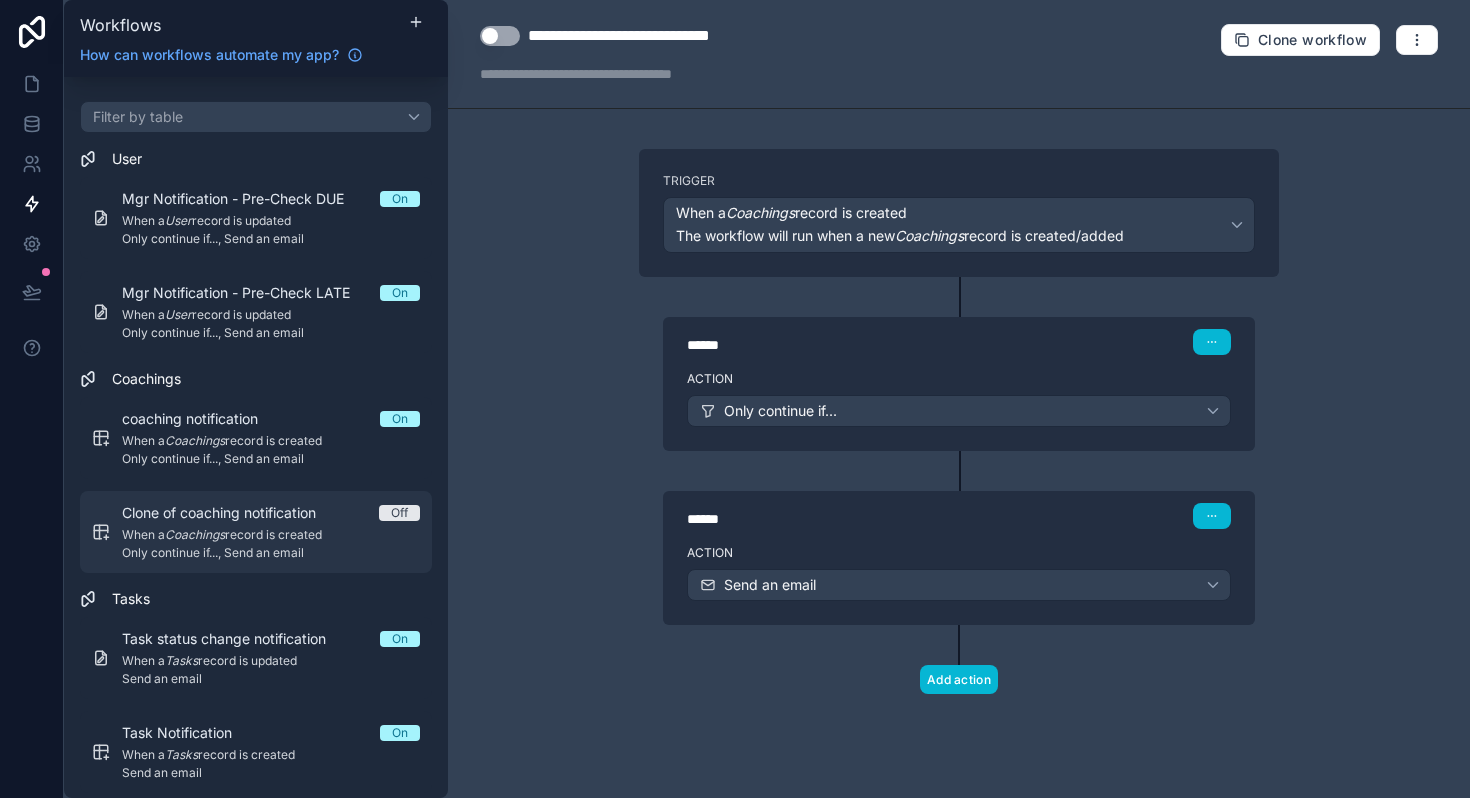 click on "Clone of coaching notification Off When a  Coachings  record is created Only continue if..., Send an email" at bounding box center [271, 532] 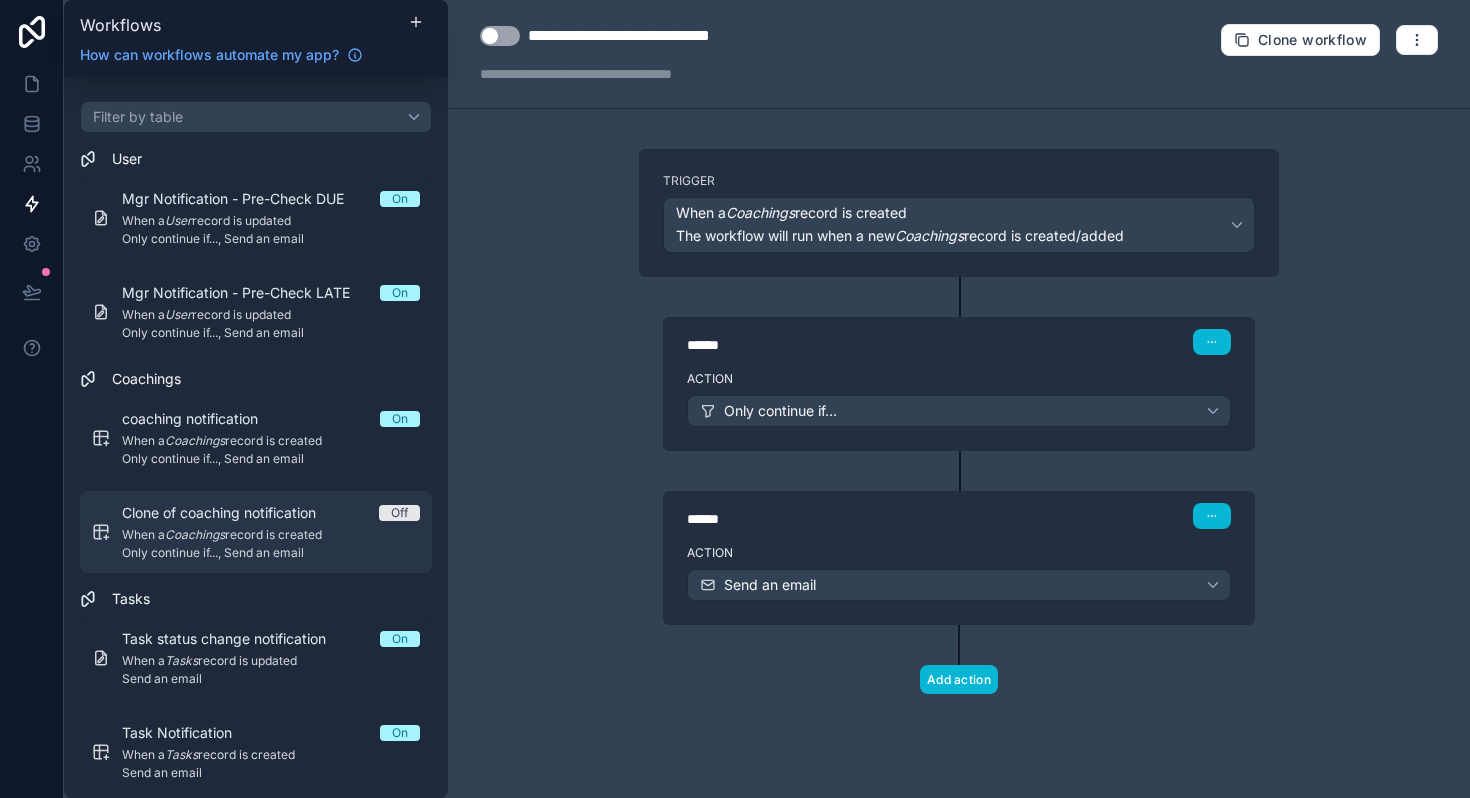 click on "Clone of coaching notification" at bounding box center [231, 513] 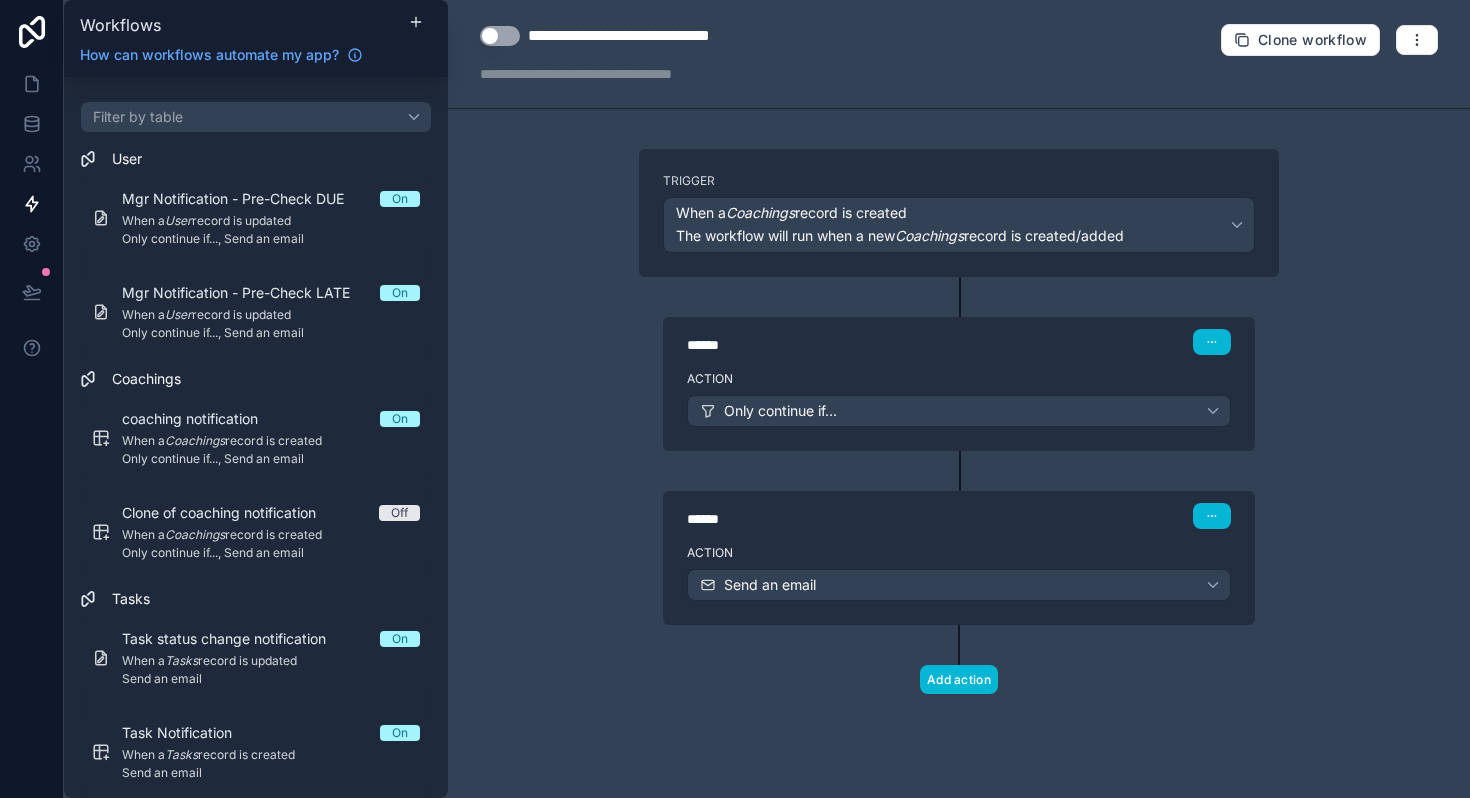 click on "**********" at bounding box center (649, 36) 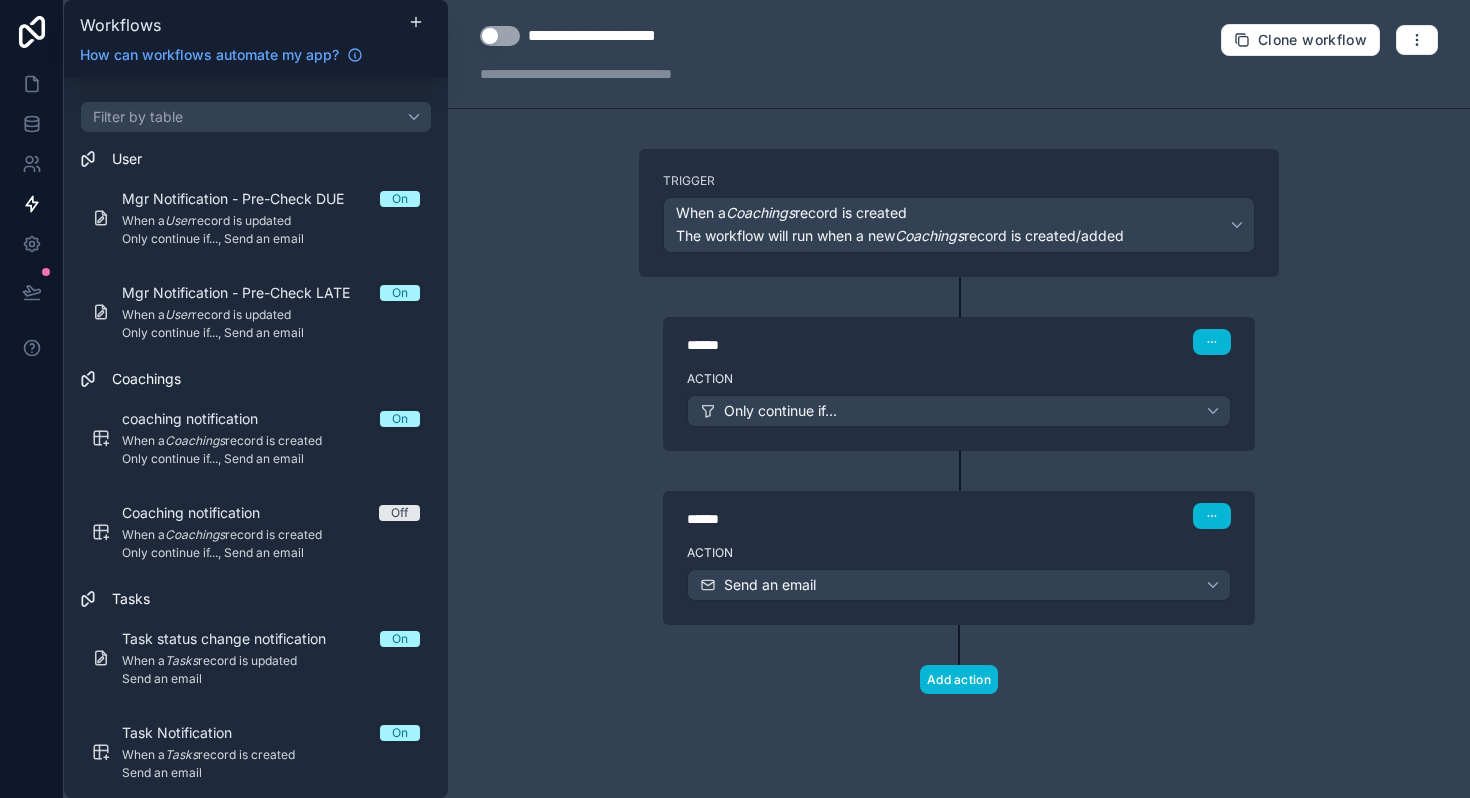 click on "**********" at bounding box center (620, 36) 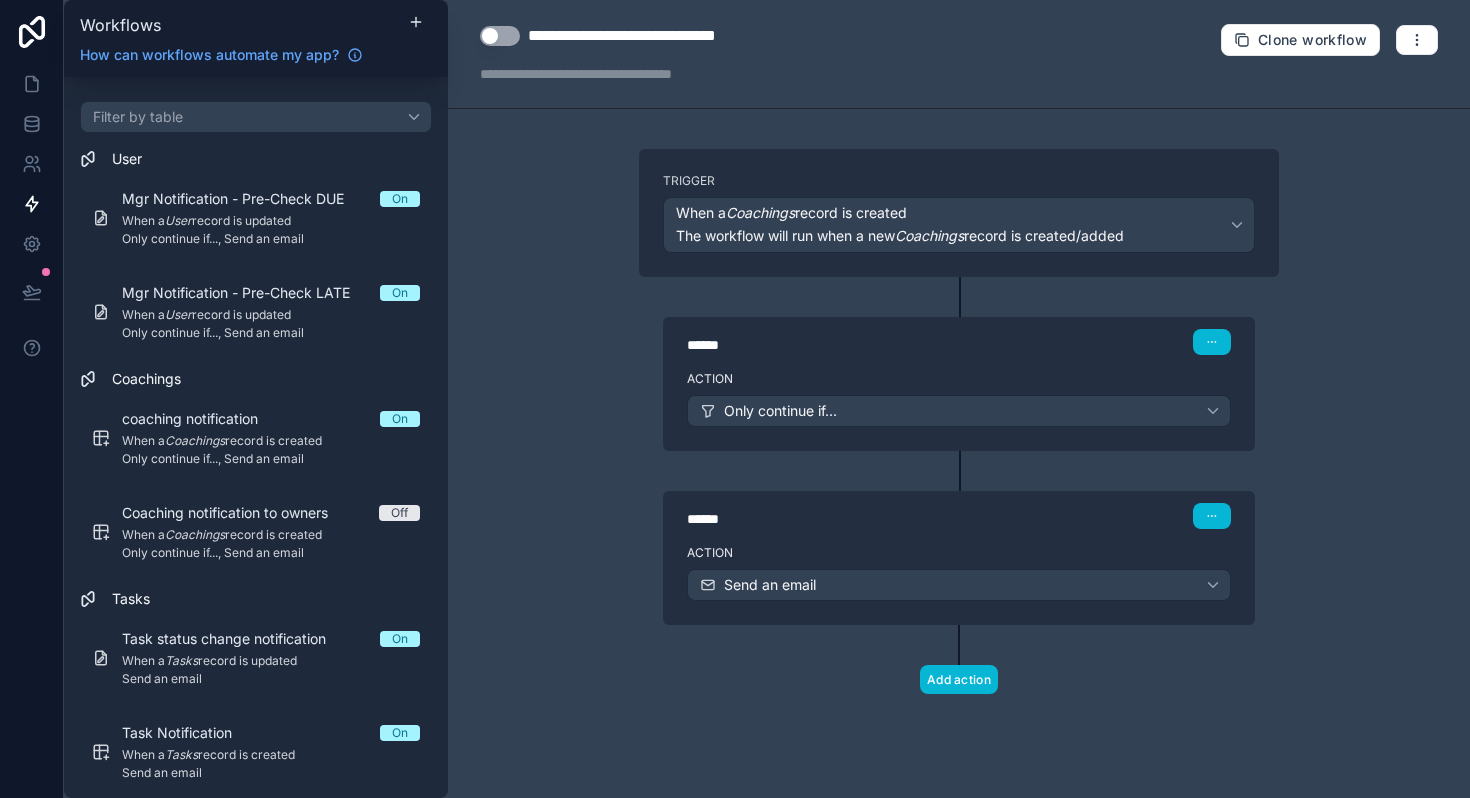 click on "**********" at bounding box center (656, 36) 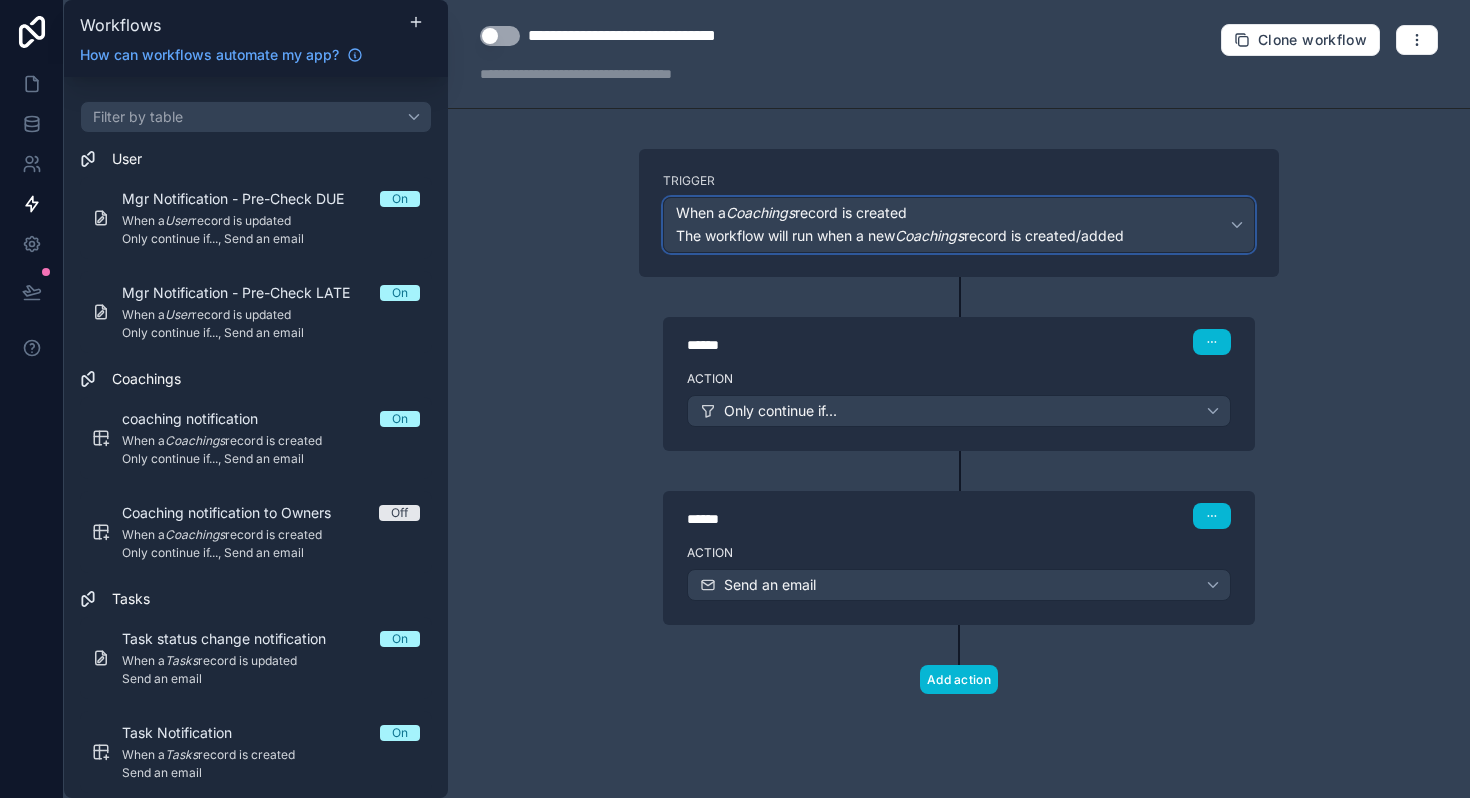 click on "The workflow will run when a new  Coachings  record is created/added" at bounding box center (900, 235) 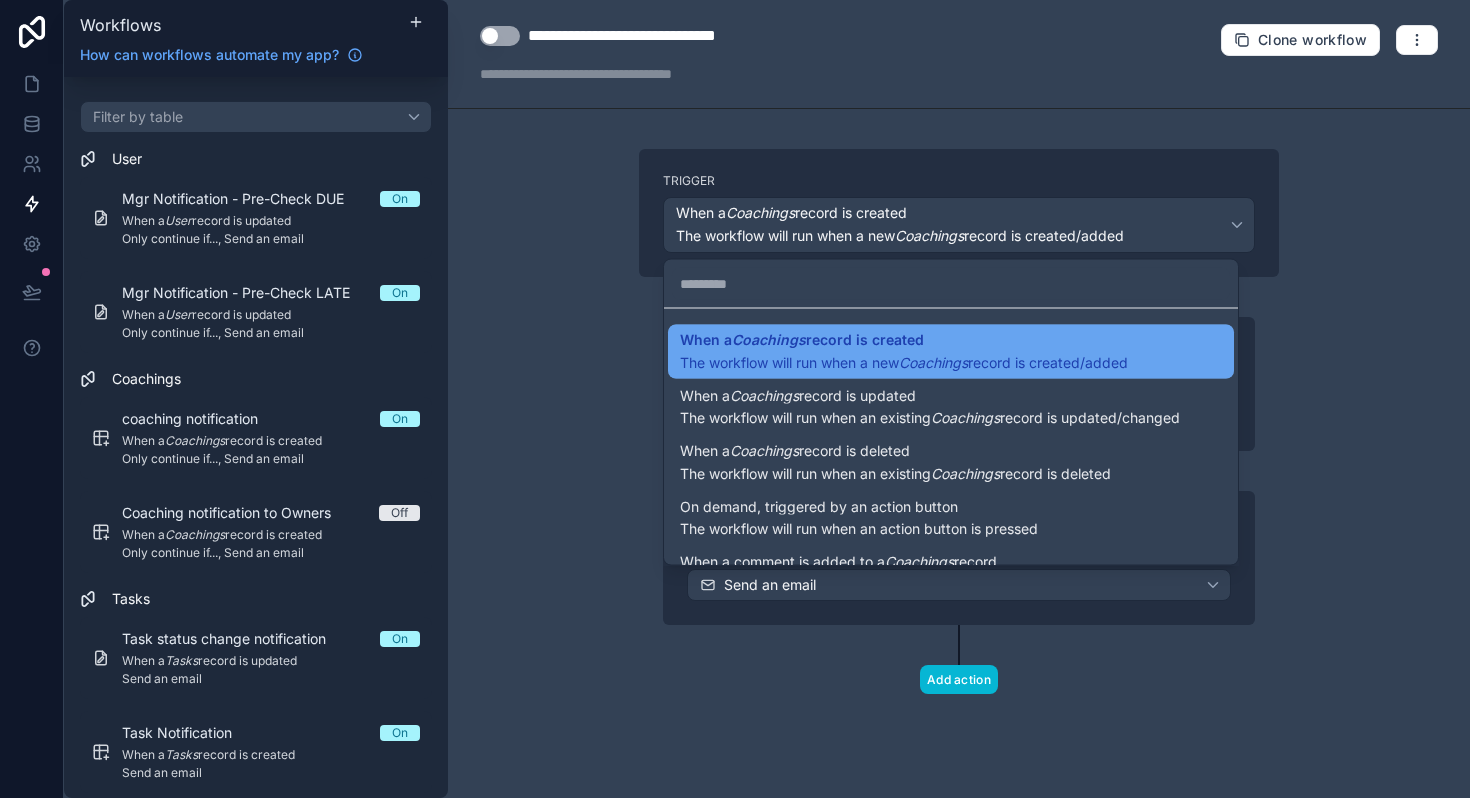 click on "When a  Coachings  record is created The workflow will run when a new  Coachings  record is created/added" at bounding box center [904, 352] 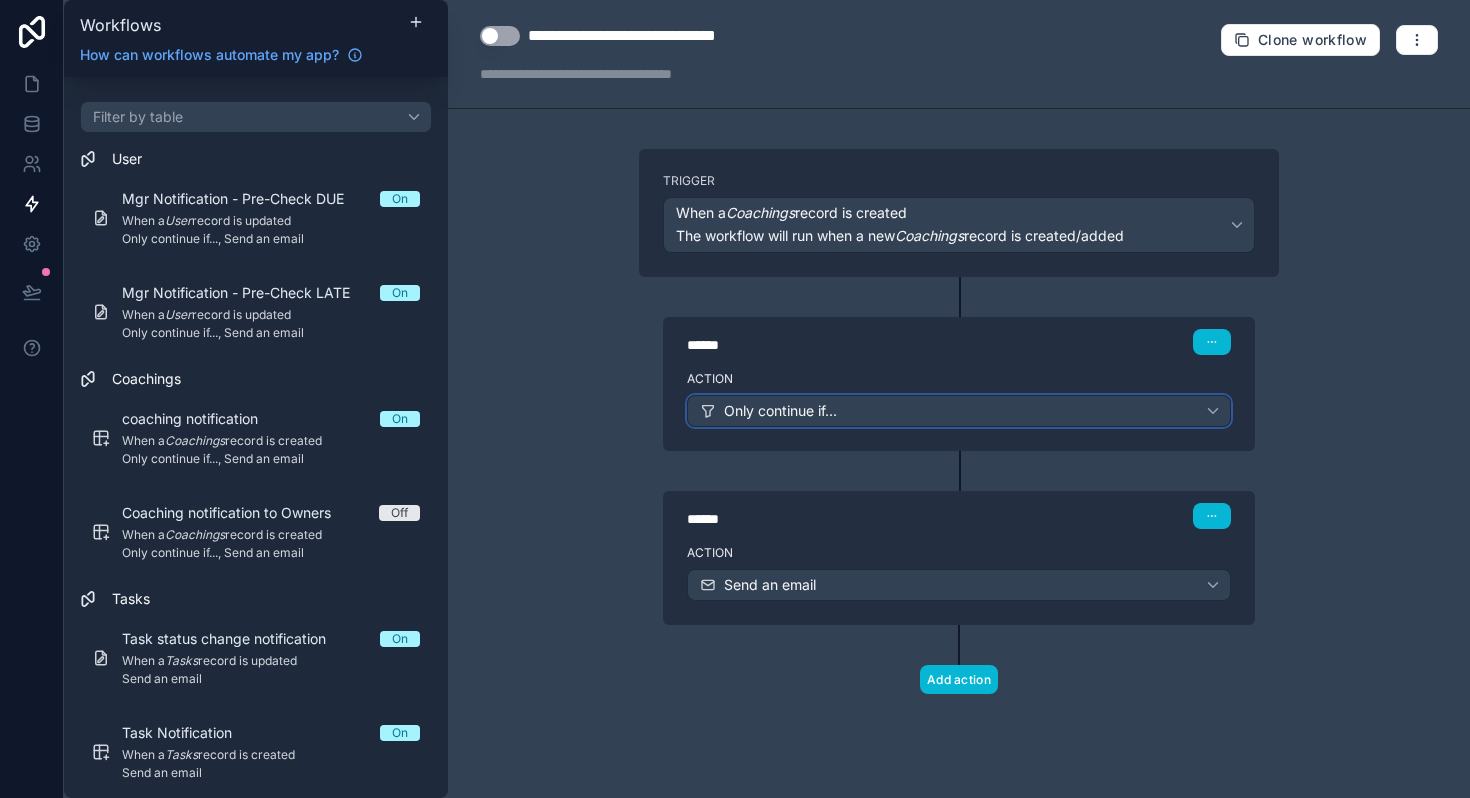 click on "Only continue if..." at bounding box center (959, 411) 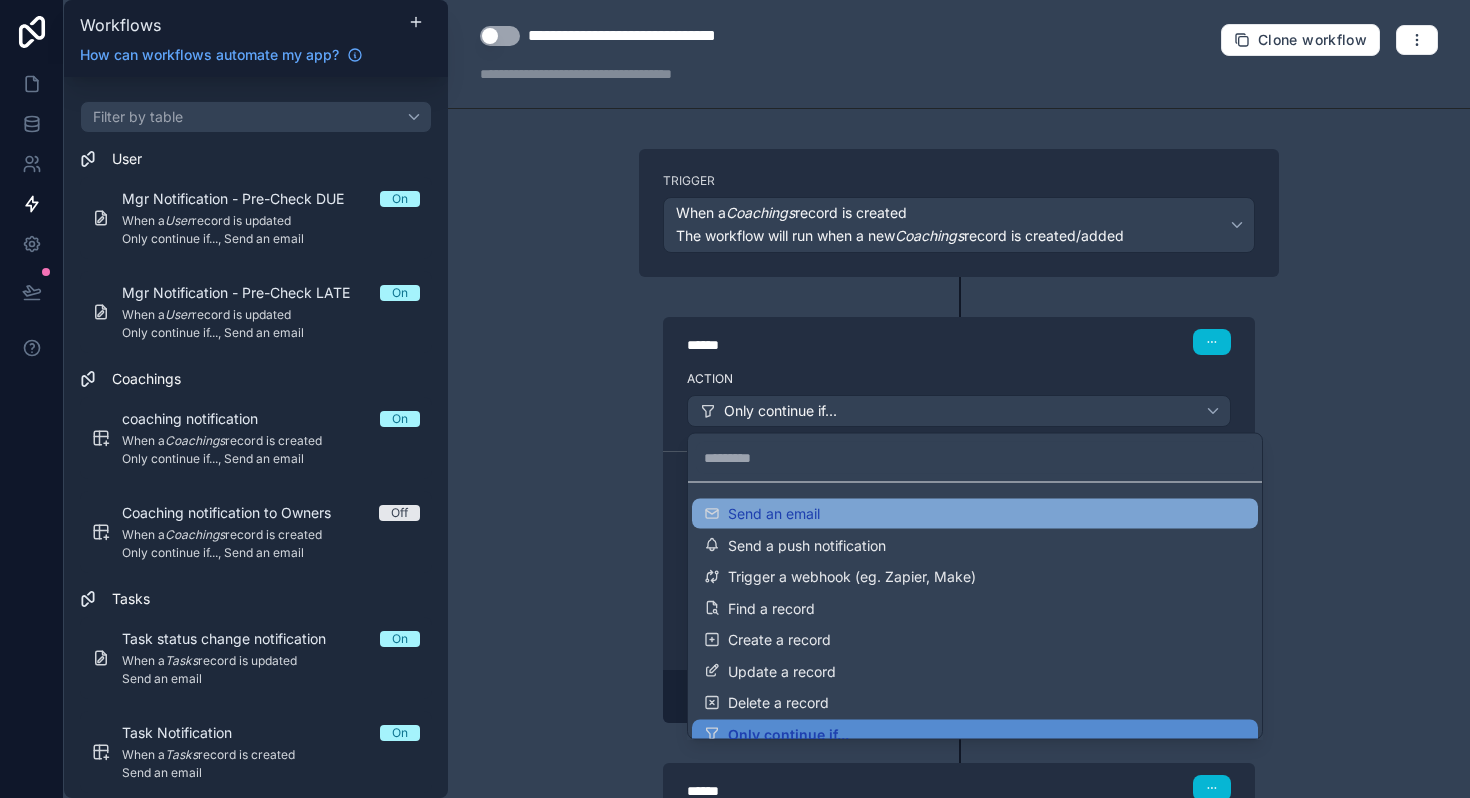click on "Send an email" at bounding box center [975, 514] 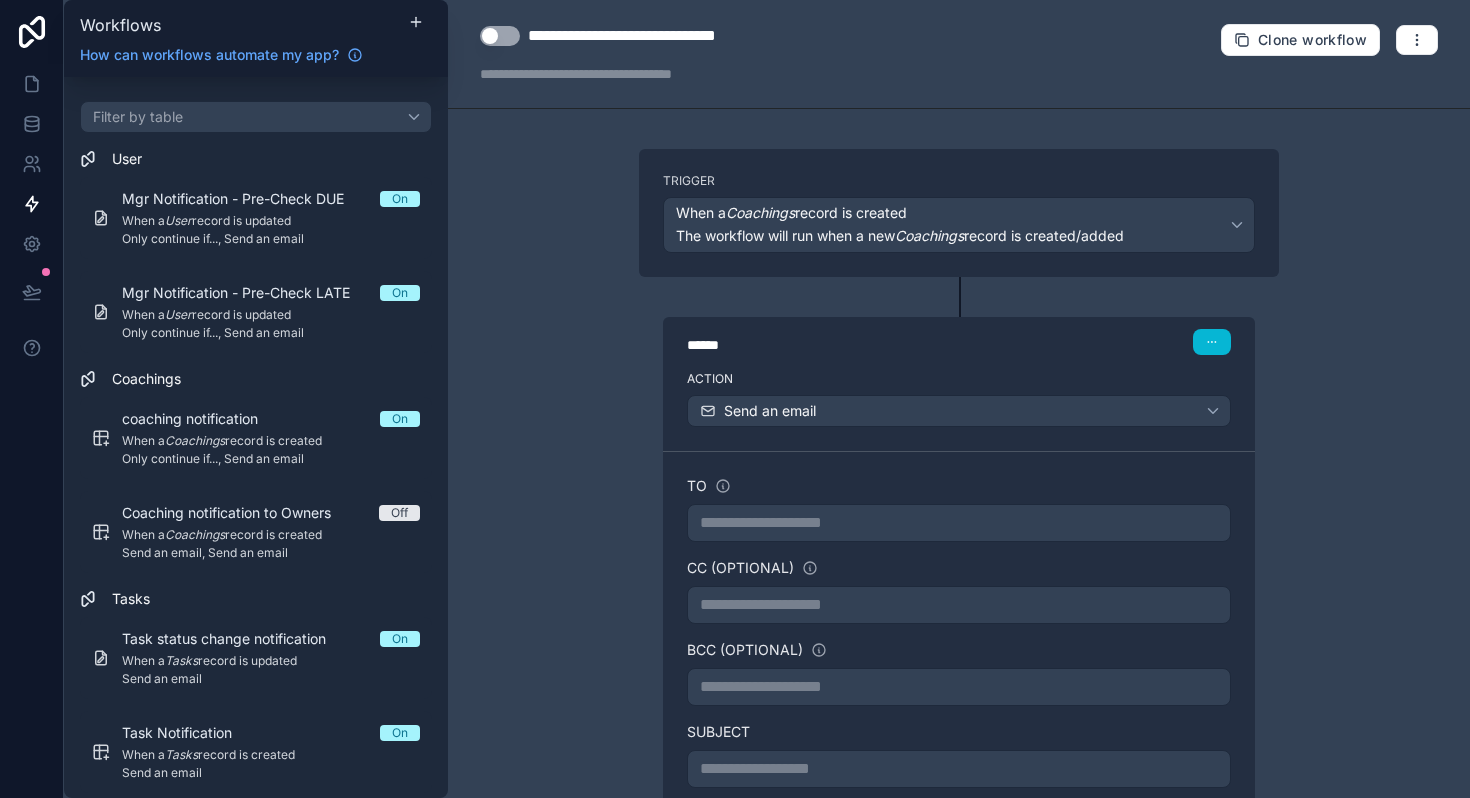 click on "**********" at bounding box center [959, 523] 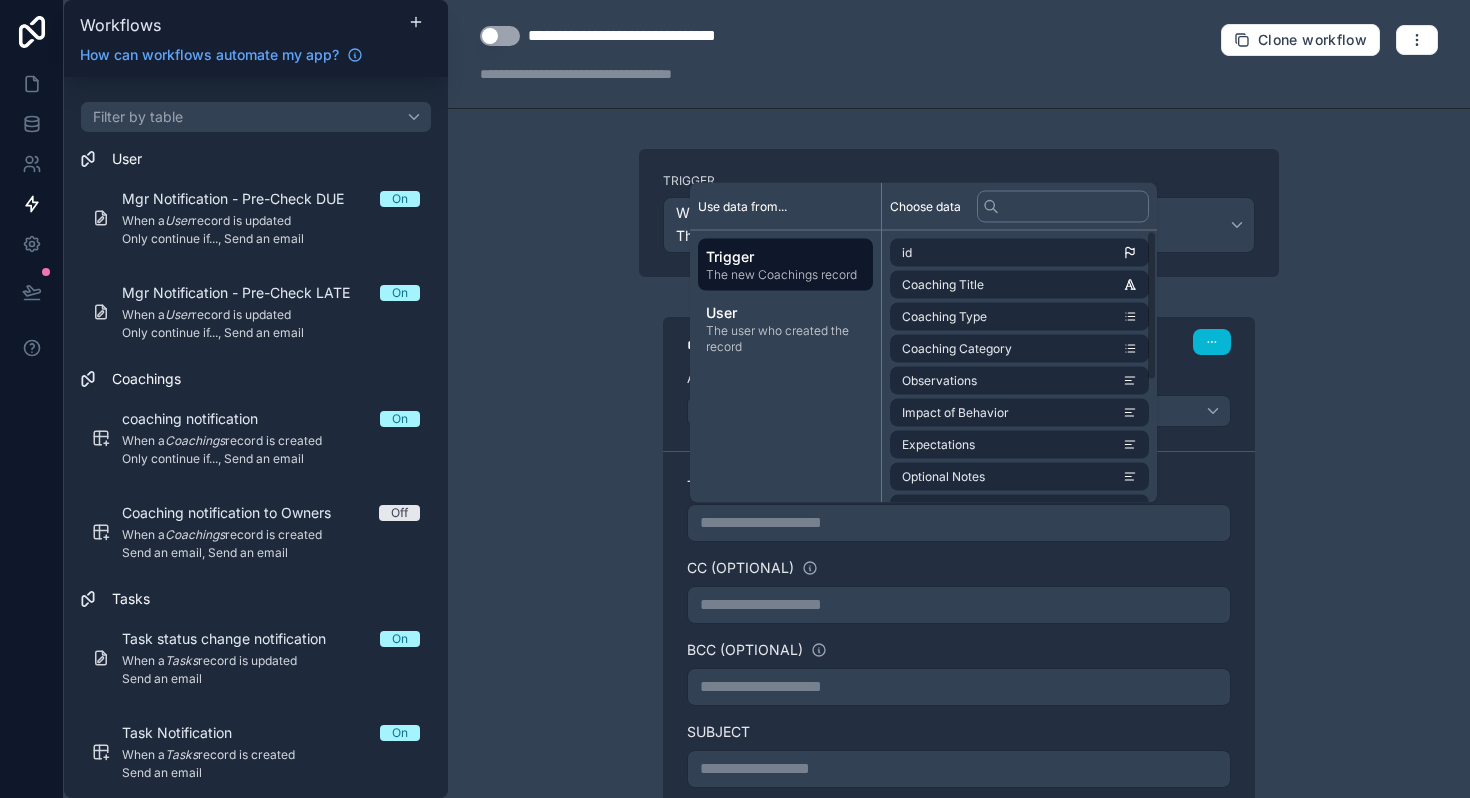 click on "**********" at bounding box center (959, 399) 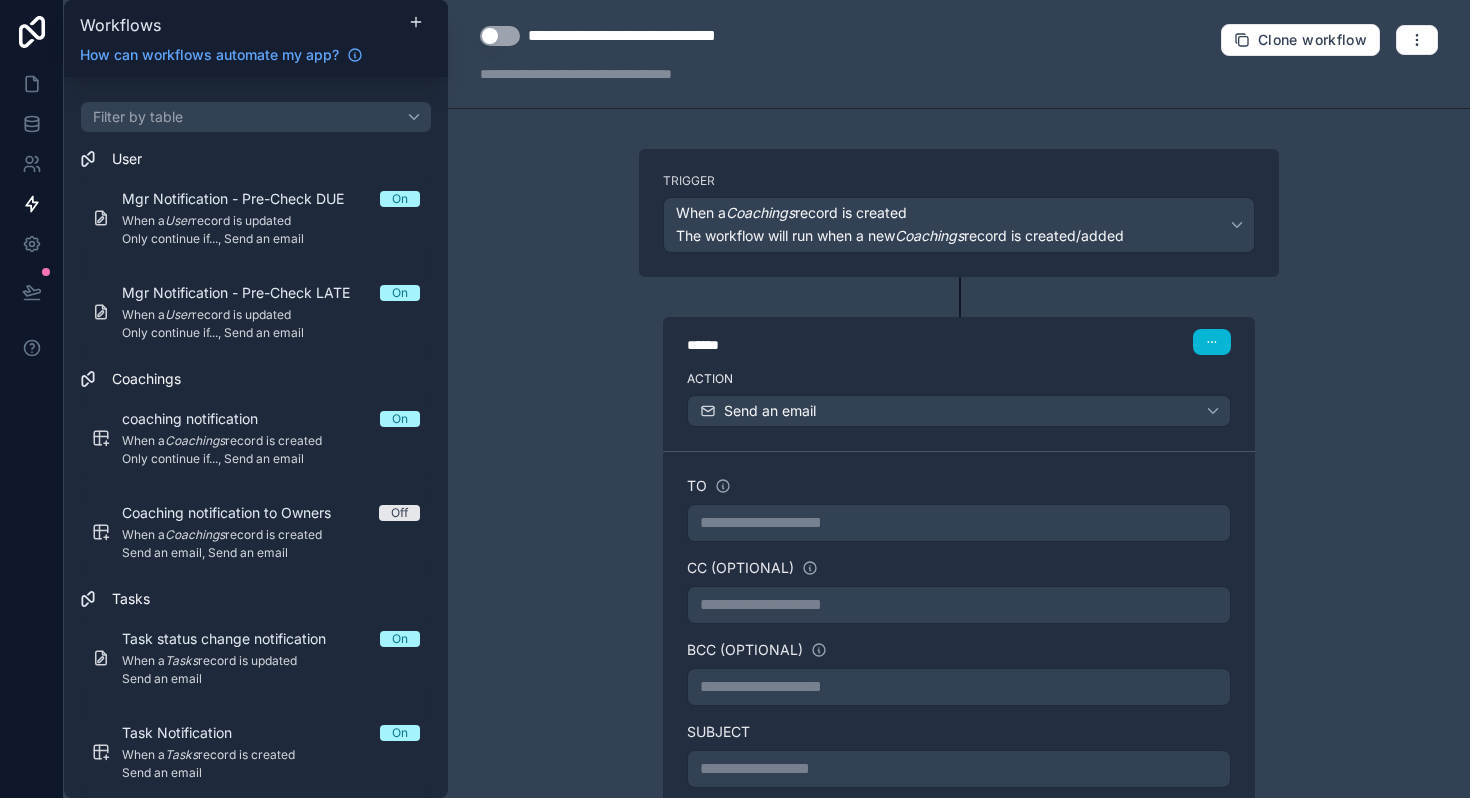 click on "**********" at bounding box center (959, 523) 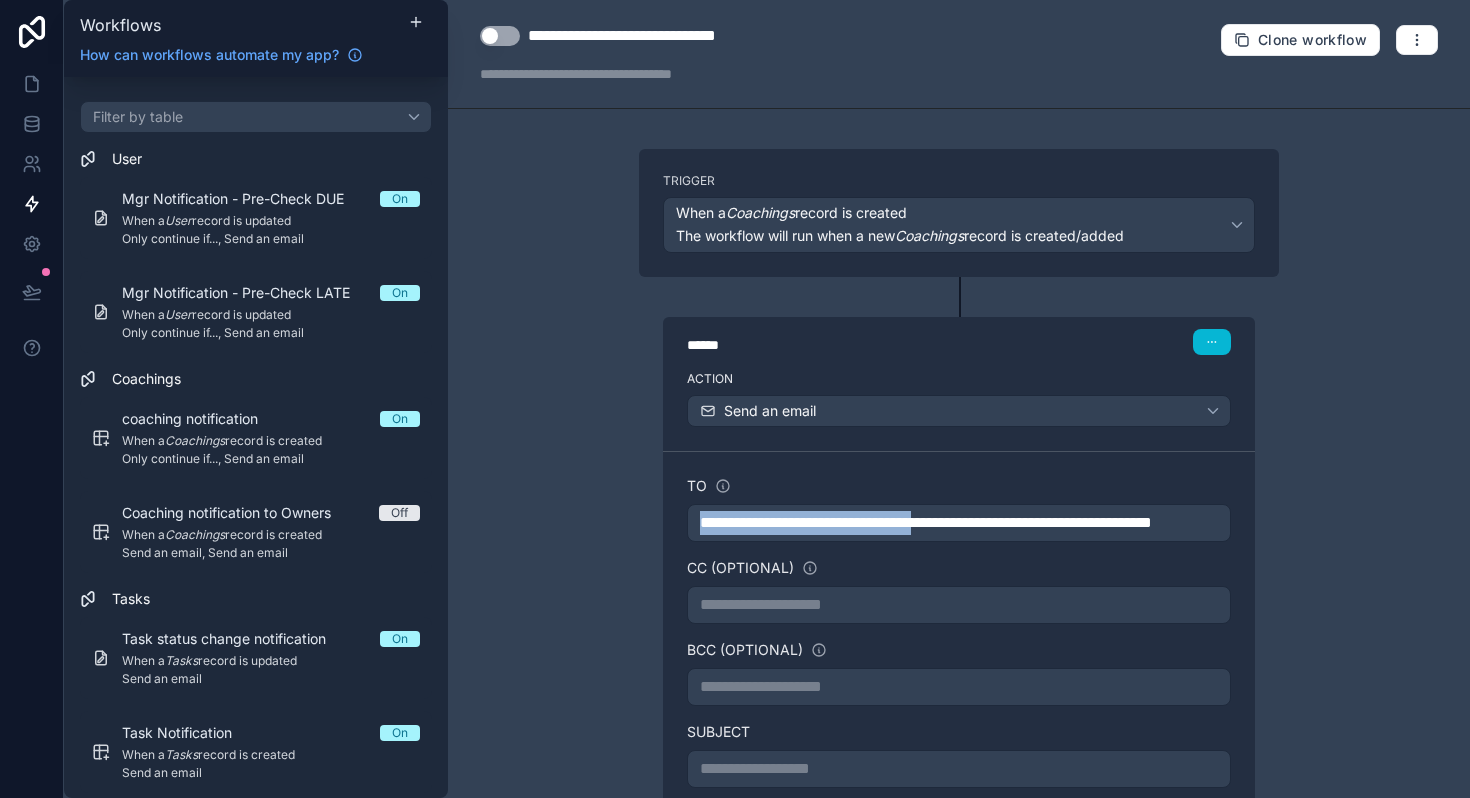 drag, startPoint x: 700, startPoint y: 523, endPoint x: 998, endPoint y: 531, distance: 298.10736 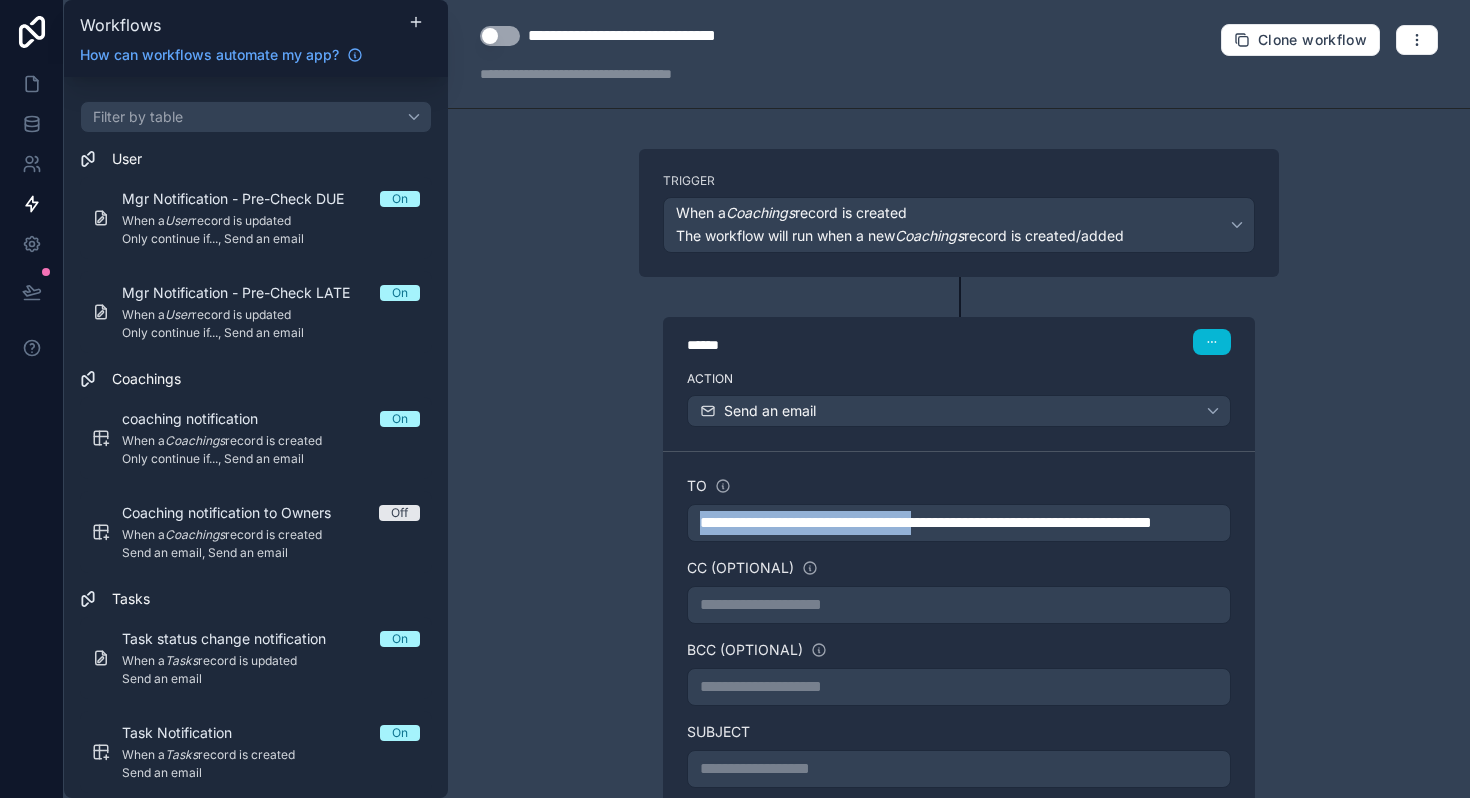 click on "**********" at bounding box center [926, 522] 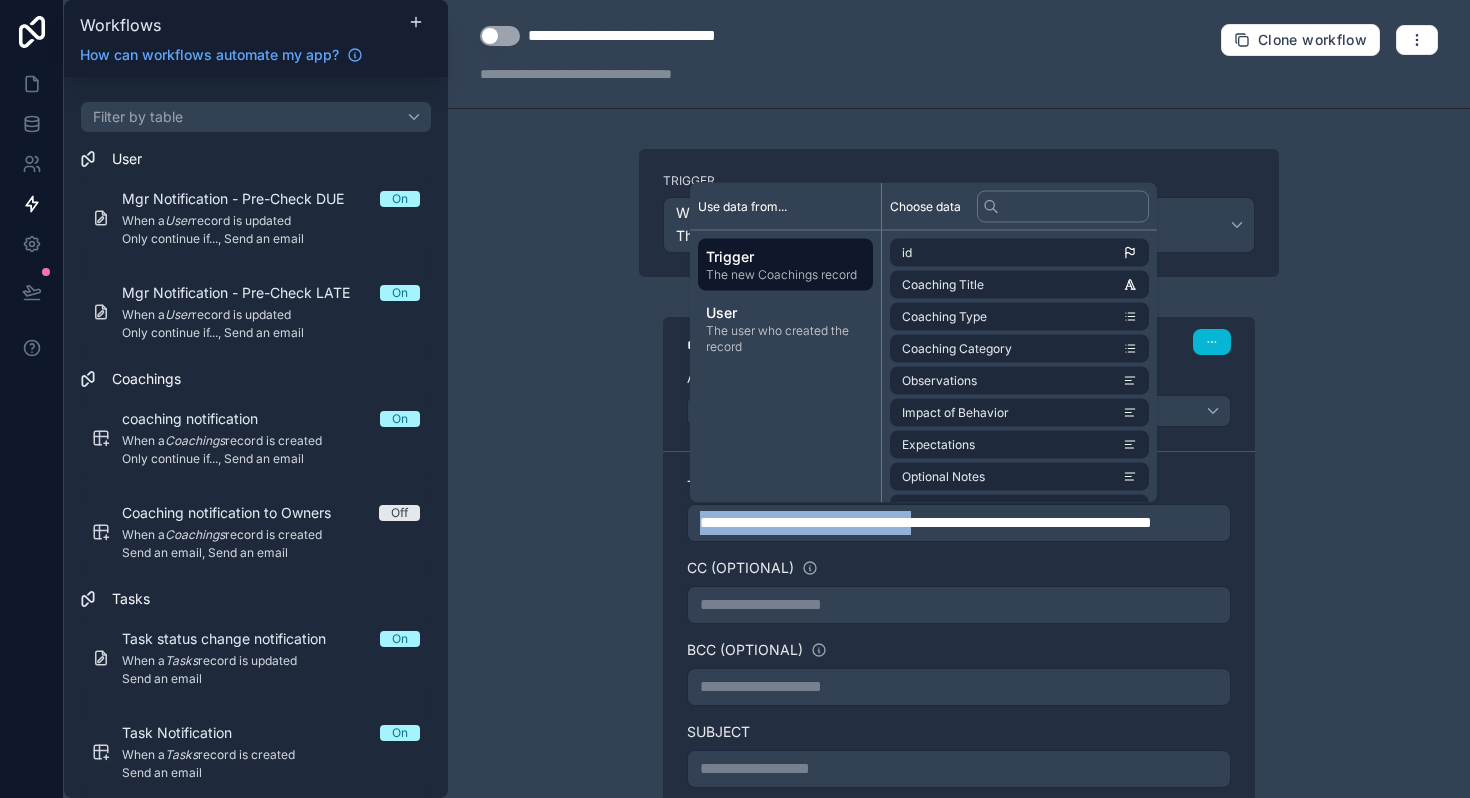 copy on "**********" 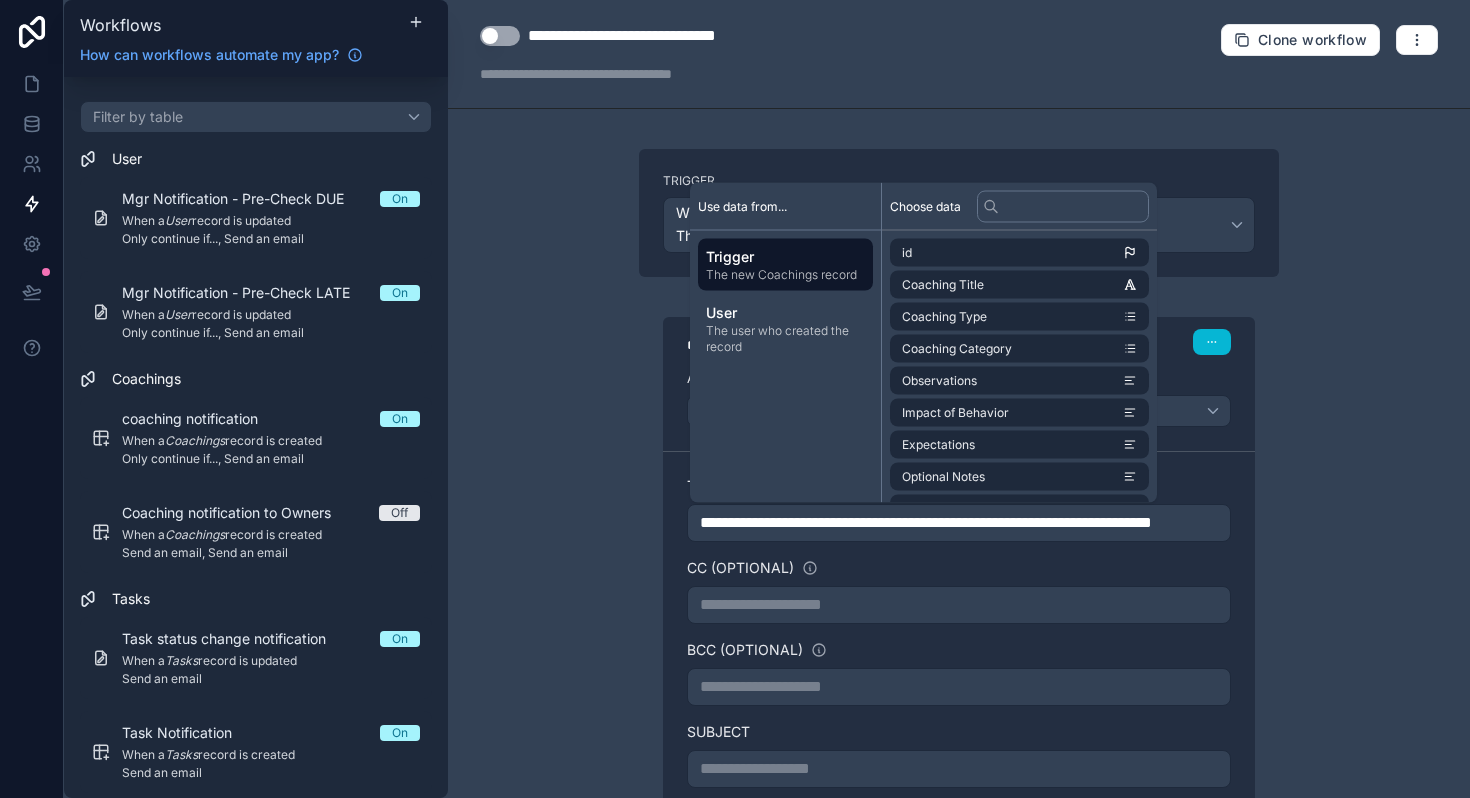 click on "**********" at bounding box center (959, 523) 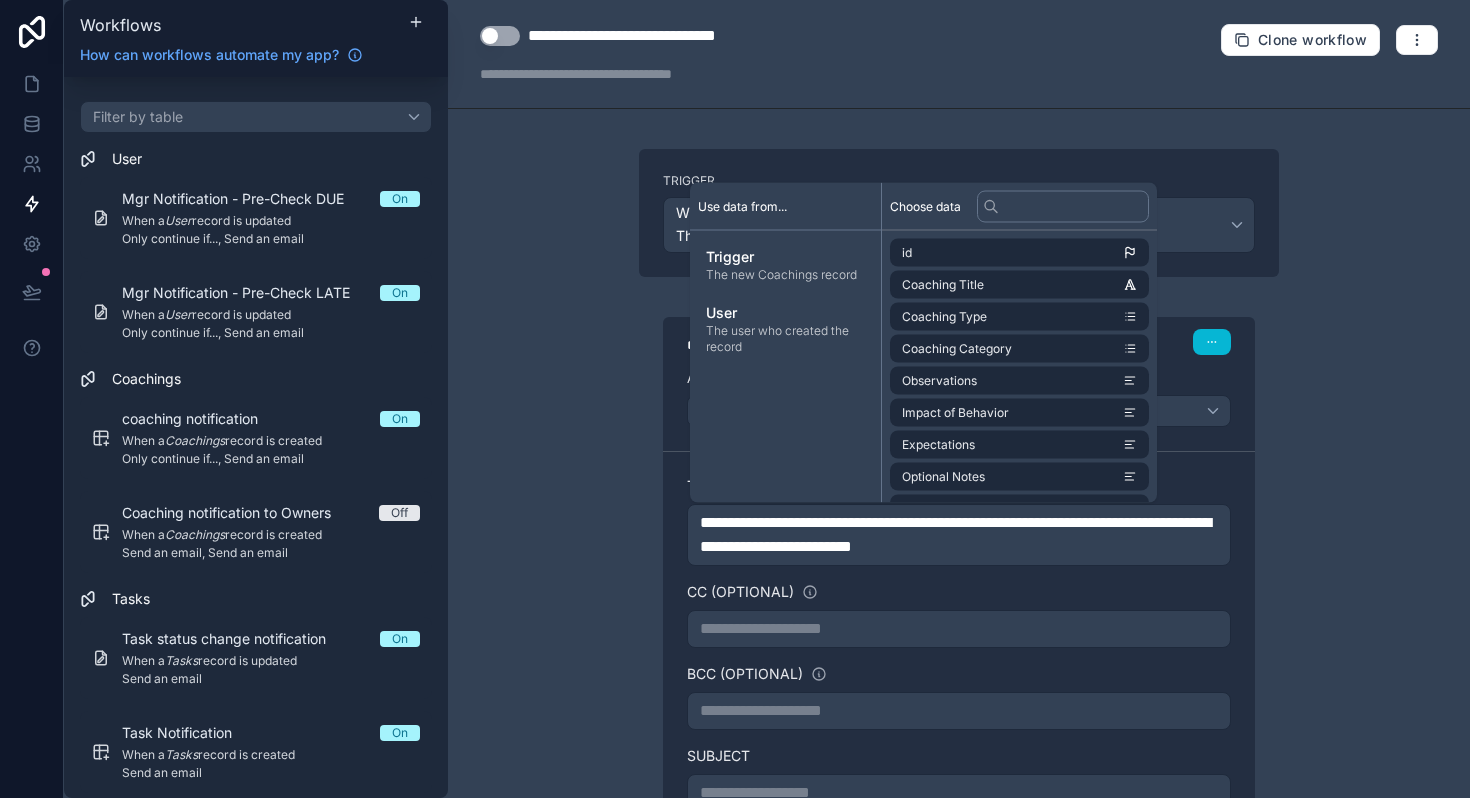 click on "**********" at bounding box center (955, 534) 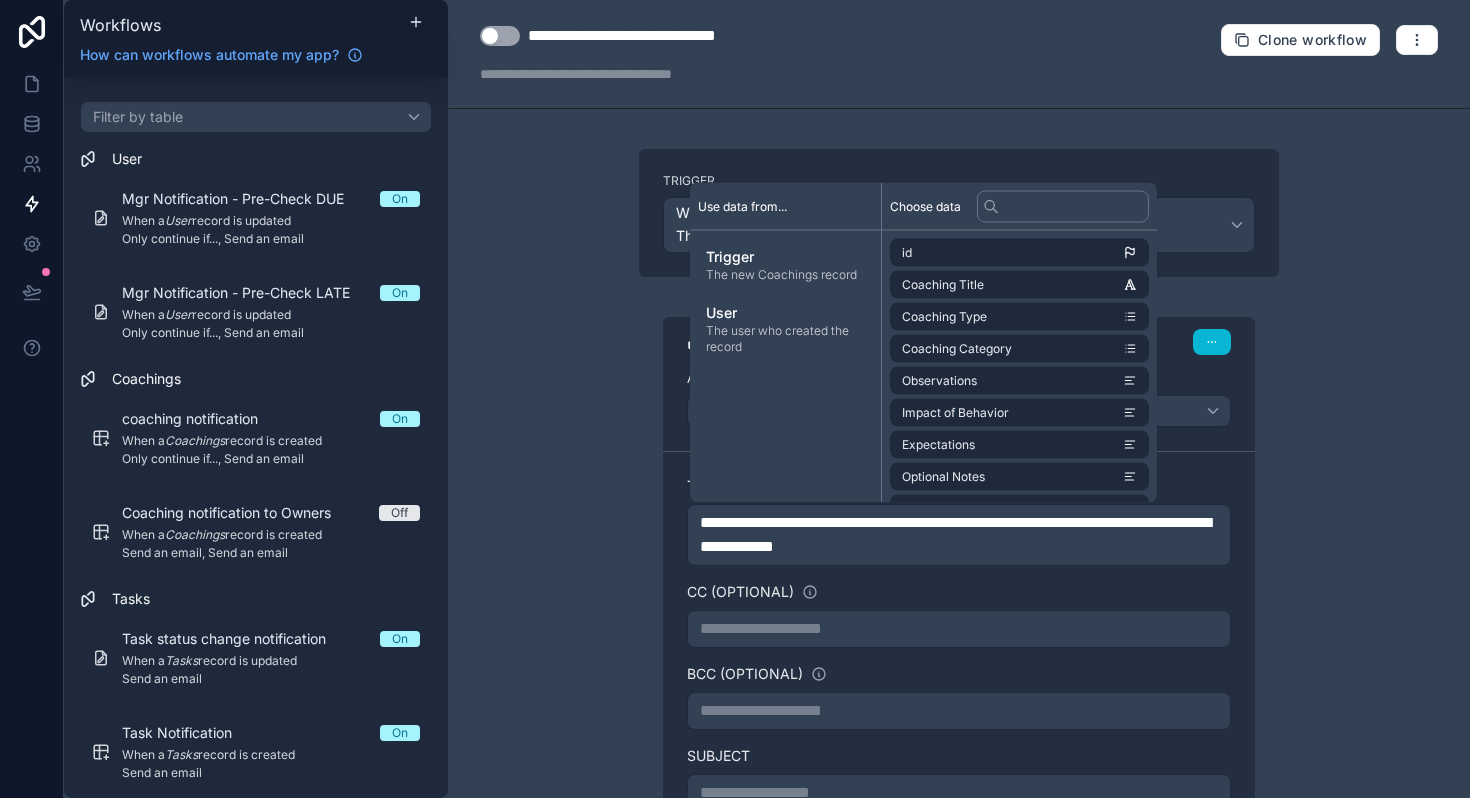 type 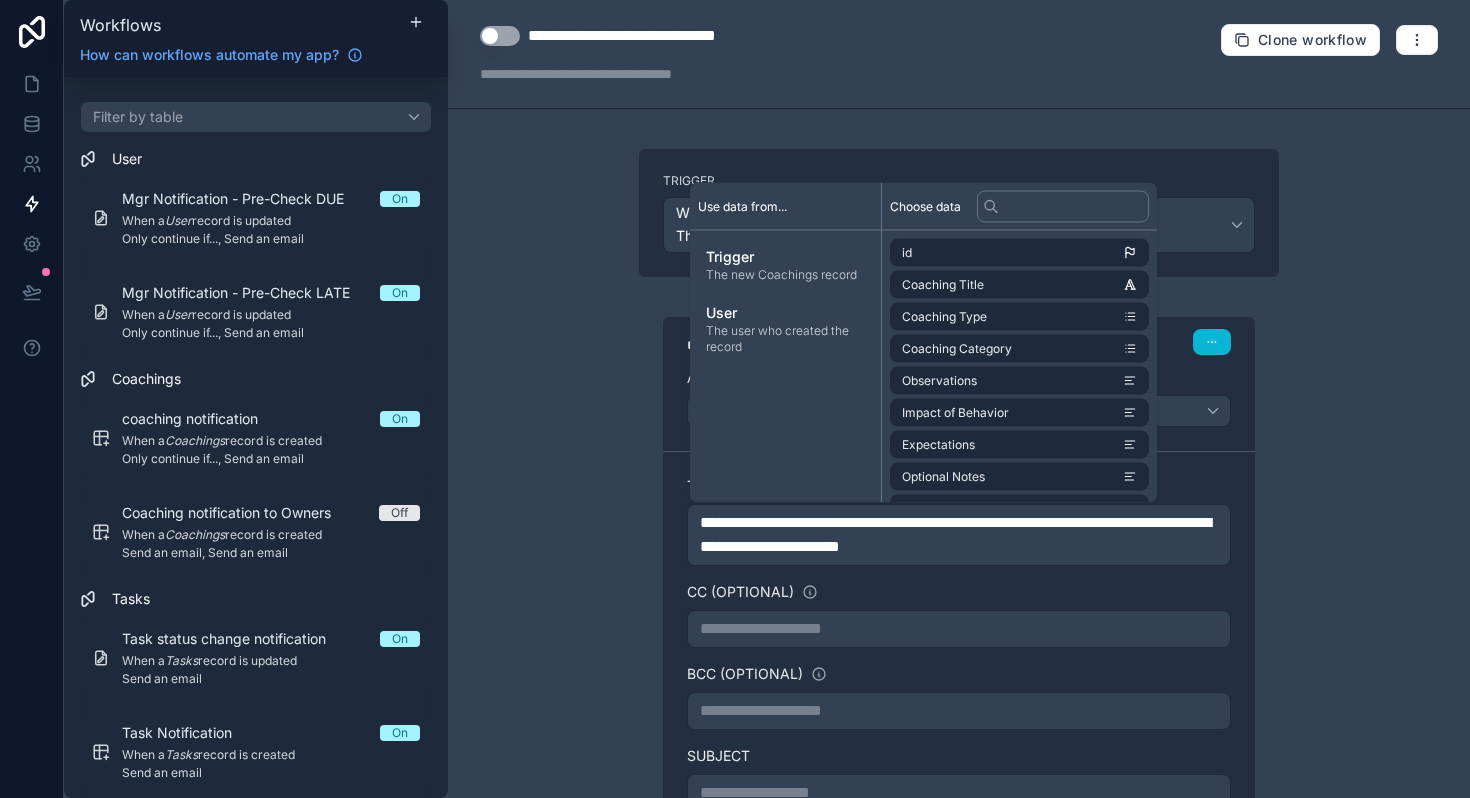 click on "**********" at bounding box center [959, 535] 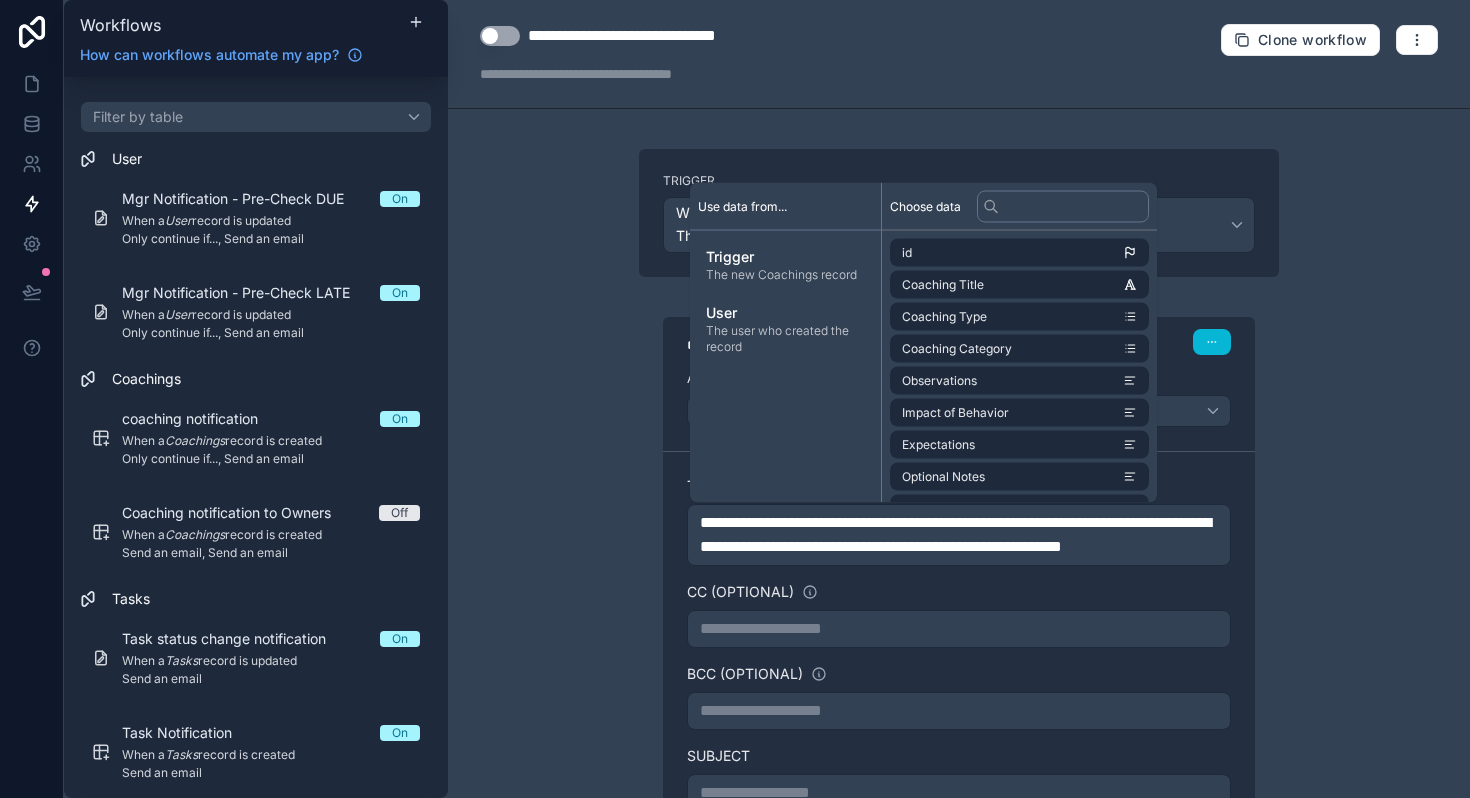 click on "**********" at bounding box center [959, 399] 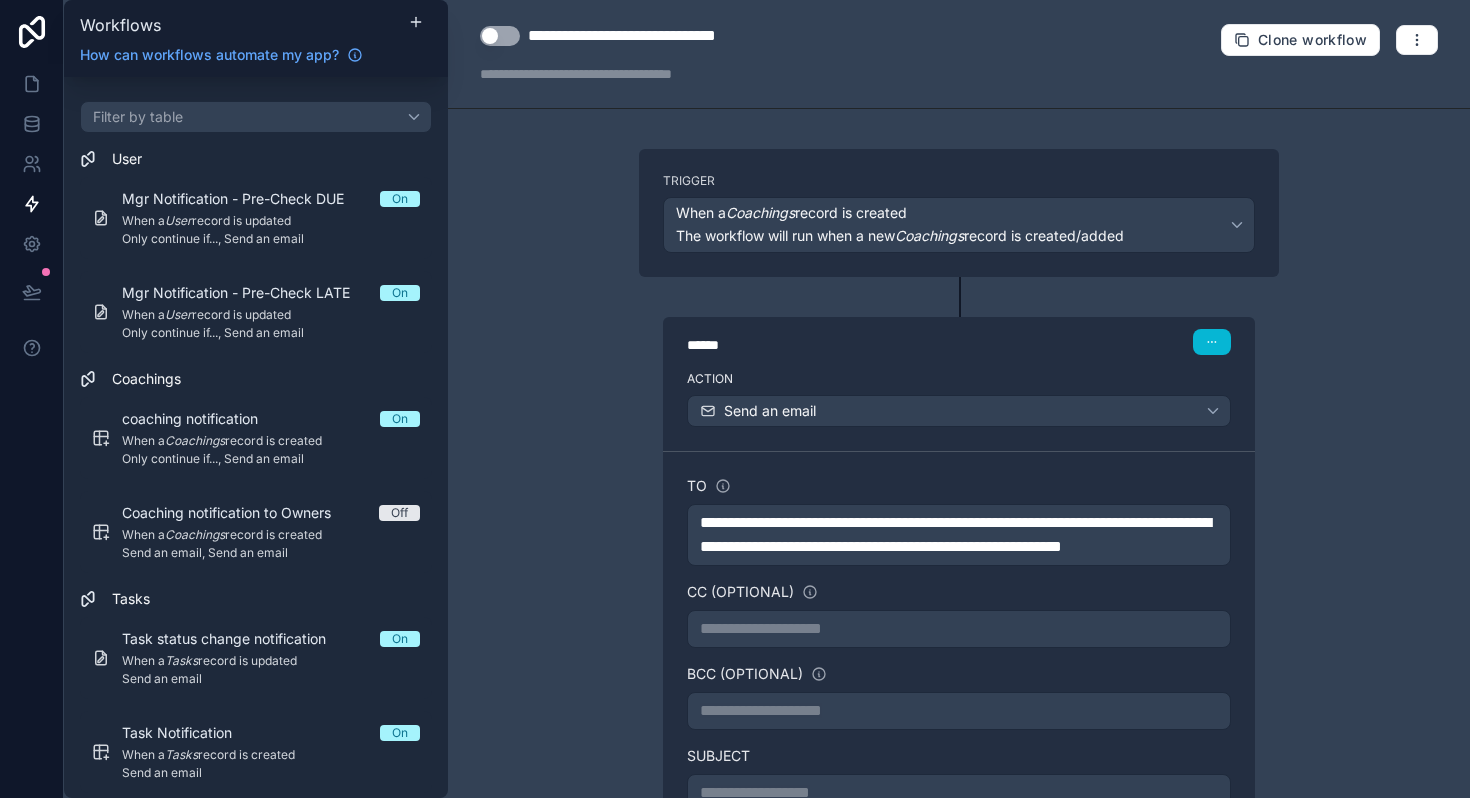 click on "**********" at bounding box center (959, 399) 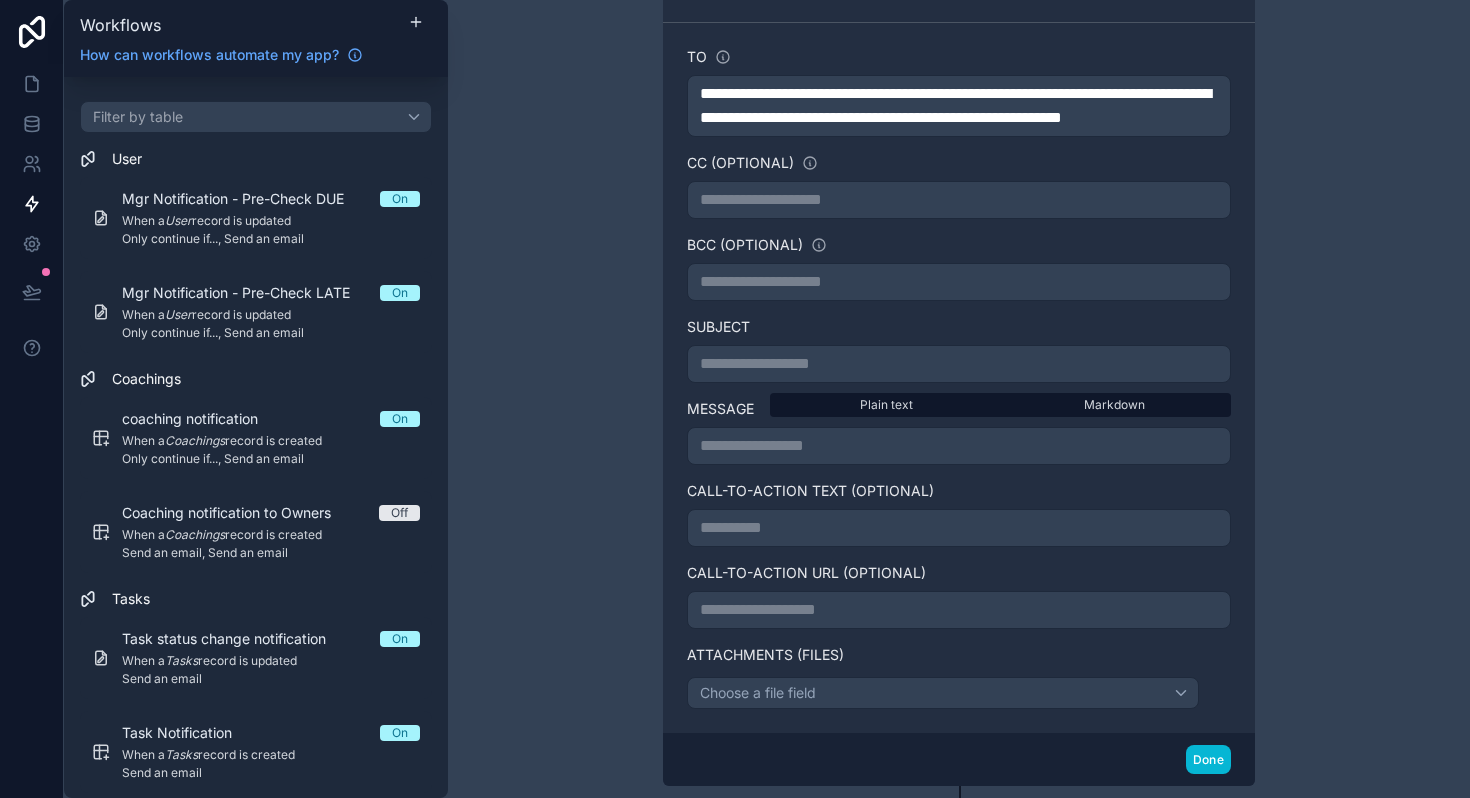 scroll, scrollTop: 430, scrollLeft: 0, axis: vertical 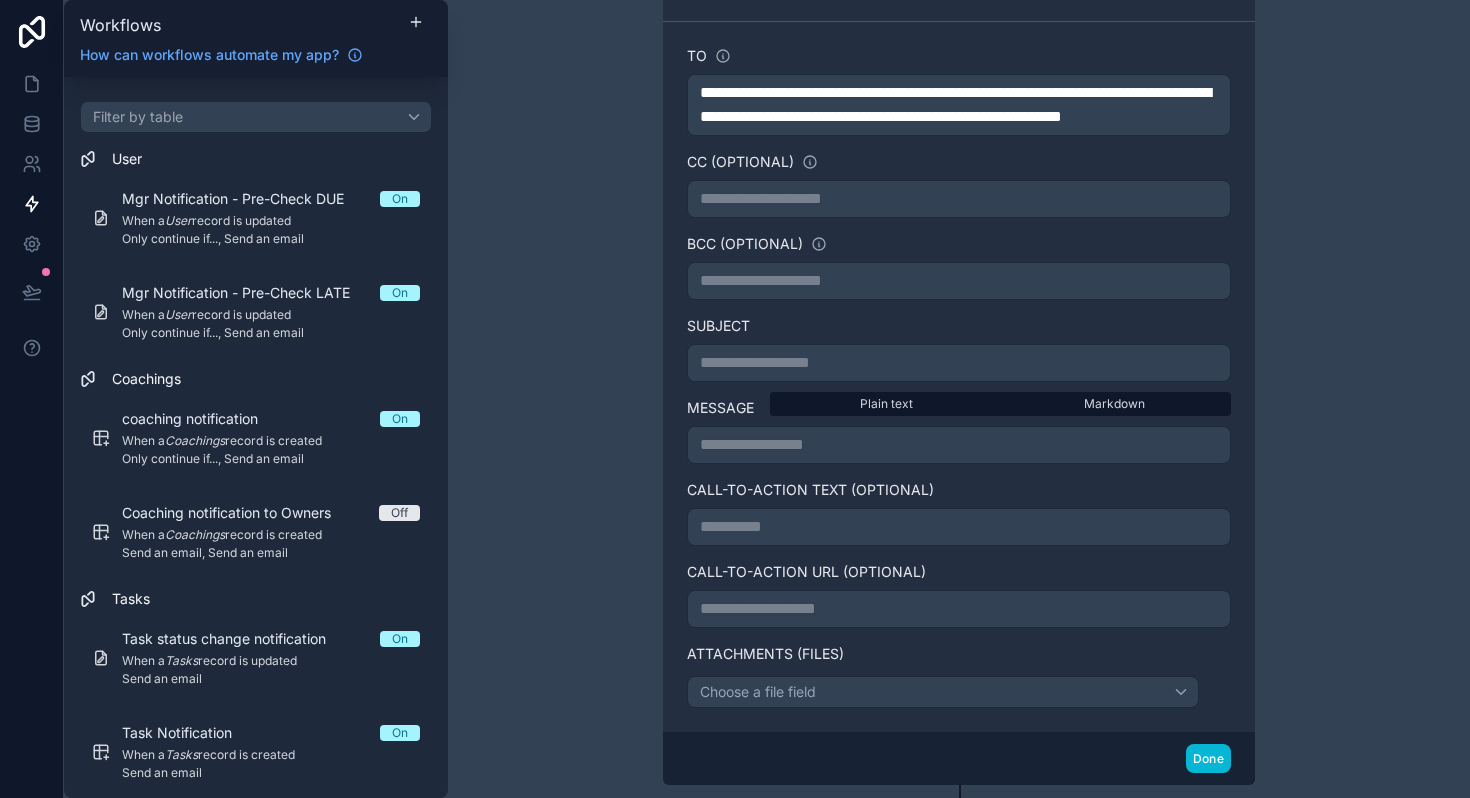 click on "**********" at bounding box center (959, 363) 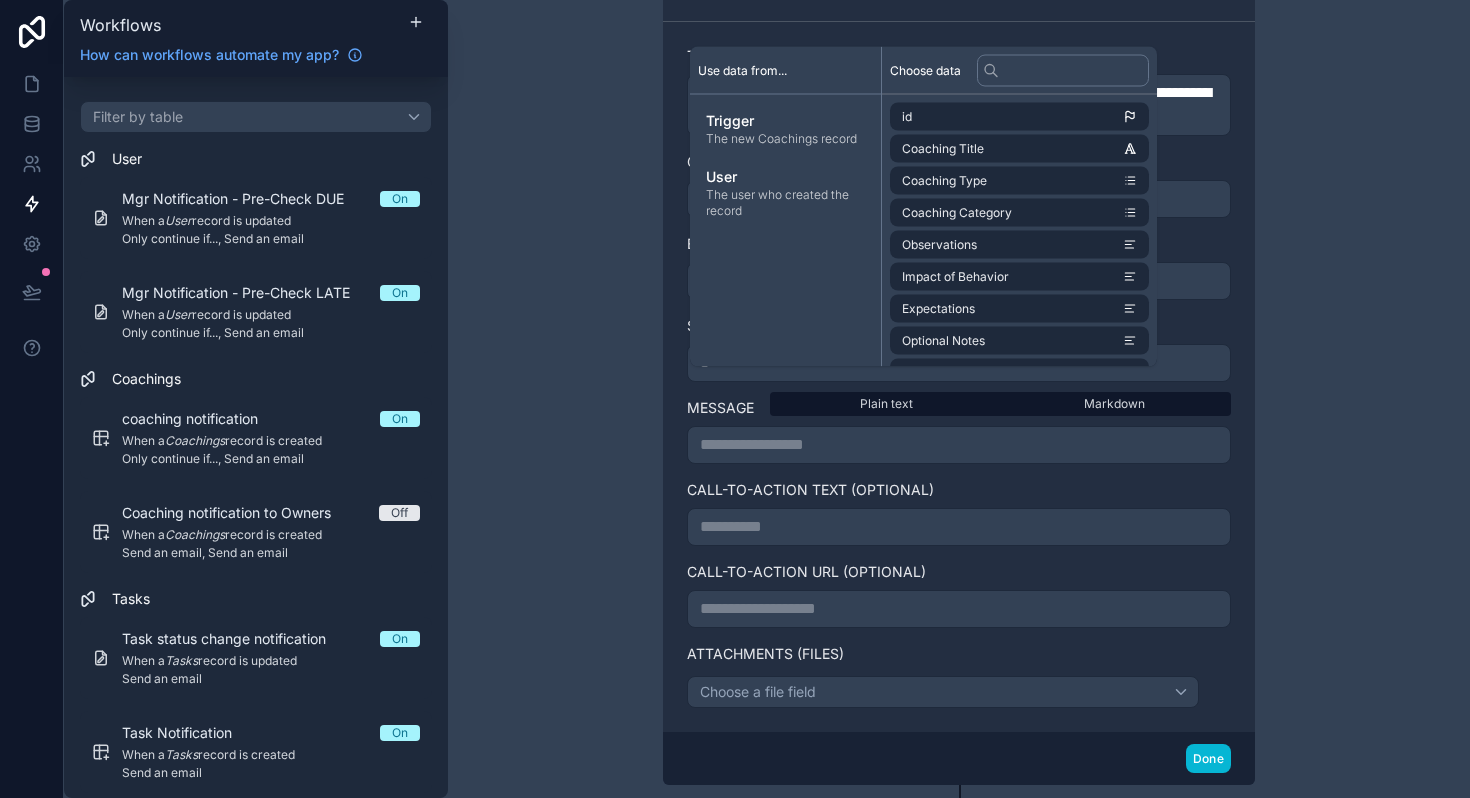 type 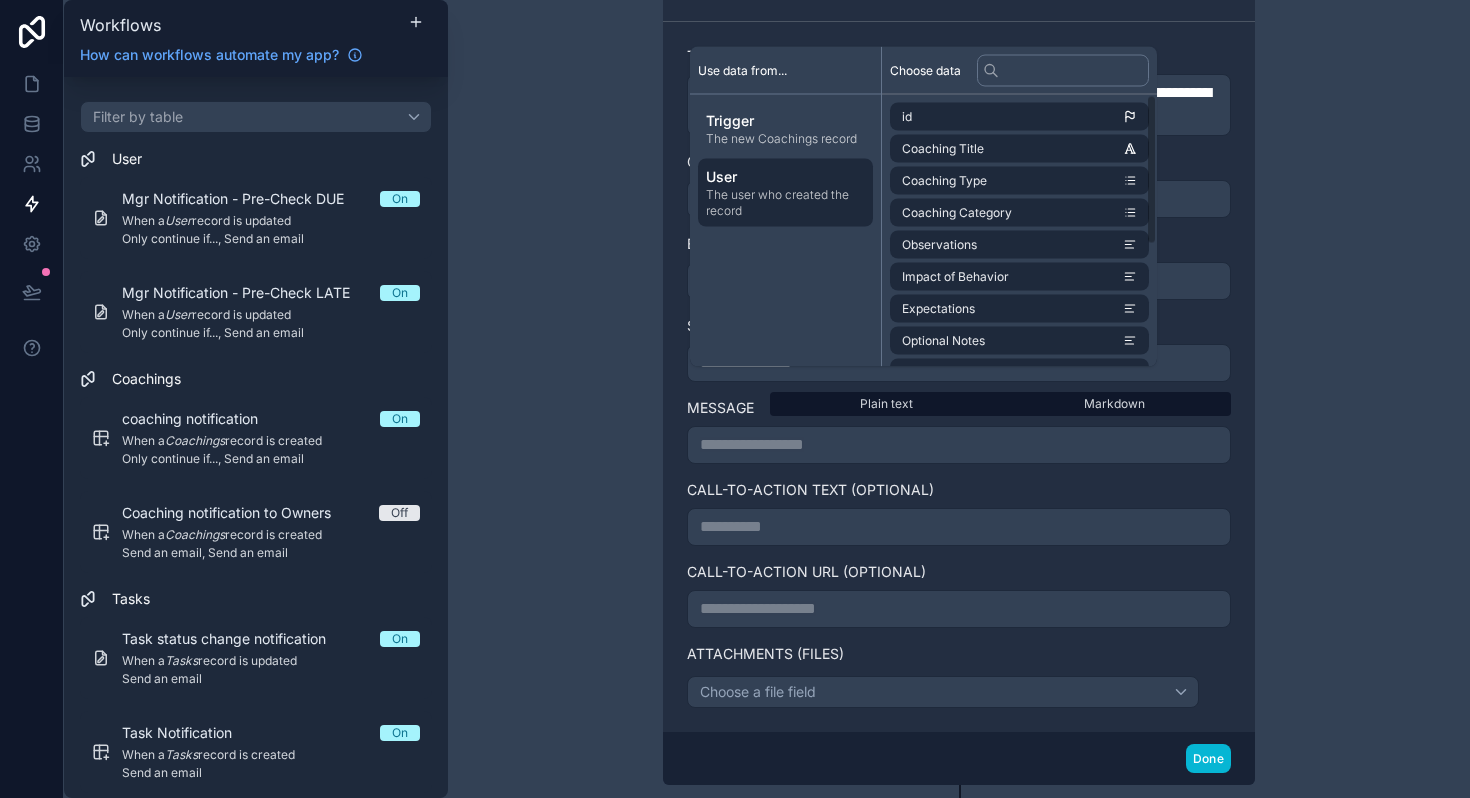 click on "The user who created the record" at bounding box center [785, 203] 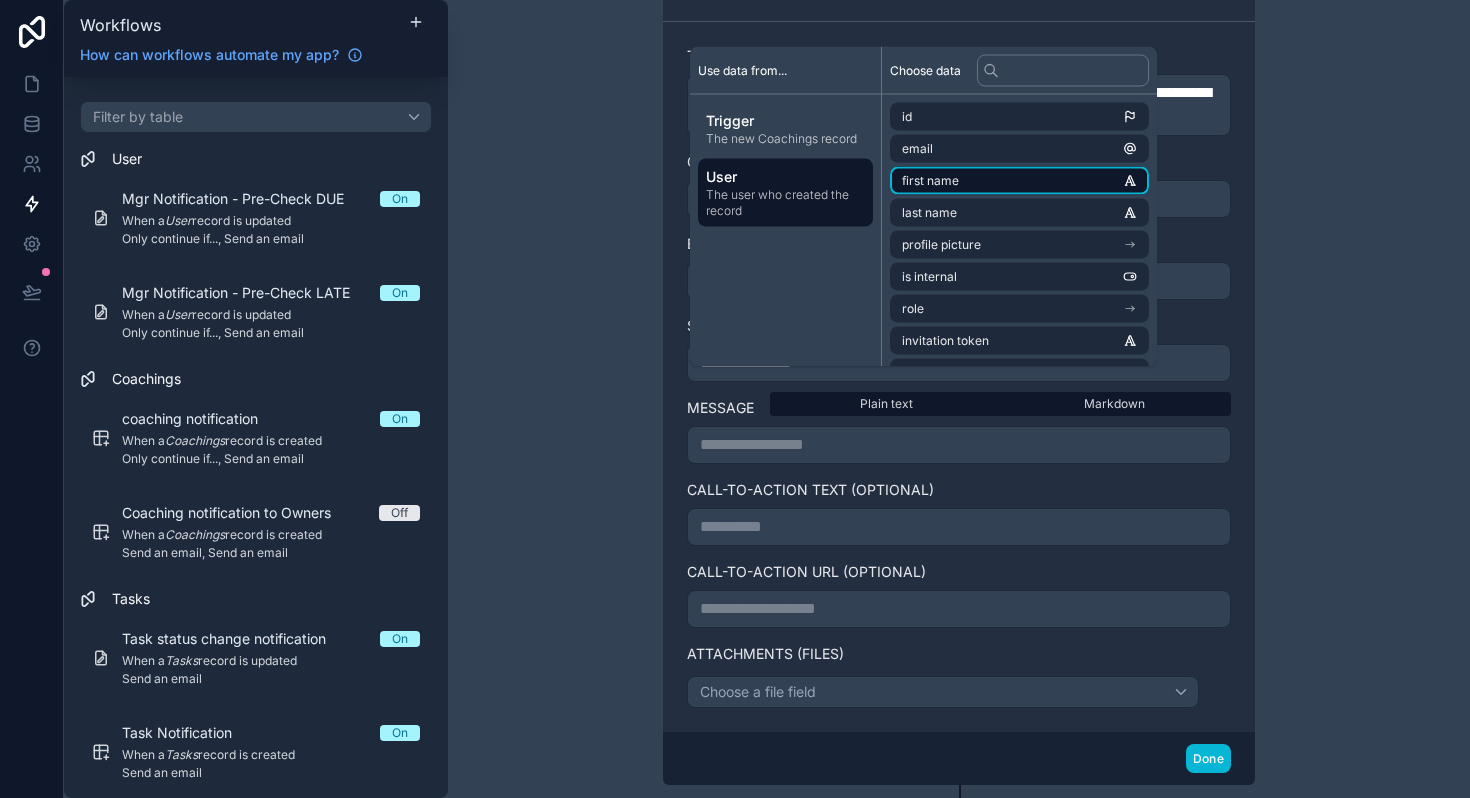 click on "first name" at bounding box center [1019, 181] 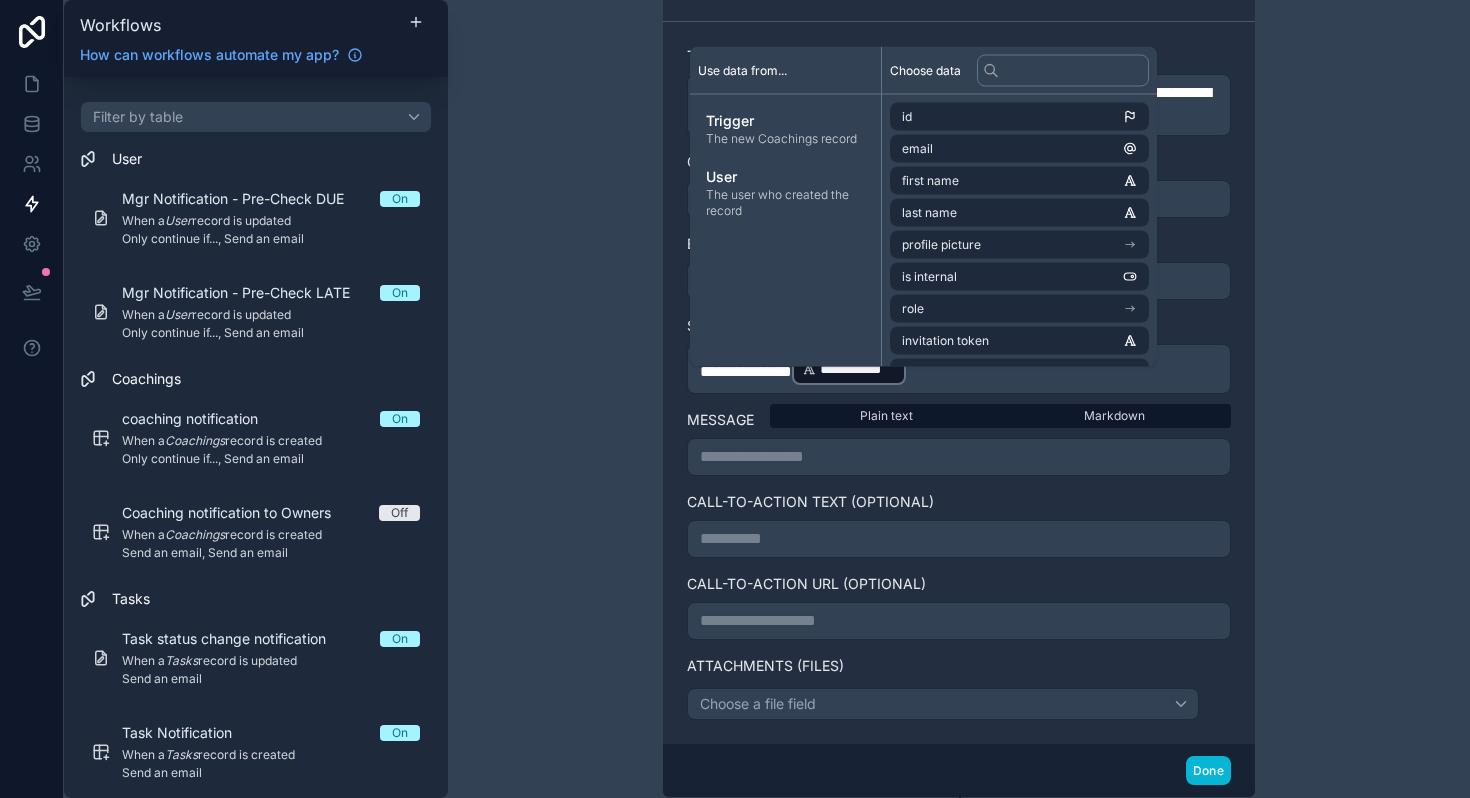 click on "**********" at bounding box center [959, 369] 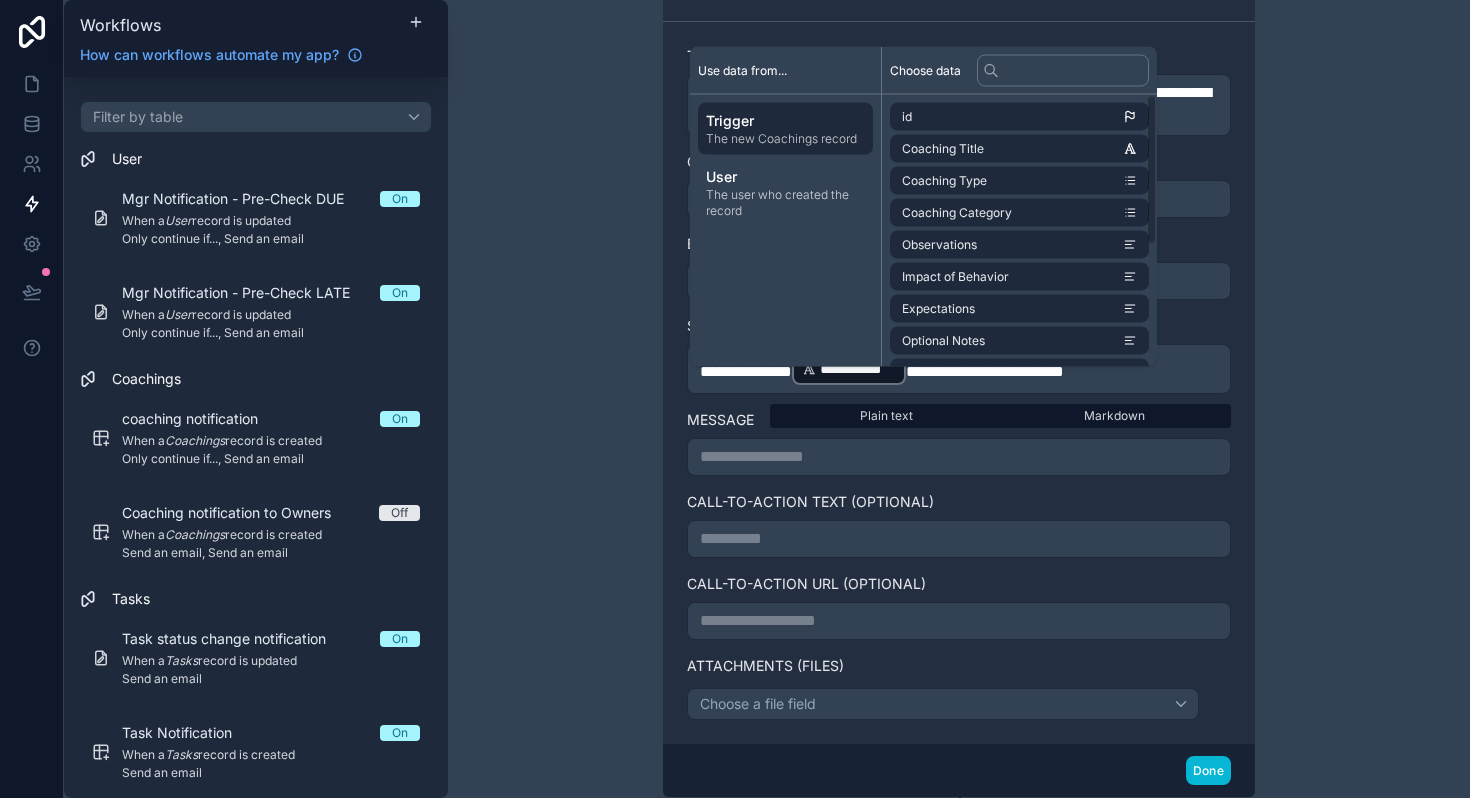 click on "Trigger" at bounding box center (785, 121) 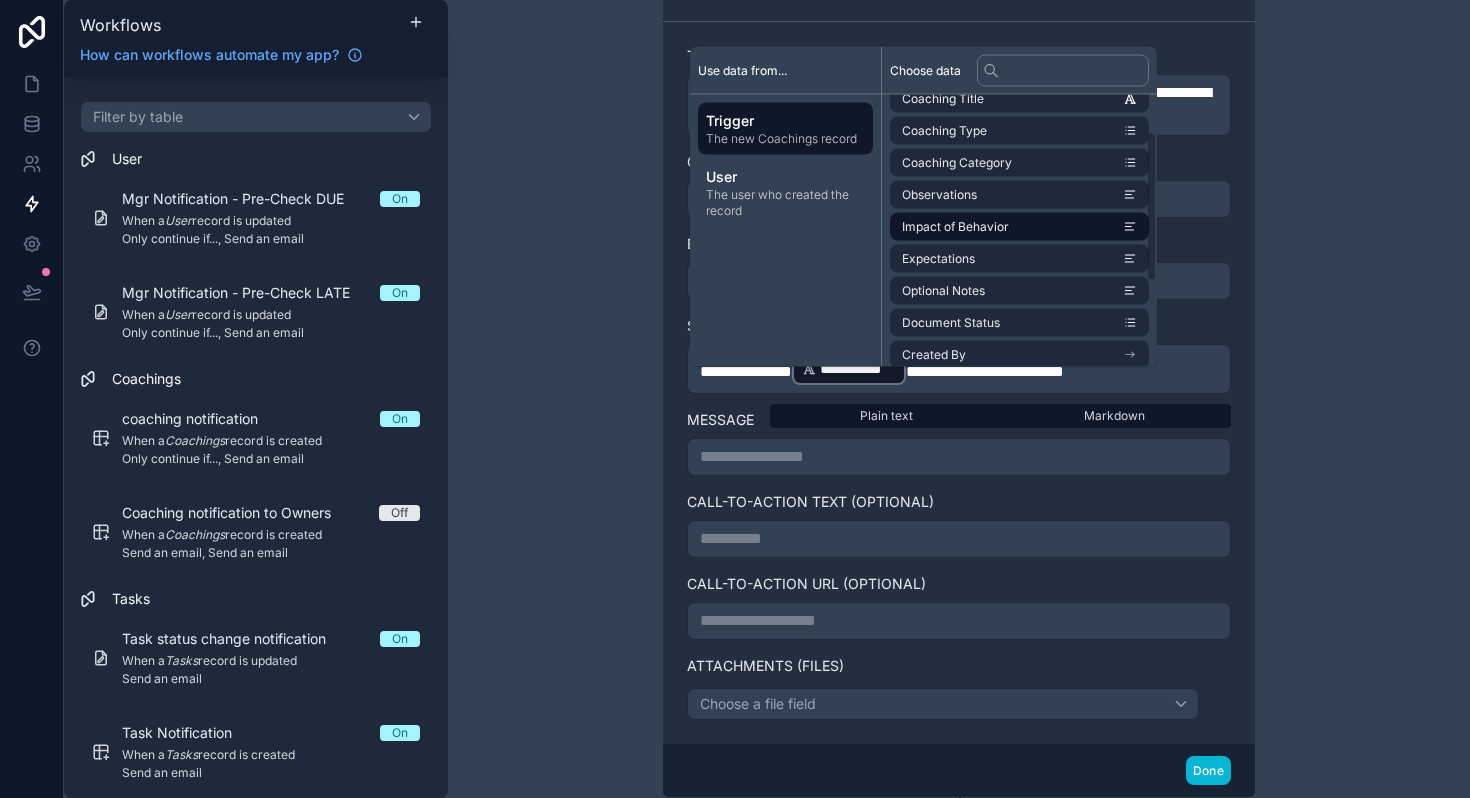 scroll, scrollTop: 220, scrollLeft: 0, axis: vertical 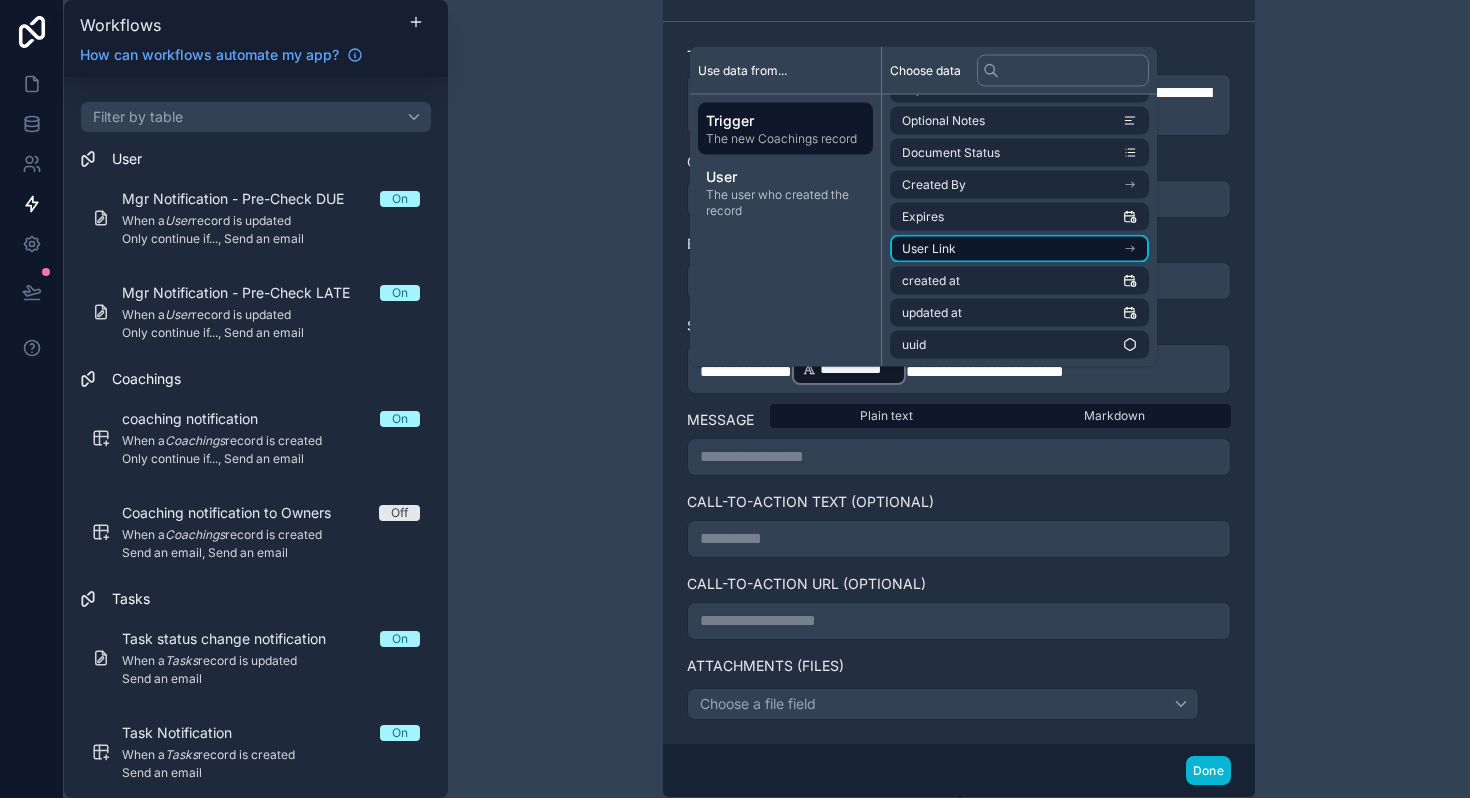 click on "User Link" at bounding box center [1019, 249] 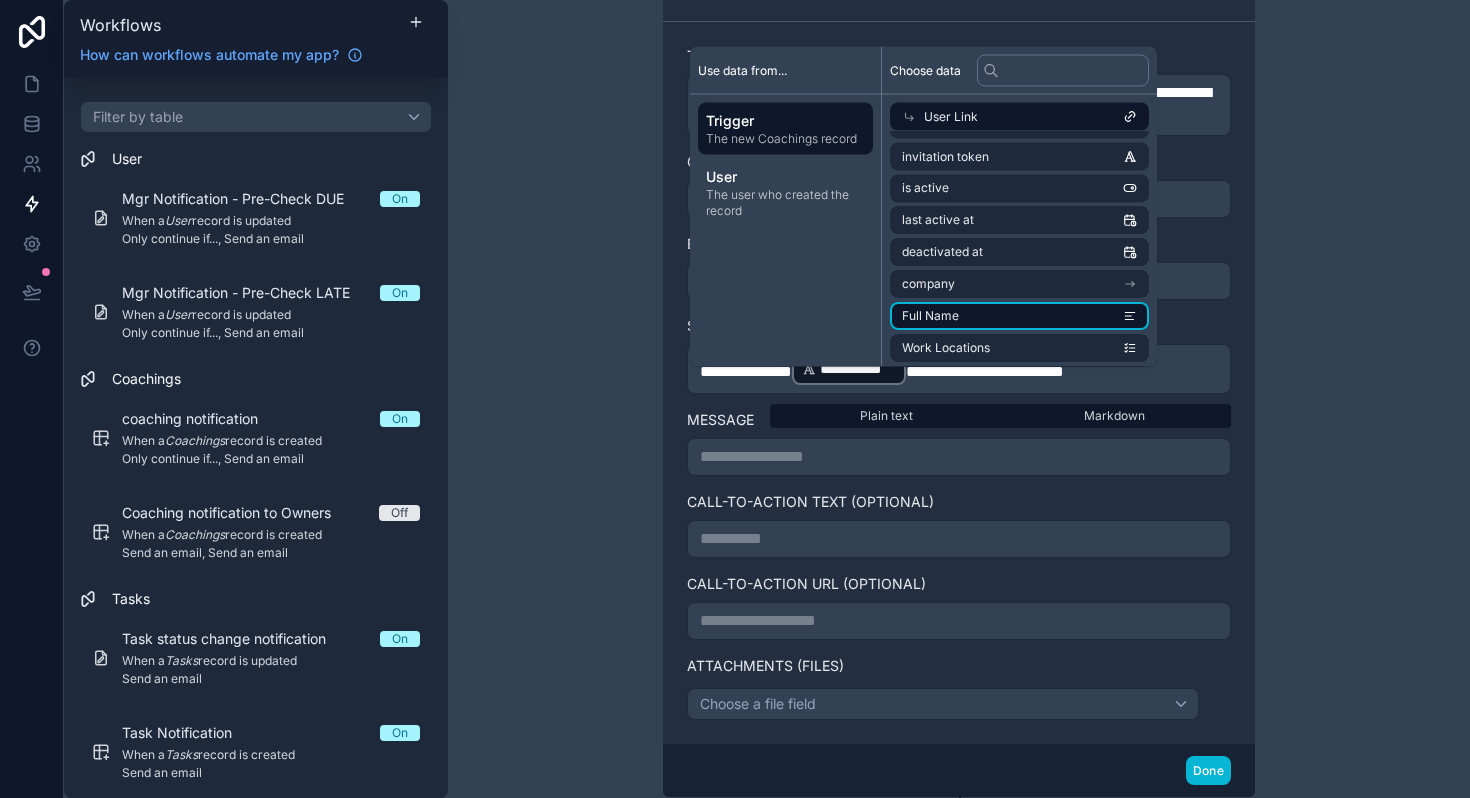 click on "Full Name" at bounding box center [1019, 317] 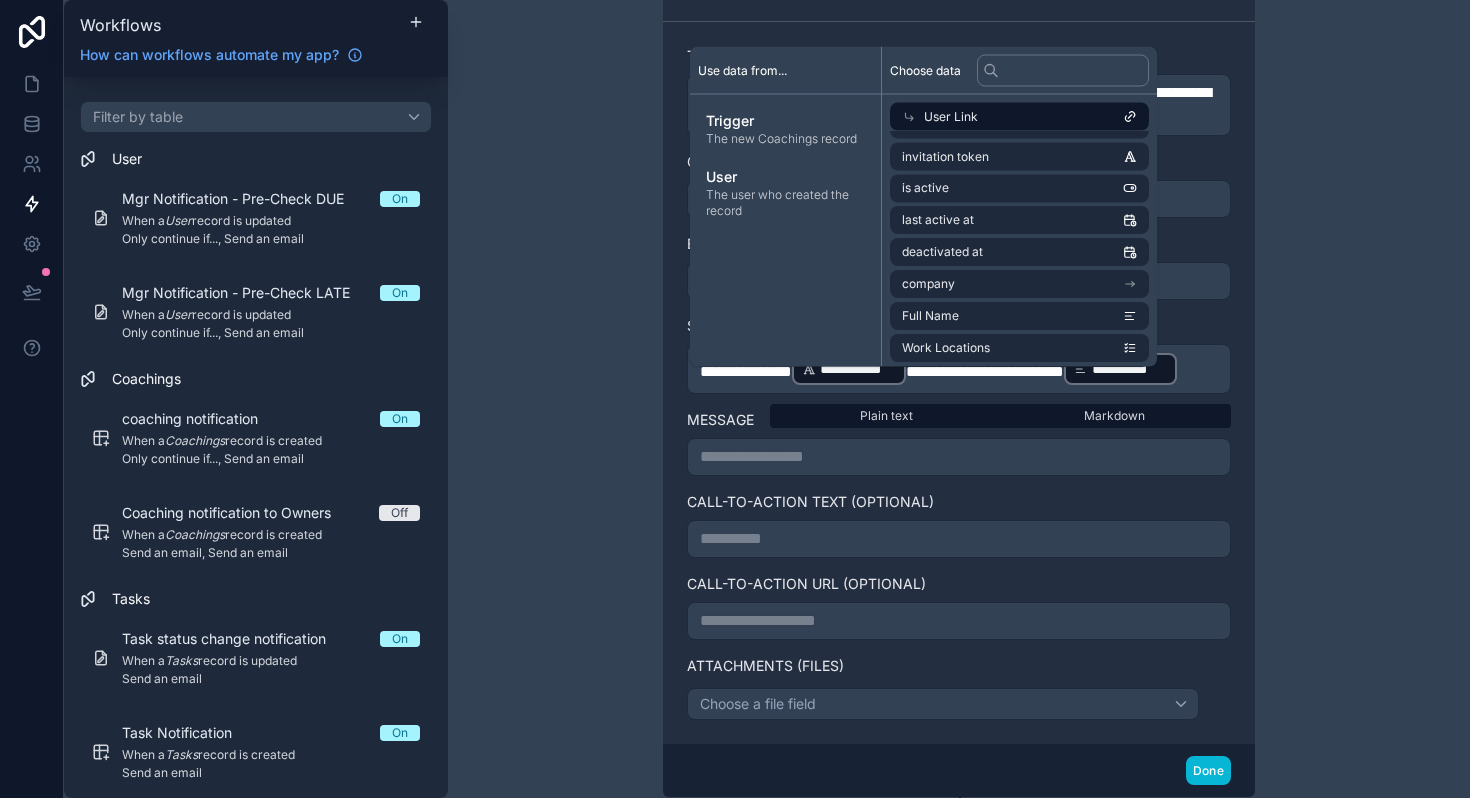 click on "**********" at bounding box center [959, 399] 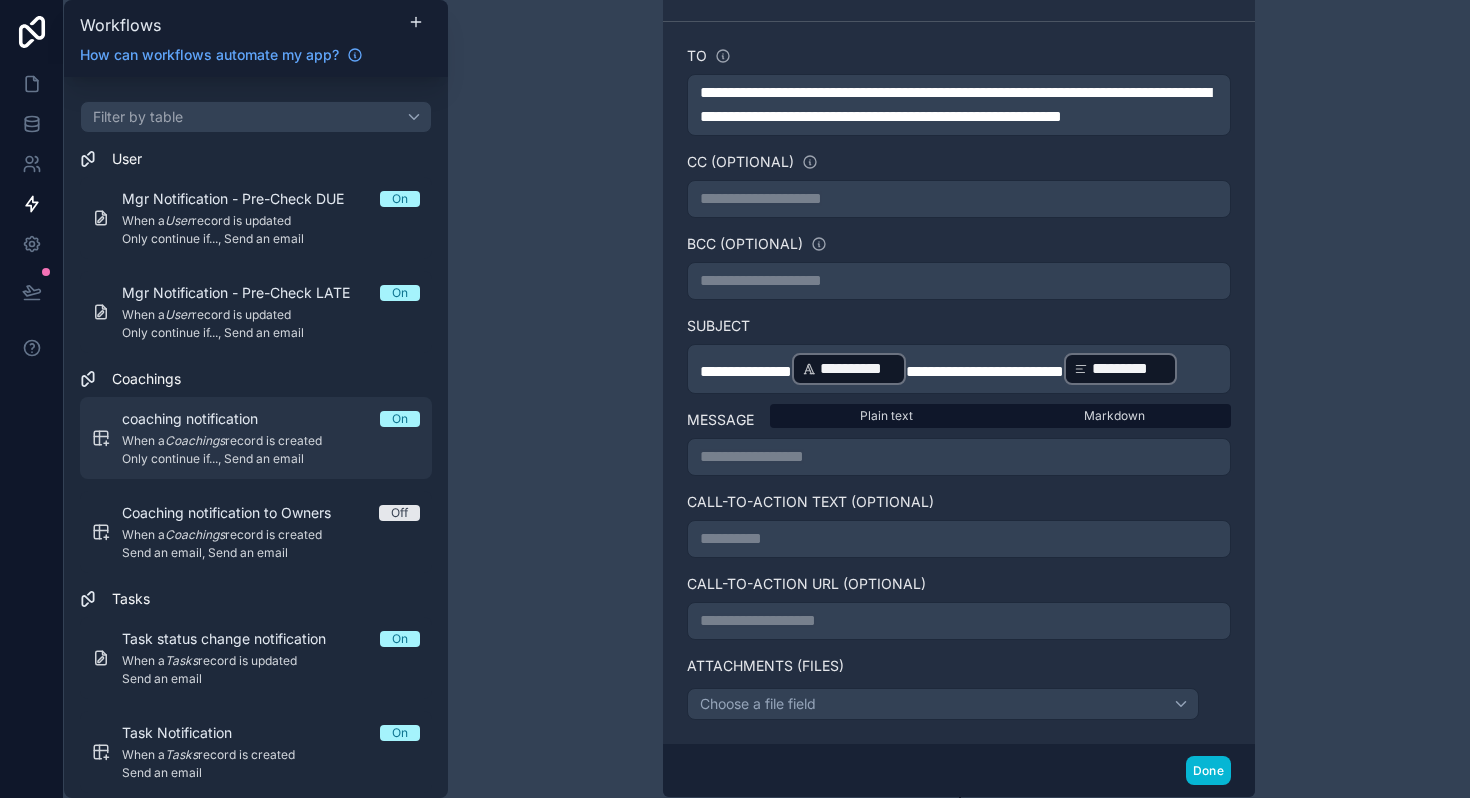 click on "Coachings" at bounding box center (195, 440) 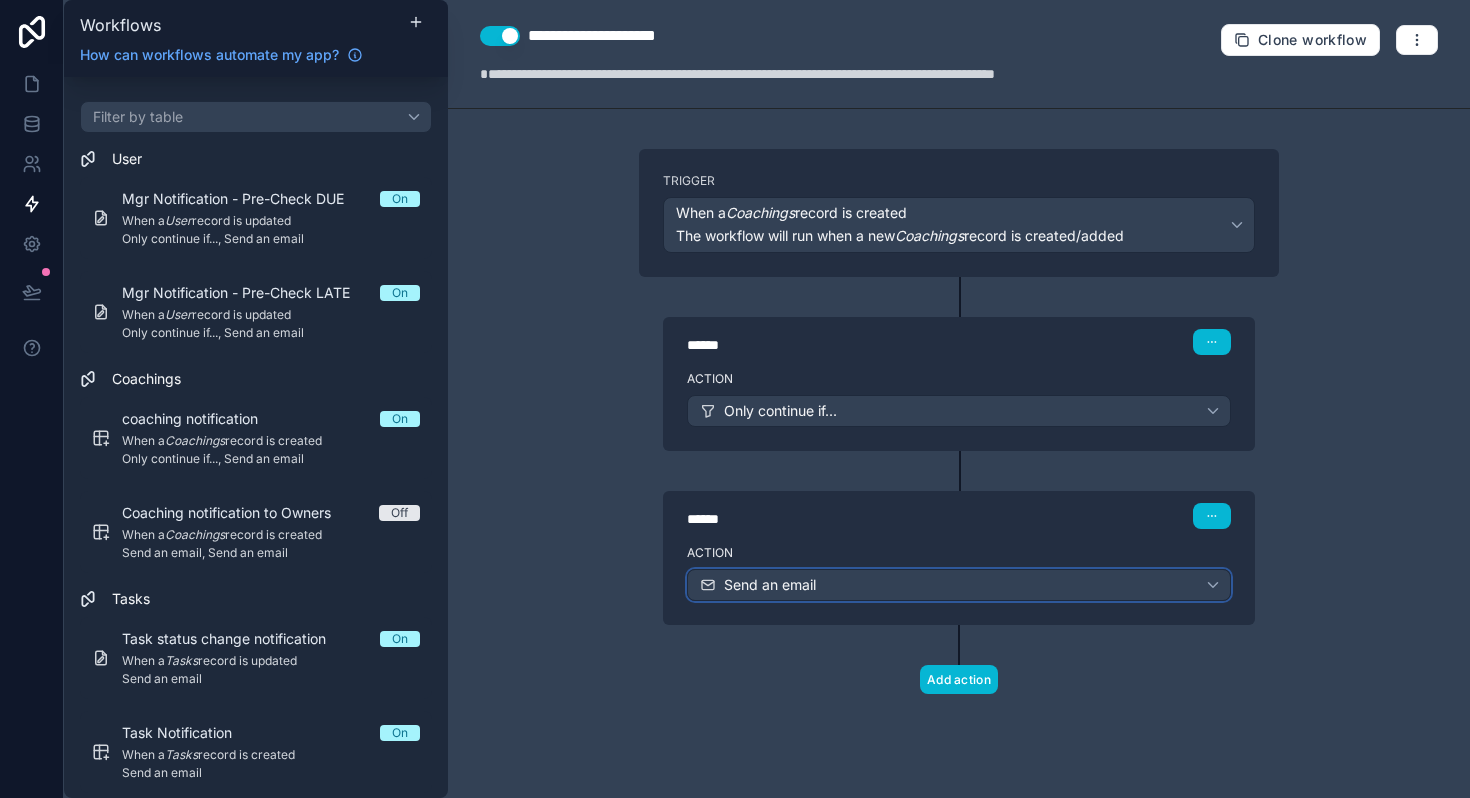 click on "Send an email" at bounding box center [959, 585] 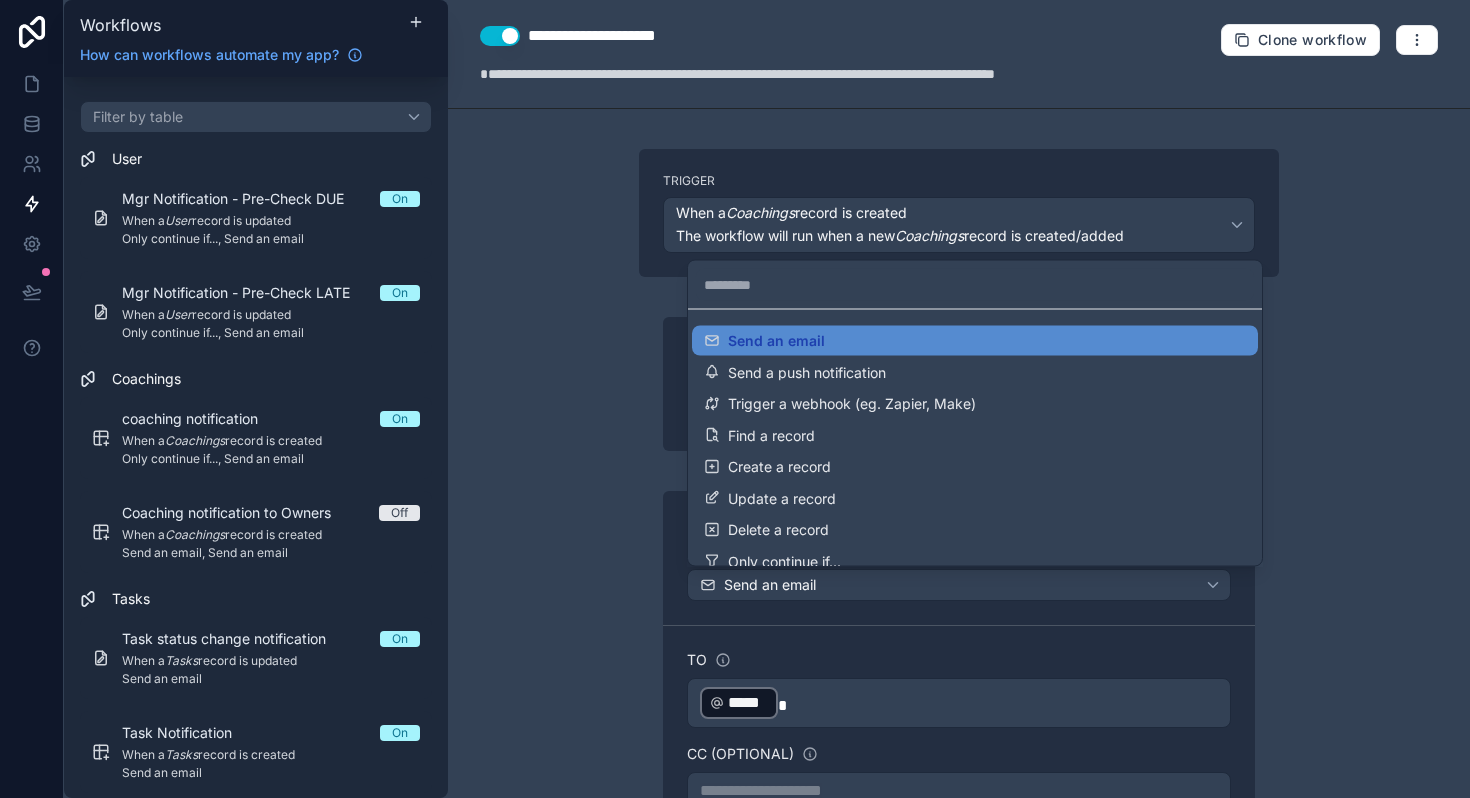 click at bounding box center (735, 399) 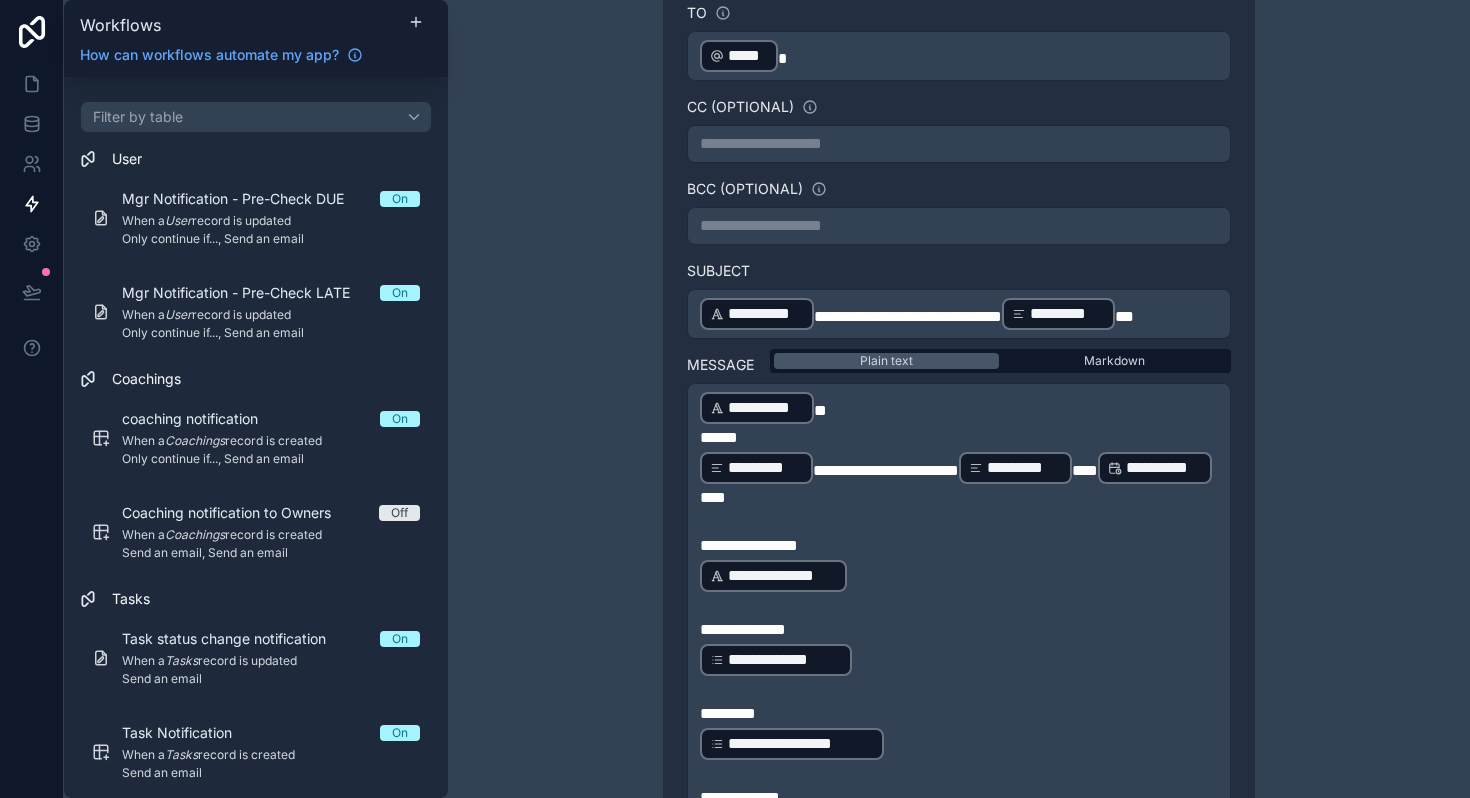 scroll, scrollTop: 651, scrollLeft: 0, axis: vertical 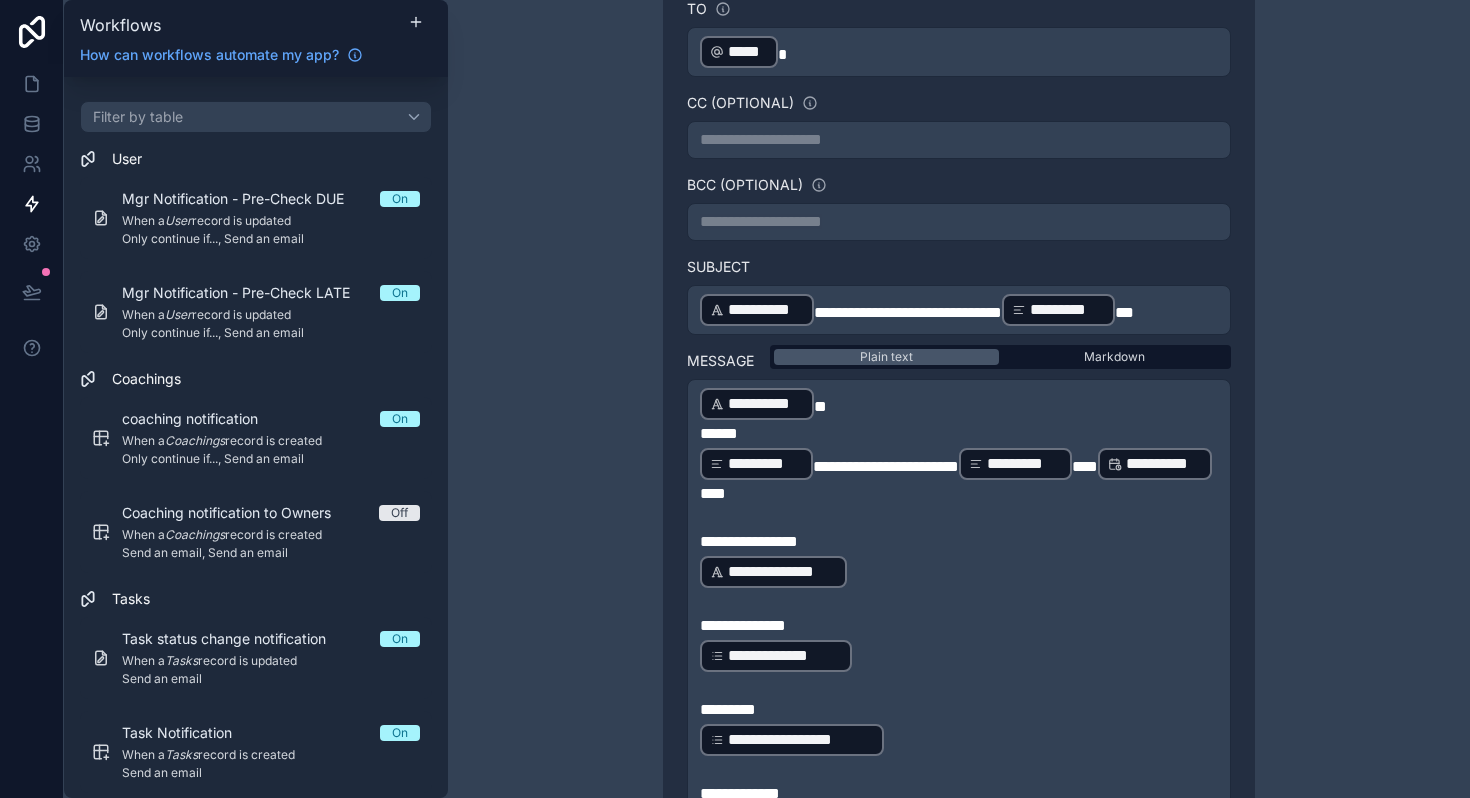 click on "**********" at bounding box center (959, 776) 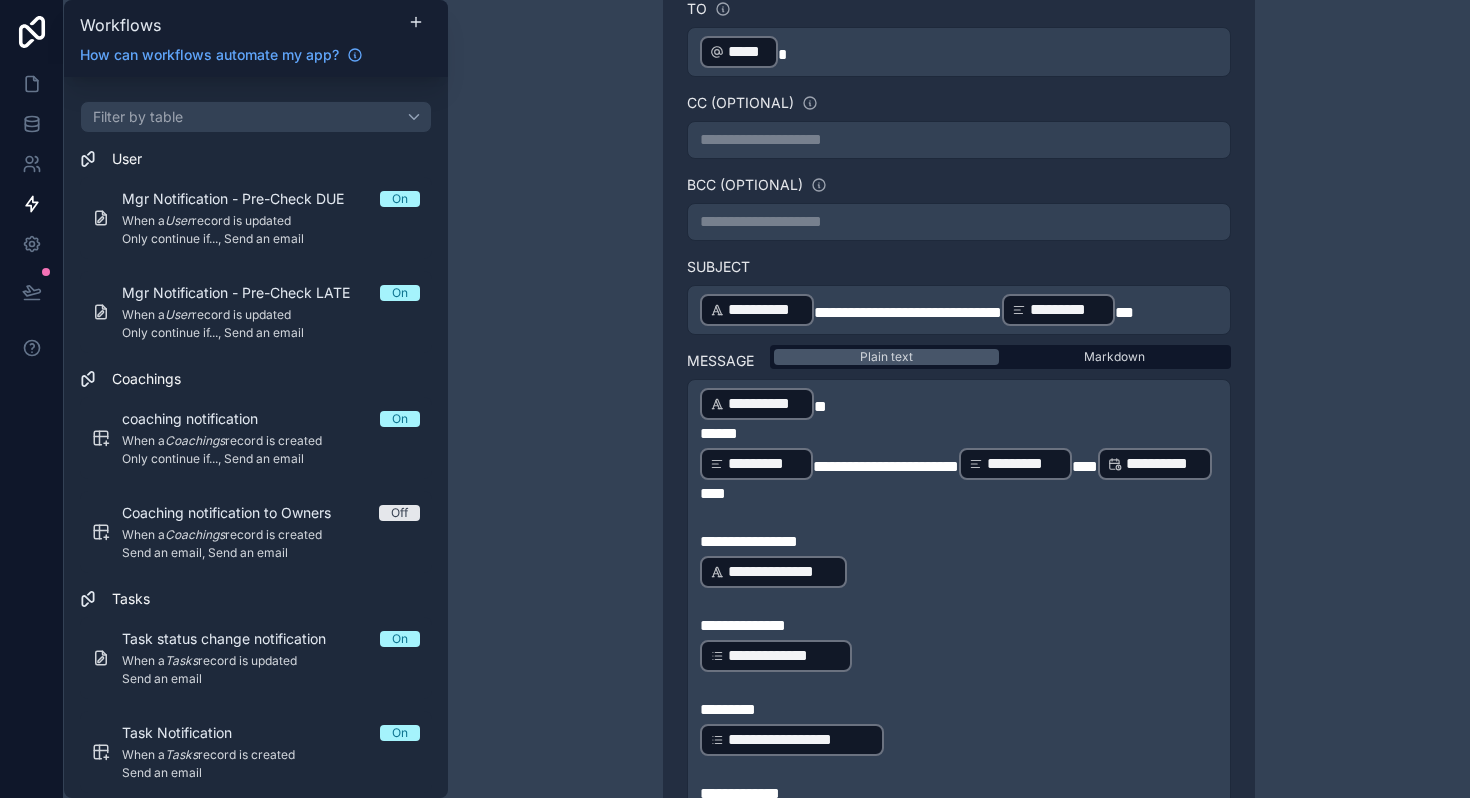 drag, startPoint x: 696, startPoint y: 428, endPoint x: 955, endPoint y: 519, distance: 274.5214 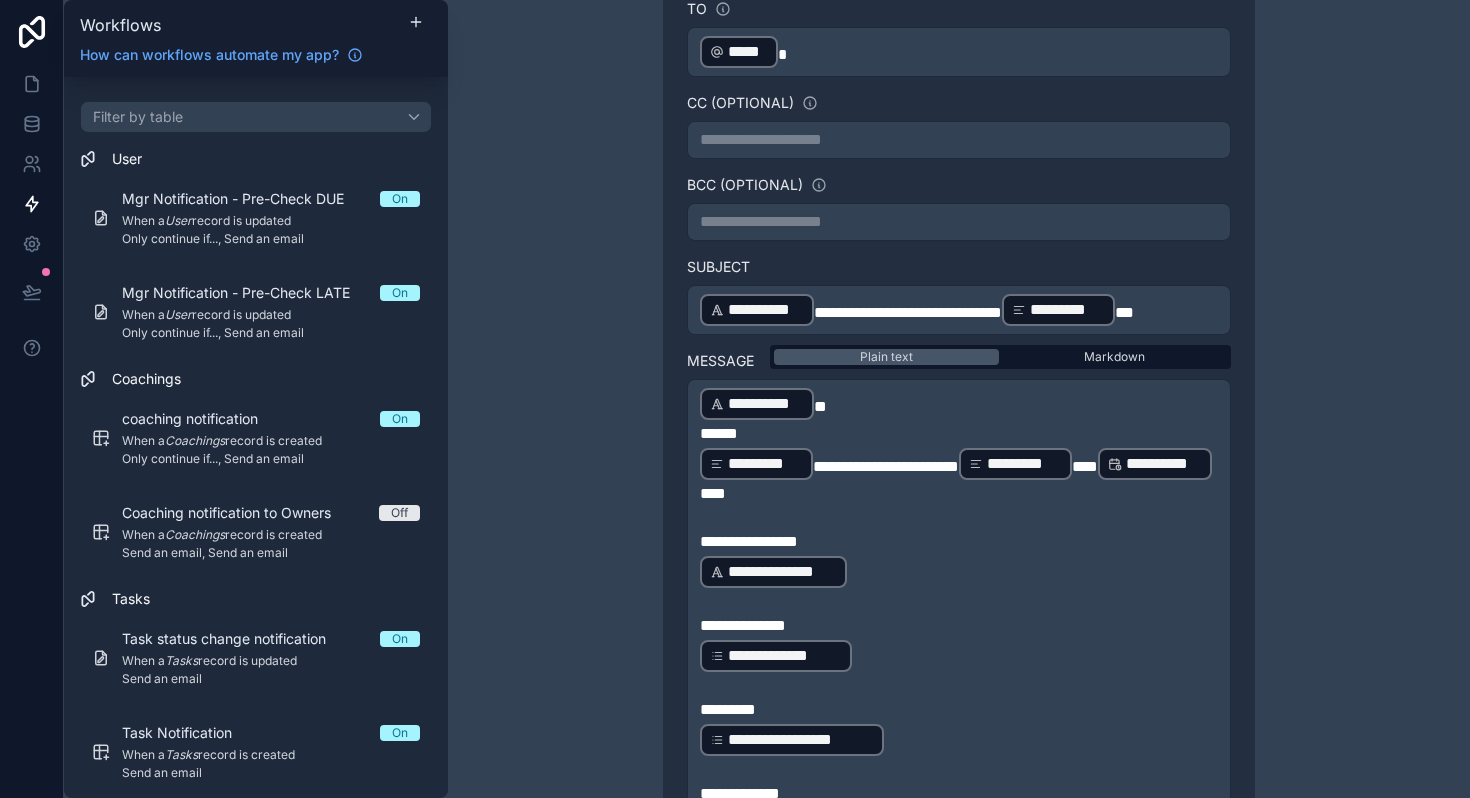 click on "**********" at bounding box center [959, 776] 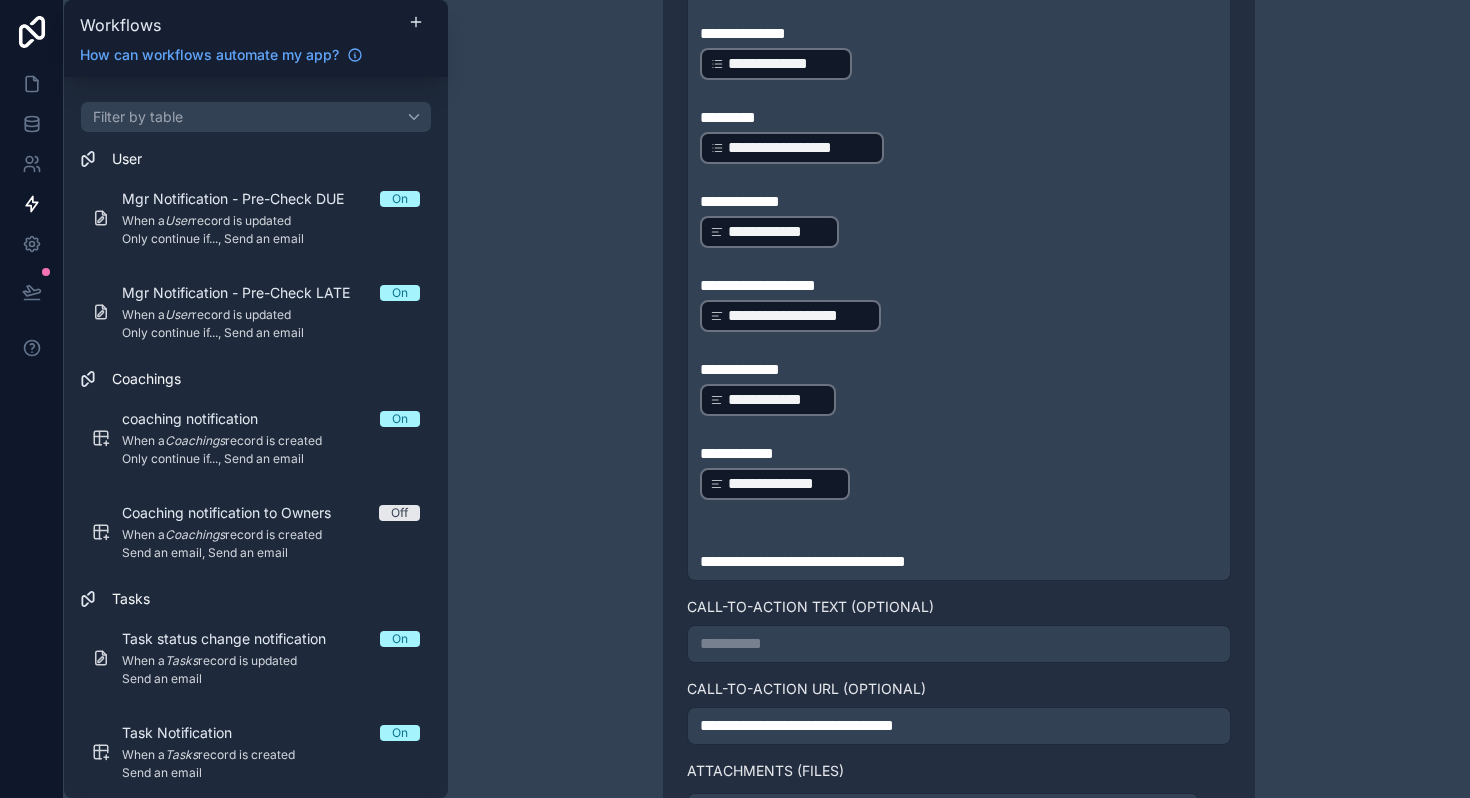 scroll, scrollTop: 1251, scrollLeft: 0, axis: vertical 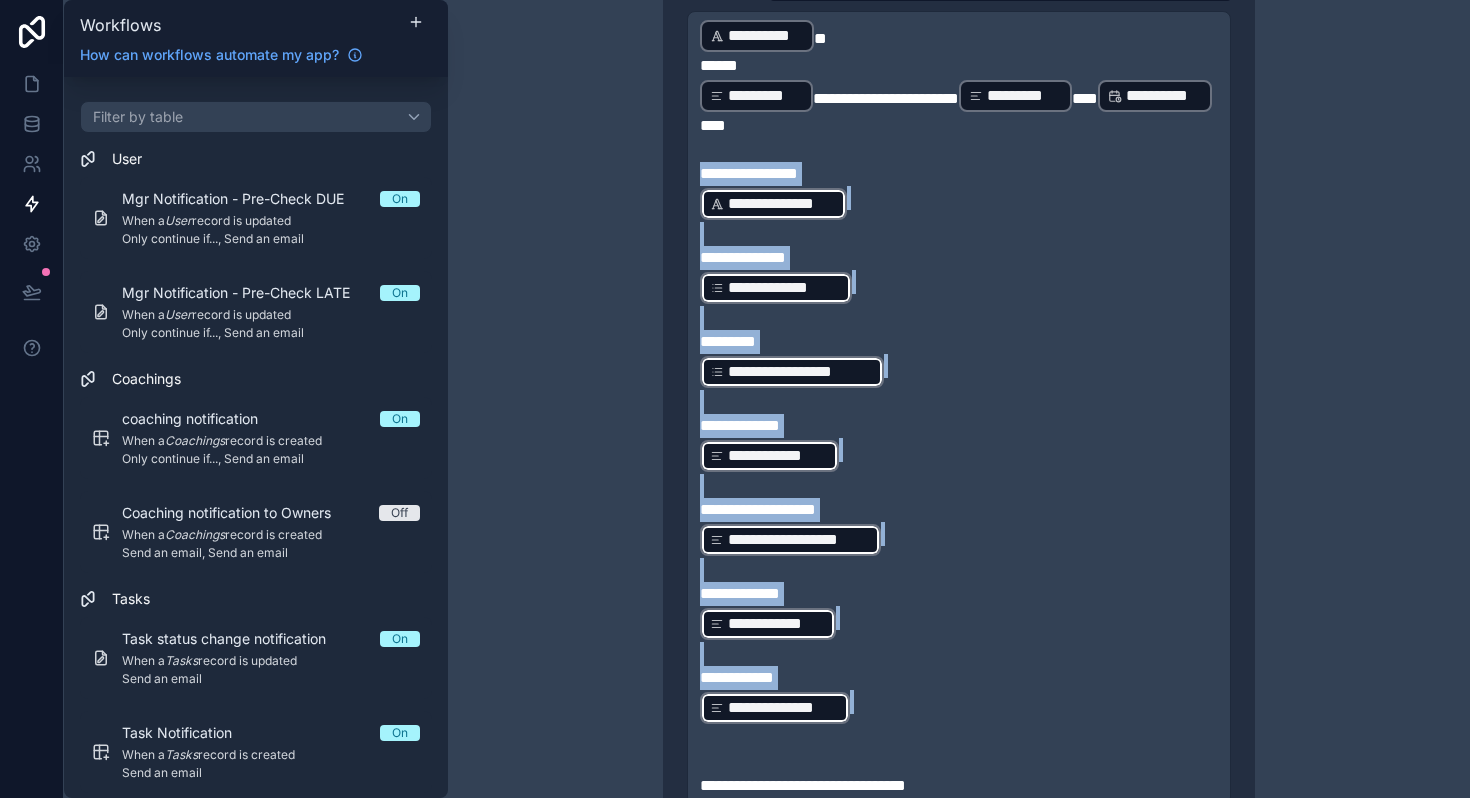 drag, startPoint x: 884, startPoint y: 523, endPoint x: 701, endPoint y: 180, distance: 388.7647 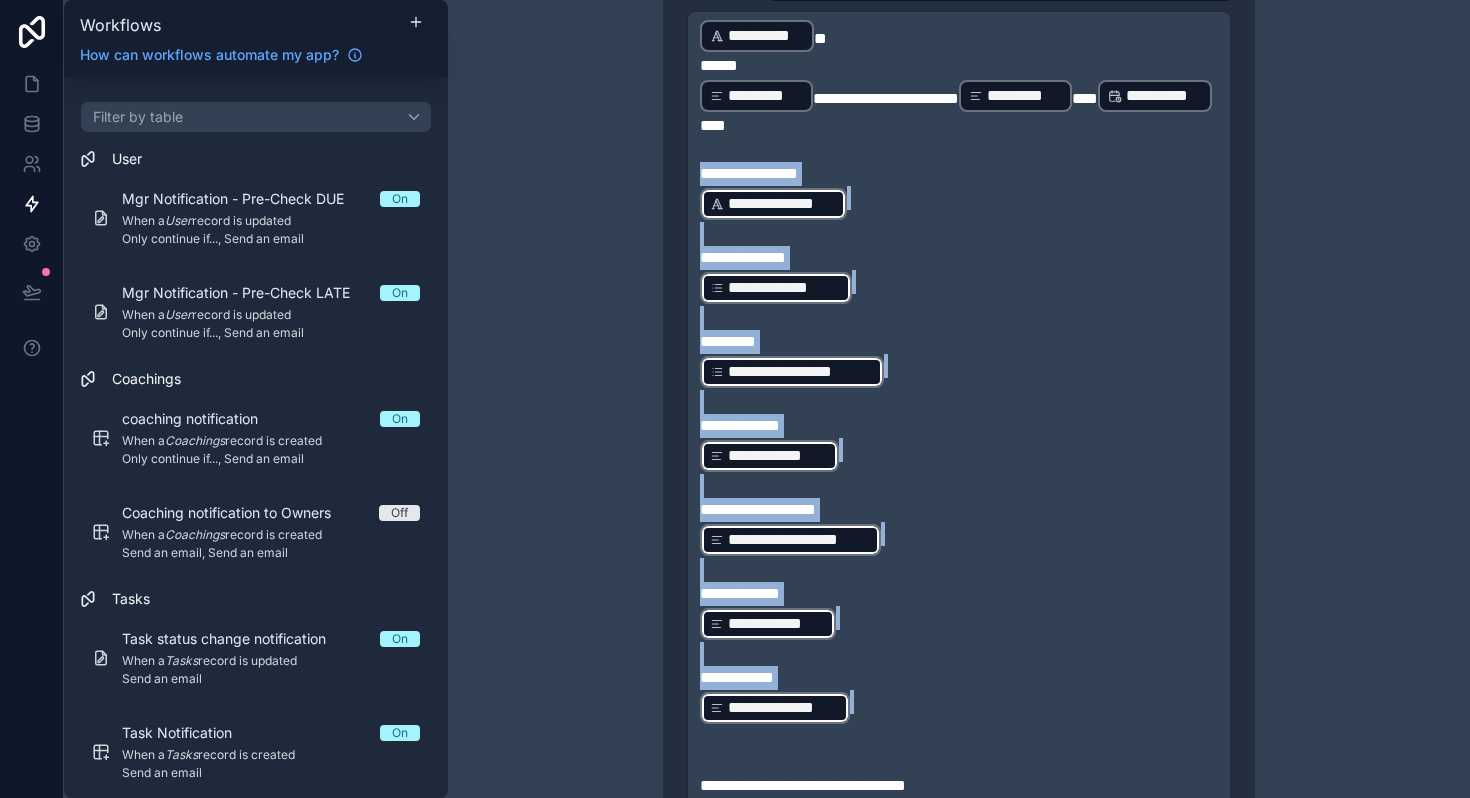 click on "**********" at bounding box center [959, 408] 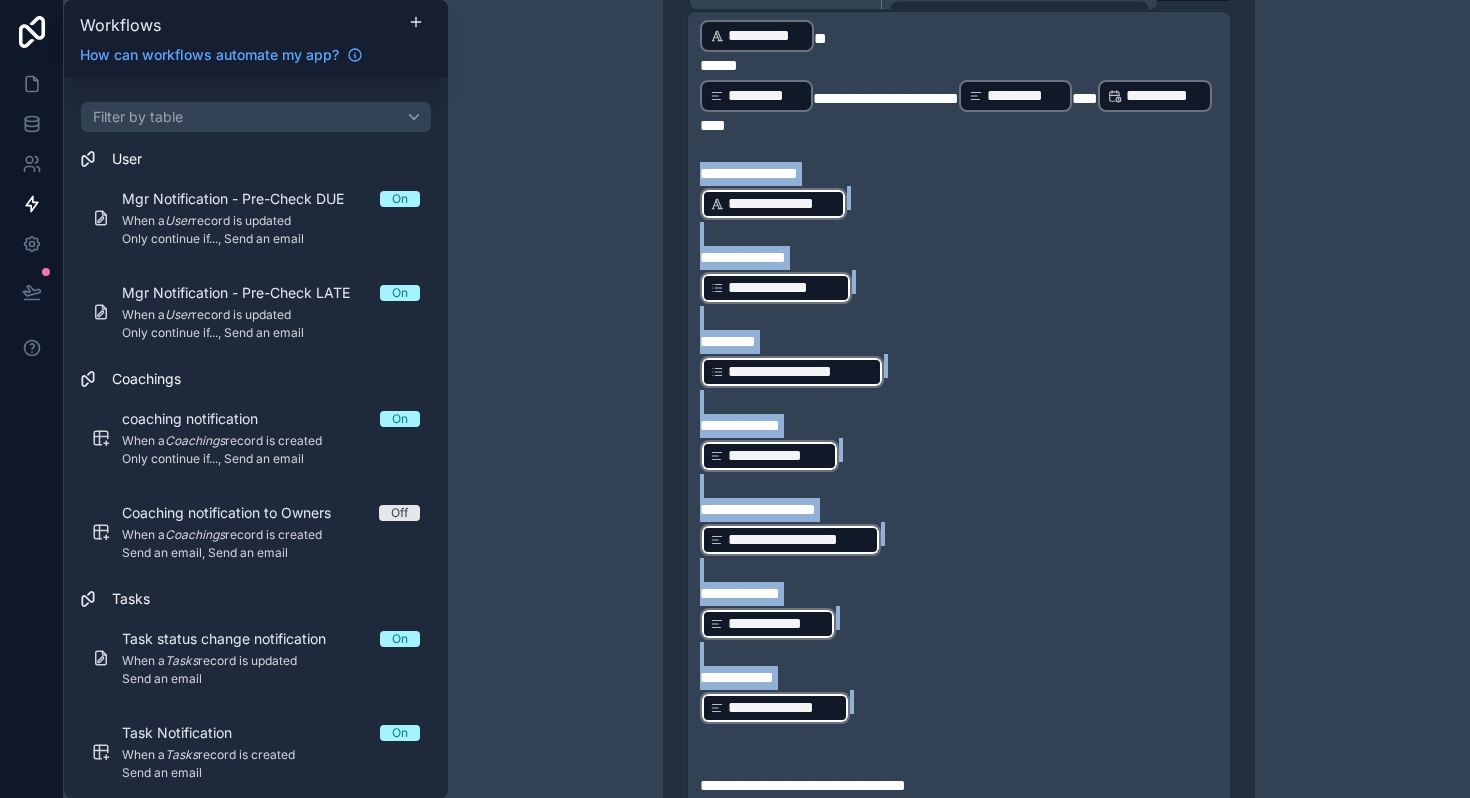 copy on "**********" 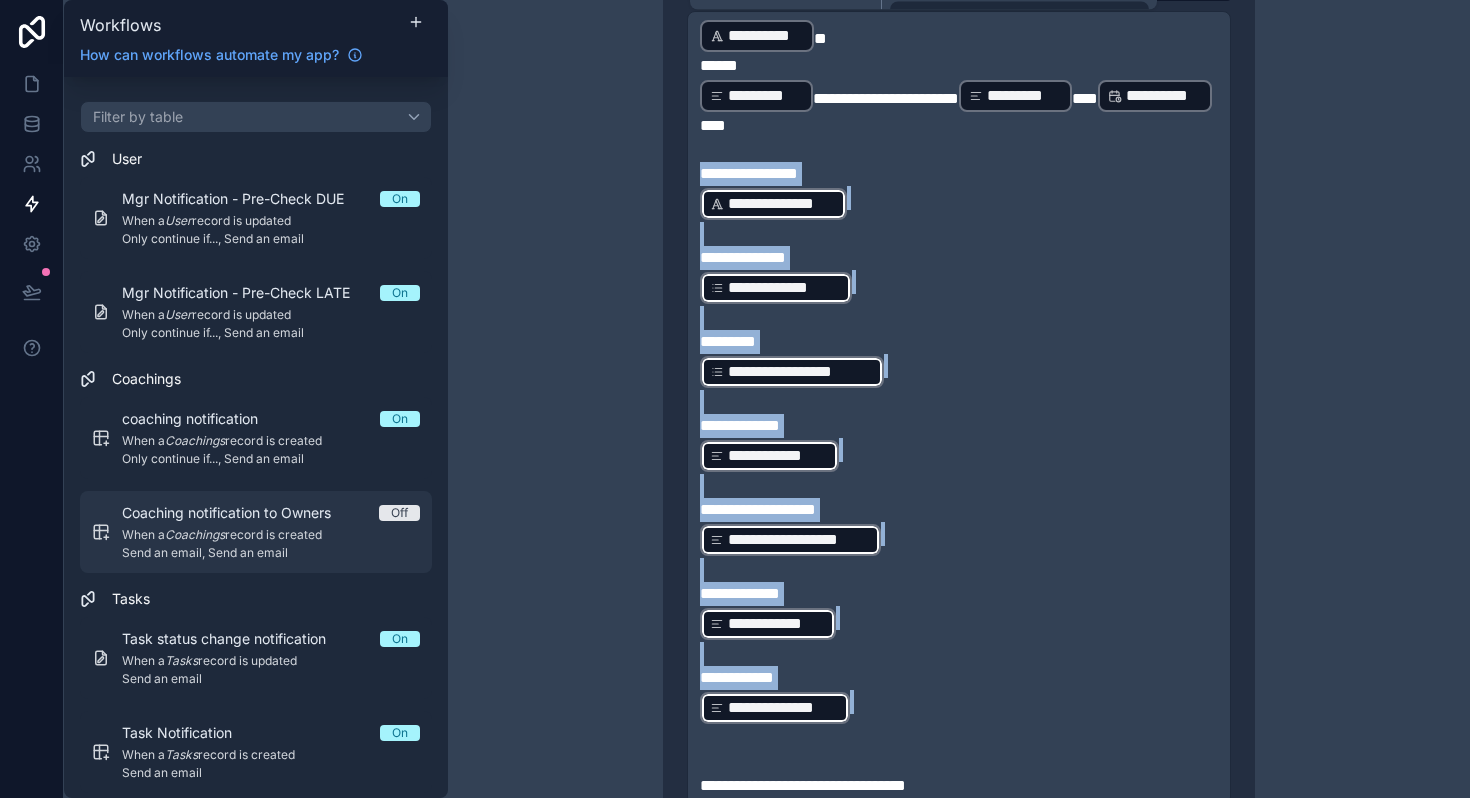 click on "Coaching notification to Owners" at bounding box center [238, 513] 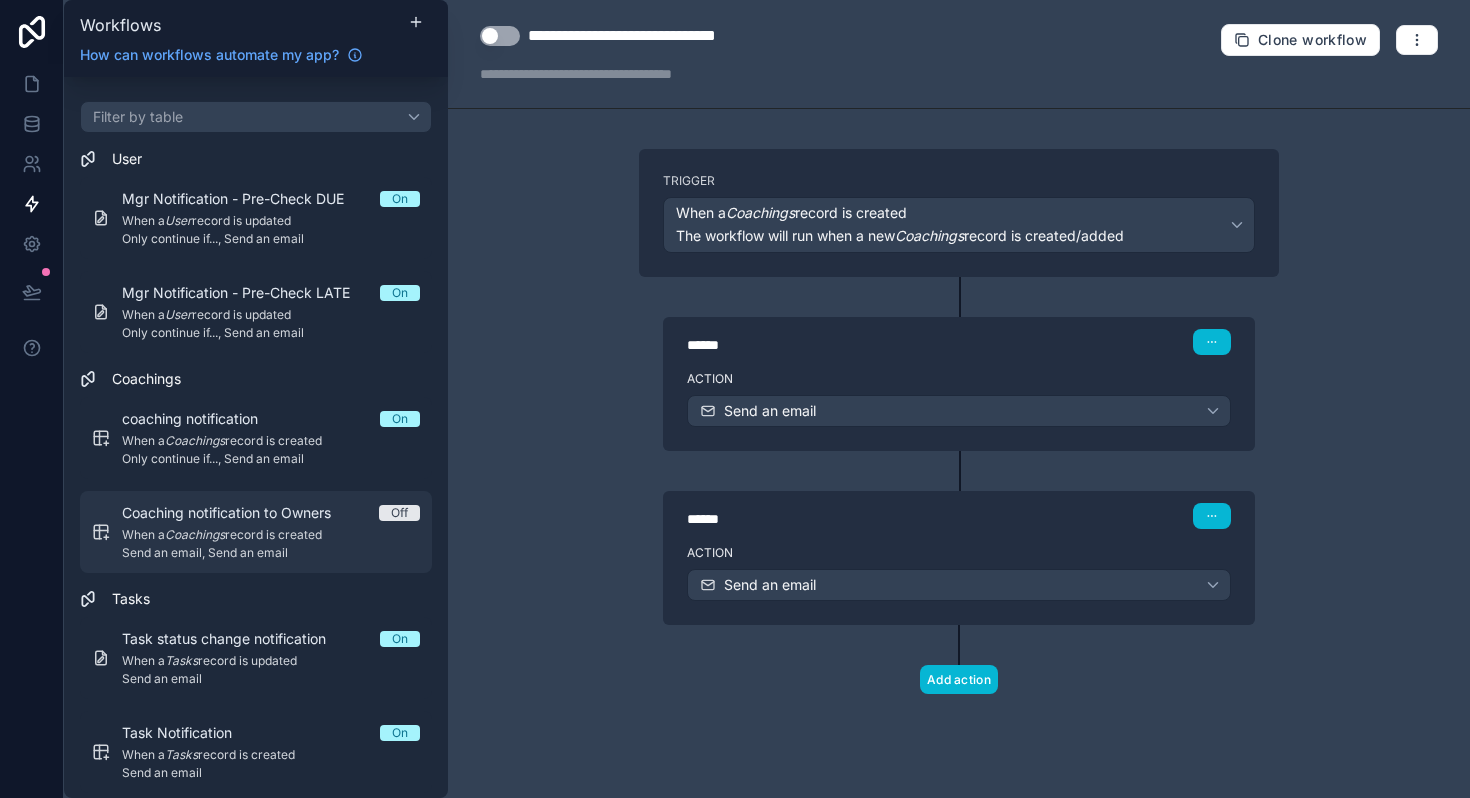 scroll, scrollTop: 0, scrollLeft: 0, axis: both 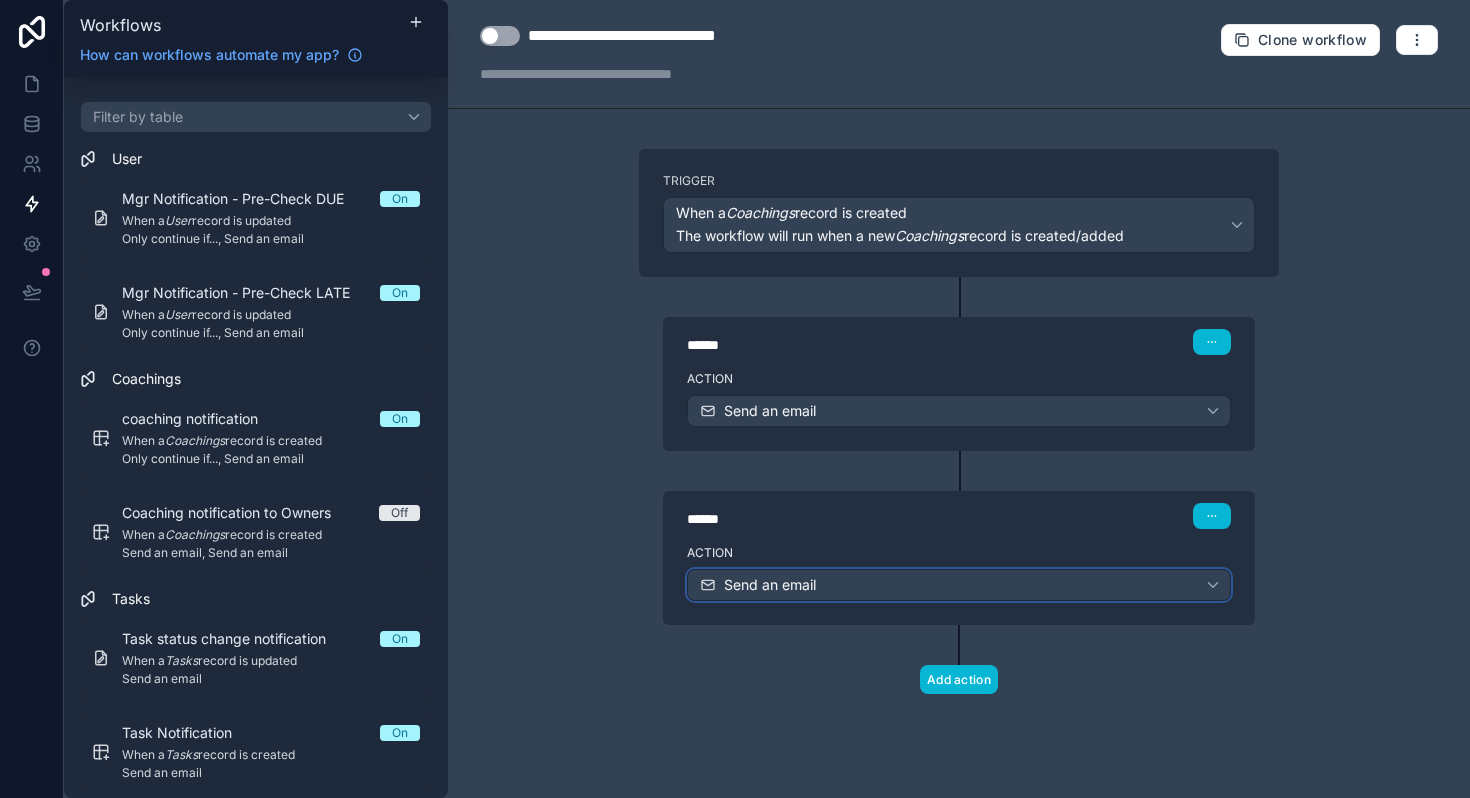 click on "Send an email" at bounding box center (959, 585) 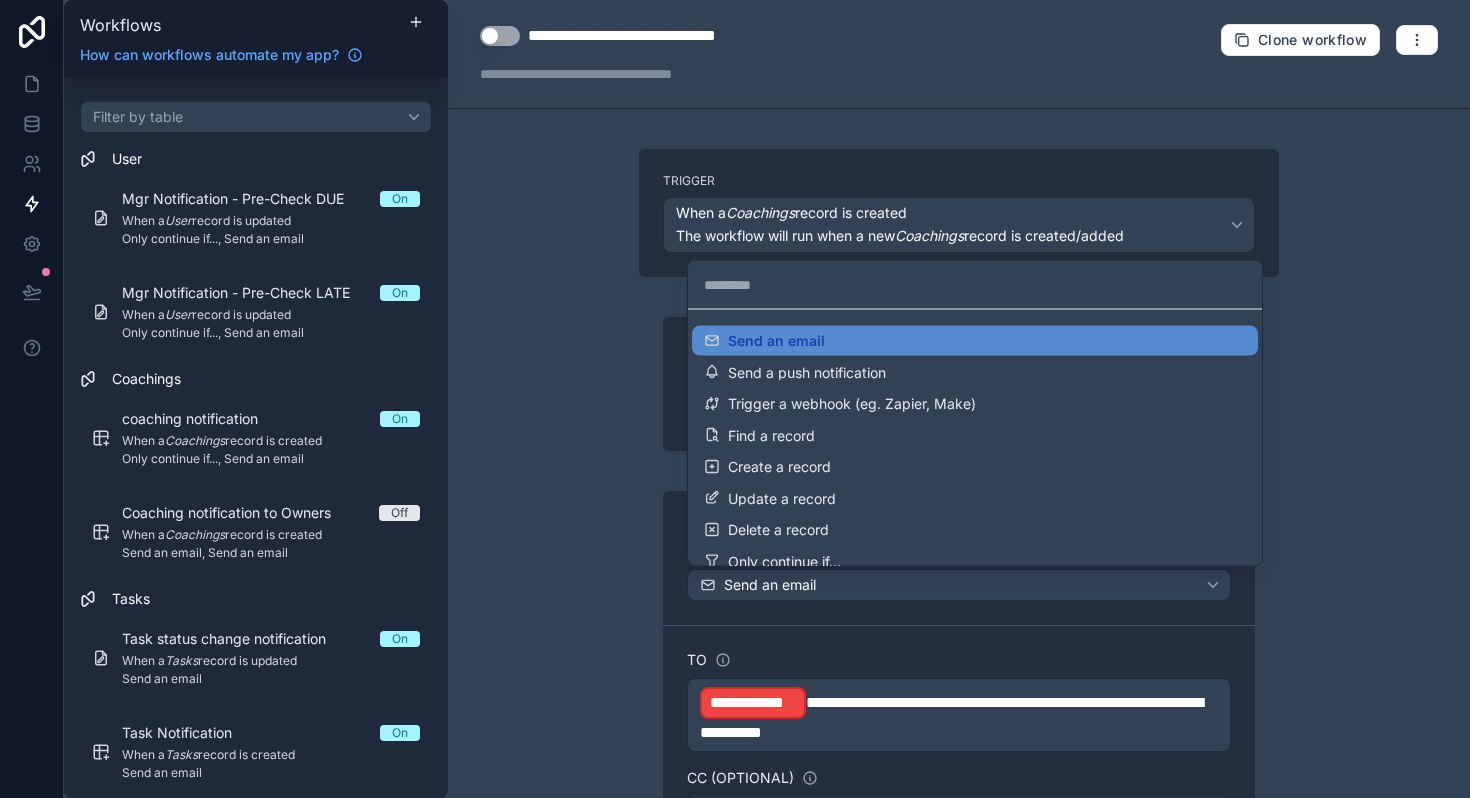 click at bounding box center [735, 399] 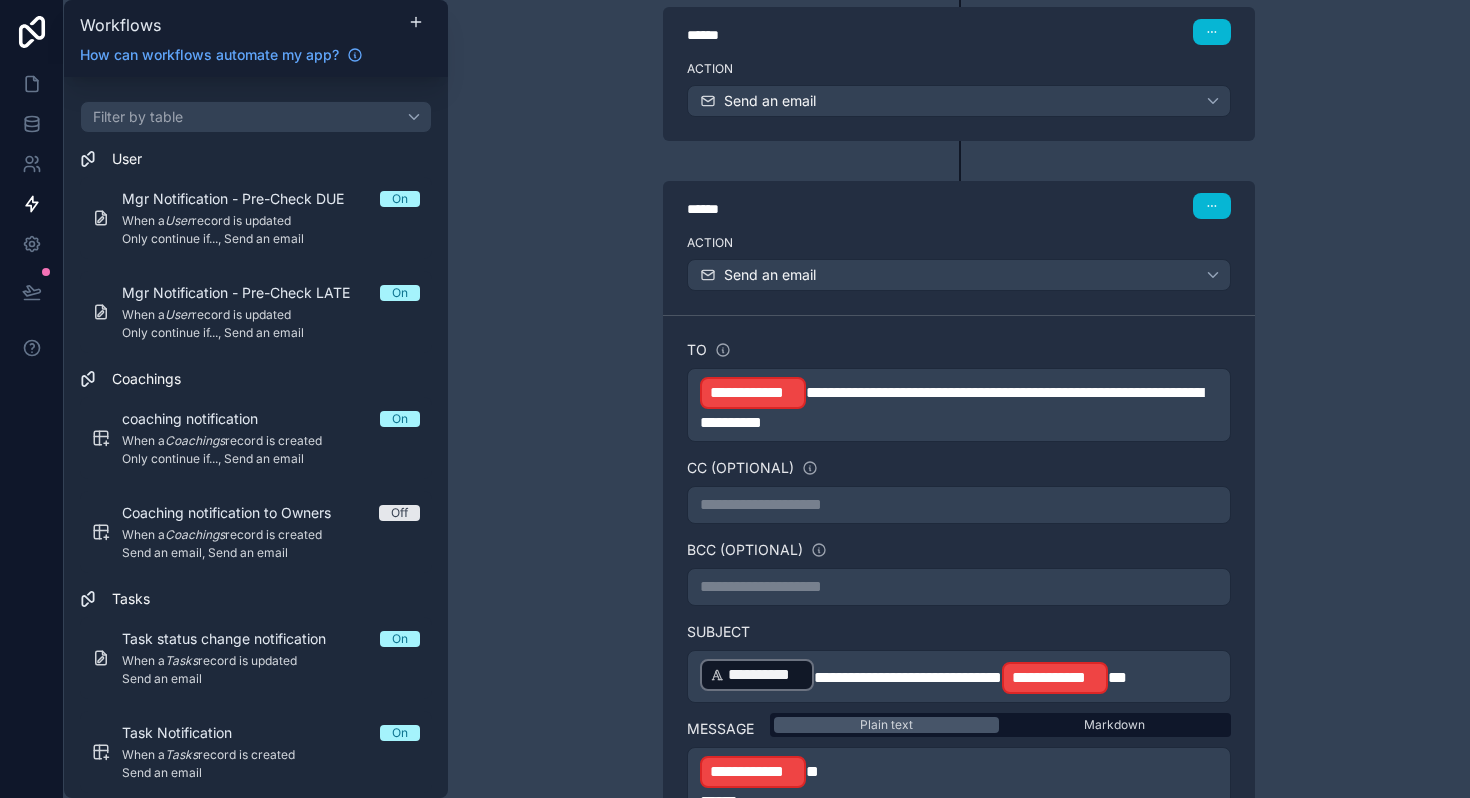 scroll, scrollTop: 313, scrollLeft: 0, axis: vertical 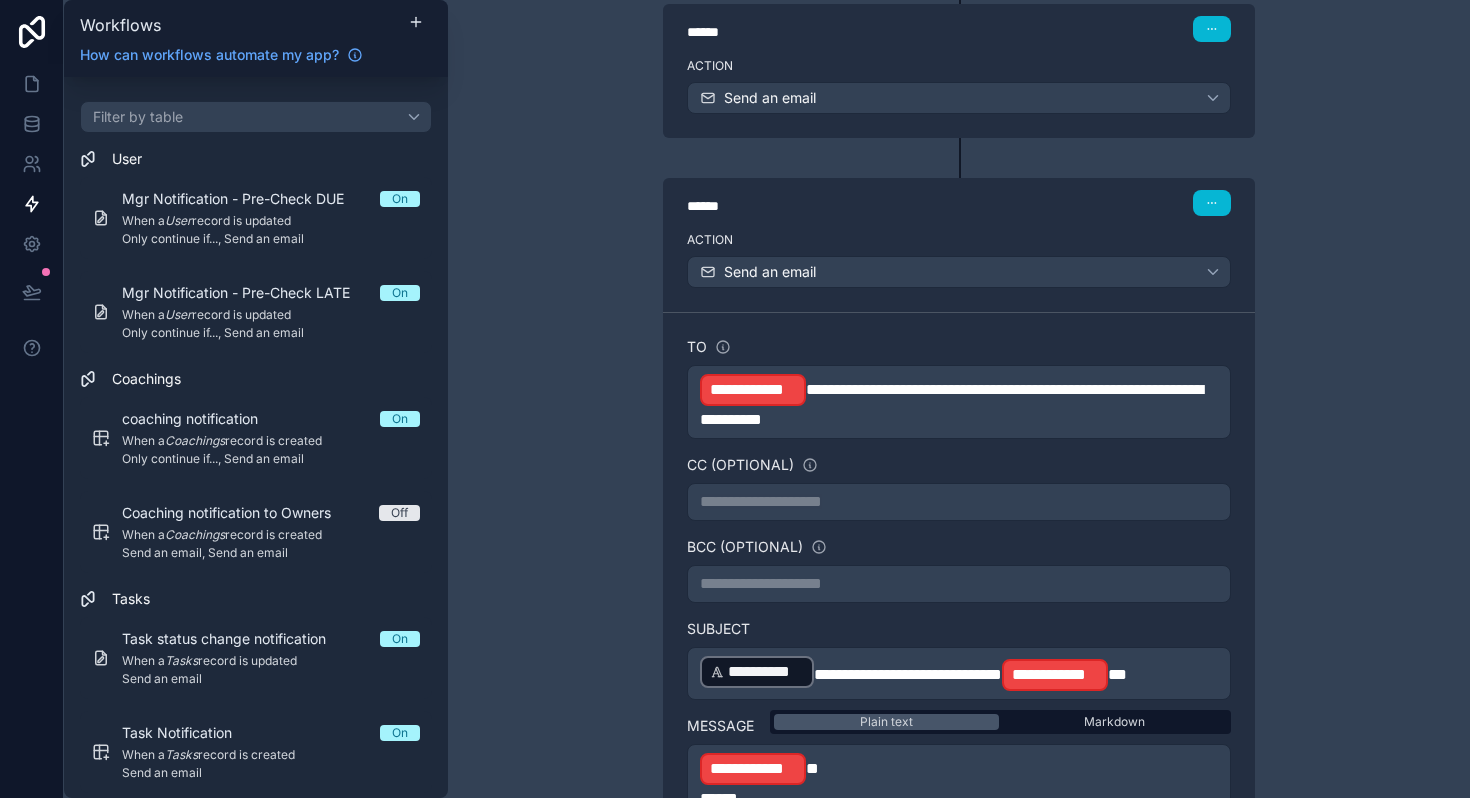 click on "**********" at bounding box center (959, 402) 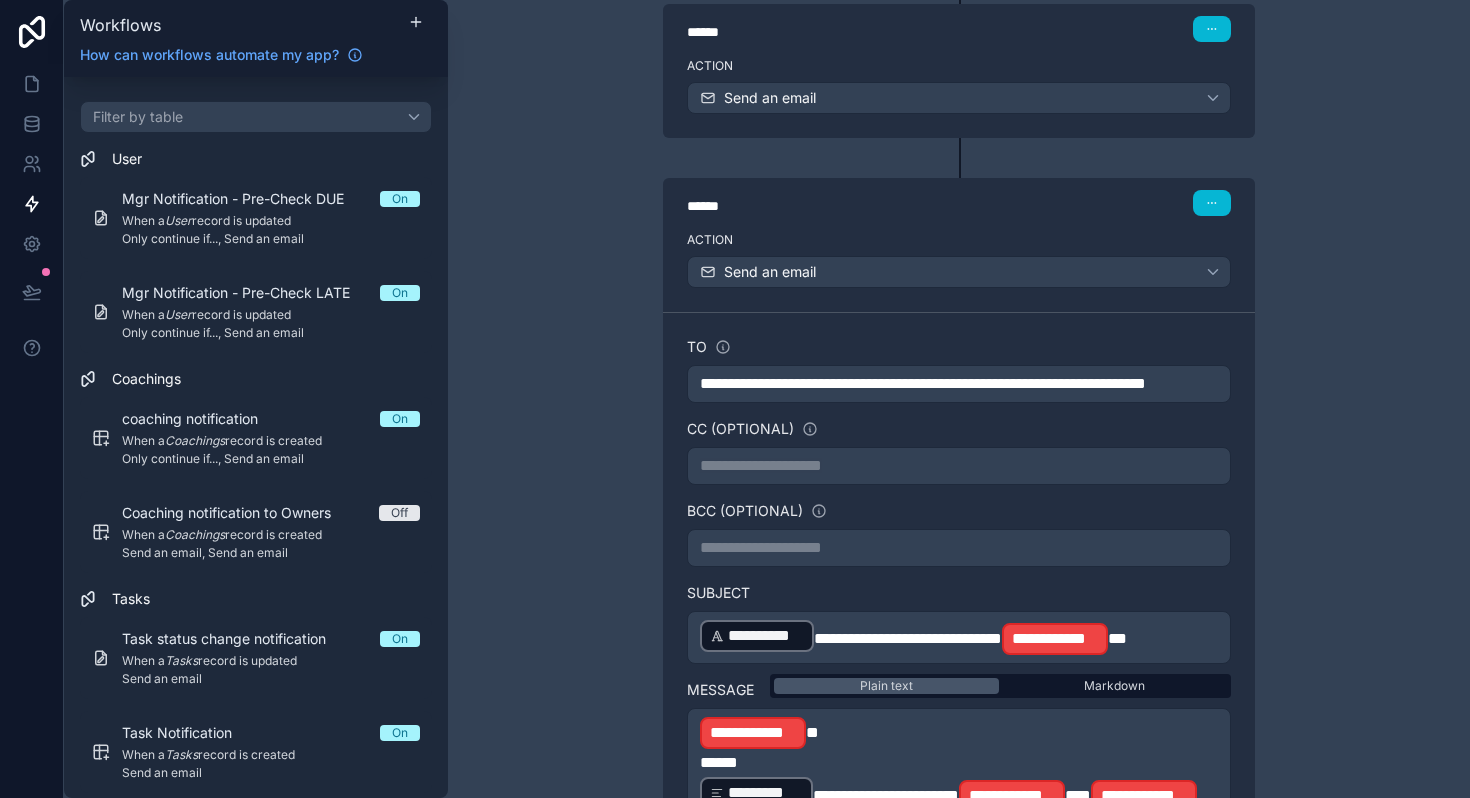 click on "**********" at bounding box center (959, 897) 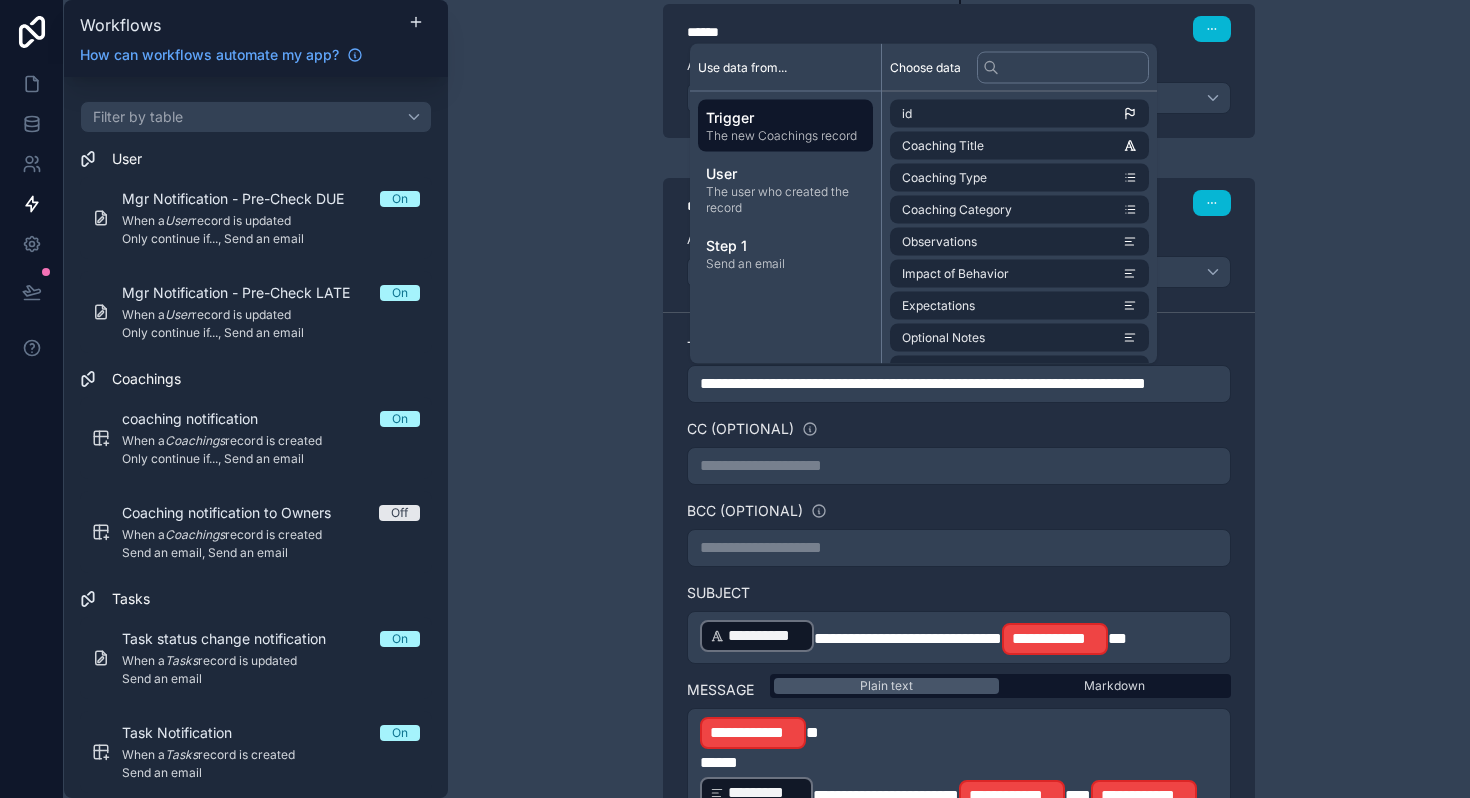 type 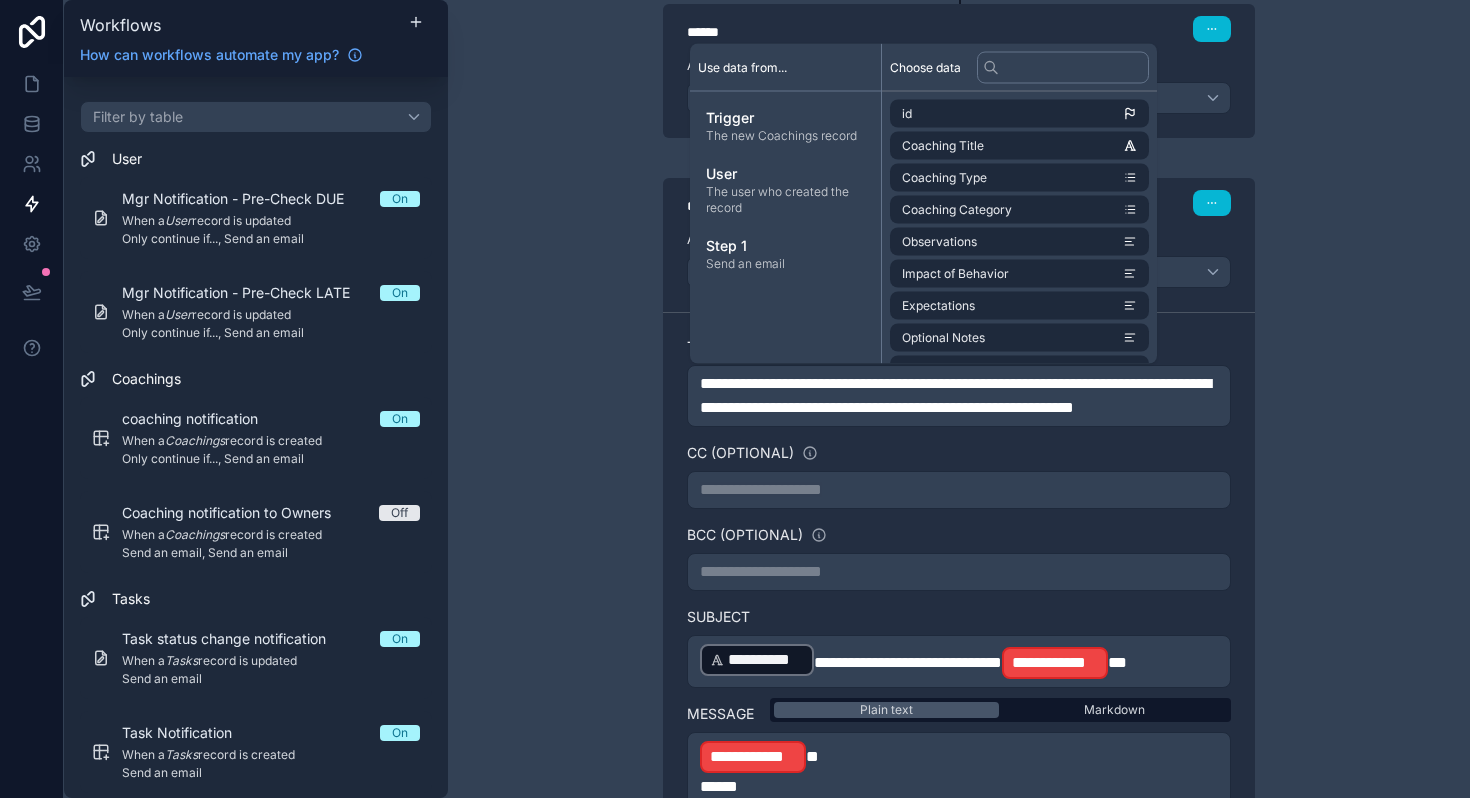 click on "**********" at bounding box center (959, 399) 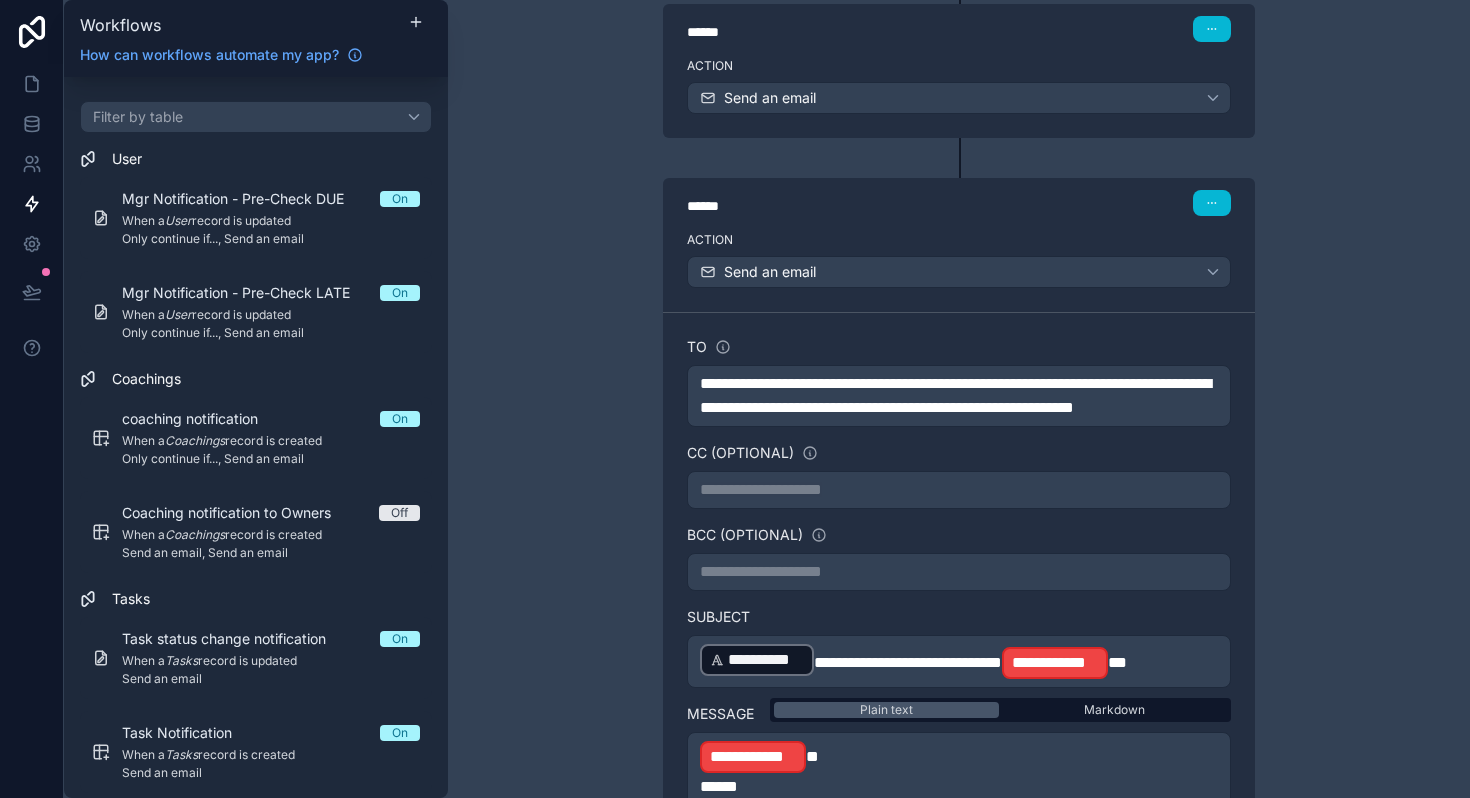 click on "**********" at bounding box center (959, 661) 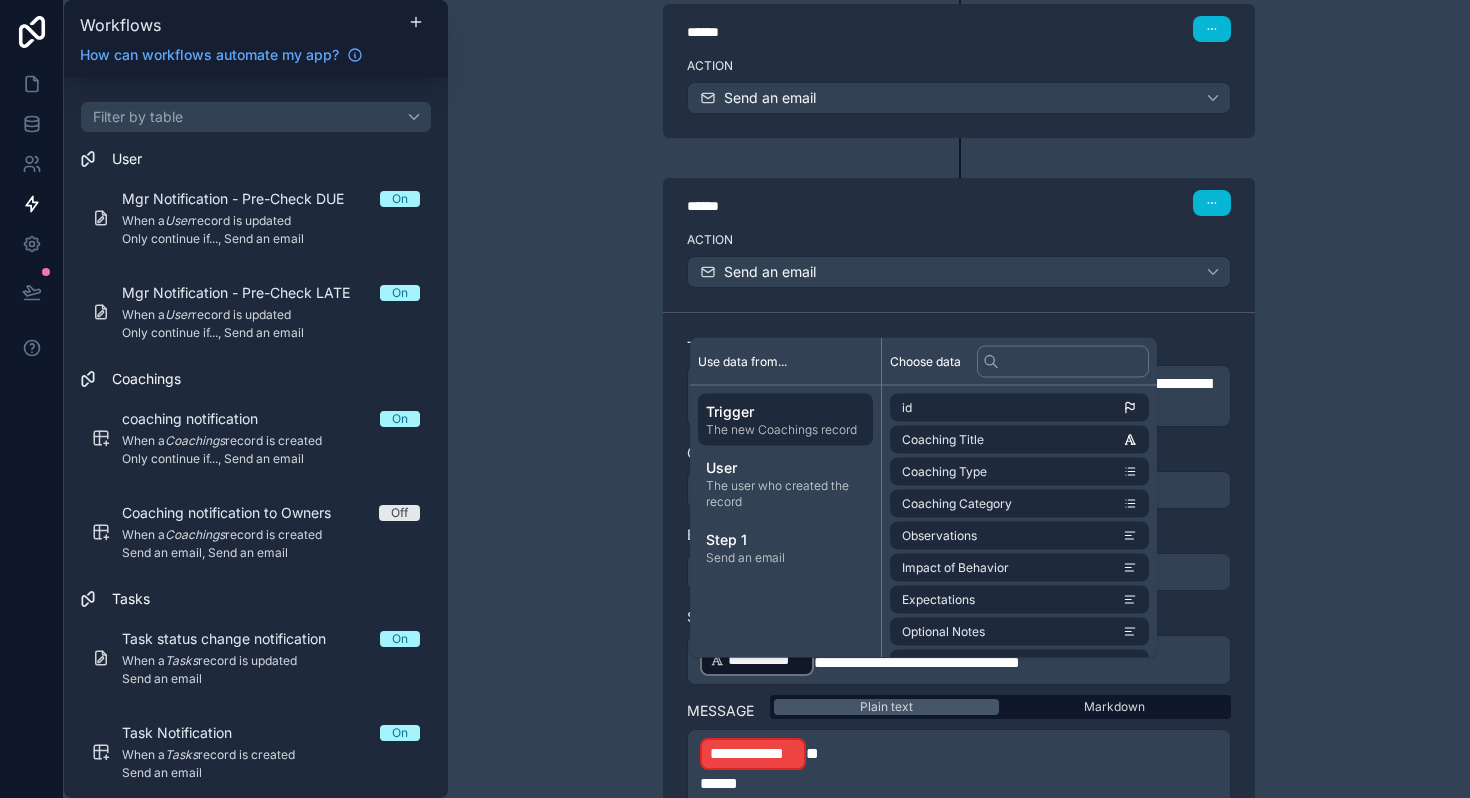 click on "The new Coachings record" at bounding box center (785, 430) 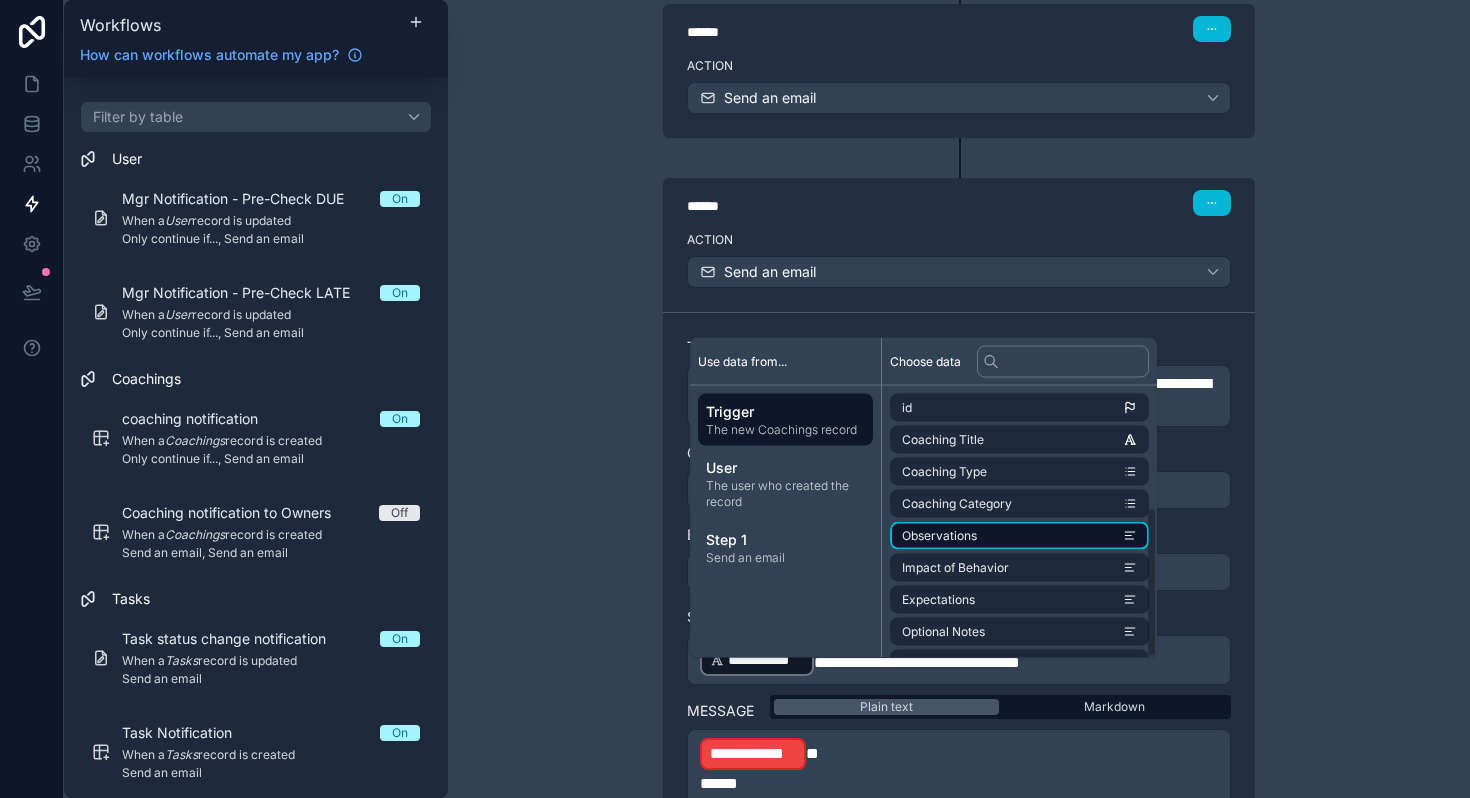 scroll, scrollTop: 220, scrollLeft: 0, axis: vertical 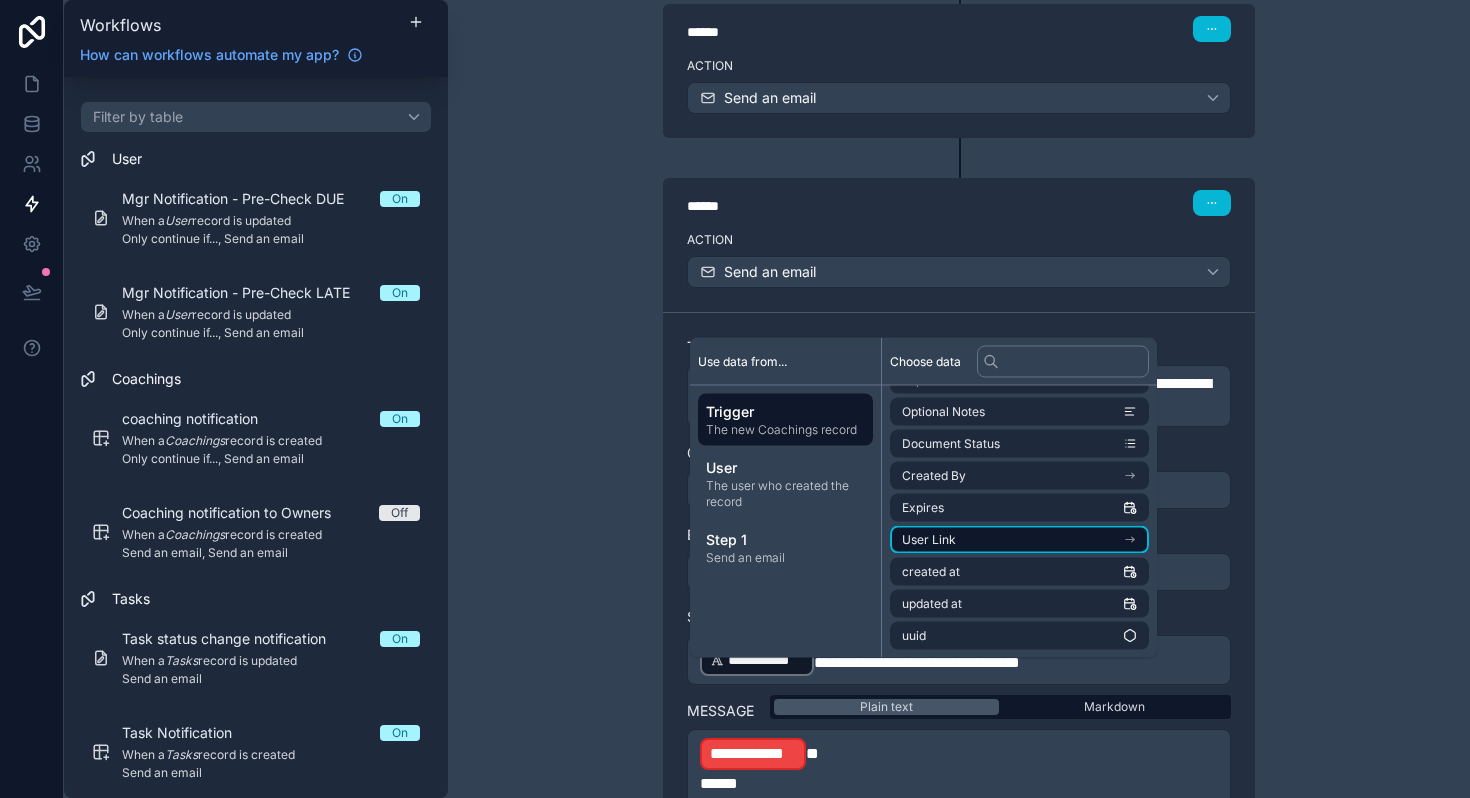 click on "User Link" at bounding box center [1019, 540] 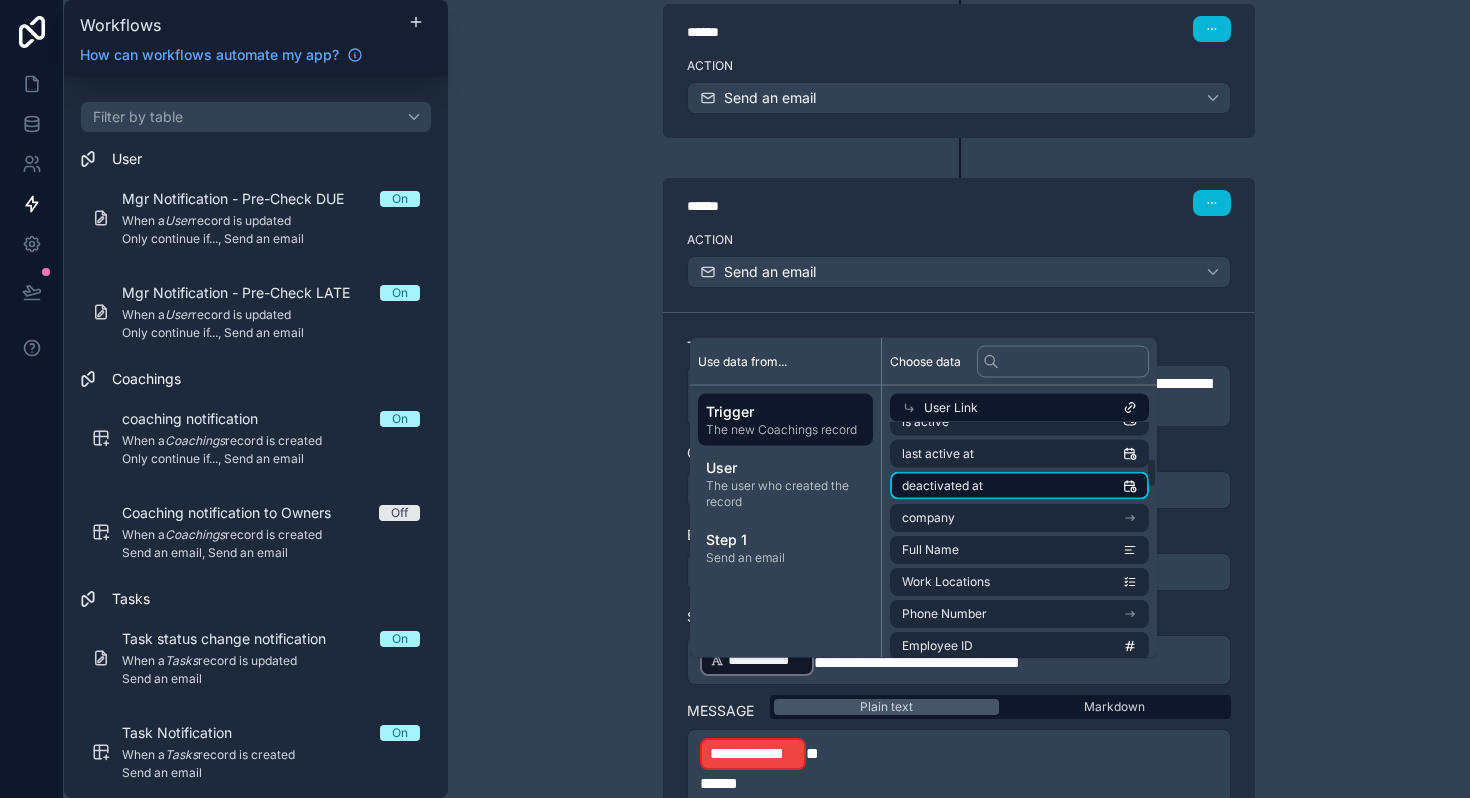 scroll, scrollTop: 279, scrollLeft: 0, axis: vertical 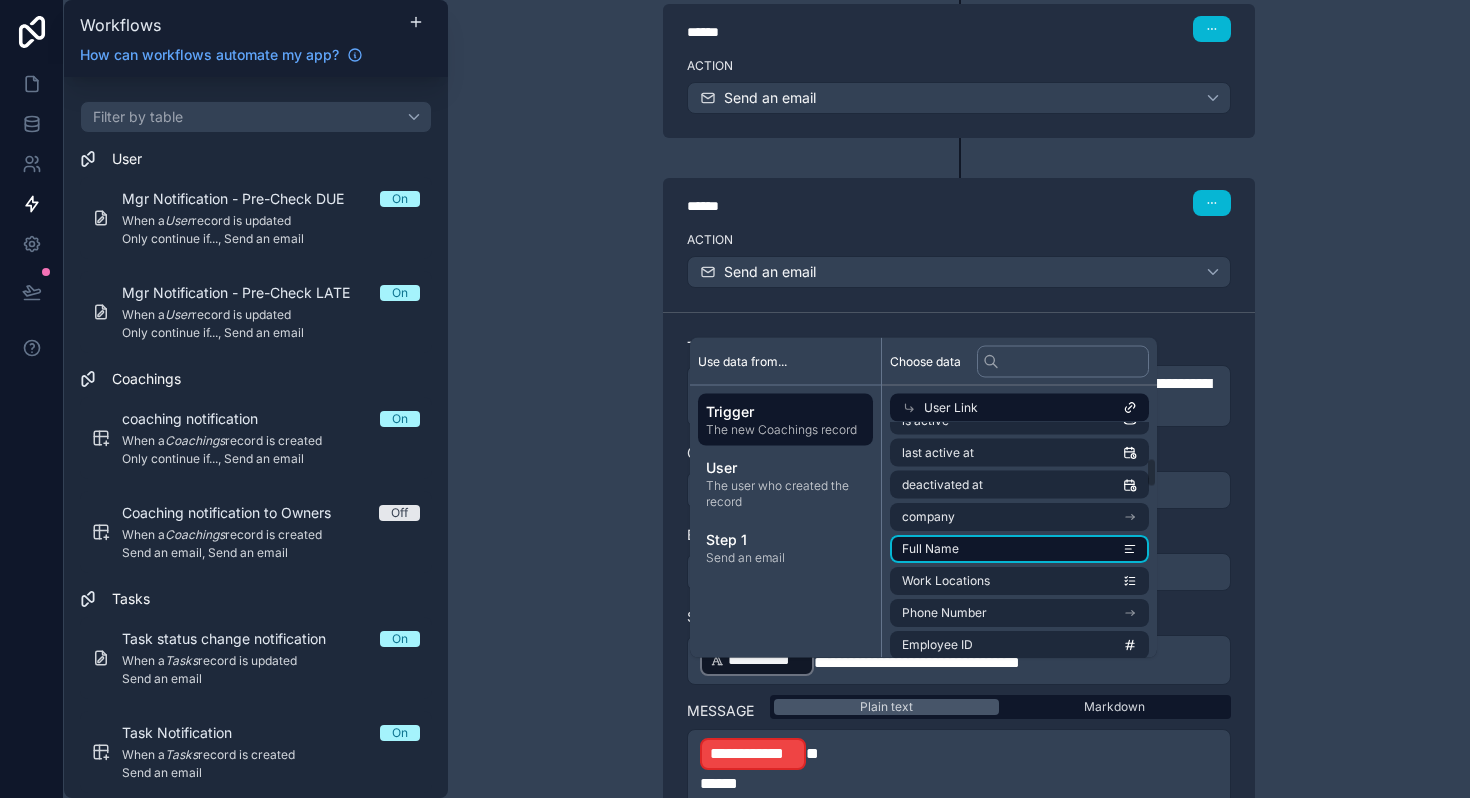 click on "Full Name" at bounding box center [1019, 549] 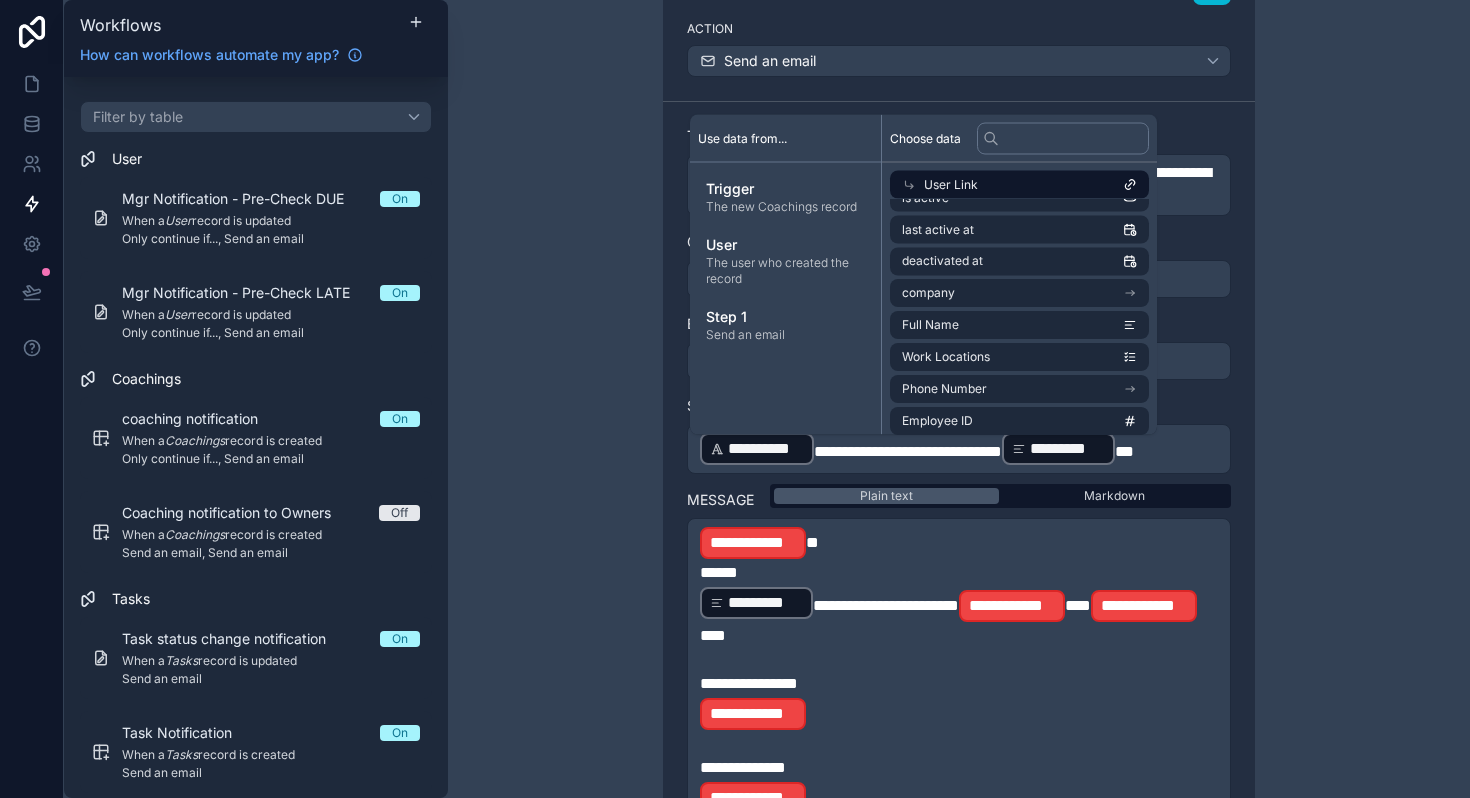 scroll, scrollTop: 557, scrollLeft: 0, axis: vertical 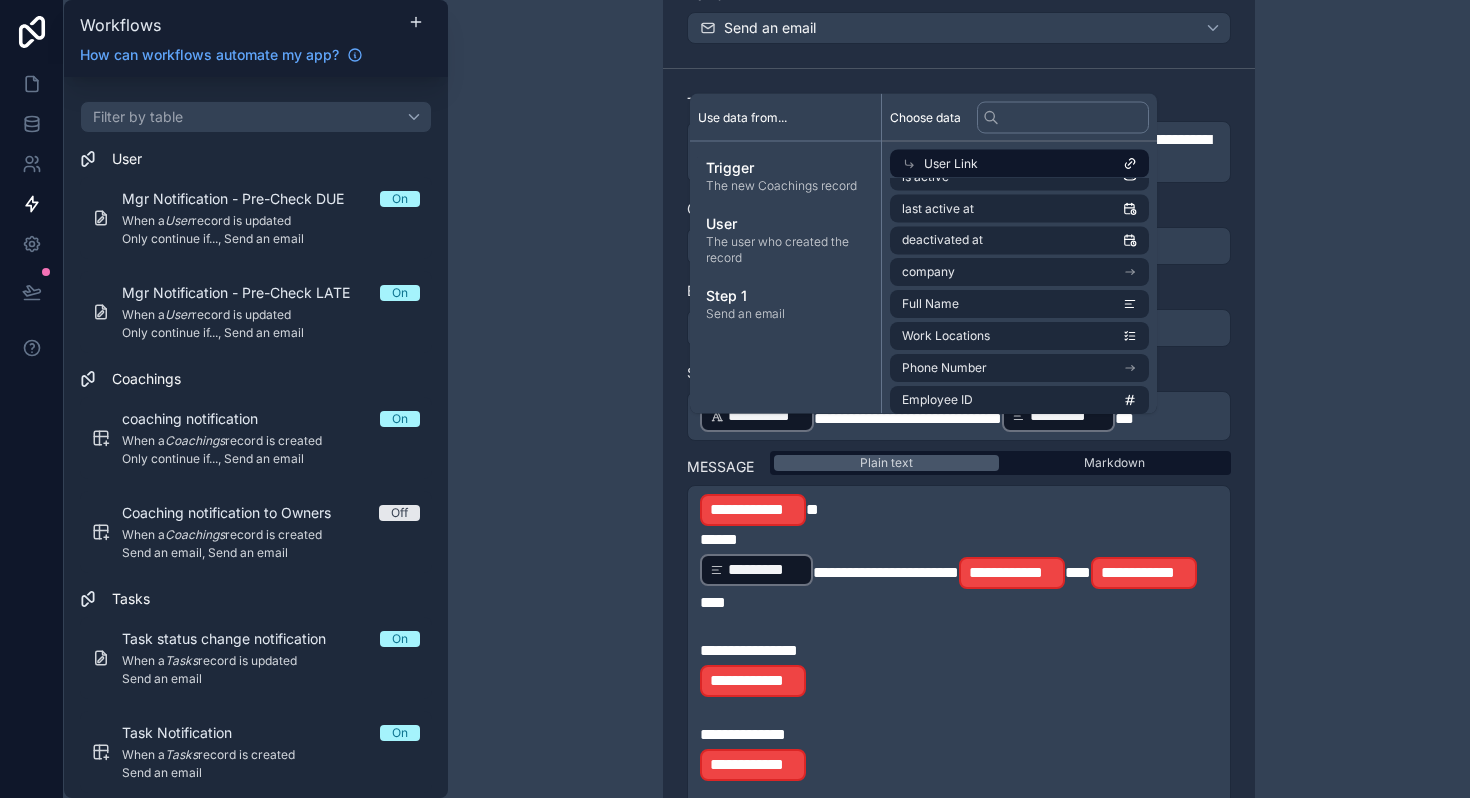 click on "**********" at bounding box center (959, 510) 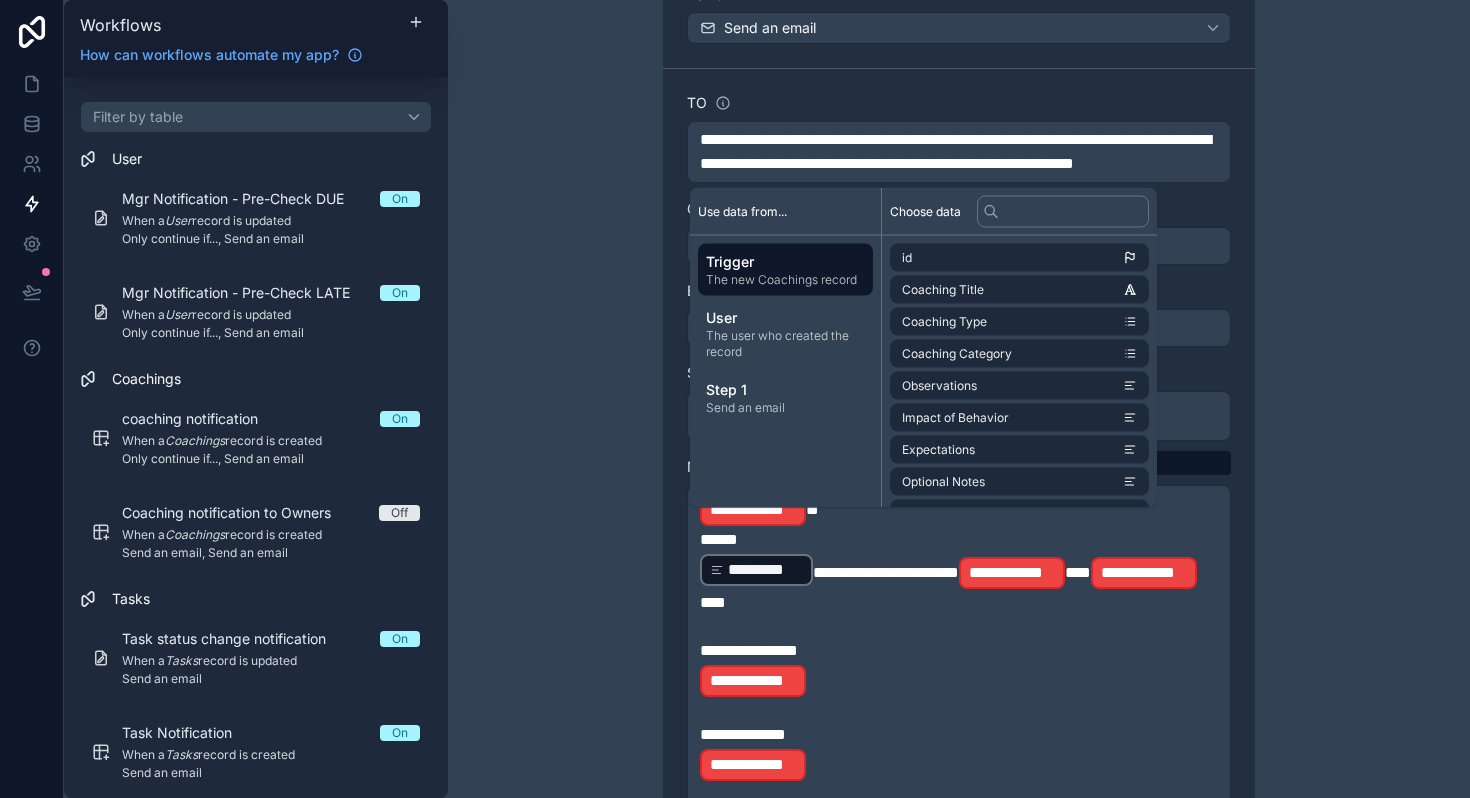 click on "**********" at bounding box center (959, 583) 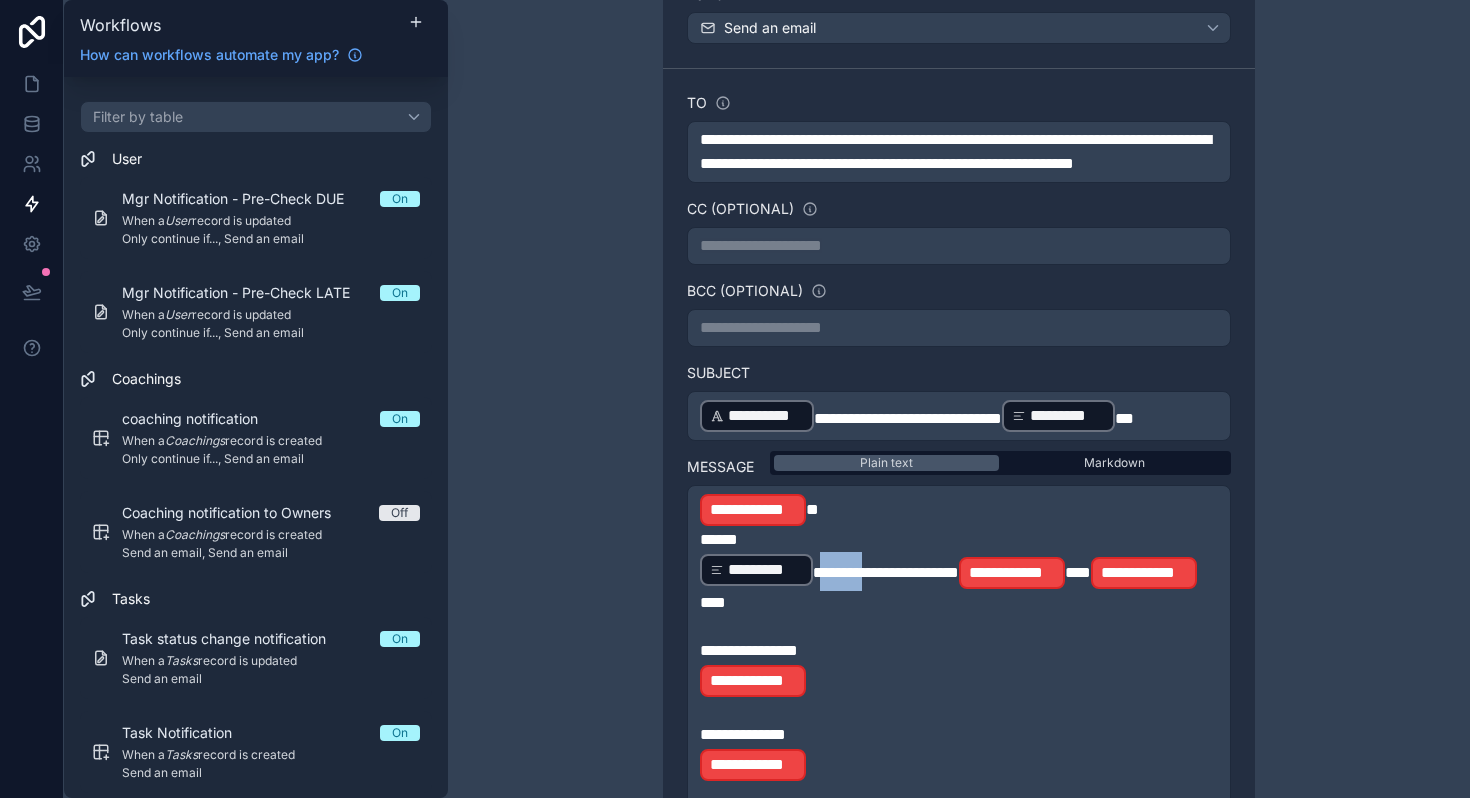 click on "**********" at bounding box center (959, 583) 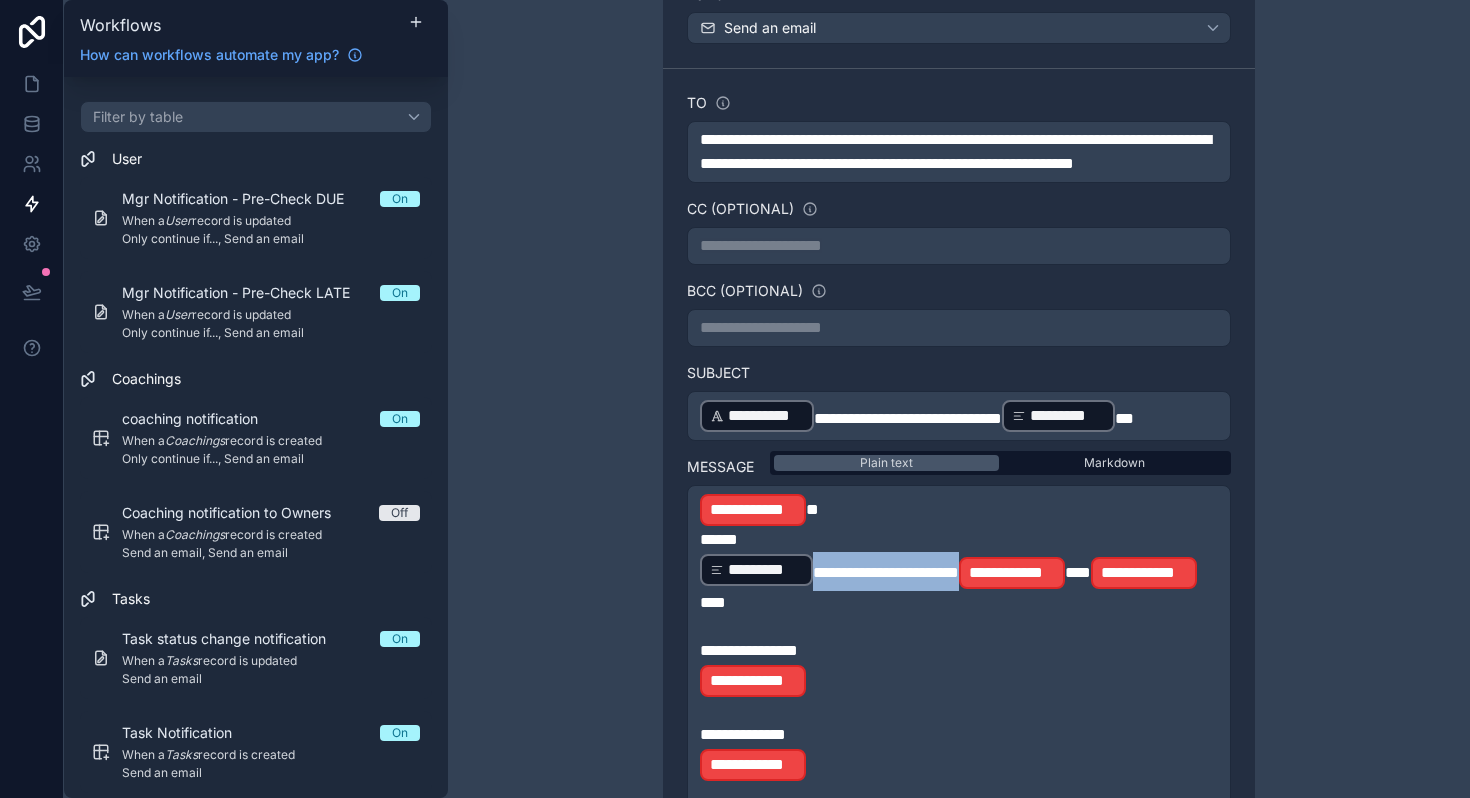 click on "**********" at bounding box center (959, 583) 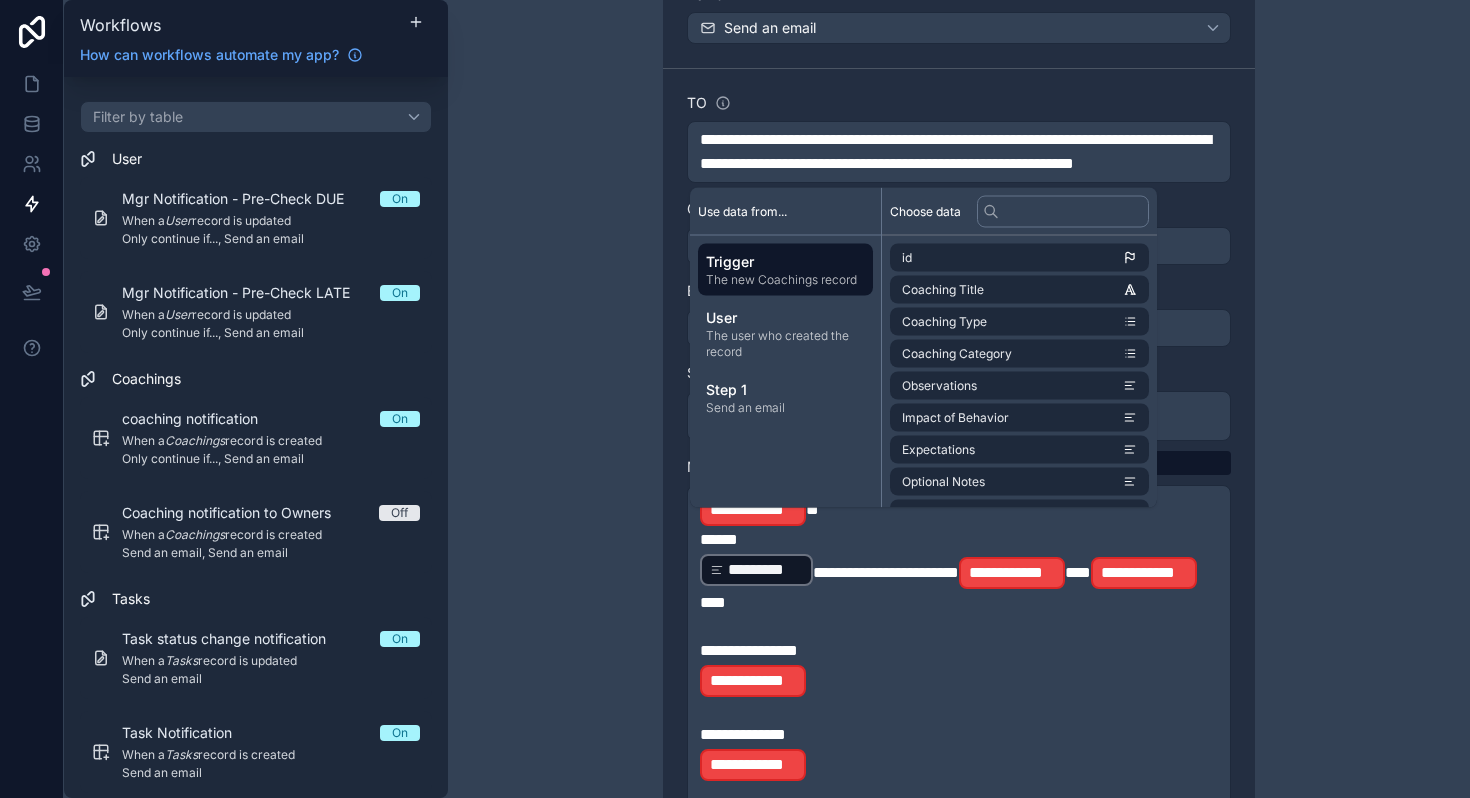 click on "﻿" at bounding box center (959, 627) 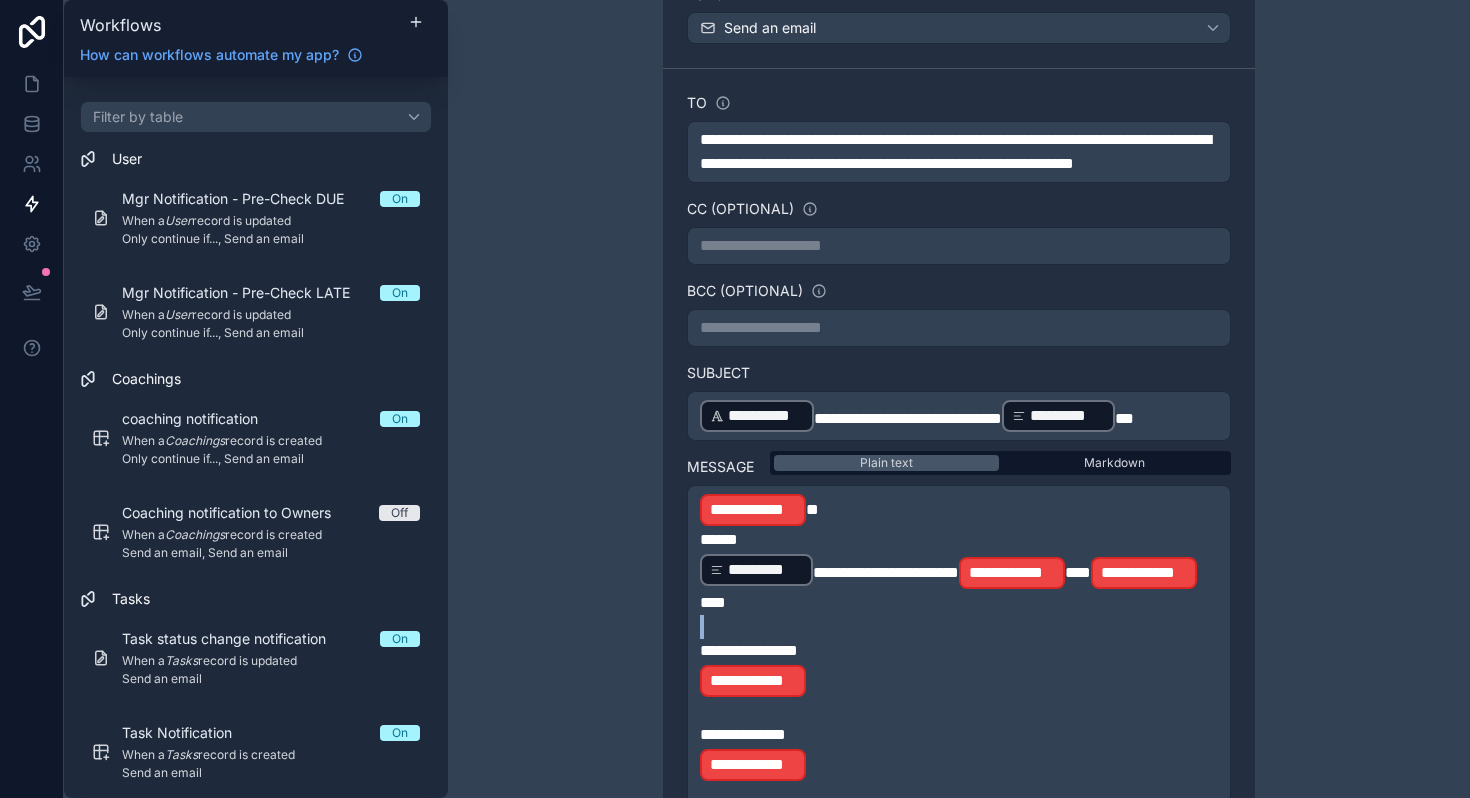 click on "﻿" at bounding box center (959, 627) 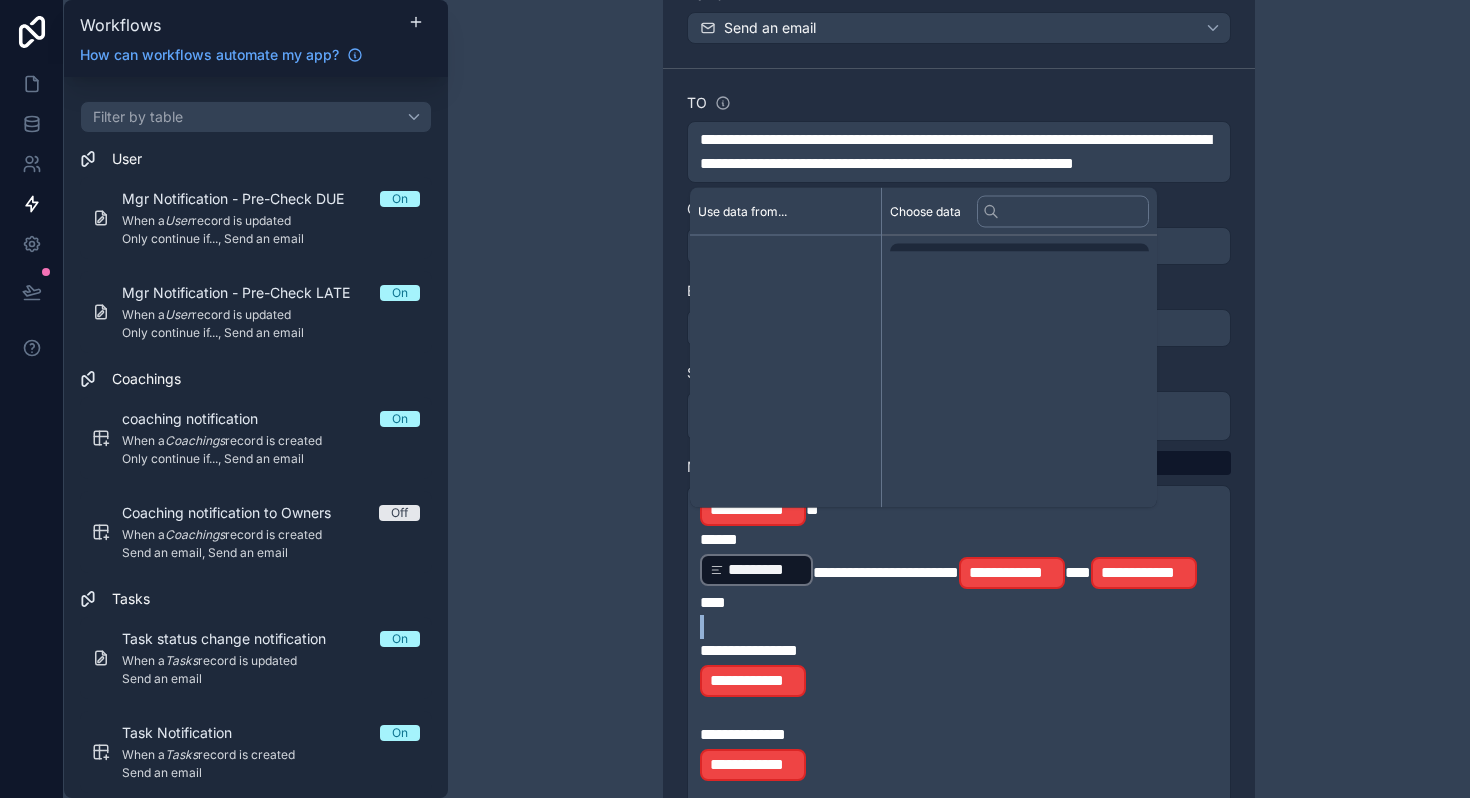 click on "﻿" at bounding box center (959, 627) 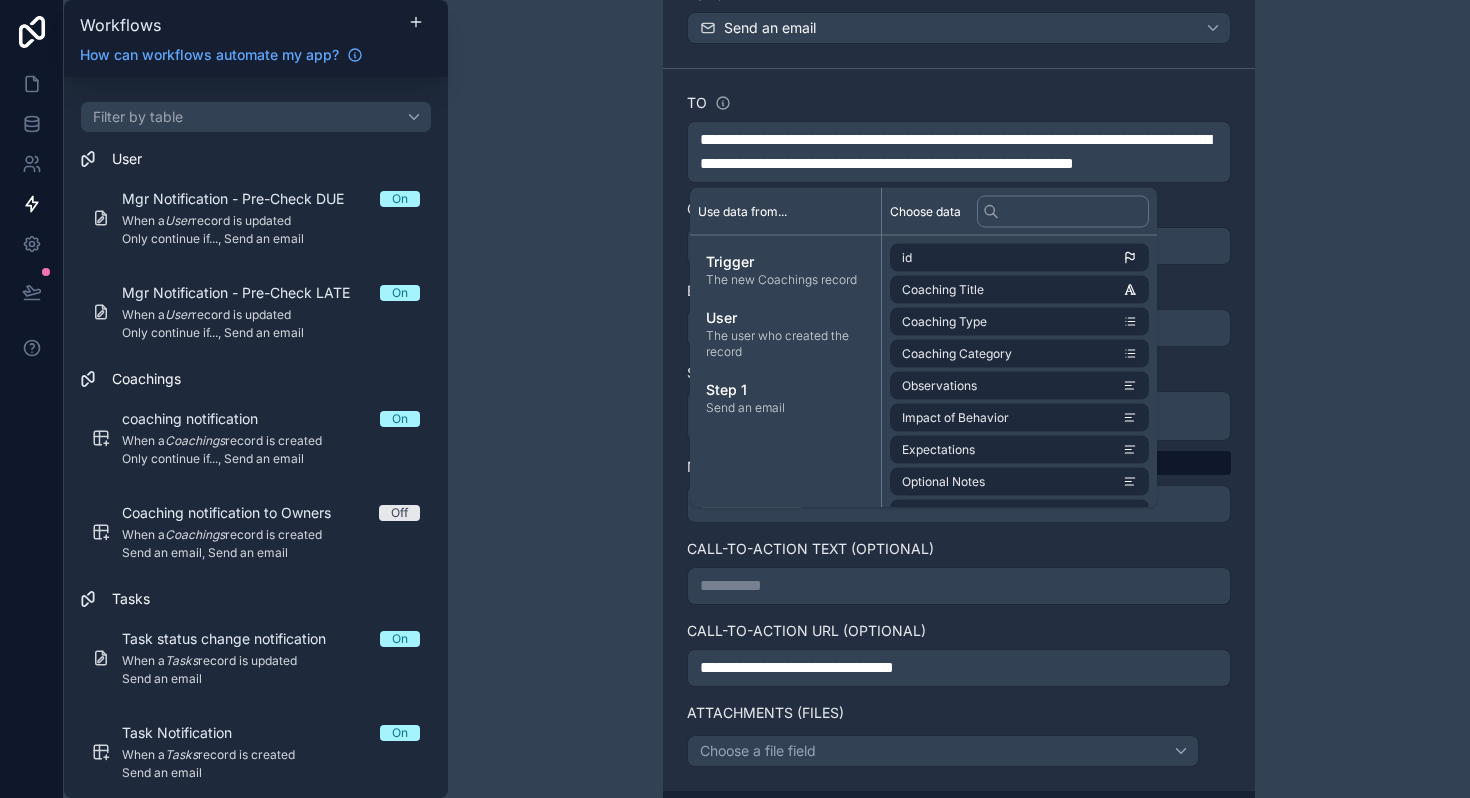 scroll, scrollTop: 1249, scrollLeft: 0, axis: vertical 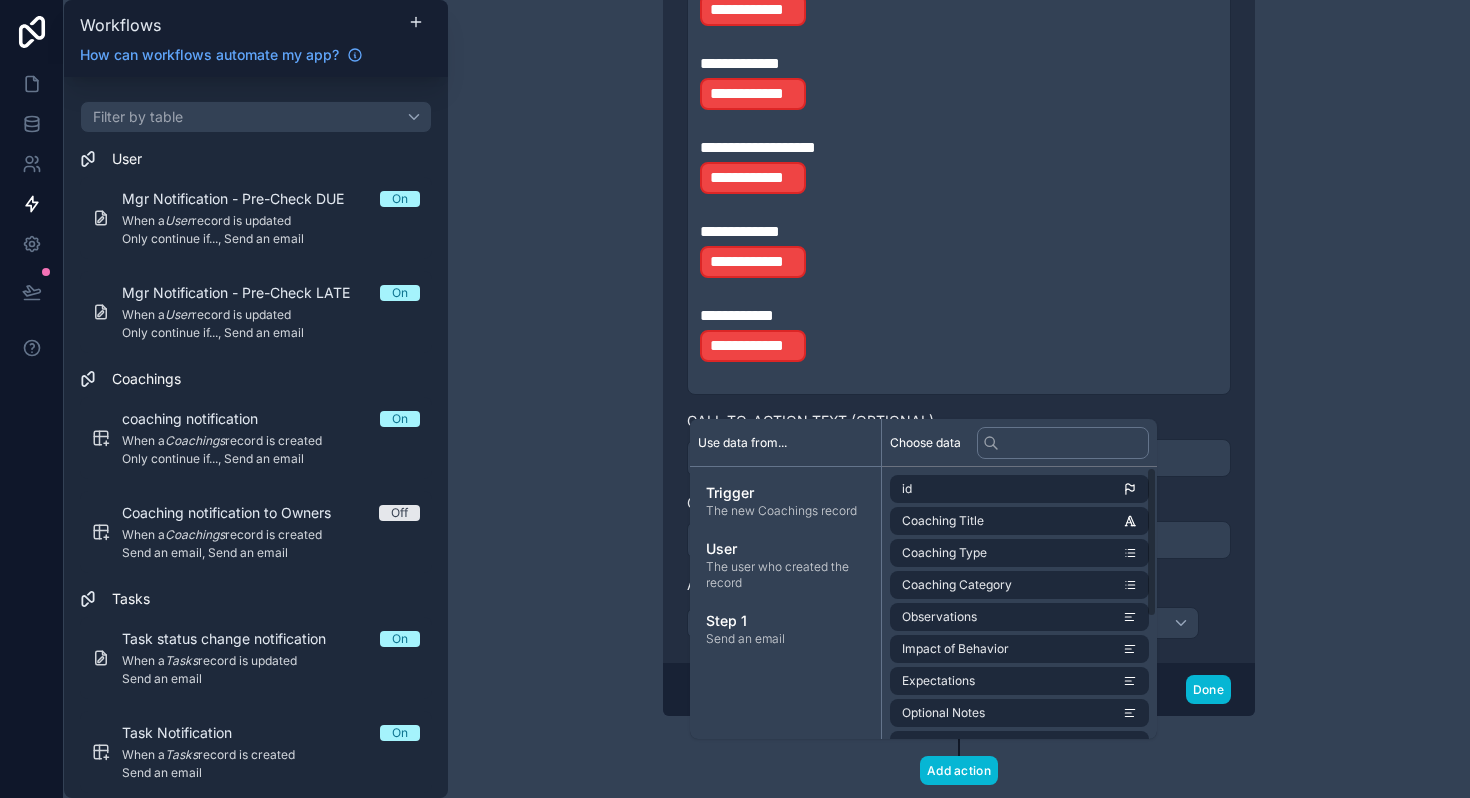 click on "**********" at bounding box center (959, 399) 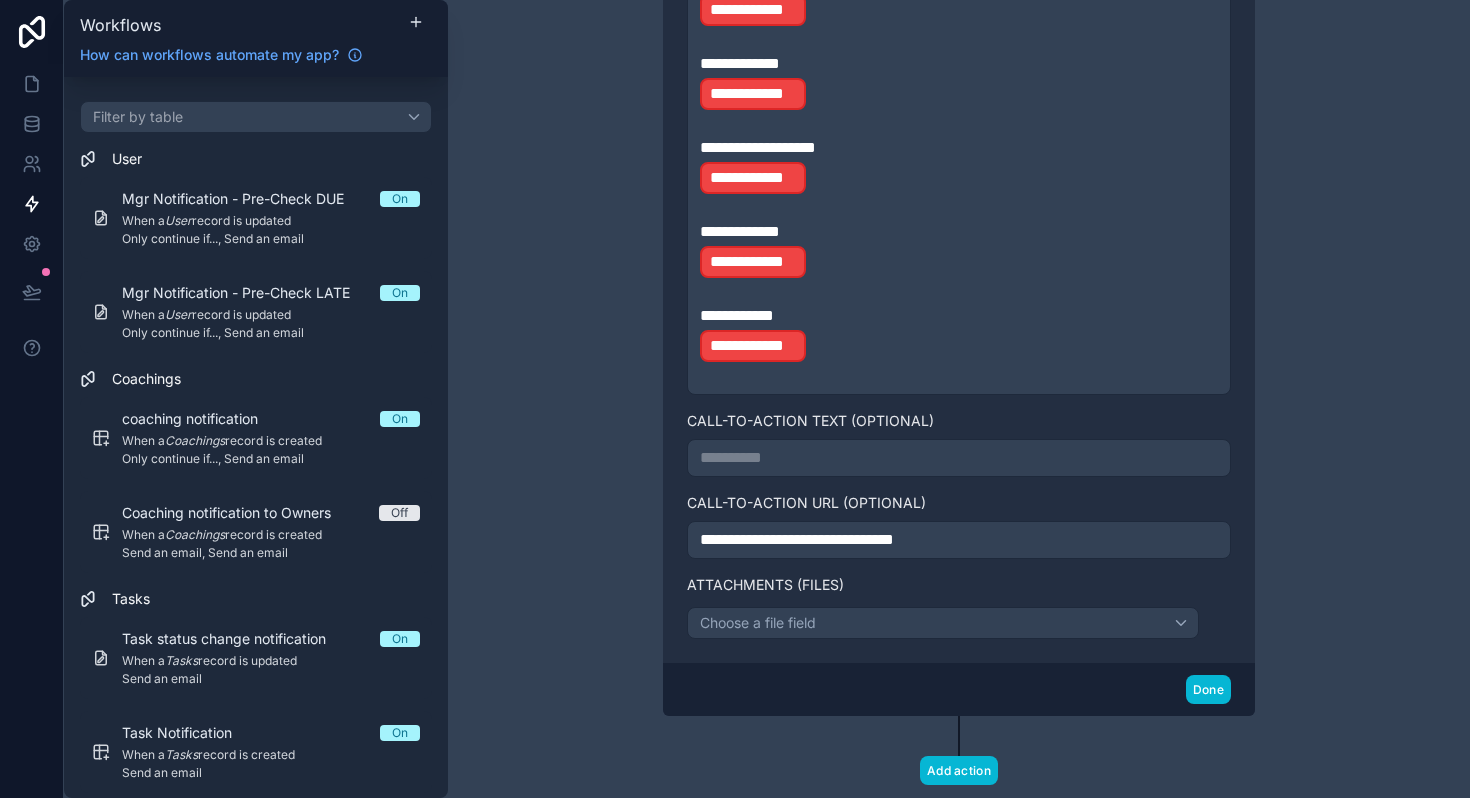 click on "**********" at bounding box center [753, 346] 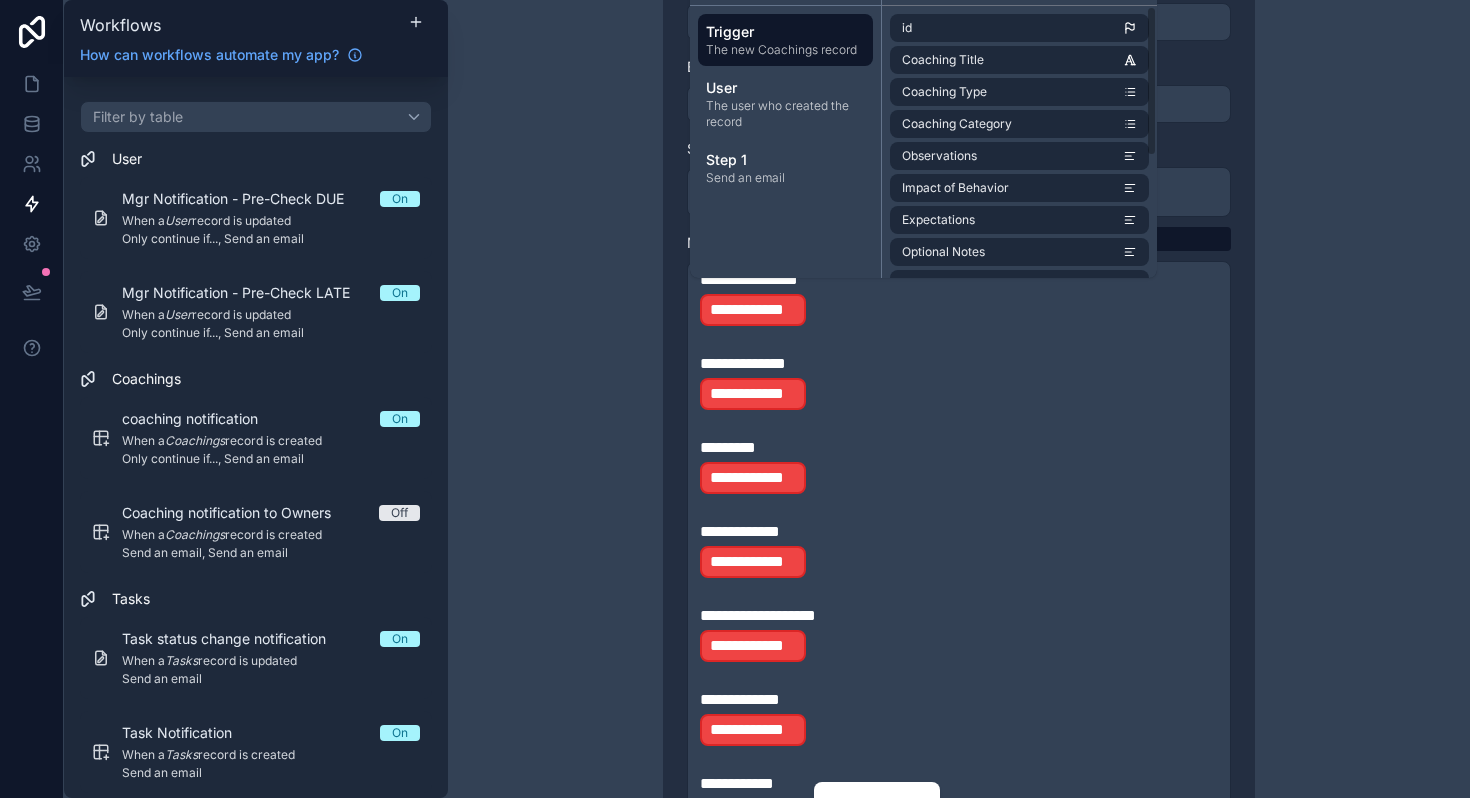 scroll, scrollTop: 758, scrollLeft: 0, axis: vertical 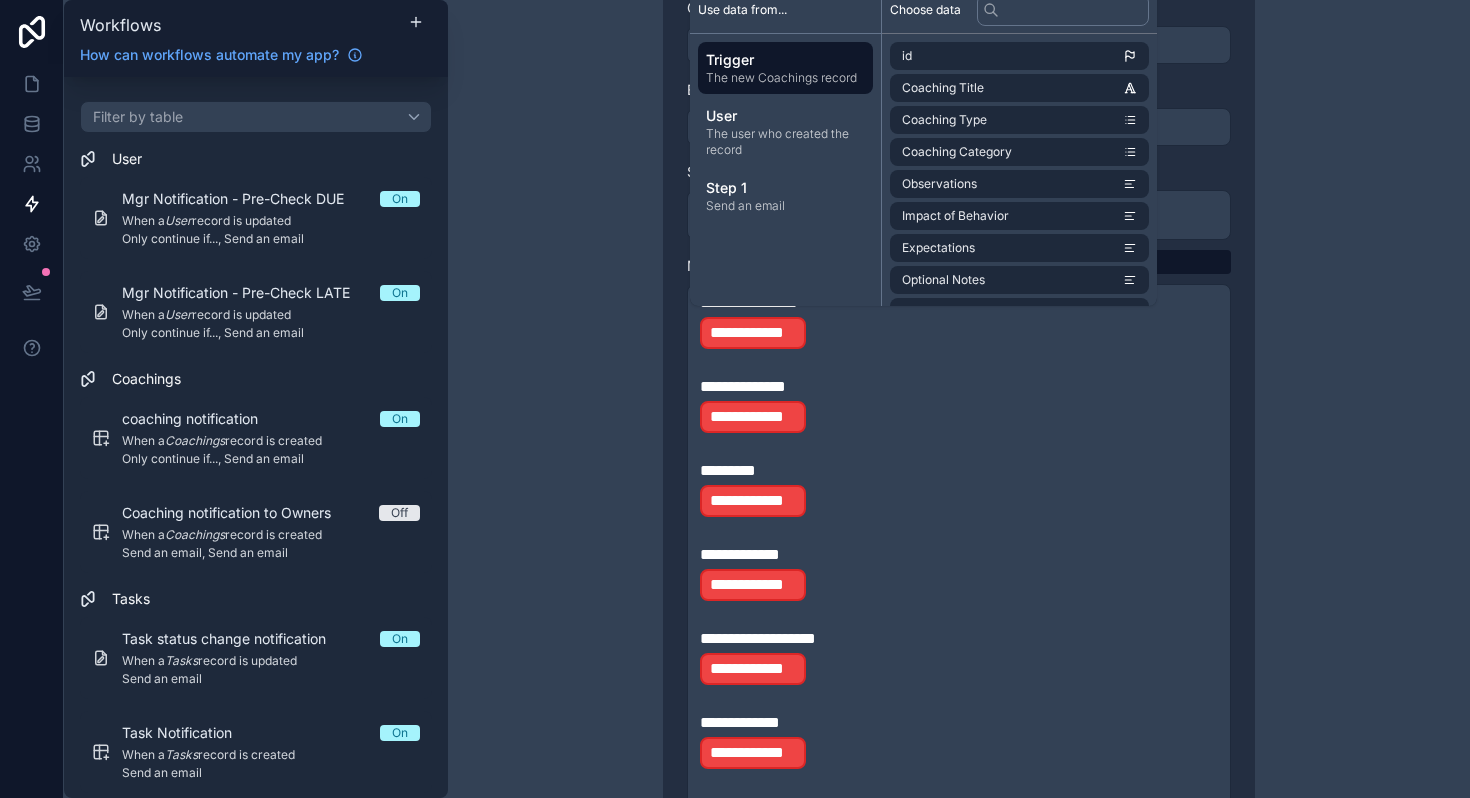 click on "**********" at bounding box center (959, 399) 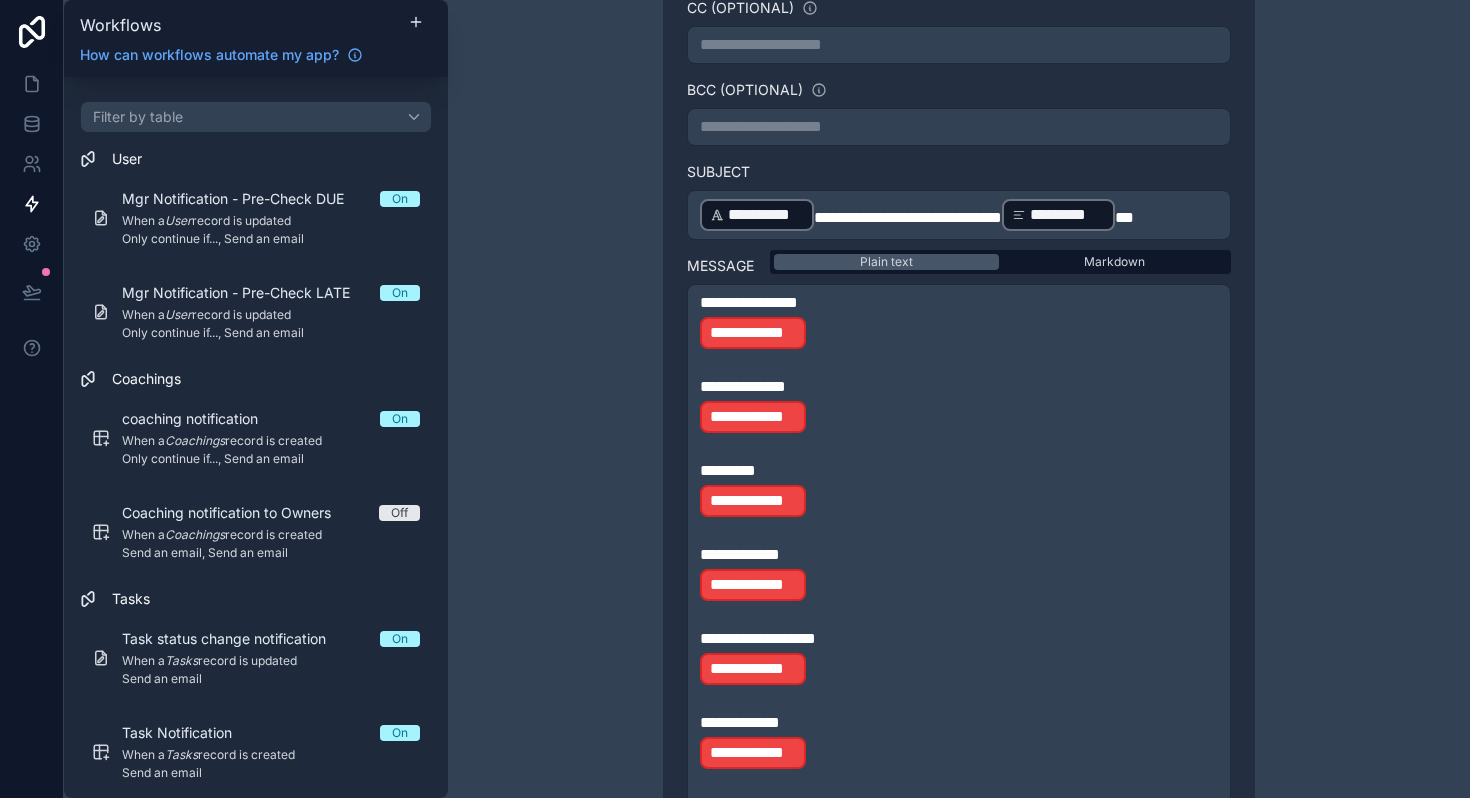 click on "**********" at bounding box center [959, 333] 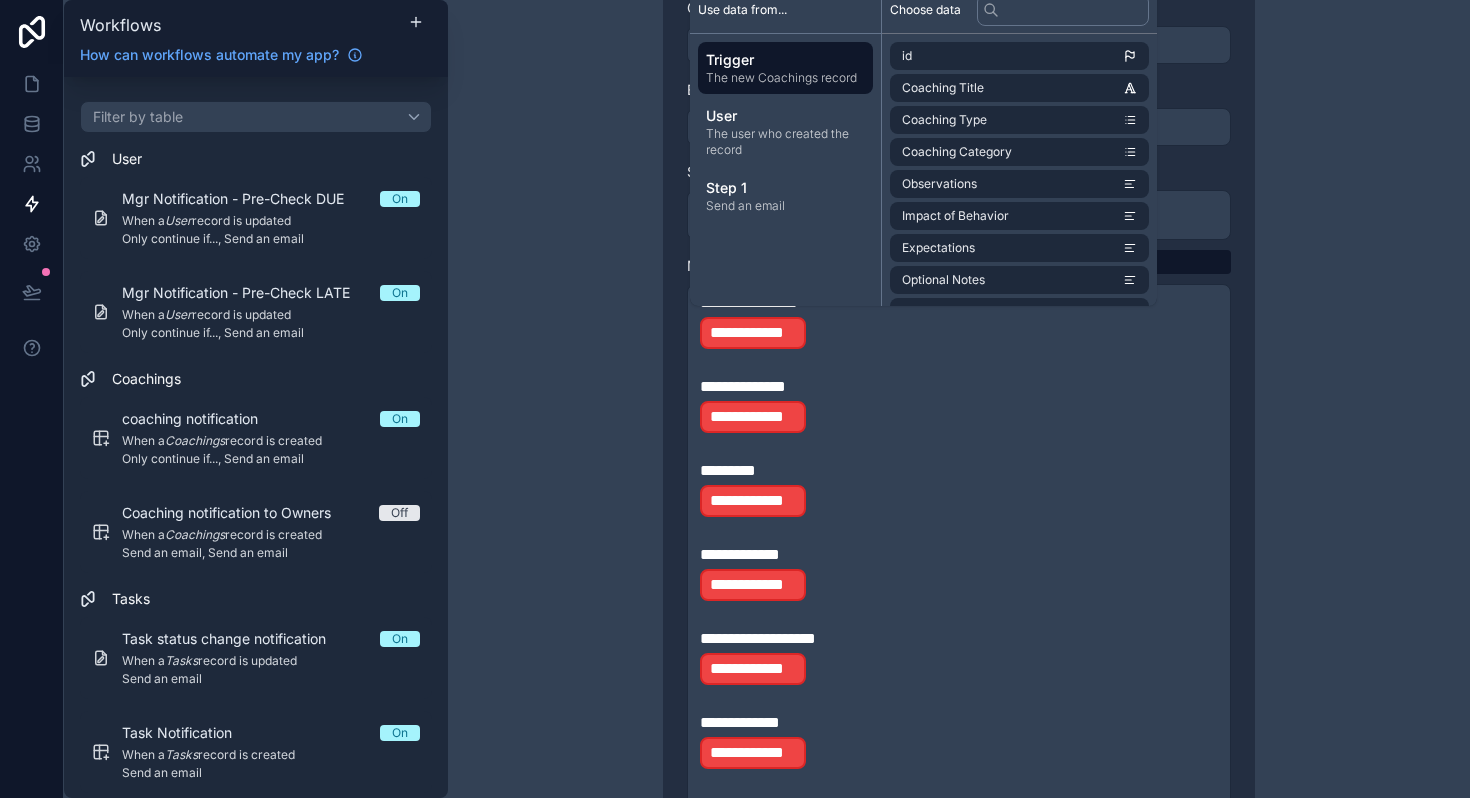 click on "**********" at bounding box center [959, 333] 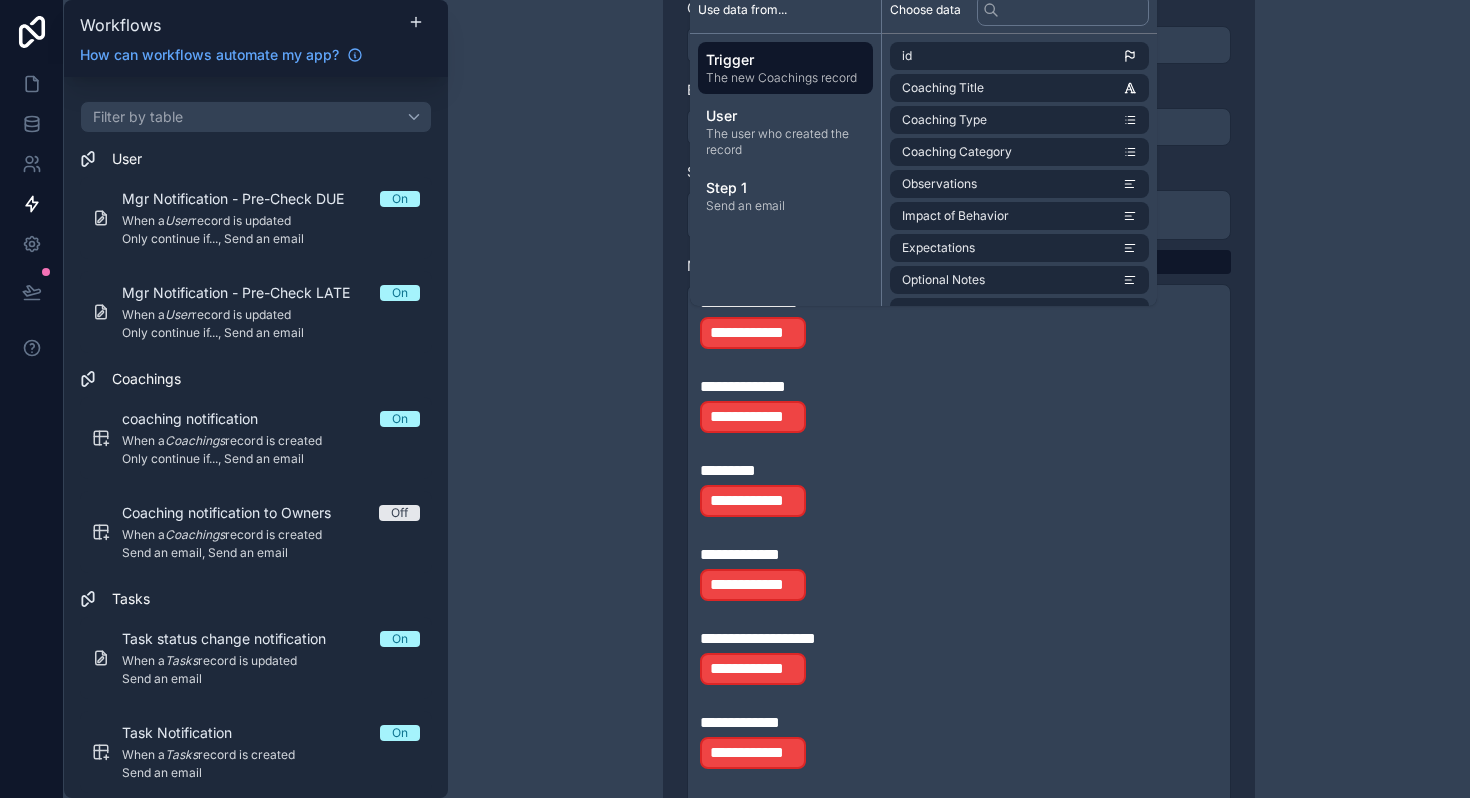 click on "**********" at bounding box center (959, 333) 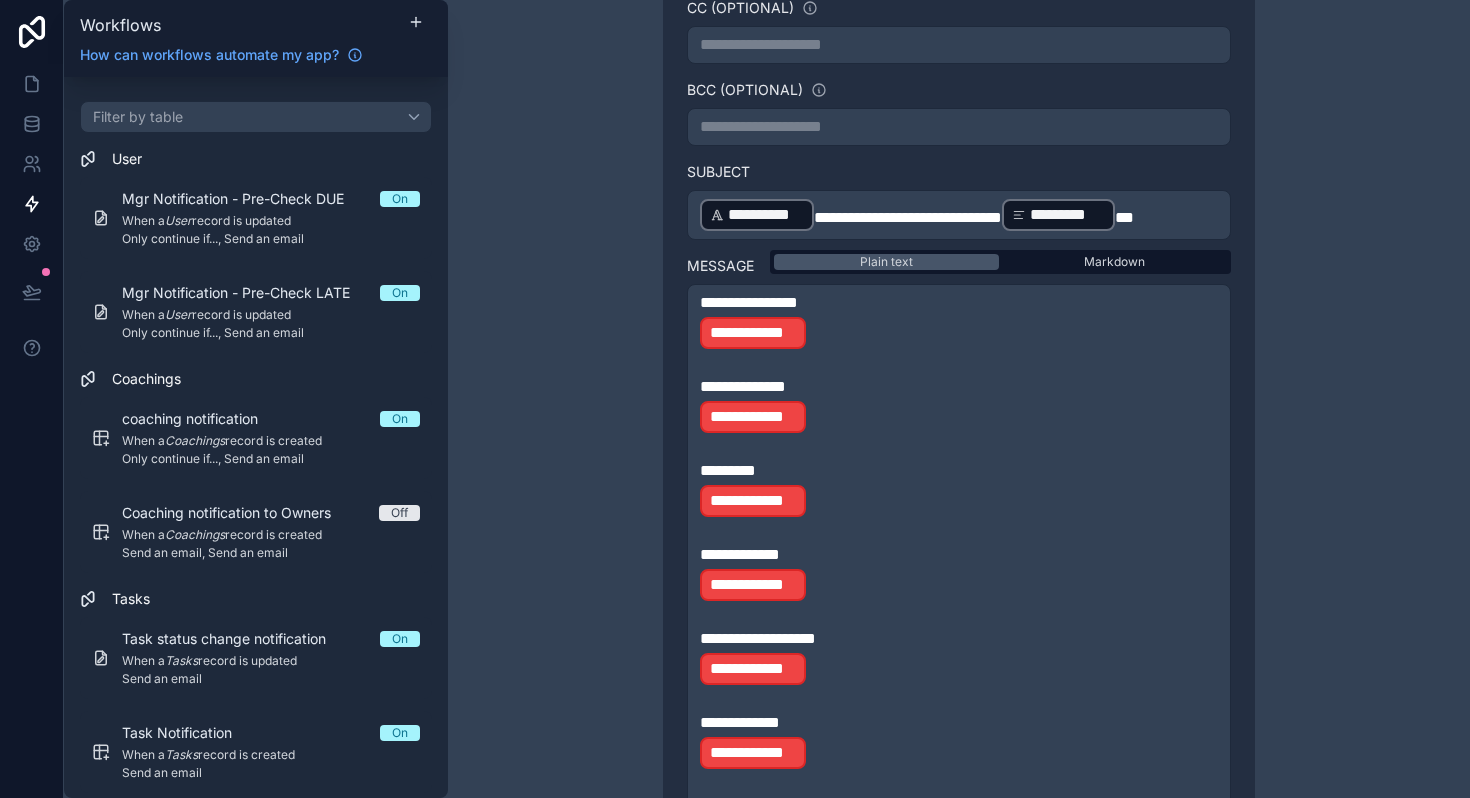 click on "**********" at bounding box center (959, 333) 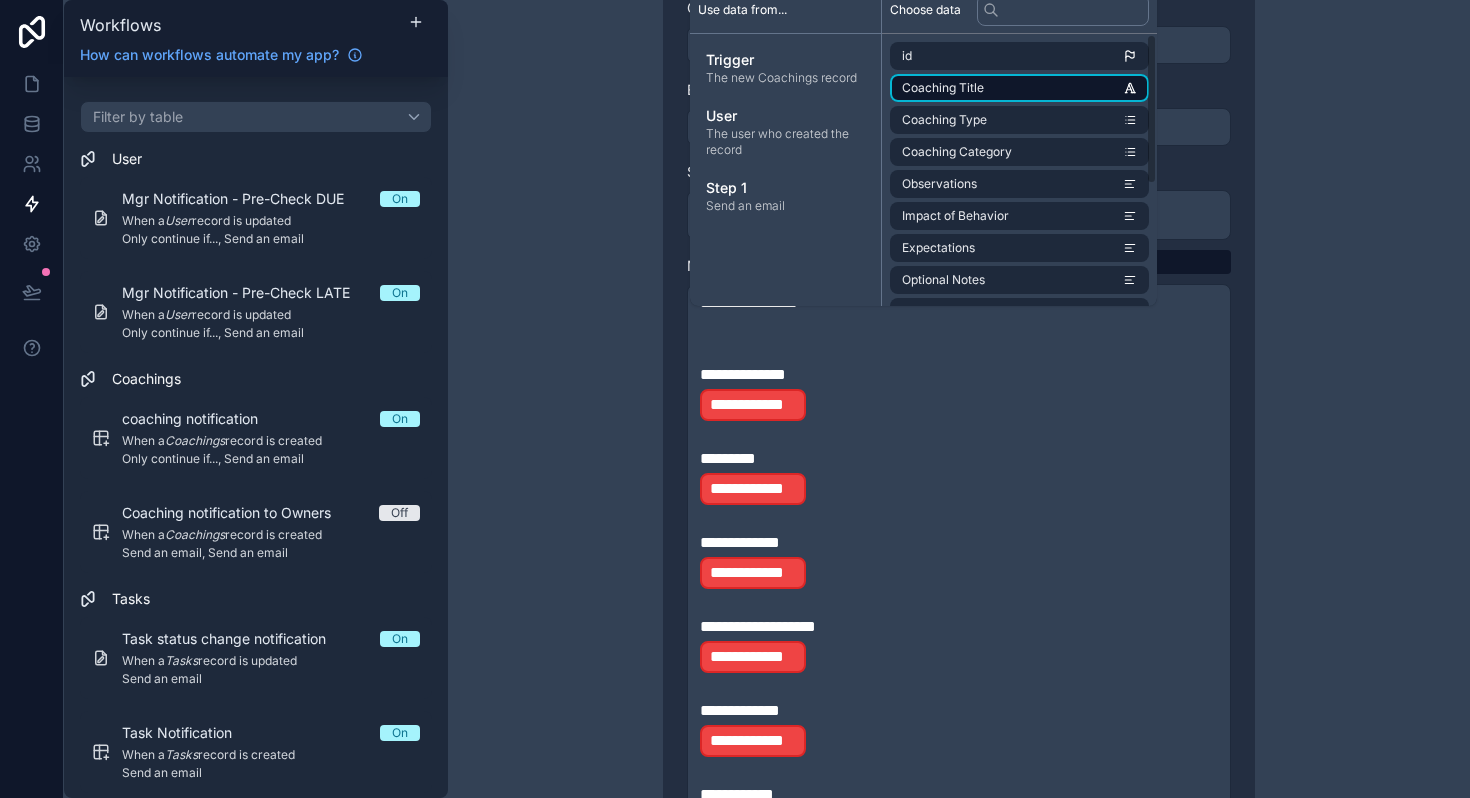 click on "Coaching Title" at bounding box center (943, 88) 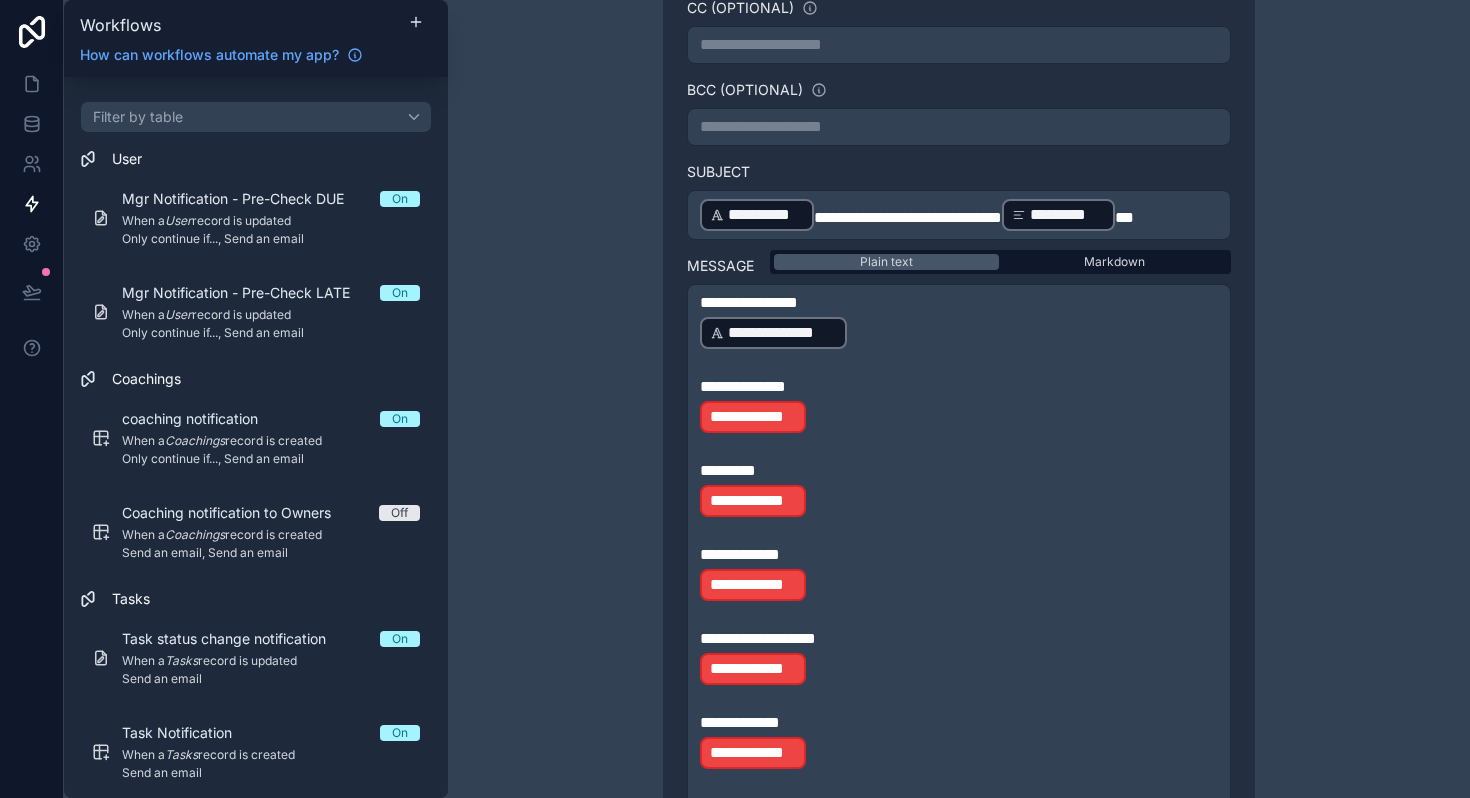 click on "**********" at bounding box center (959, 417) 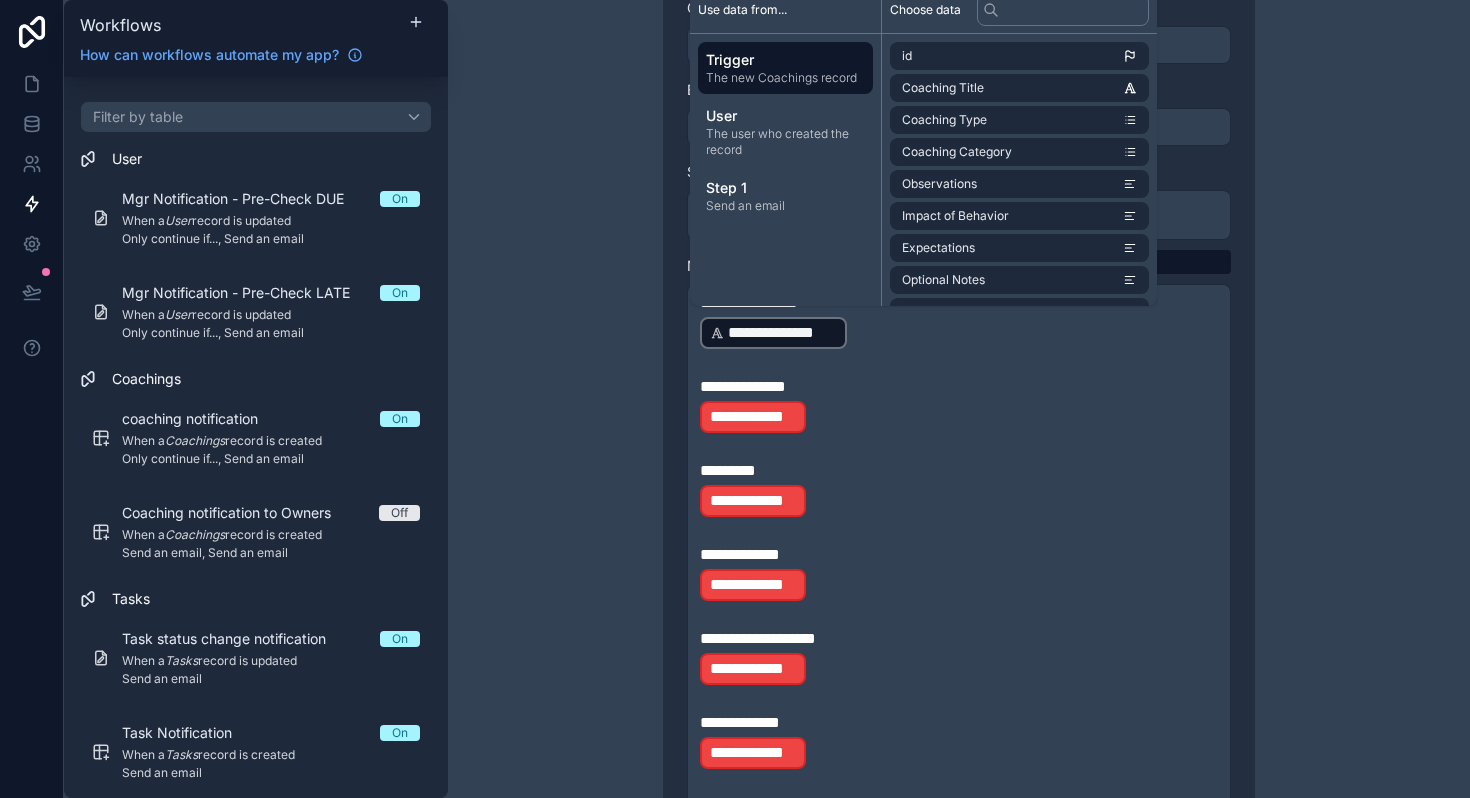 click on "**********" at bounding box center [753, 417] 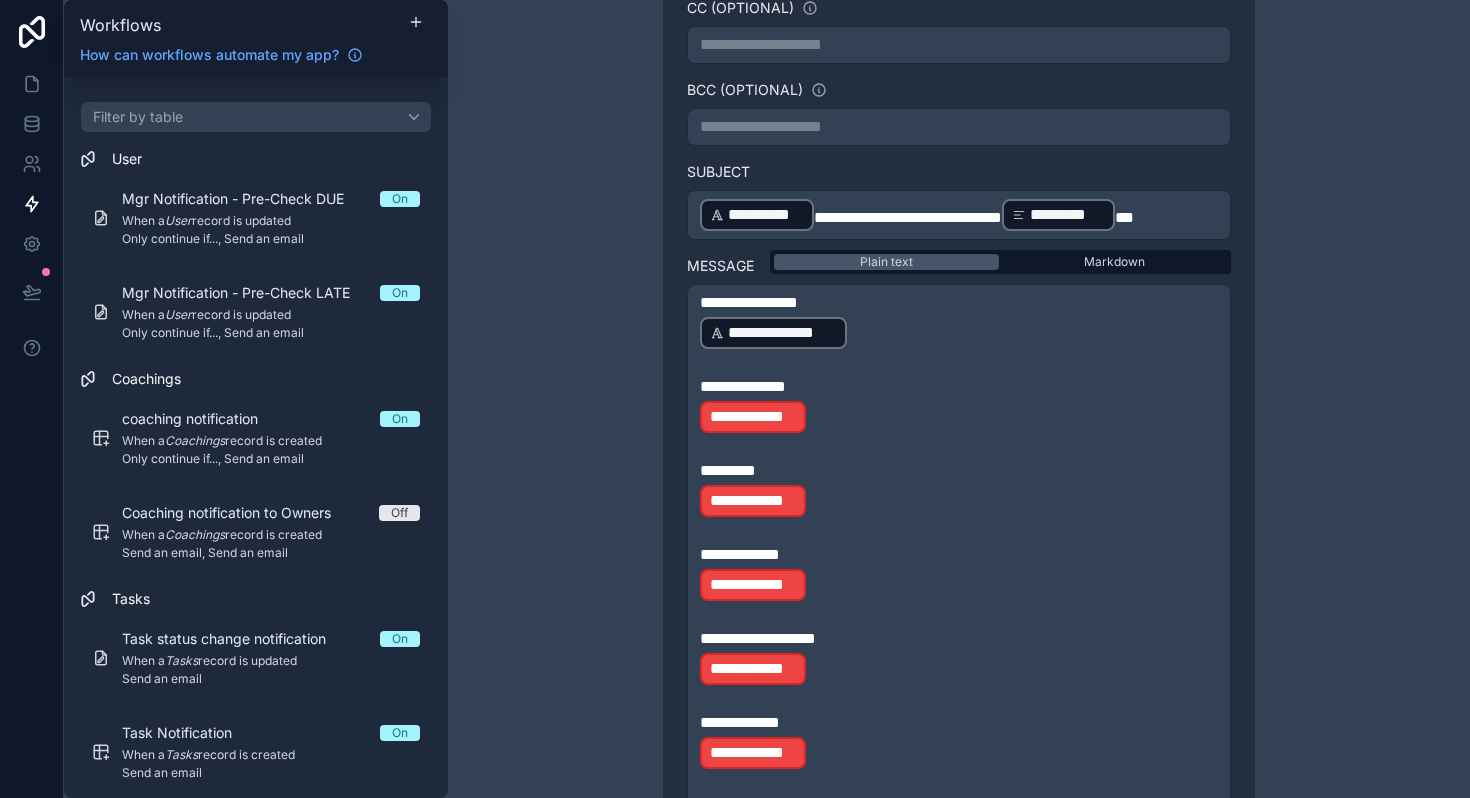 click on "**********" at bounding box center (753, 417) 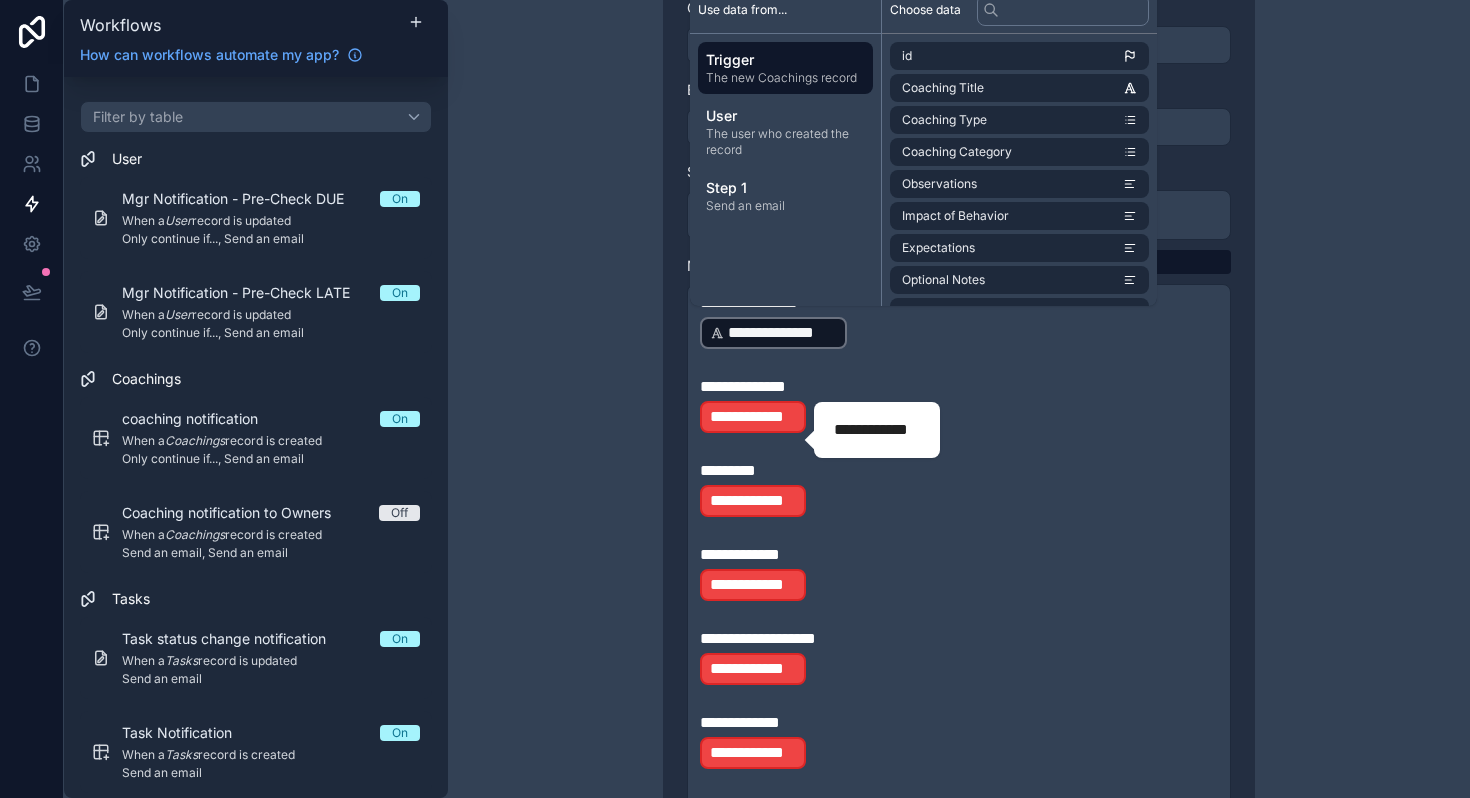 scroll, scrollTop: 798, scrollLeft: 0, axis: vertical 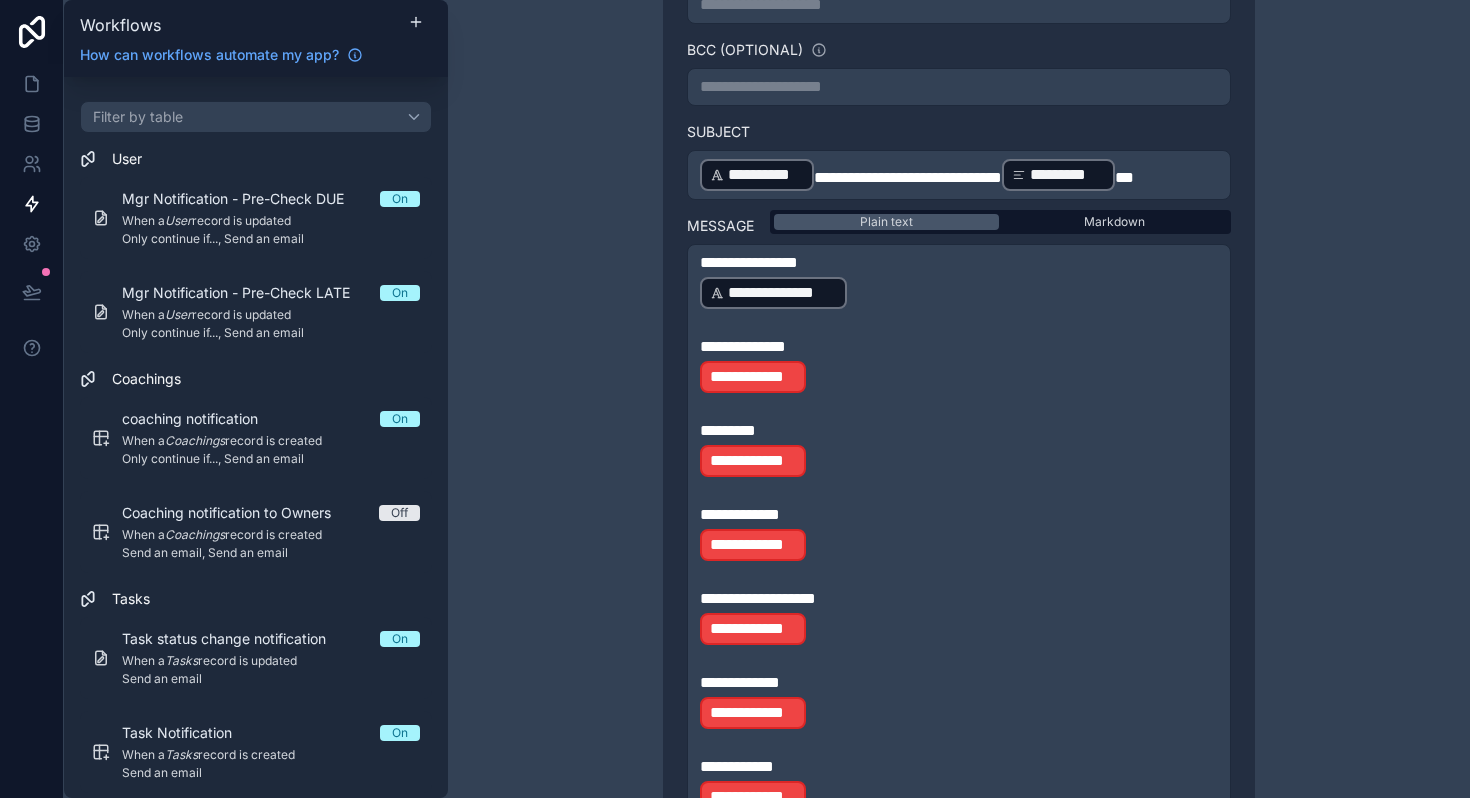 click on "*********" at bounding box center (959, 431) 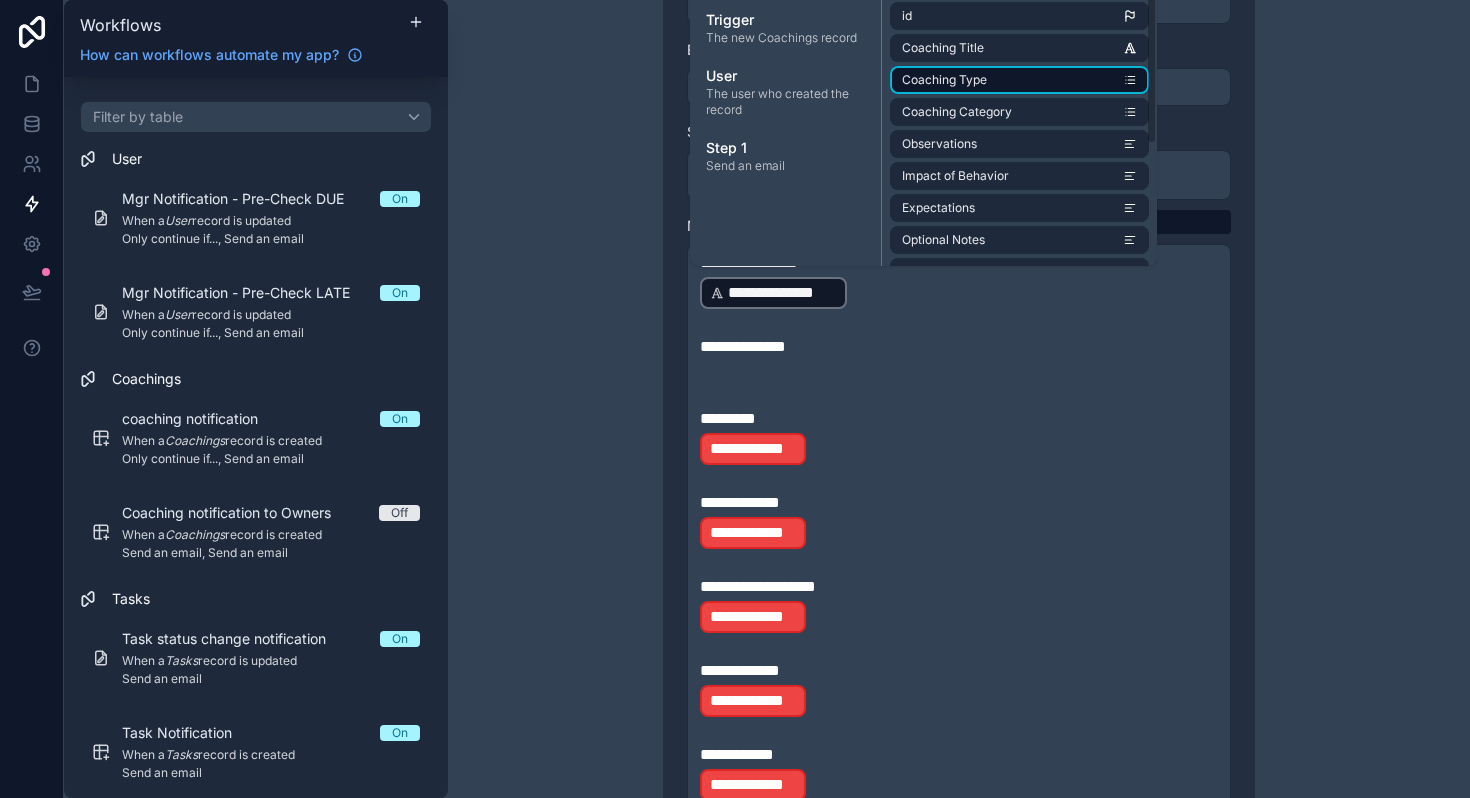 click on "Coaching Type" at bounding box center [1019, 80] 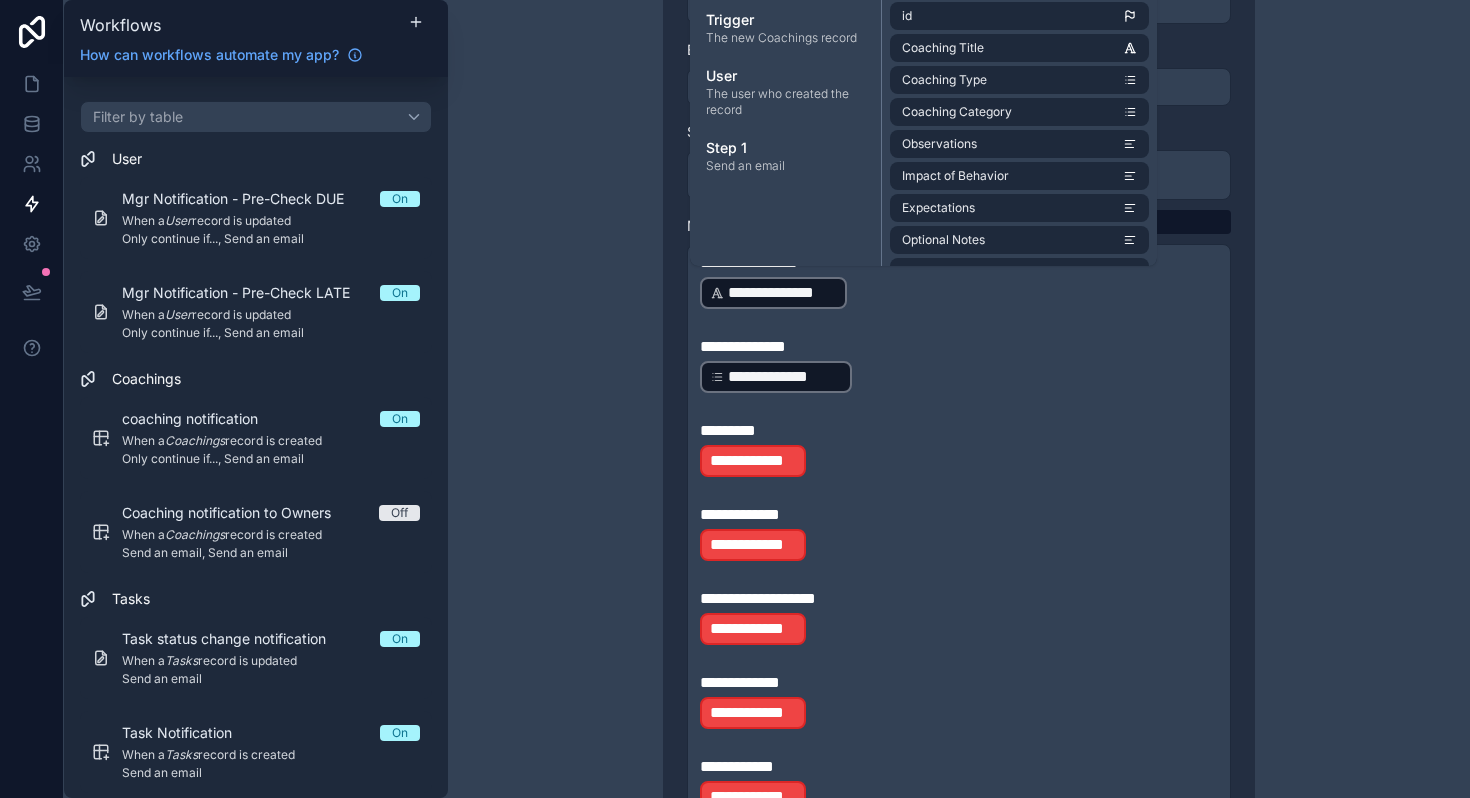 click on "﻿" at bounding box center (959, 491) 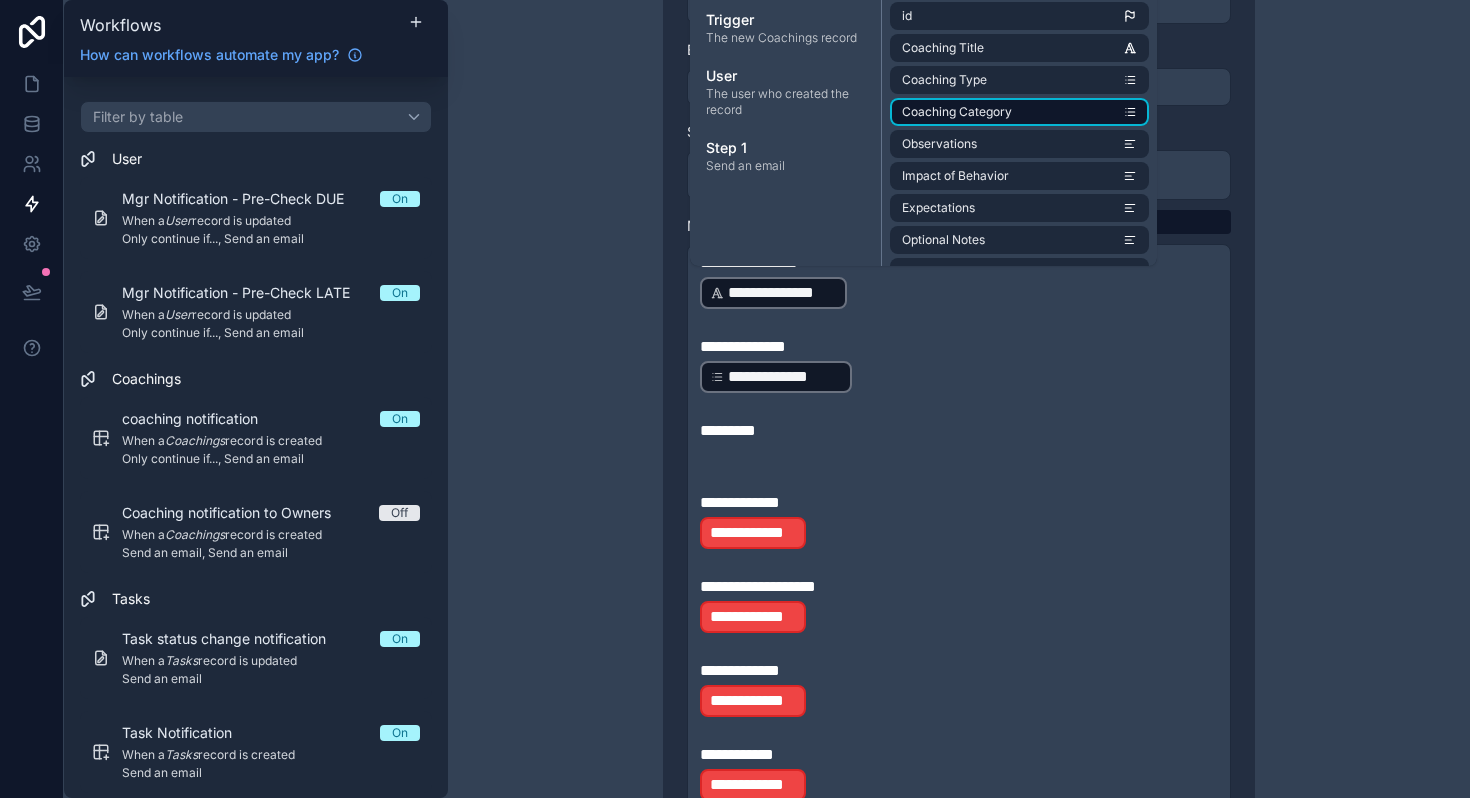 click on "Coaching Category" at bounding box center [957, 112] 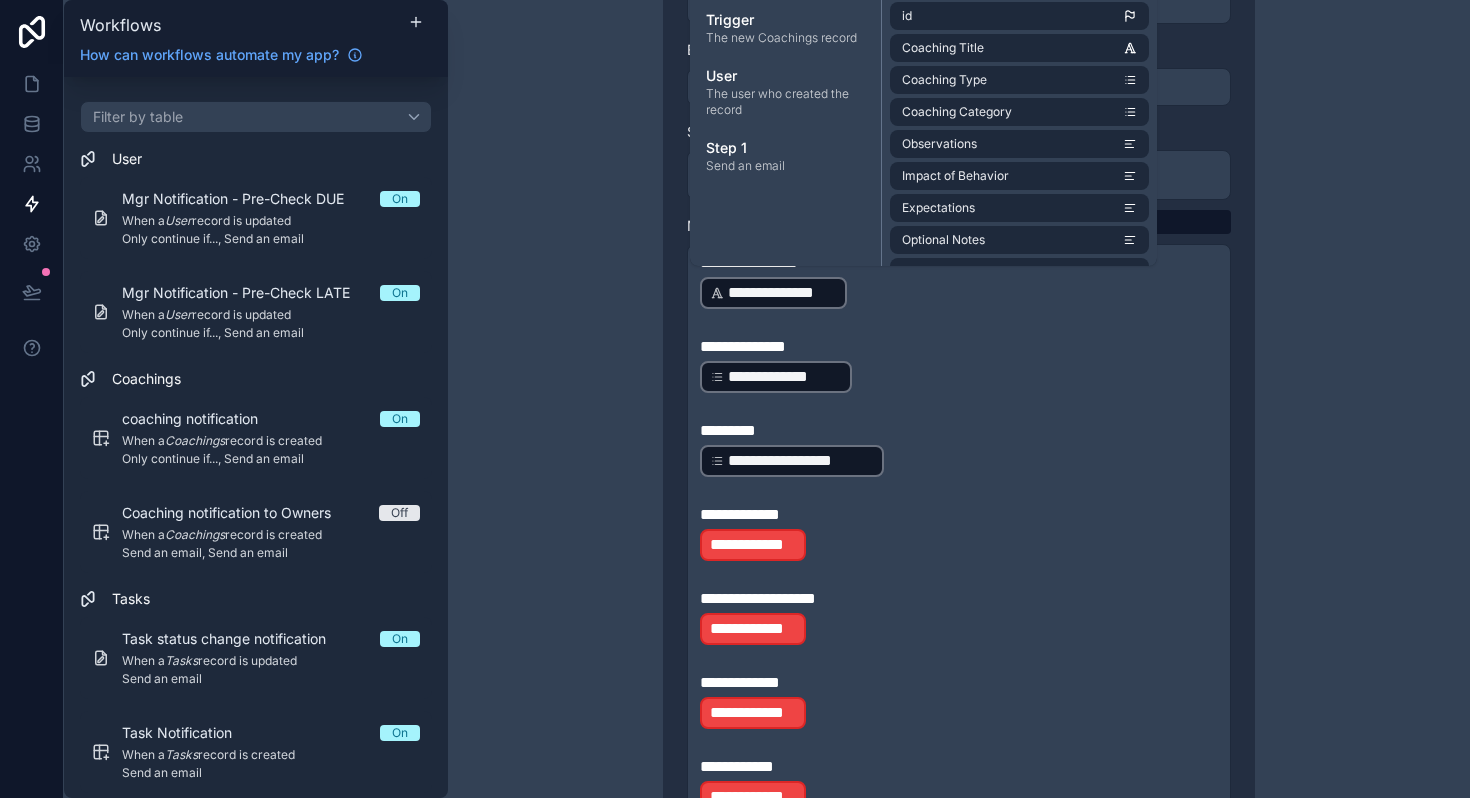 click on "﻿" at bounding box center [959, 575] 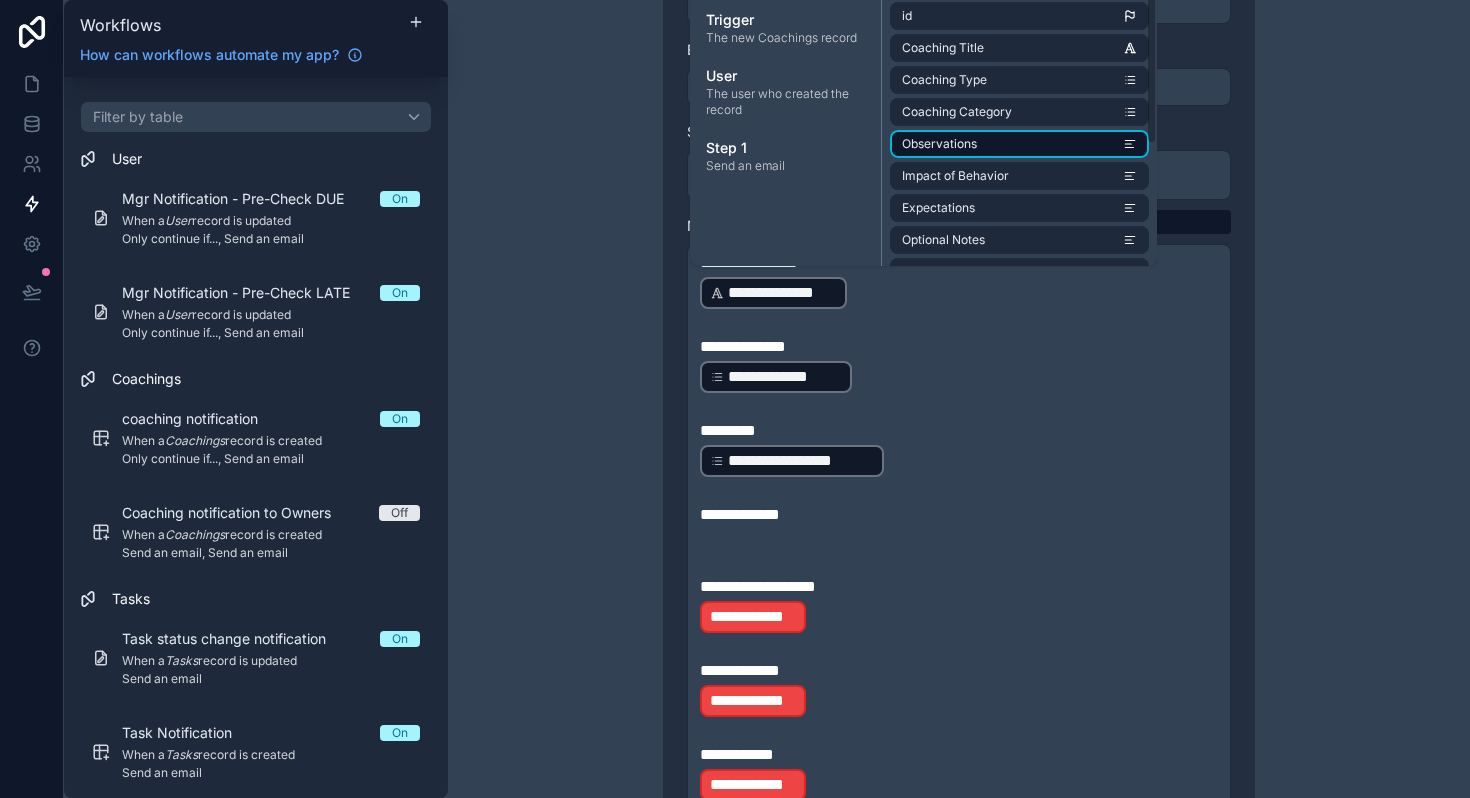 click on "Observations" at bounding box center (939, 144) 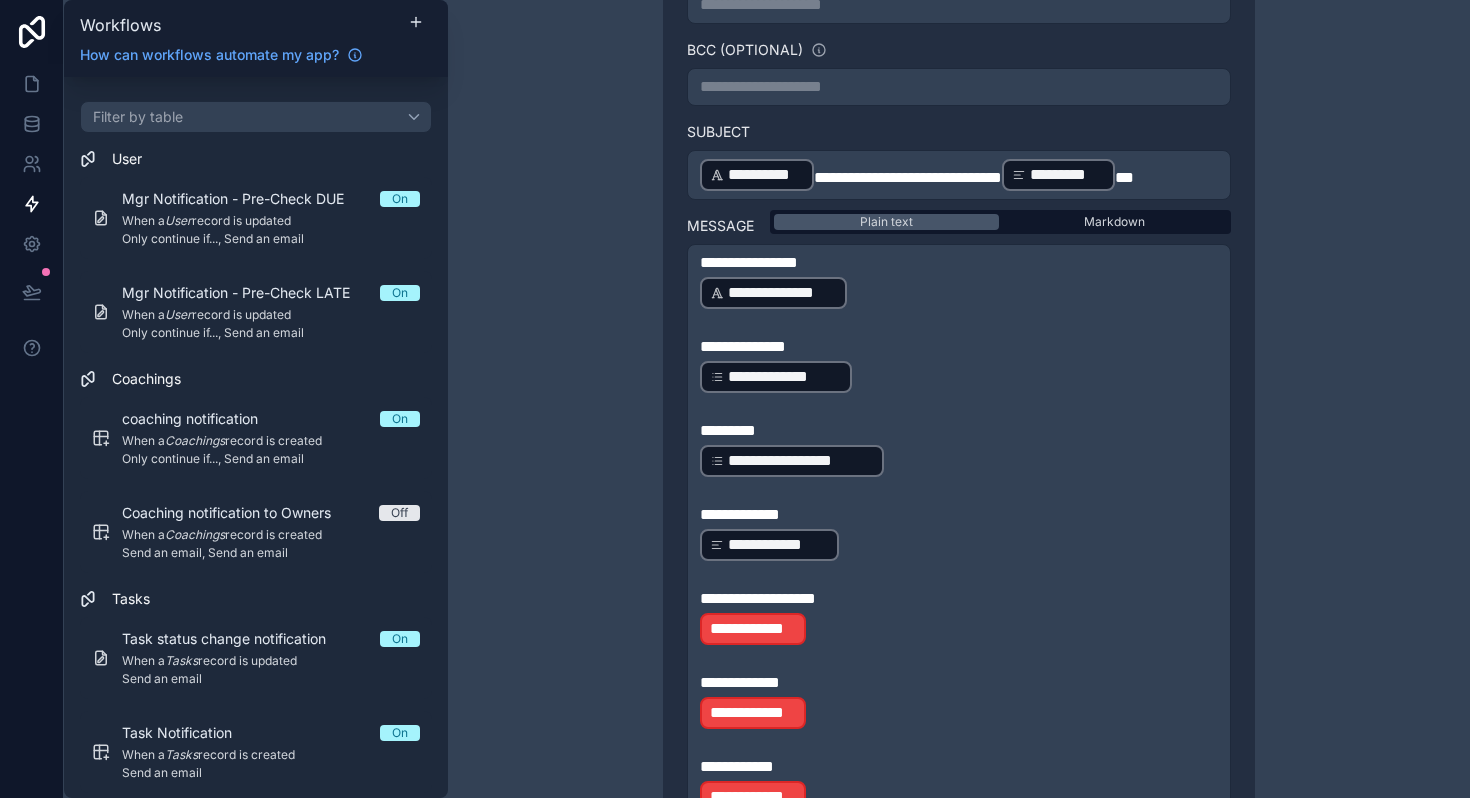 click on "**********" at bounding box center (959, 629) 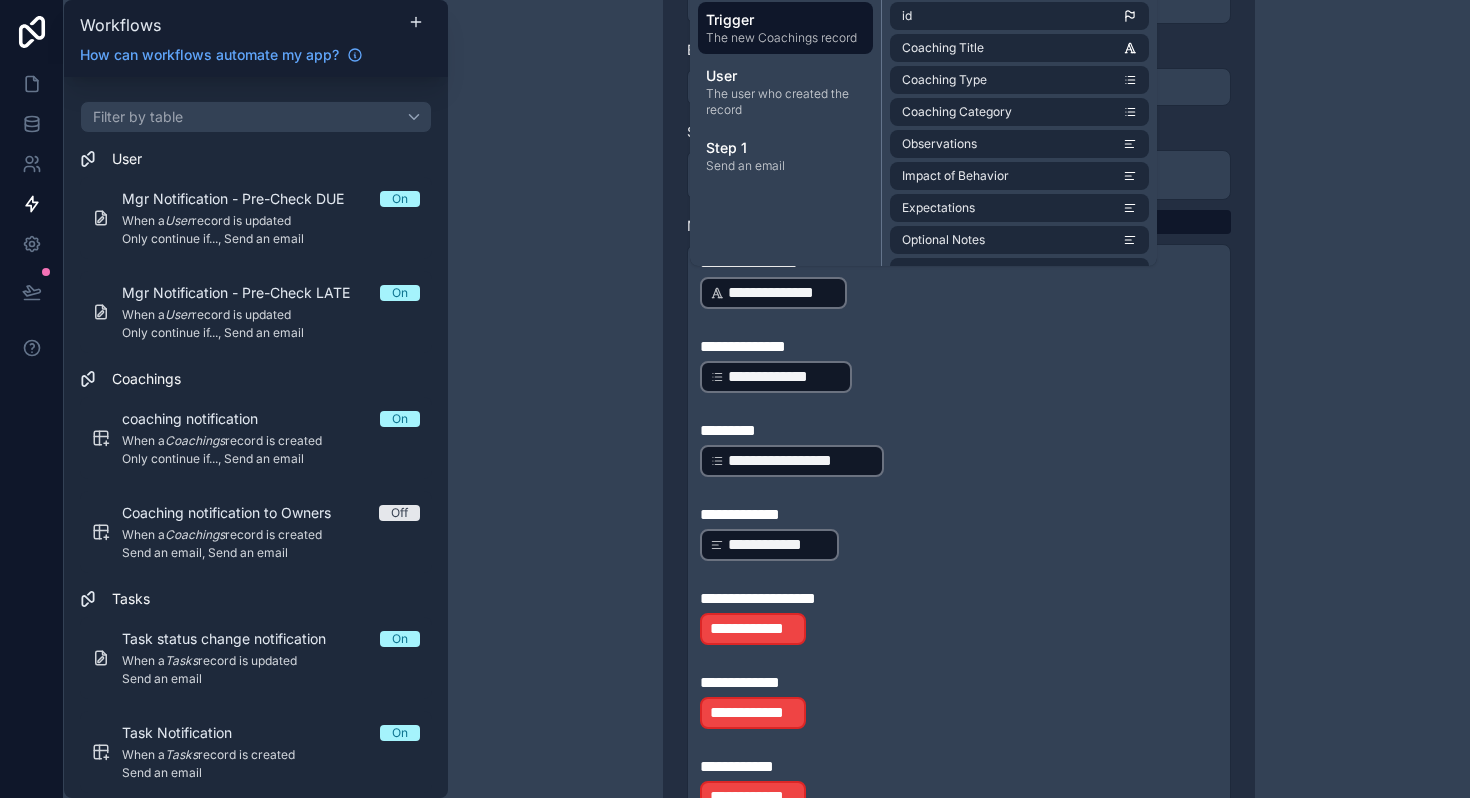 click on "﻿" at bounding box center [959, 659] 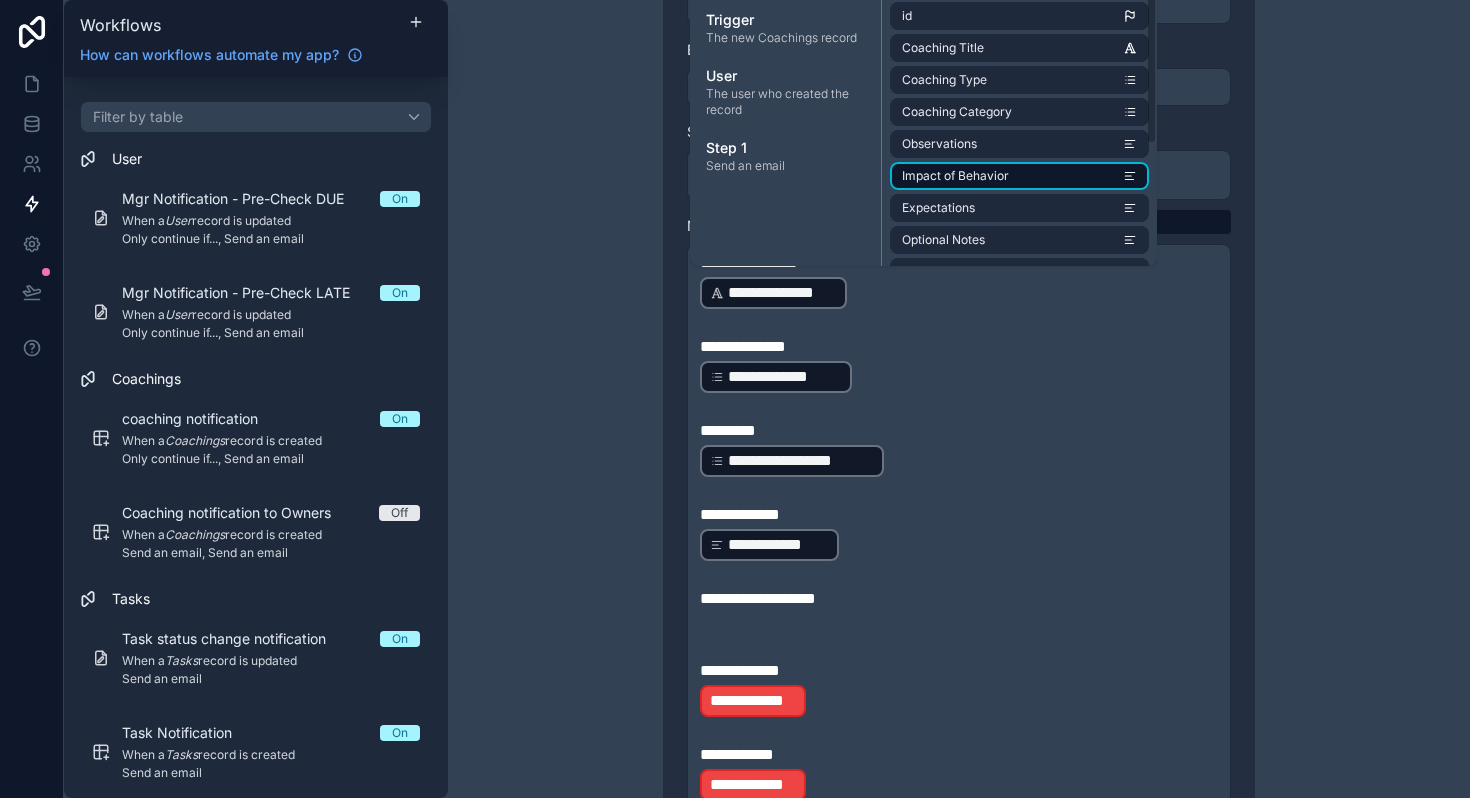 click on "Impact of Behavior" at bounding box center [955, 176] 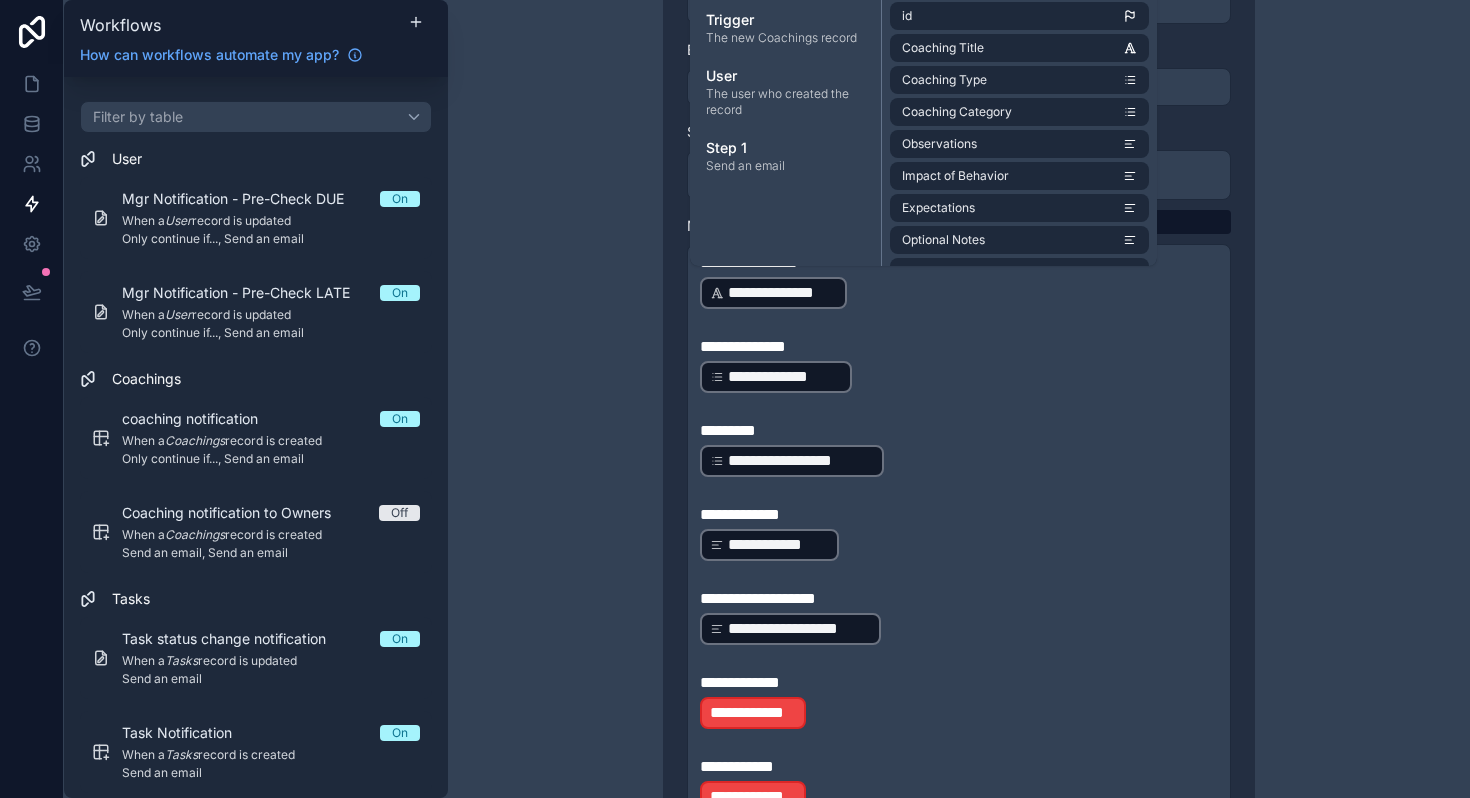 click on "**********" at bounding box center [959, 713] 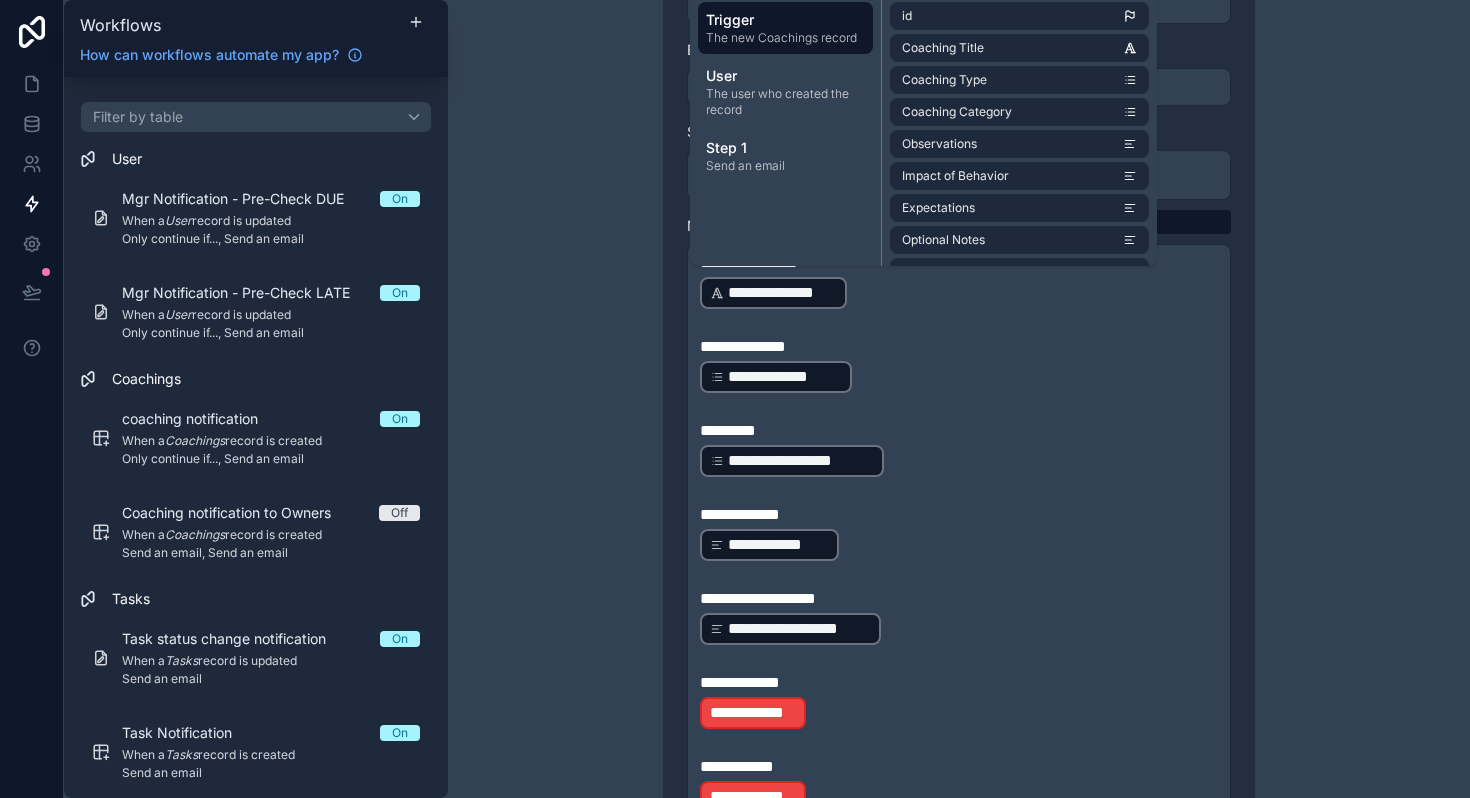 click on "**********" at bounding box center [959, 713] 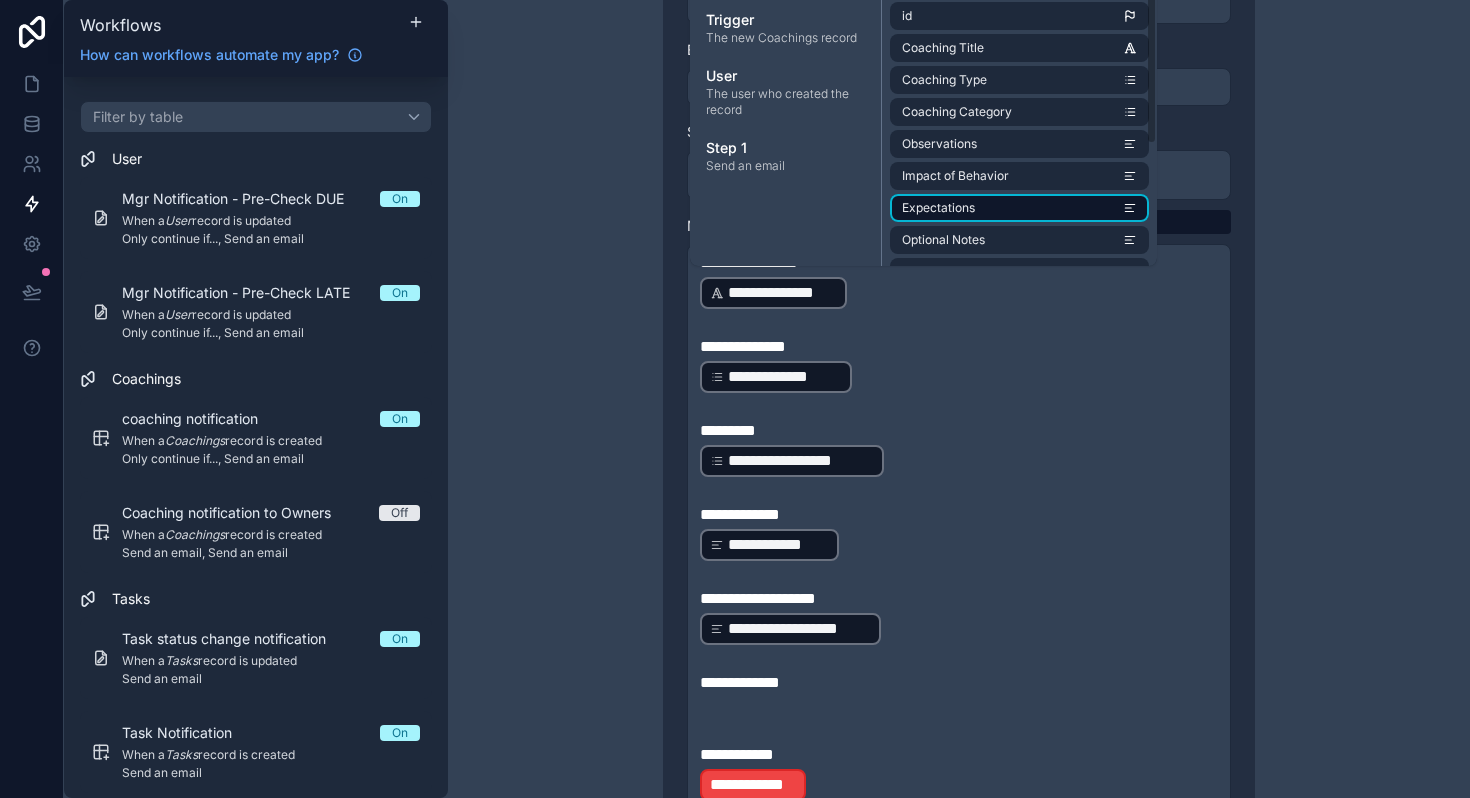 click on "Expectations" at bounding box center (938, 208) 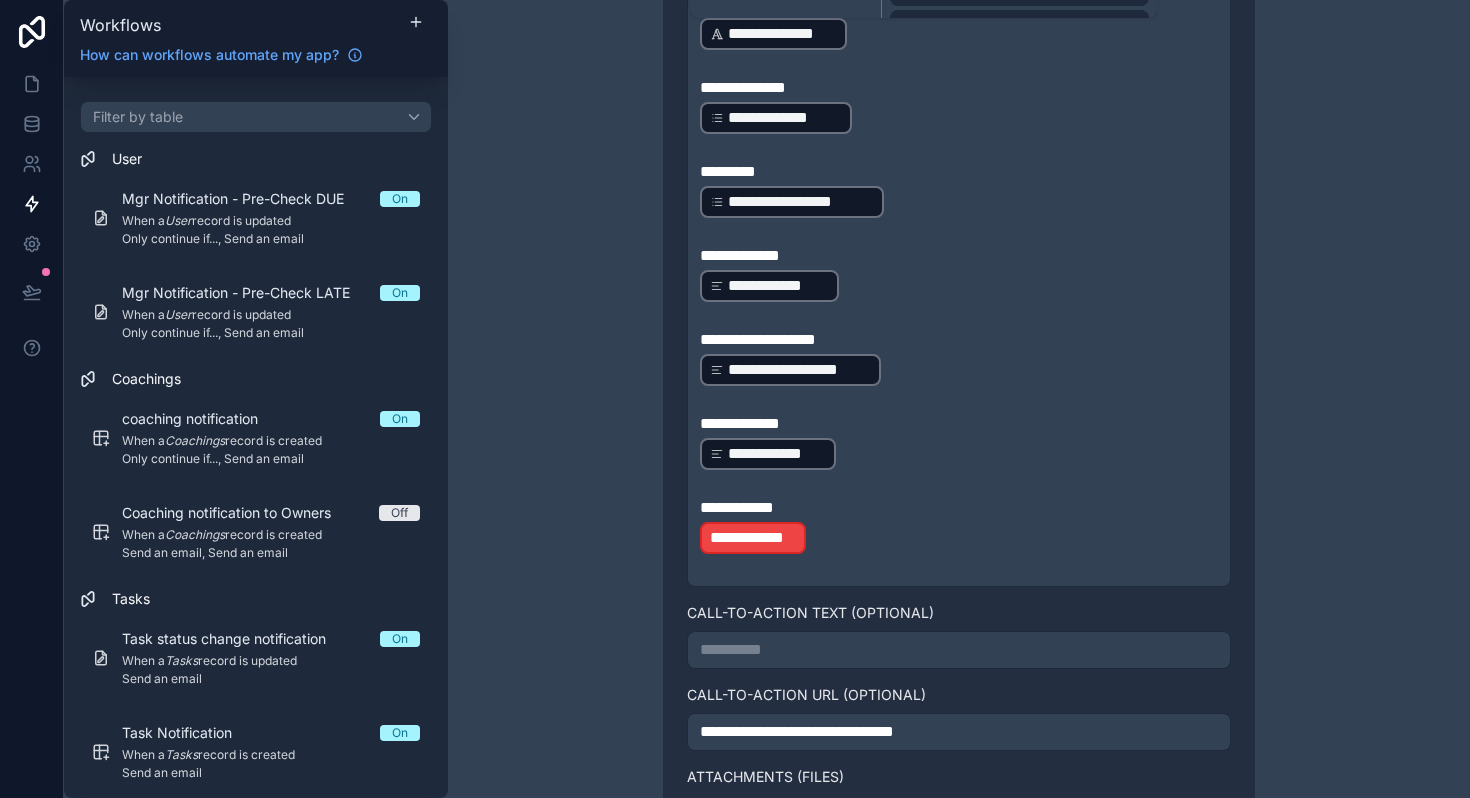 scroll, scrollTop: 1060, scrollLeft: 0, axis: vertical 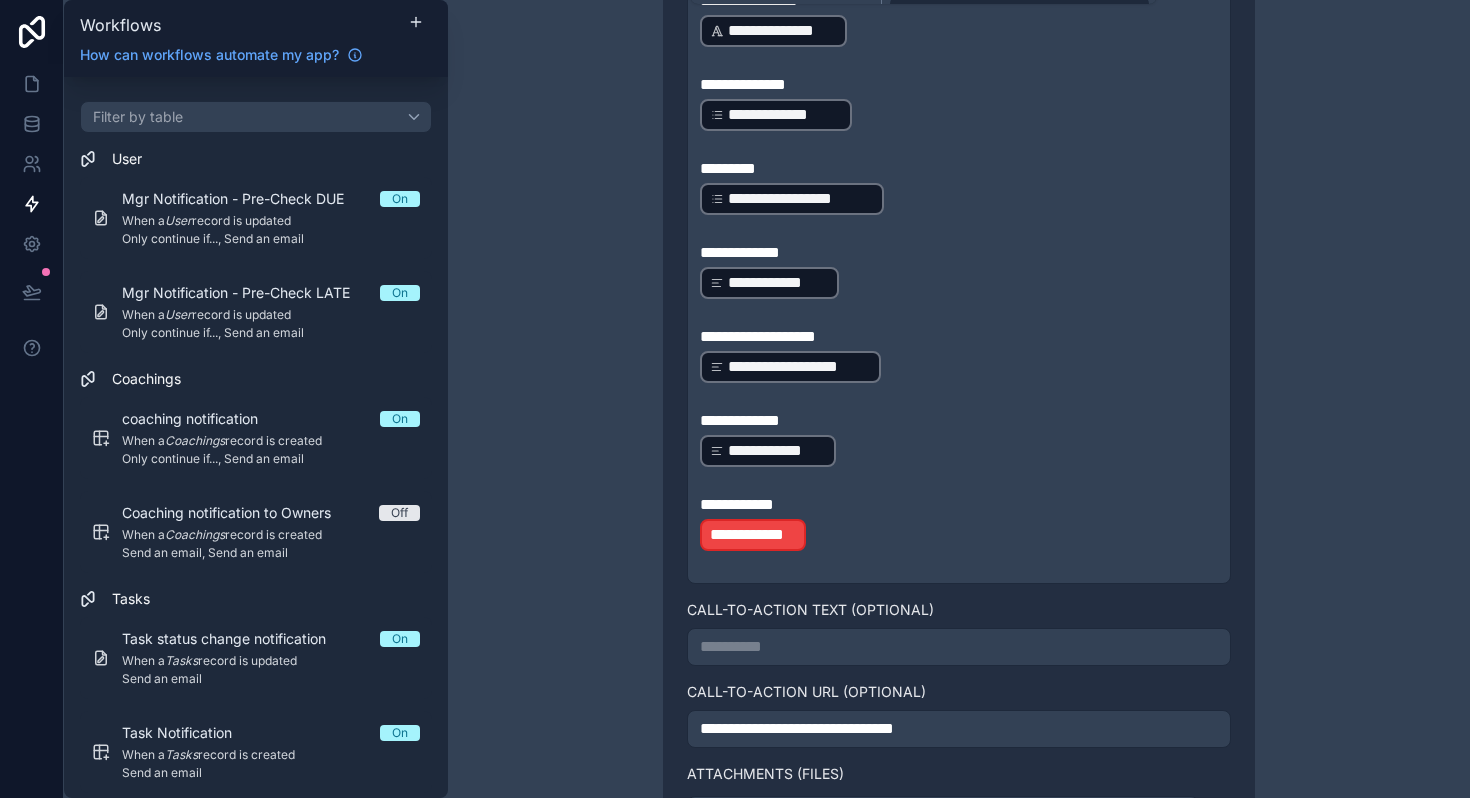 click on "**********" at bounding box center [959, 535] 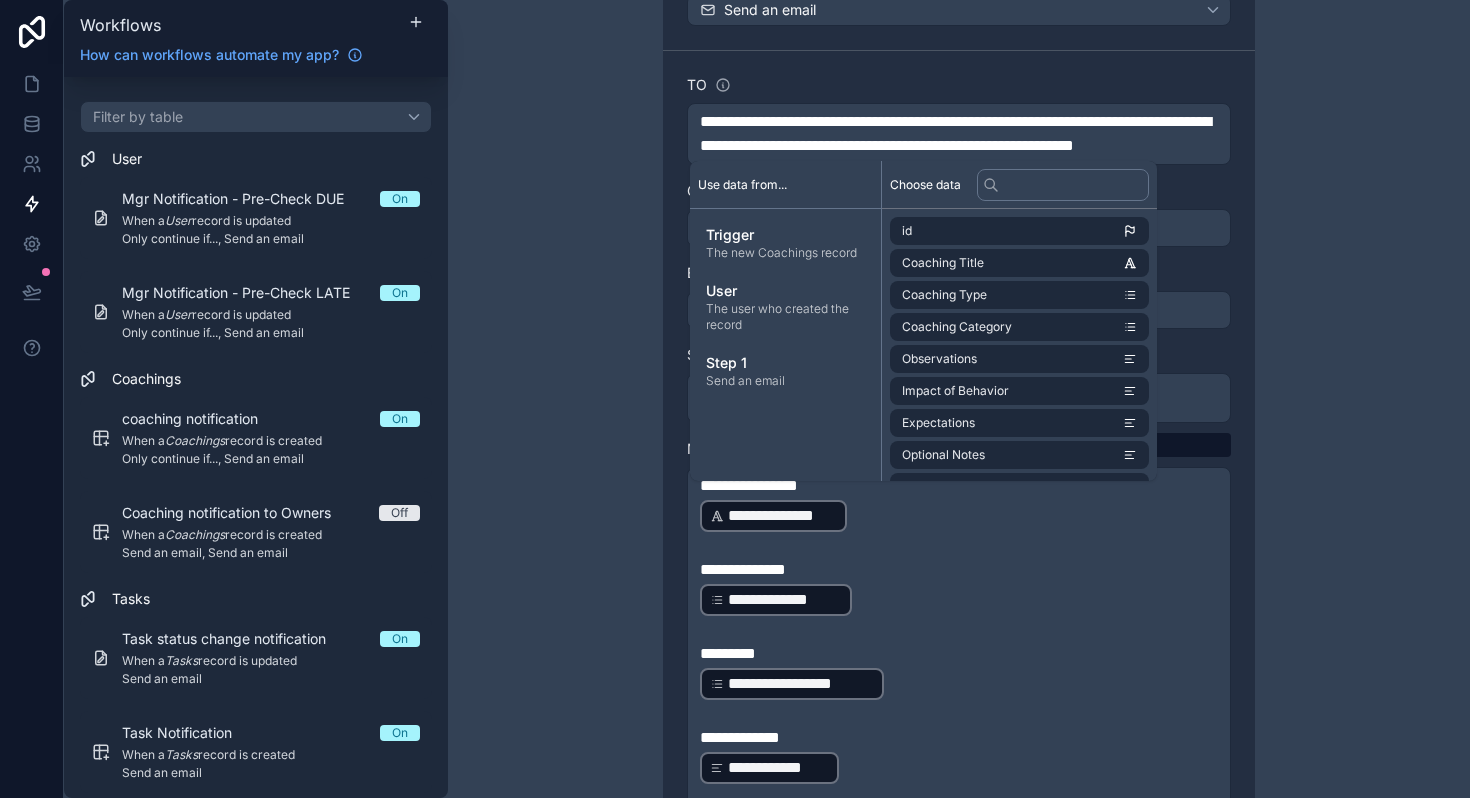 scroll, scrollTop: 565, scrollLeft: 0, axis: vertical 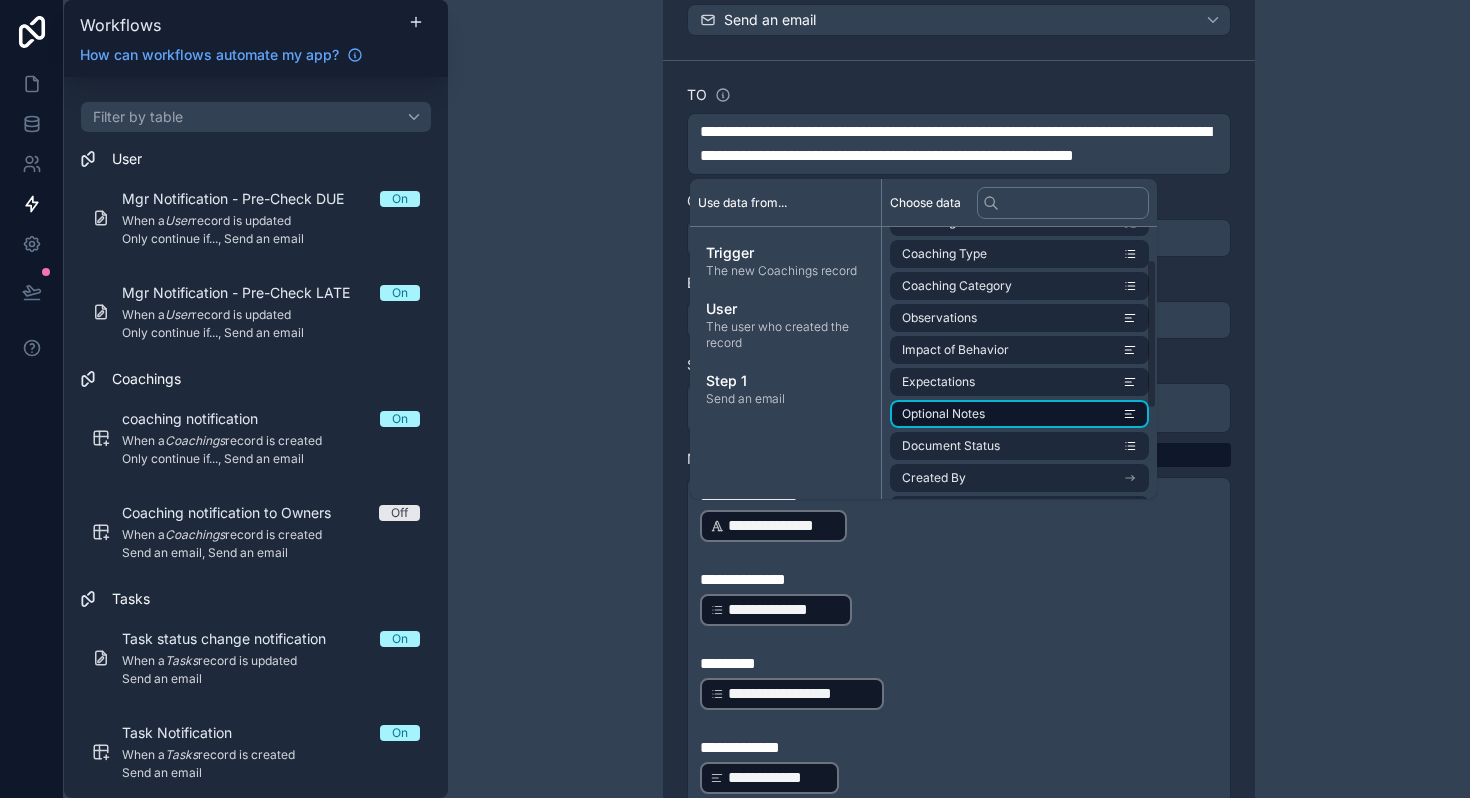 click on "Optional Notes" at bounding box center [943, 414] 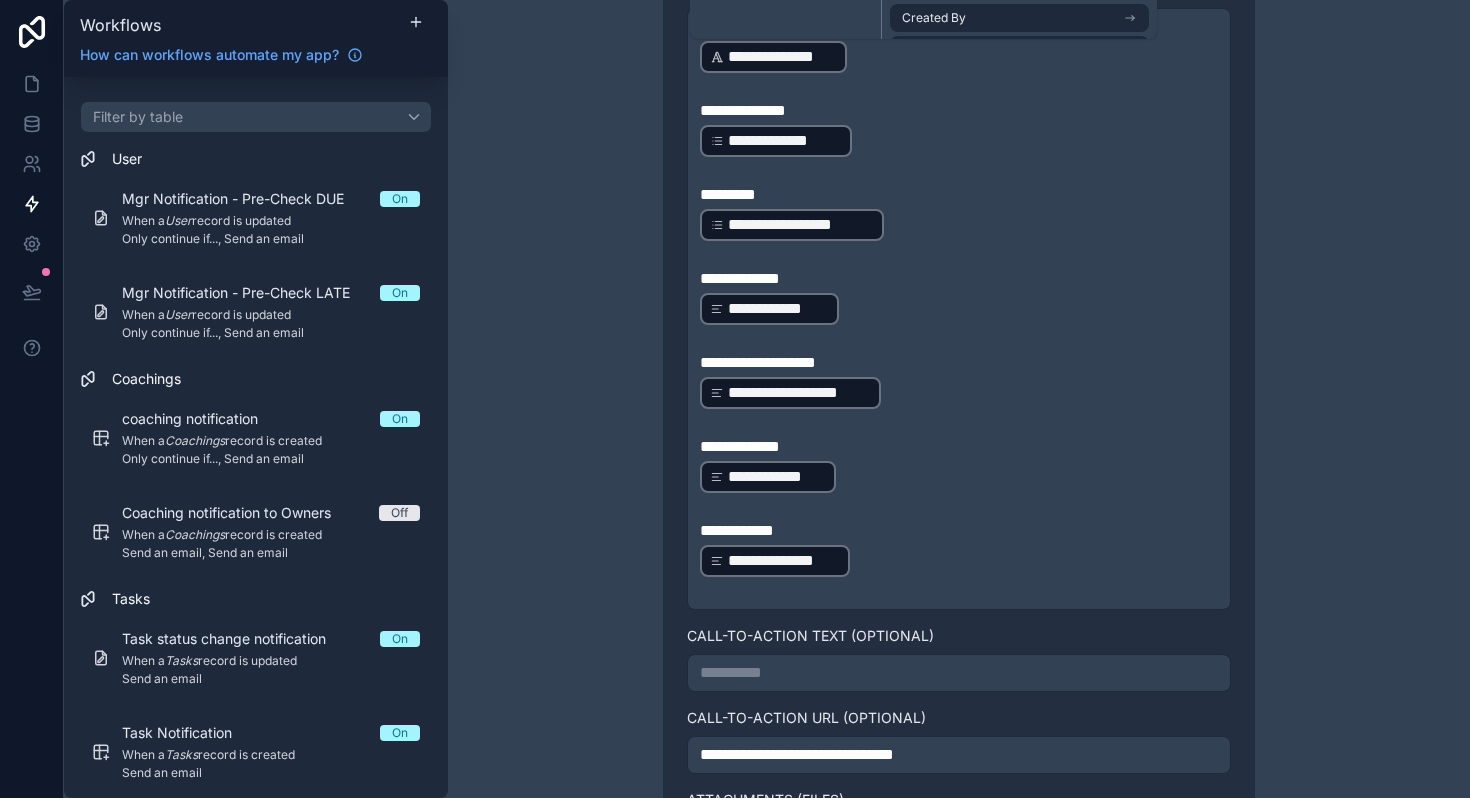 scroll, scrollTop: 1040, scrollLeft: 0, axis: vertical 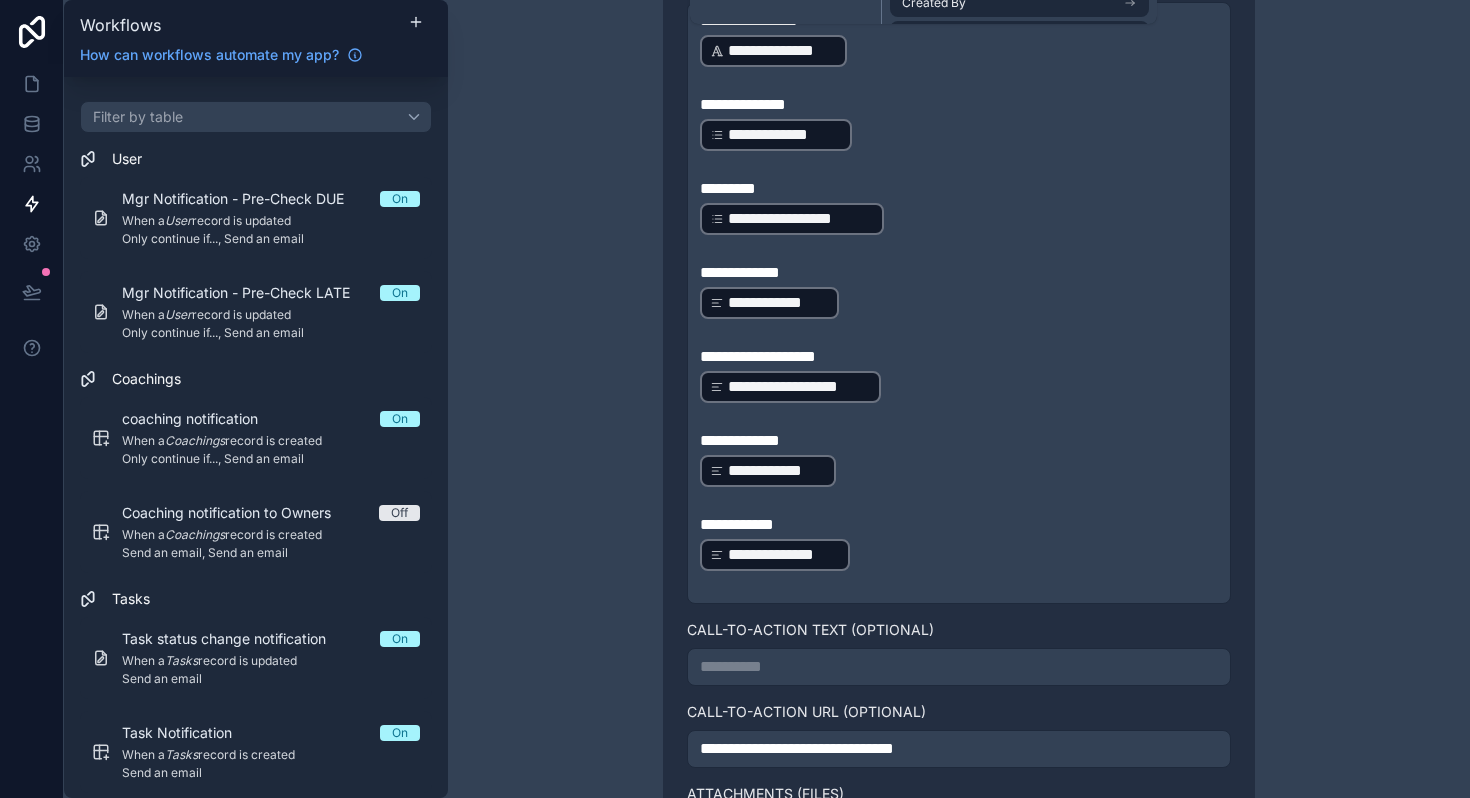 click on "**********" at bounding box center (959, 399) 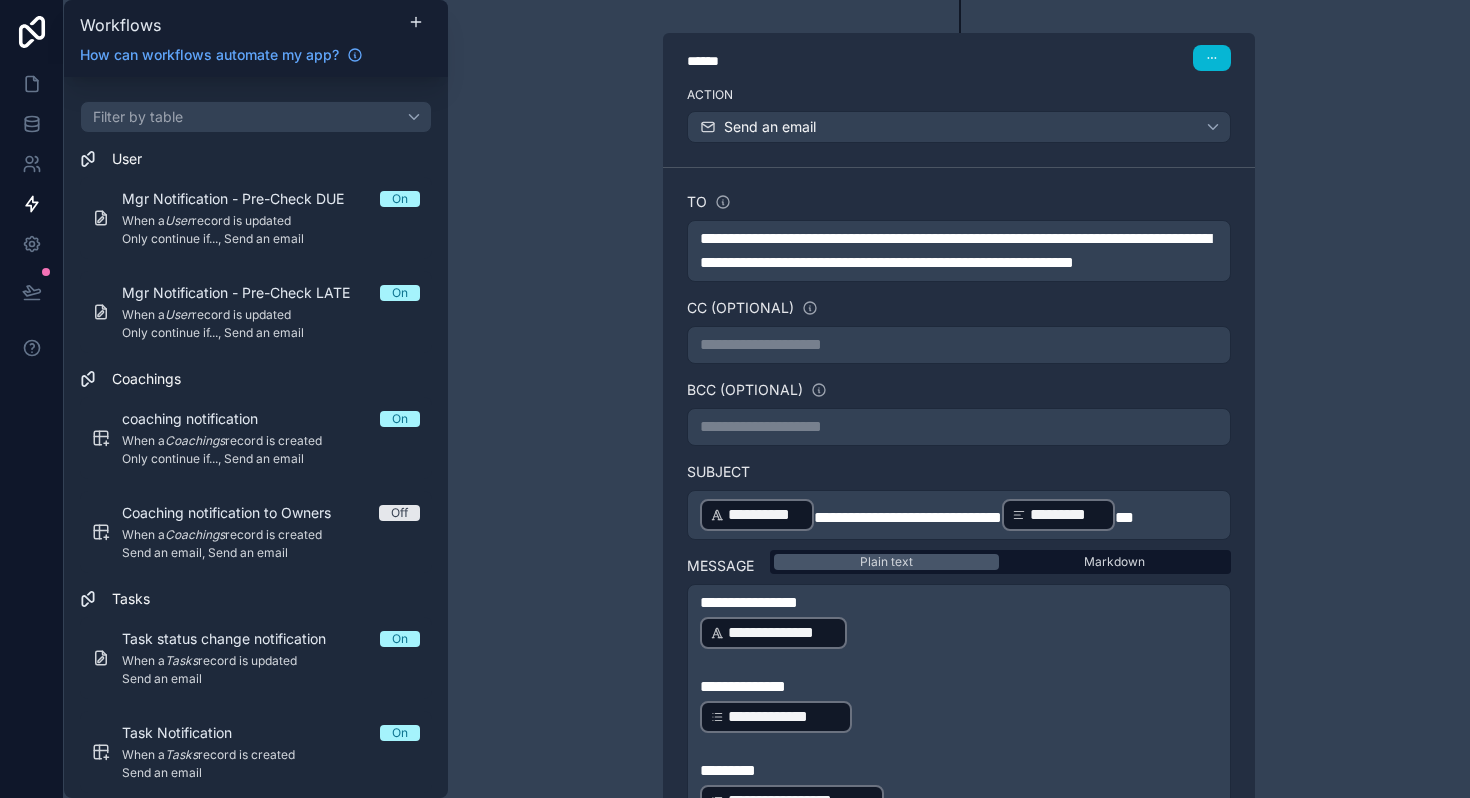 scroll, scrollTop: 459, scrollLeft: 0, axis: vertical 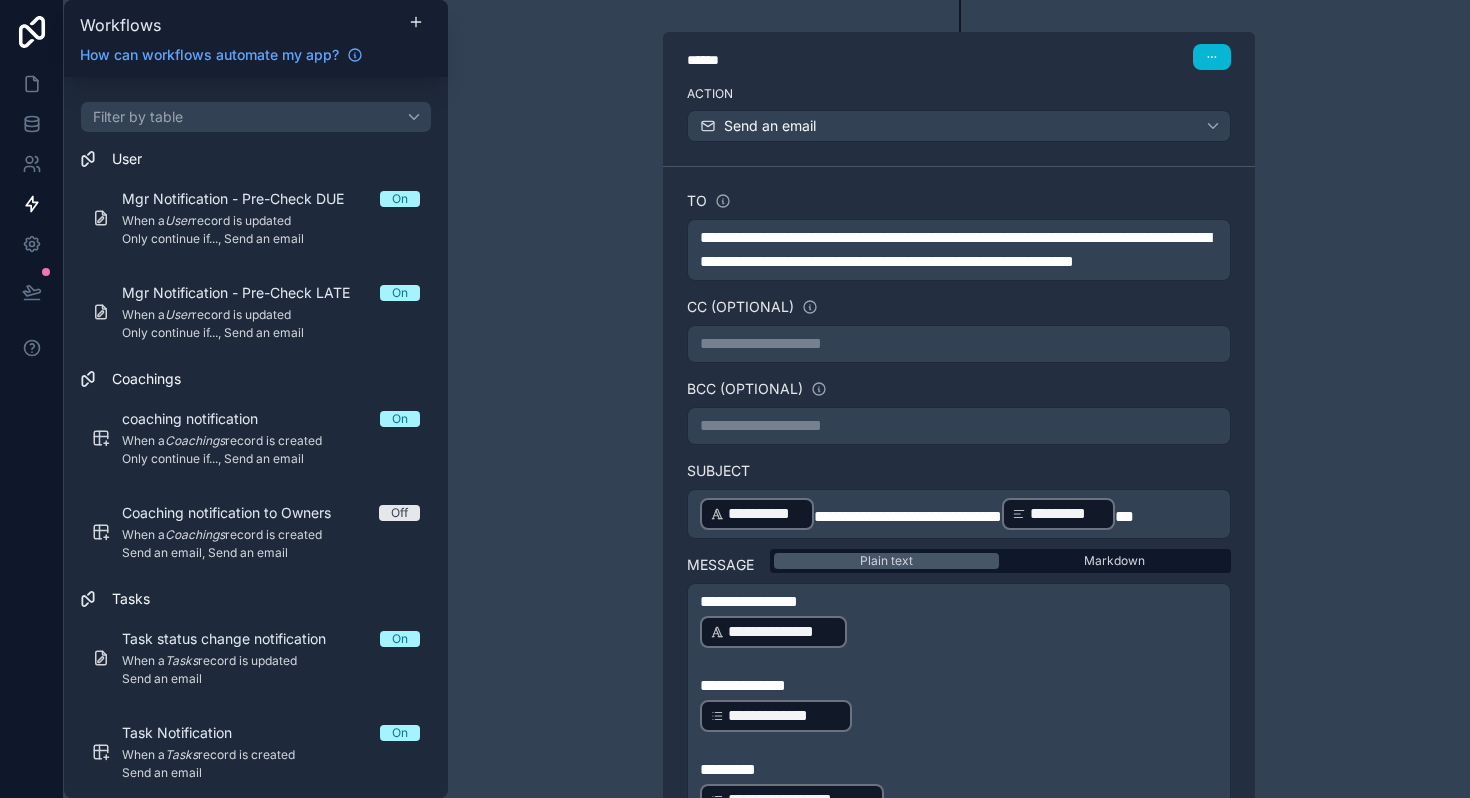 click on "**********" at bounding box center (908, 516) 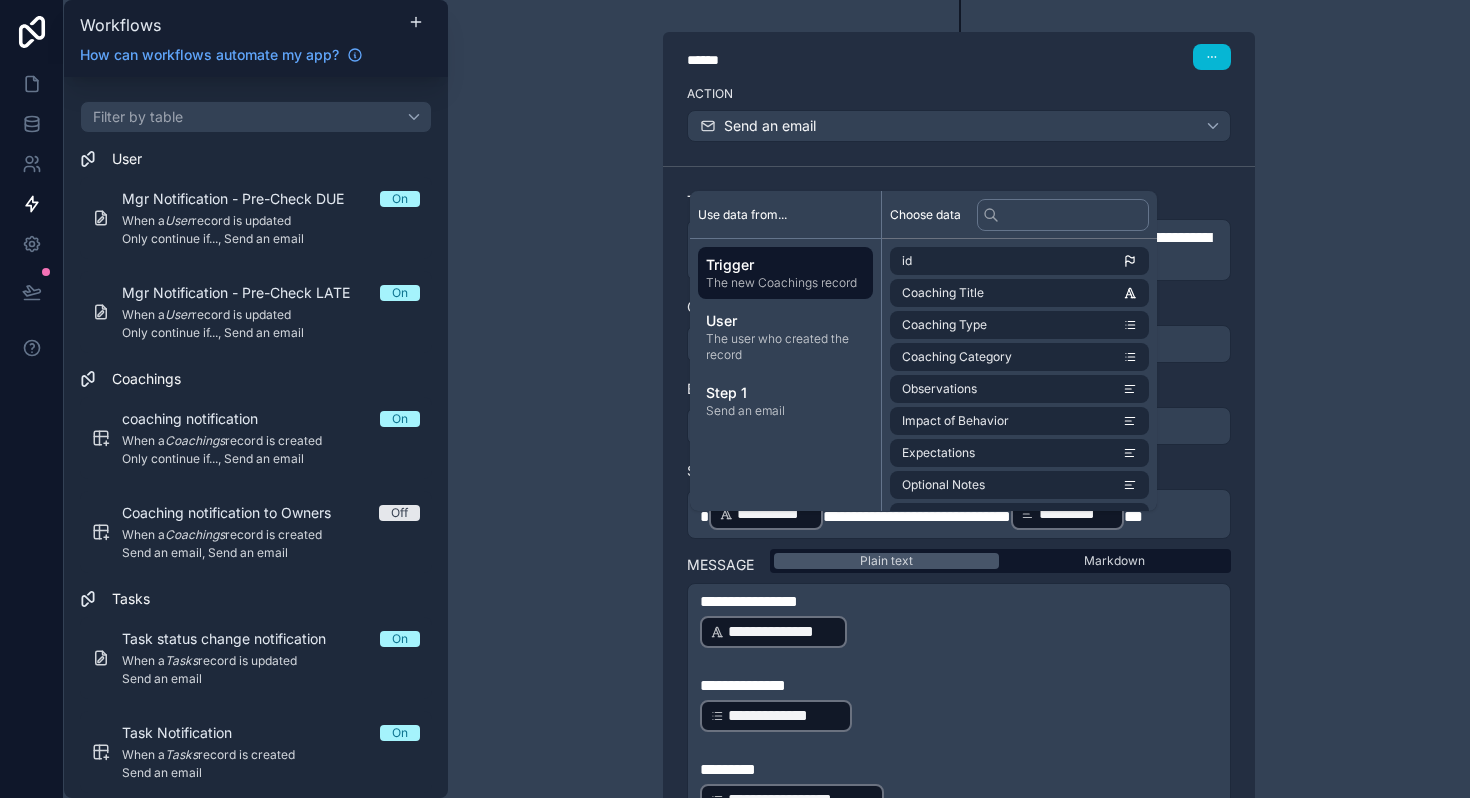 type 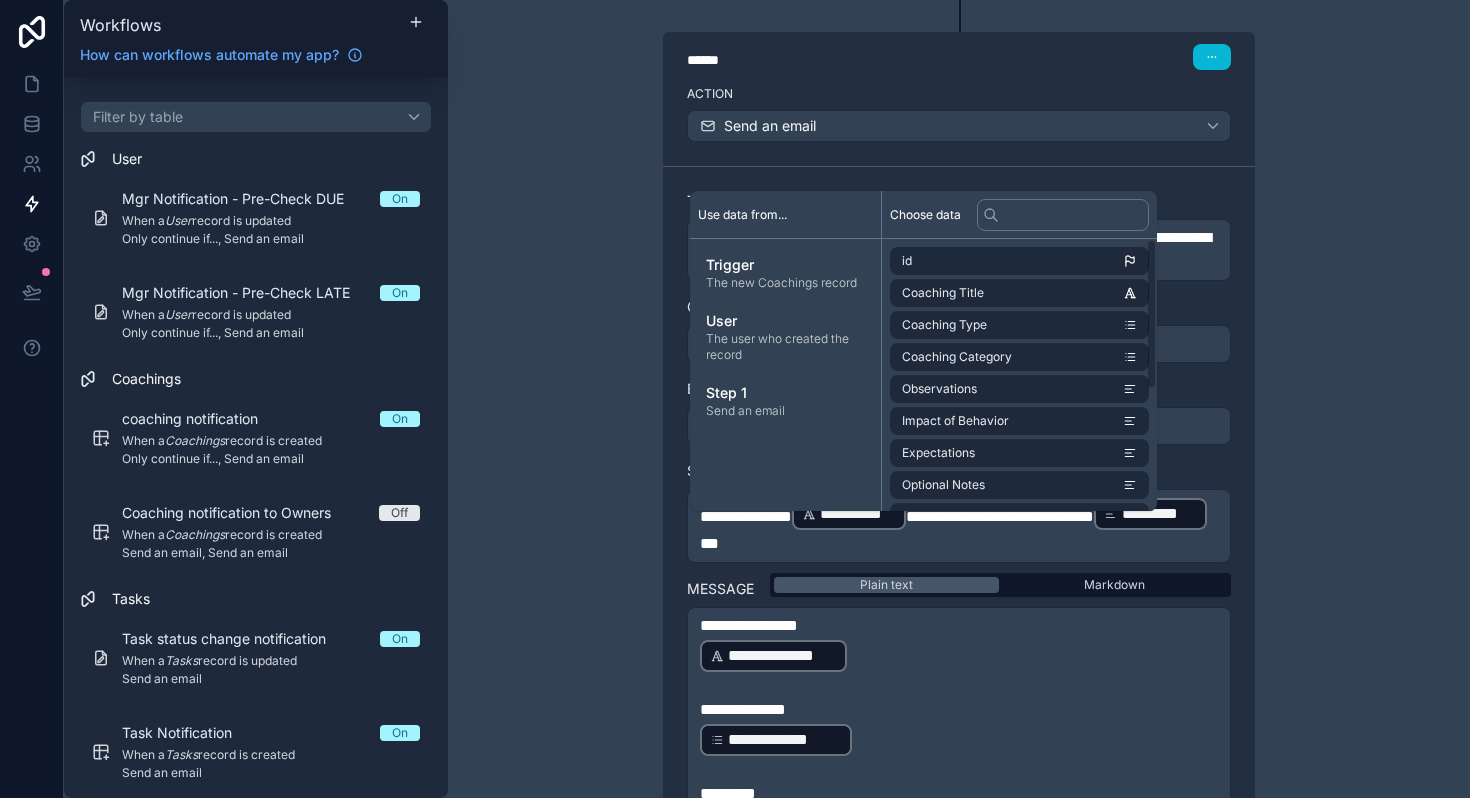 click on "**********" at bounding box center [959, 399] 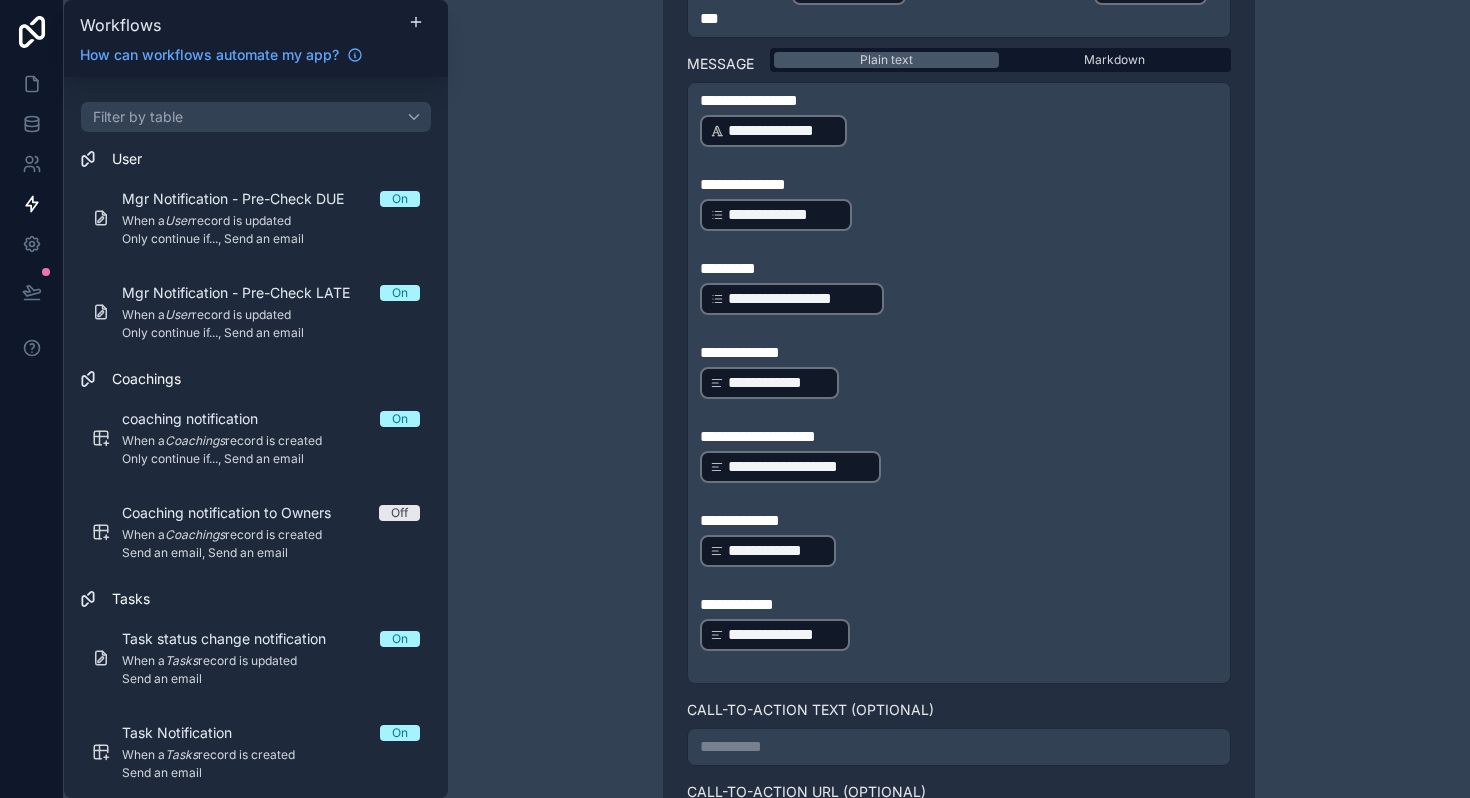scroll, scrollTop: 1359, scrollLeft: 0, axis: vertical 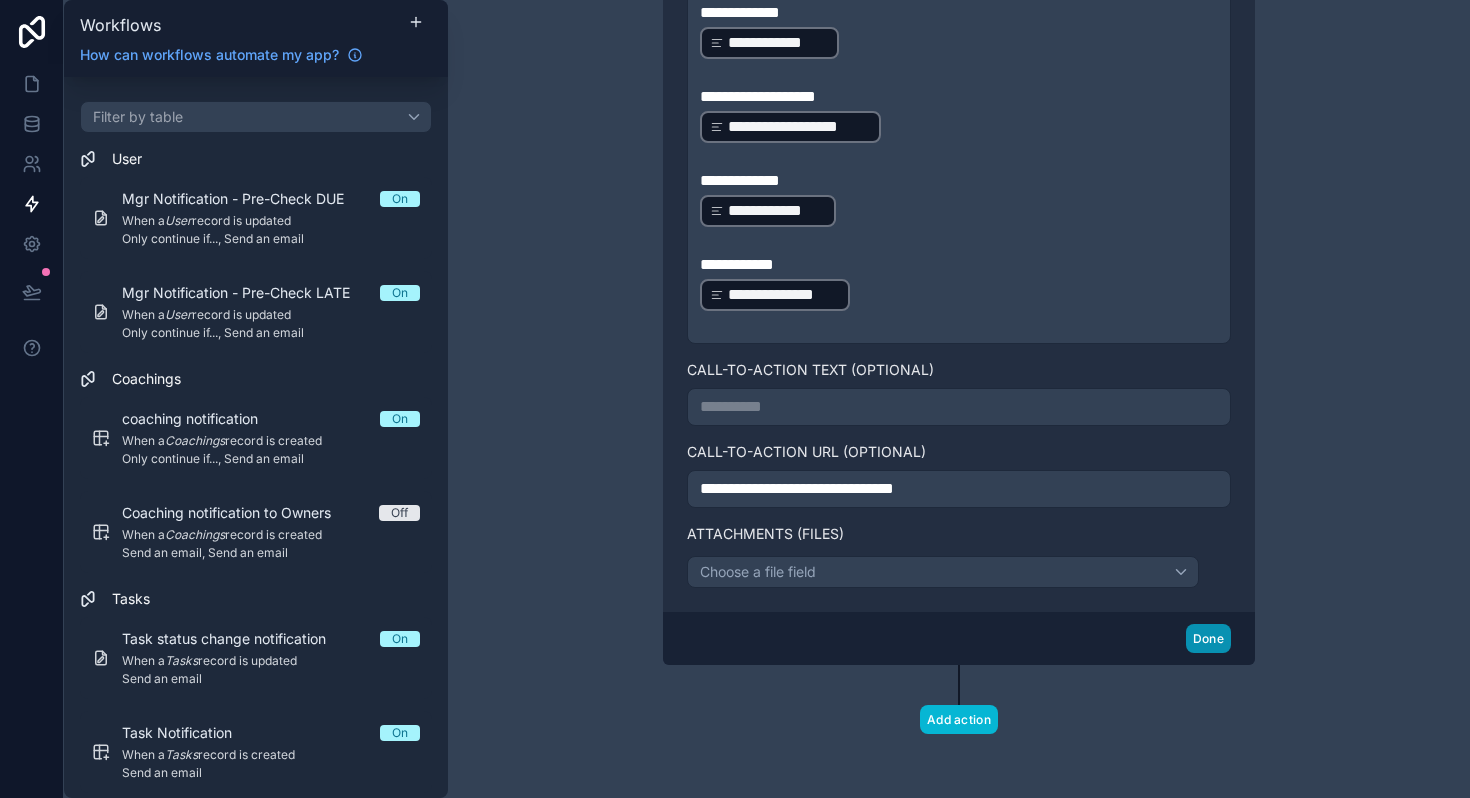 click on "Done" at bounding box center [1208, 638] 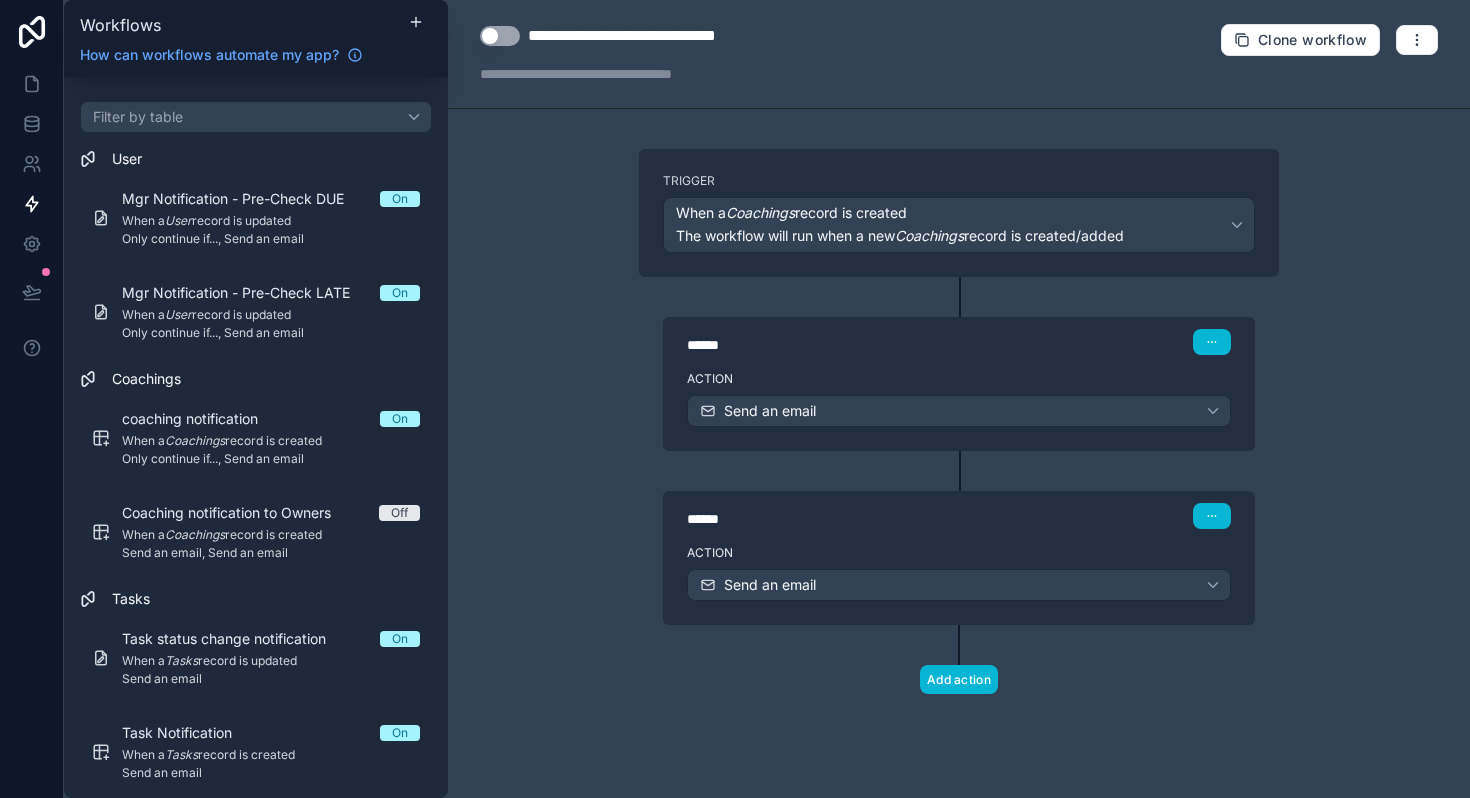 scroll, scrollTop: 0, scrollLeft: 0, axis: both 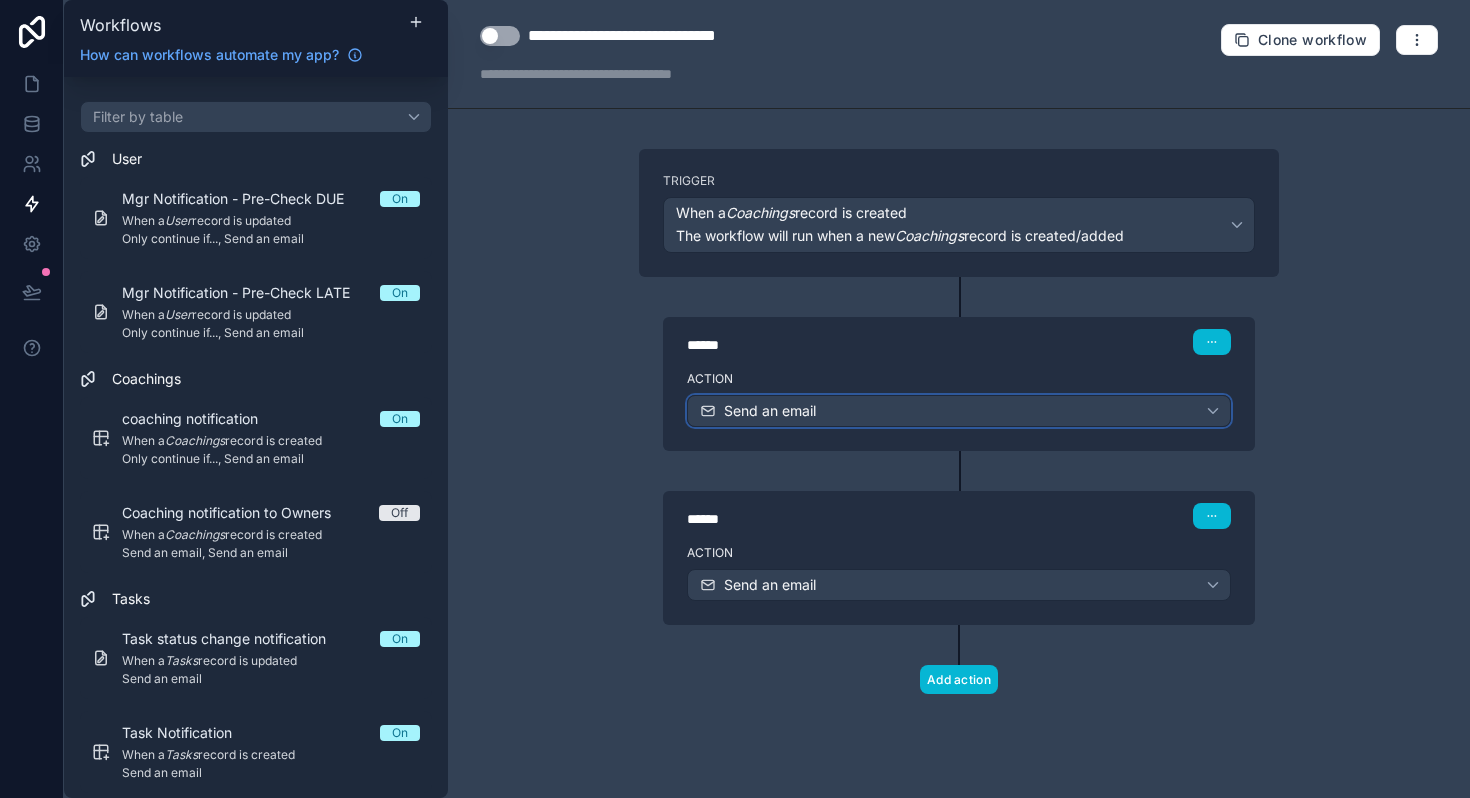 click on "Send an email" at bounding box center [959, 411] 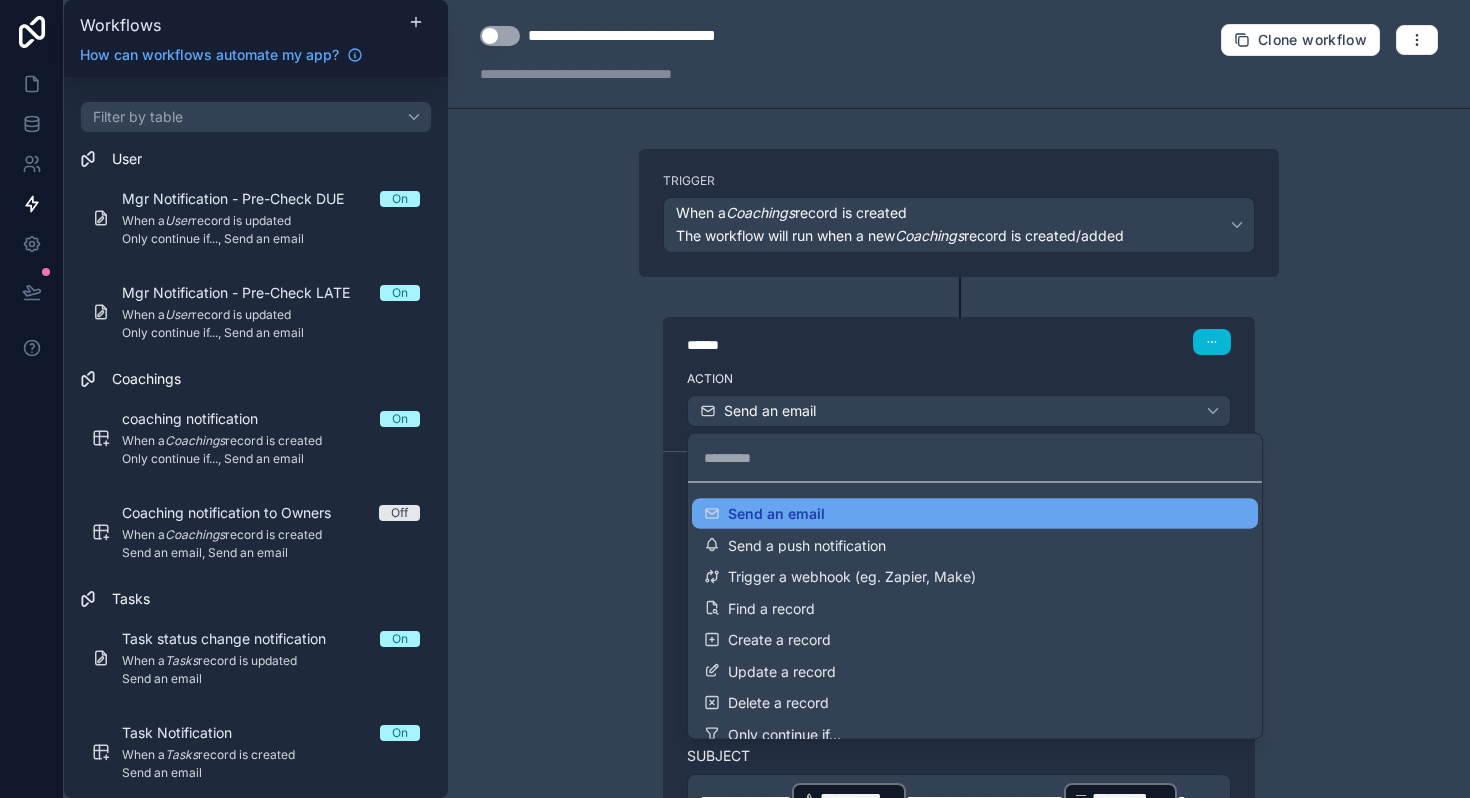 click on "Send an email" at bounding box center [776, 514] 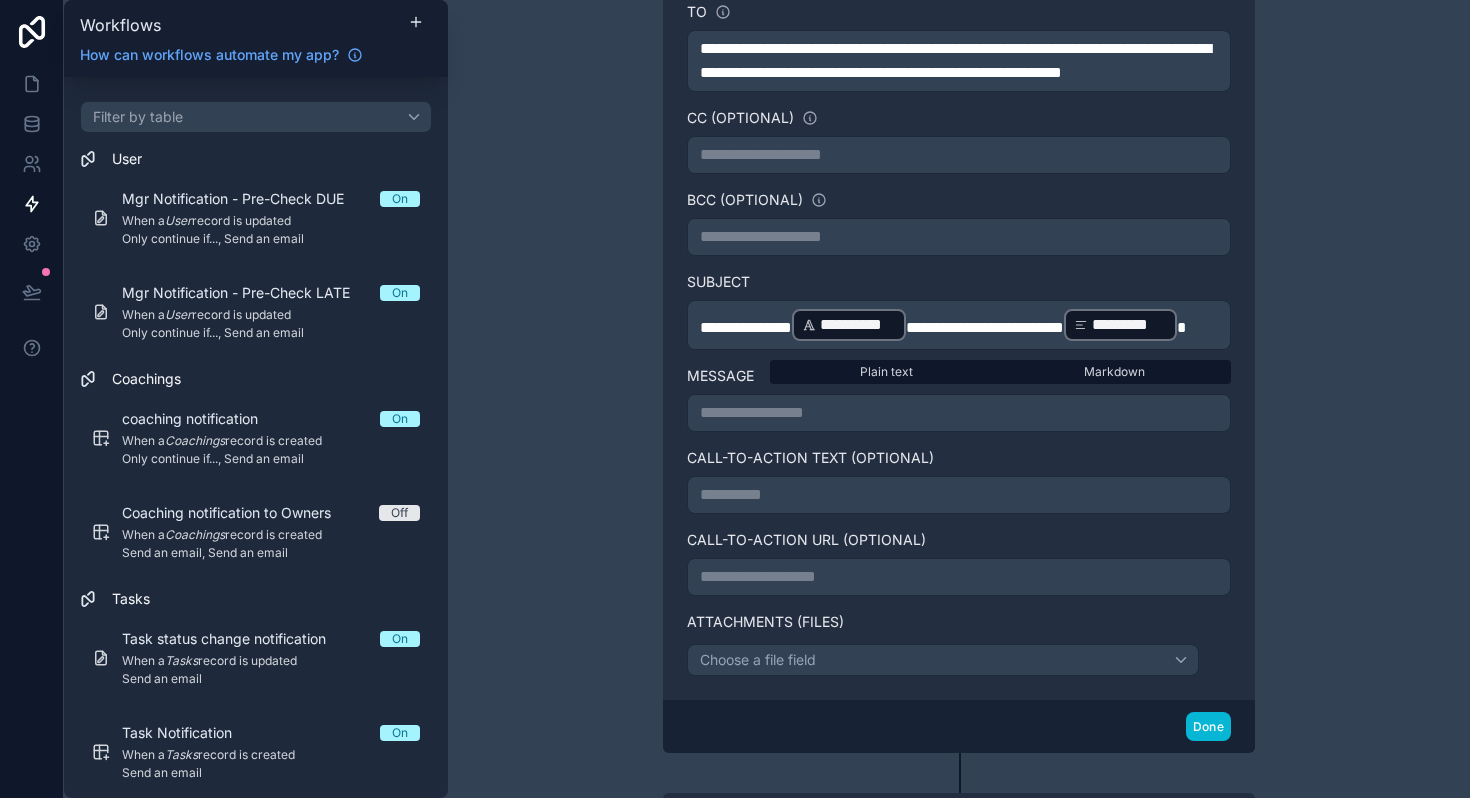 scroll, scrollTop: 795, scrollLeft: 0, axis: vertical 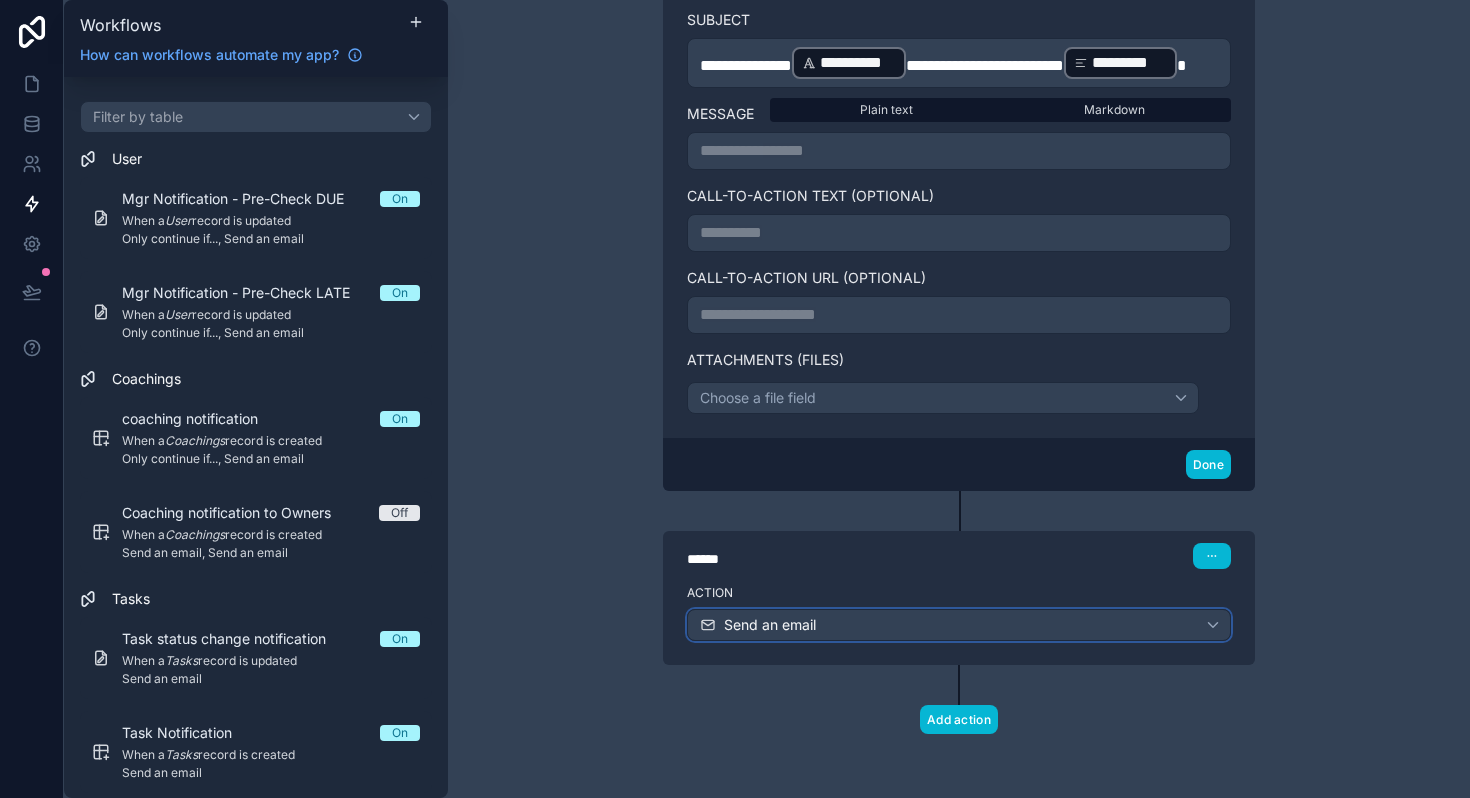 click on "Send an email" at bounding box center [959, 625] 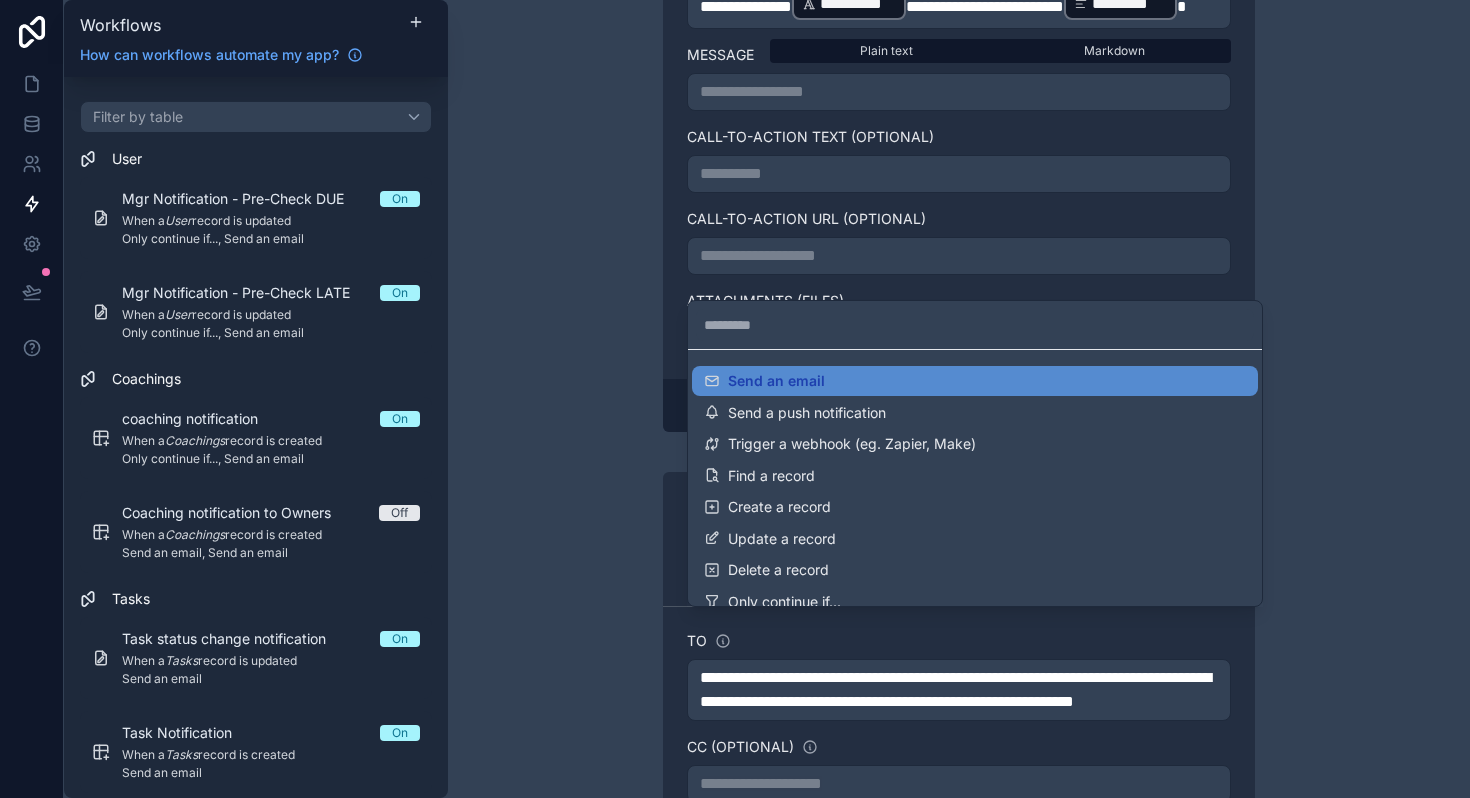 click at bounding box center (735, 399) 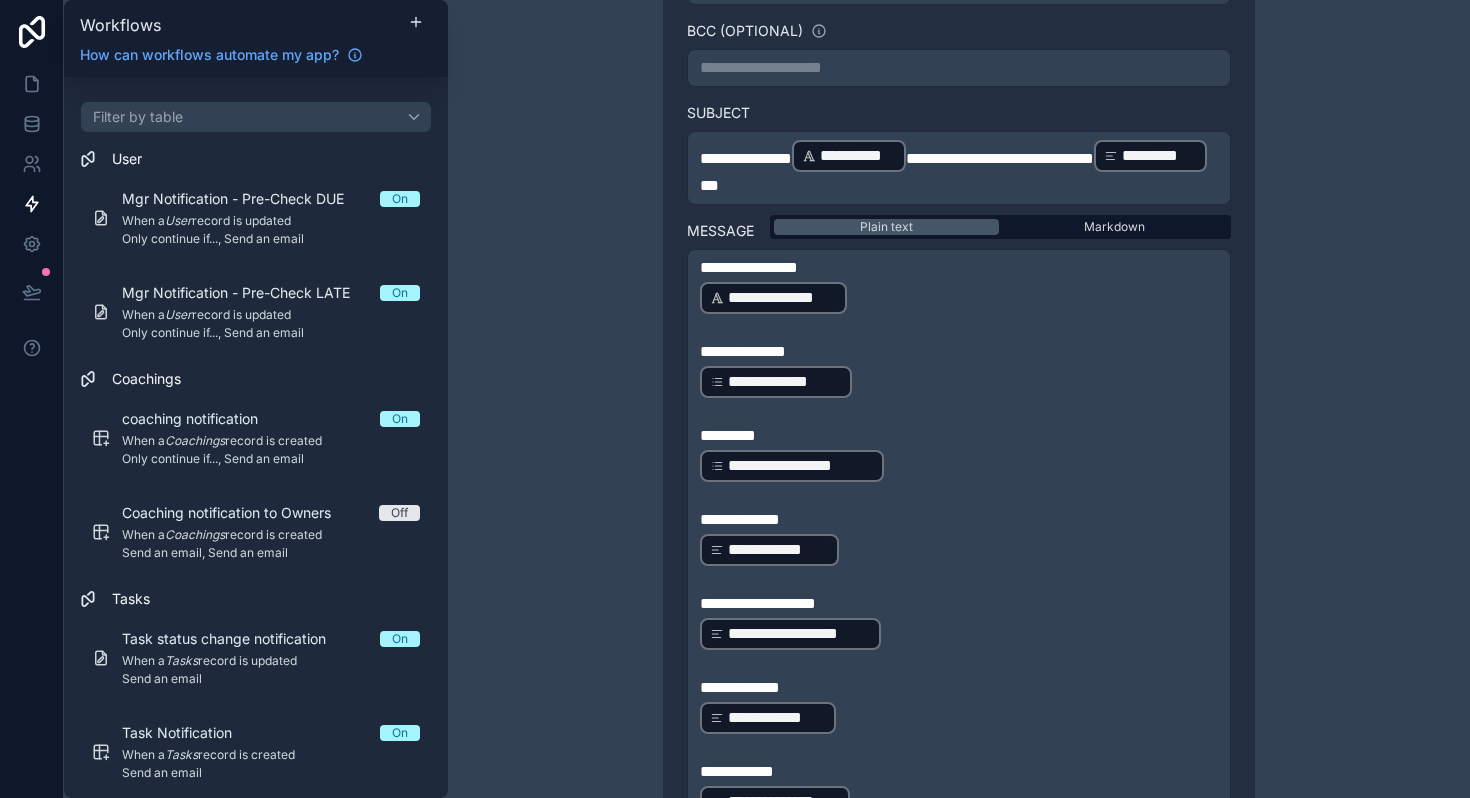 scroll, scrollTop: 1604, scrollLeft: 0, axis: vertical 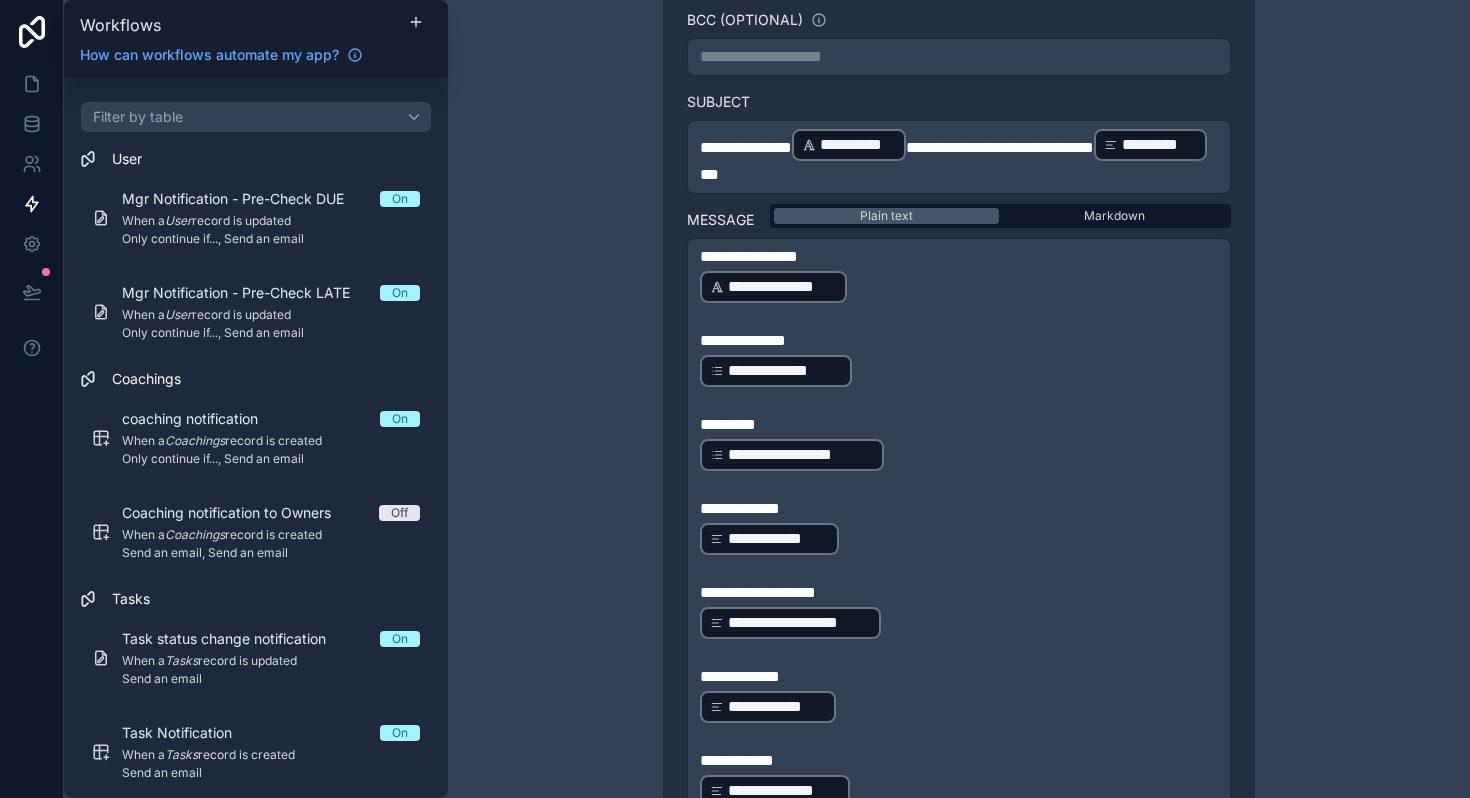 drag, startPoint x: 699, startPoint y: 347, endPoint x: 715, endPoint y: 360, distance: 20.615528 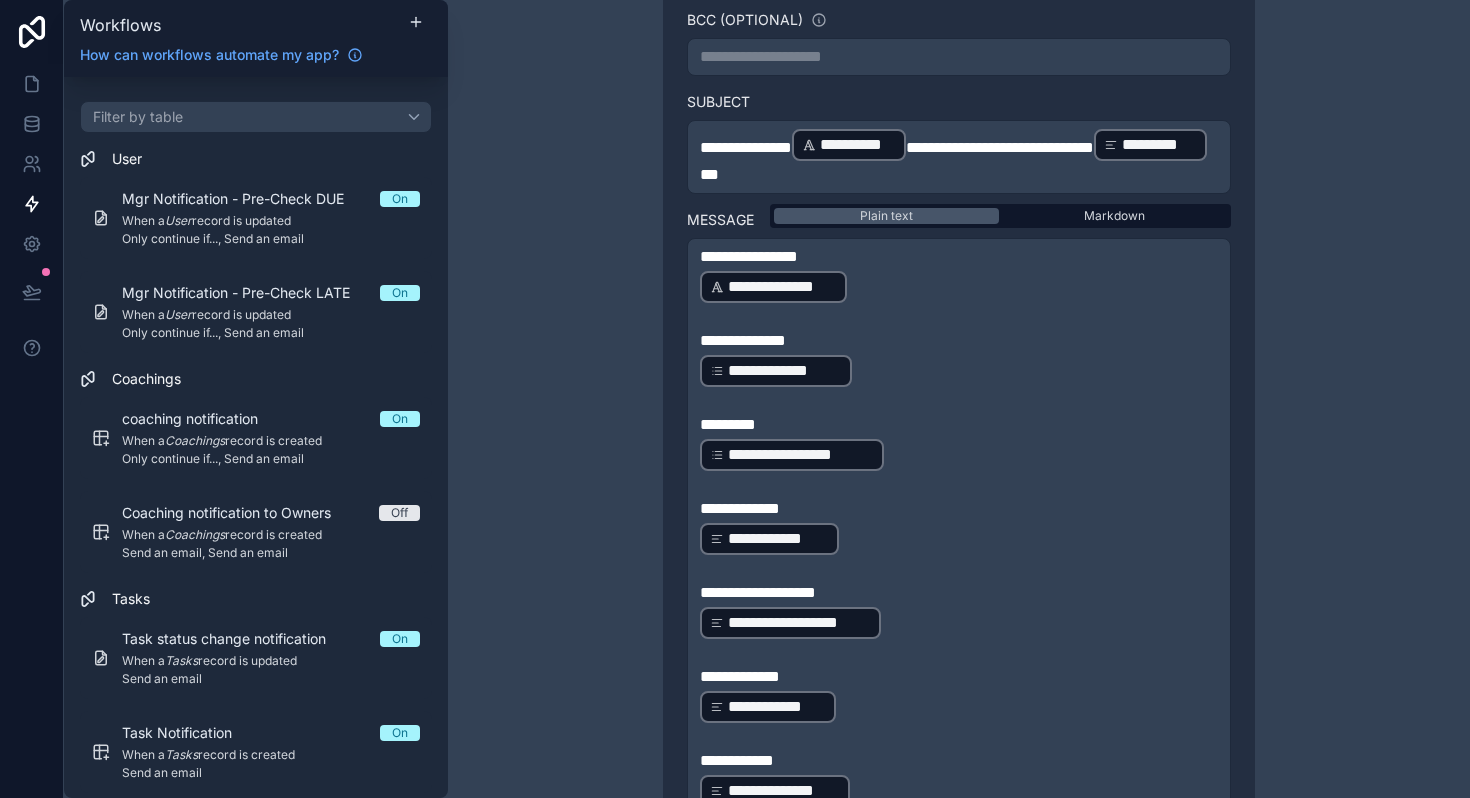 click on "**********" at bounding box center [959, 539] 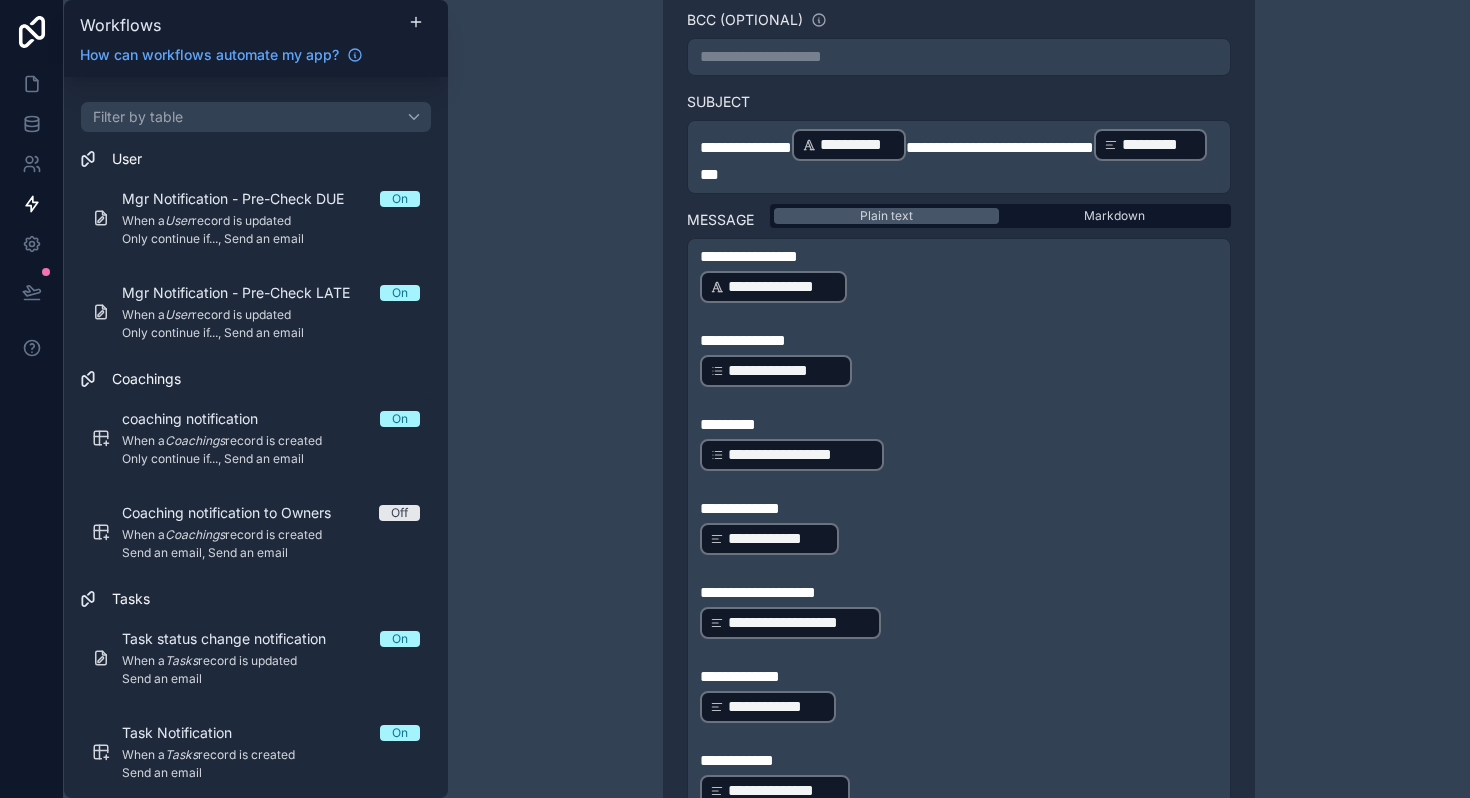 click on "**********" at bounding box center (959, 257) 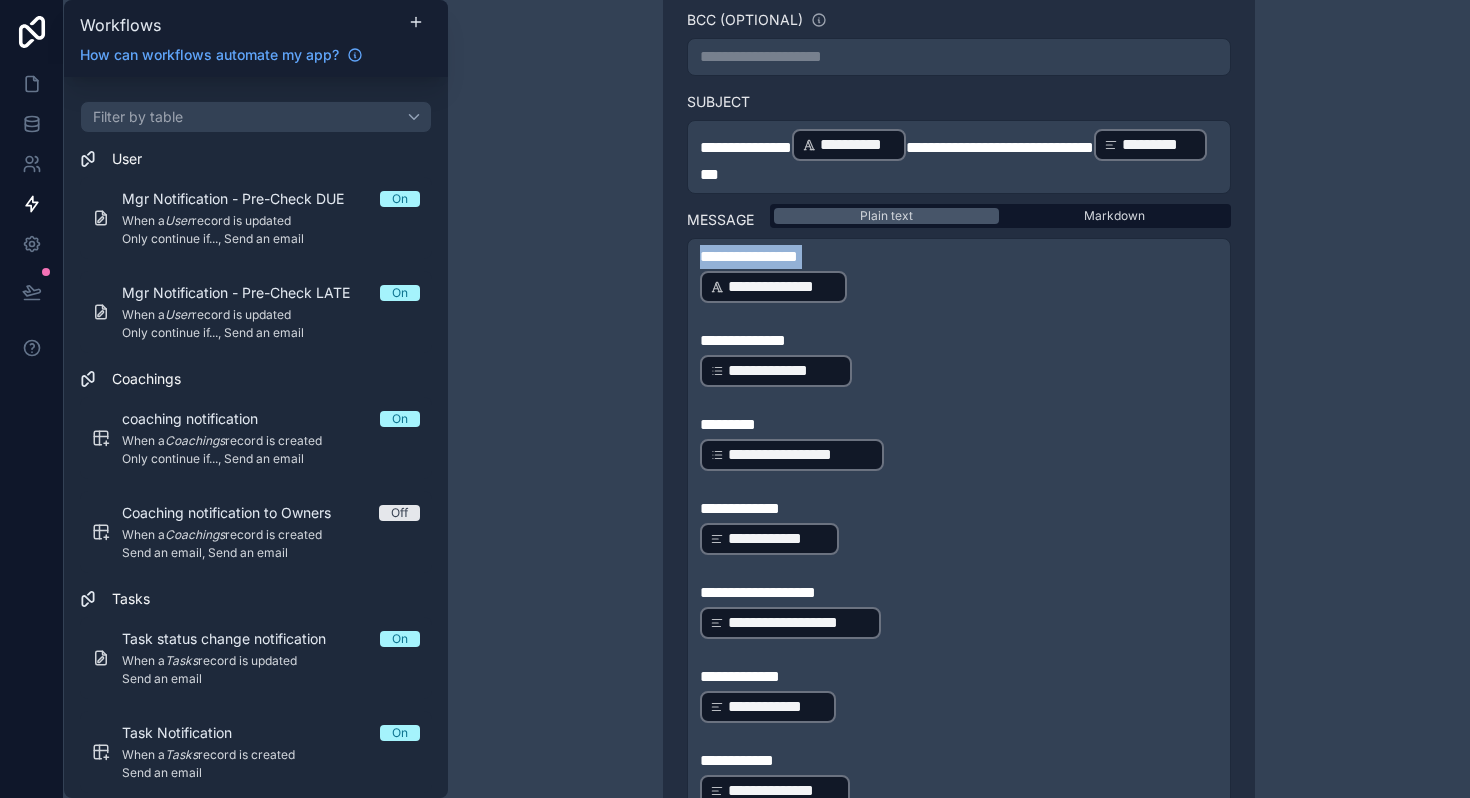 click on "**********" at bounding box center [959, 257] 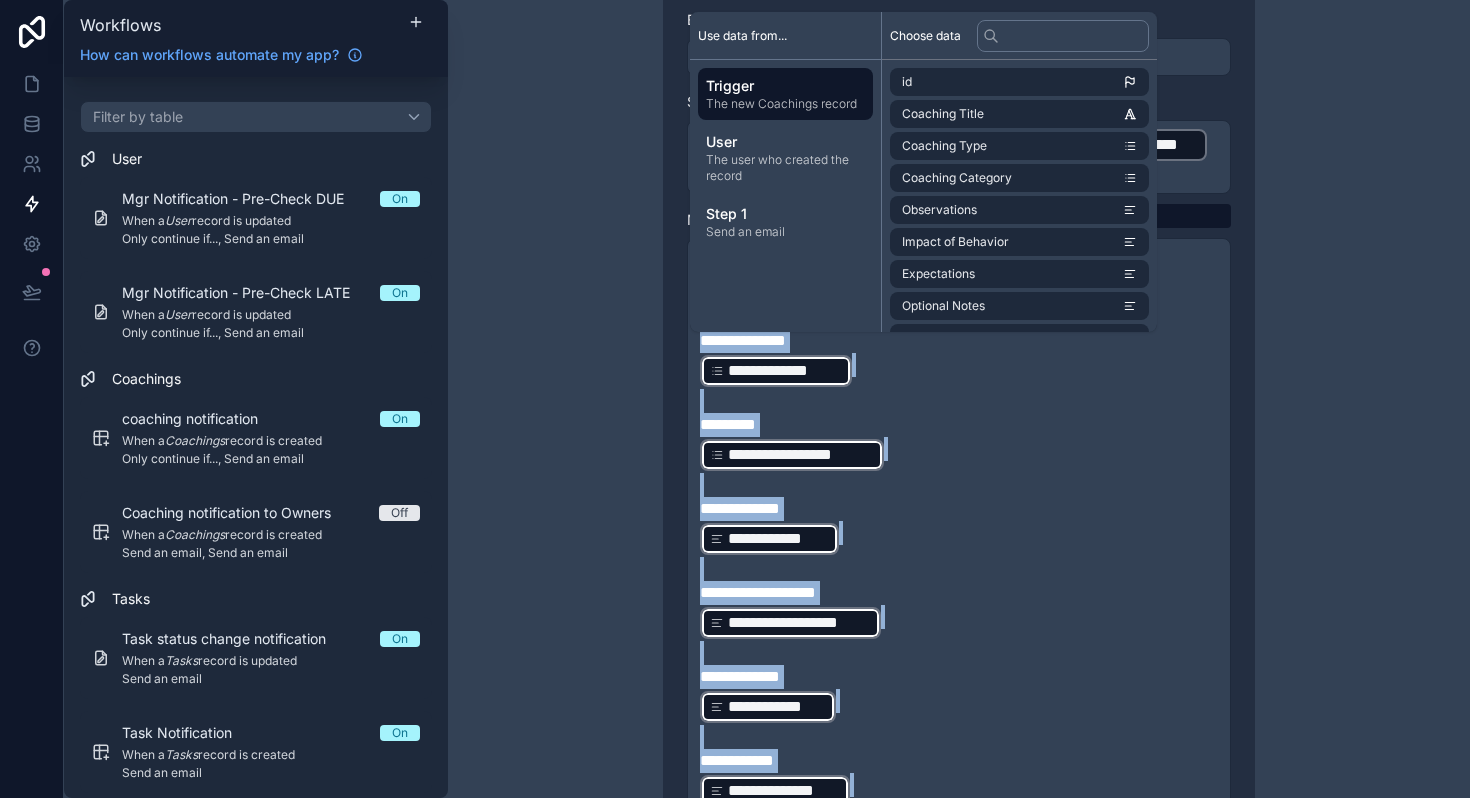 copy on "**********" 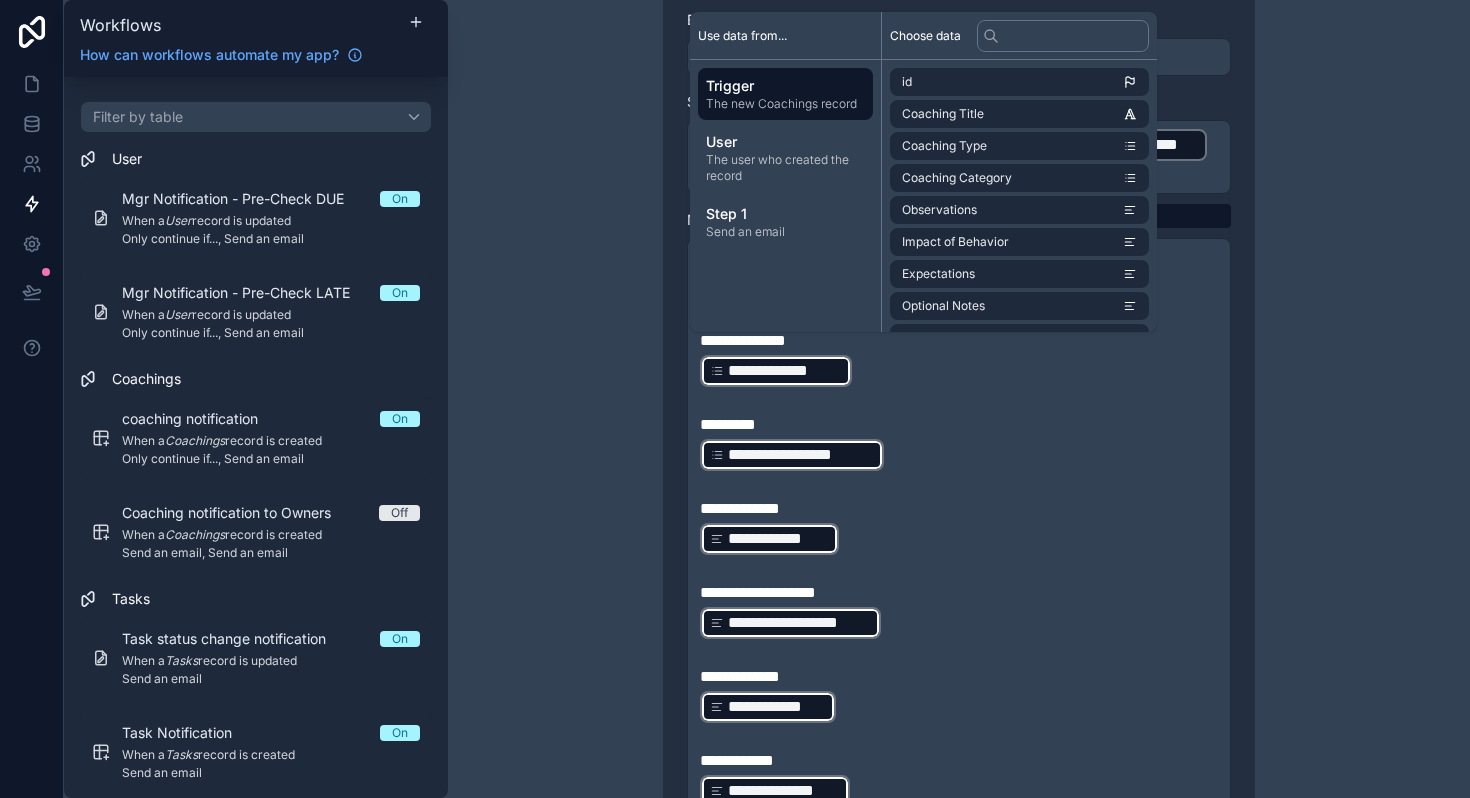 click on "**********" at bounding box center [959, 399] 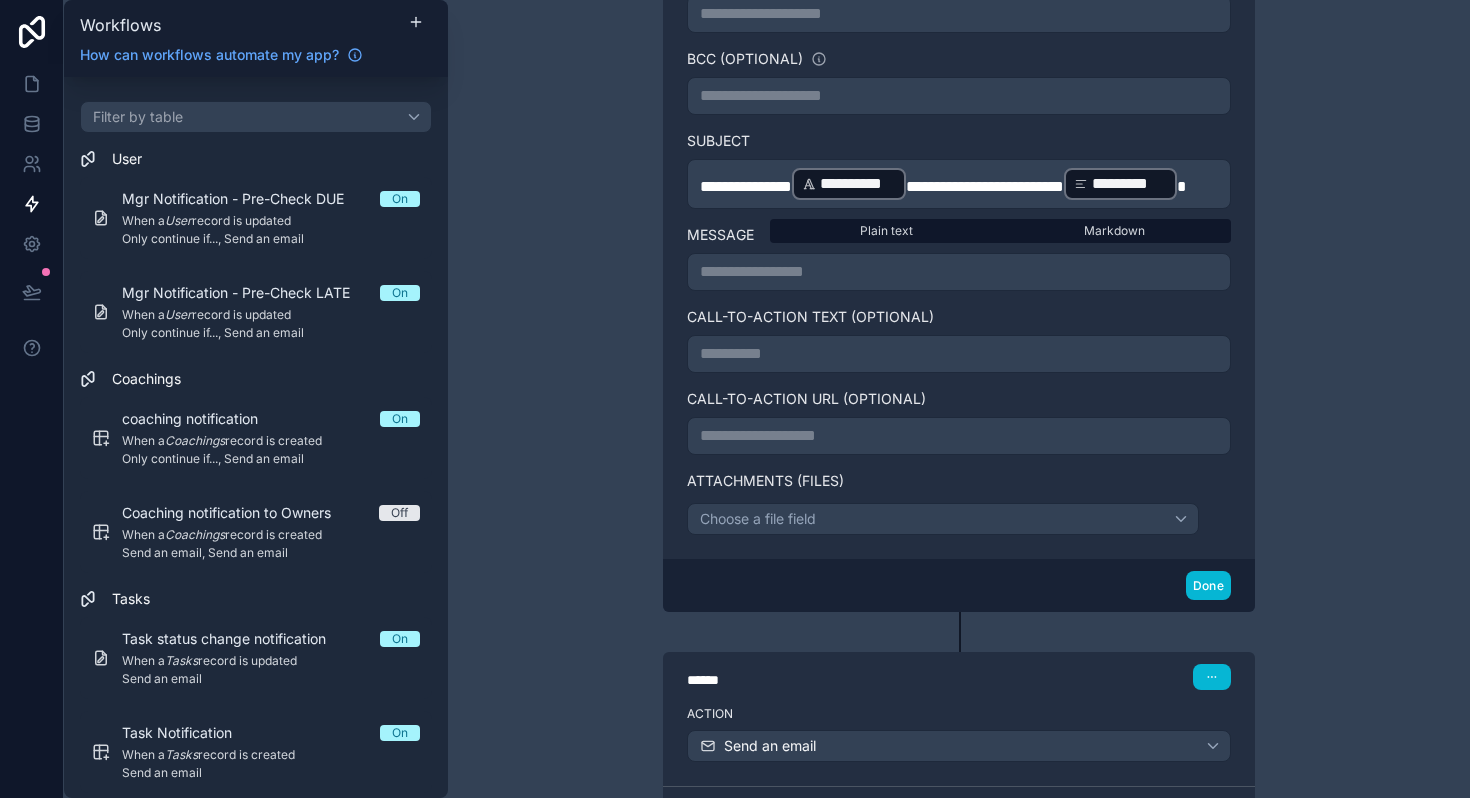 scroll, scrollTop: 613, scrollLeft: 0, axis: vertical 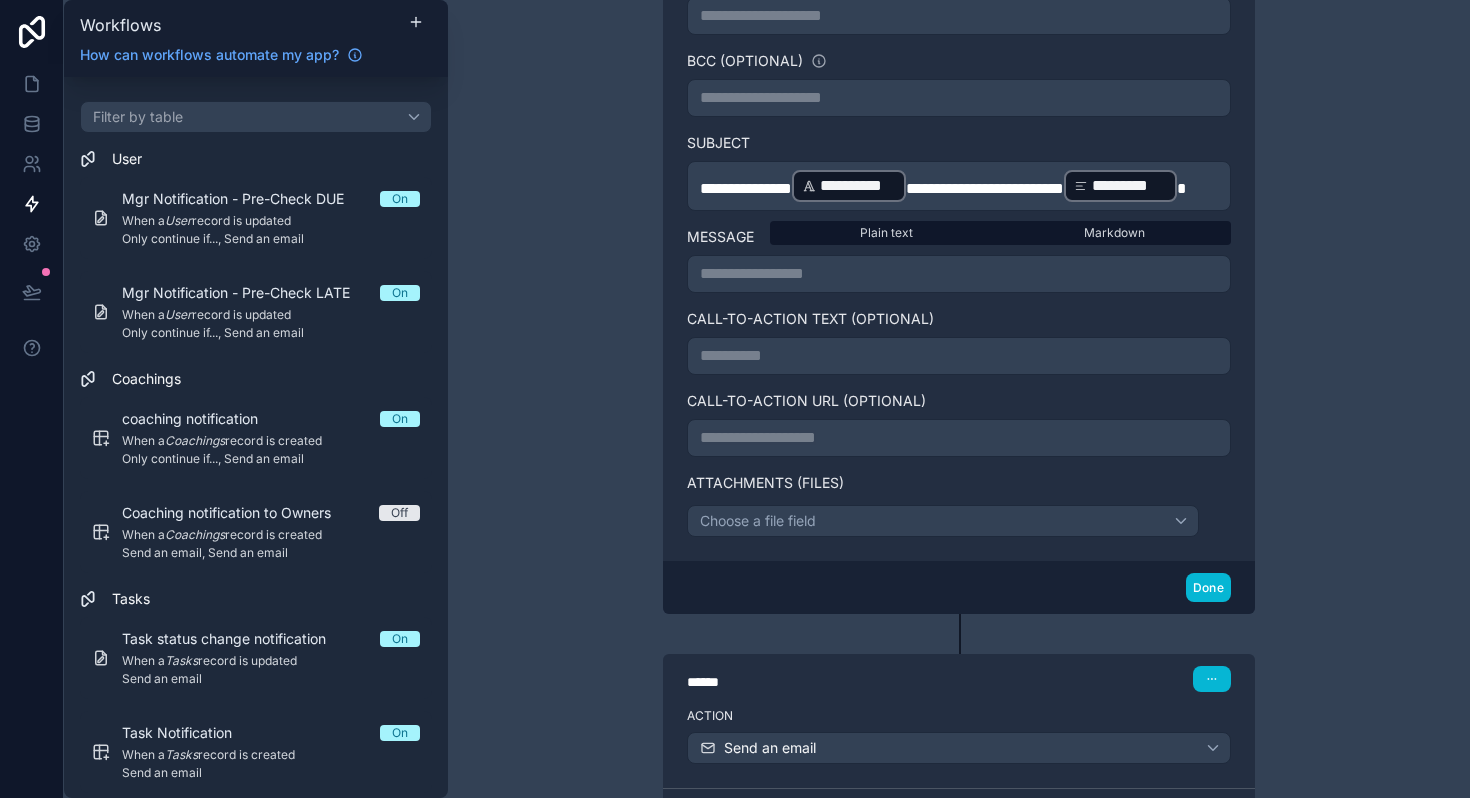 click on "**********" at bounding box center [959, 274] 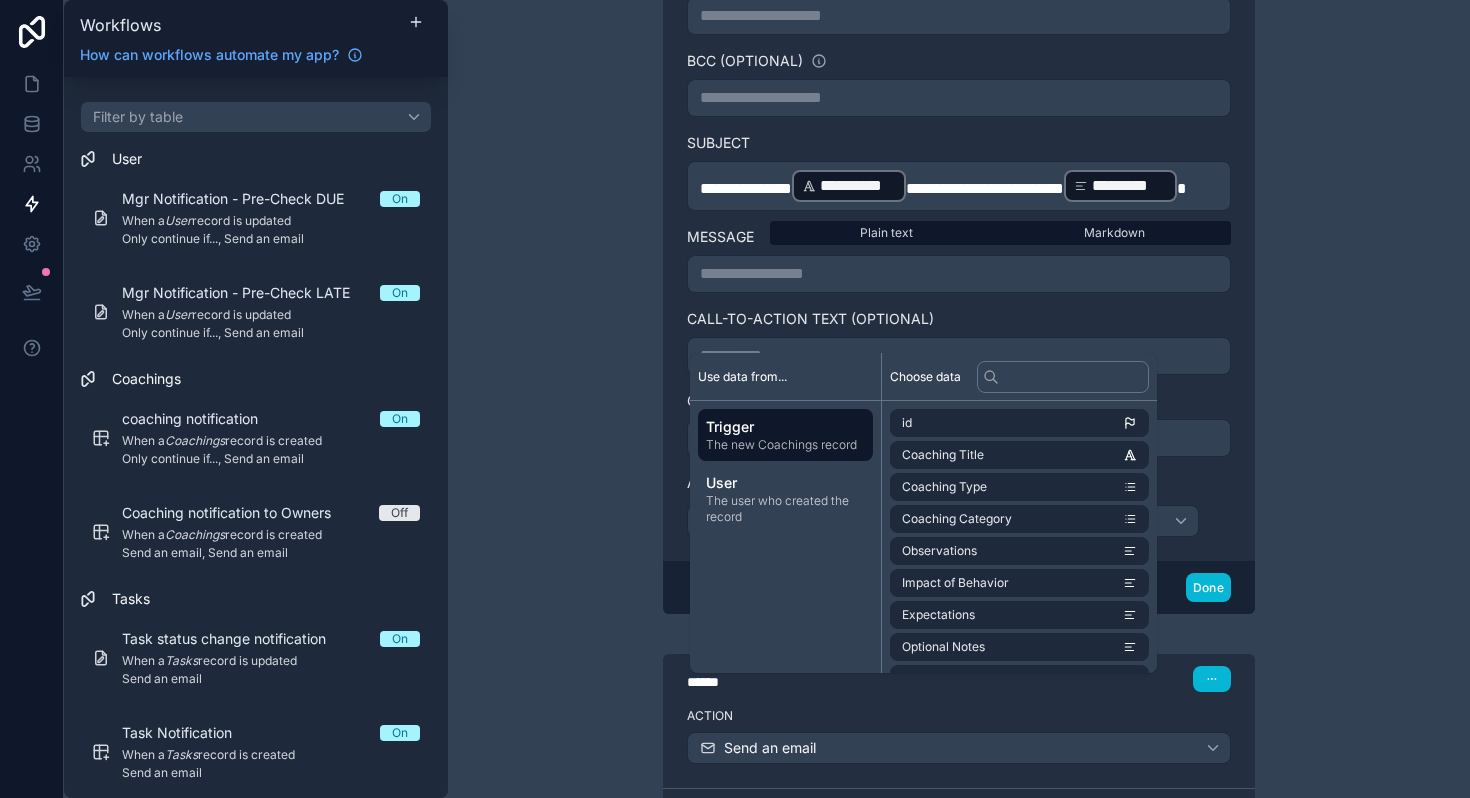 scroll, scrollTop: 1111, scrollLeft: 0, axis: vertical 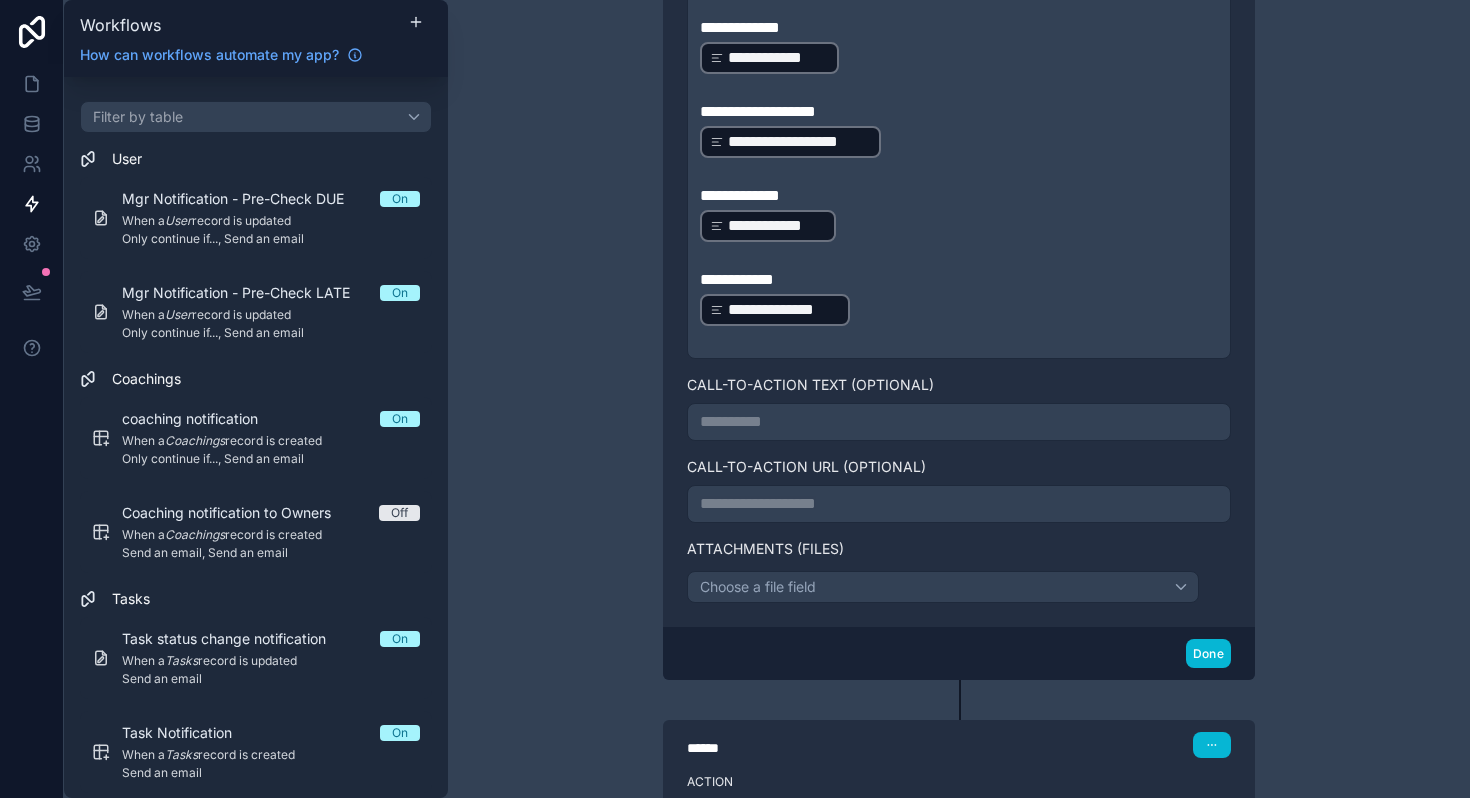 click on "**********" at bounding box center [959, 399] 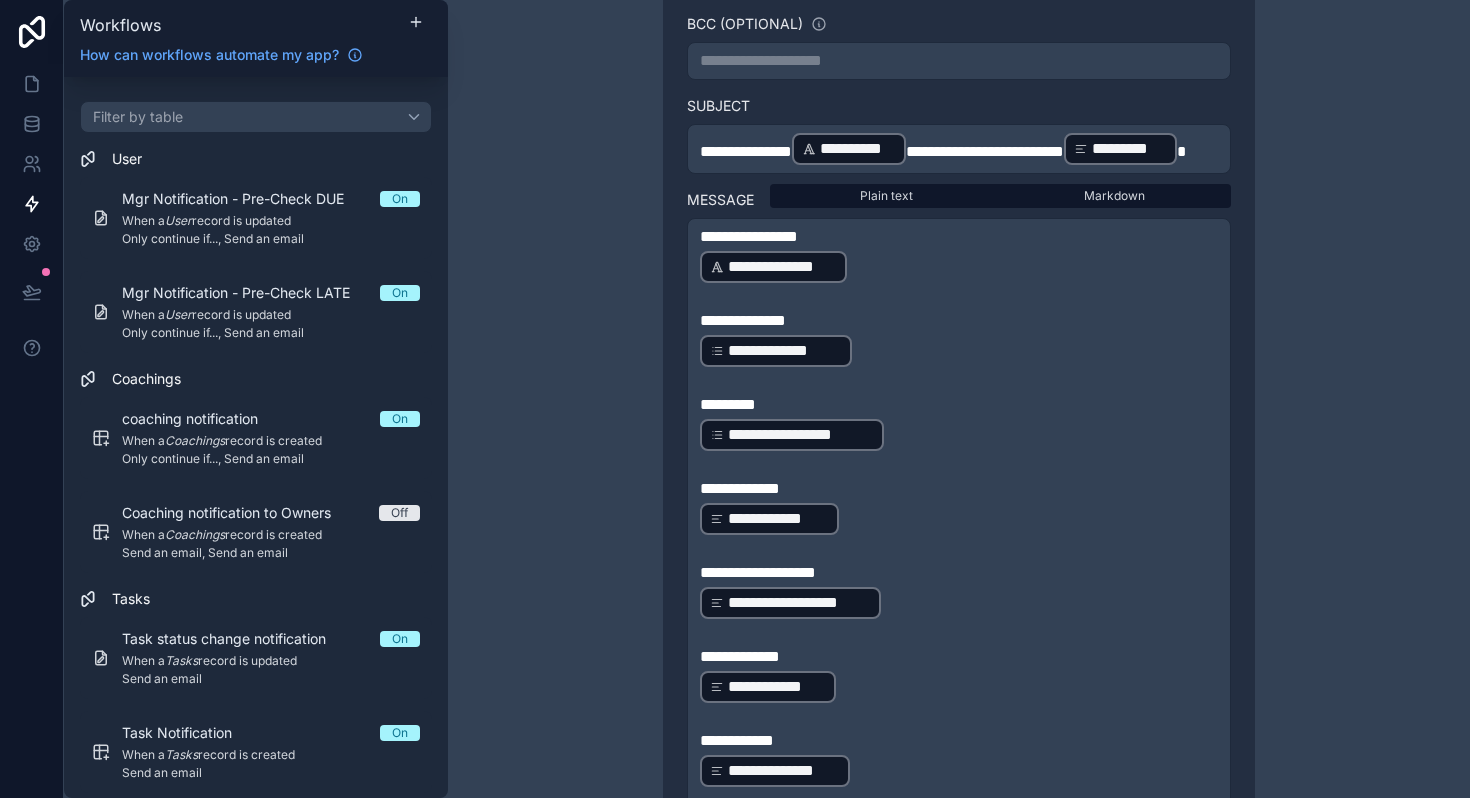 scroll, scrollTop: 642, scrollLeft: 0, axis: vertical 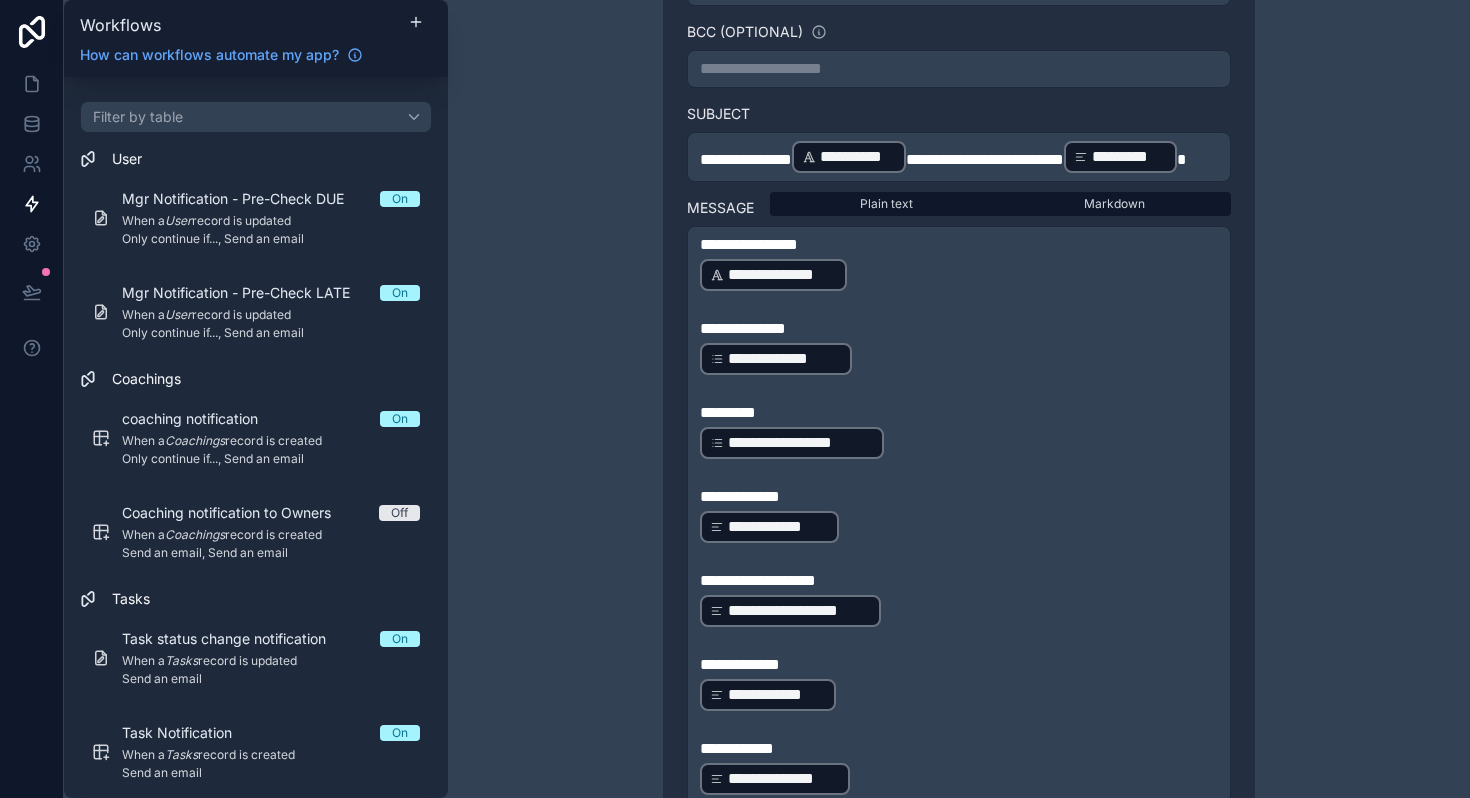 click 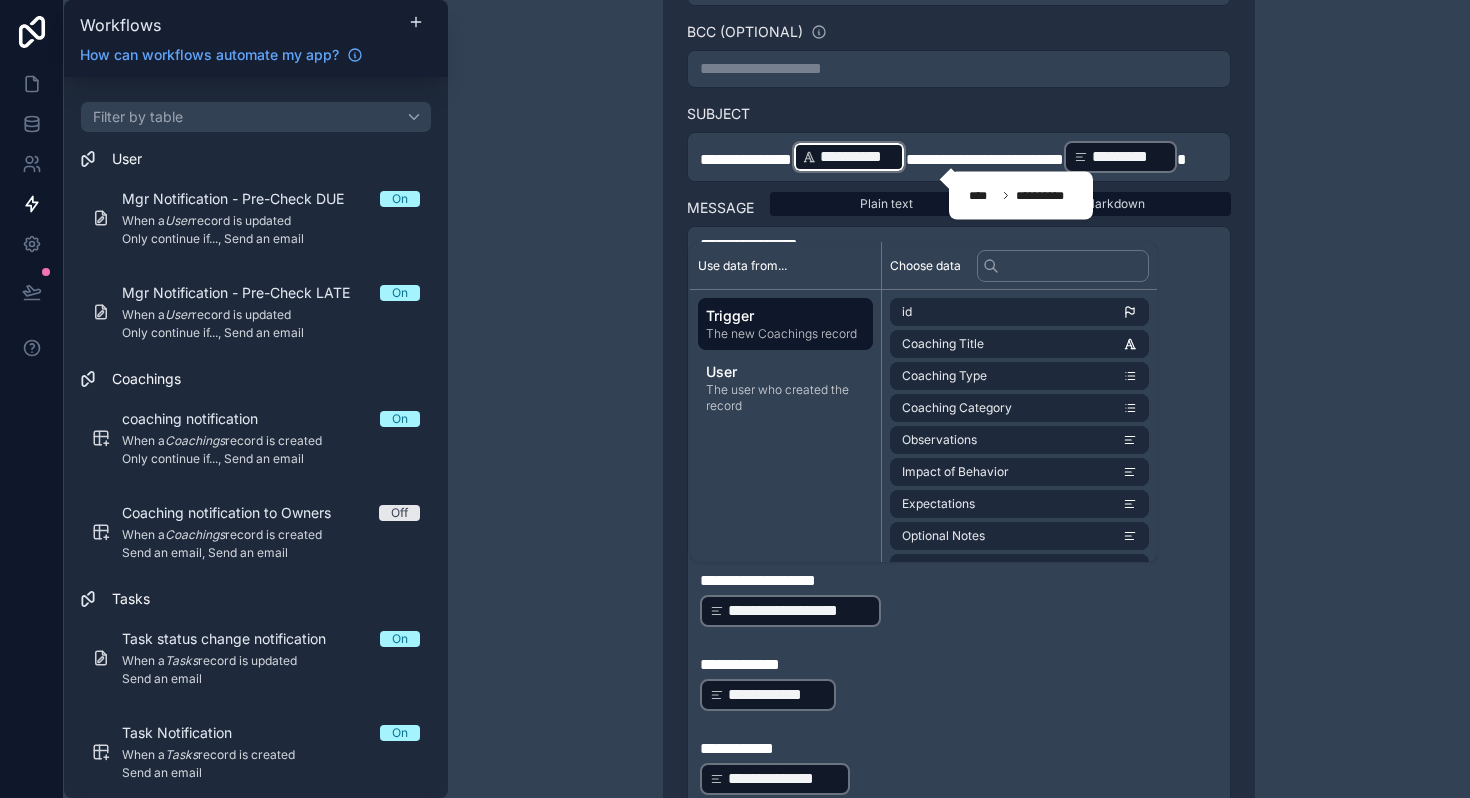 click on "**********" at bounding box center [959, 157] 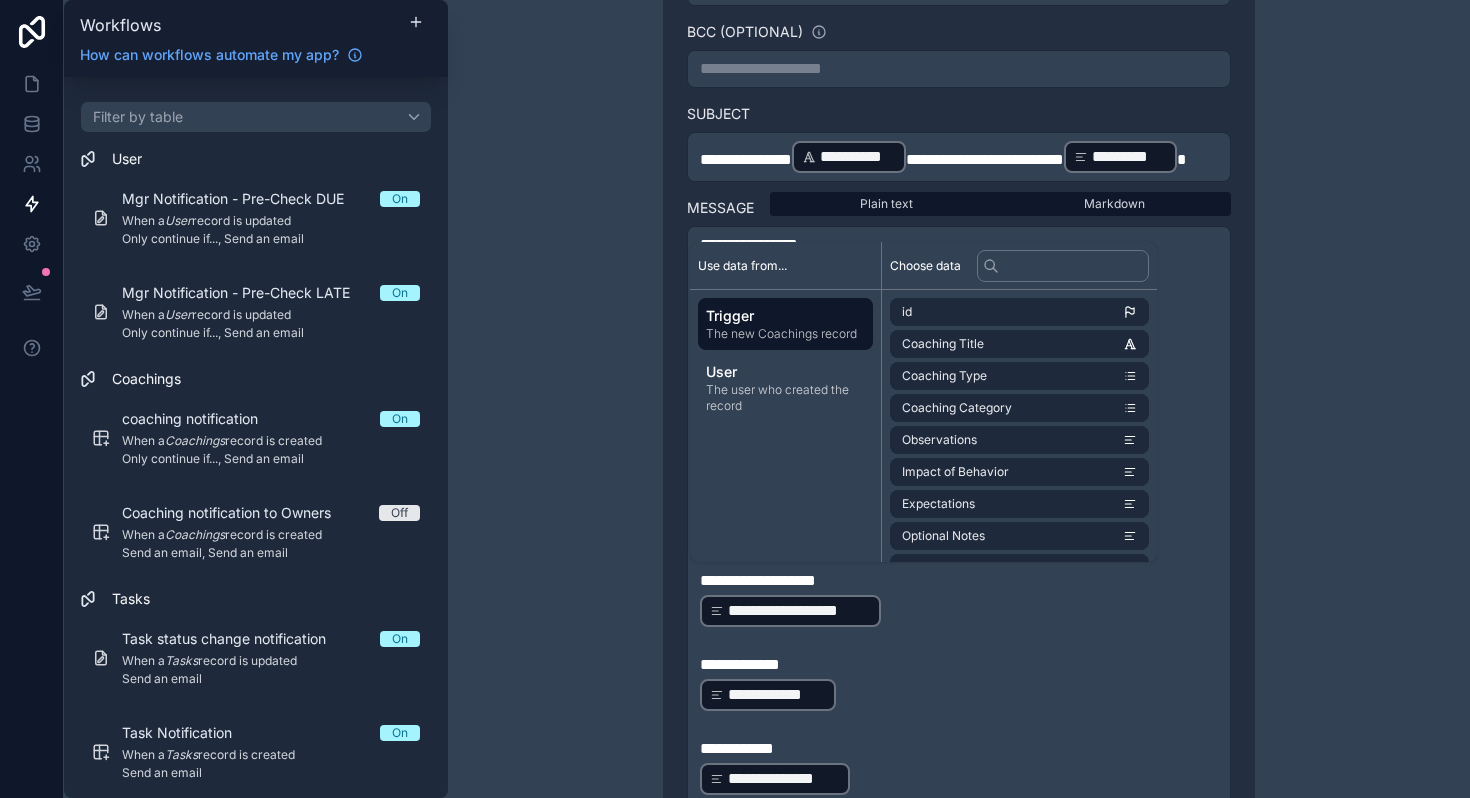 click on "**********" at bounding box center [985, 159] 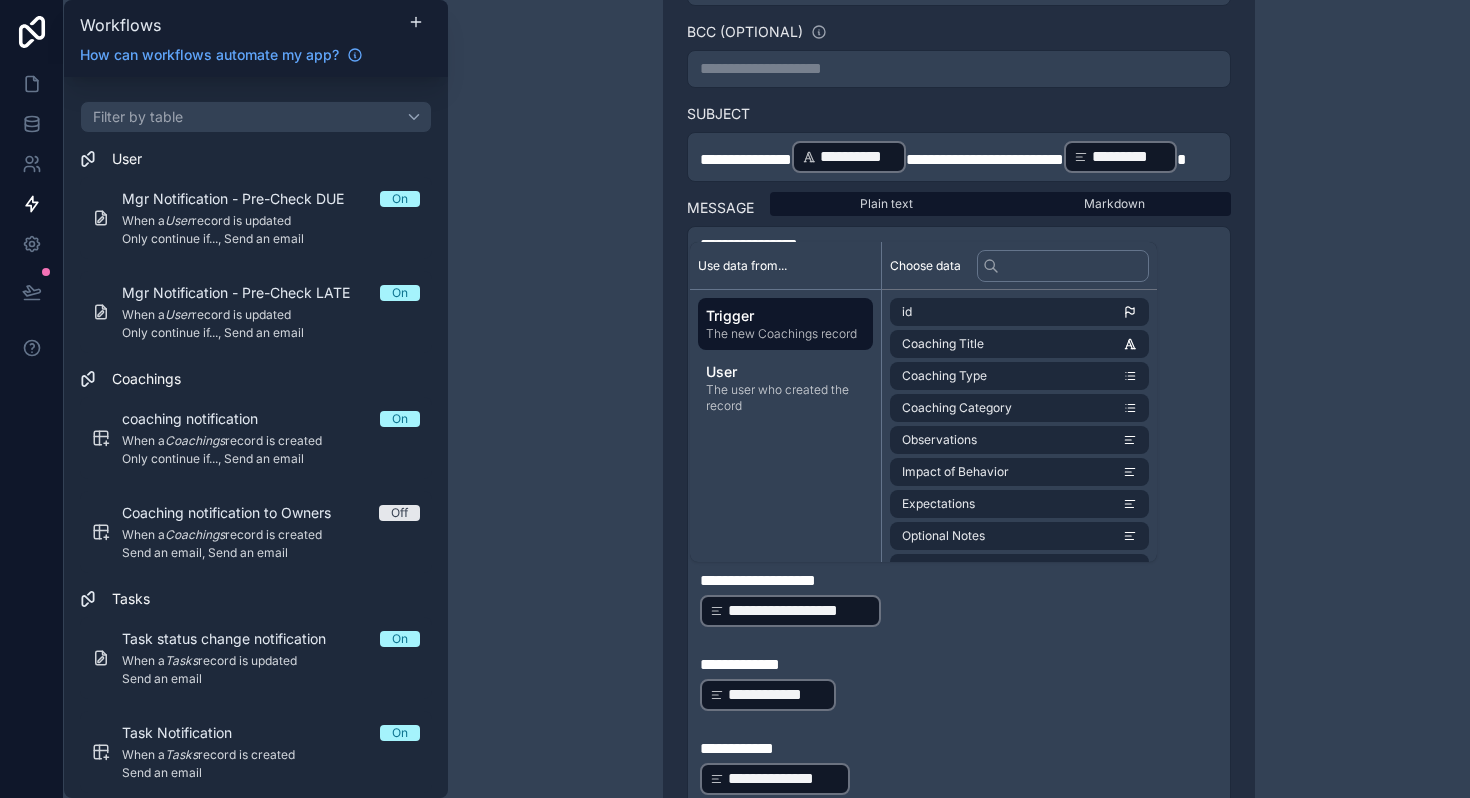 click on "**********" at bounding box center [985, 159] 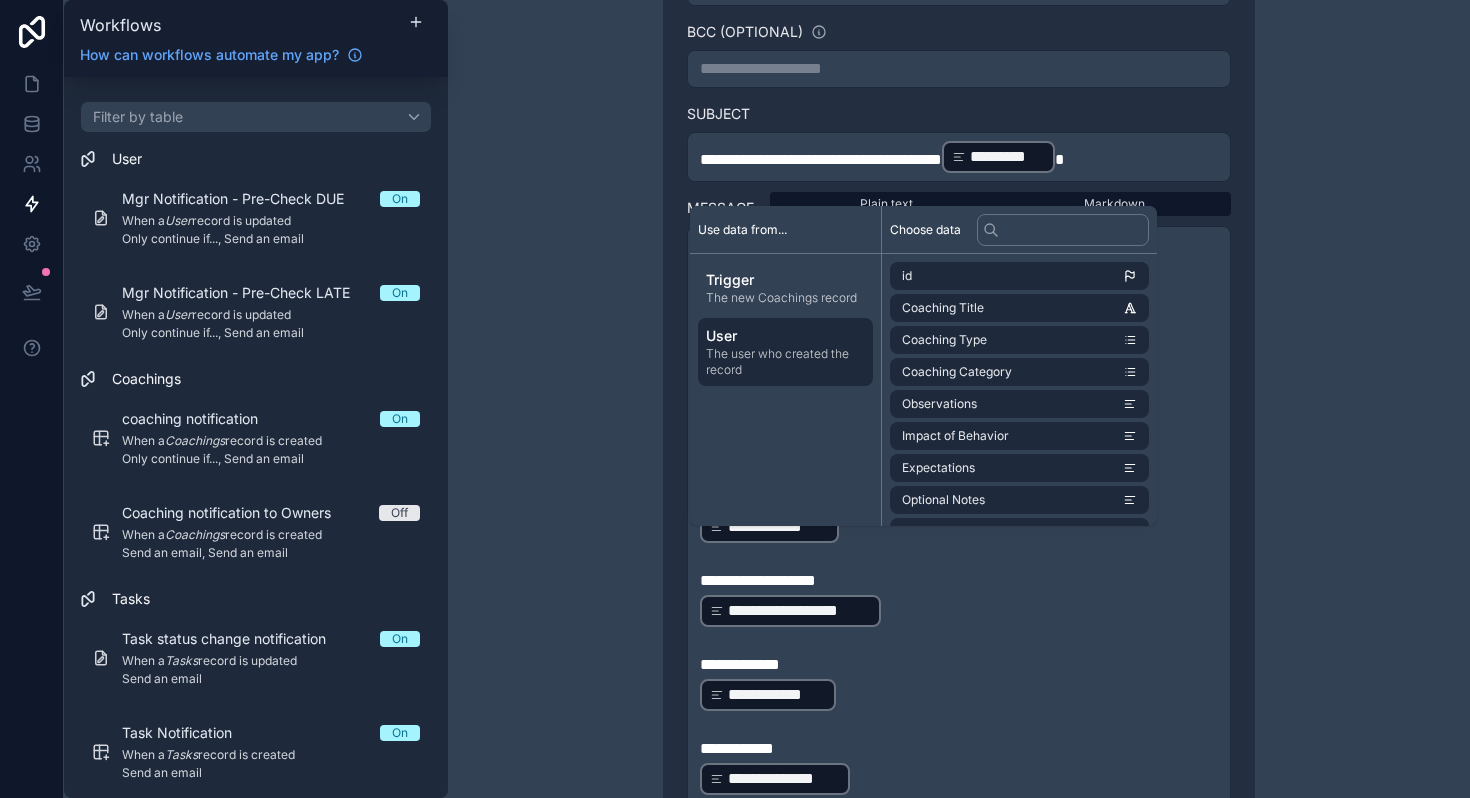 click on "The user who created the record" at bounding box center [785, 362] 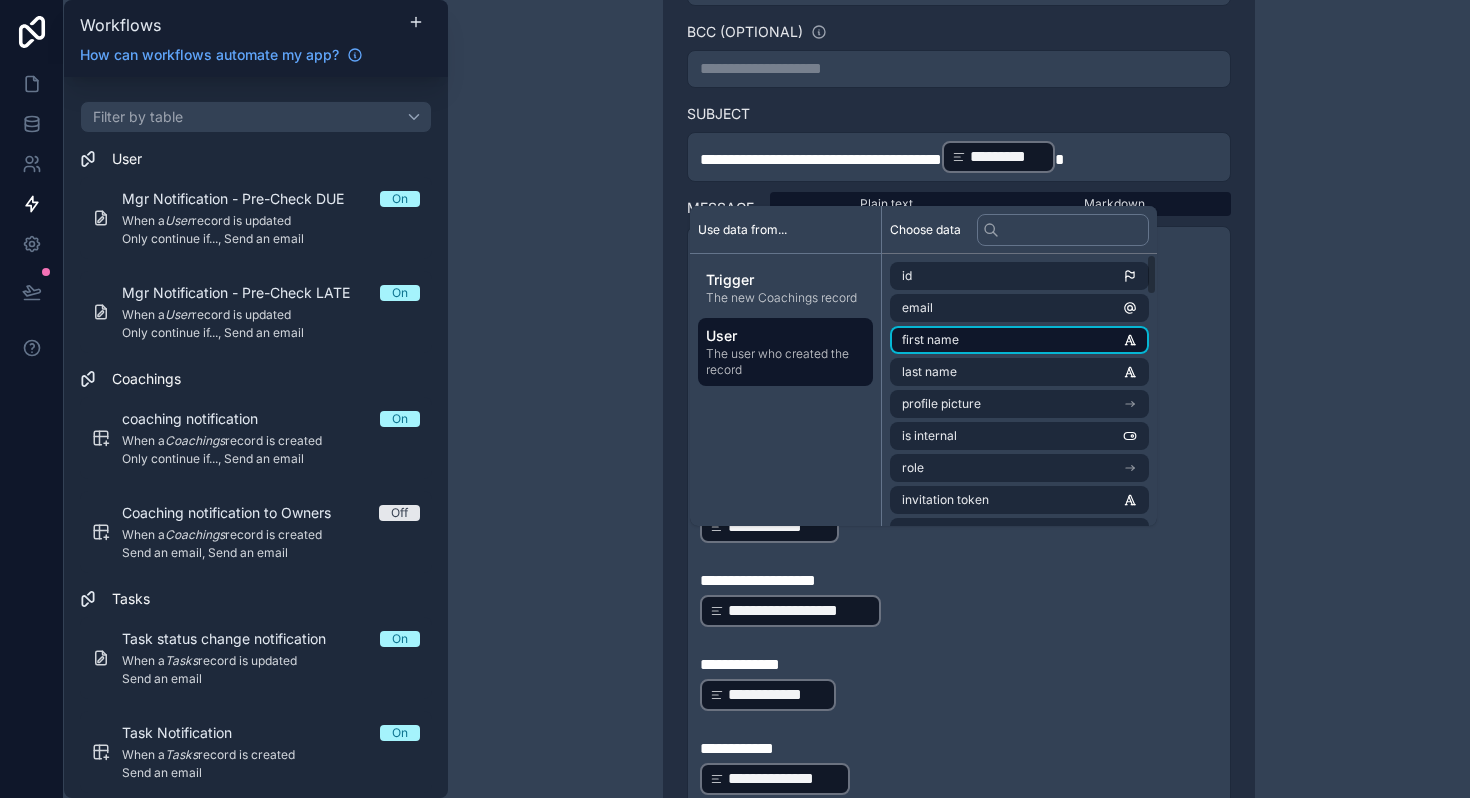 click on "first name" at bounding box center [930, 340] 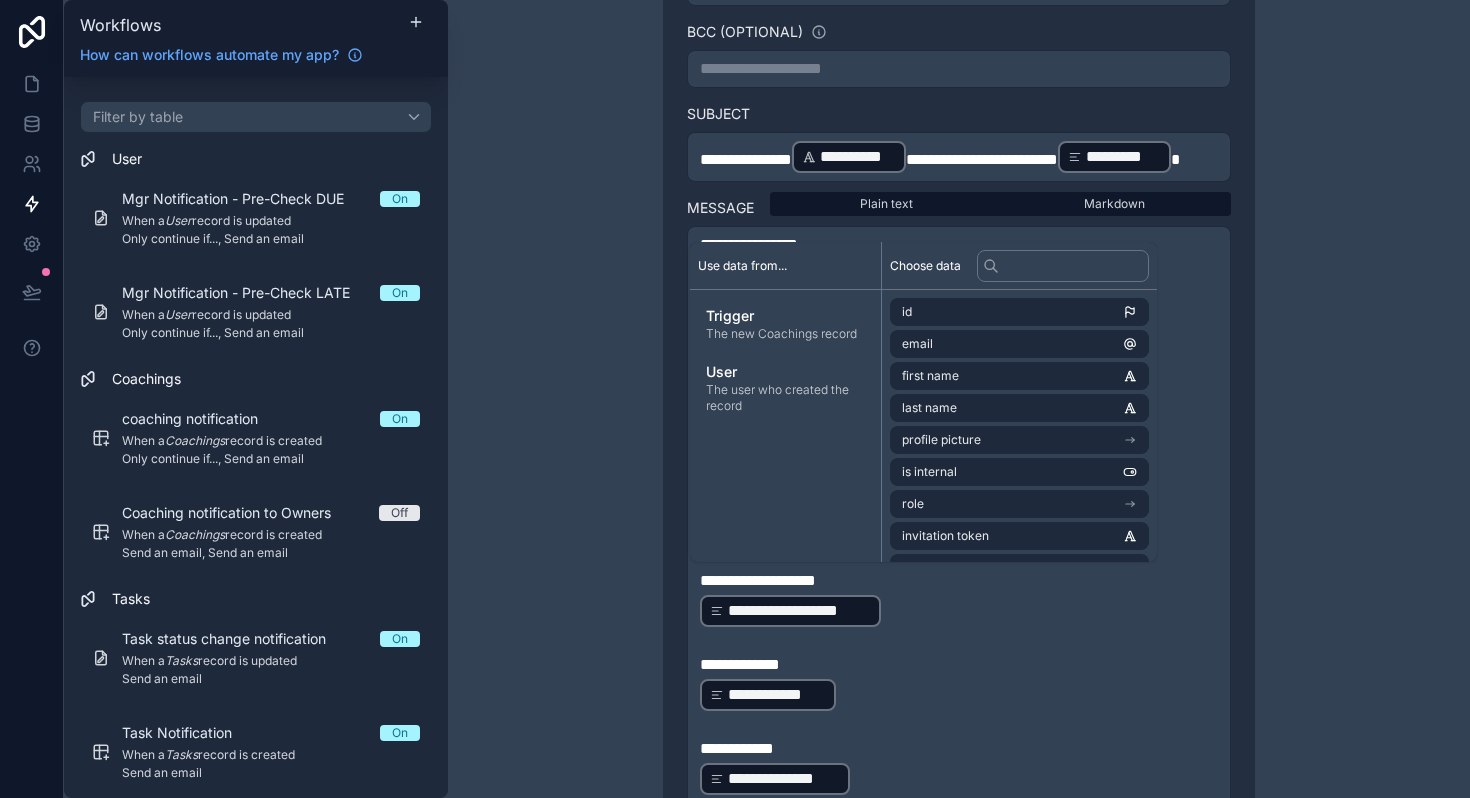 click on "**********" at bounding box center [982, 159] 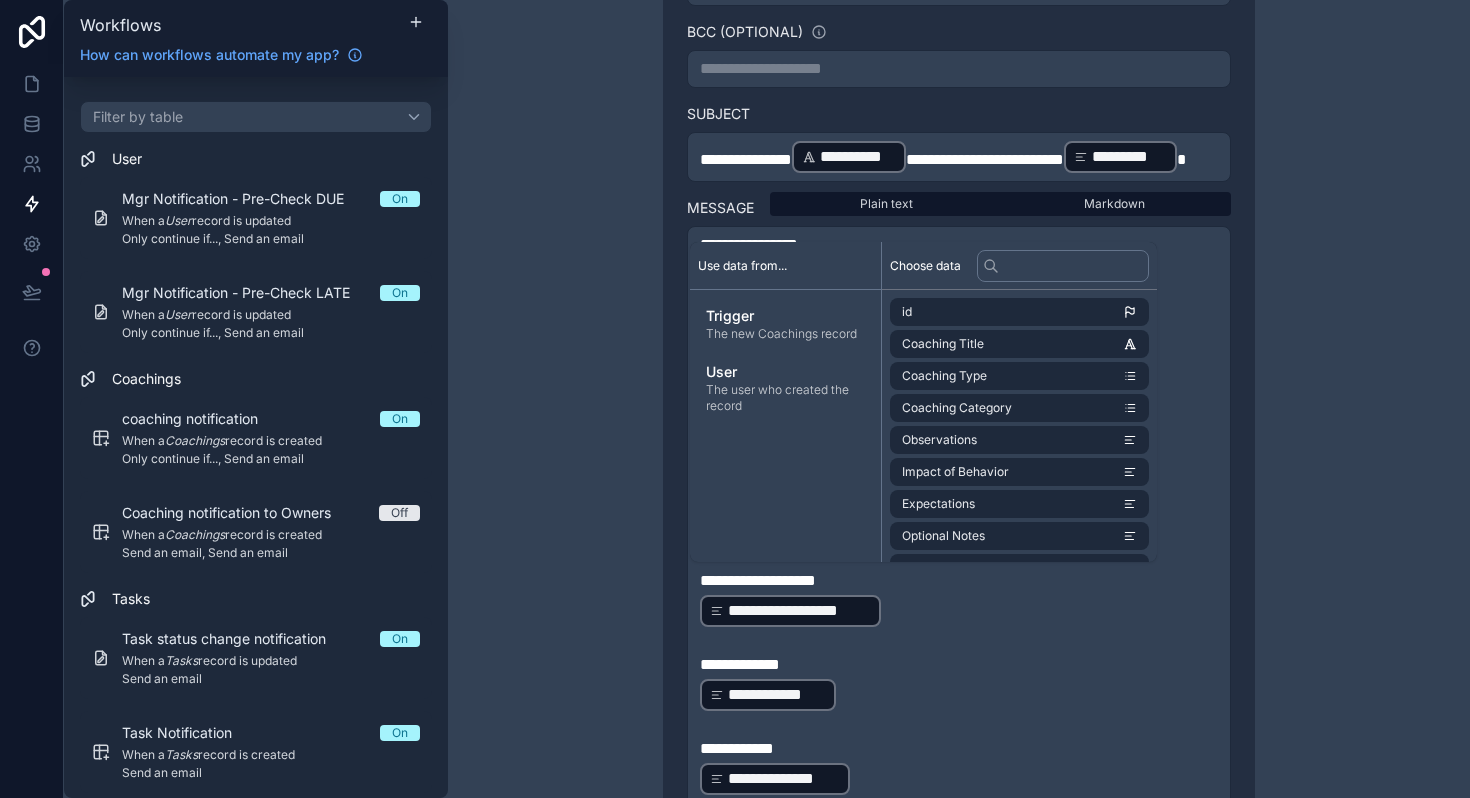 click at bounding box center (1181, 159) 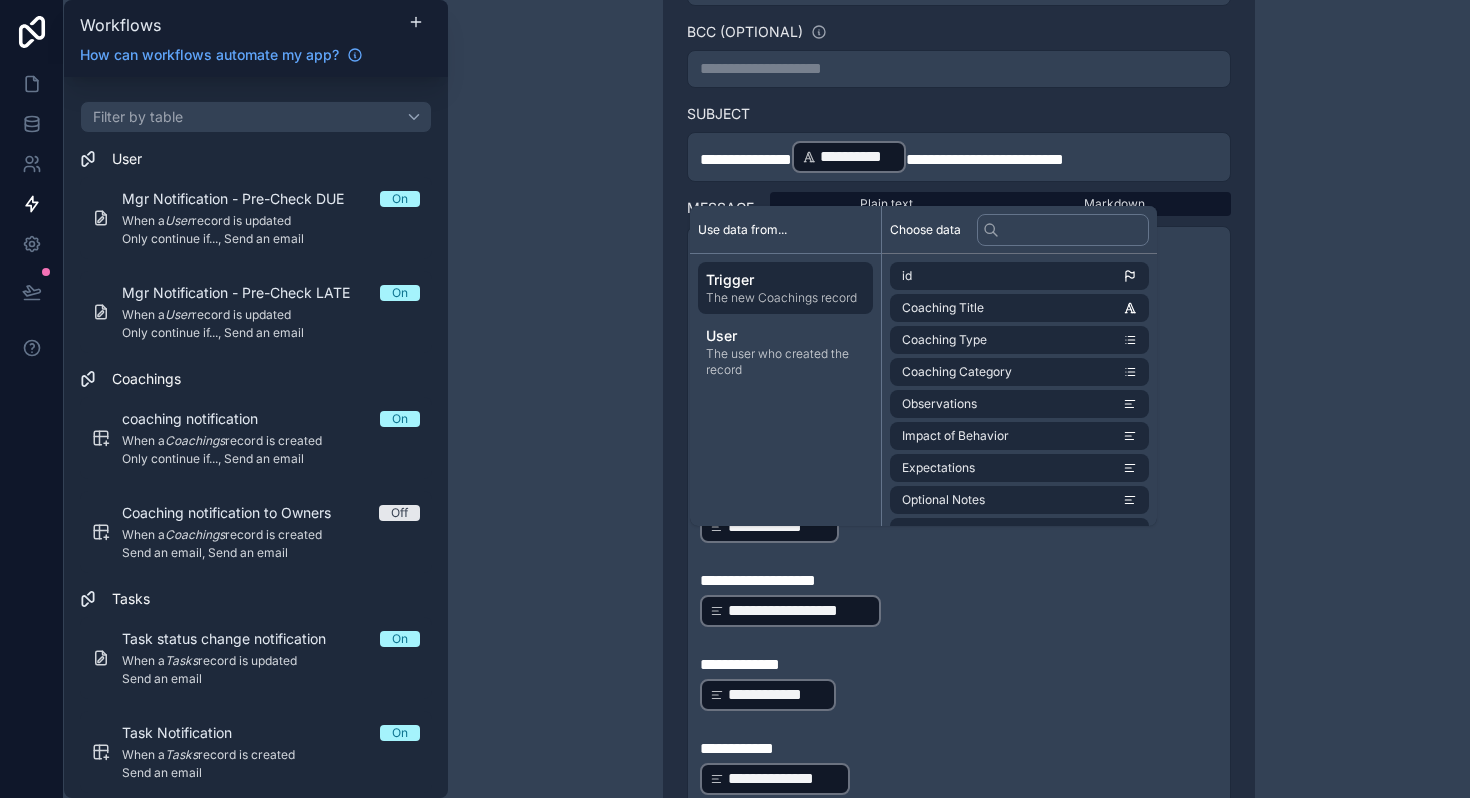 click on "The new Coachings record" at bounding box center [785, 298] 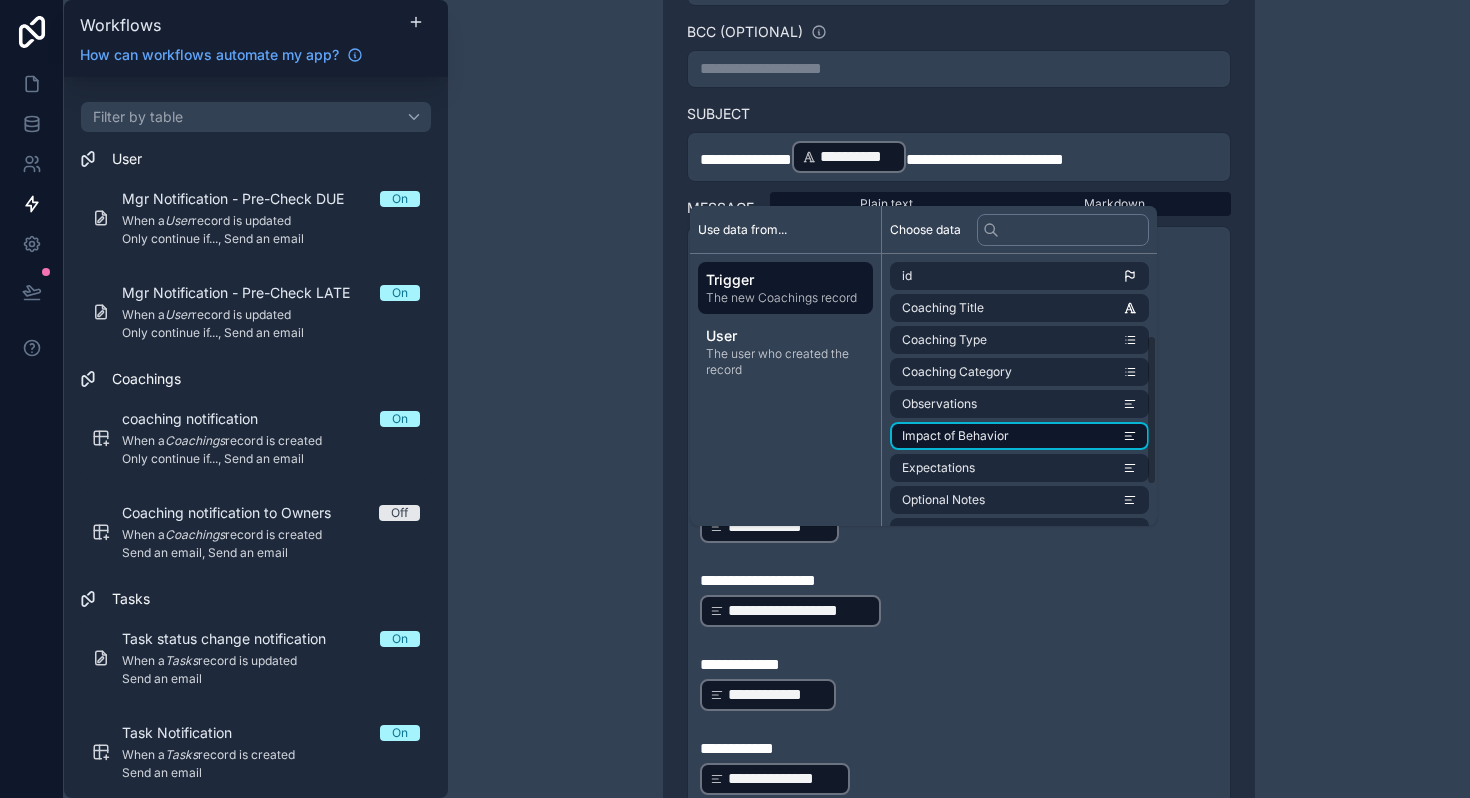 scroll, scrollTop: 220, scrollLeft: 0, axis: vertical 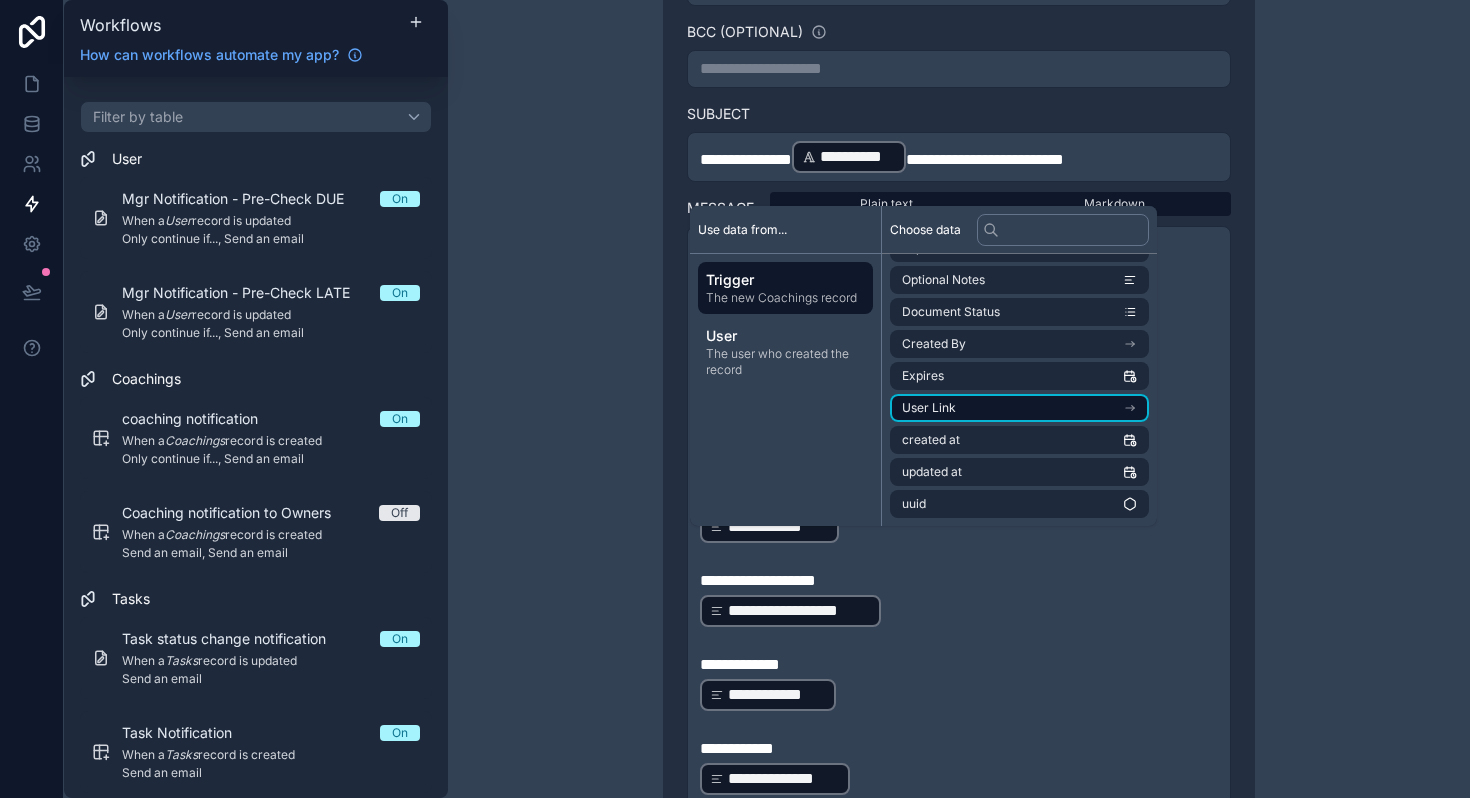 click on "User Link" at bounding box center [1019, 408] 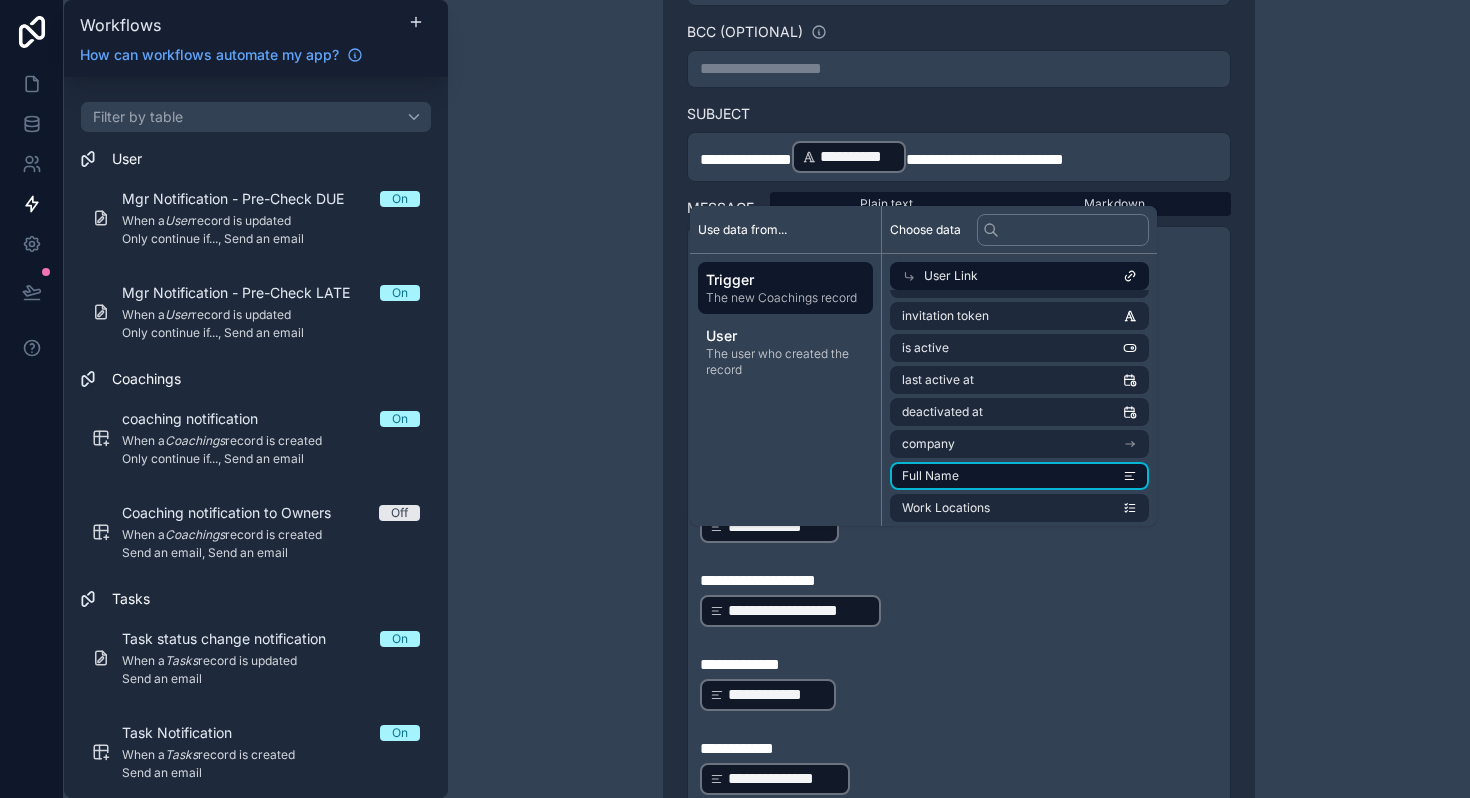 click on "Full Name" at bounding box center [1019, 476] 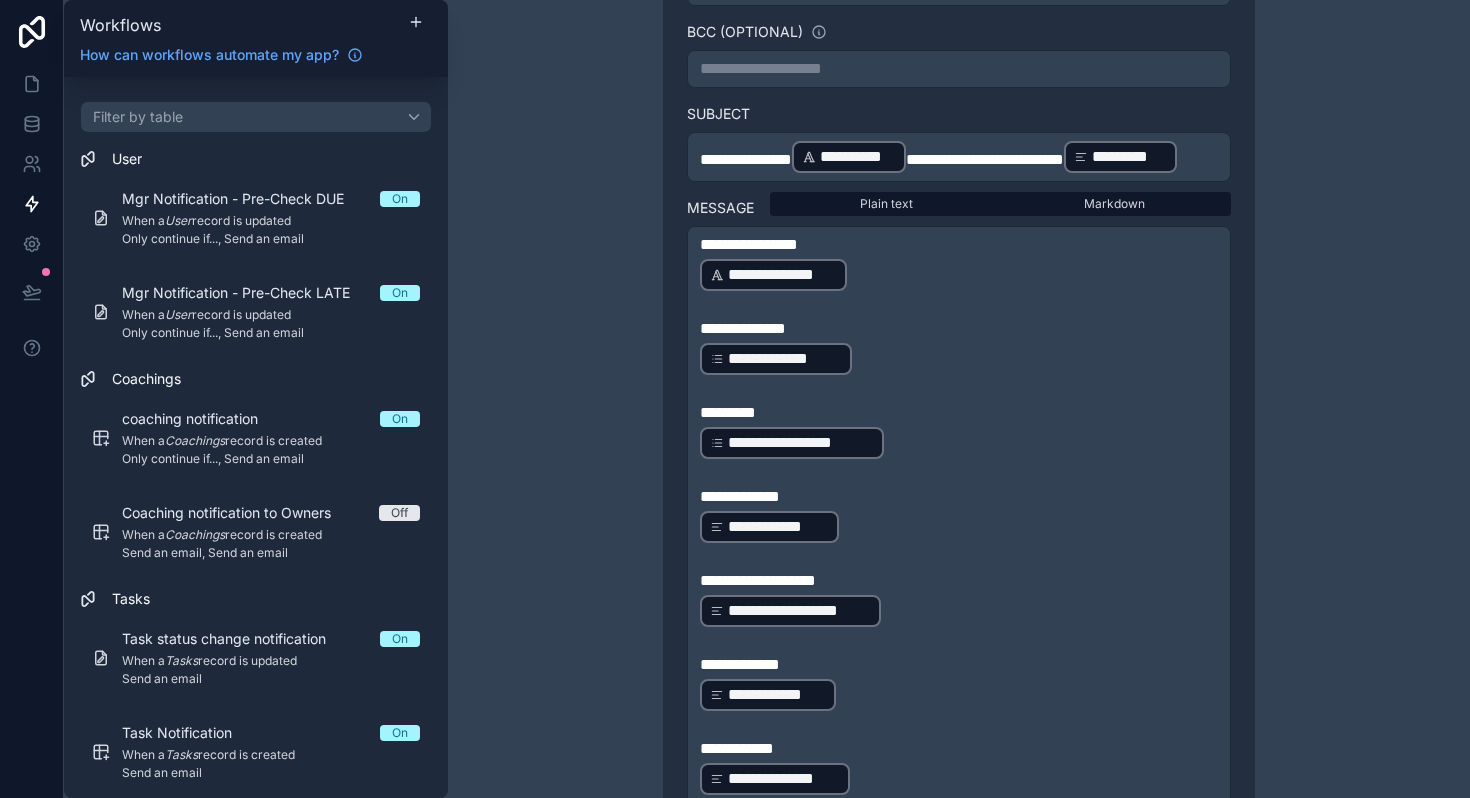 click on "**********" at bounding box center [985, 159] 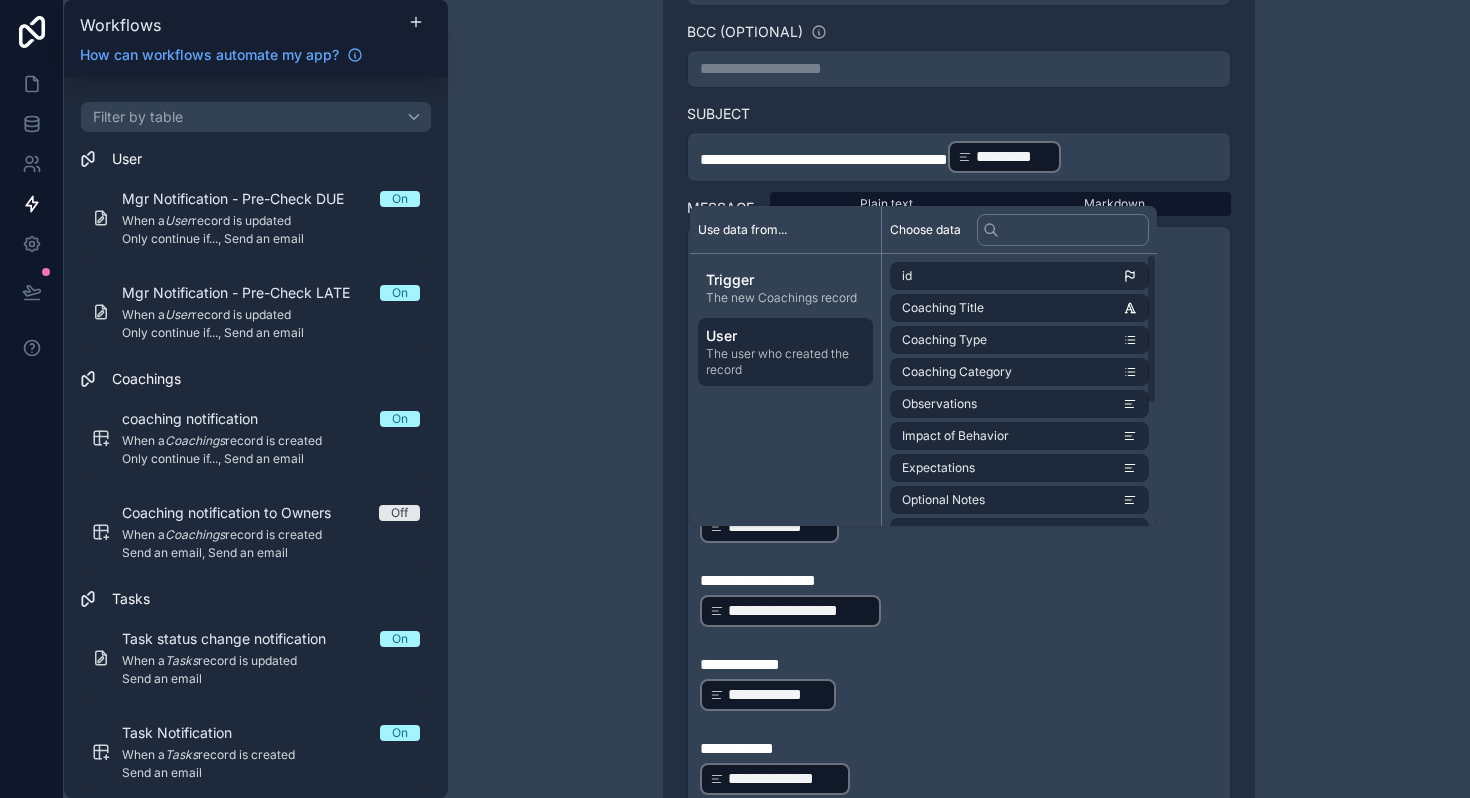 click on "The user who created the record" at bounding box center (785, 362) 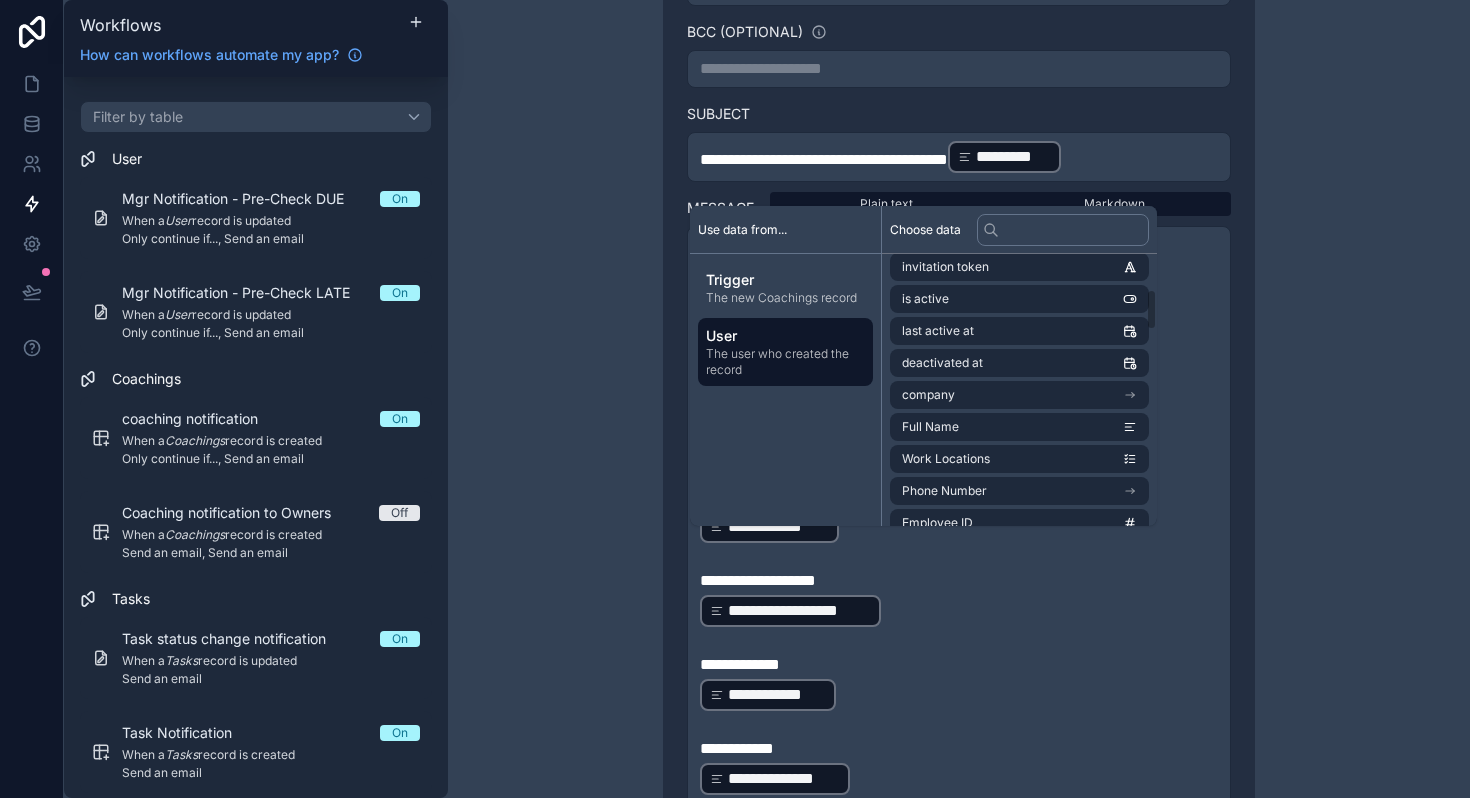 scroll, scrollTop: 253, scrollLeft: 0, axis: vertical 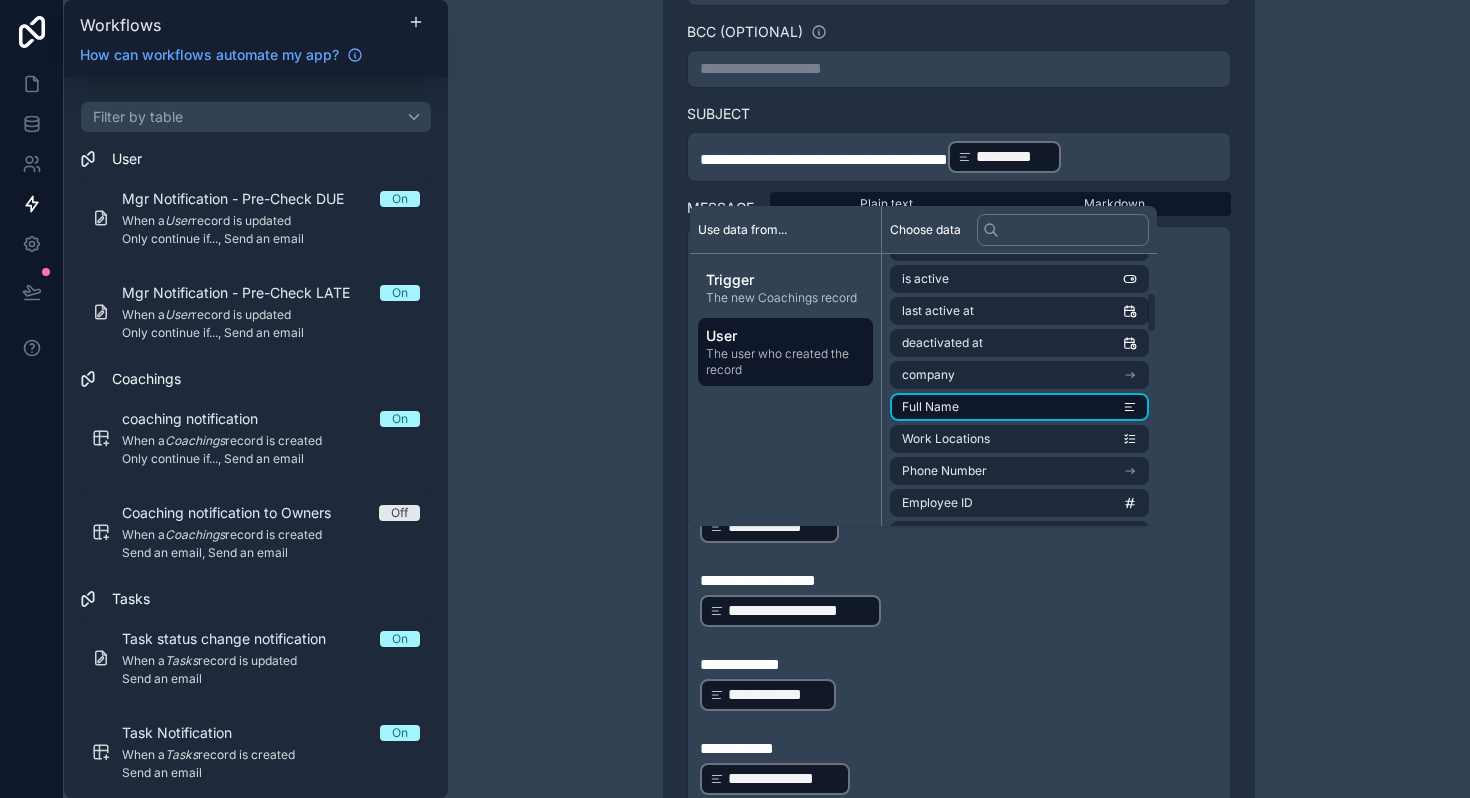 click on "Full Name" at bounding box center [1019, 407] 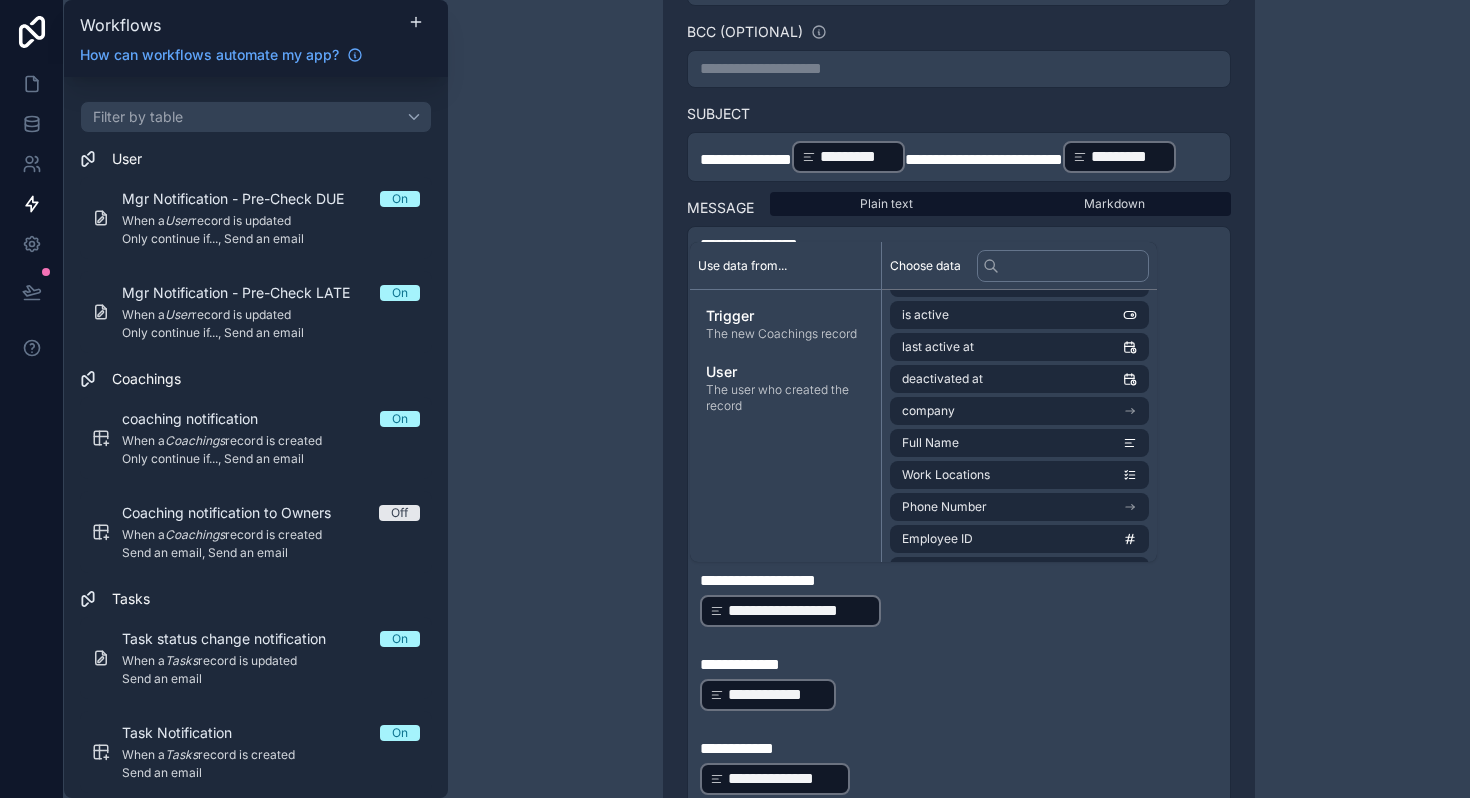 click on "**********" at bounding box center (746, 159) 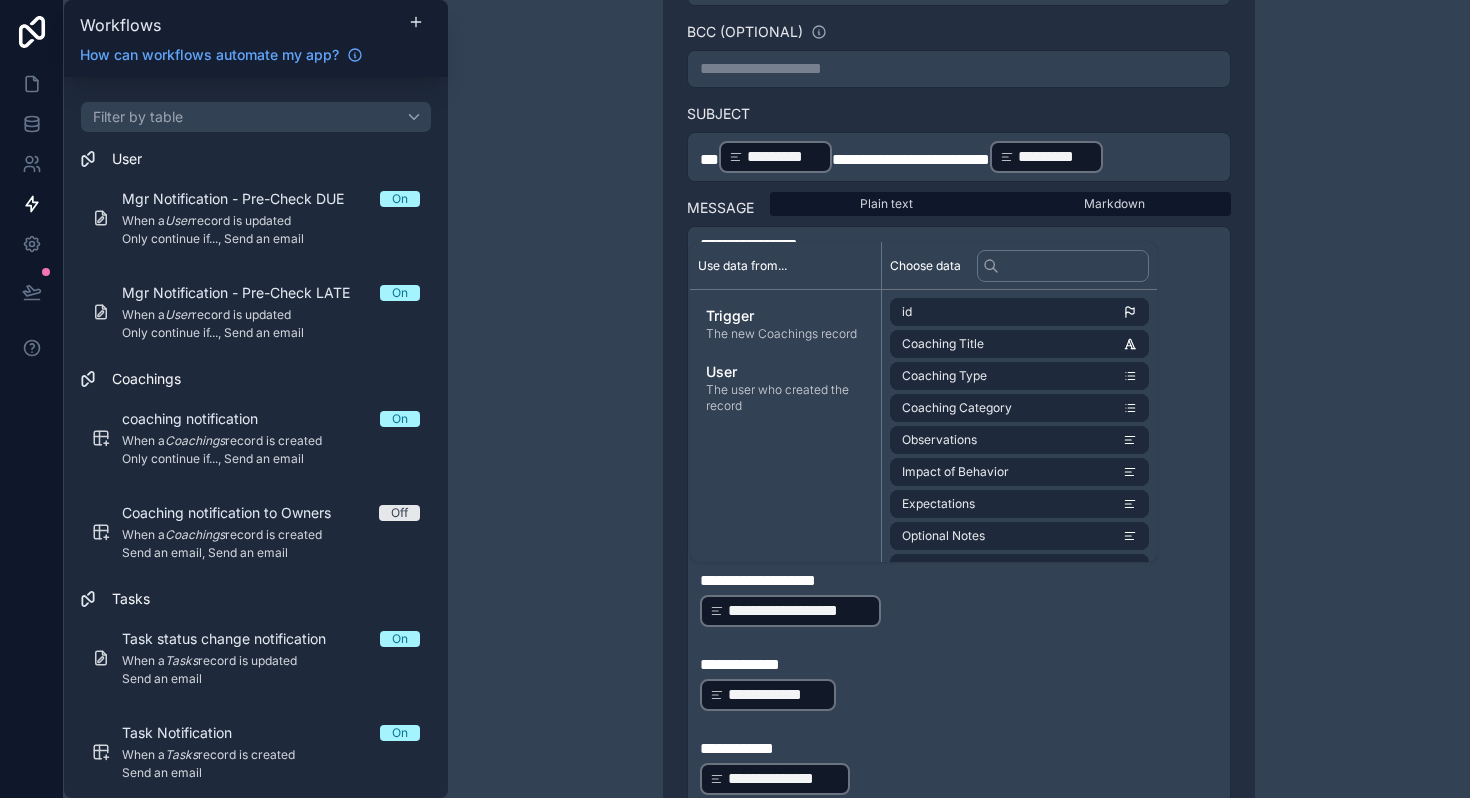 type 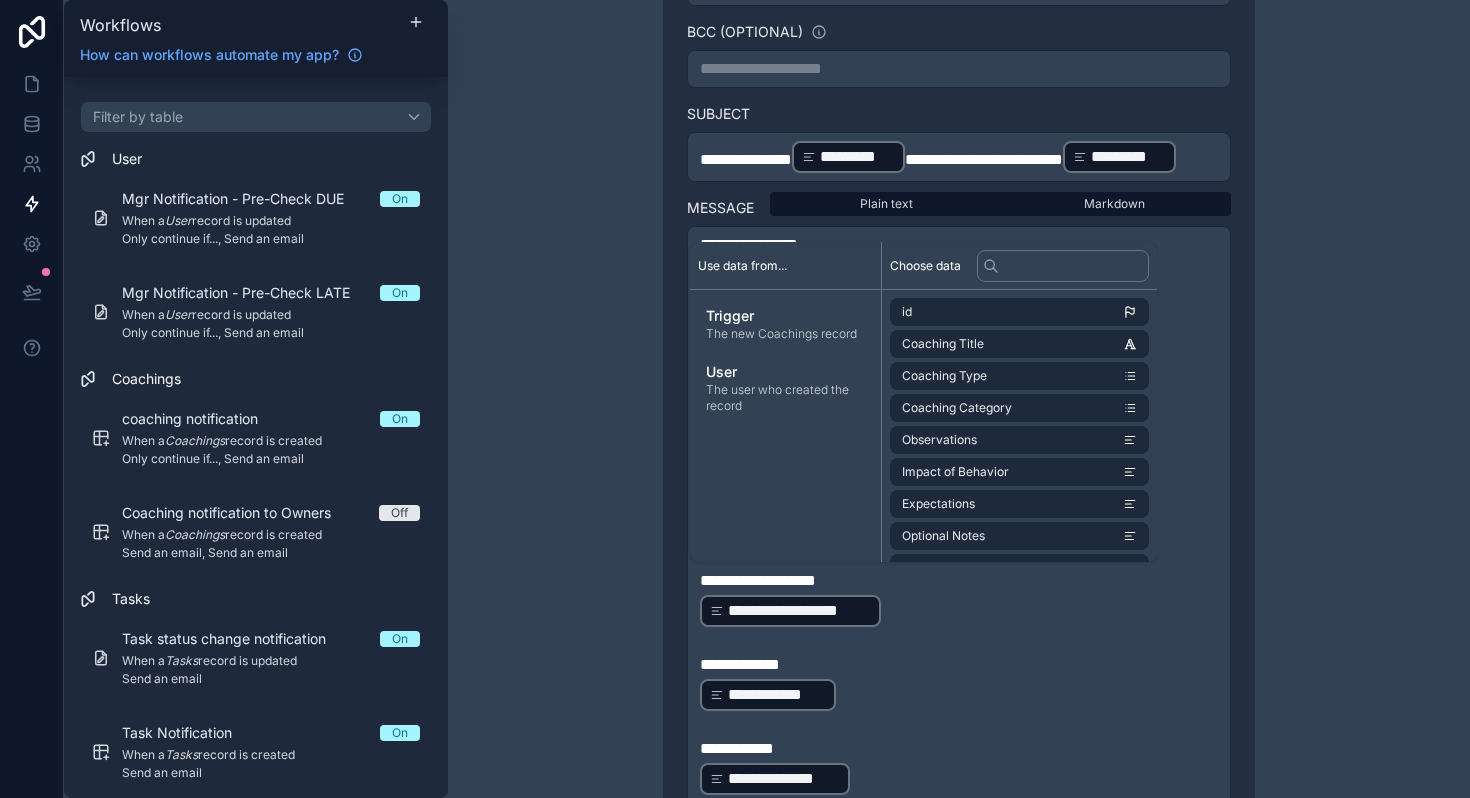 click on "**********" at bounding box center (959, 399) 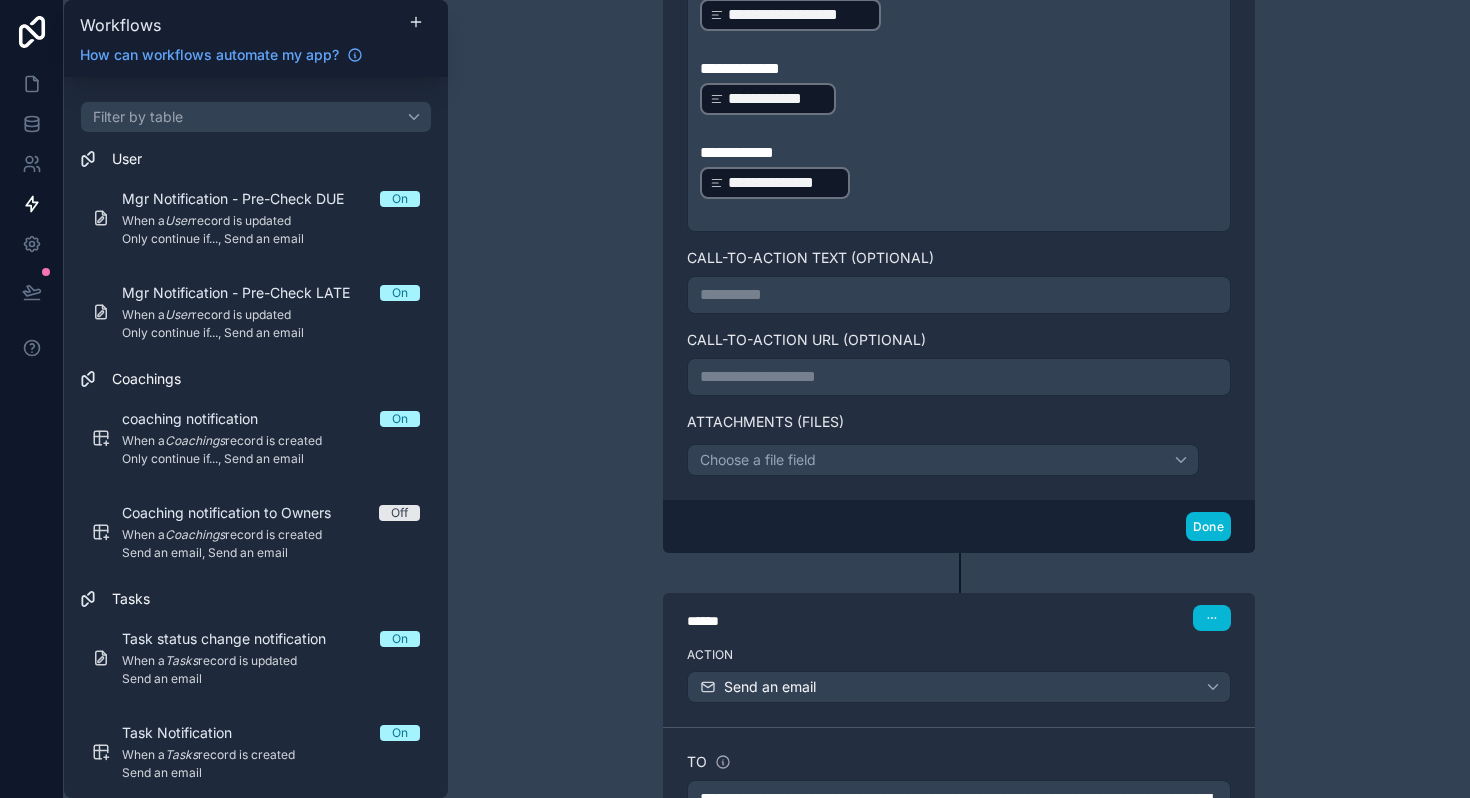 scroll, scrollTop: 1262, scrollLeft: 0, axis: vertical 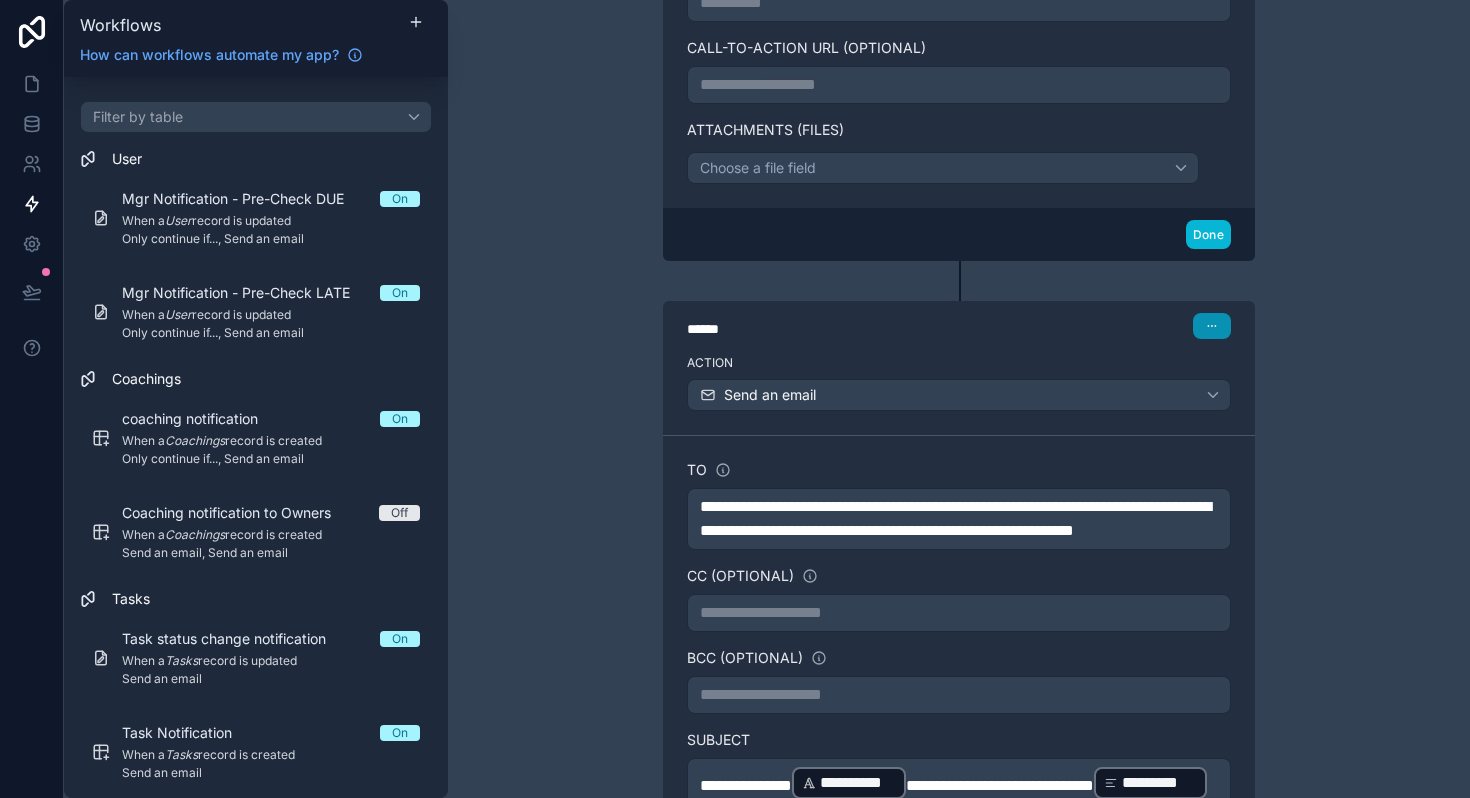 click 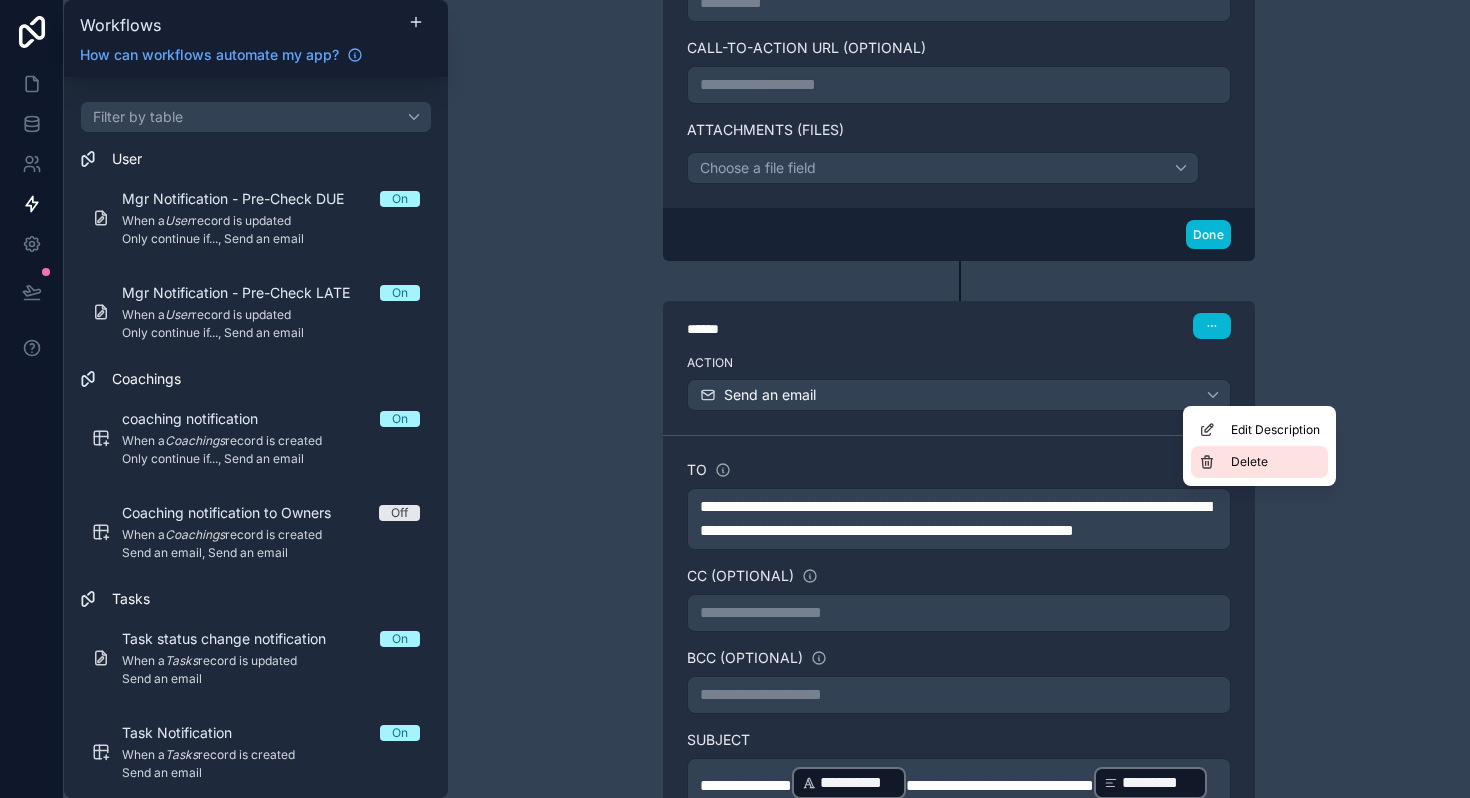 click on "Delete" at bounding box center [1249, 462] 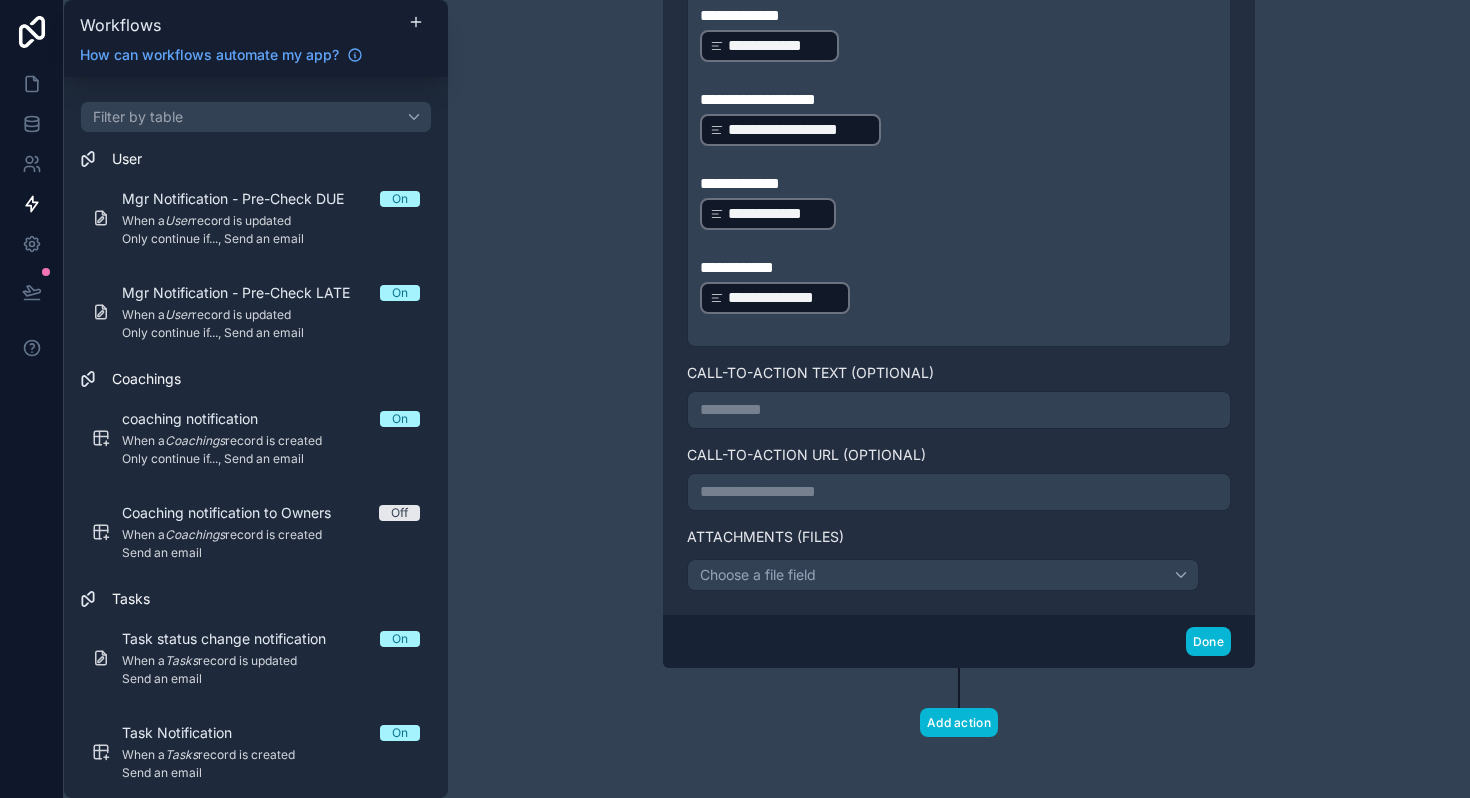 scroll, scrollTop: 1185, scrollLeft: 0, axis: vertical 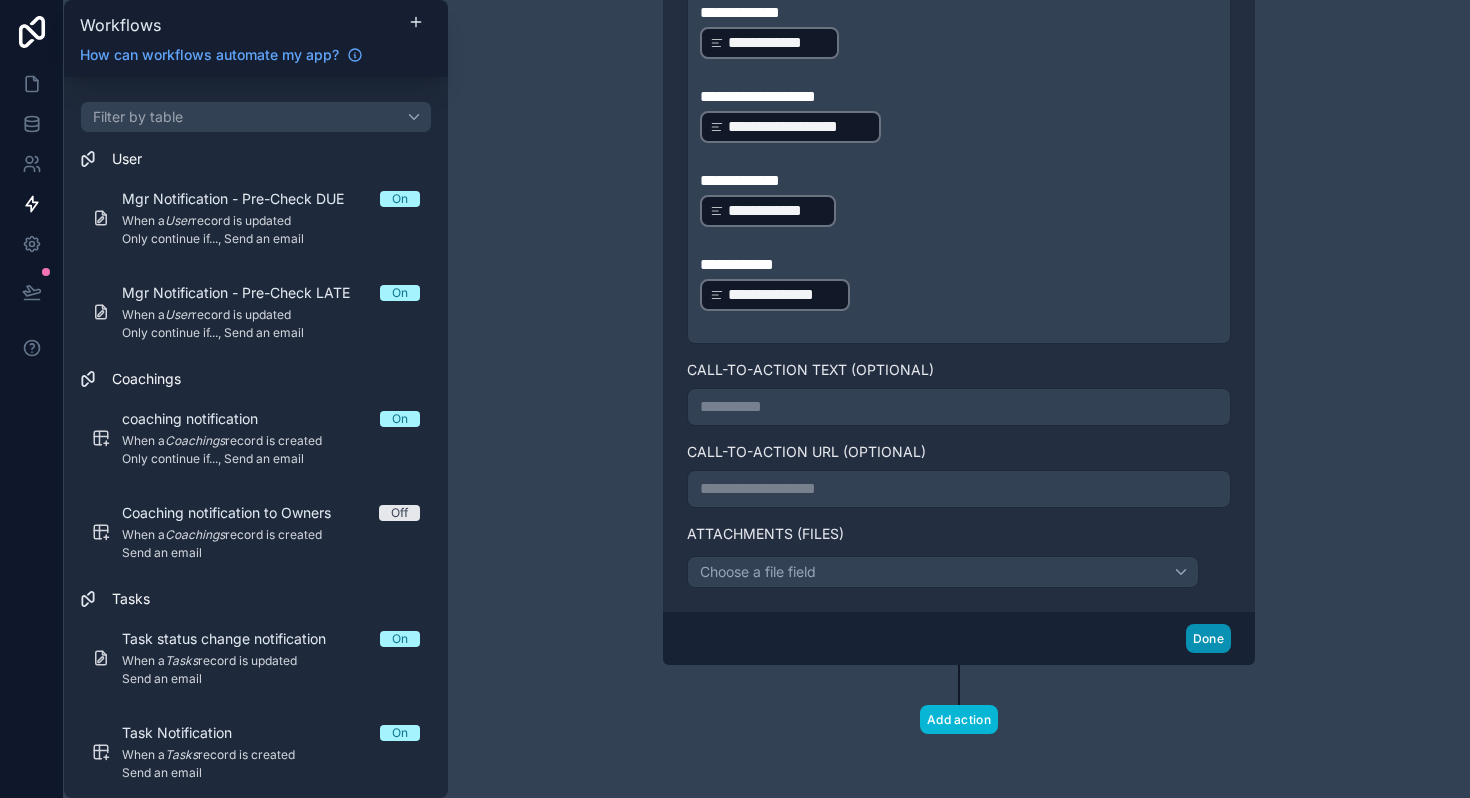 click on "Done" at bounding box center (1208, 638) 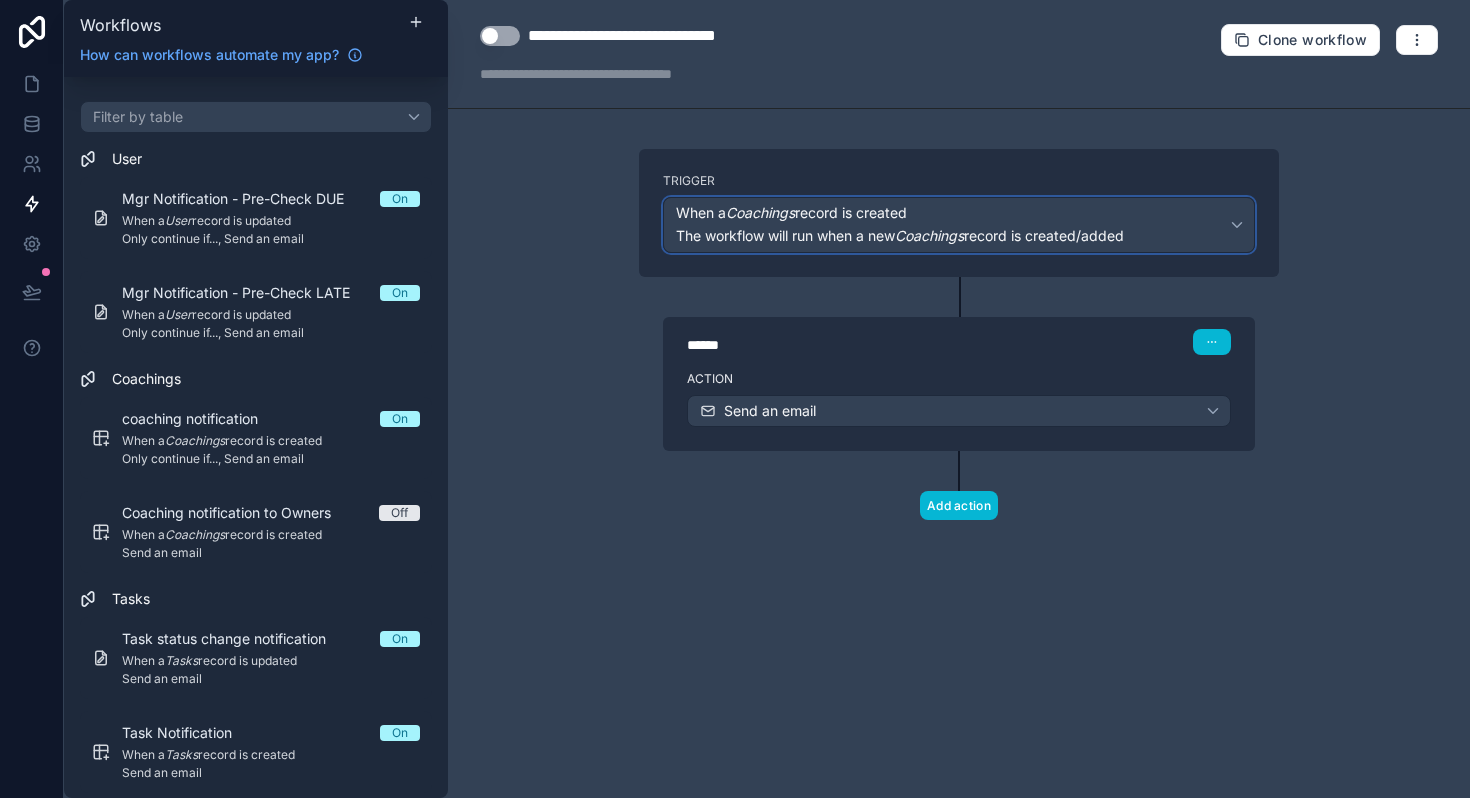 click on "When a  Coachings  record is created The workflow will run when a new  Coachings  record is created/added" at bounding box center [959, 225] 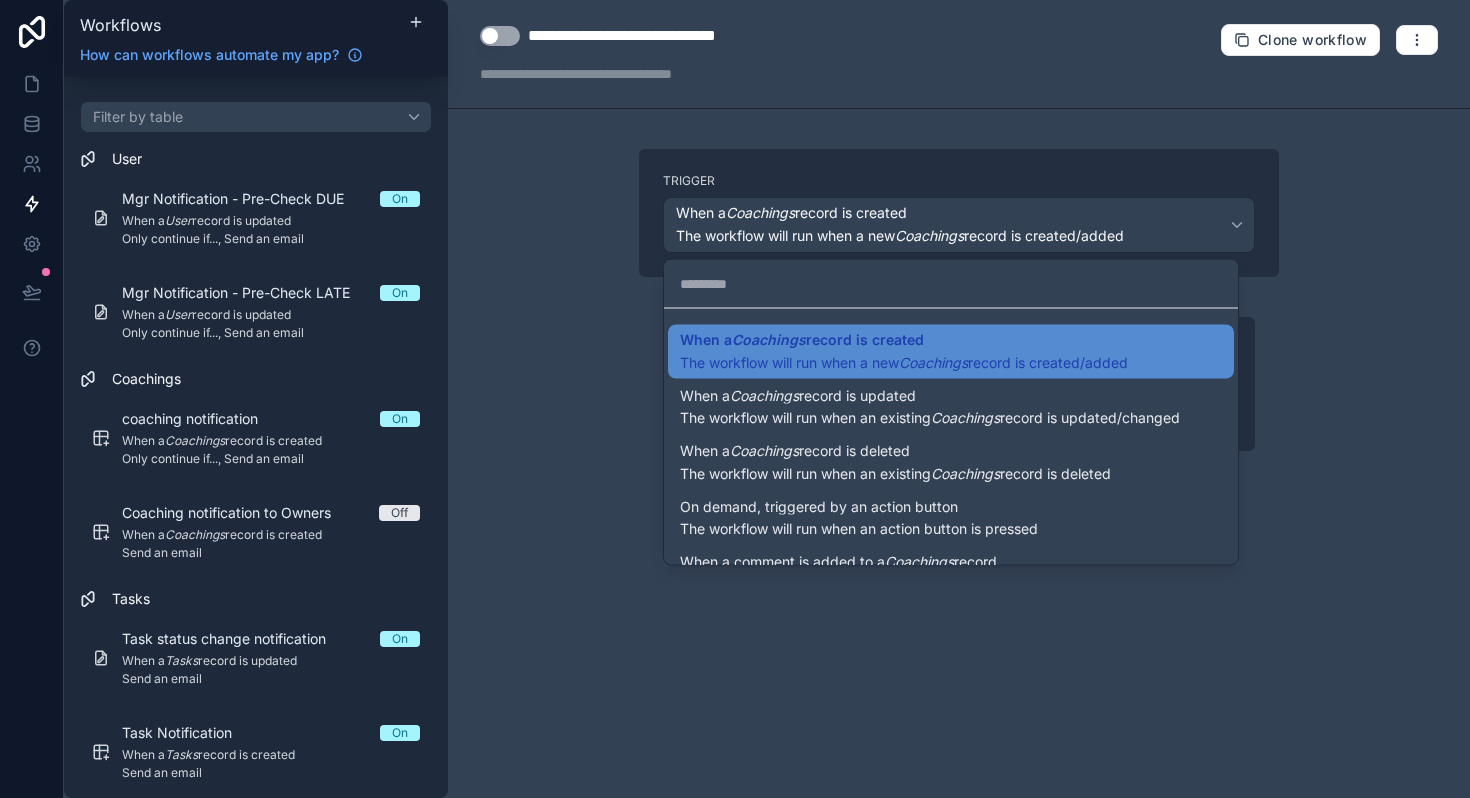 click at bounding box center (735, 399) 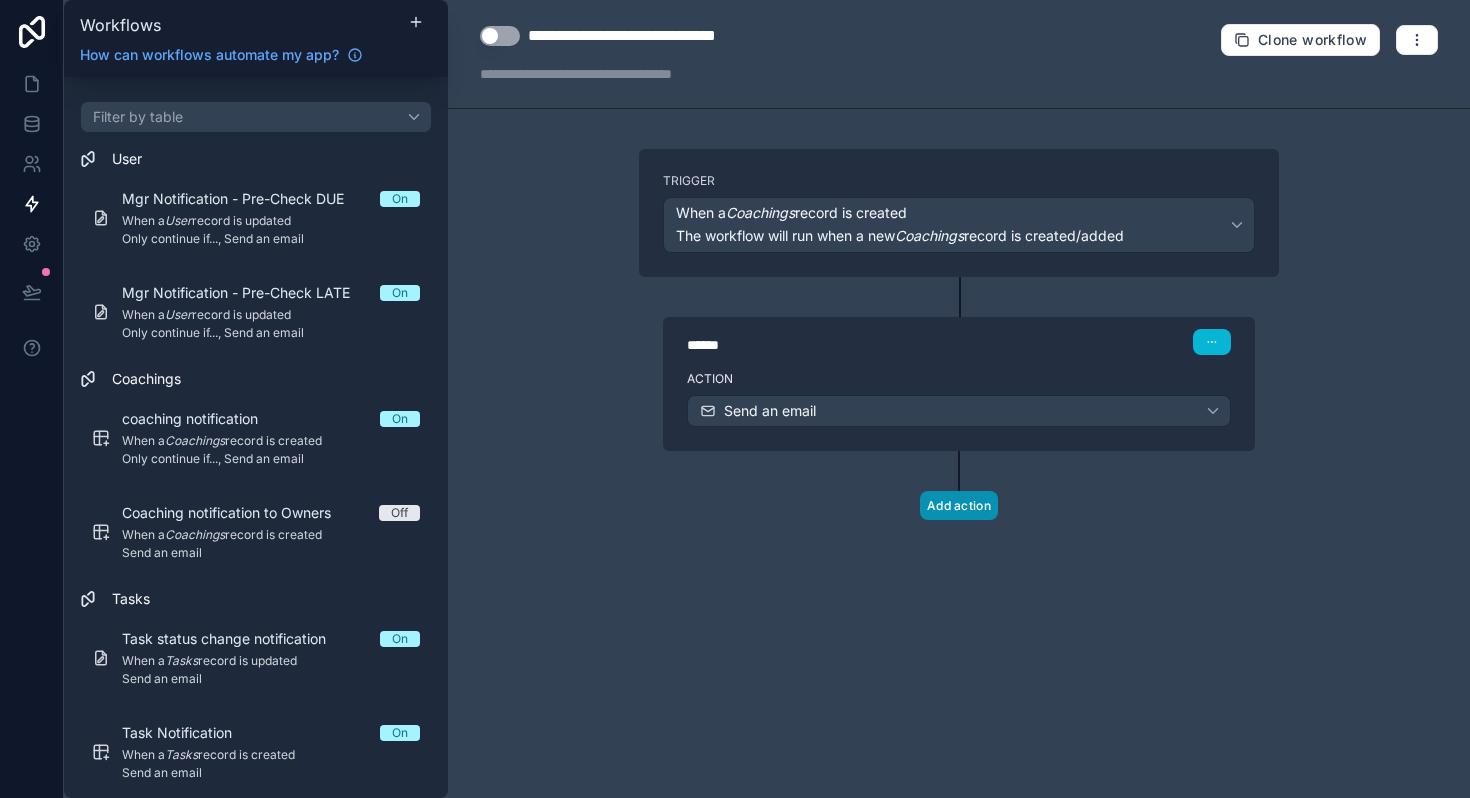 click on "Add action" at bounding box center (959, 505) 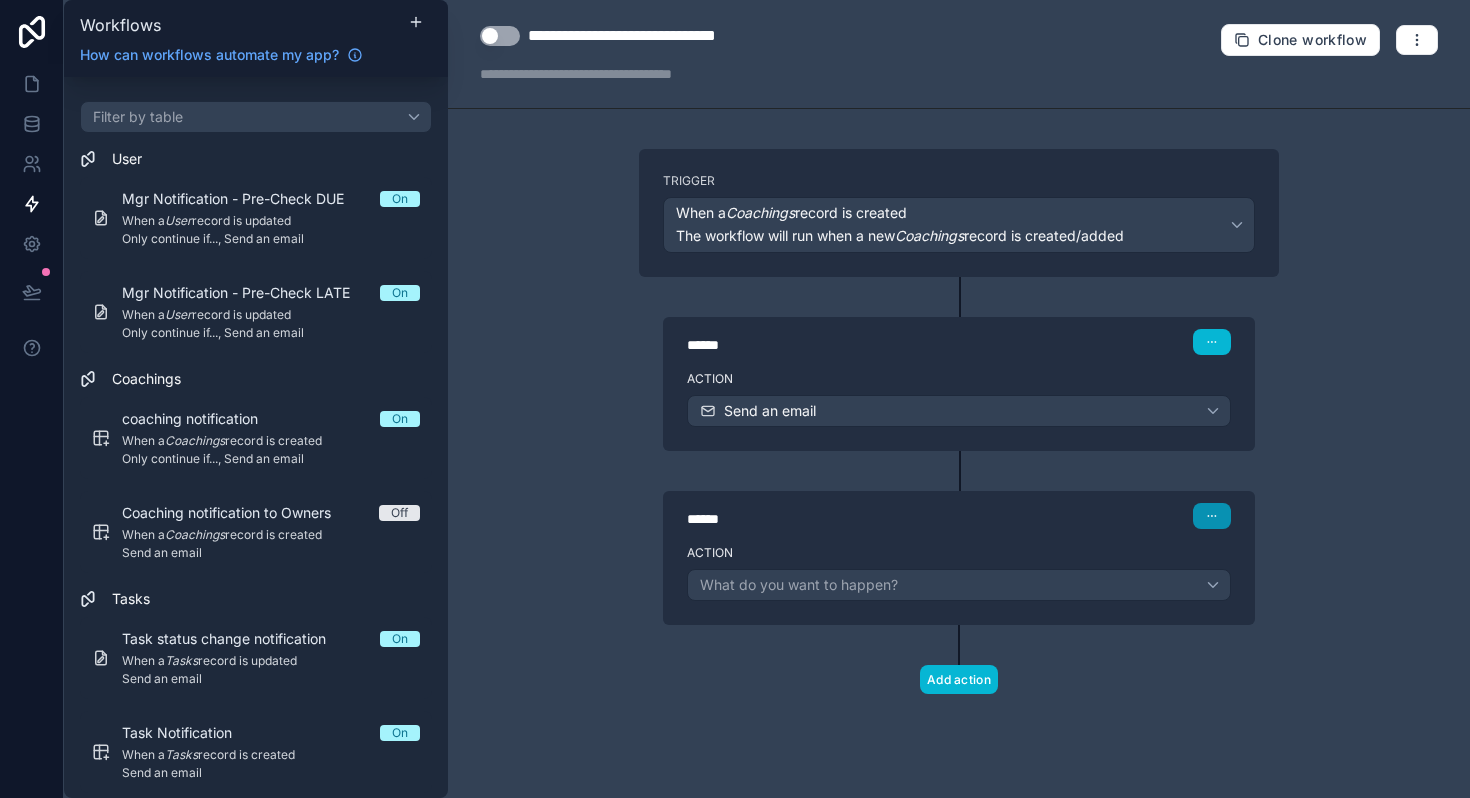 click 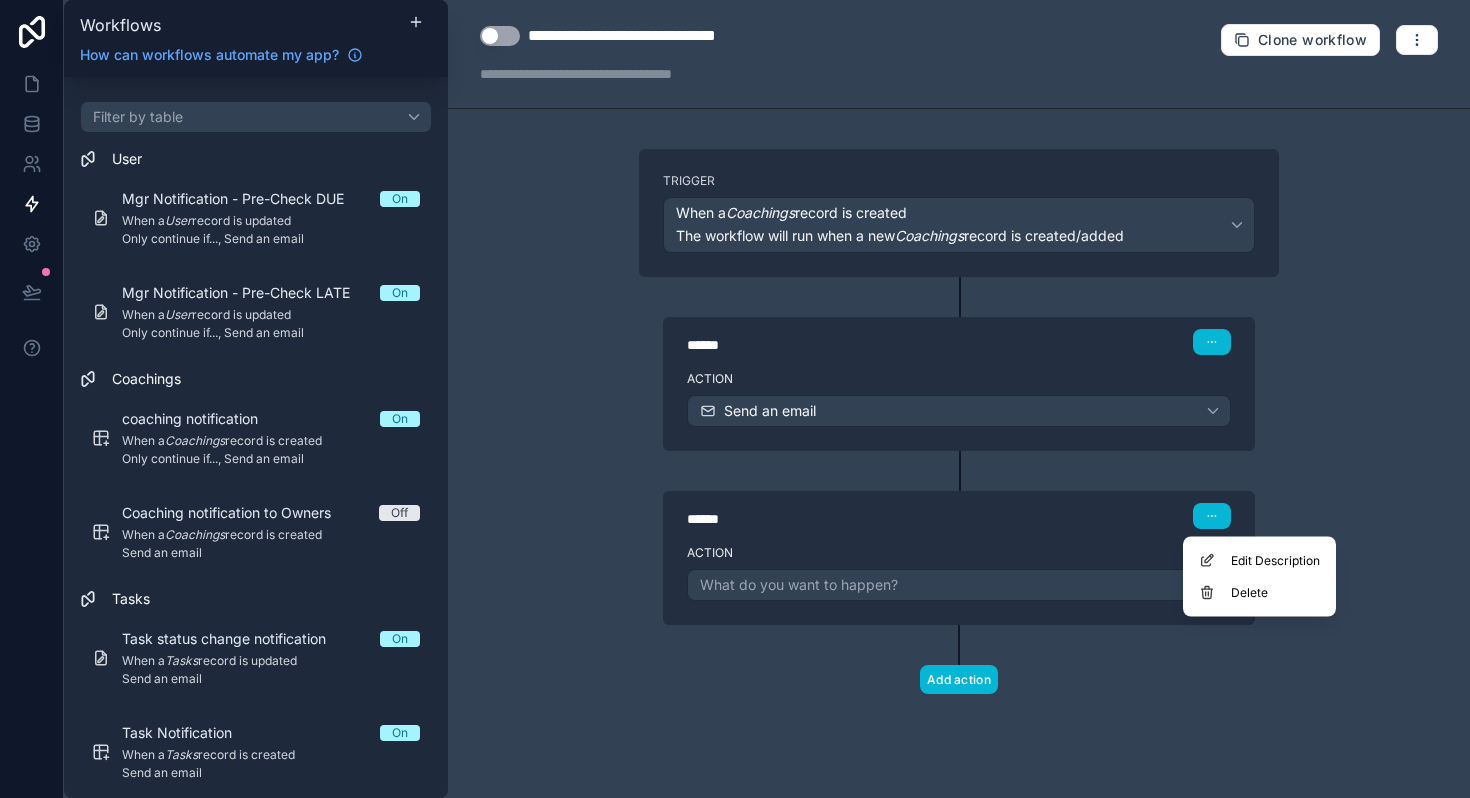 click on "**********" at bounding box center [959, 399] 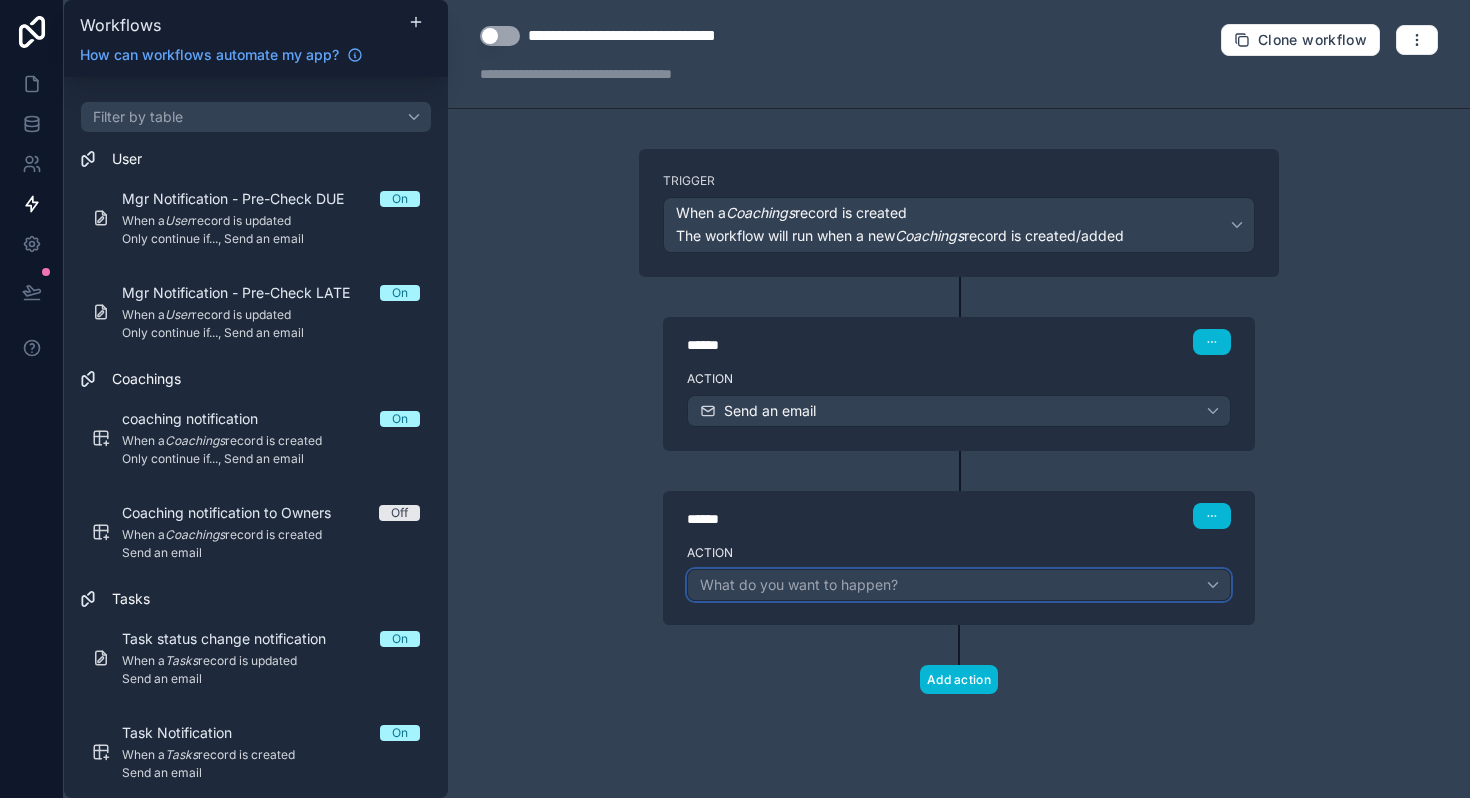 click on "What do you want to happen?" at bounding box center [799, 584] 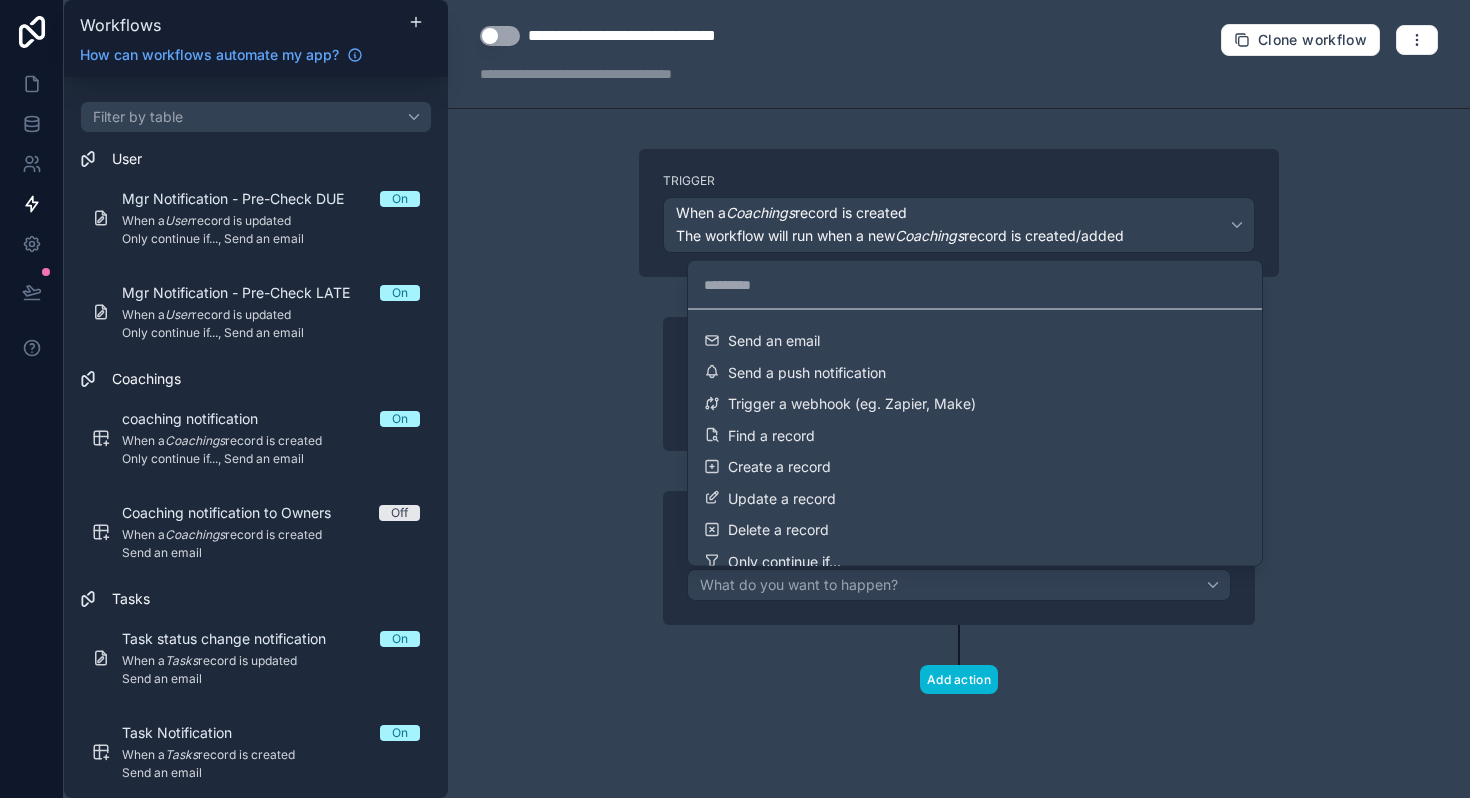 click at bounding box center [735, 399] 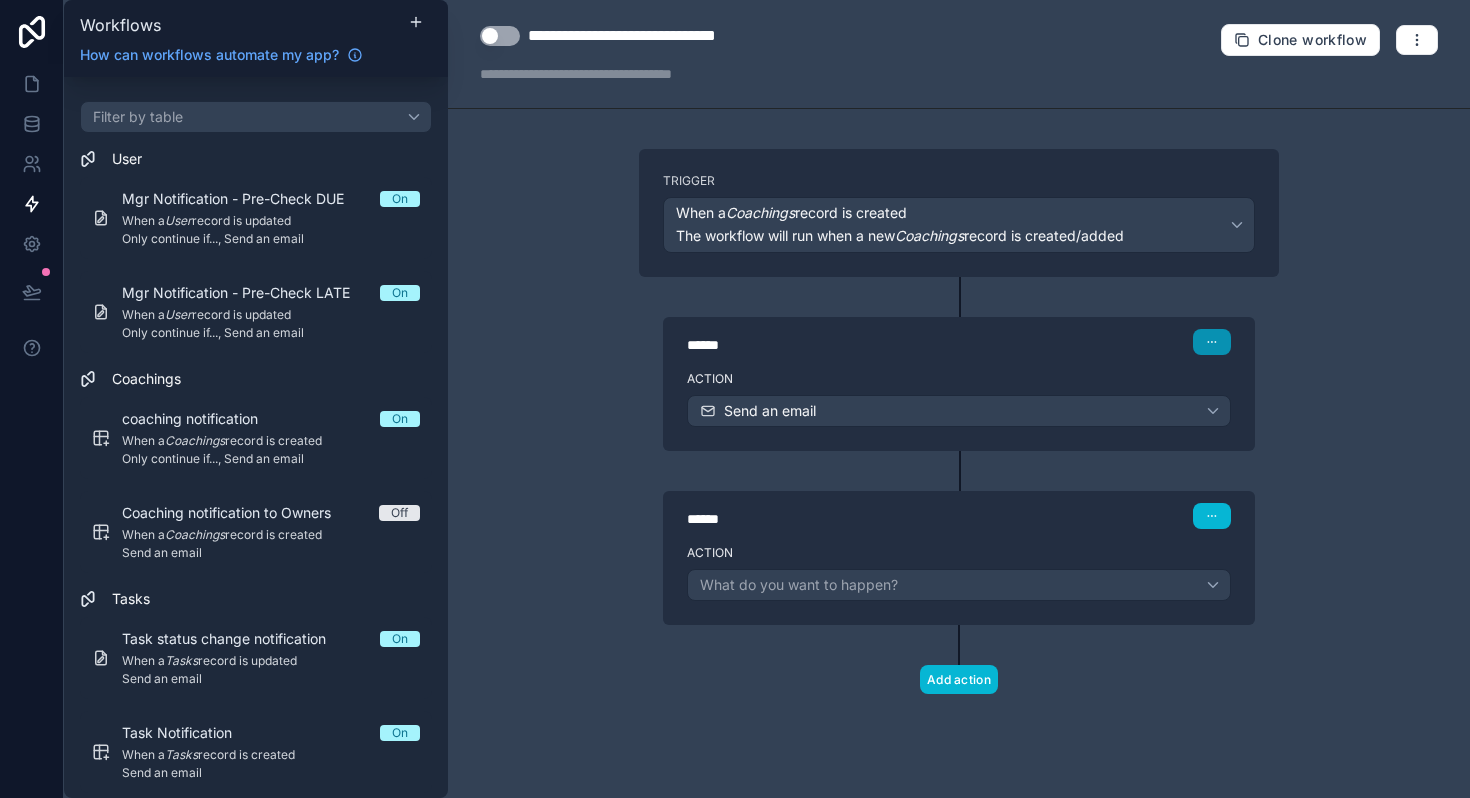 click at bounding box center (1212, 342) 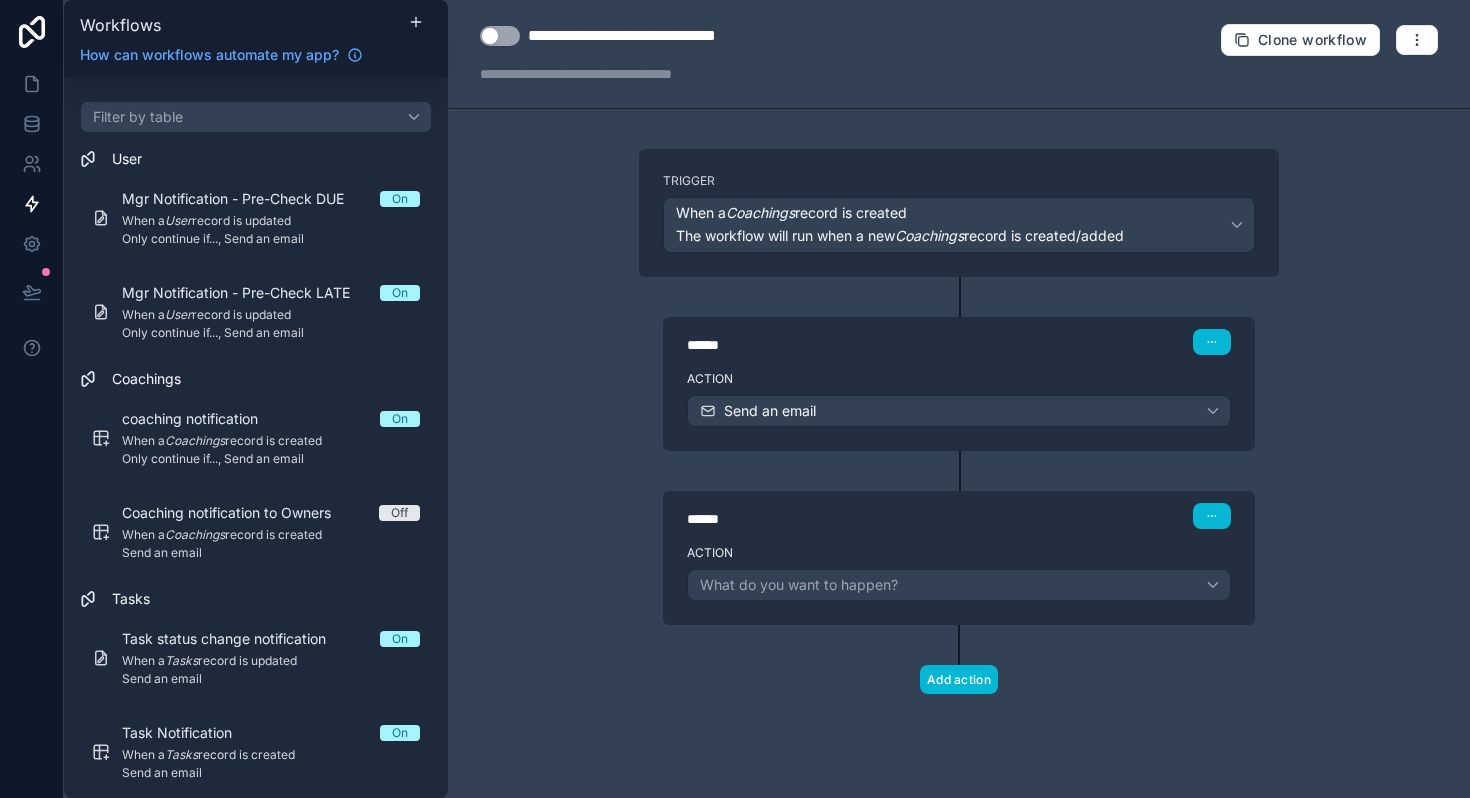 click on "**********" at bounding box center [959, 399] 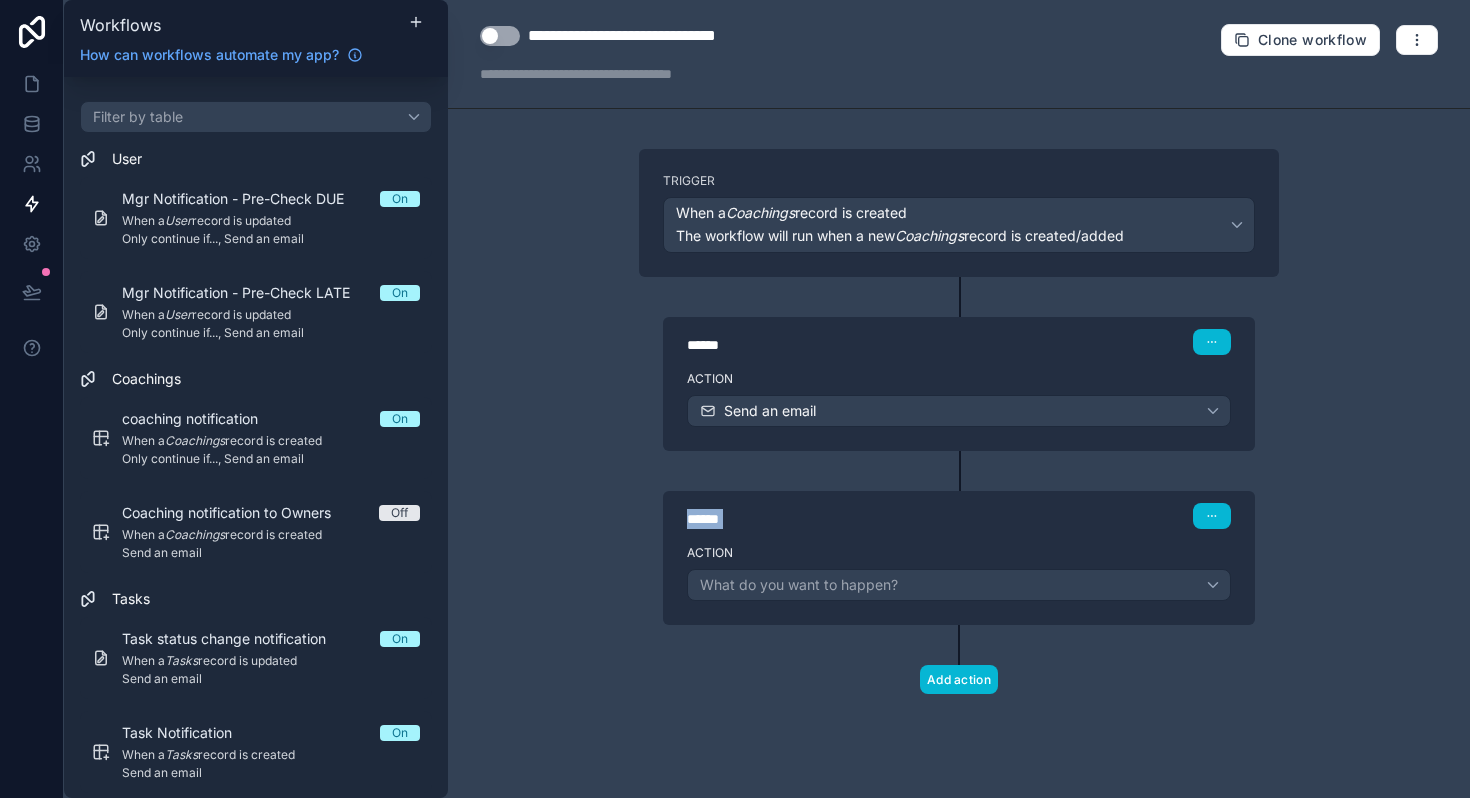 drag, startPoint x: 975, startPoint y: 528, endPoint x: 716, endPoint y: 517, distance: 259.2335 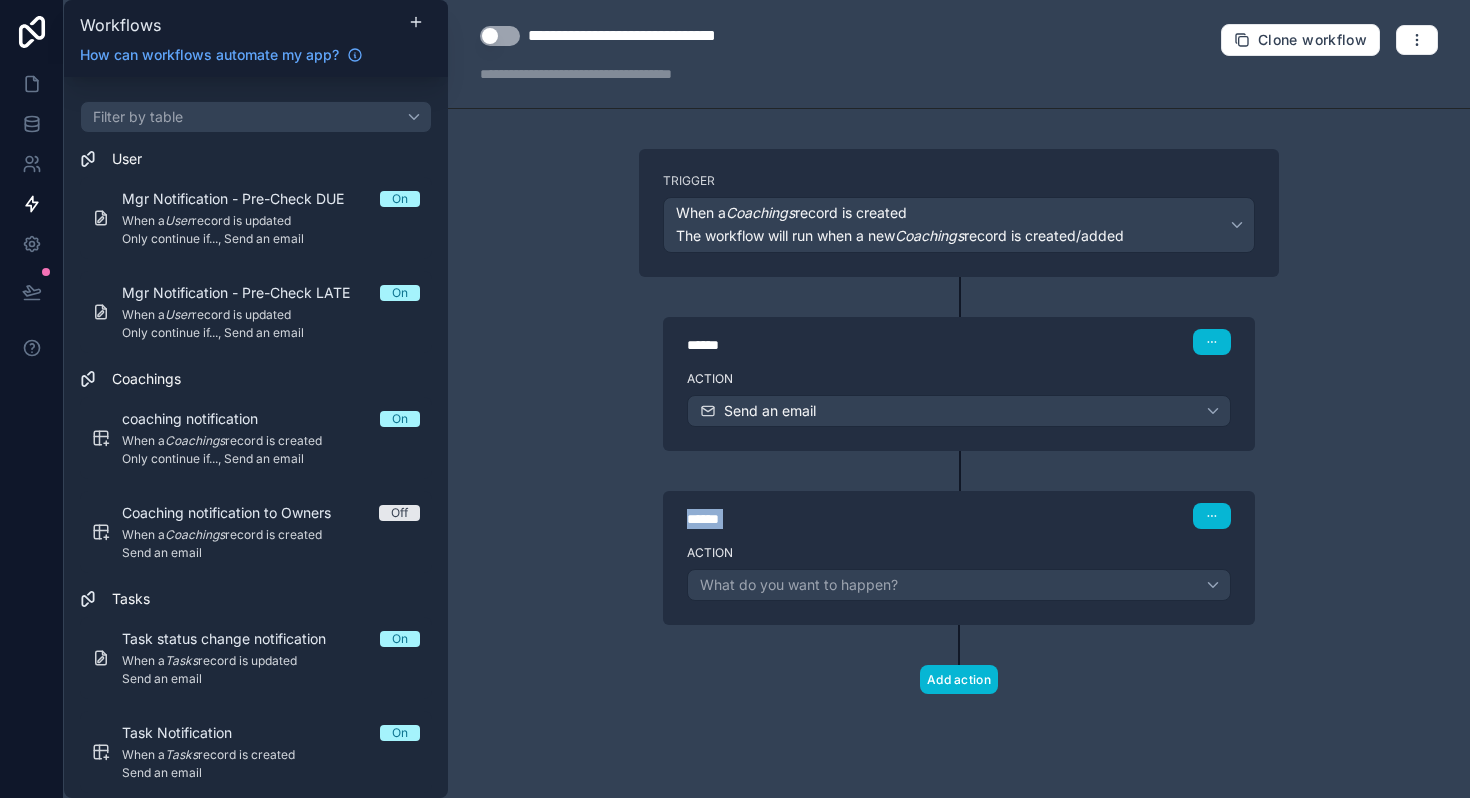 click on "****** Step 2" at bounding box center [959, 514] 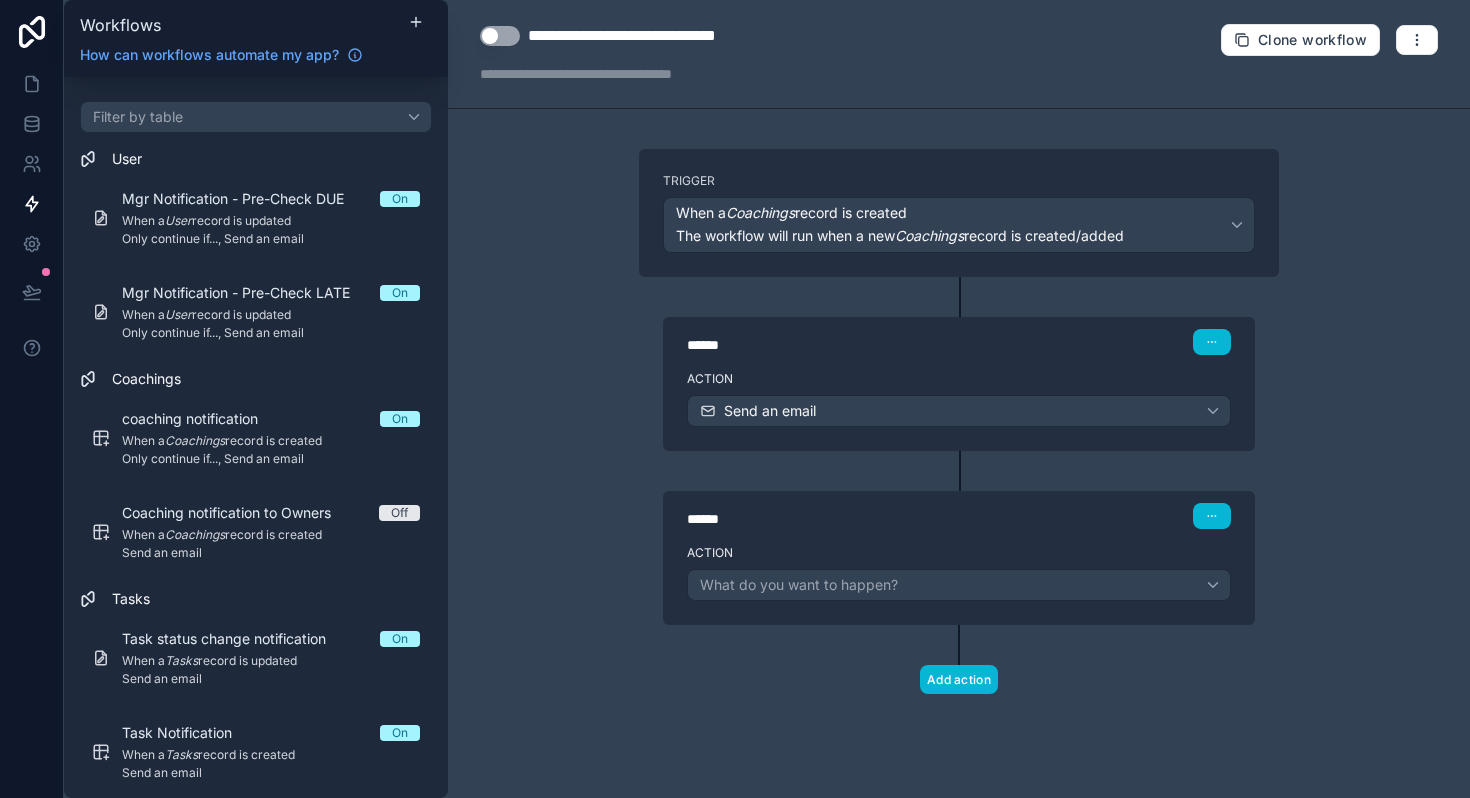 click on "******" at bounding box center (837, 519) 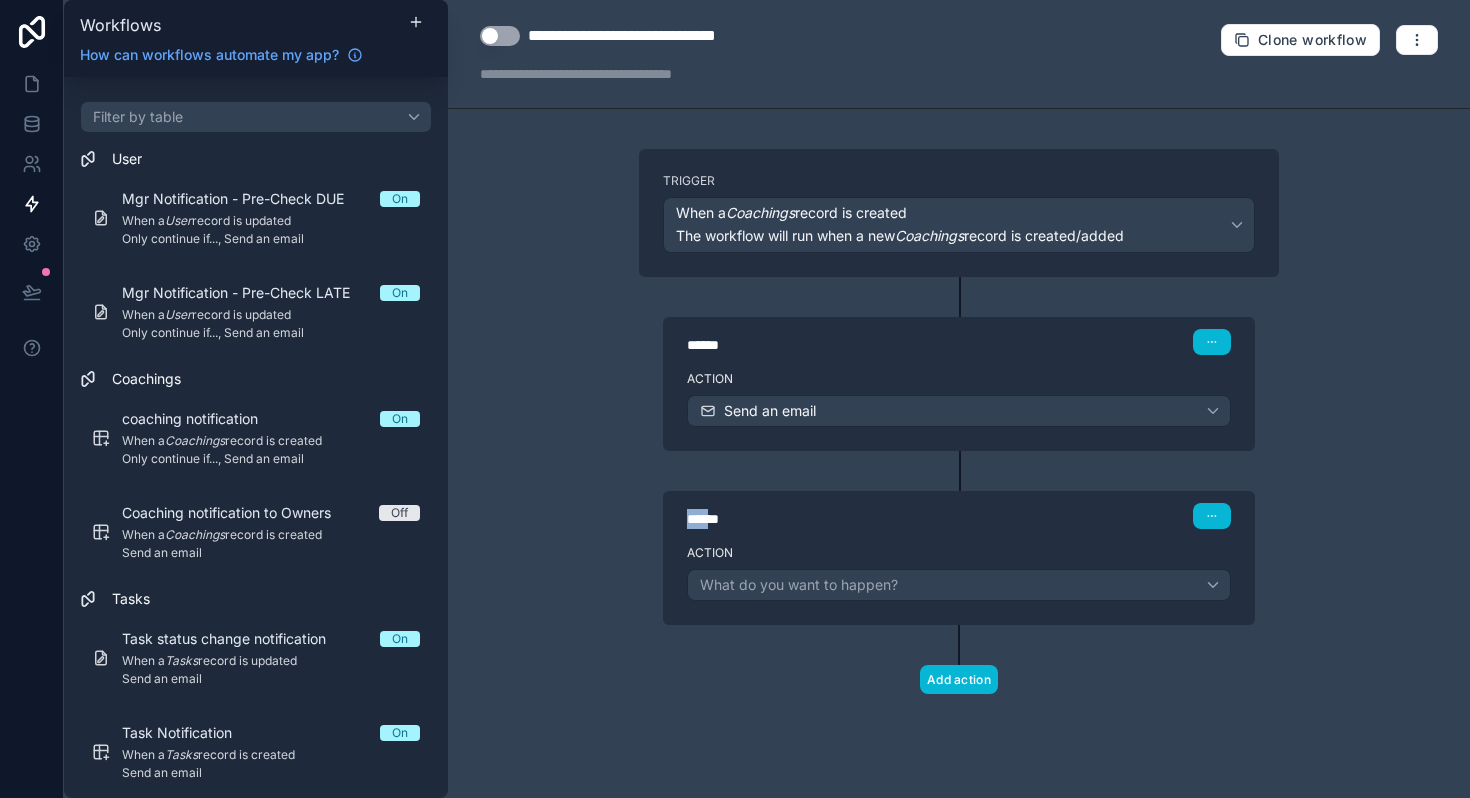 click on "******" at bounding box center (837, 519) 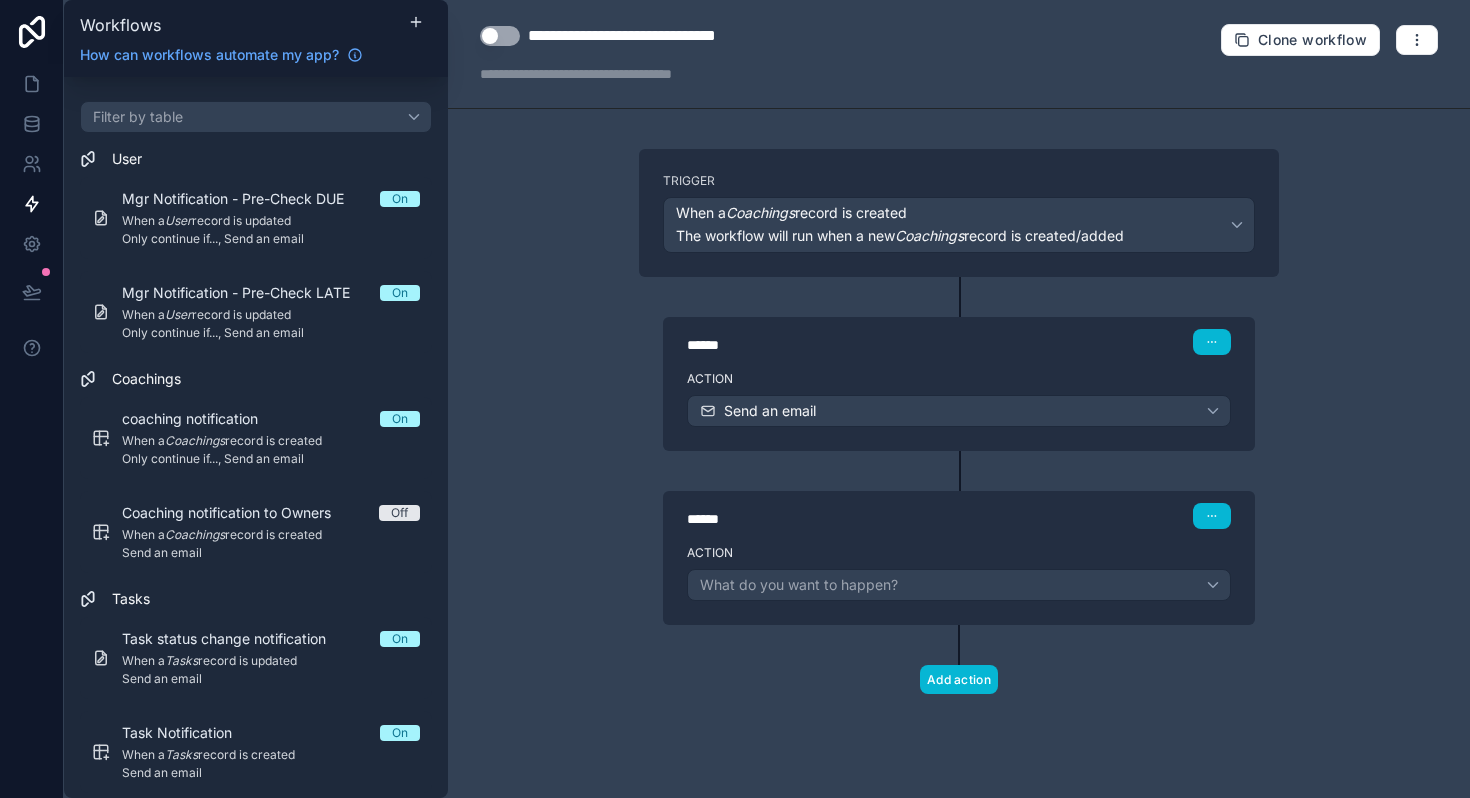 click on "****** Step 2" at bounding box center (959, 514) 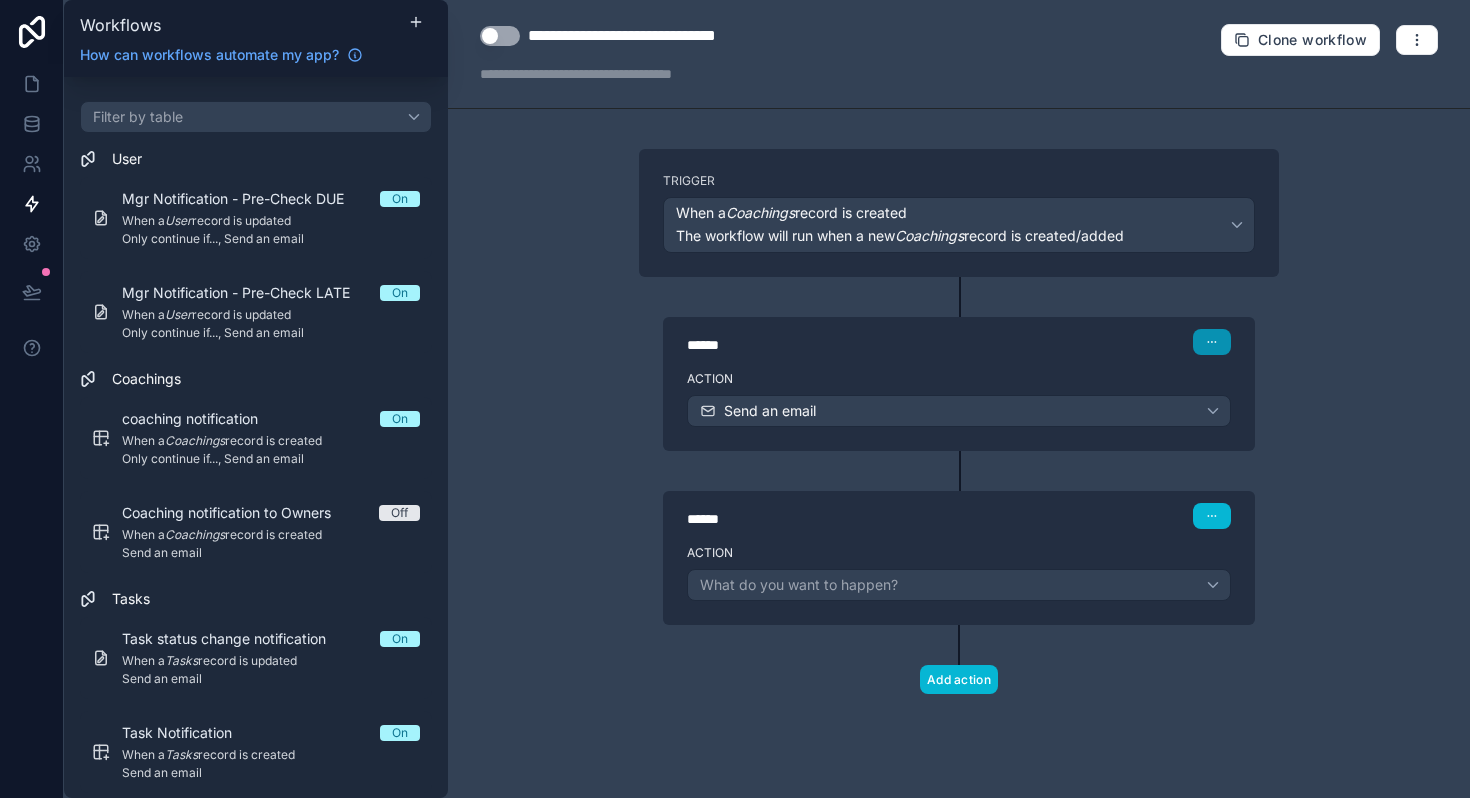 click 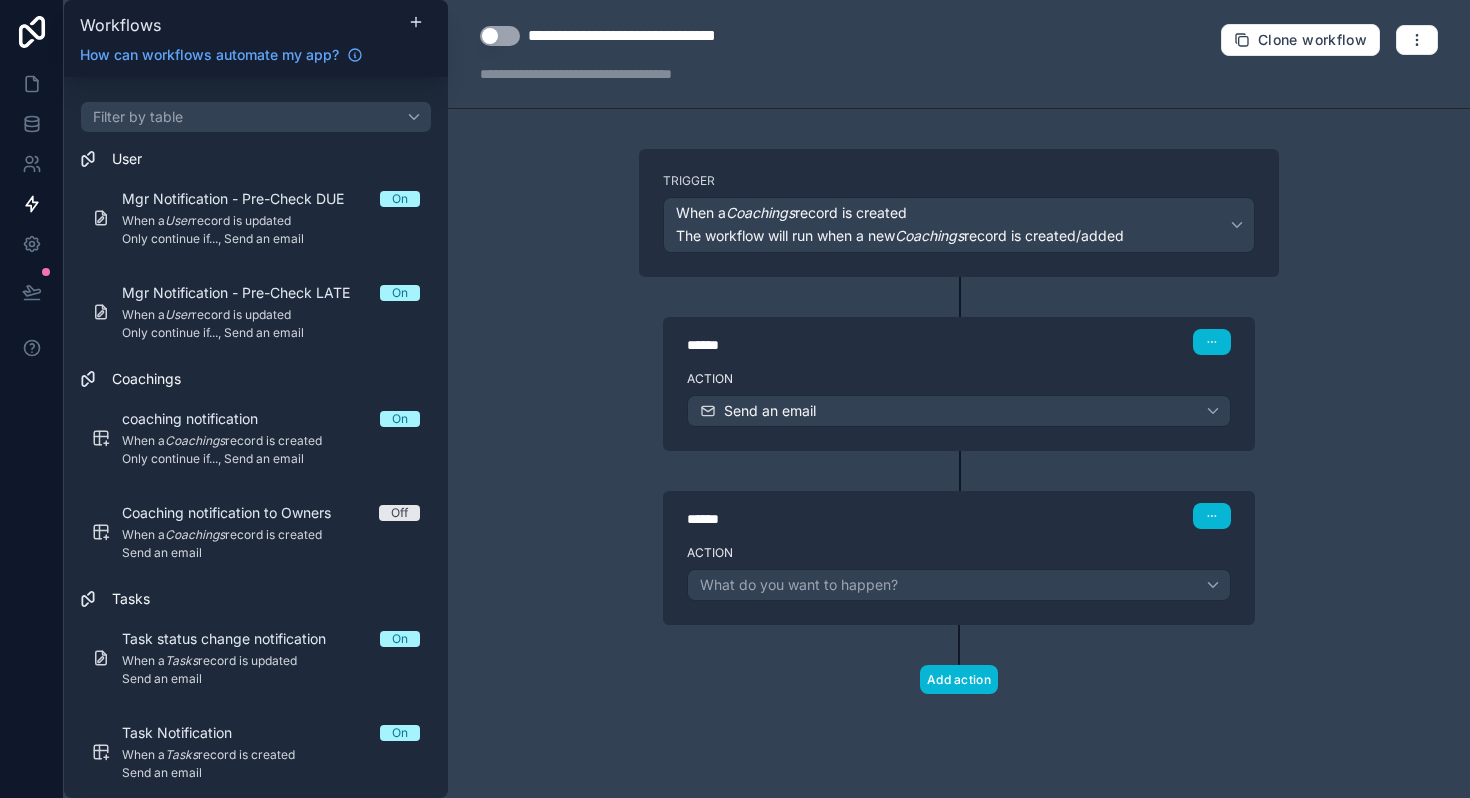 click on "**********" at bounding box center (959, 399) 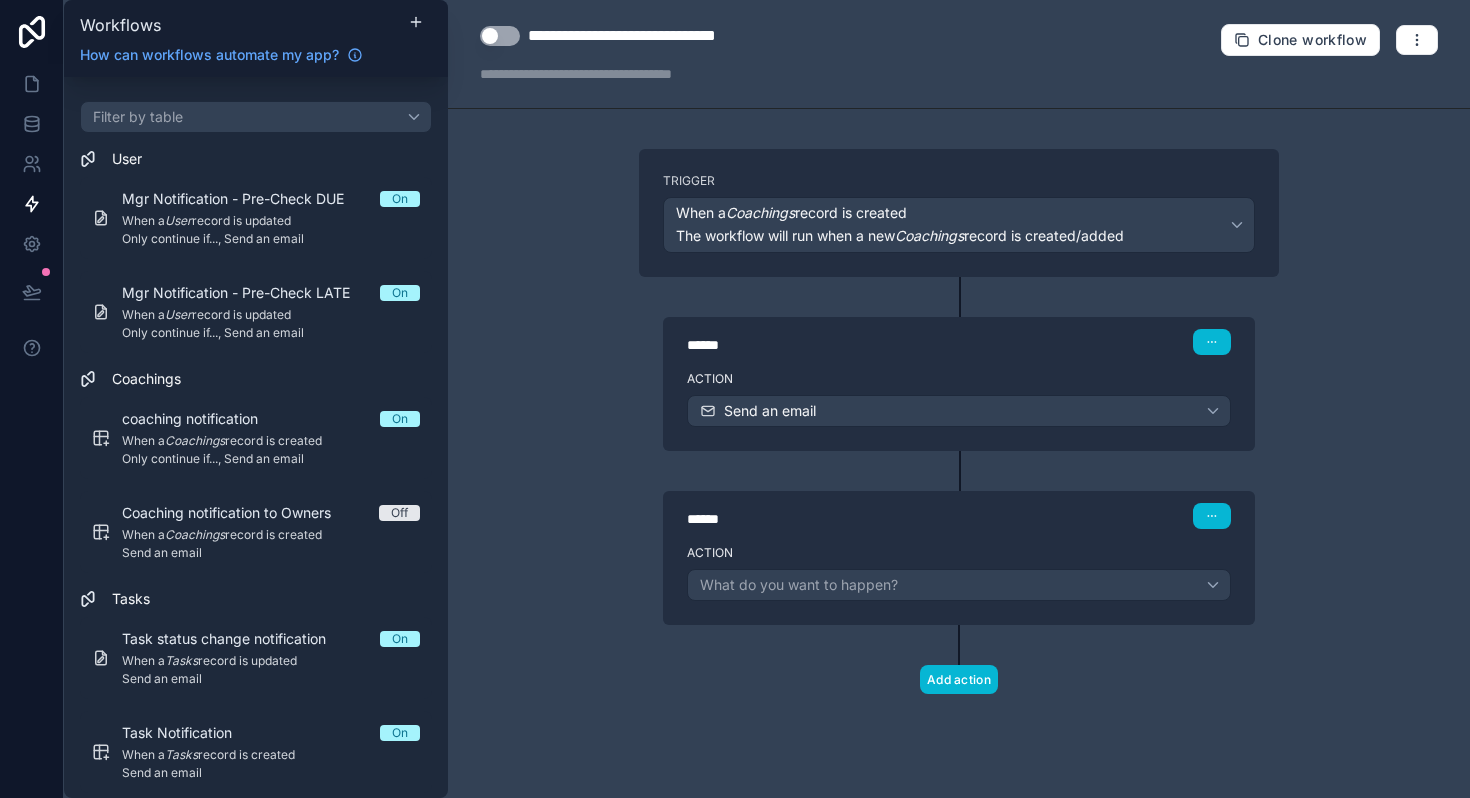 click on "******" at bounding box center [837, 345] 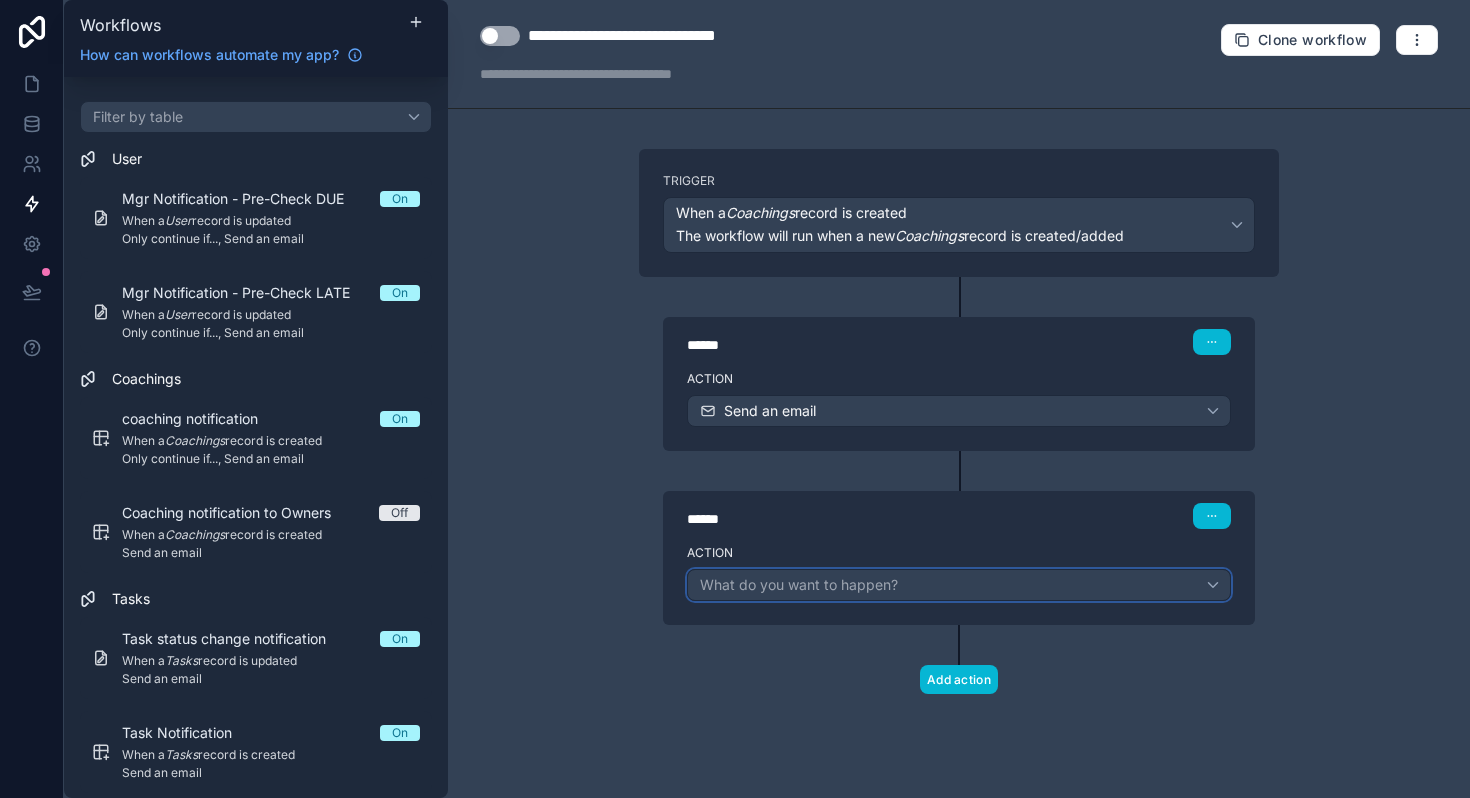 click on "What do you want to happen?" at bounding box center (959, 585) 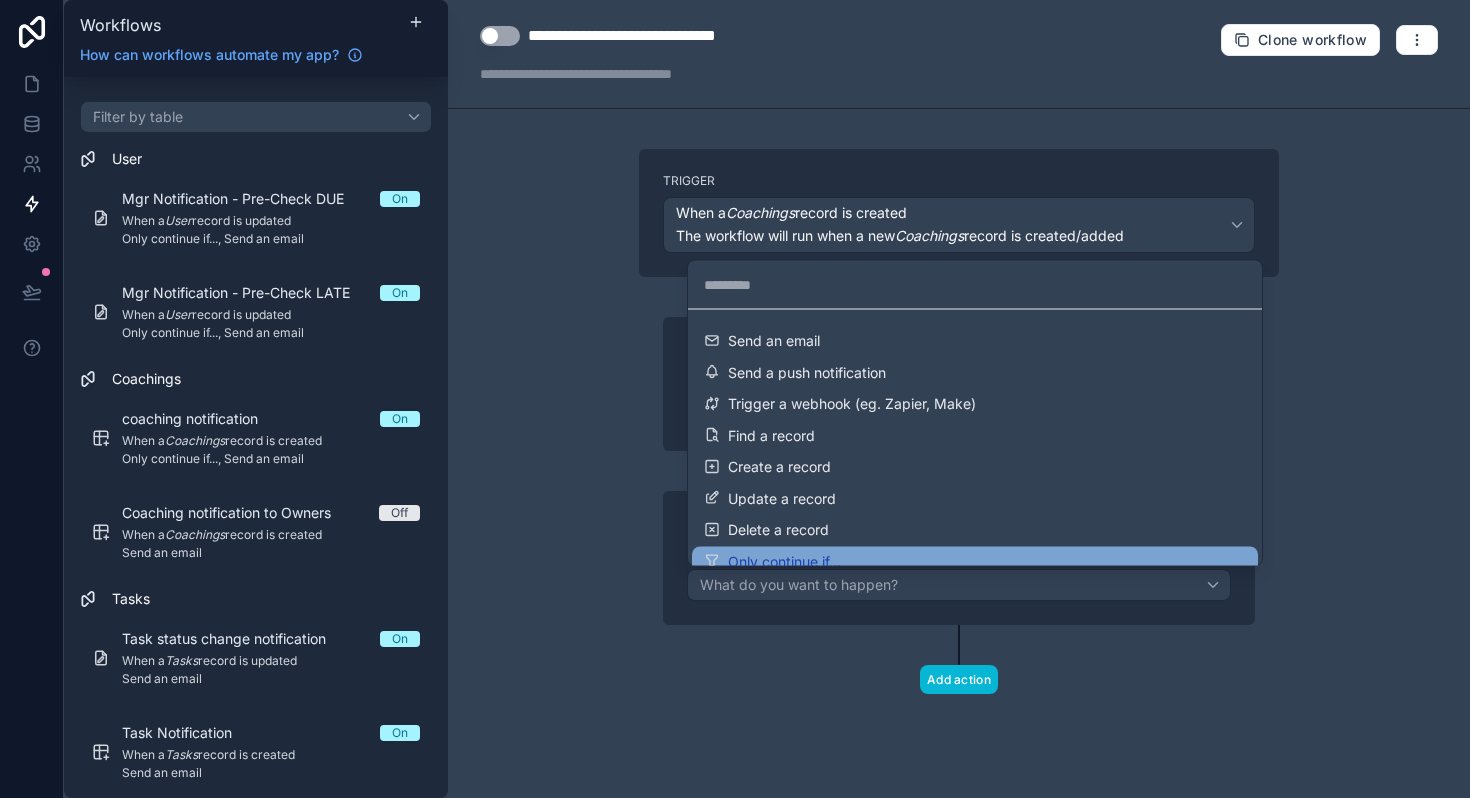 click on "Only continue if..." at bounding box center (975, 561) 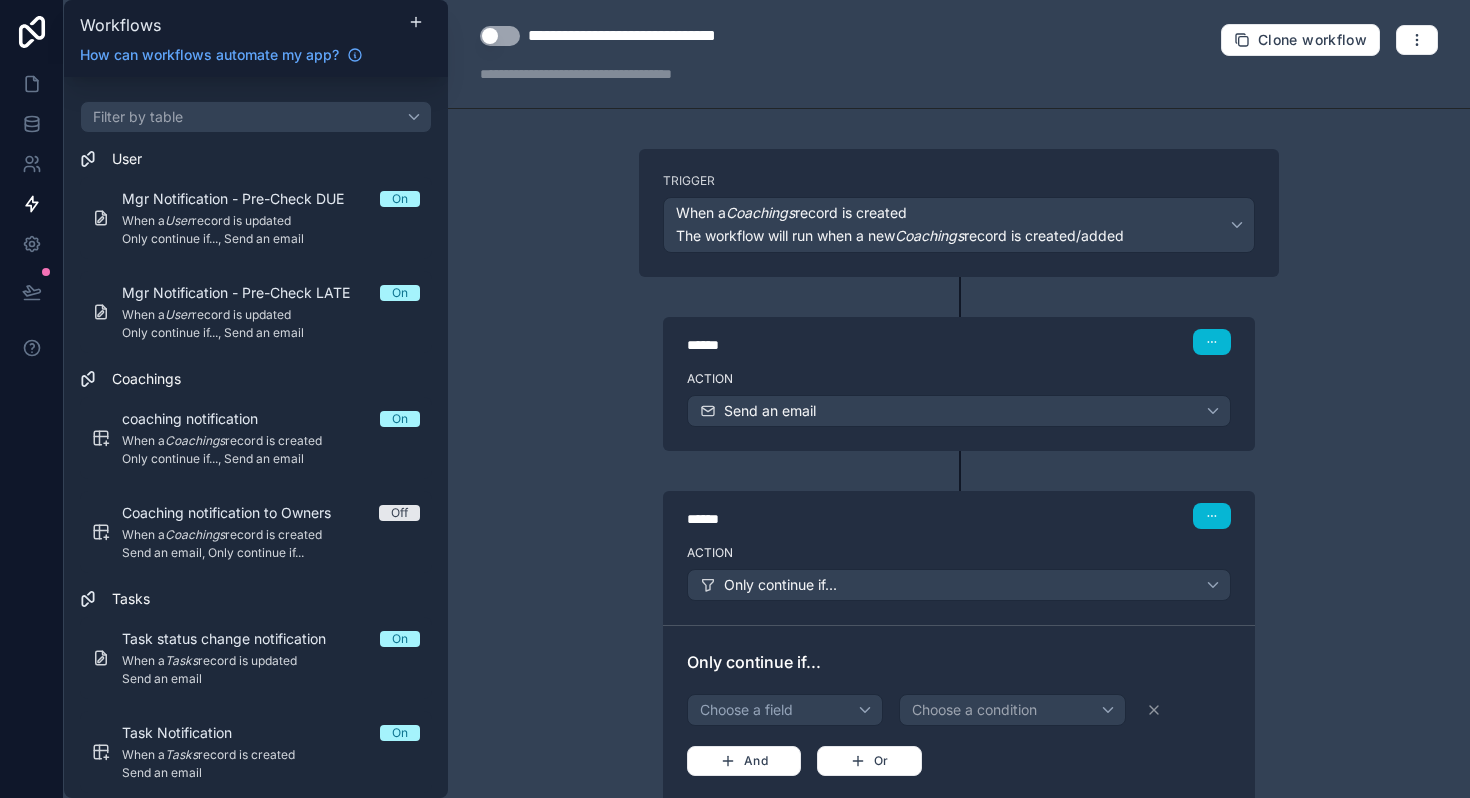 click on "**********" at bounding box center (959, 399) 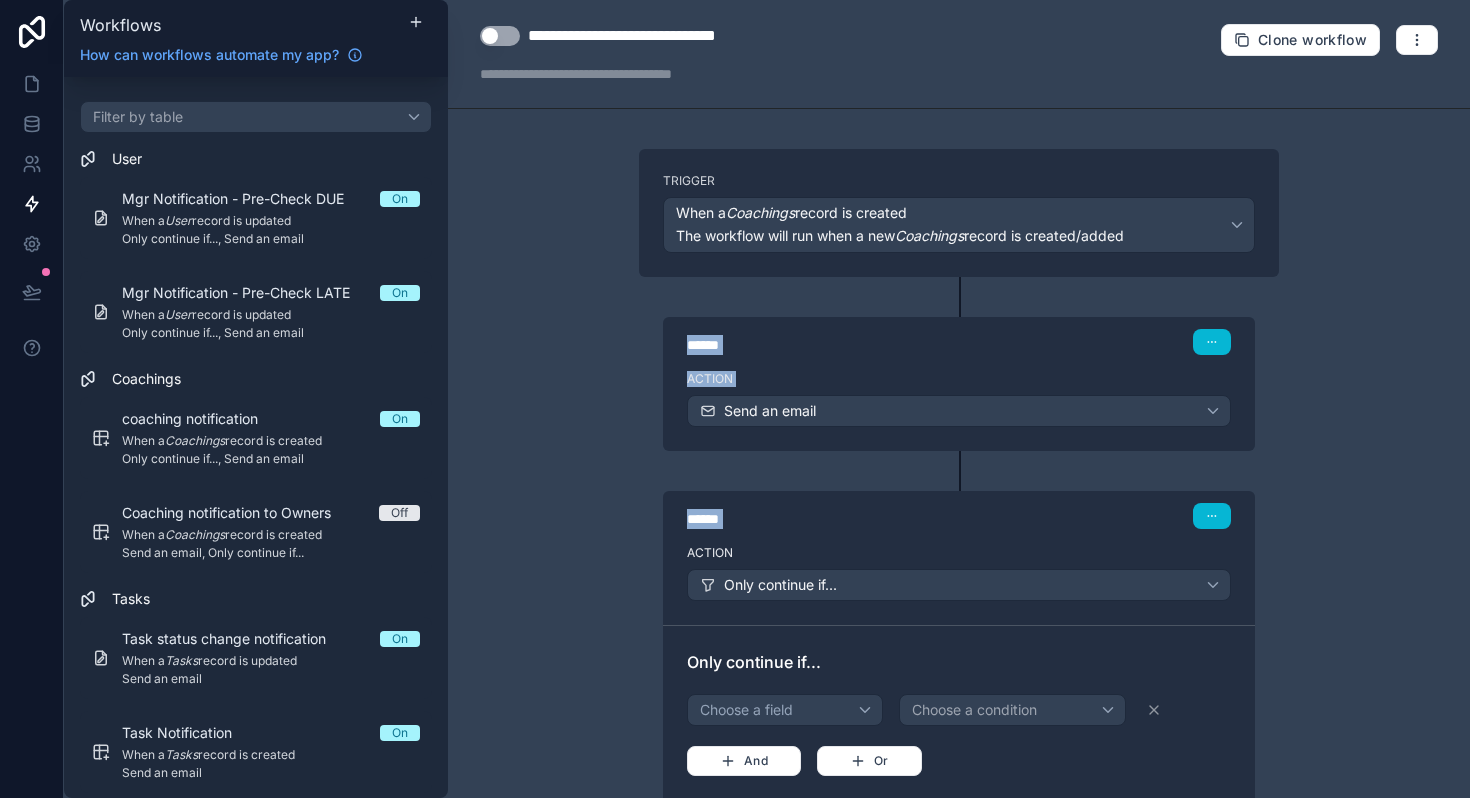 drag, startPoint x: 968, startPoint y: 507, endPoint x: 944, endPoint y: 347, distance: 161.79 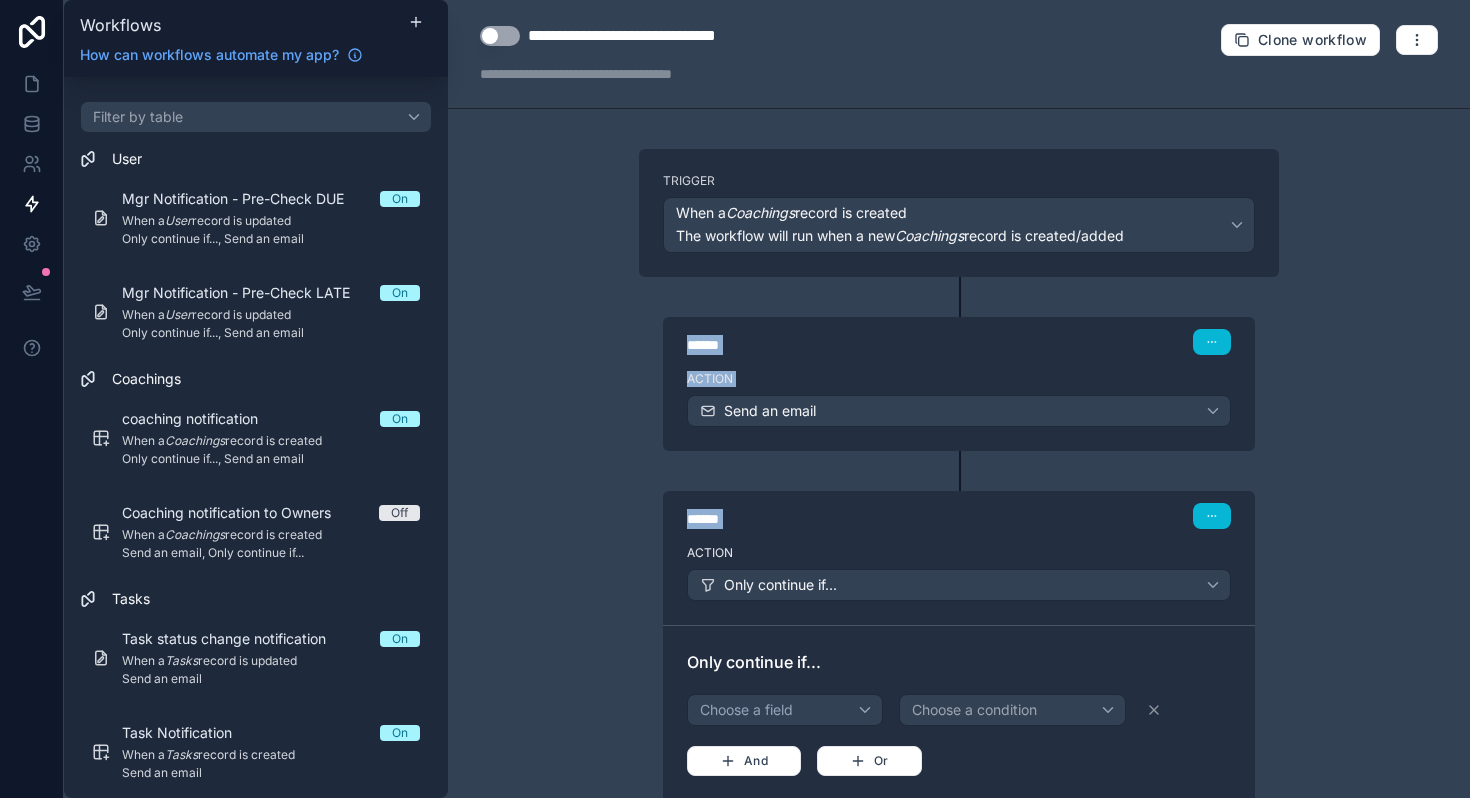 click on "**********" at bounding box center (959, 399) 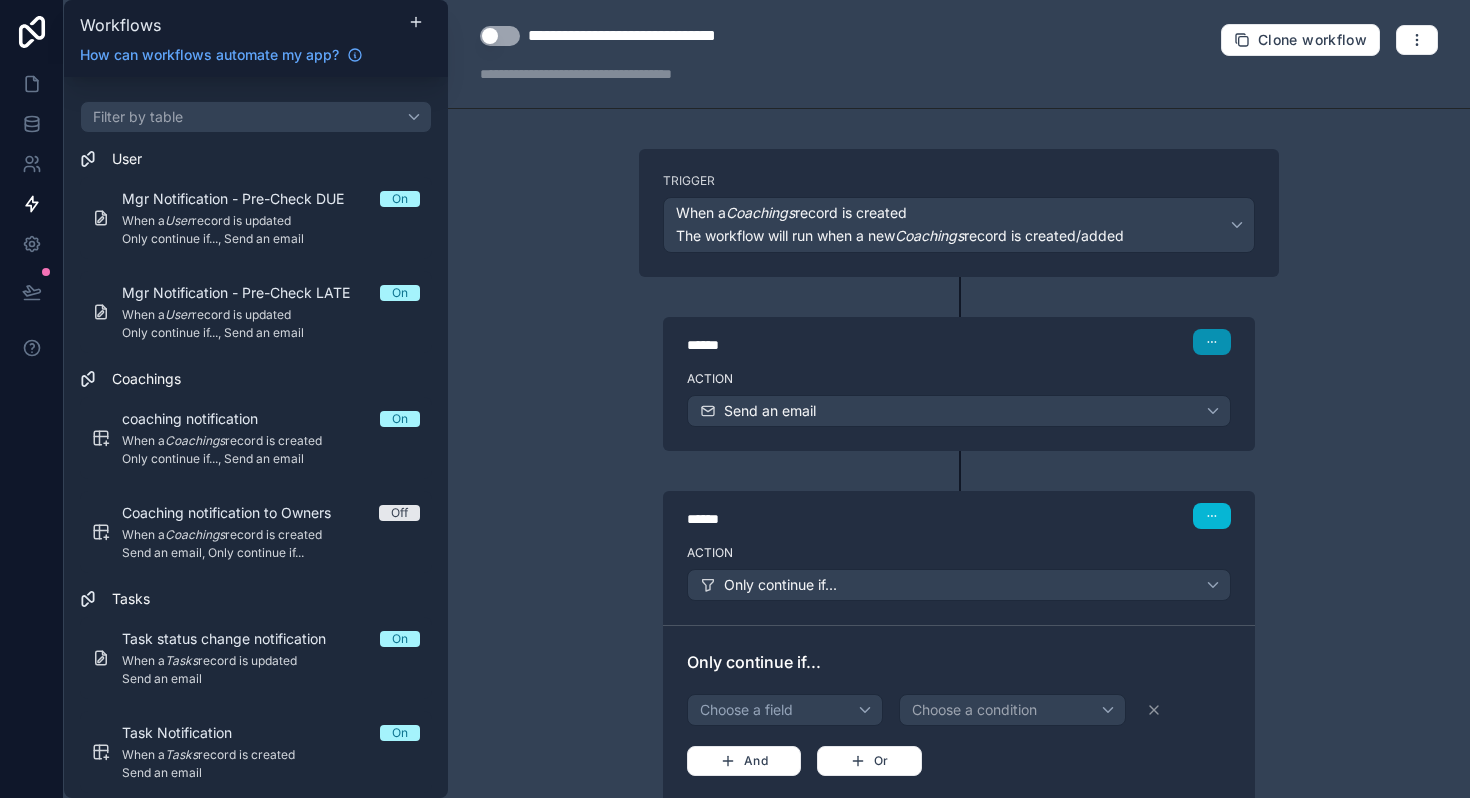 click at bounding box center (1212, 342) 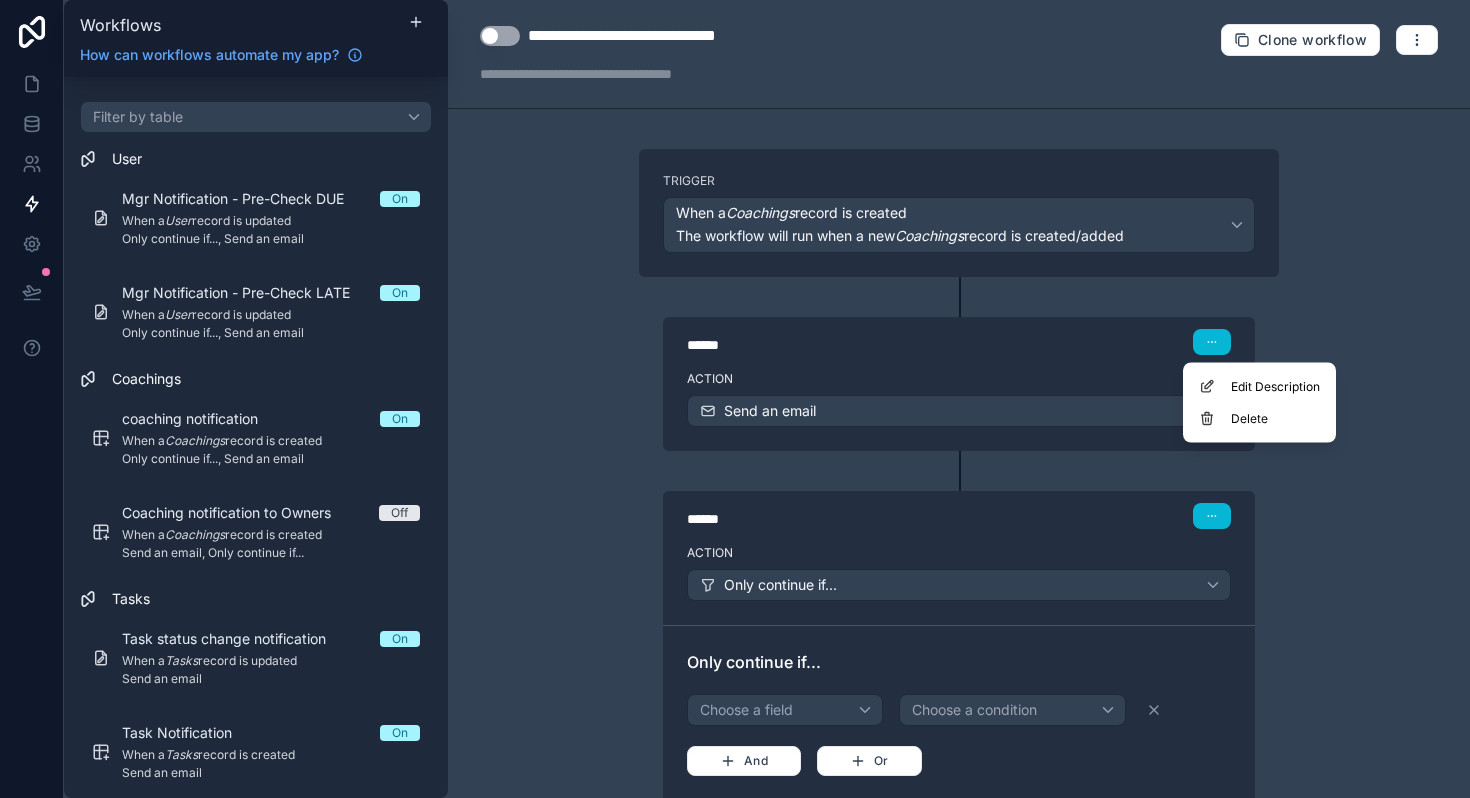 click on "**********" at bounding box center (959, 399) 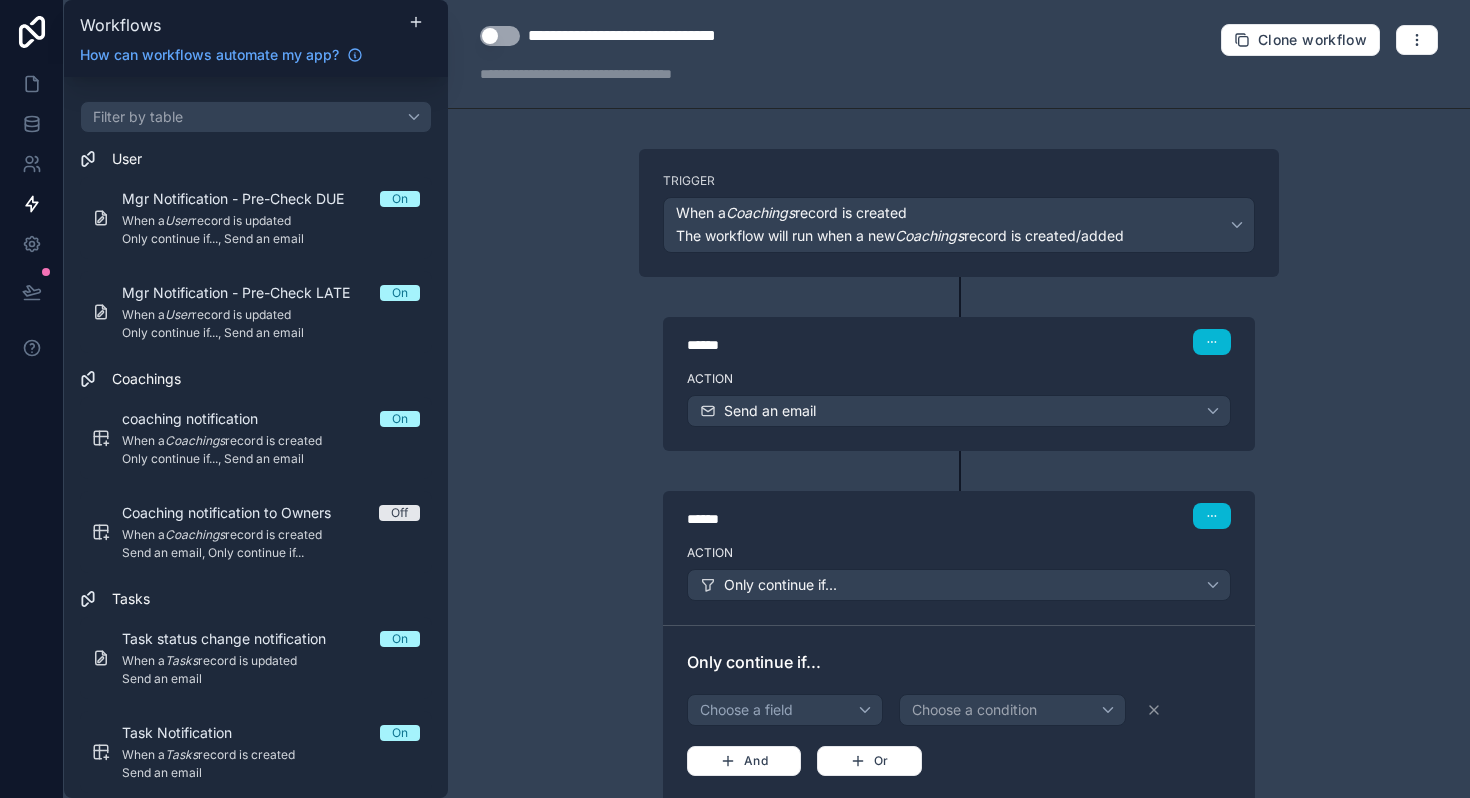 click on "Action Send an email" at bounding box center [959, 407] 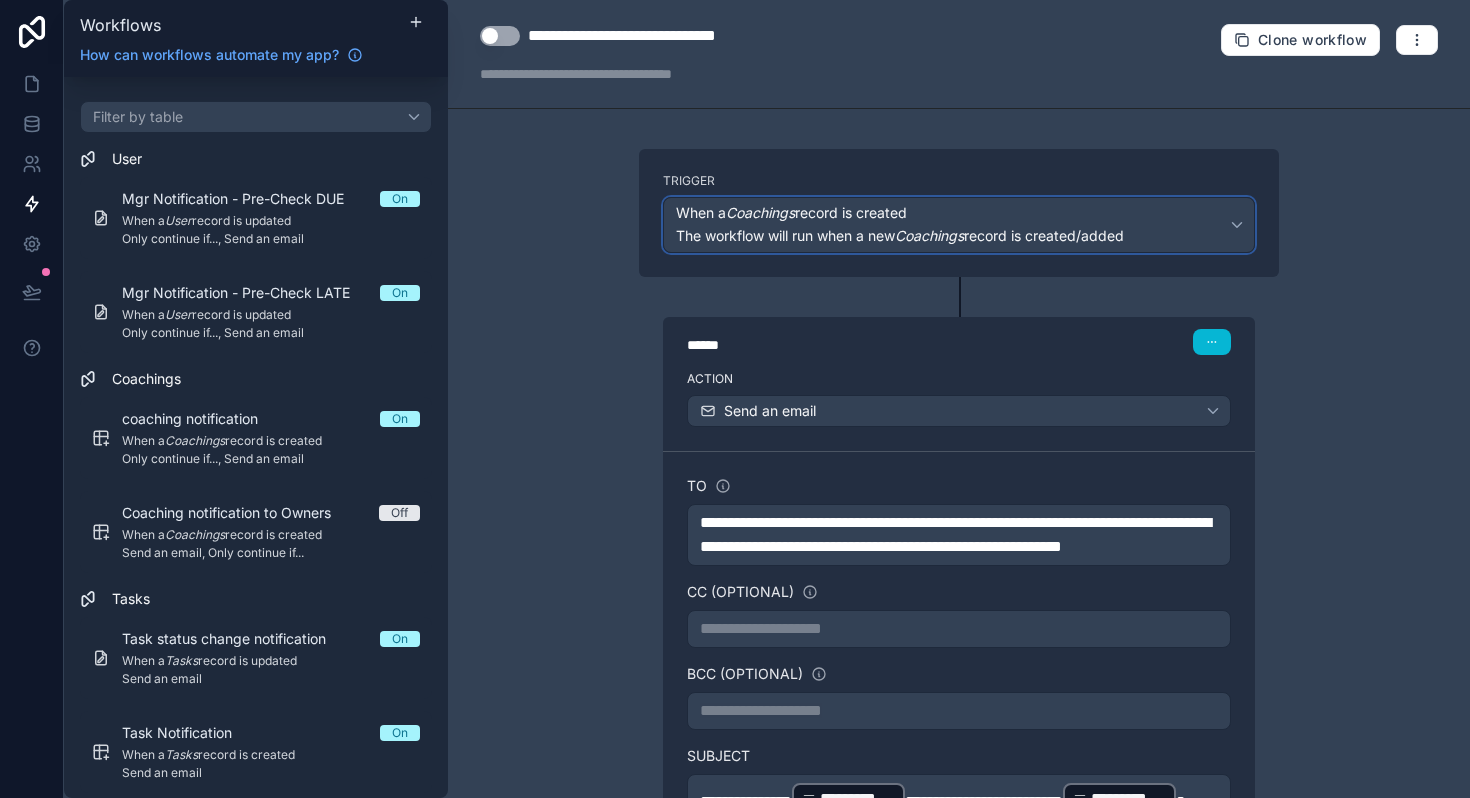 click on "When a  Coachings  record is created The workflow will run when a new  Coachings  record is created/added" at bounding box center [959, 225] 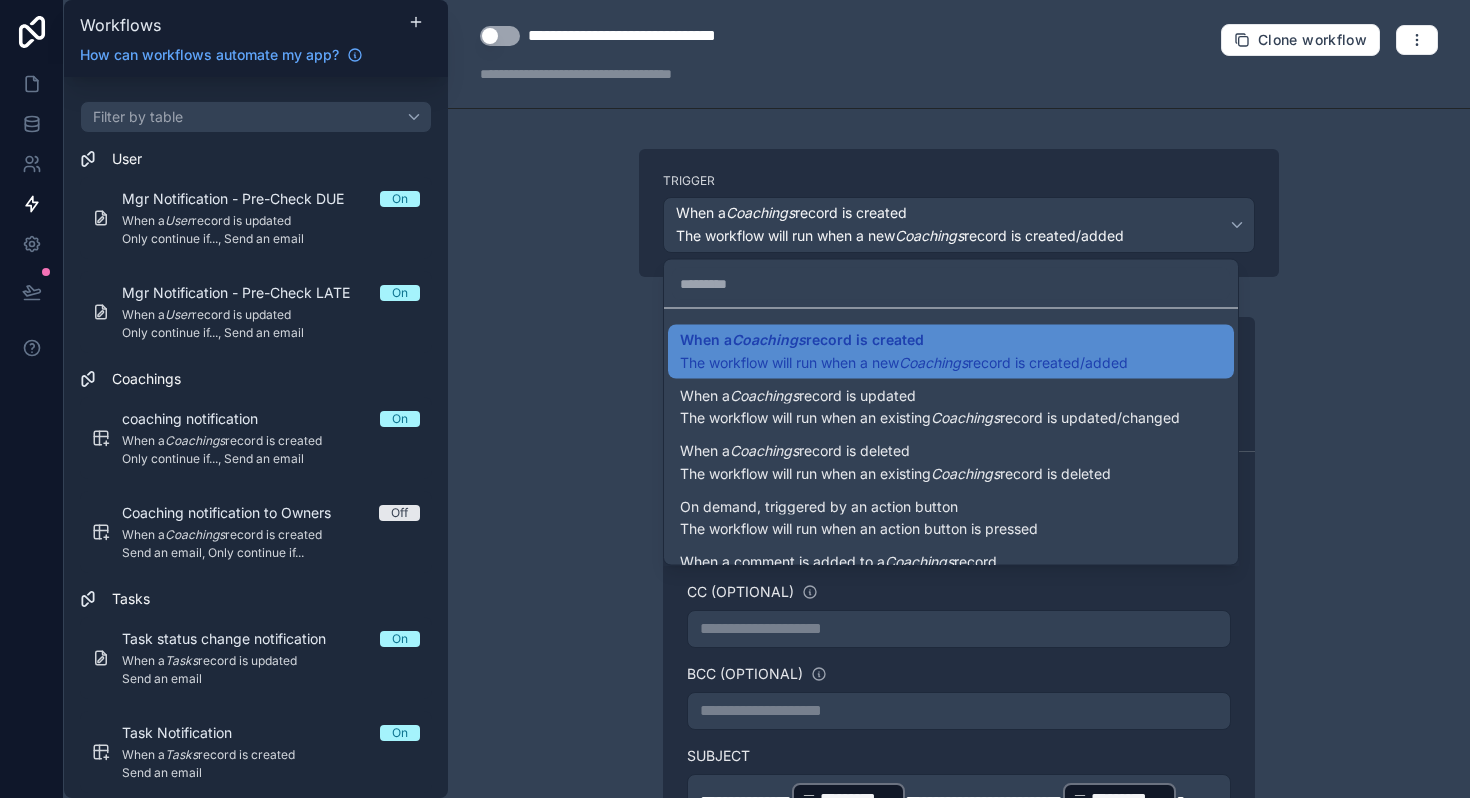 click at bounding box center [735, 399] 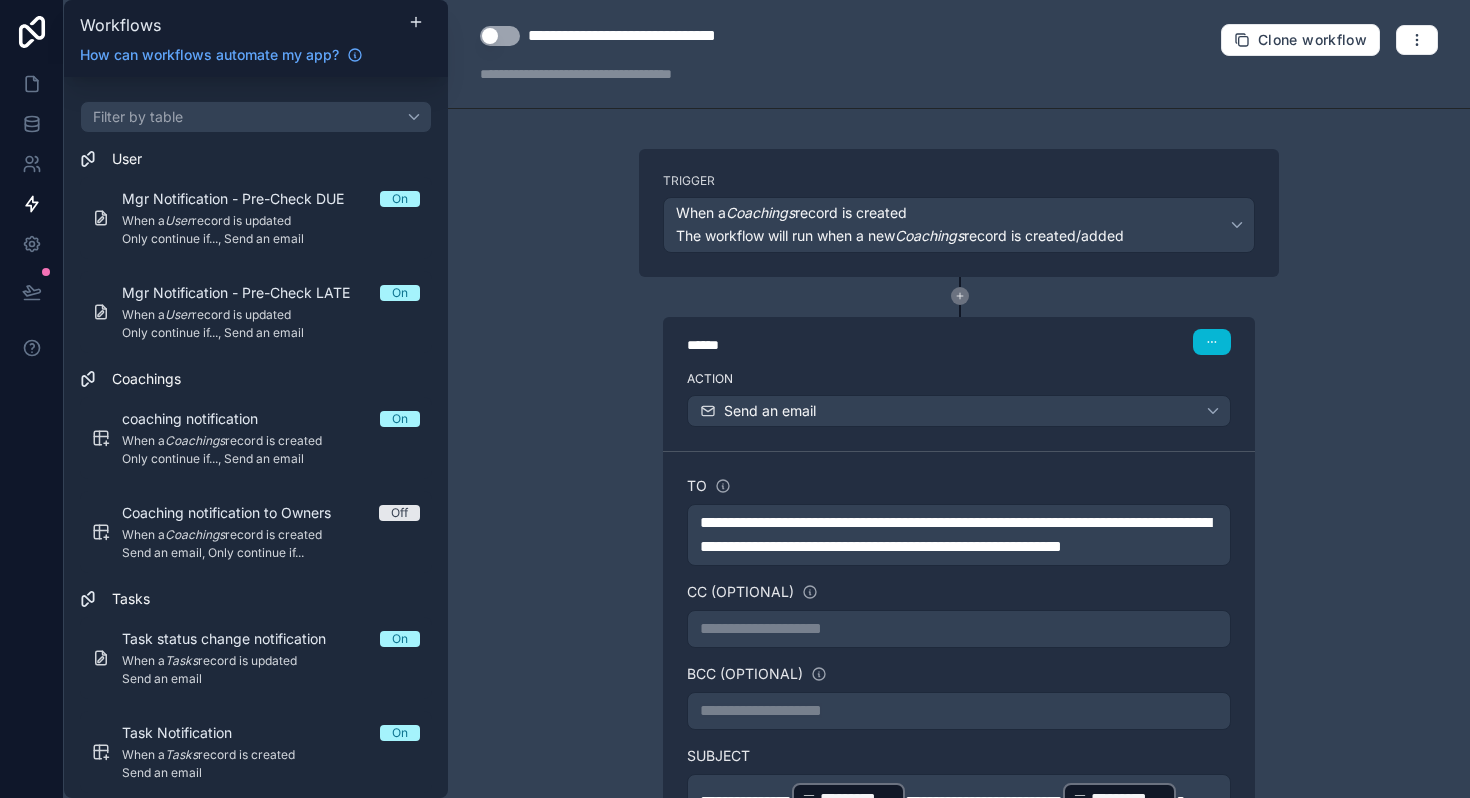 click 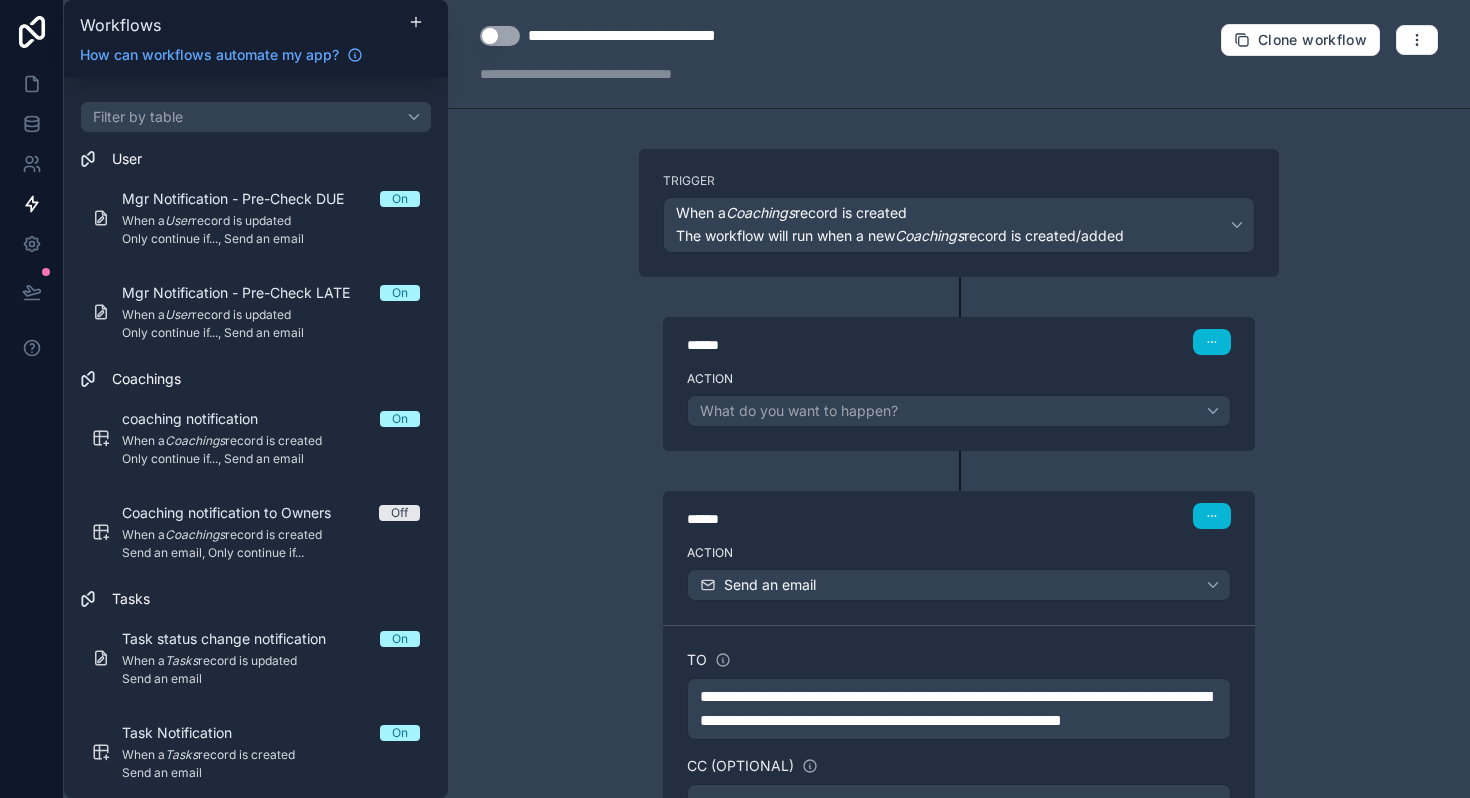 click on "**********" at bounding box center [959, 399] 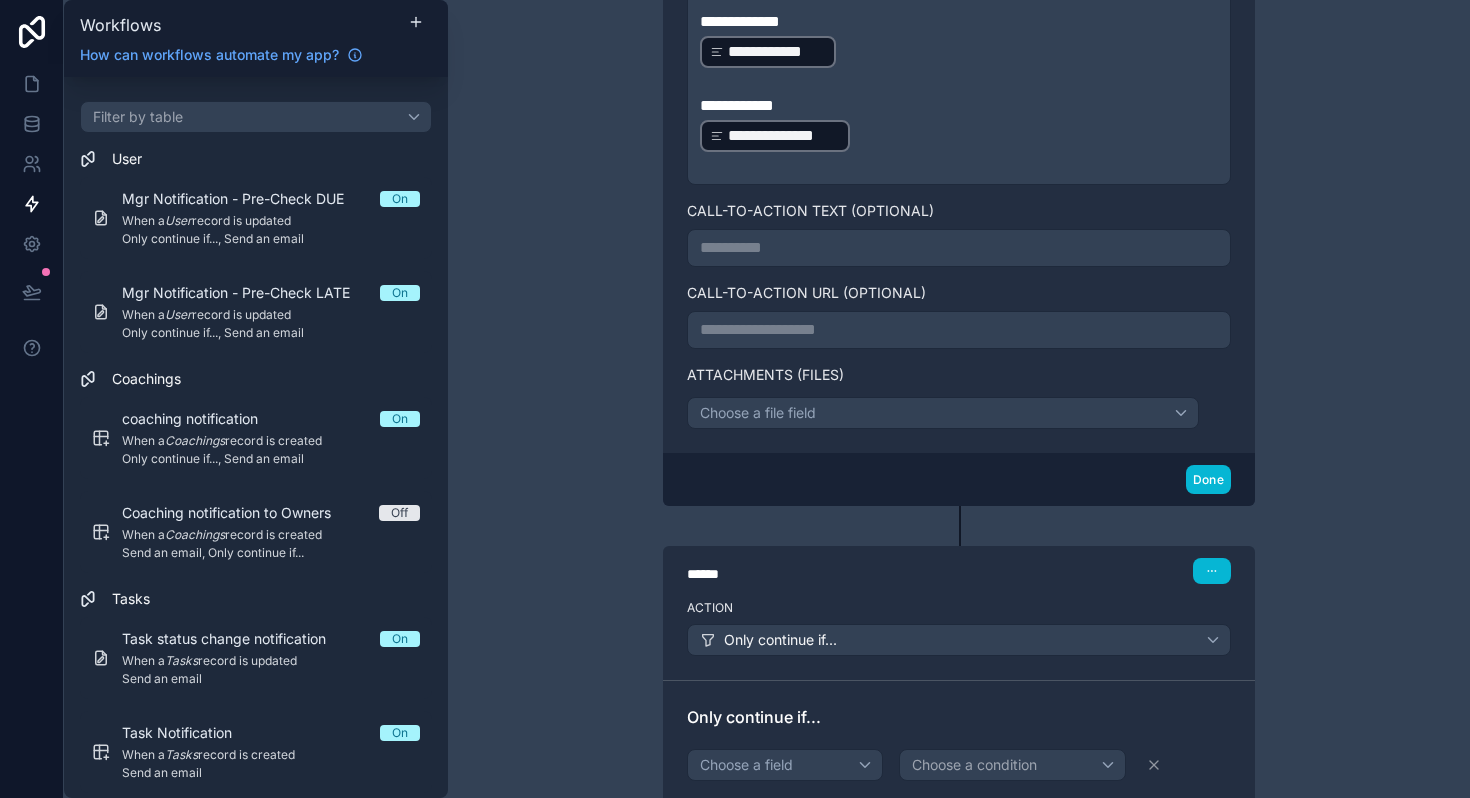 scroll, scrollTop: 1793, scrollLeft: 0, axis: vertical 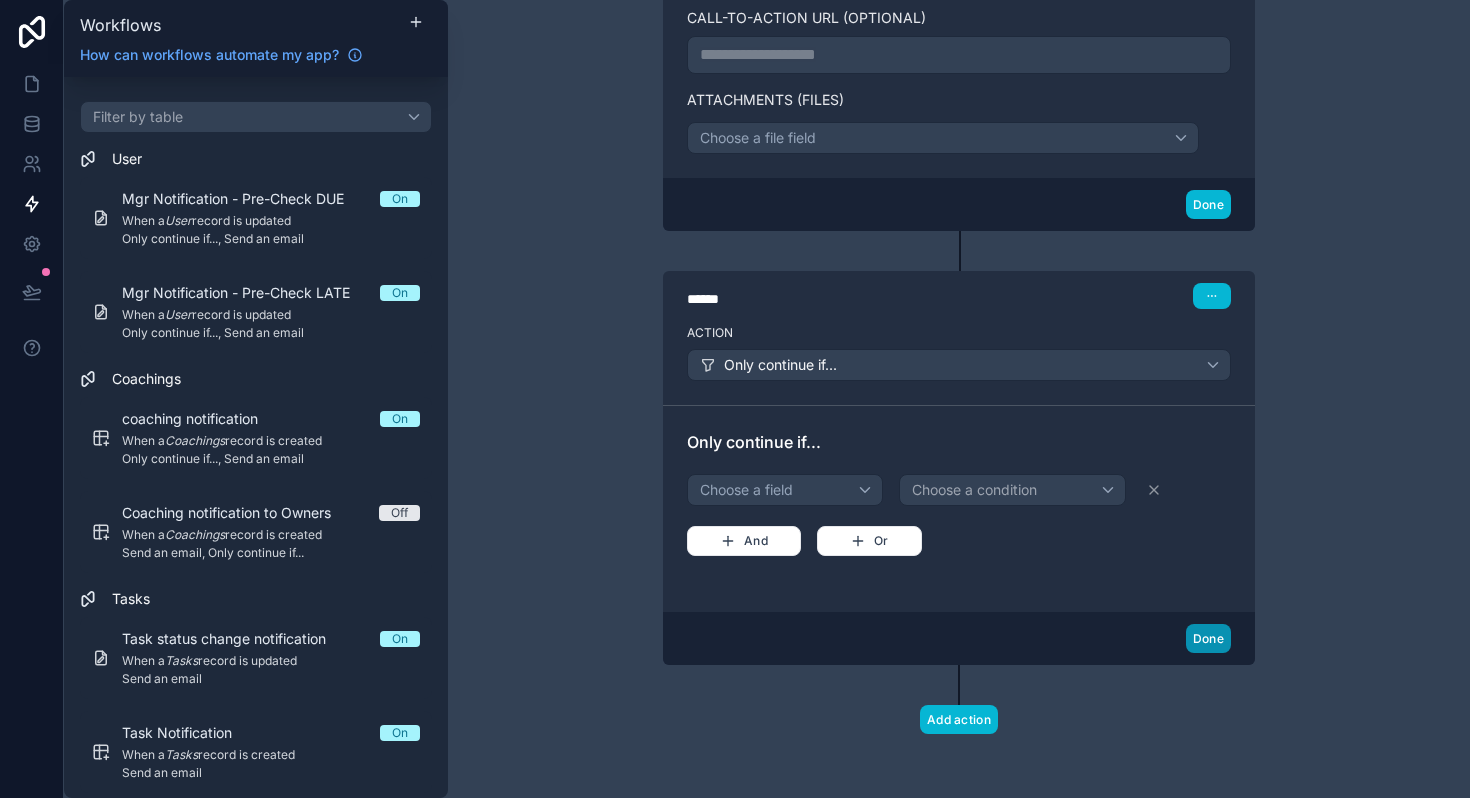 click on "Done" at bounding box center (1208, 638) 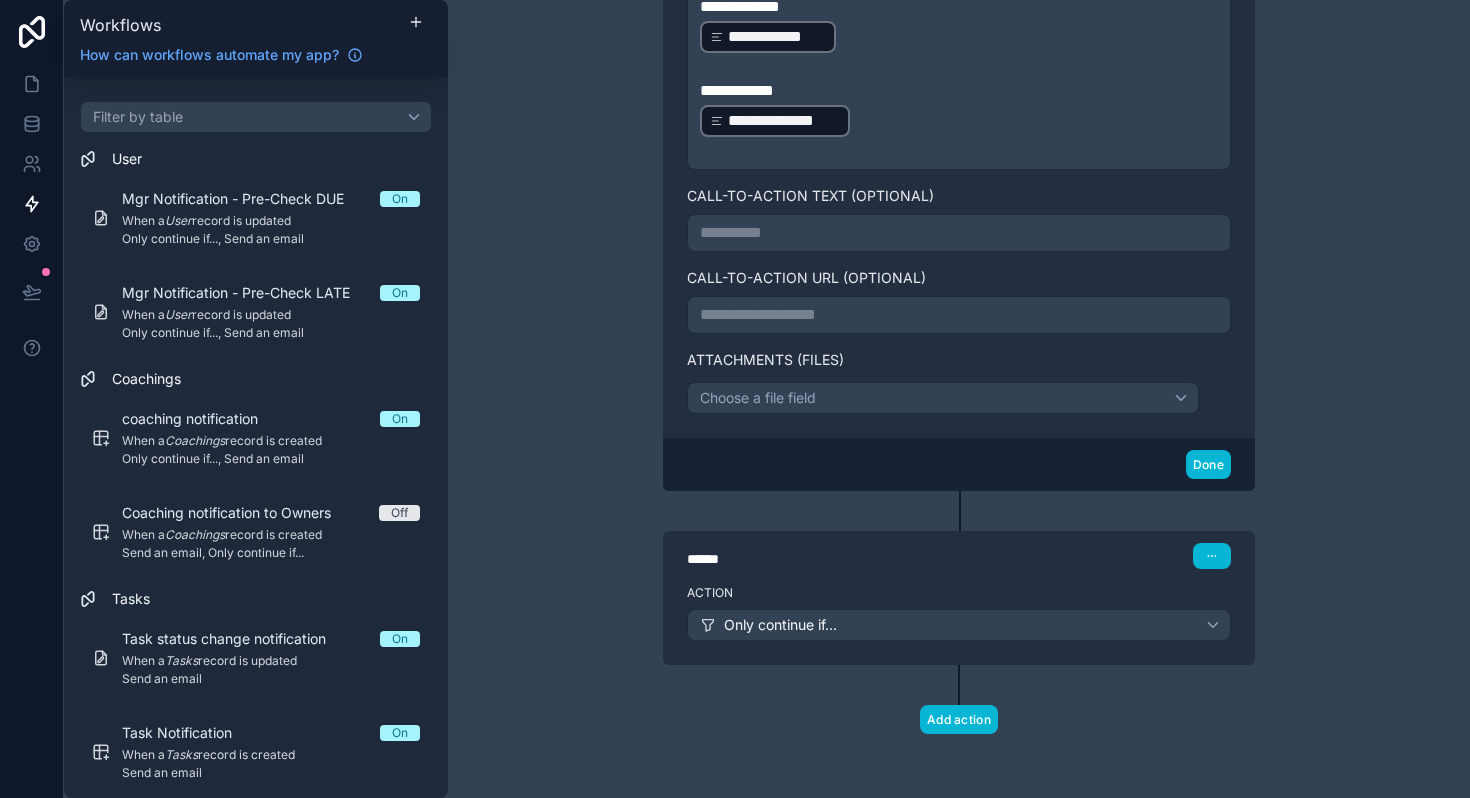 scroll, scrollTop: 1533, scrollLeft: 0, axis: vertical 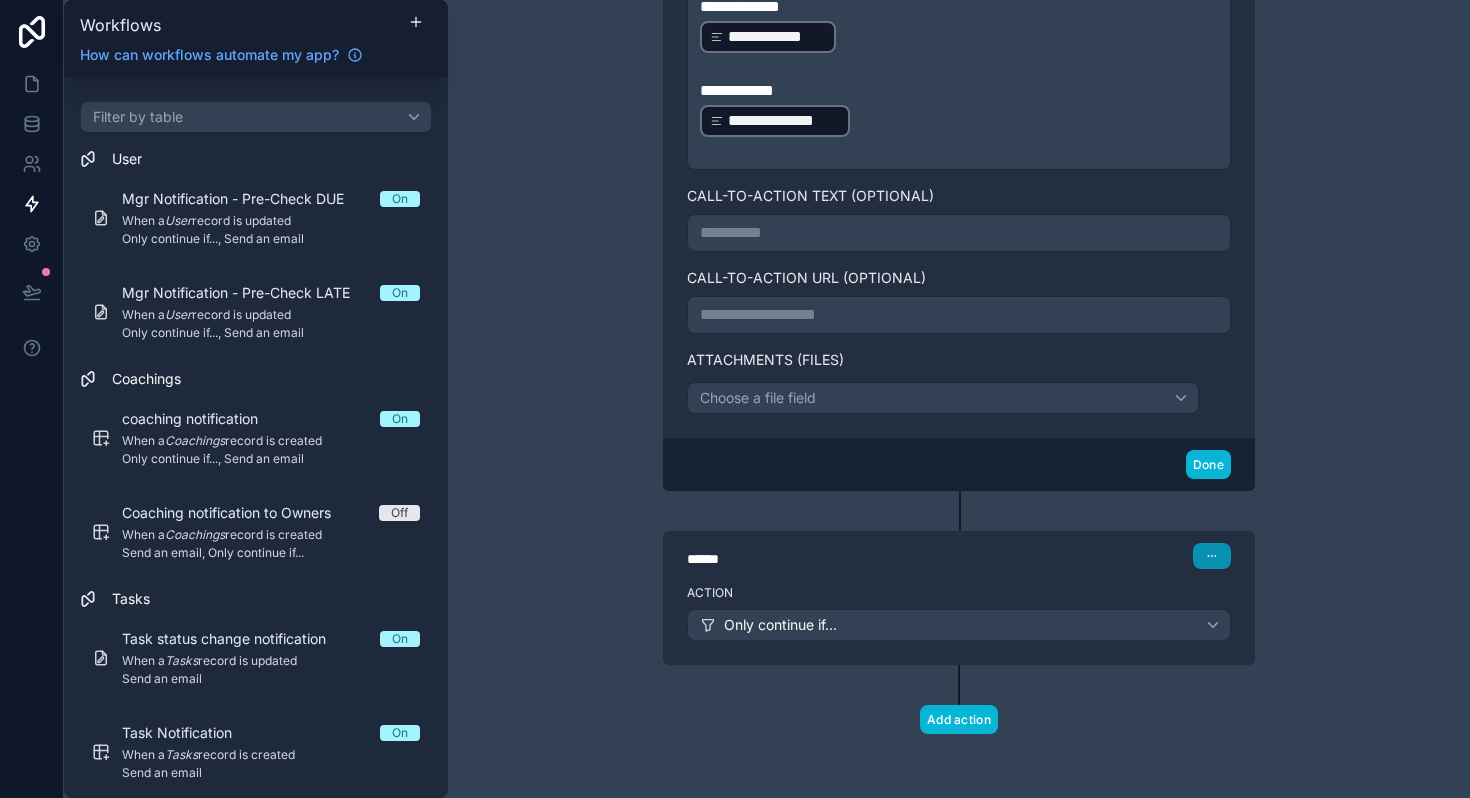click at bounding box center [1212, 556] 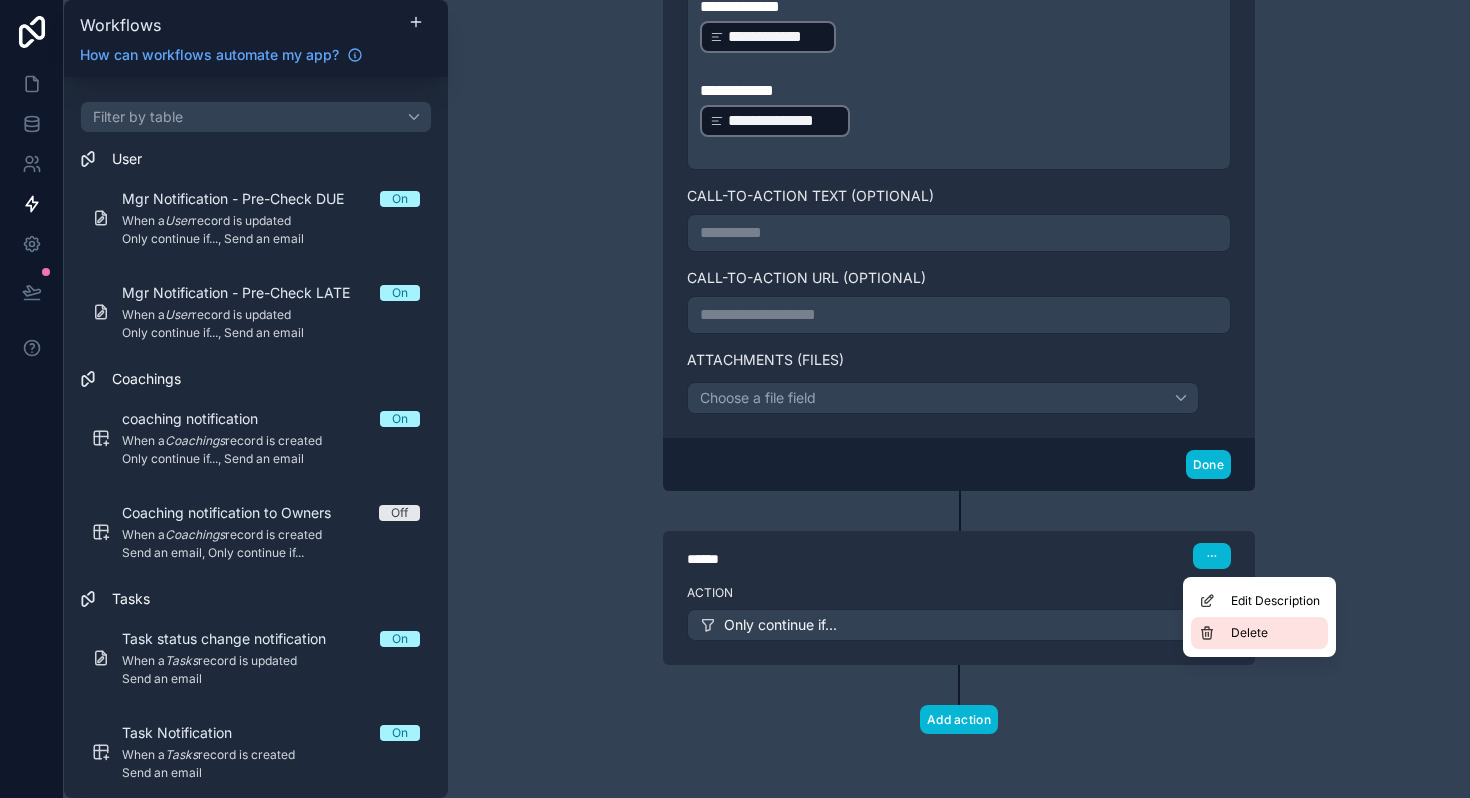 click on "Delete" at bounding box center [1249, 633] 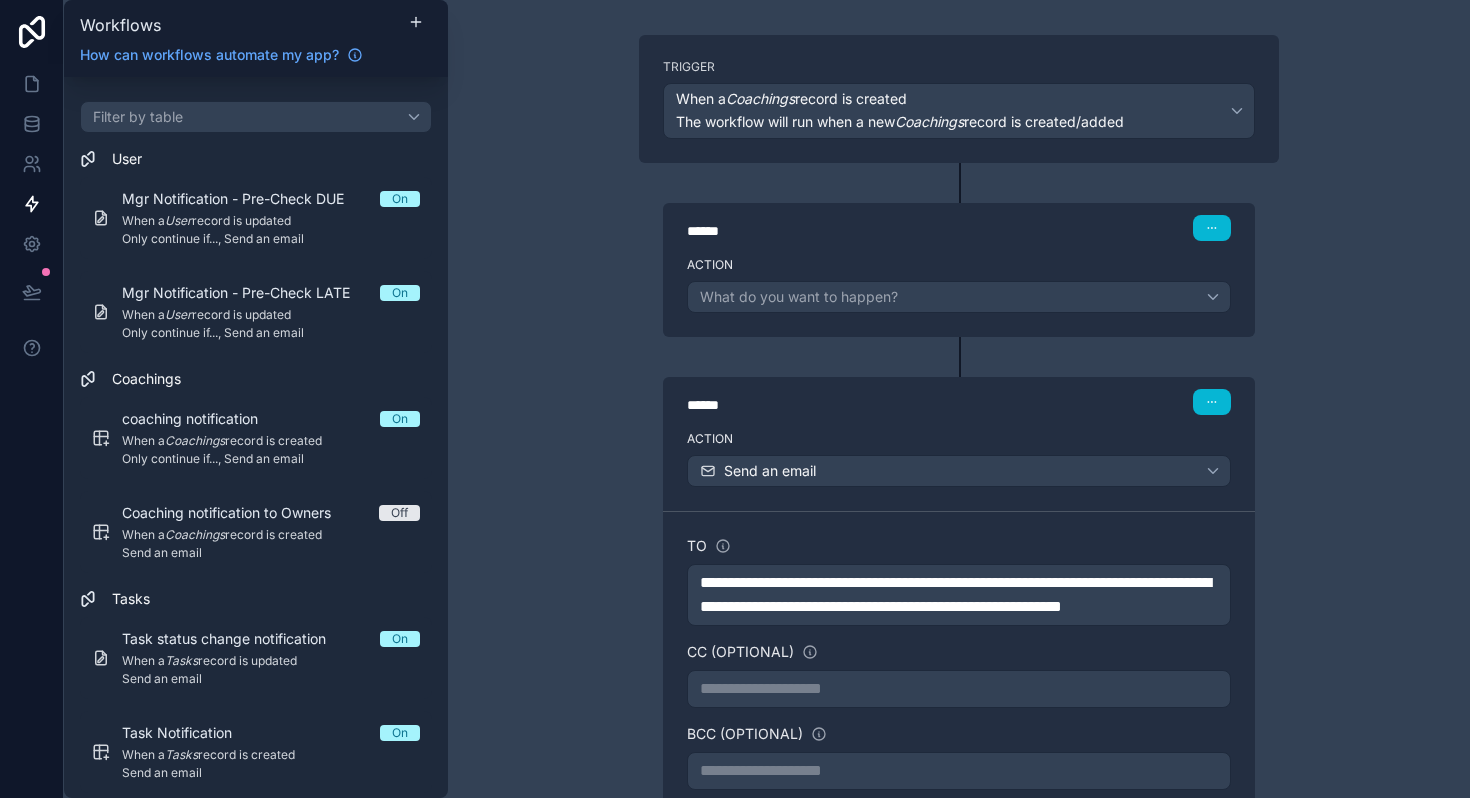 scroll, scrollTop: 112, scrollLeft: 0, axis: vertical 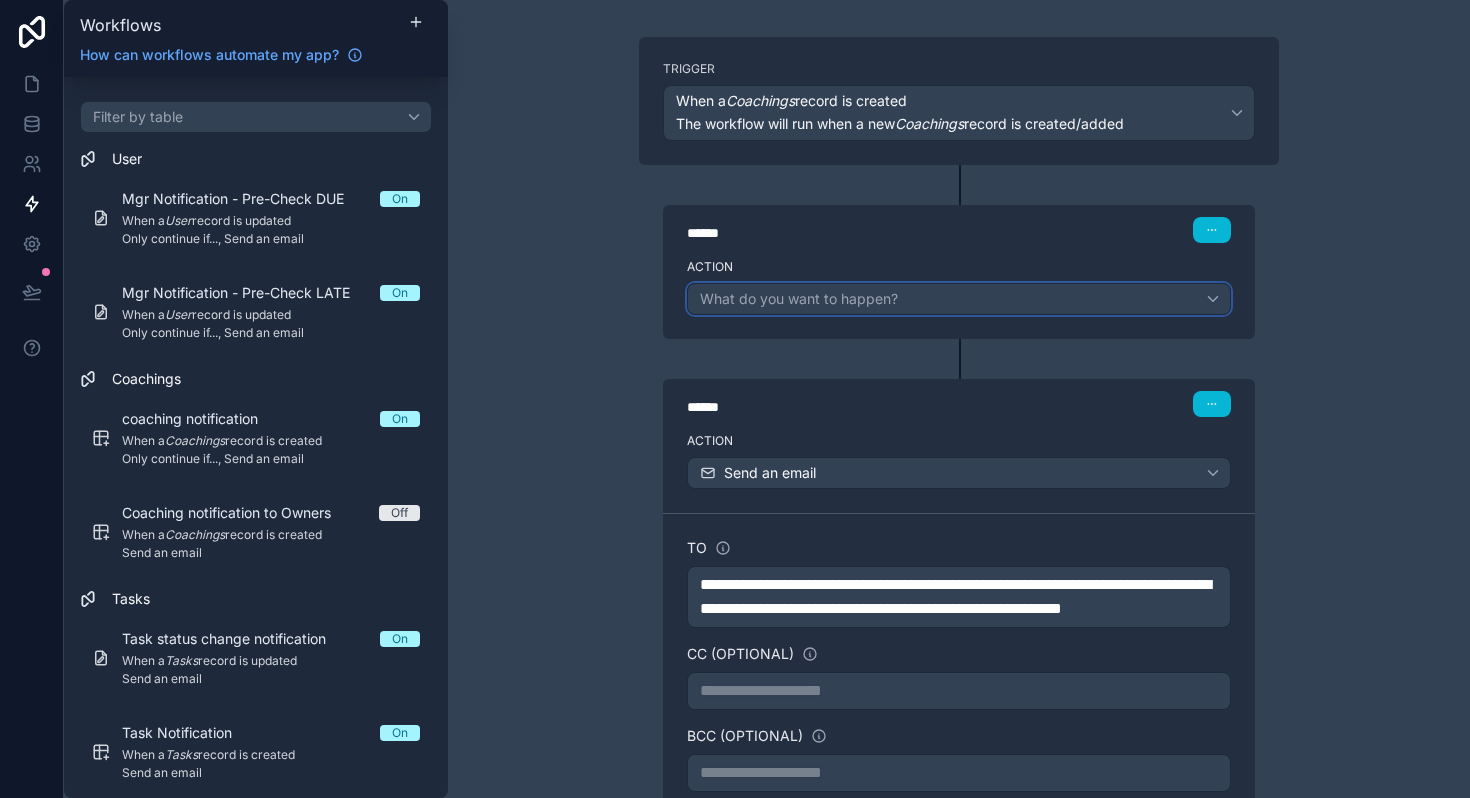 click on "What do you want to happen?" at bounding box center (959, 299) 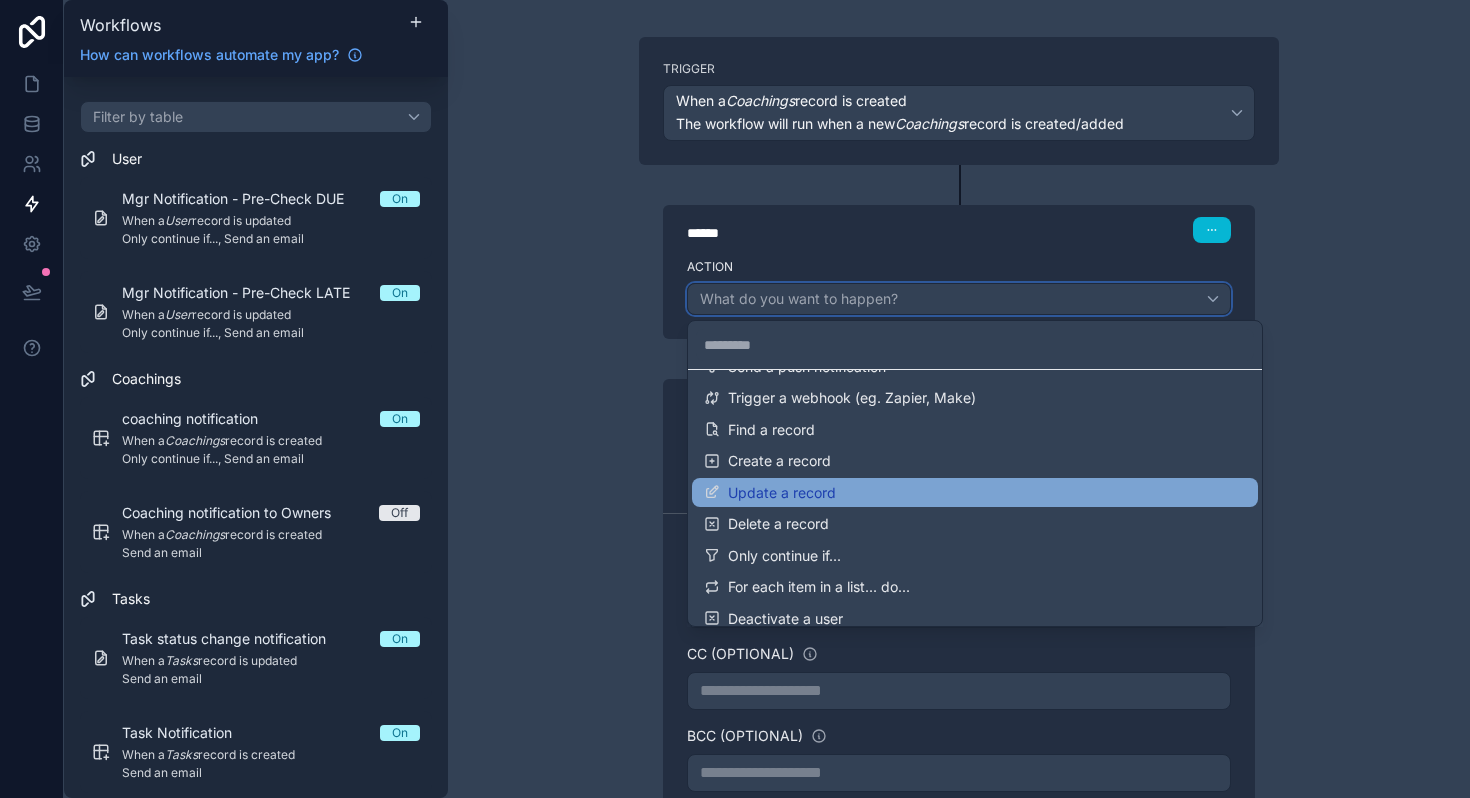 scroll, scrollTop: 76, scrollLeft: 0, axis: vertical 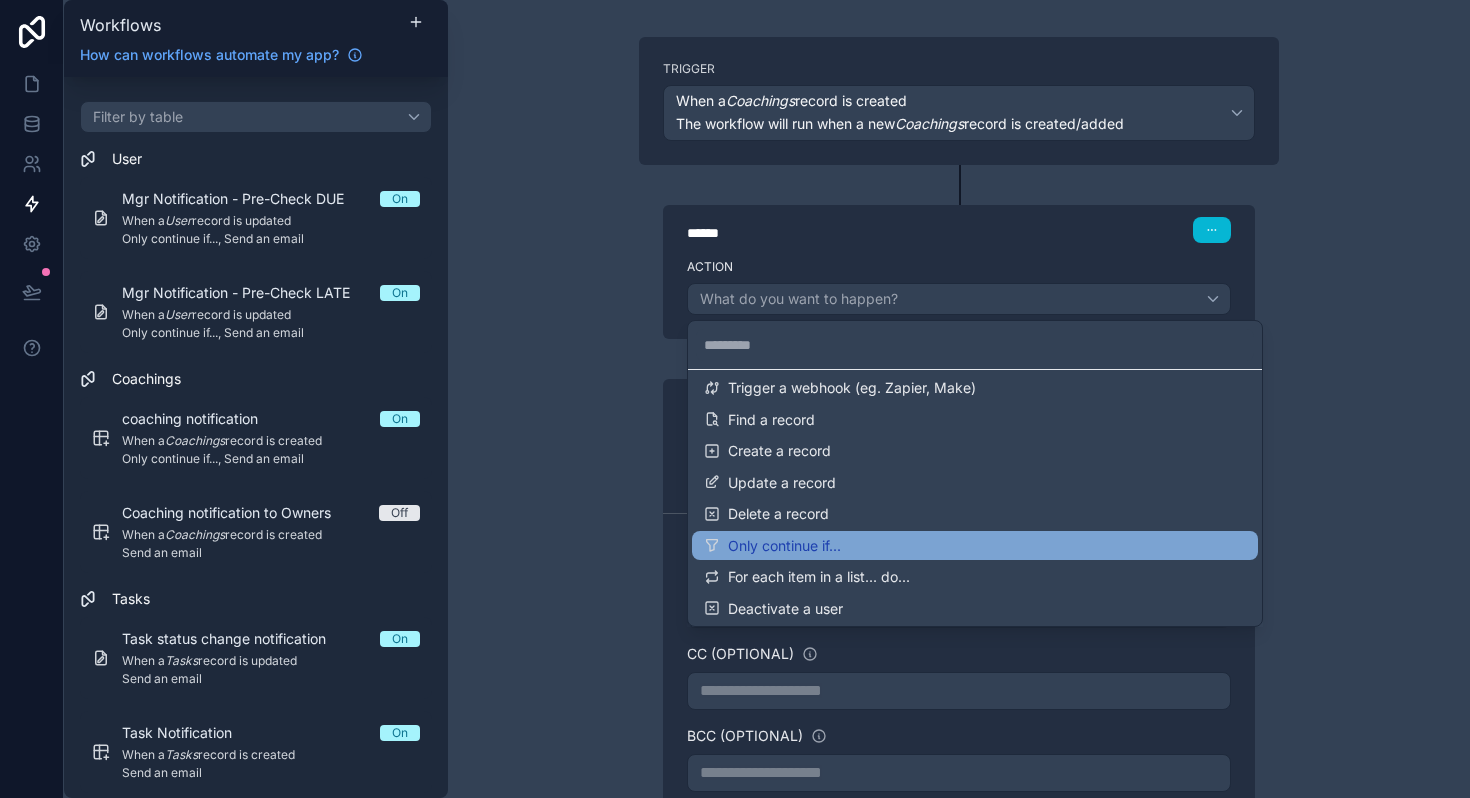 click on "Only continue if..." at bounding box center [784, 546] 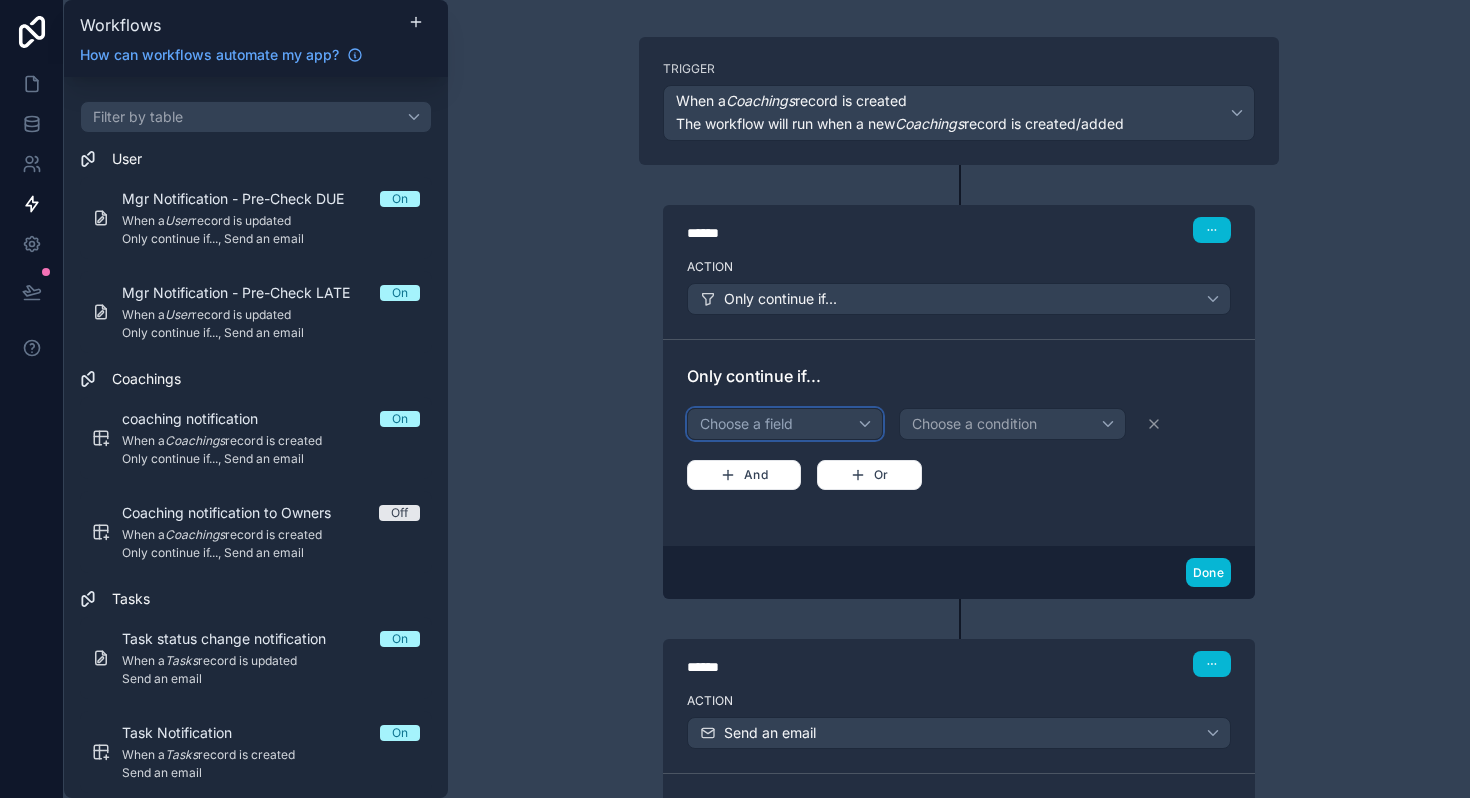 click on "Choose a field" at bounding box center [785, 424] 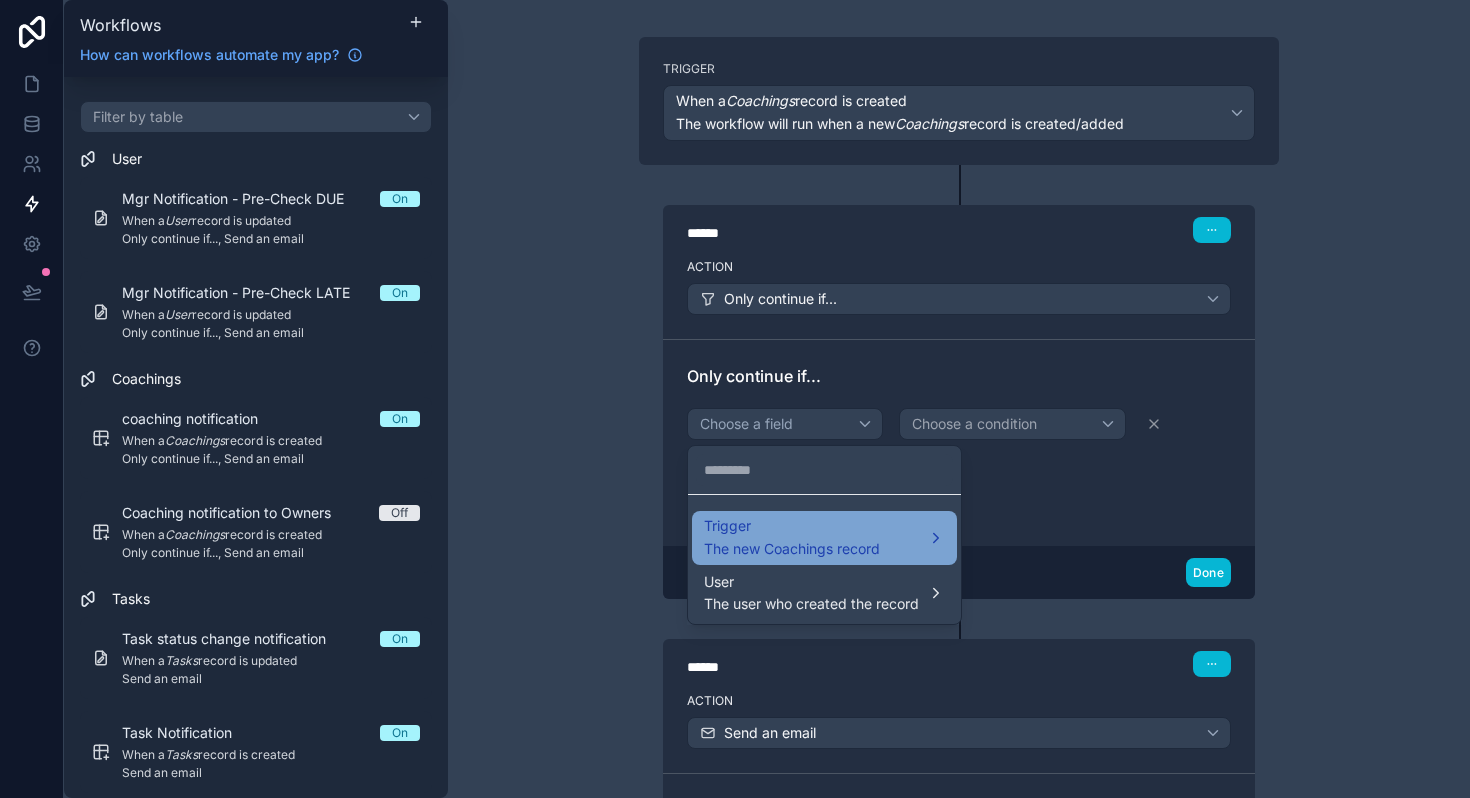 click on "The new Coachings record" at bounding box center [792, 549] 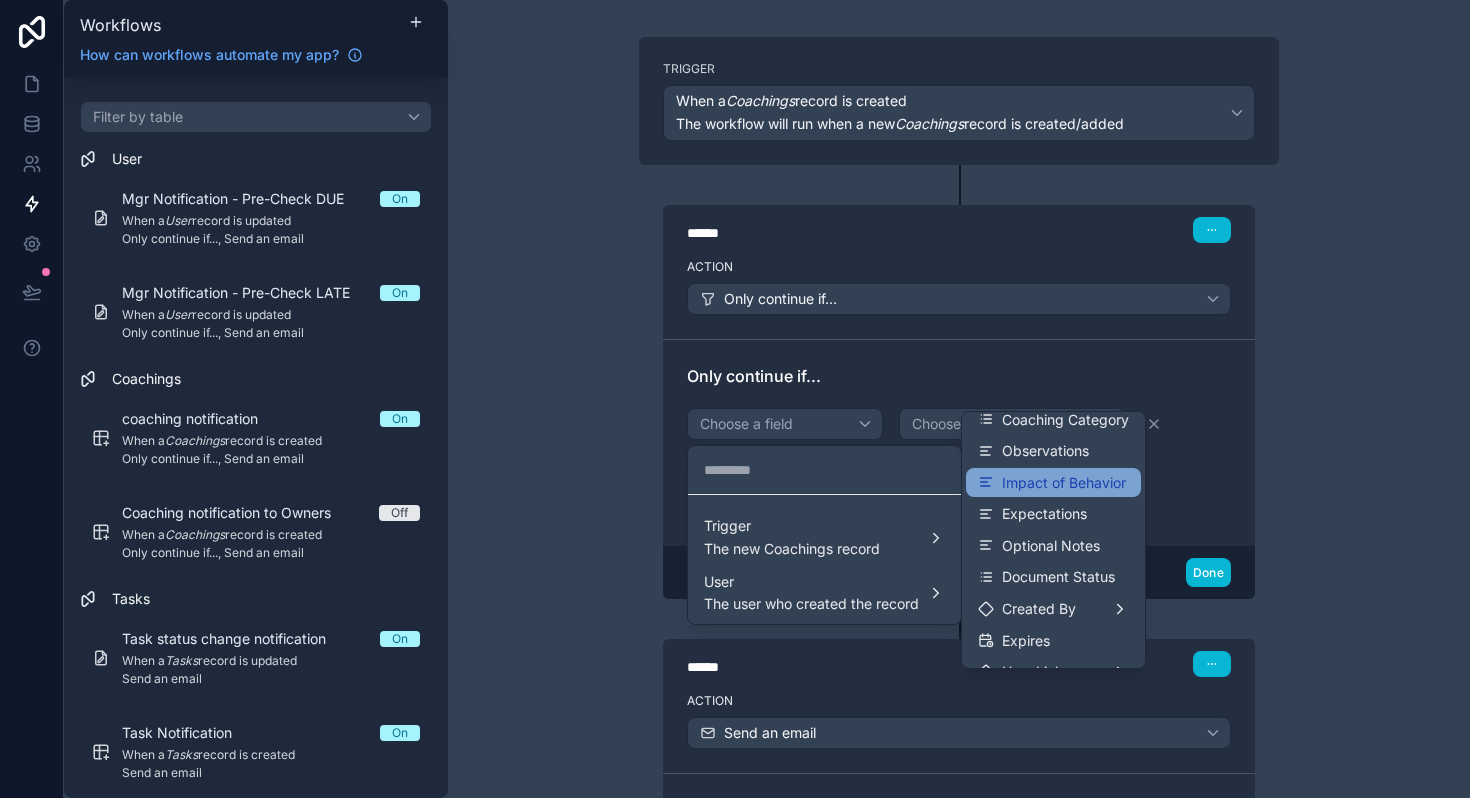 scroll, scrollTop: 111, scrollLeft: 0, axis: vertical 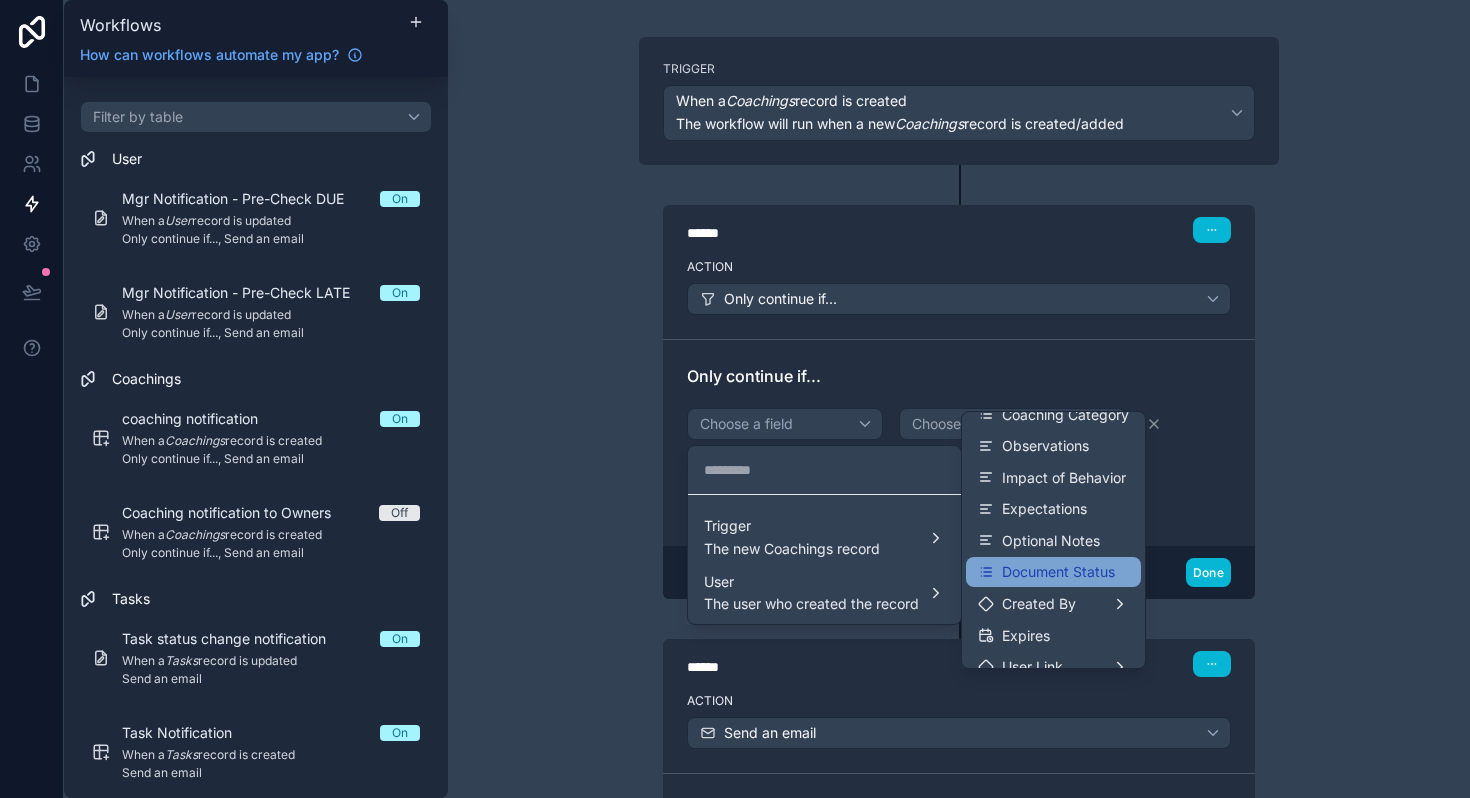 click on "Document Status" at bounding box center (1058, 572) 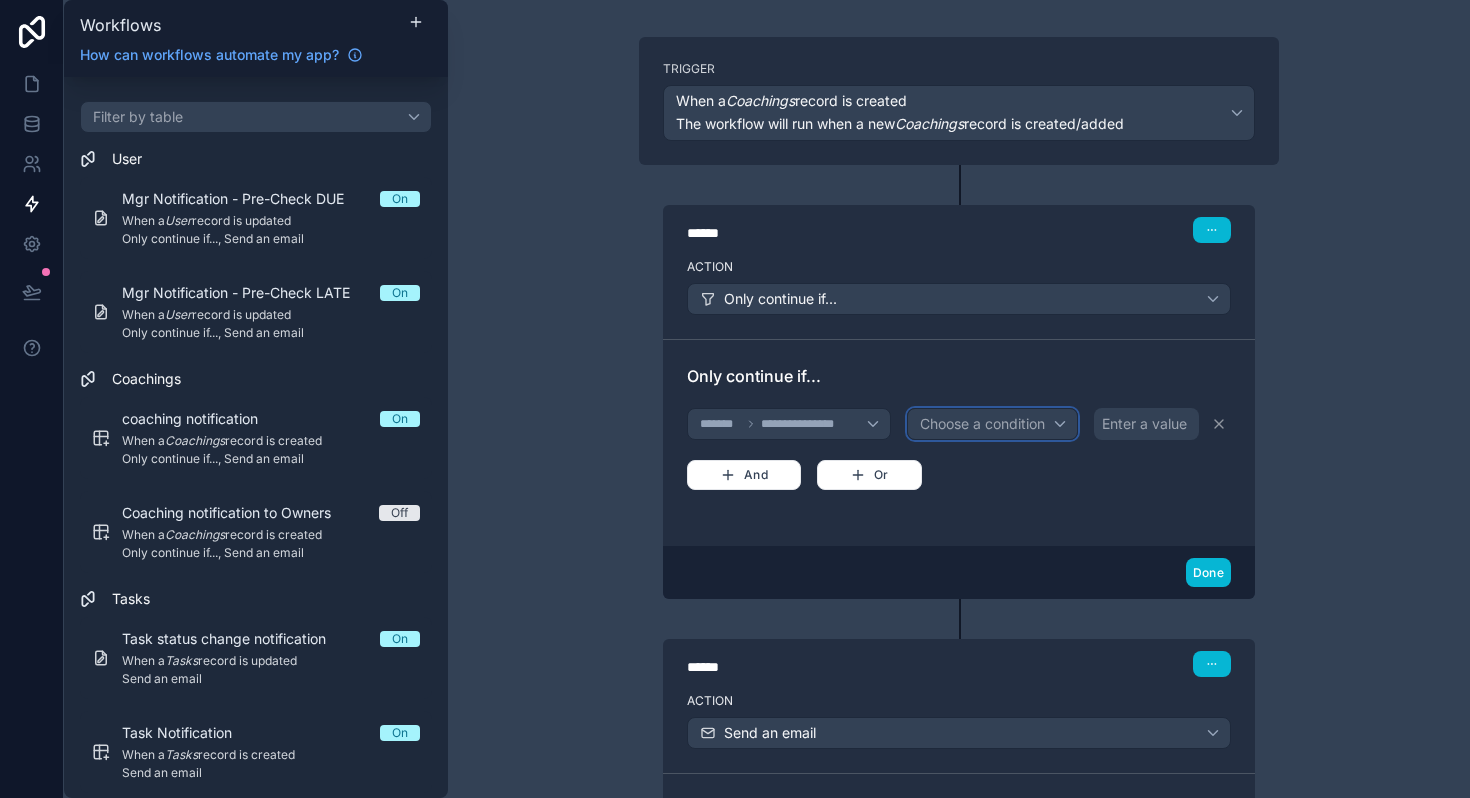 click on "Choose a condition" at bounding box center [982, 423] 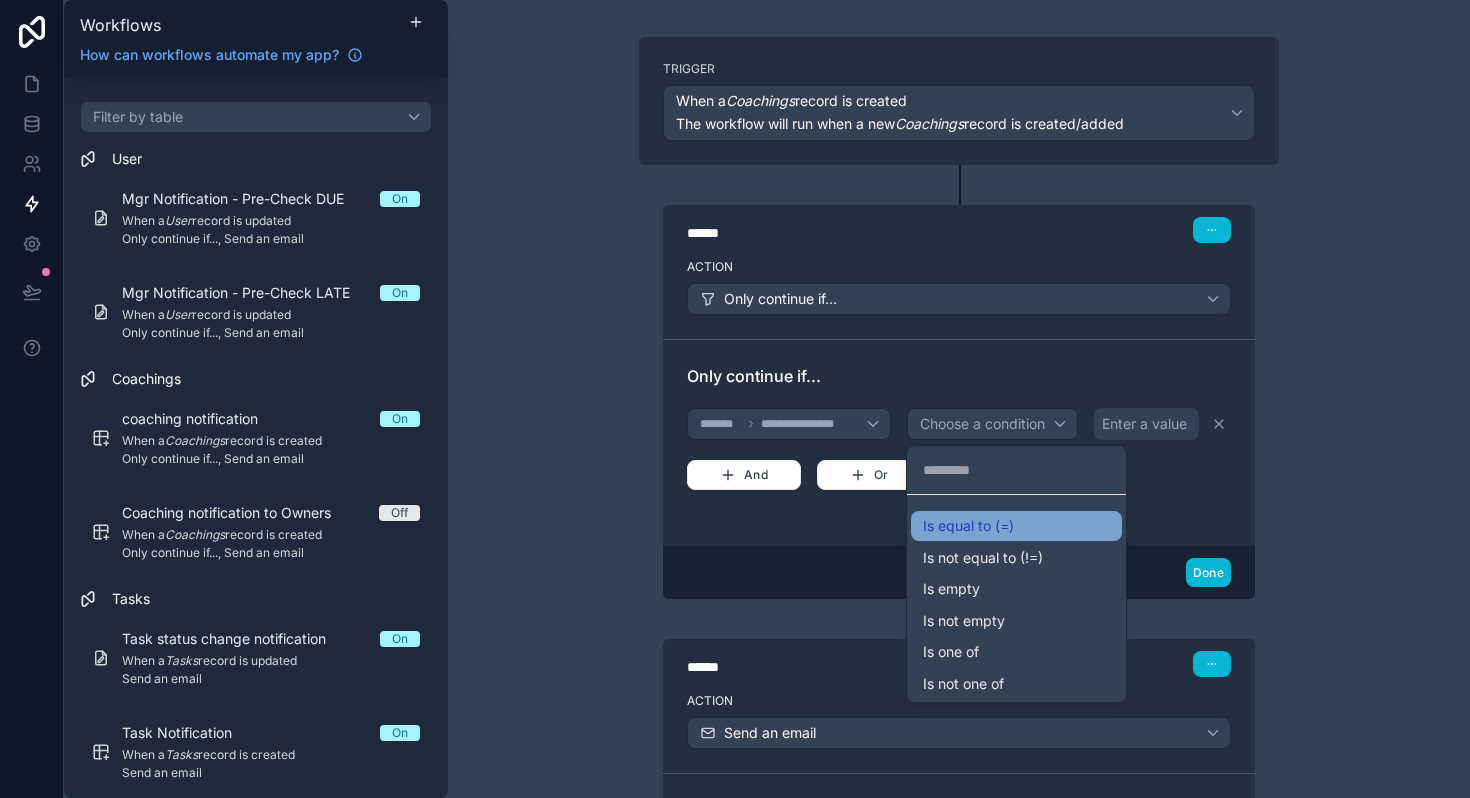 click on "Is equal to (=)" at bounding box center (968, 526) 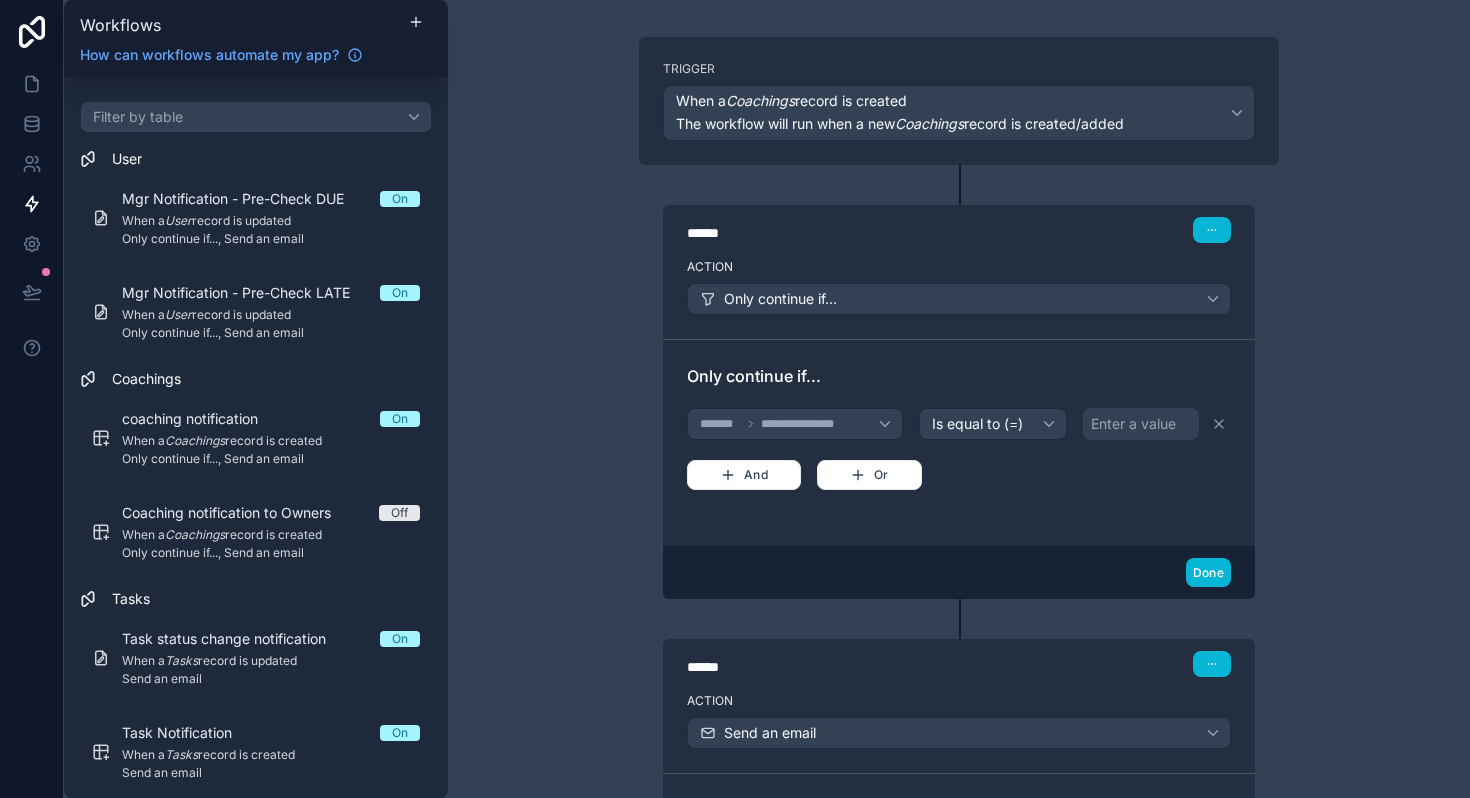 click on "Enter a value" at bounding box center [1133, 424] 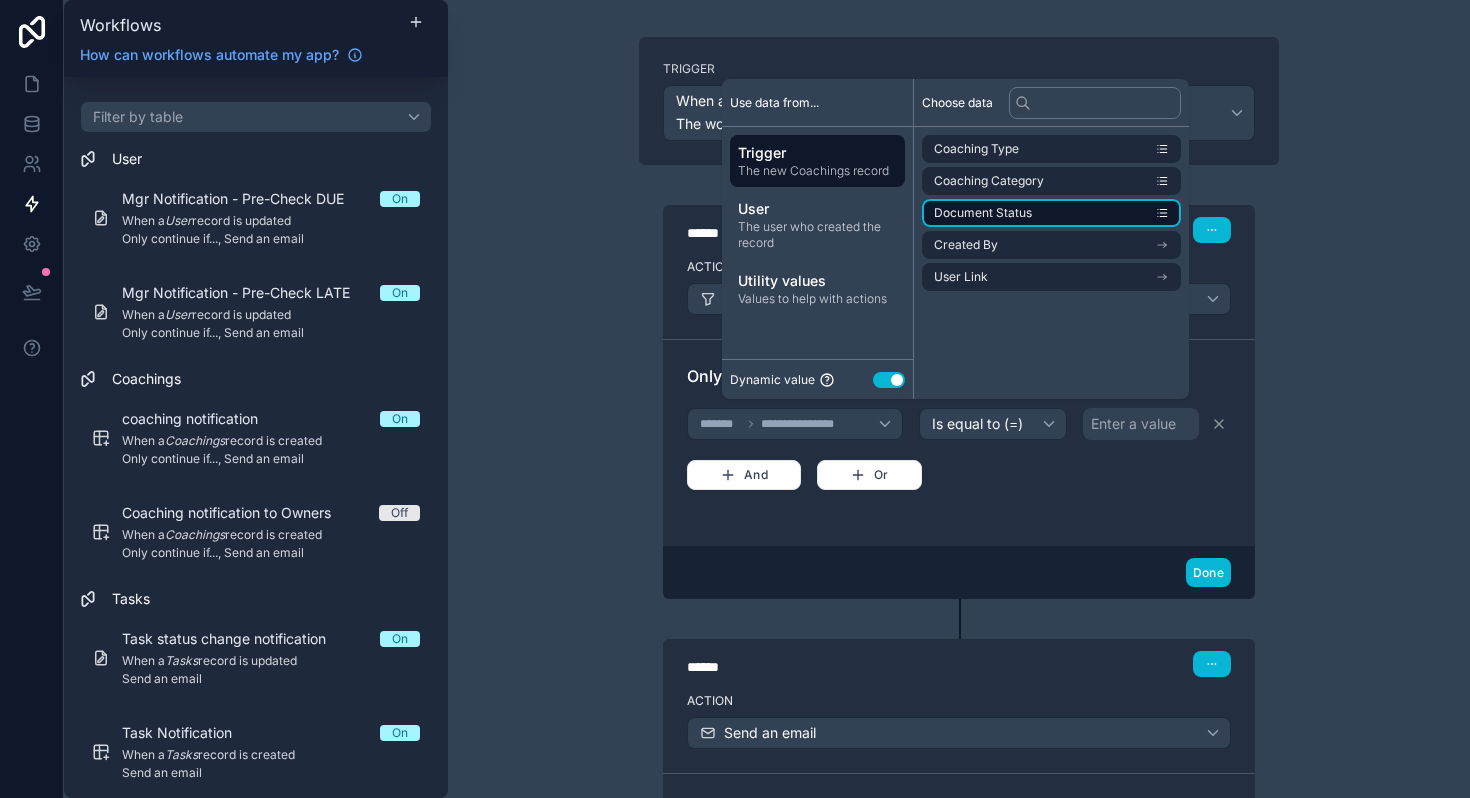 click on "Document Status" at bounding box center [983, 213] 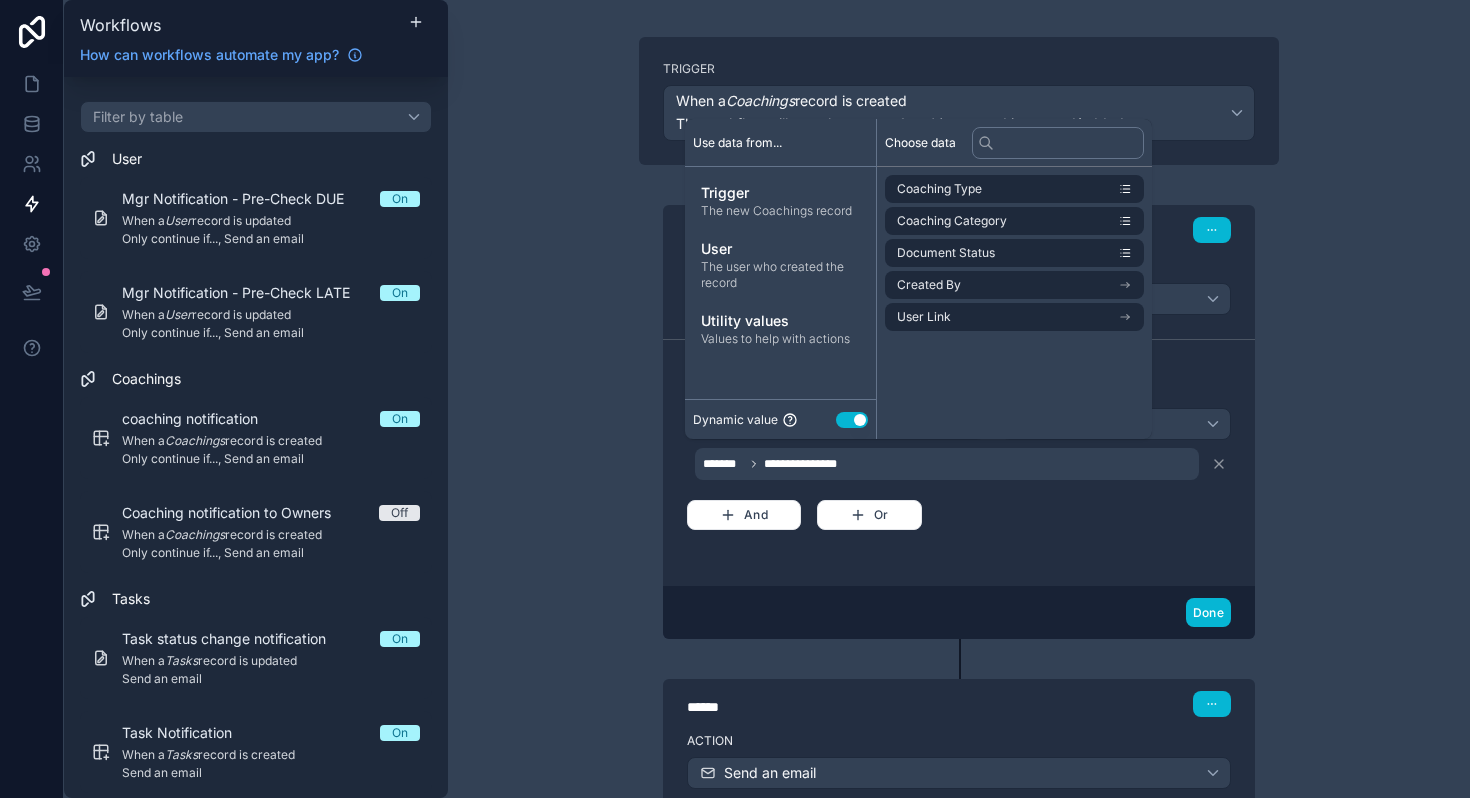 click on "Use setting" at bounding box center [852, 420] 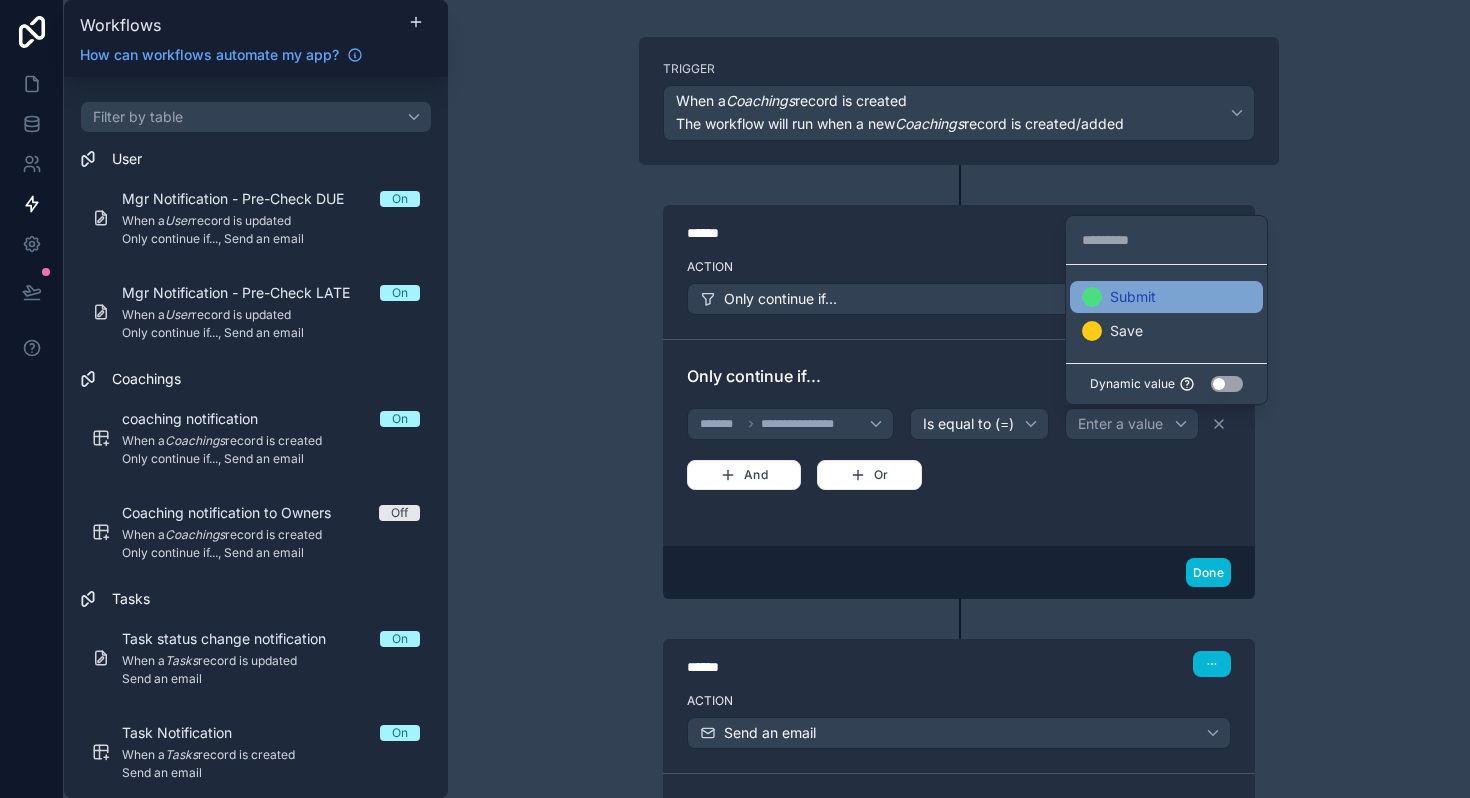 click on "Submit" at bounding box center (1133, 297) 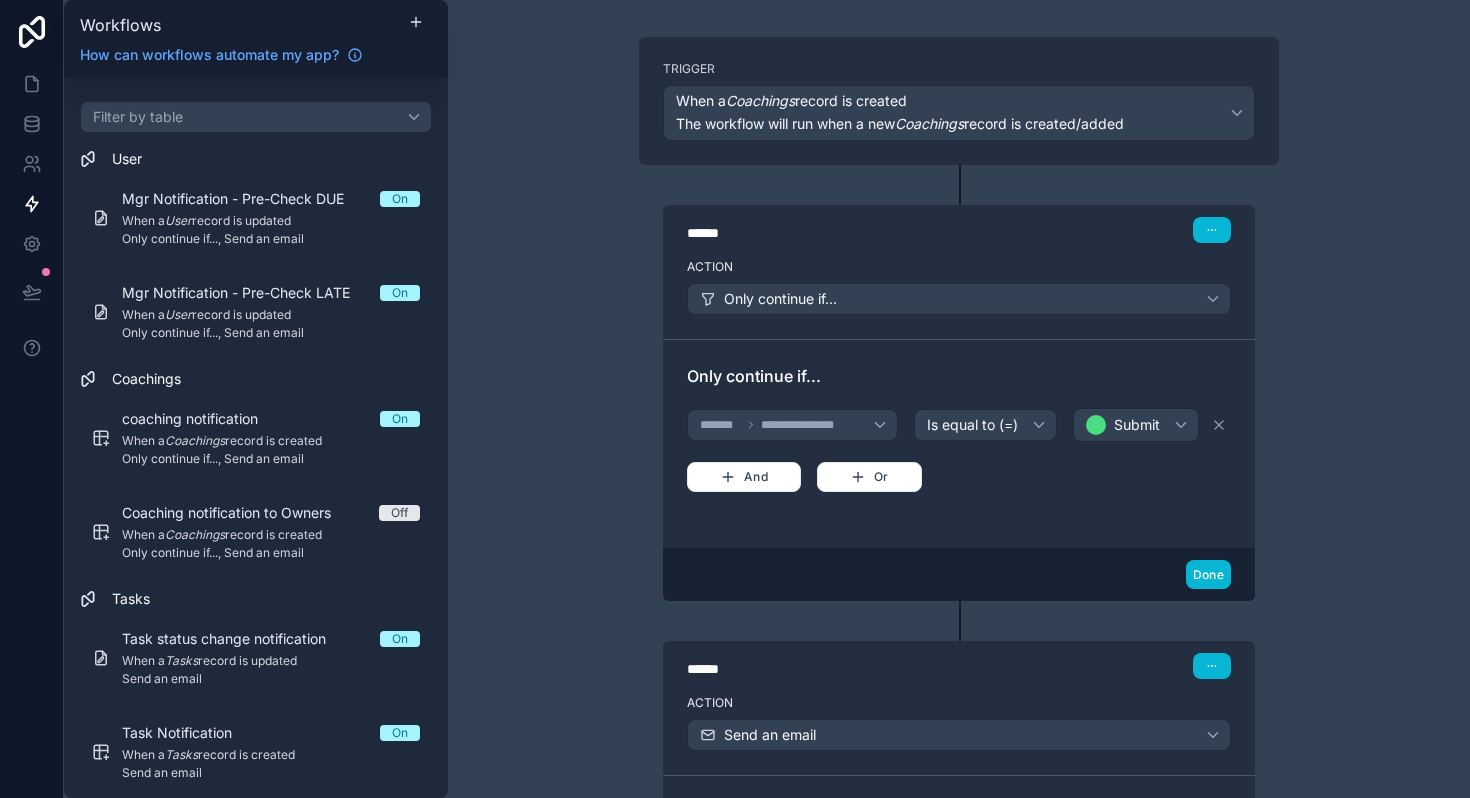 click on "**********" at bounding box center (959, 399) 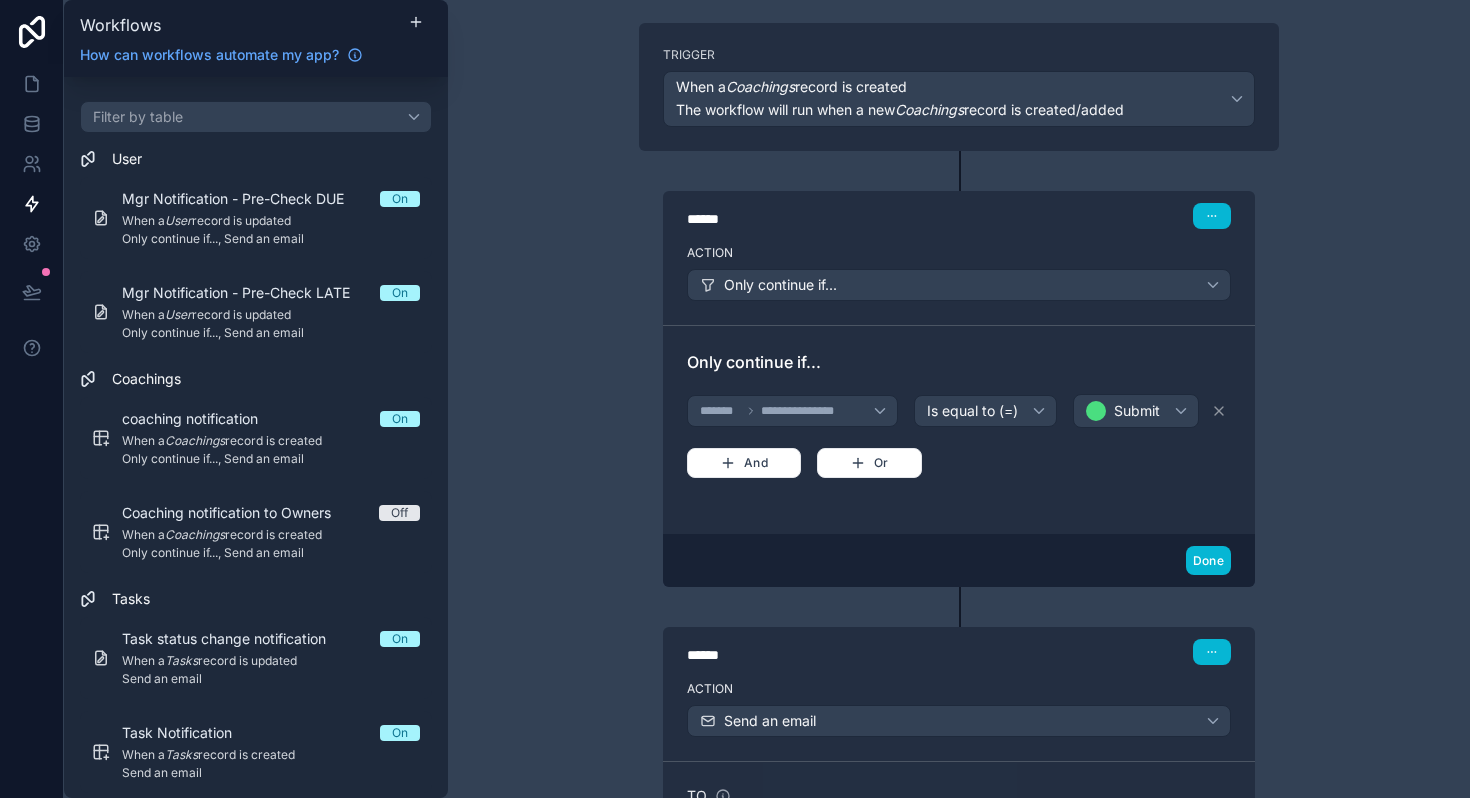 scroll, scrollTop: 124, scrollLeft: 0, axis: vertical 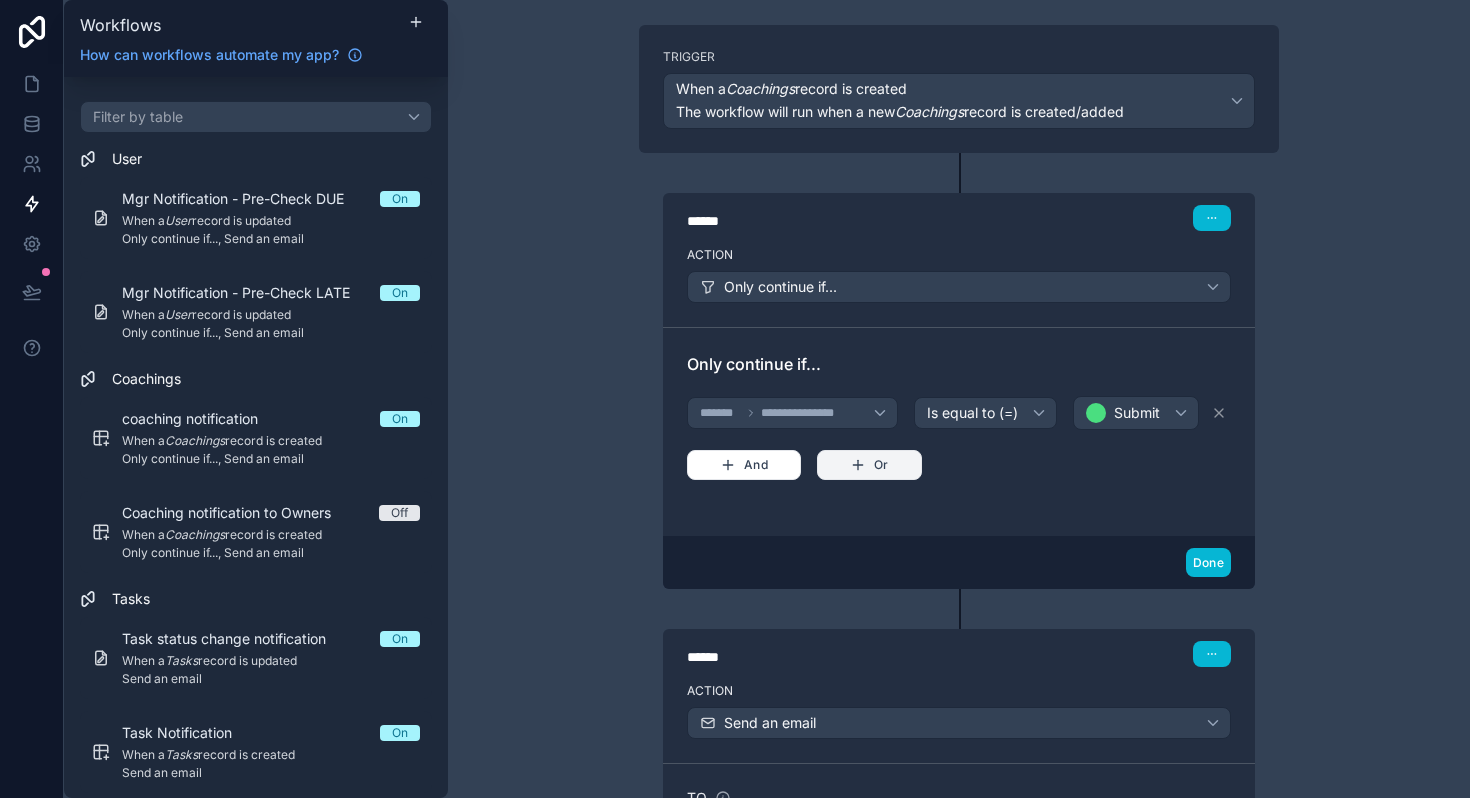 click on "Or" at bounding box center (869, 465) 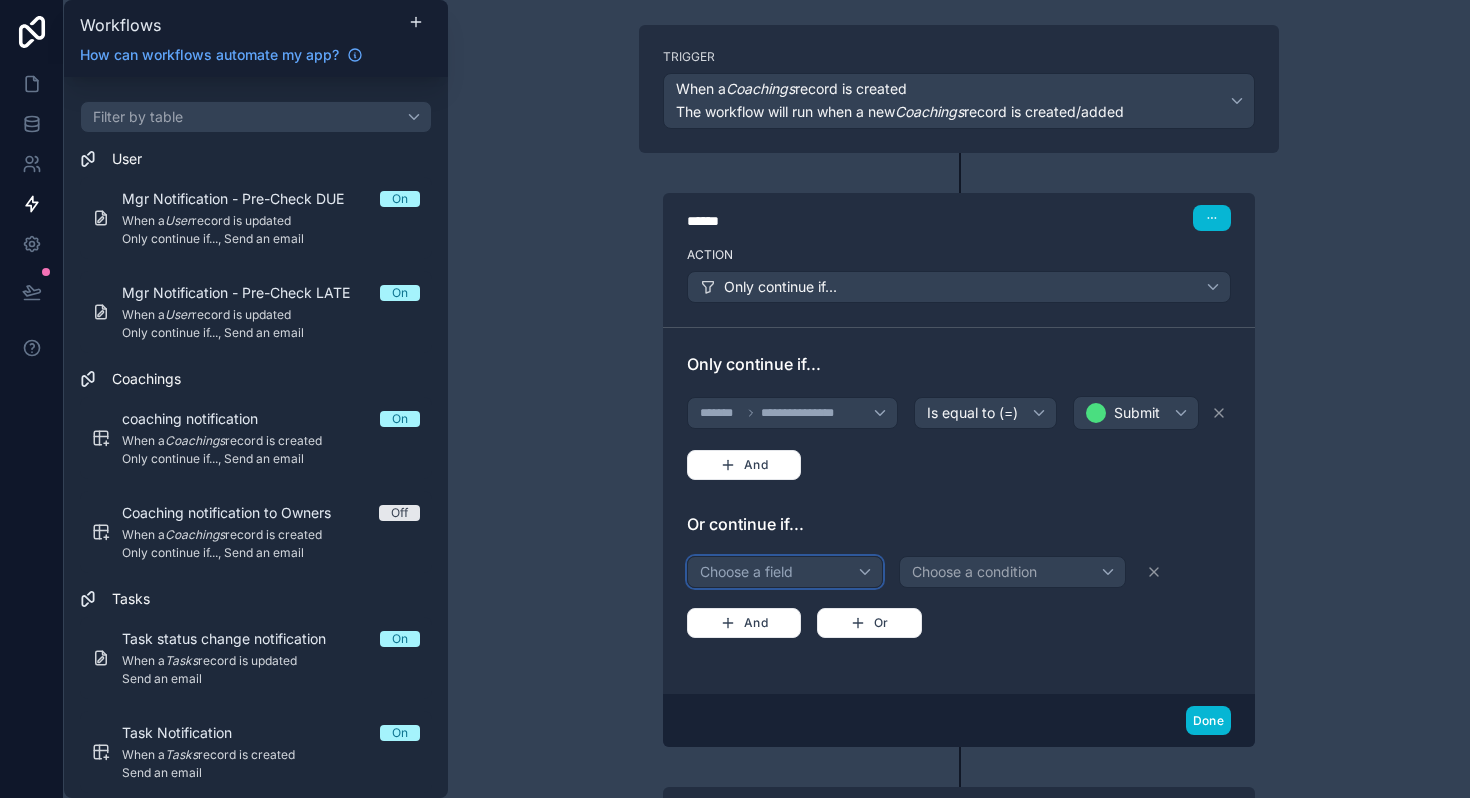 click on "Choose a field" at bounding box center (785, 572) 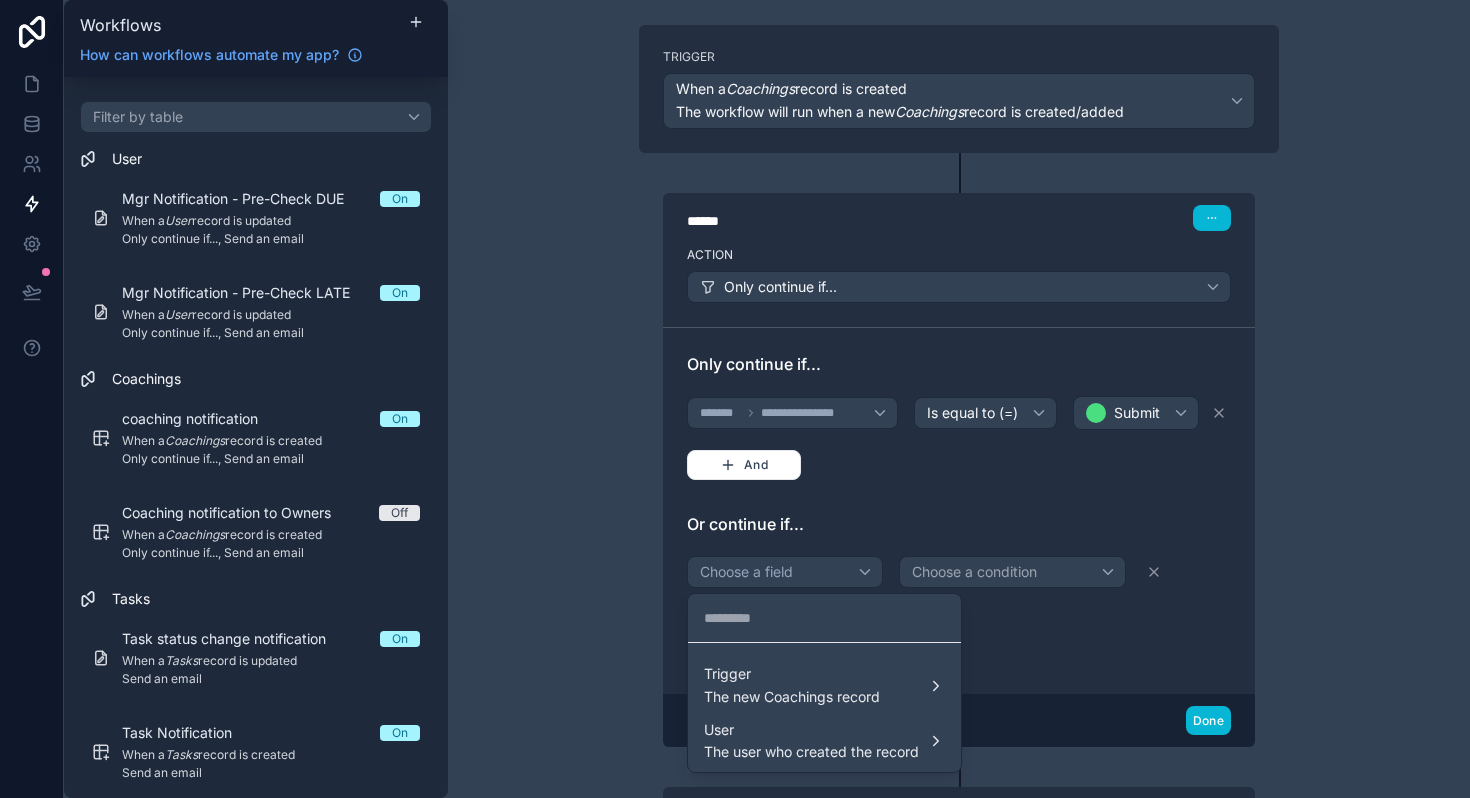 click at bounding box center (735, 399) 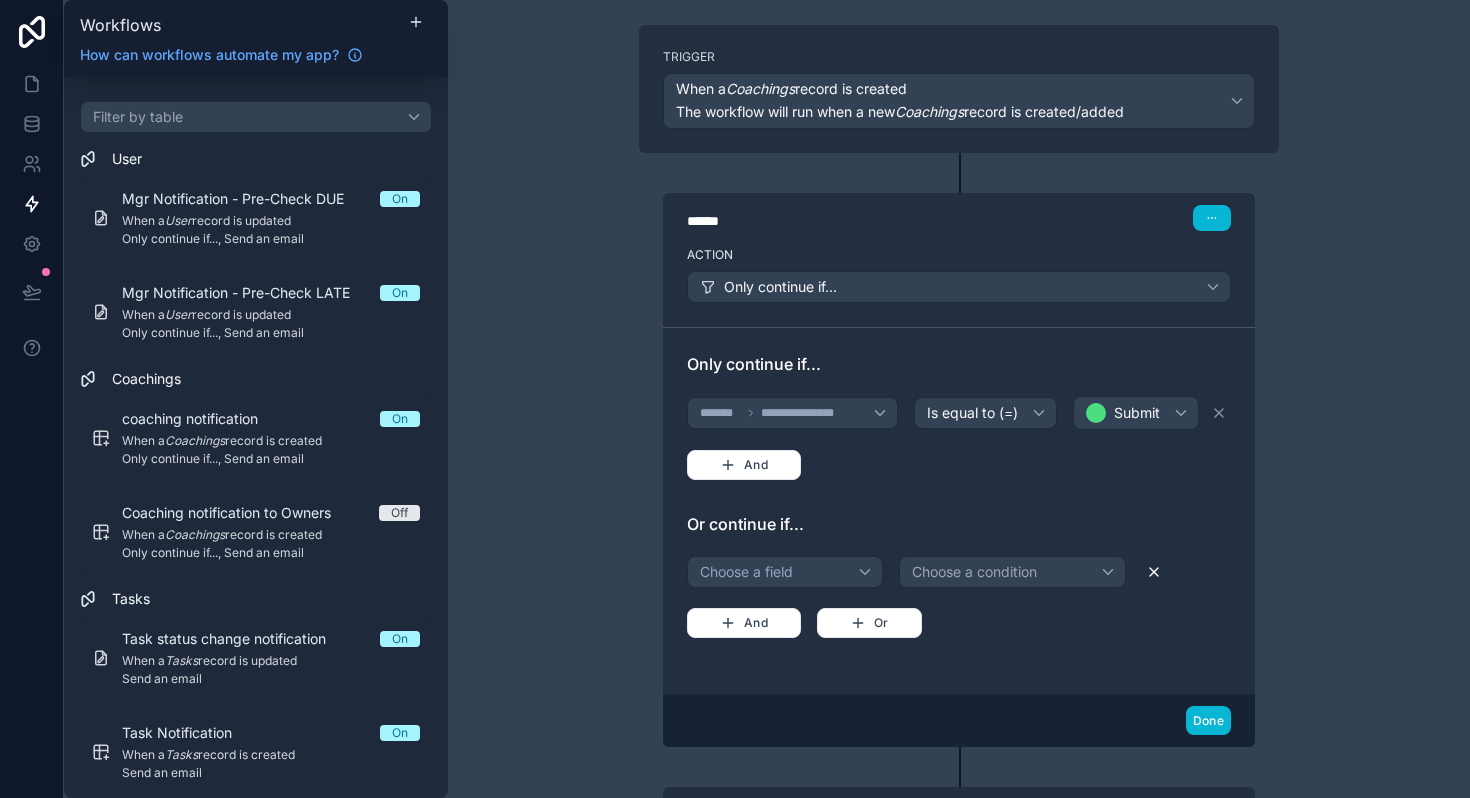 click 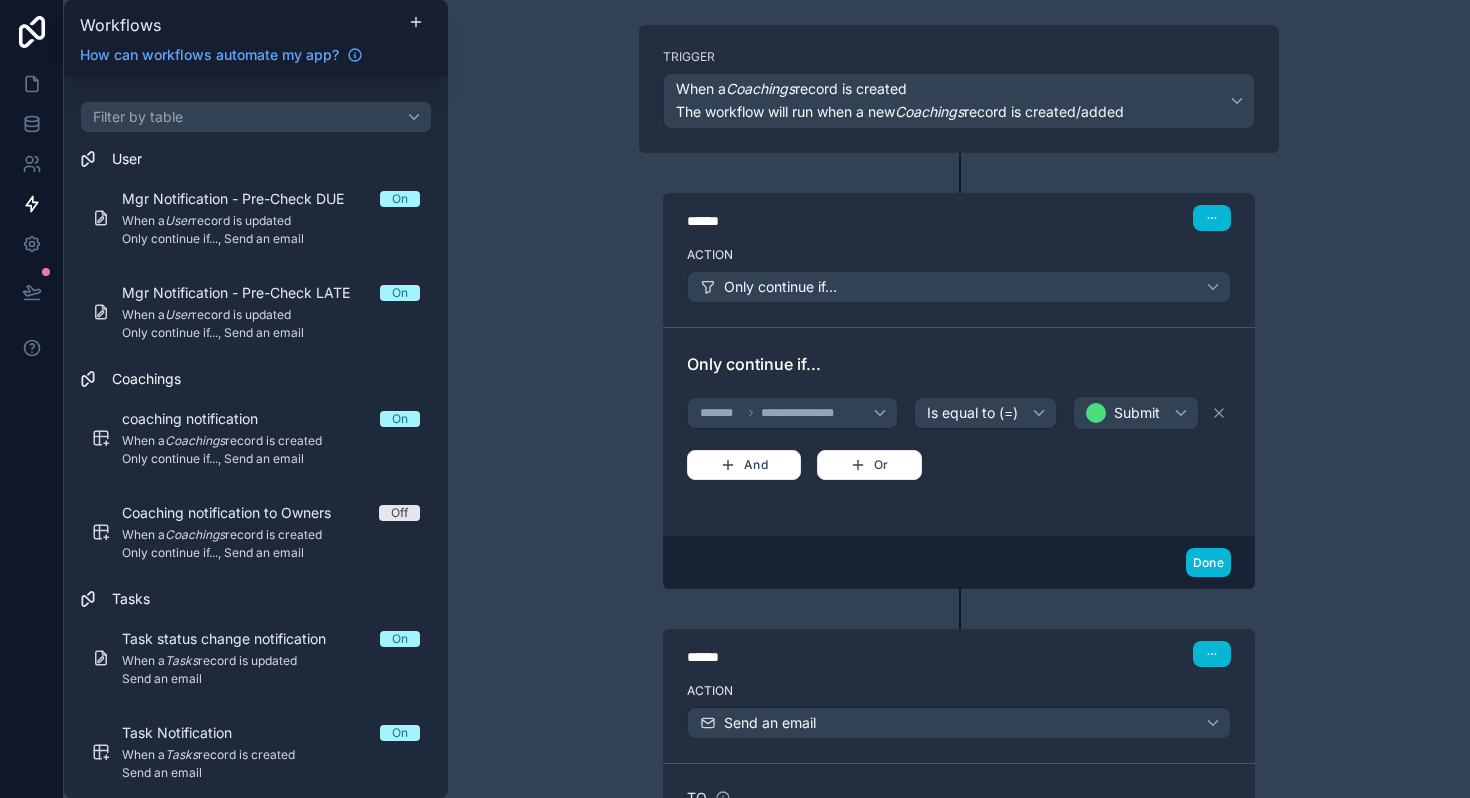 click on "**********" at bounding box center [959, 399] 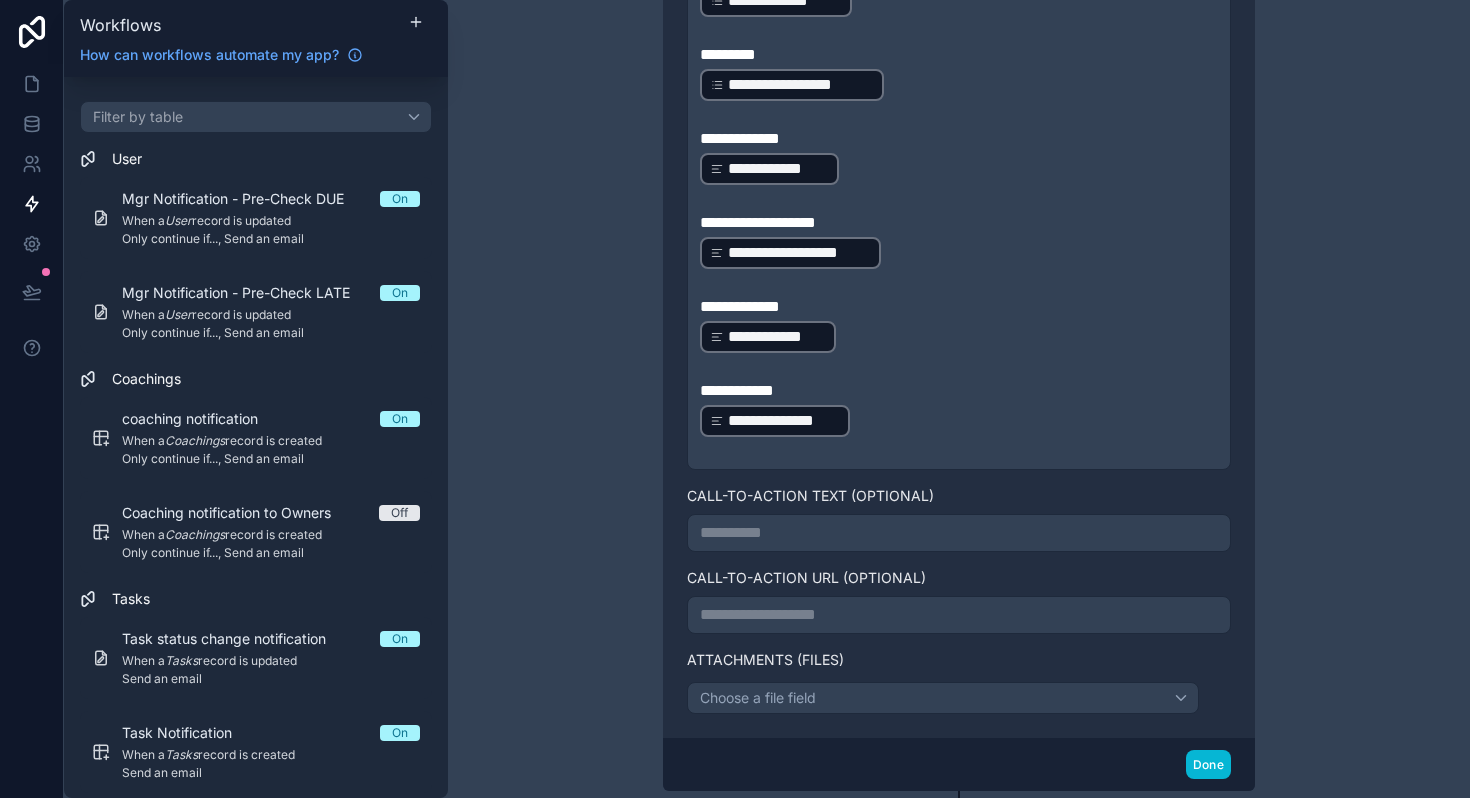 scroll, scrollTop: 1621, scrollLeft: 0, axis: vertical 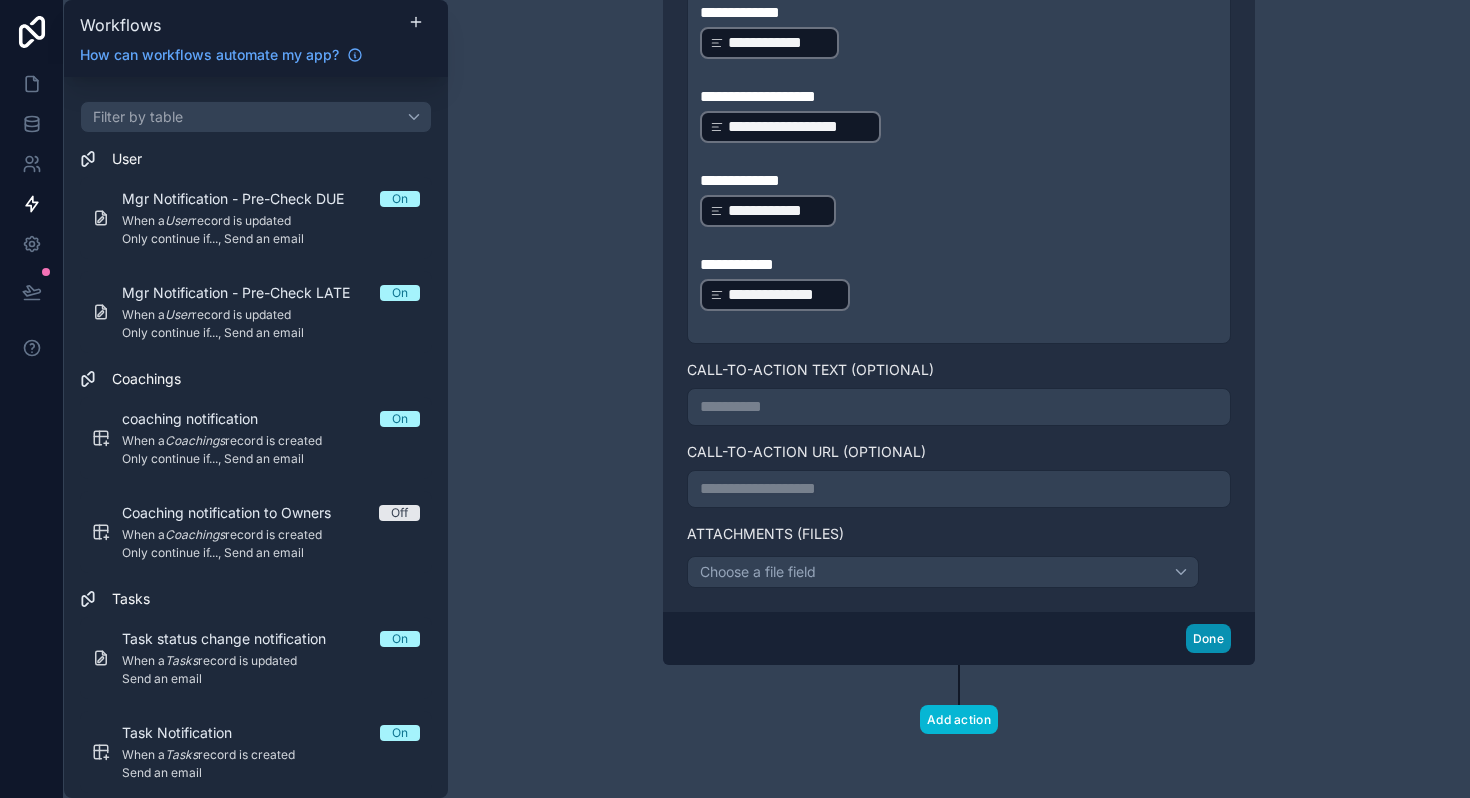 click on "Done" at bounding box center [1208, 638] 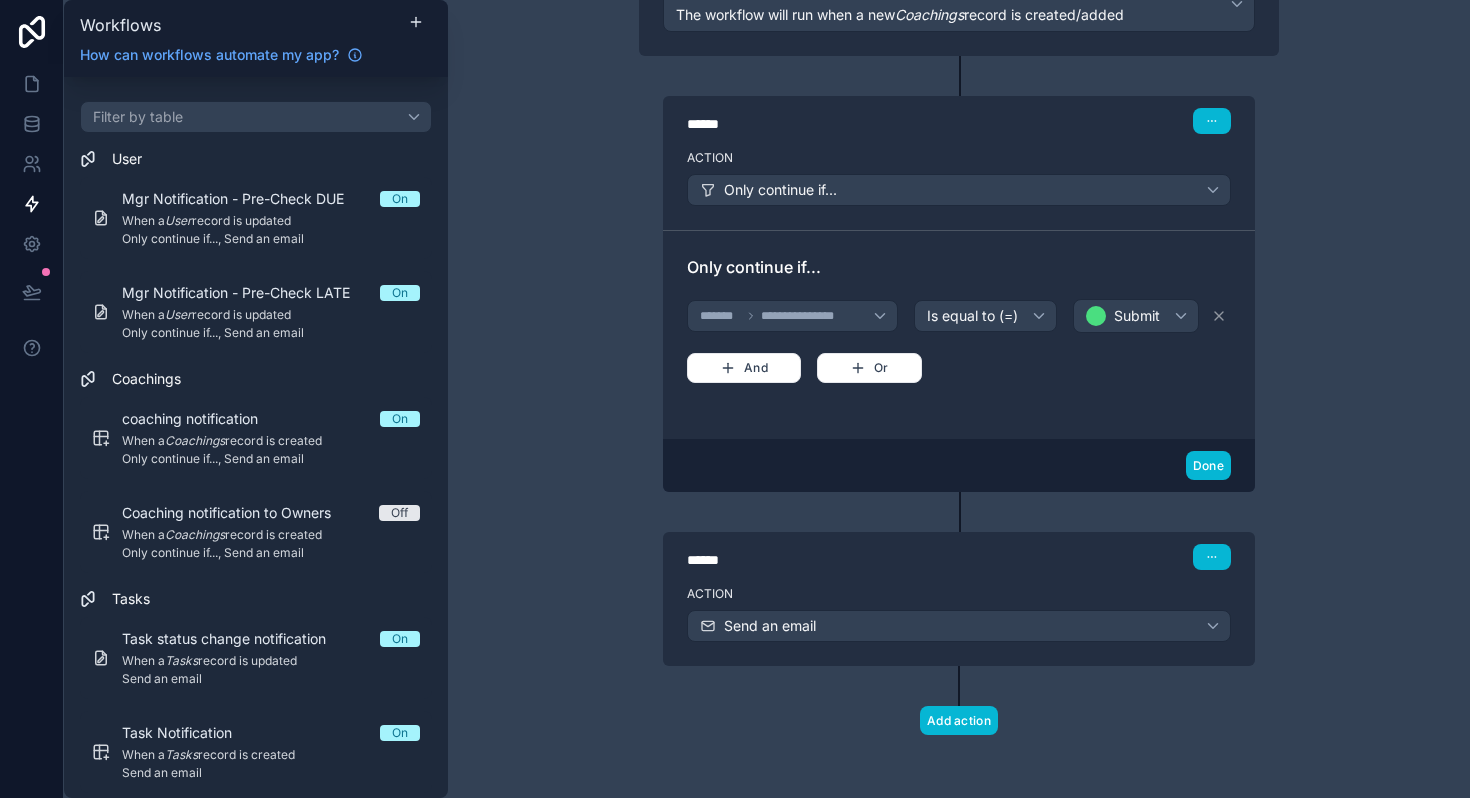 scroll, scrollTop: 0, scrollLeft: 0, axis: both 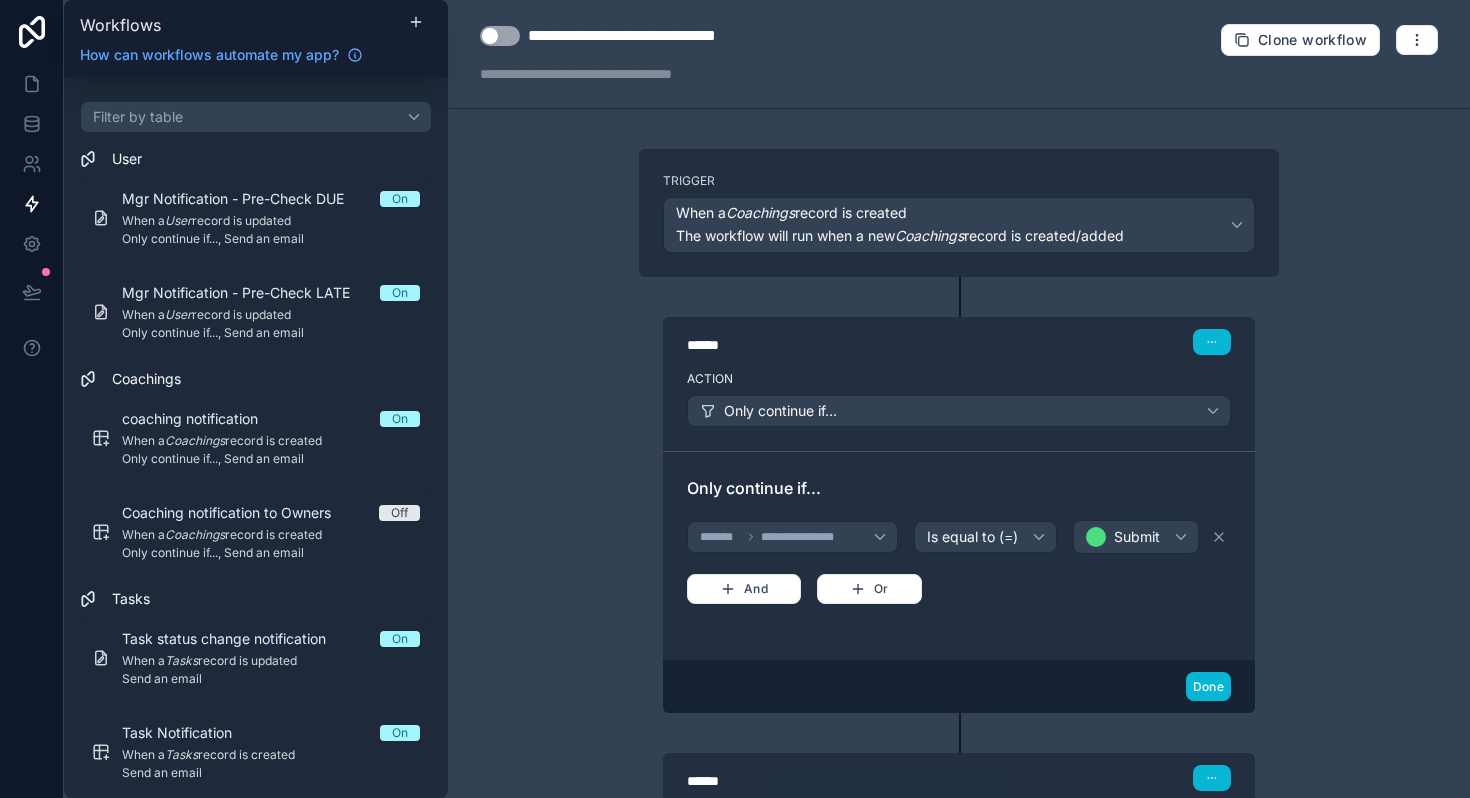click on "**********" at bounding box center (657, 36) 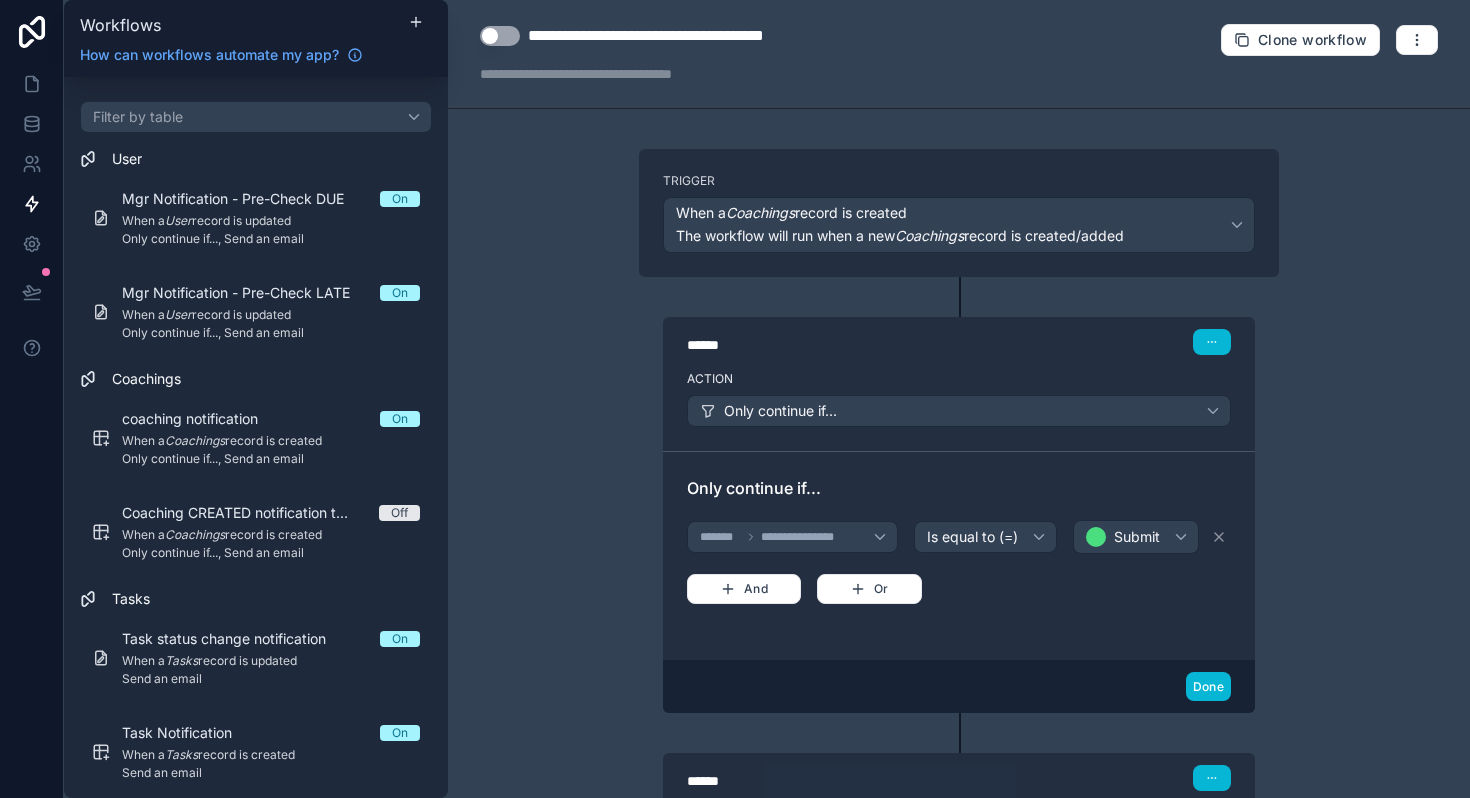 click on "Use setting" at bounding box center [500, 36] 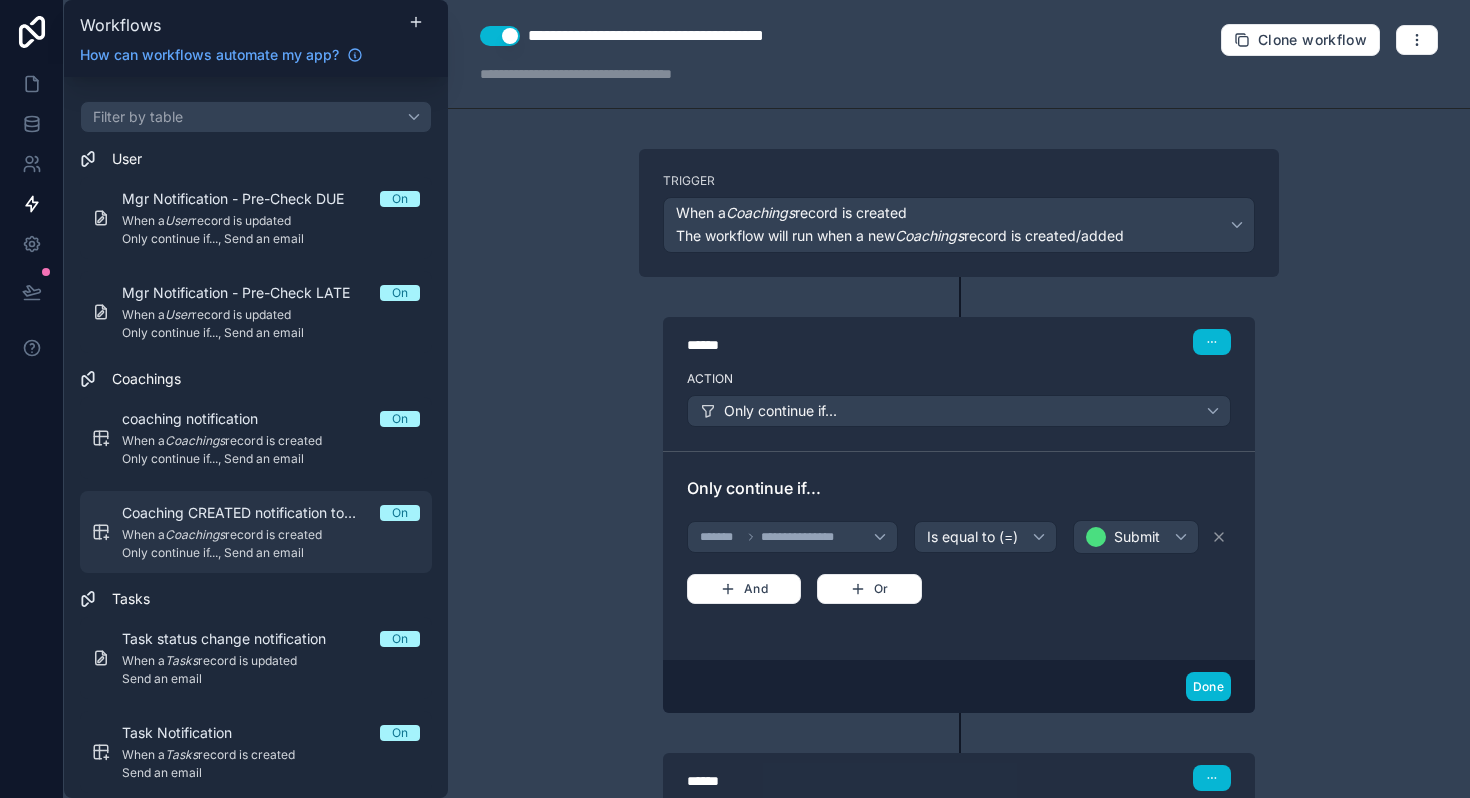 click on "Coaching CREATED notification to Owners On When a  Coachings  record is created Only continue if..., Send an email" at bounding box center [271, 532] 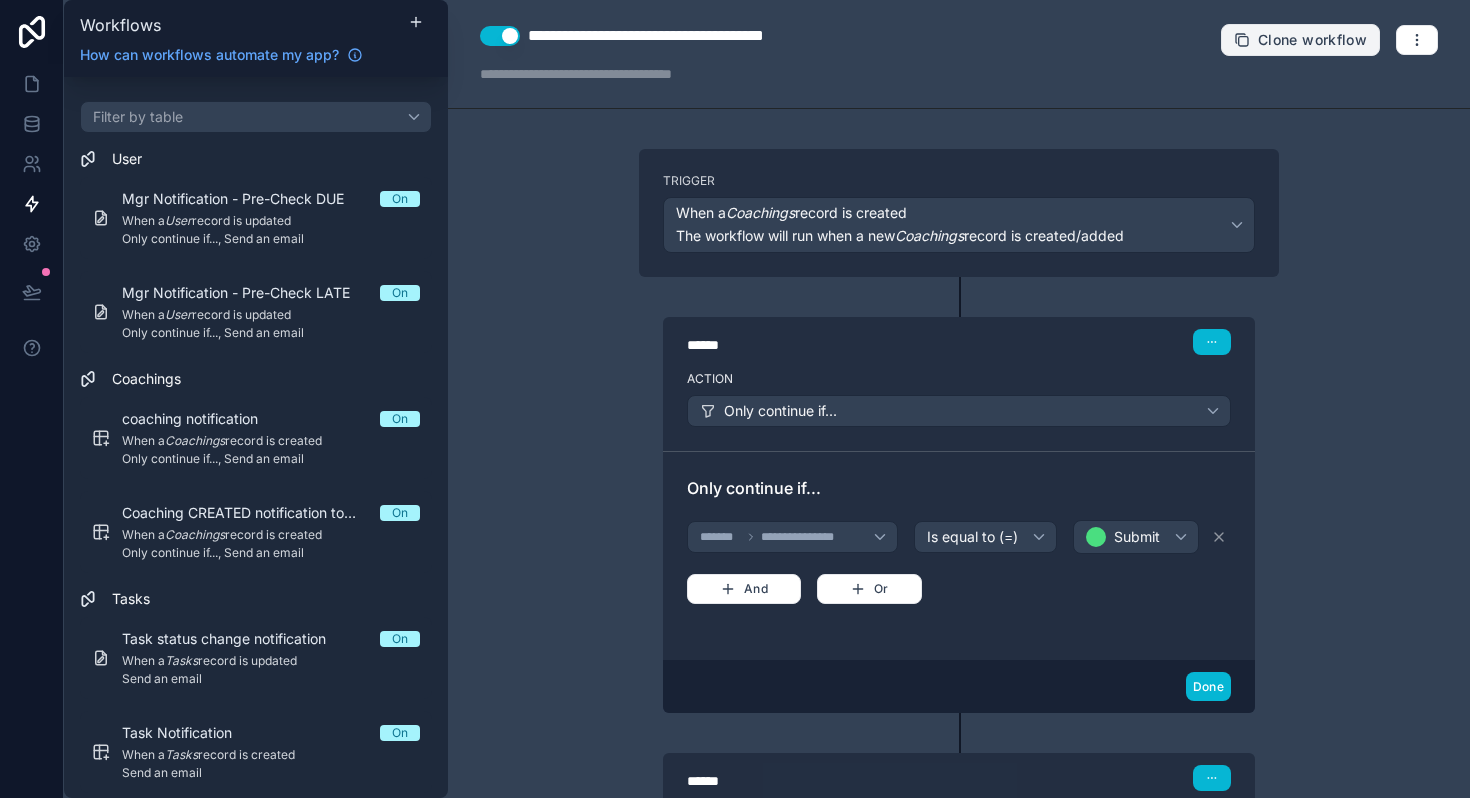 click 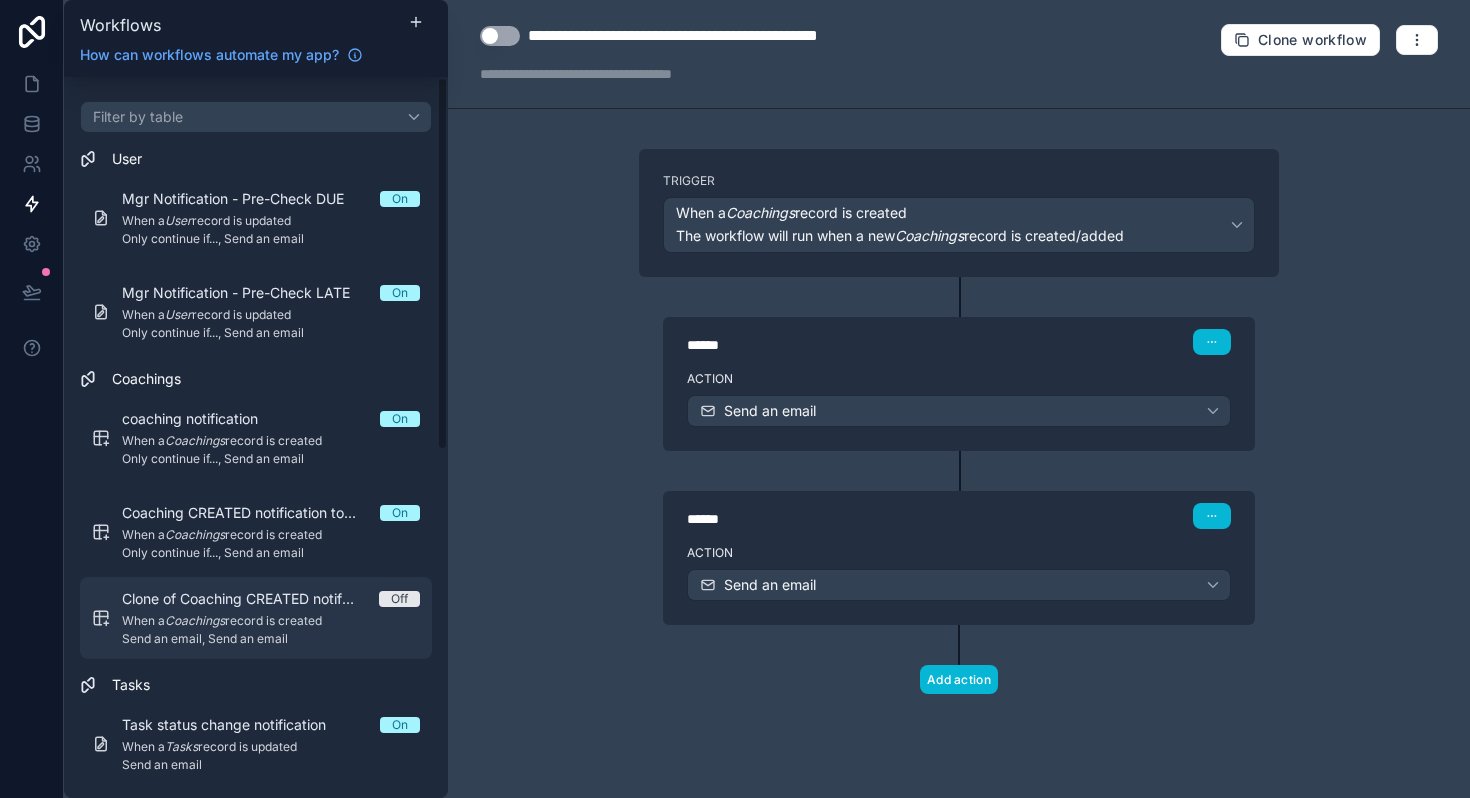 click on "Clone of Coaching CREATED notification to Owners" at bounding box center [250, 599] 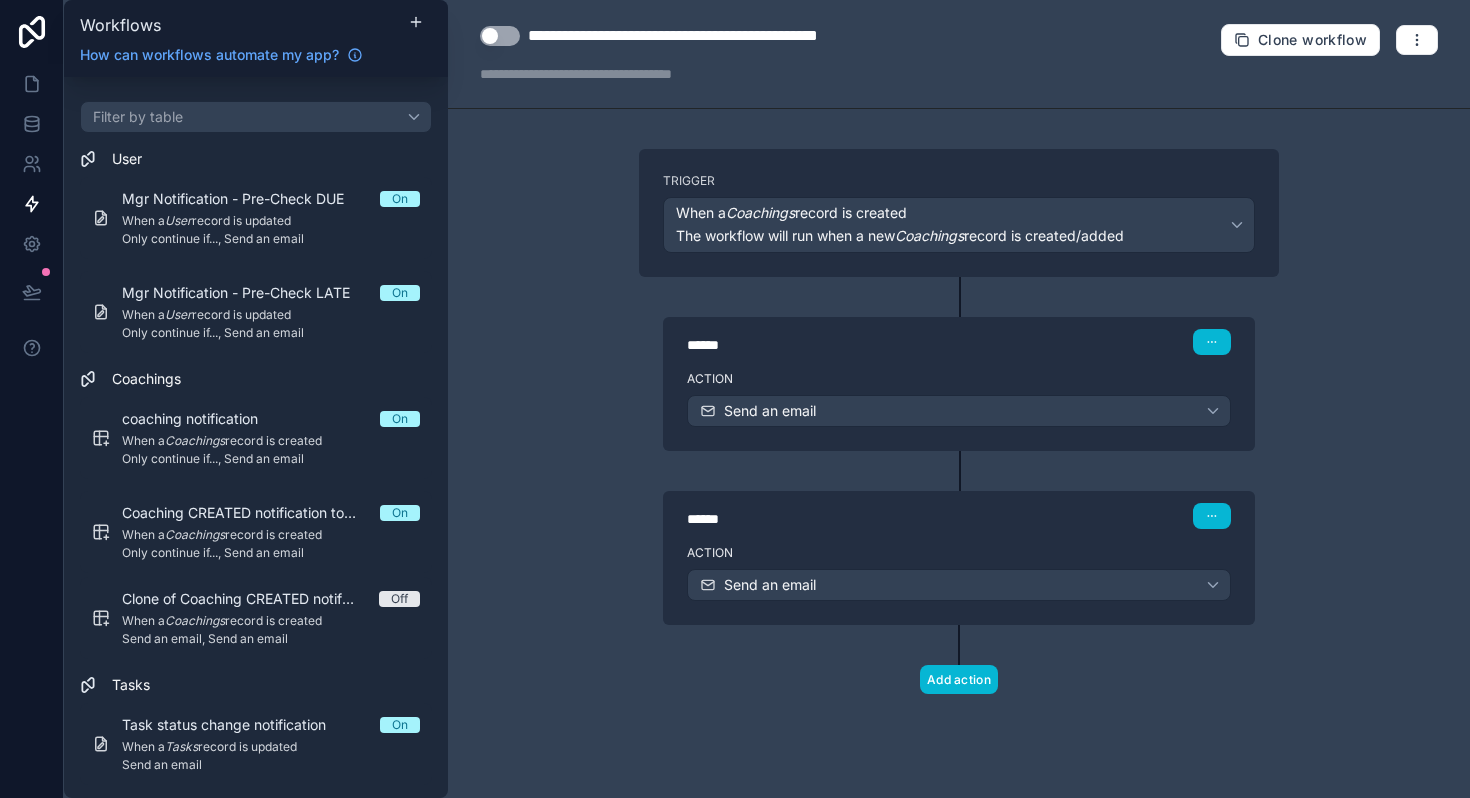 click on "**********" at bounding box center (730, 36) 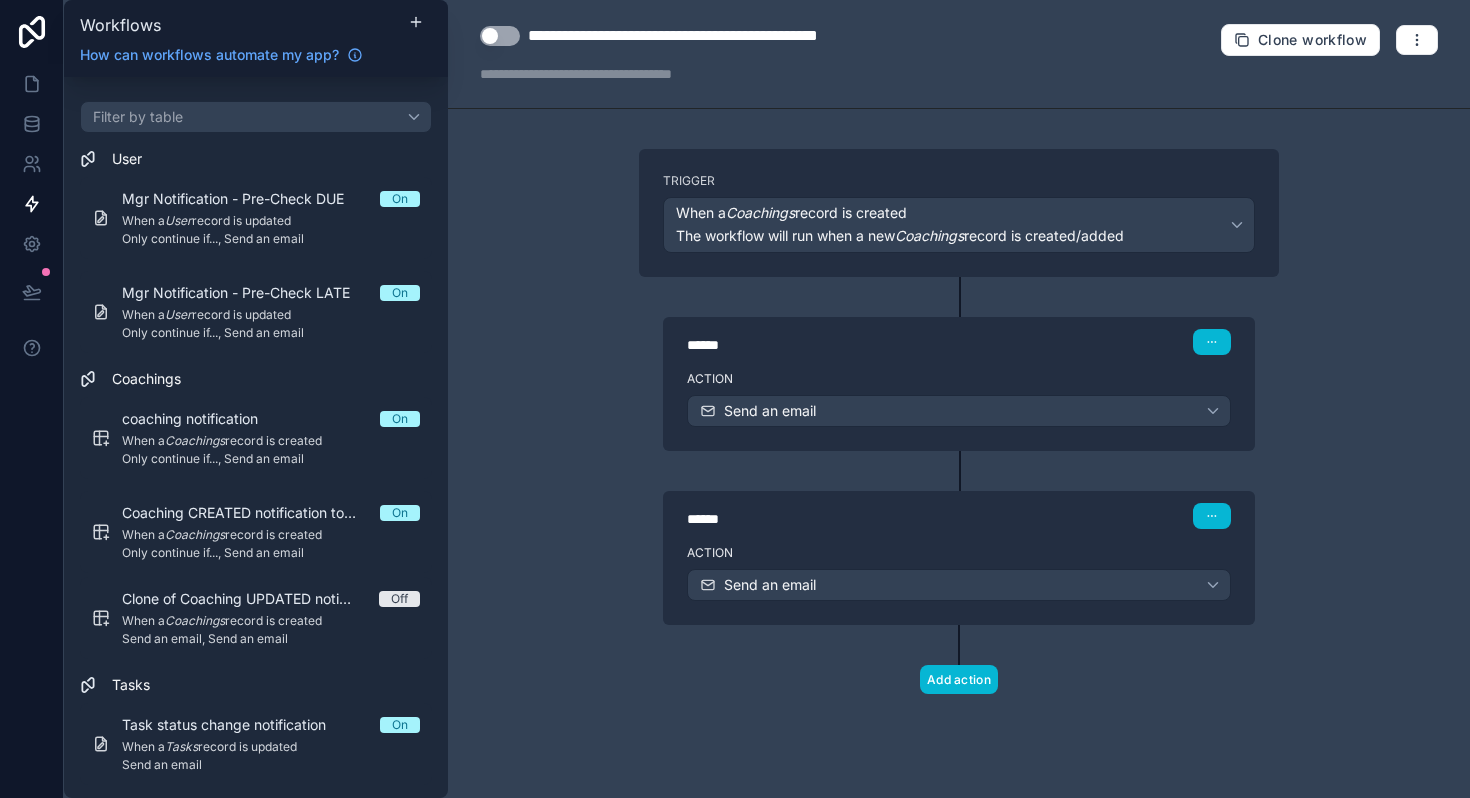 click on "**********" at bounding box center [959, 399] 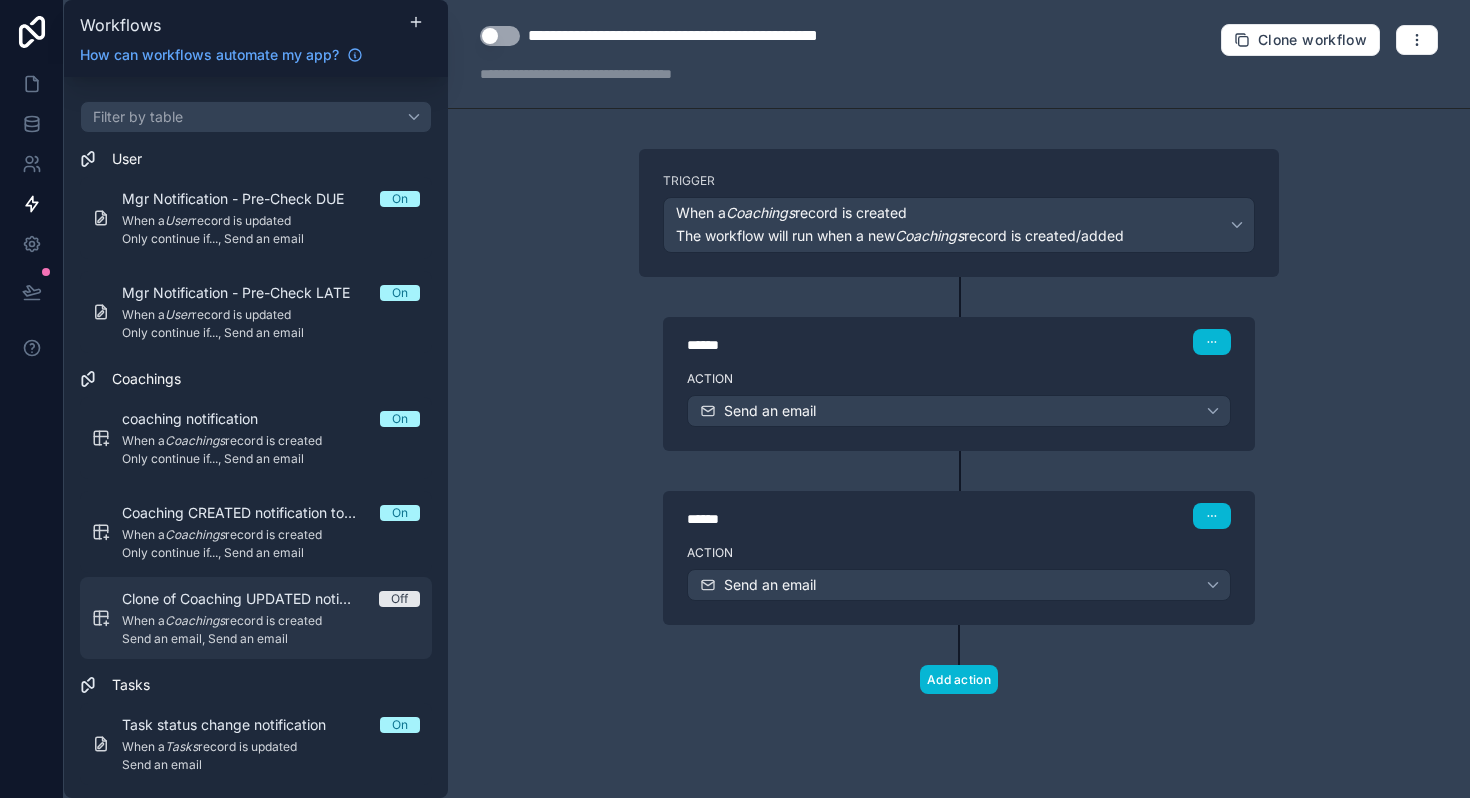 click on "Clone of Coaching UPDATED notification to Owners" at bounding box center [250, 599] 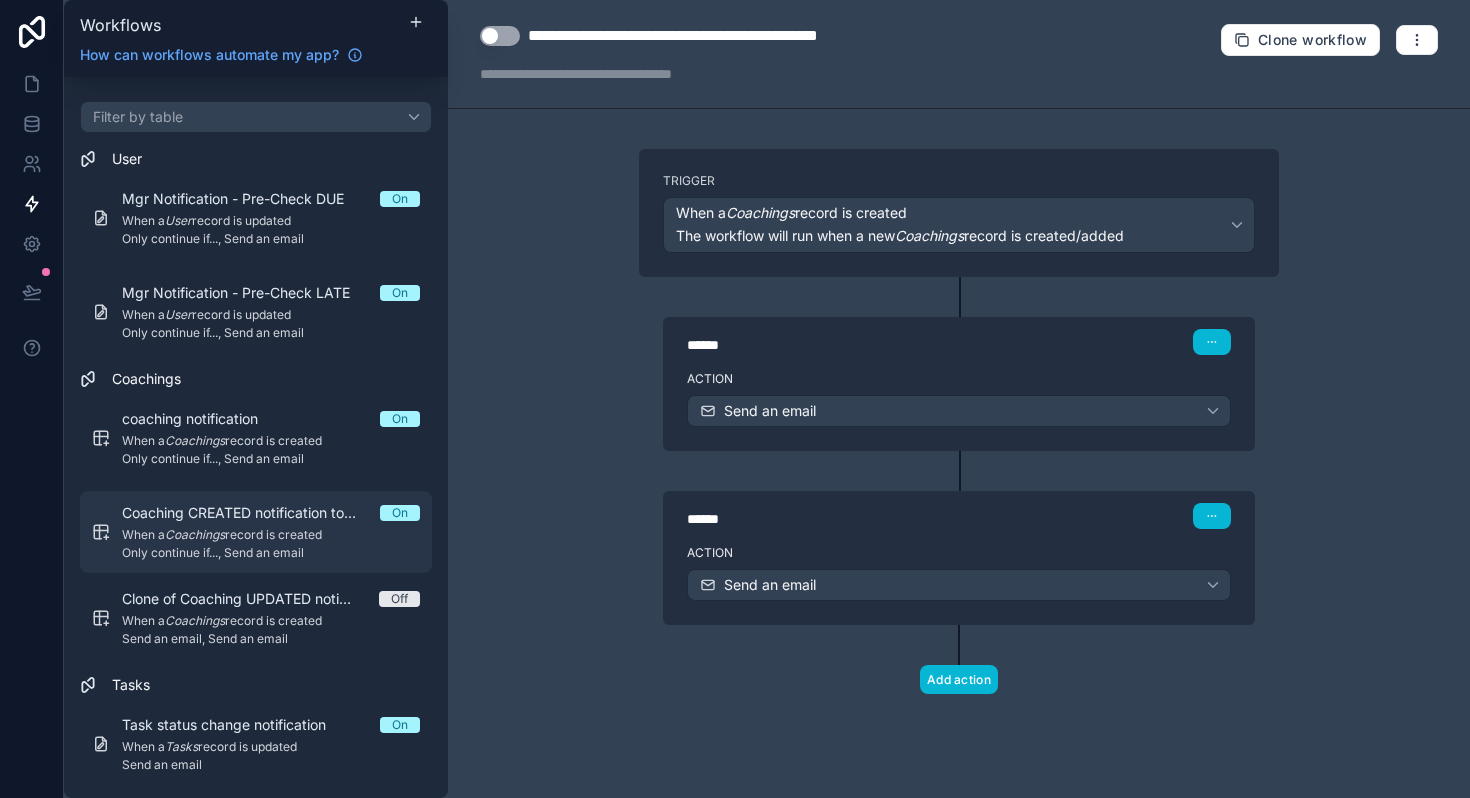 click on "Coachings" at bounding box center [195, 534] 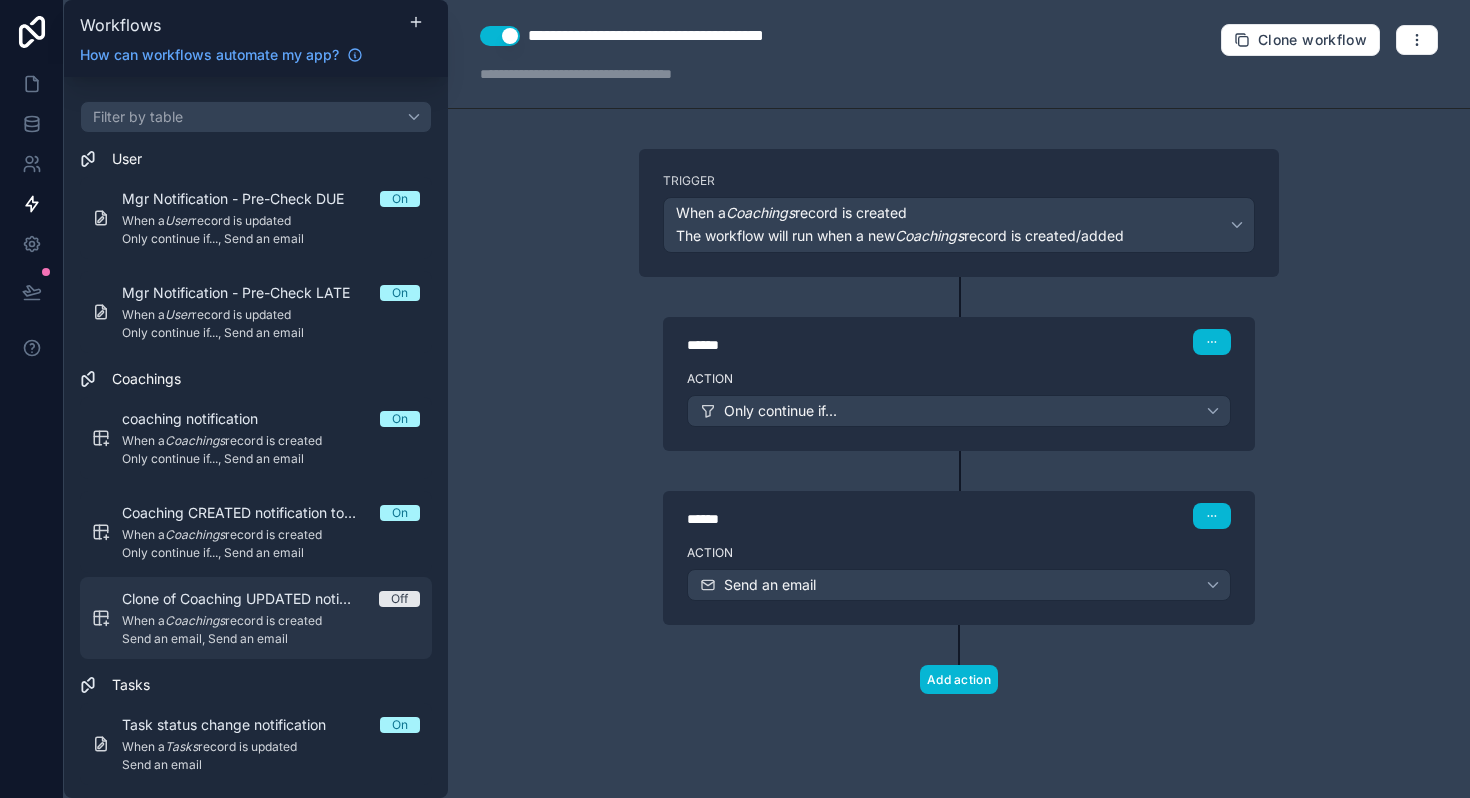 click on "When a  Coachings  record is created" at bounding box center [271, 621] 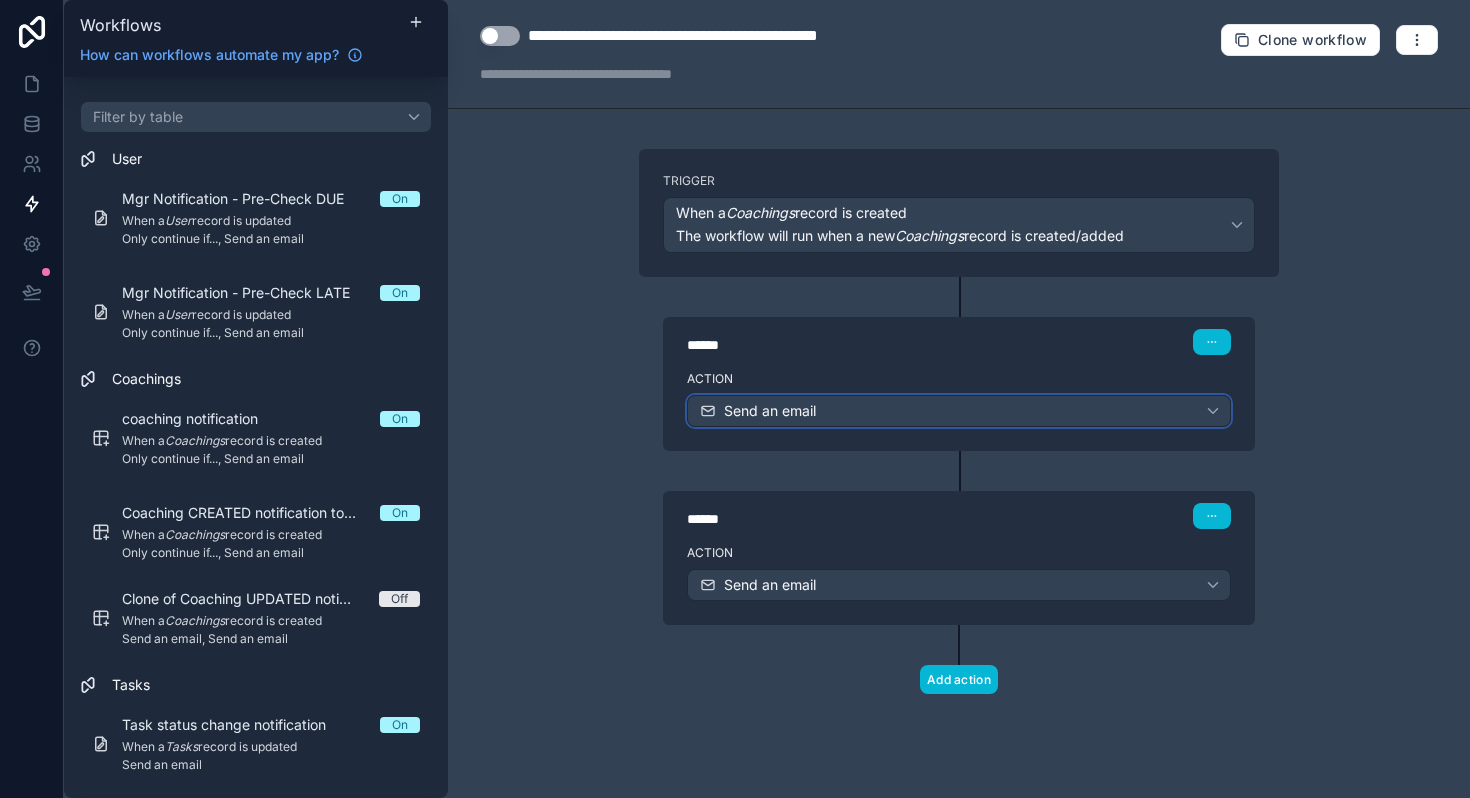 click 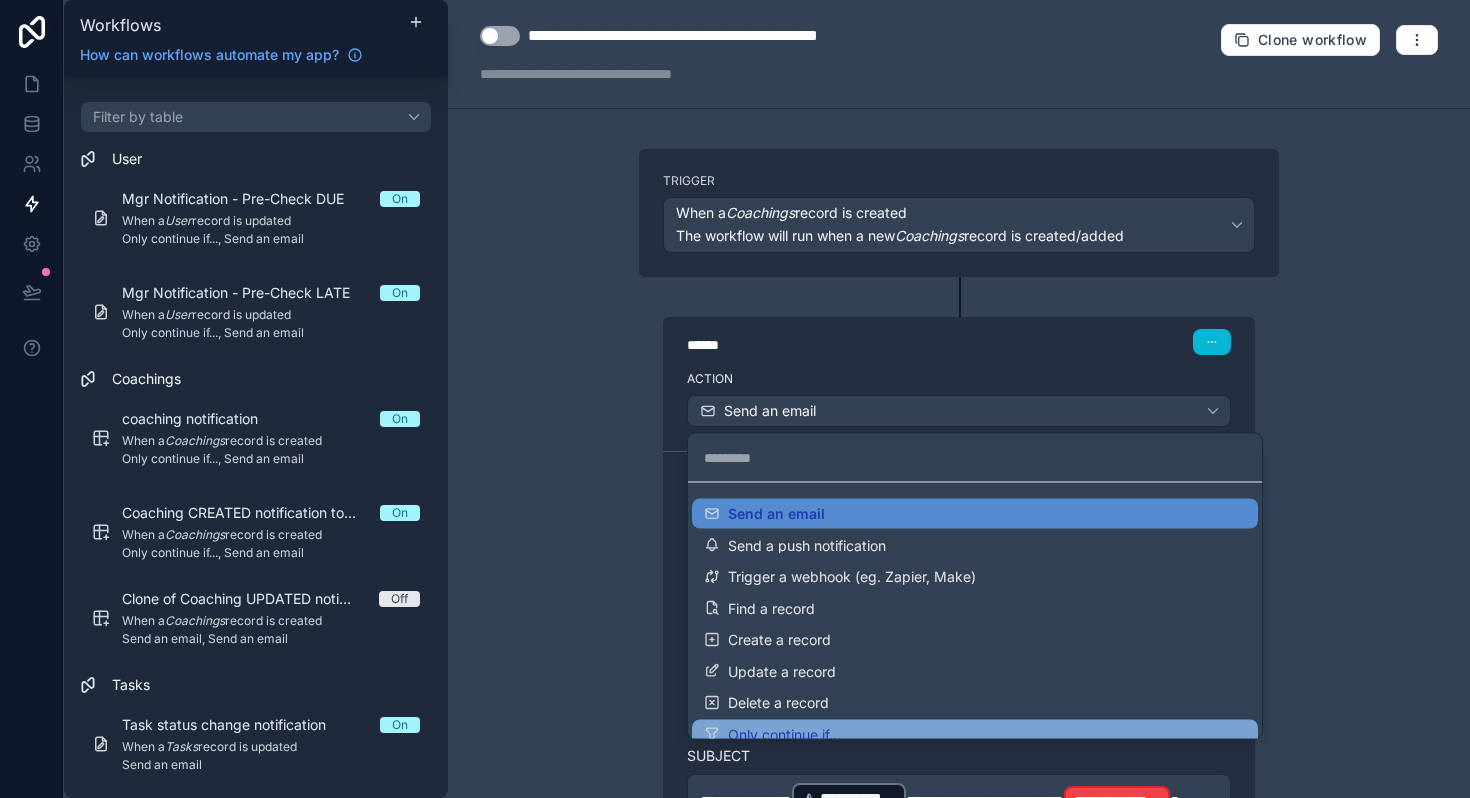 click on "Only continue if..." at bounding box center [784, 734] 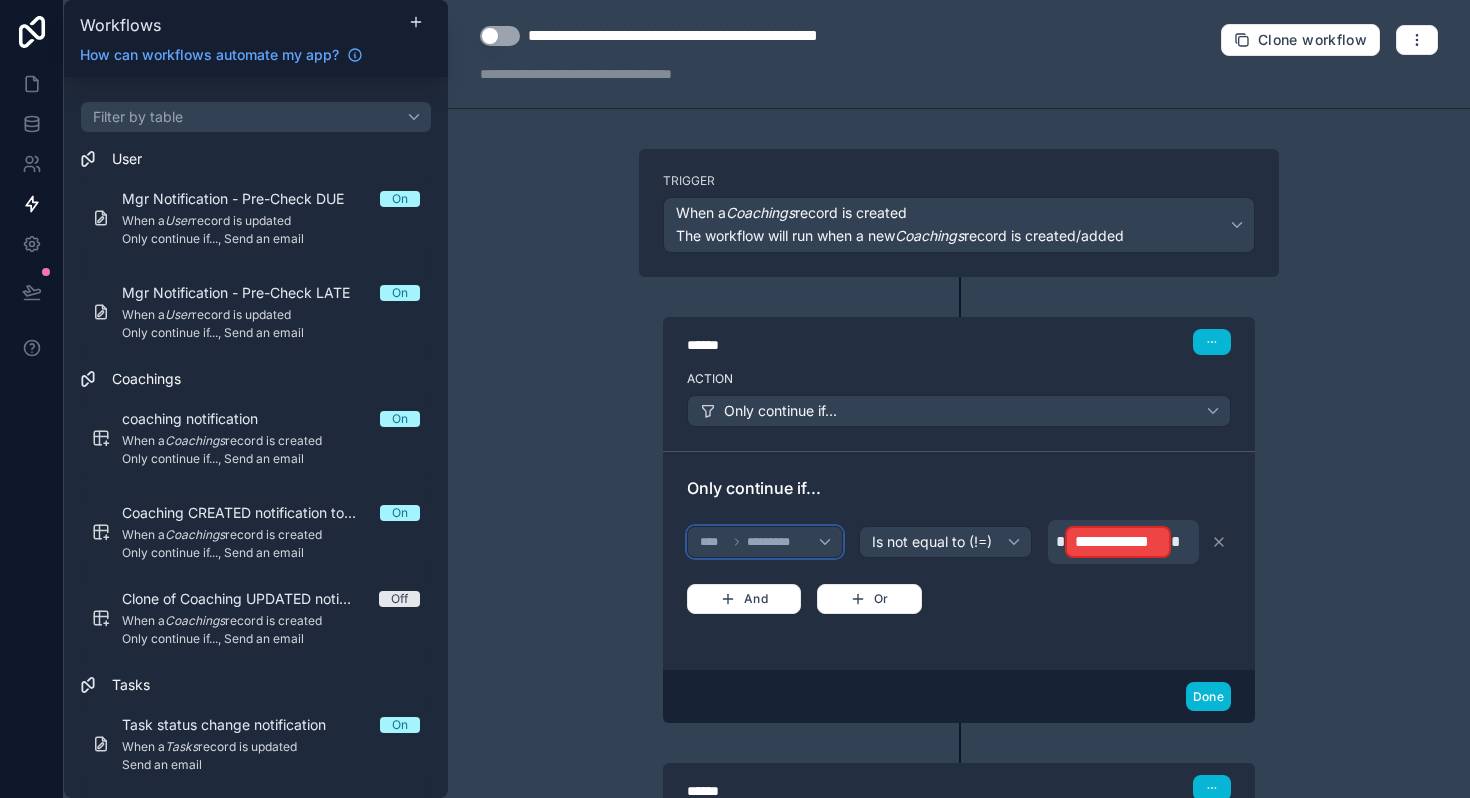 click on "*********" at bounding box center (775, 542) 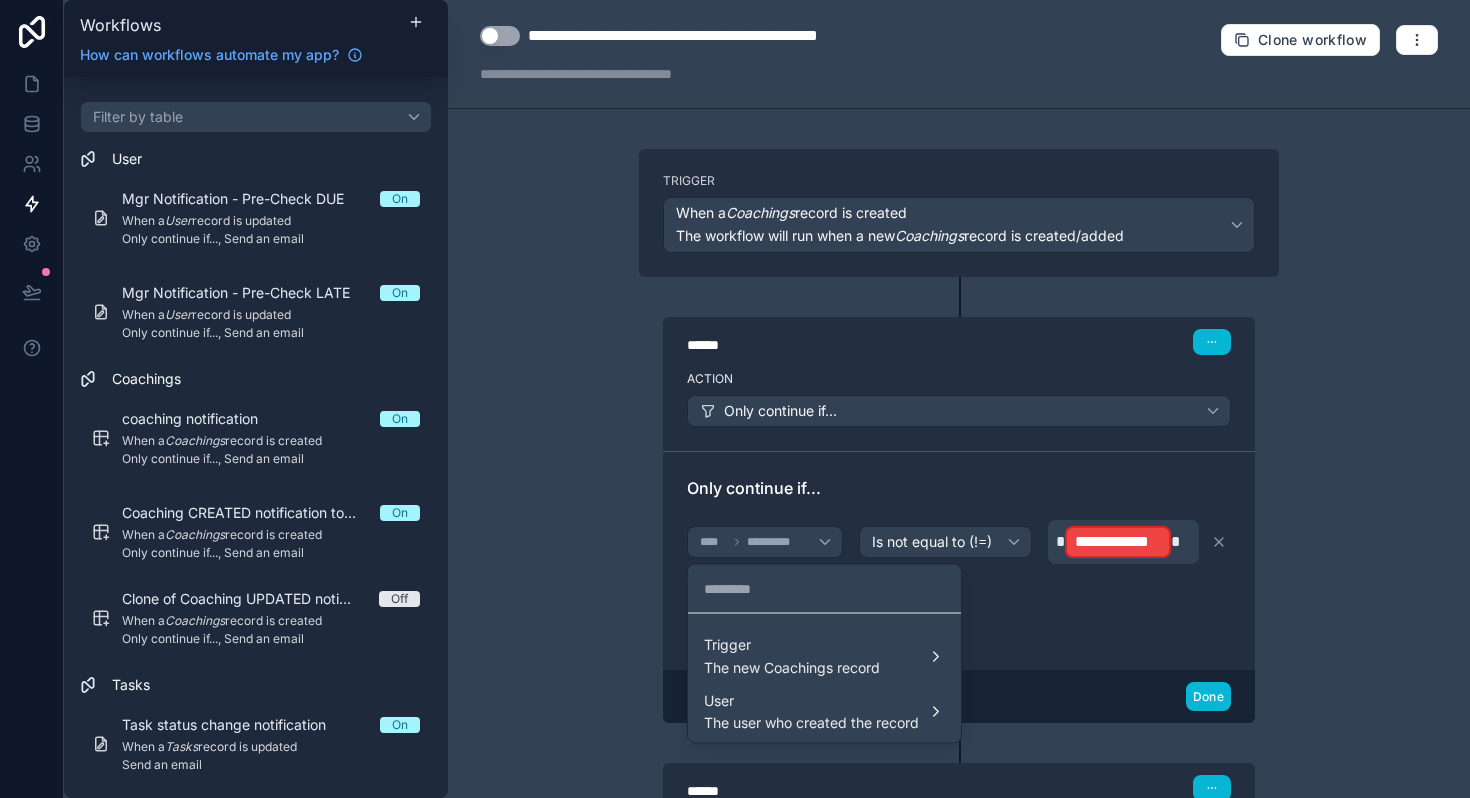 click at bounding box center [735, 399] 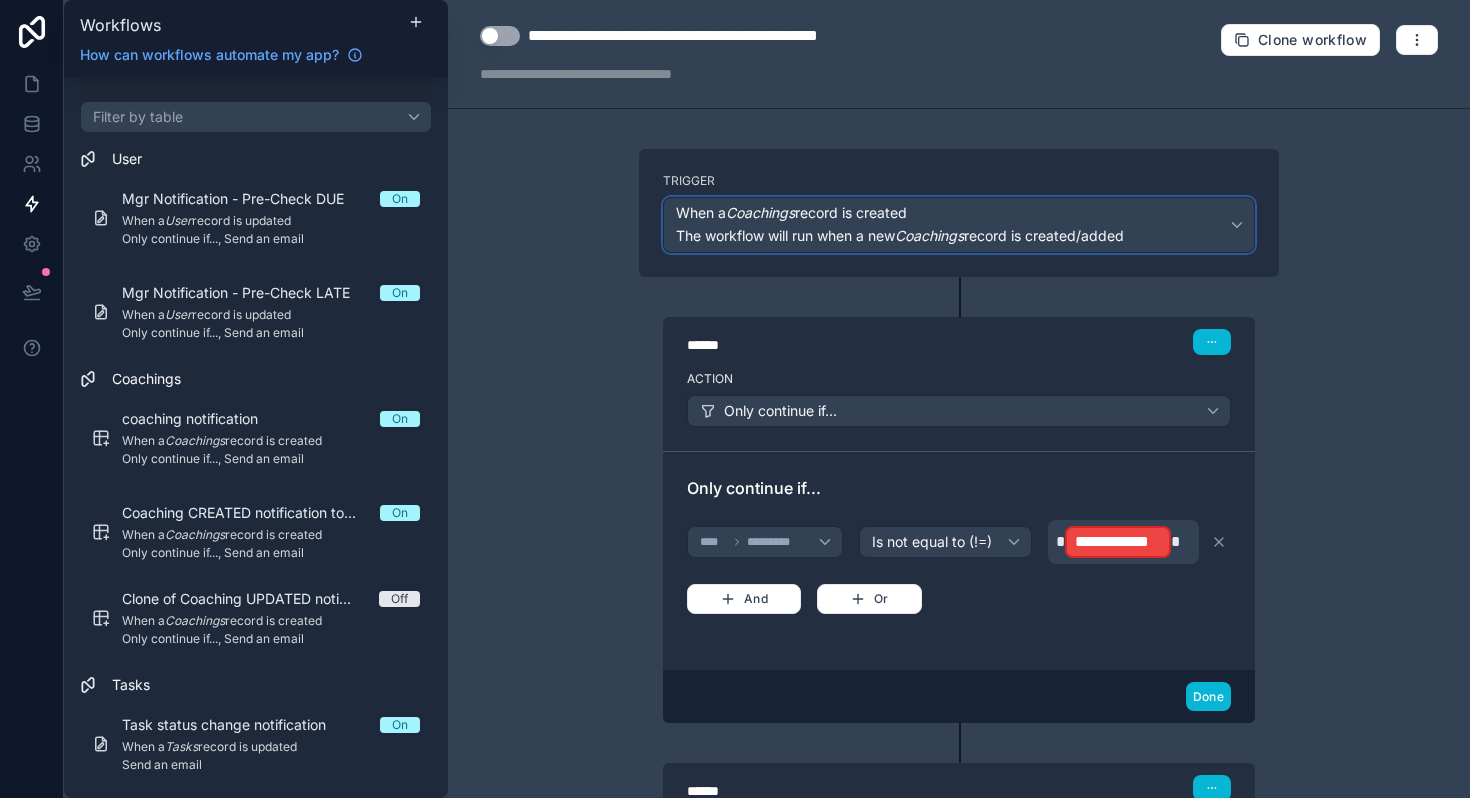 click on "Coachings" at bounding box center (929, 235) 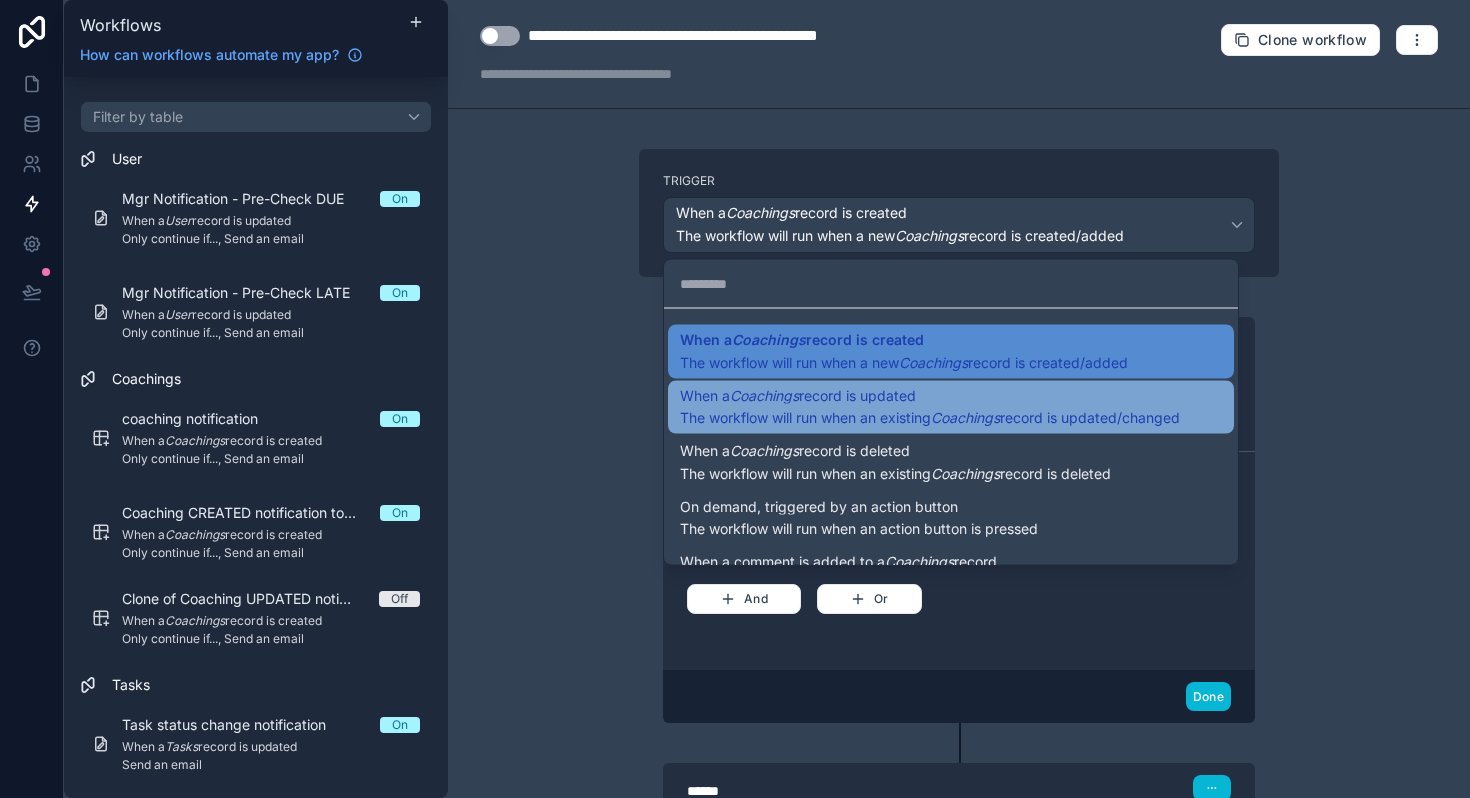 click on "When a  Coachings  record is updated" at bounding box center [798, 395] 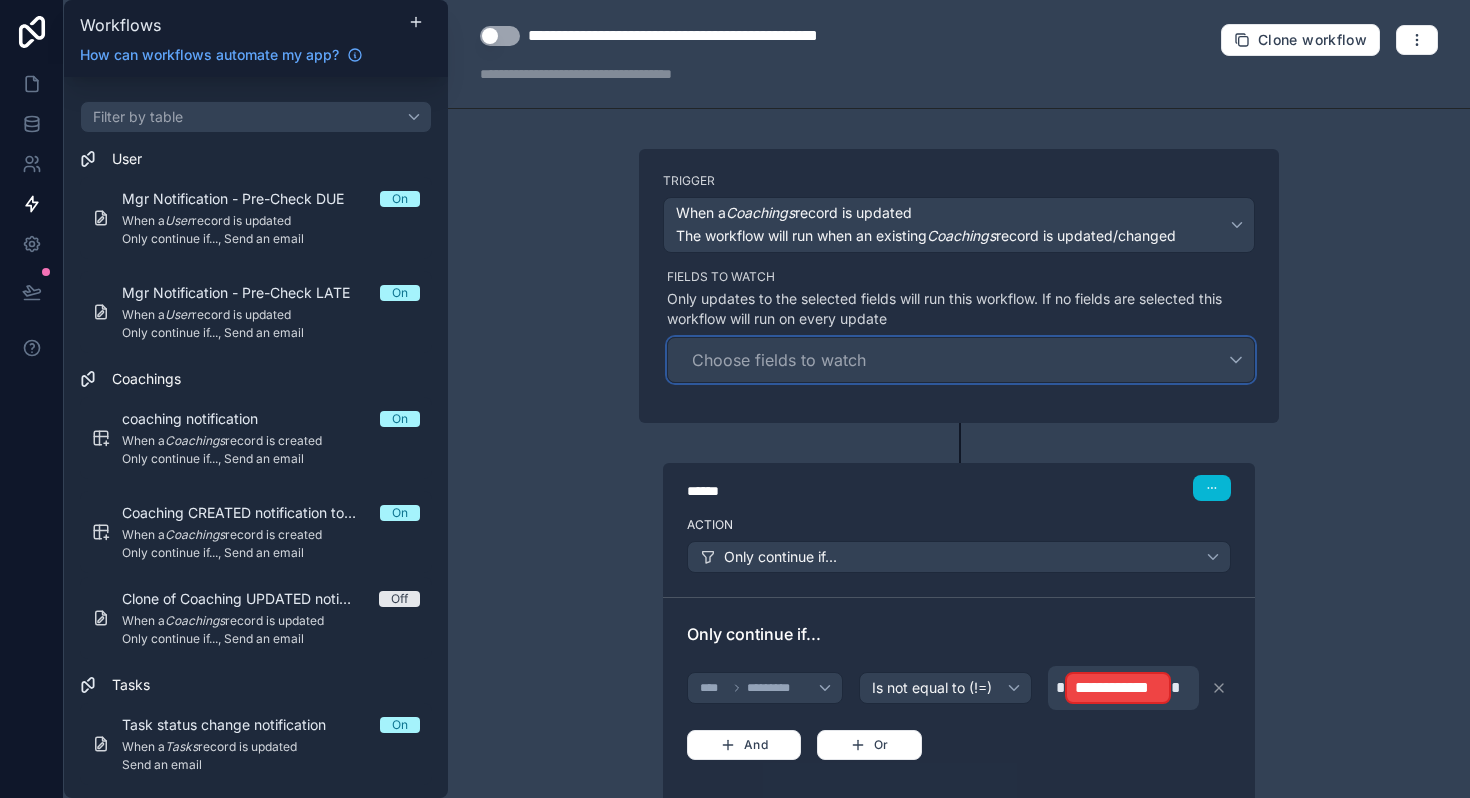 click on "Choose fields to watch" at bounding box center (779, 360) 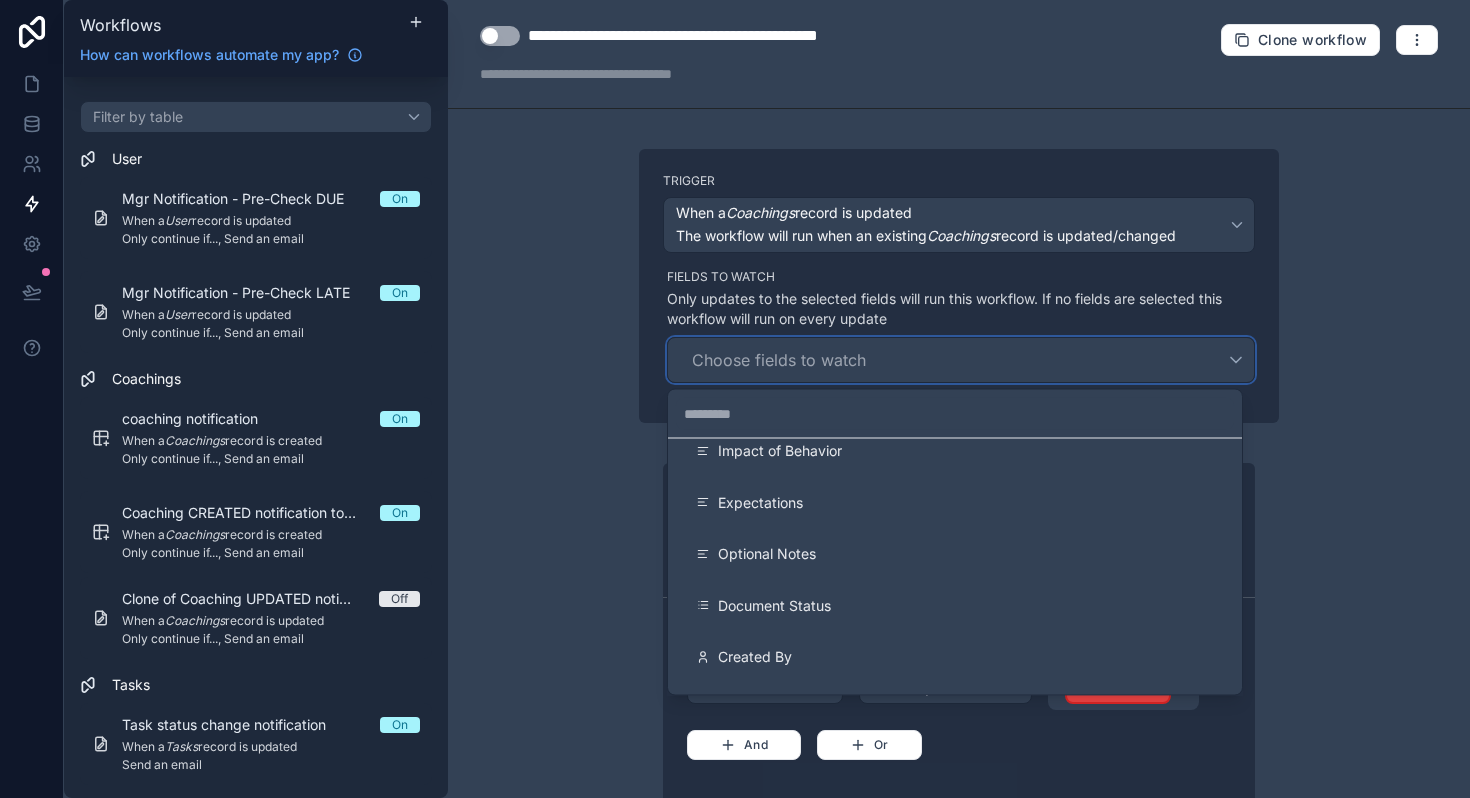 scroll, scrollTop: 279, scrollLeft: 0, axis: vertical 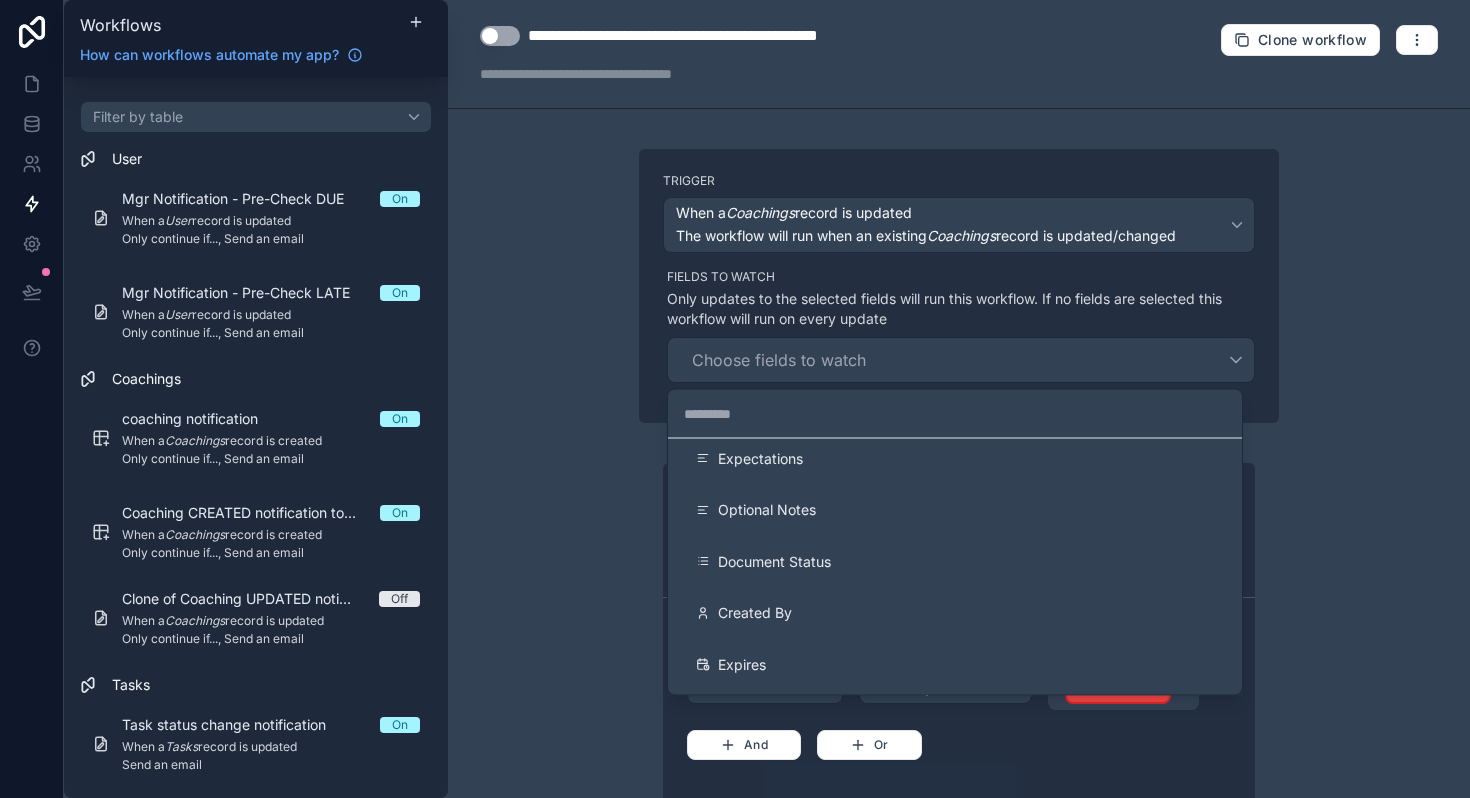 click on "Document Status" at bounding box center [774, 561] 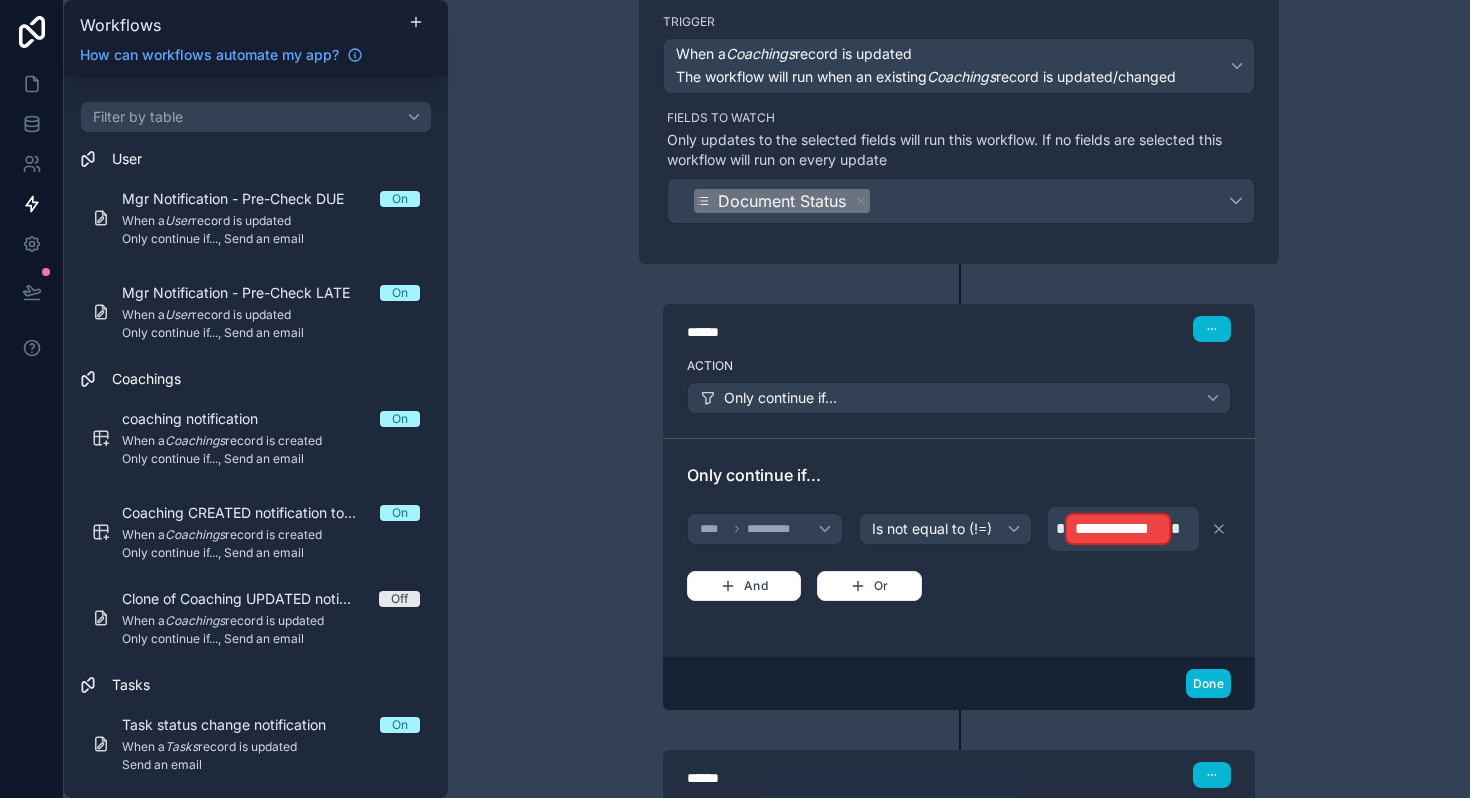 scroll, scrollTop: 160, scrollLeft: 0, axis: vertical 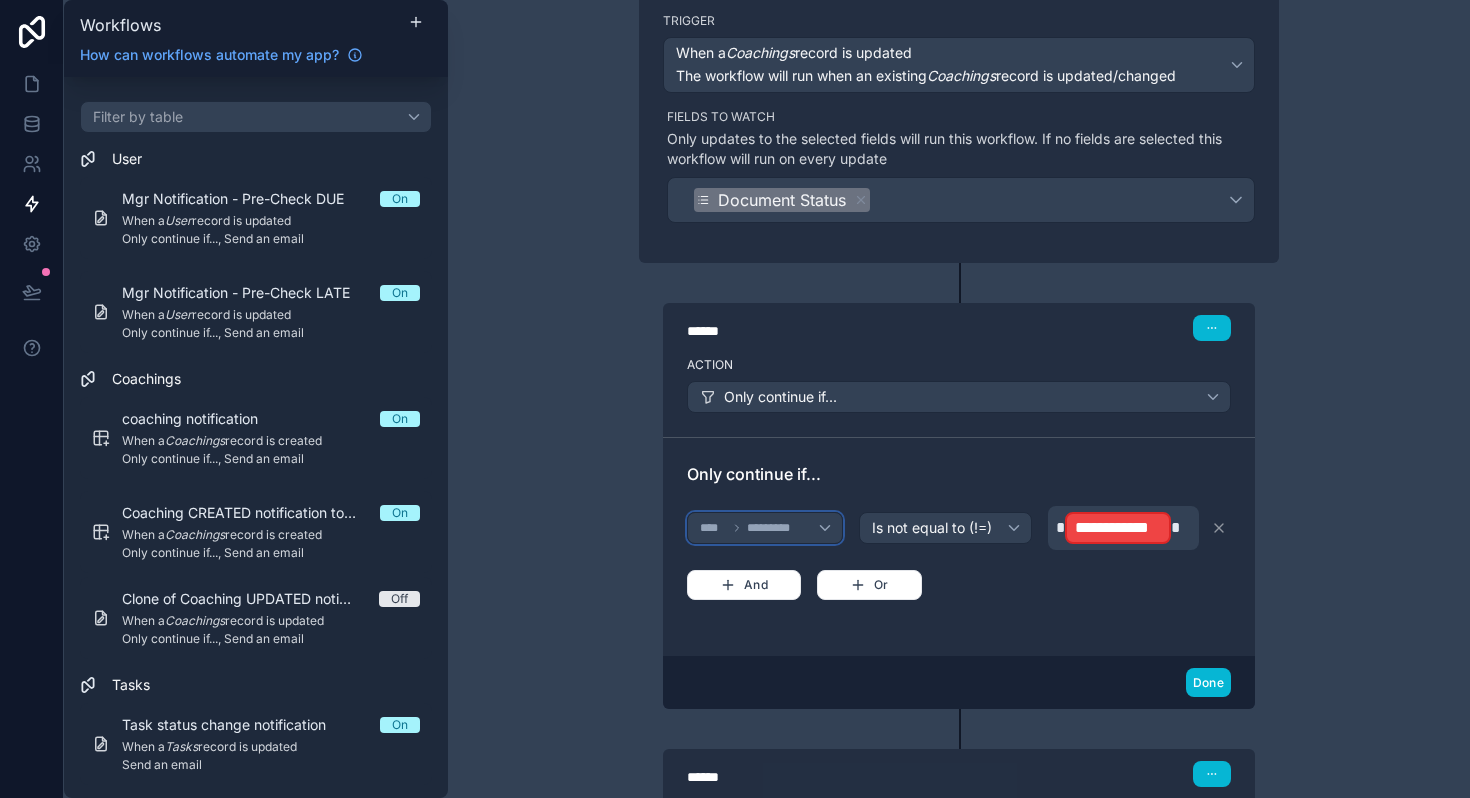 click on "**** *********" at bounding box center (765, 528) 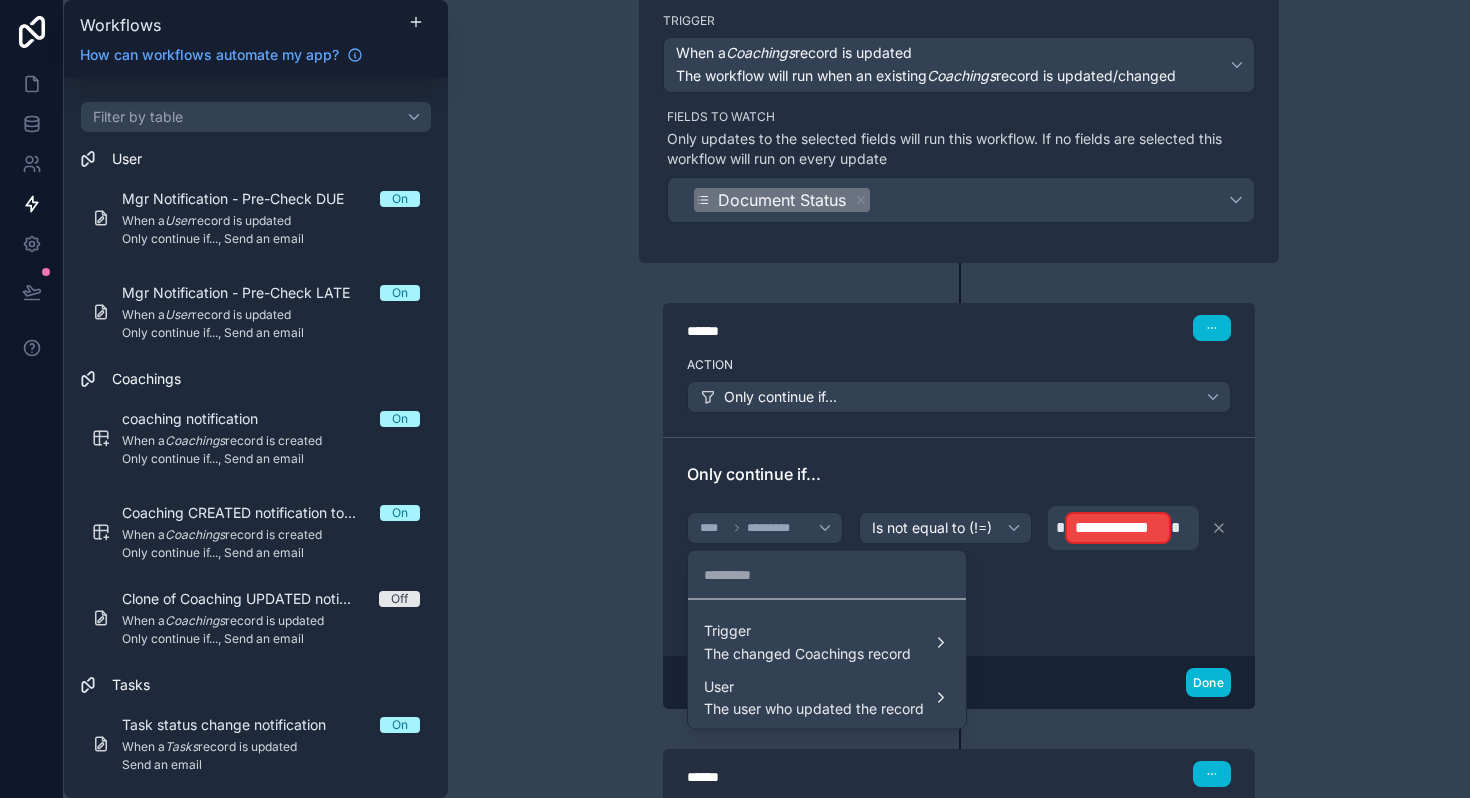 click at bounding box center [735, 399] 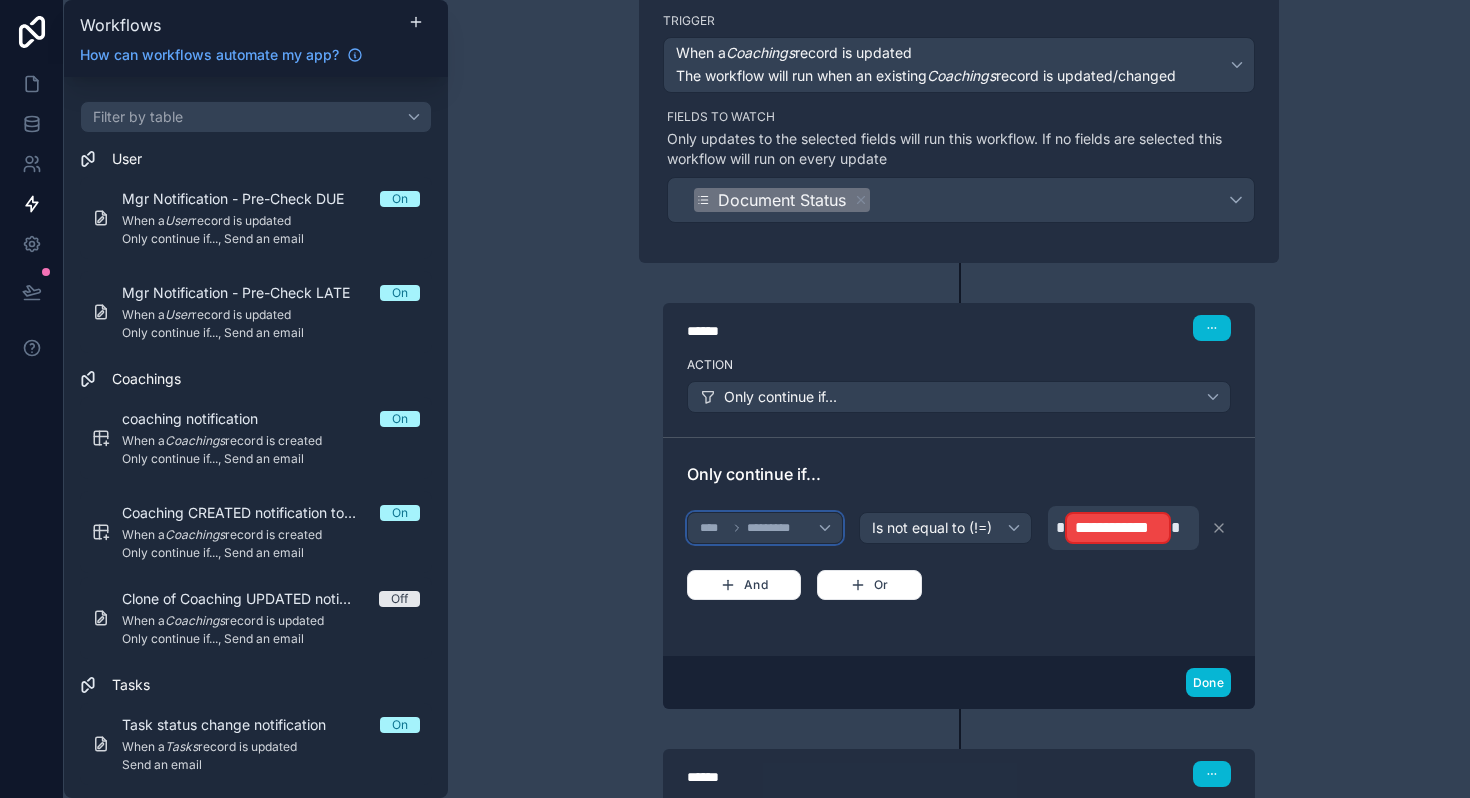 click on "*********" at bounding box center (775, 528) 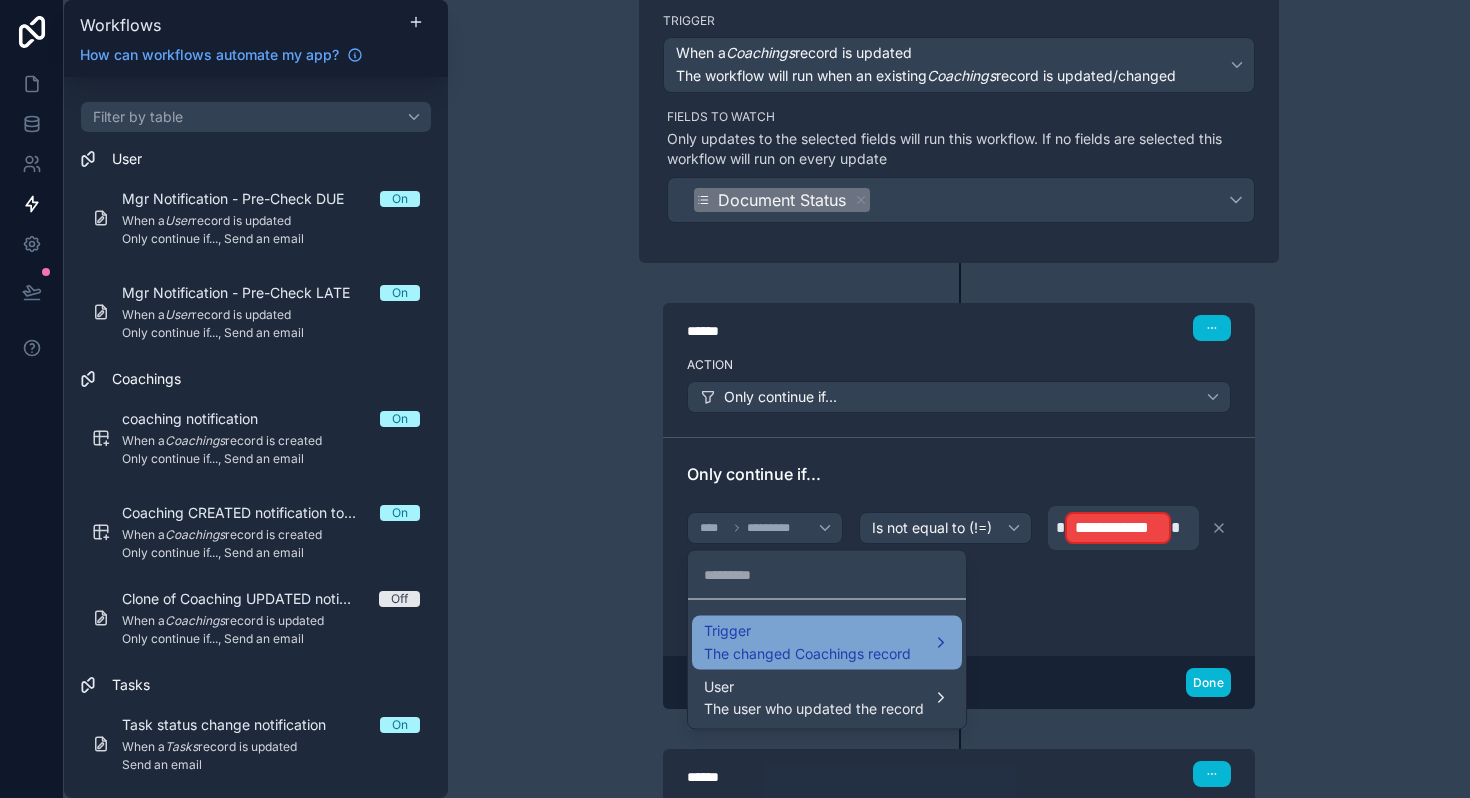 click on "Trigger" at bounding box center [807, 631] 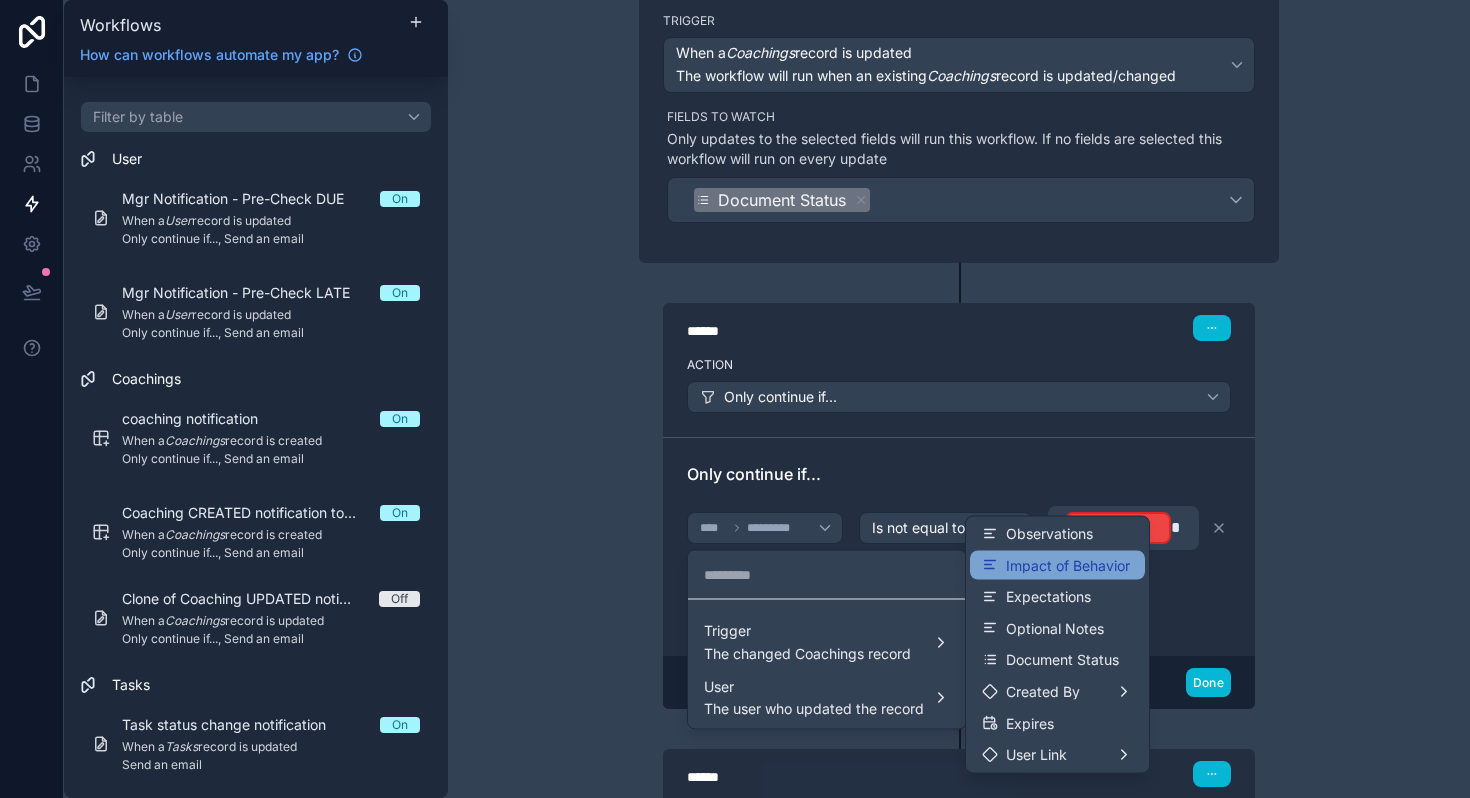 scroll, scrollTop: 134, scrollLeft: 0, axis: vertical 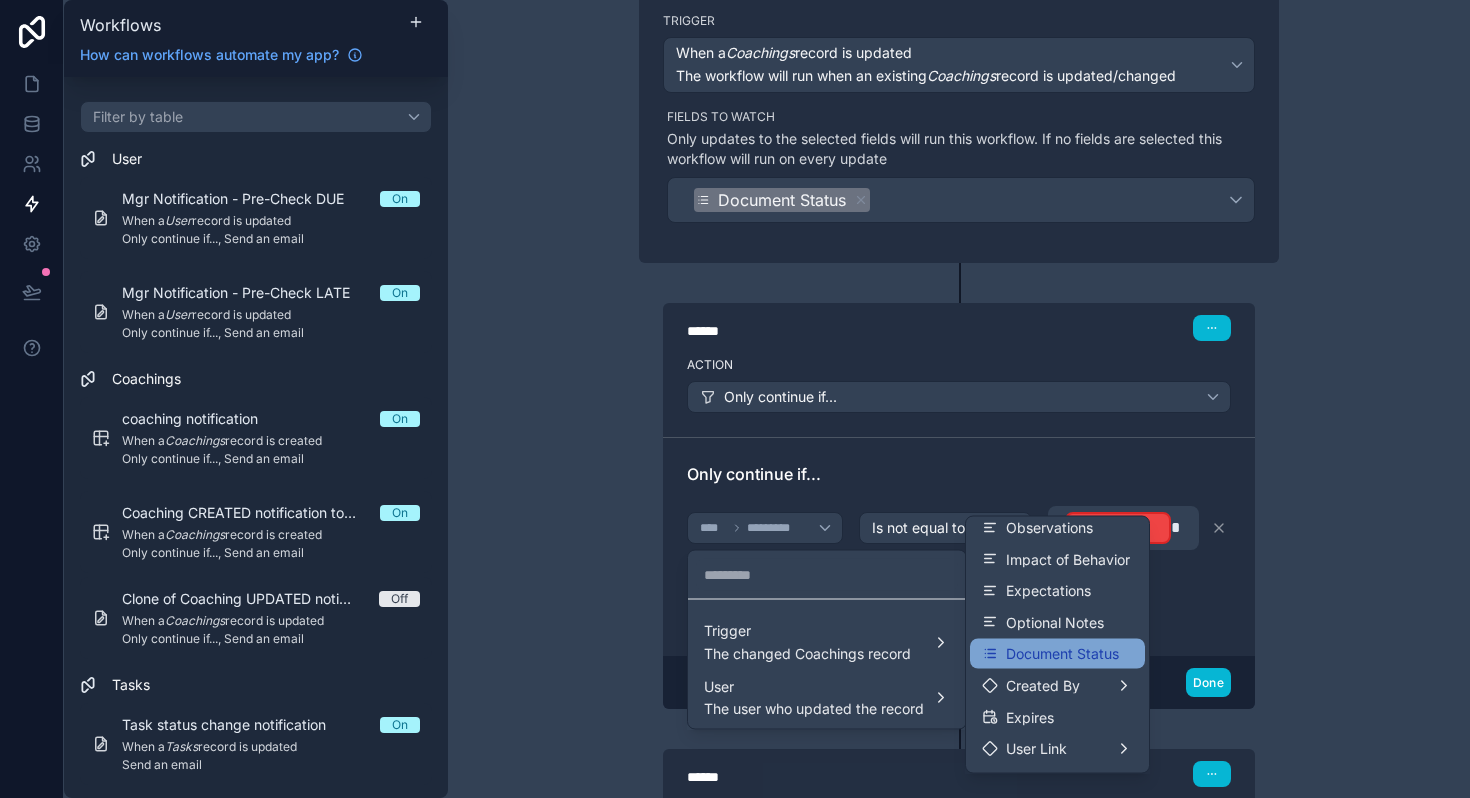 click on "Document Status" at bounding box center [1062, 654] 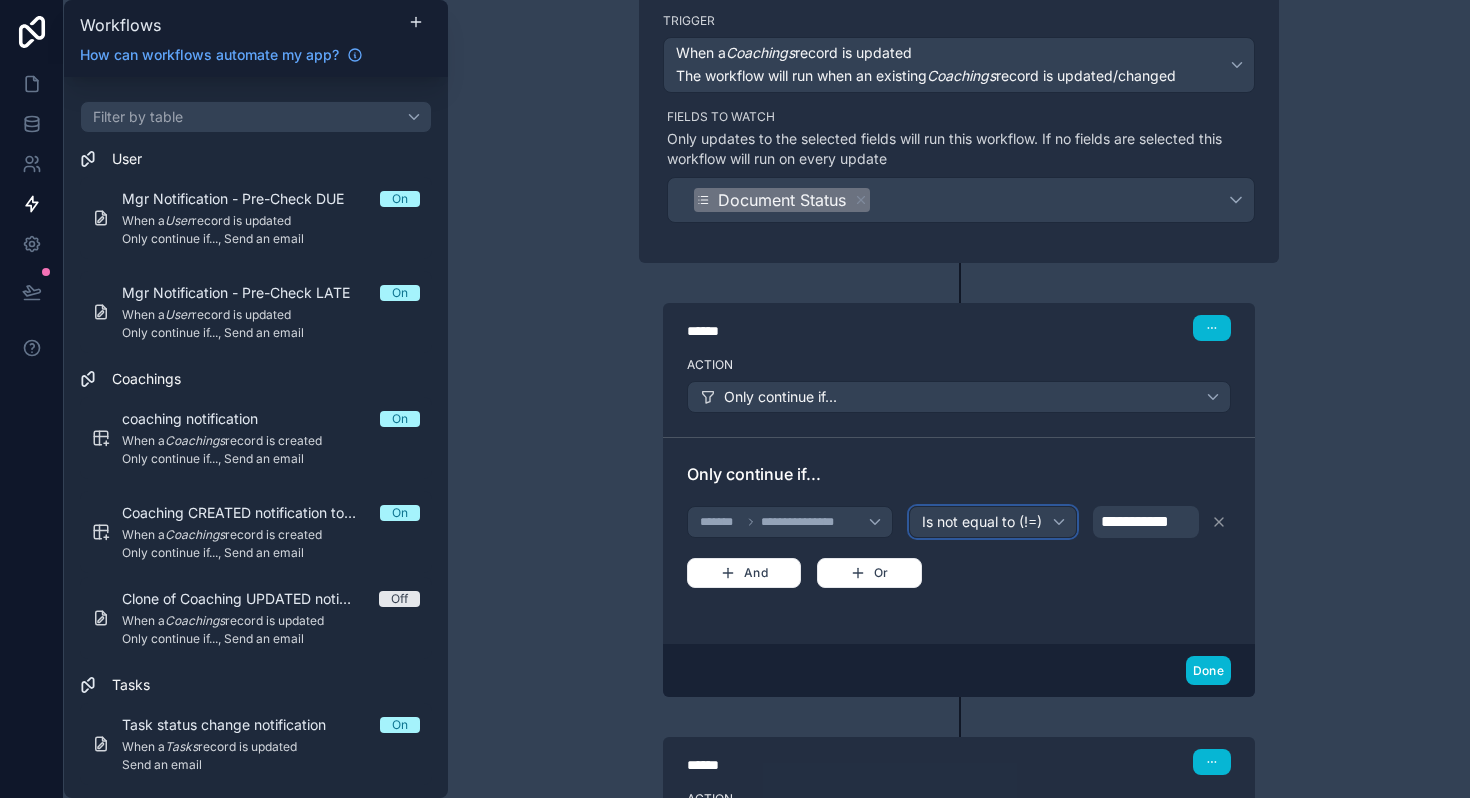 click on "Is not equal to (!=)" at bounding box center [982, 522] 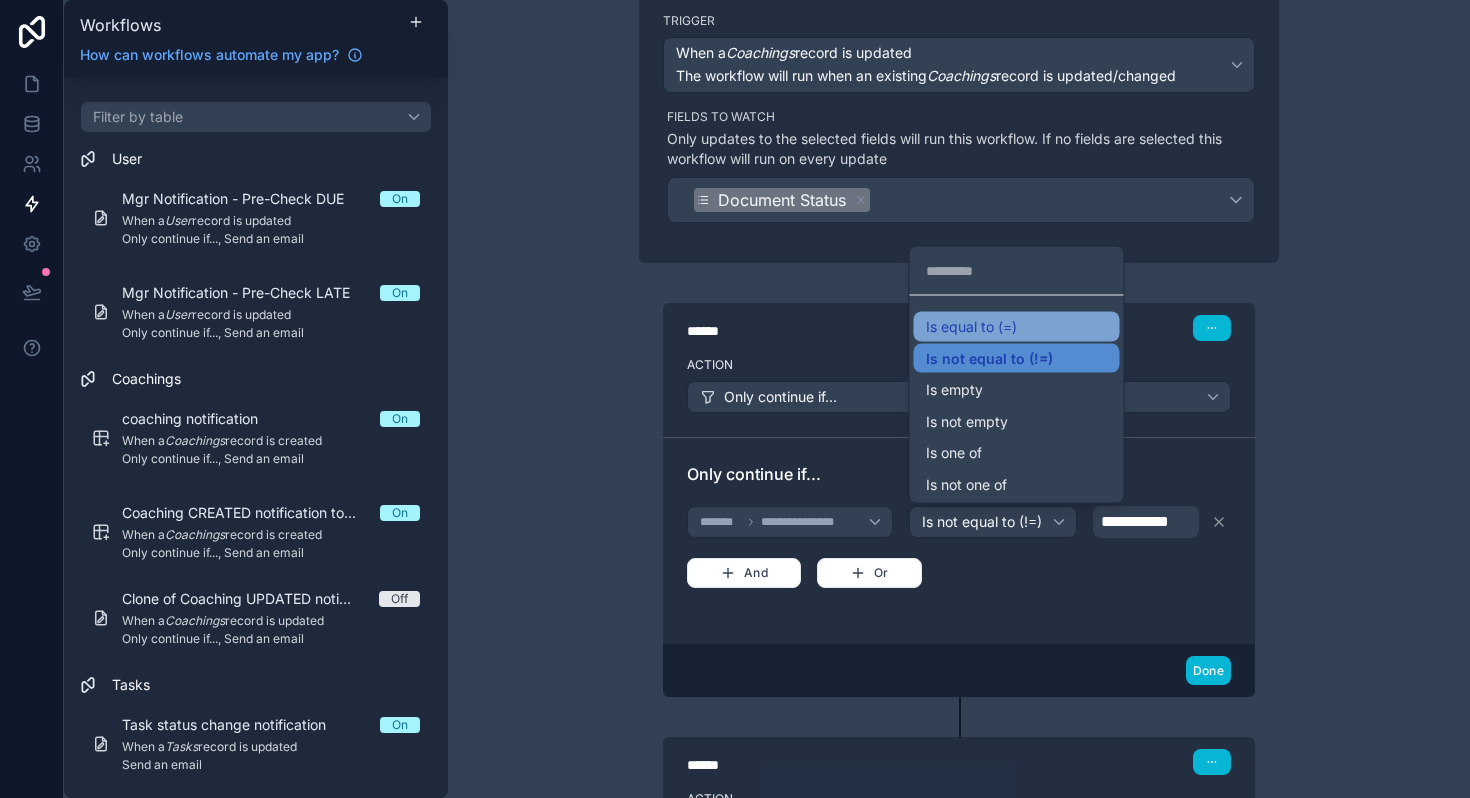 click on "Is equal to (=)" at bounding box center [1017, 327] 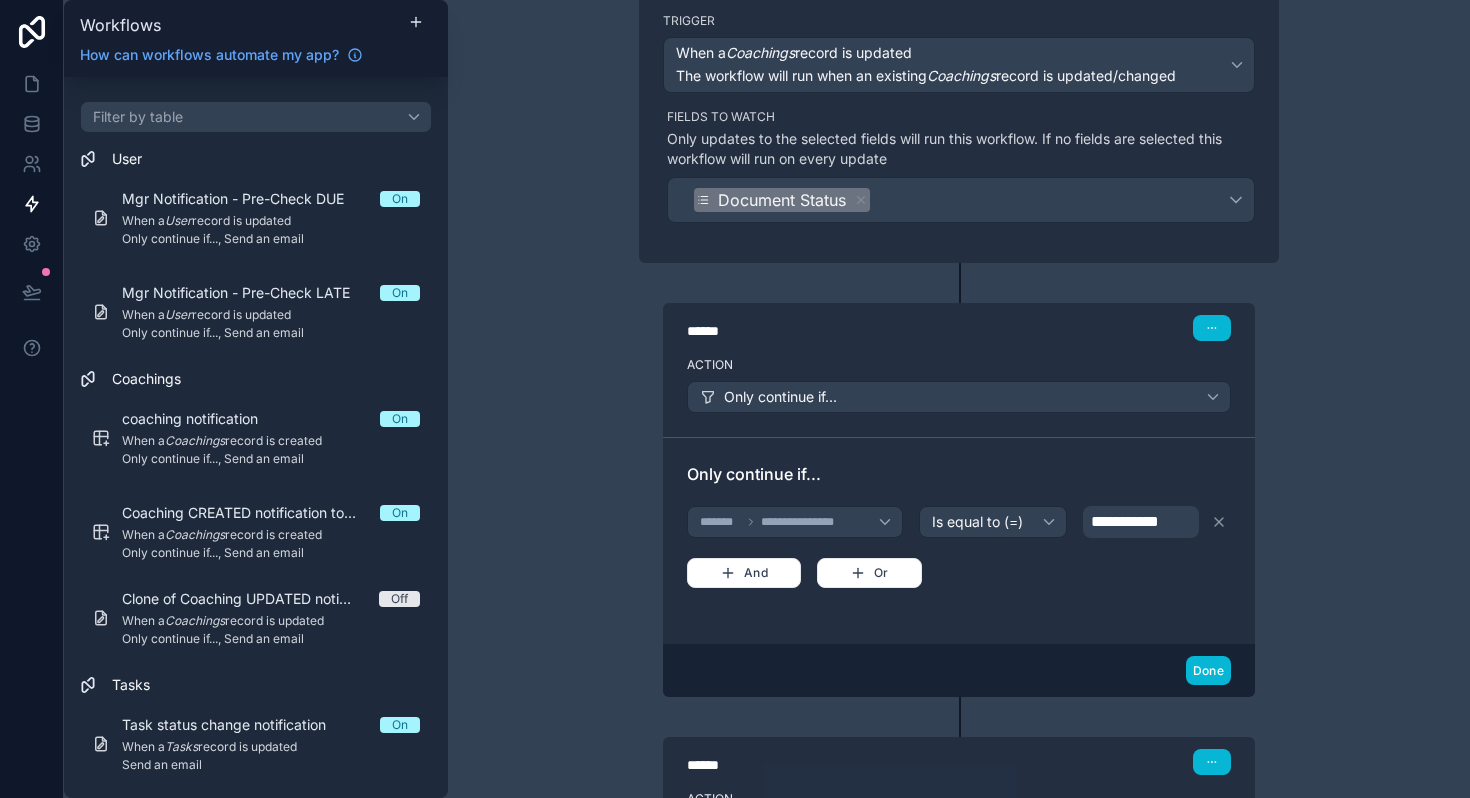 click on "**********" at bounding box center (1133, 522) 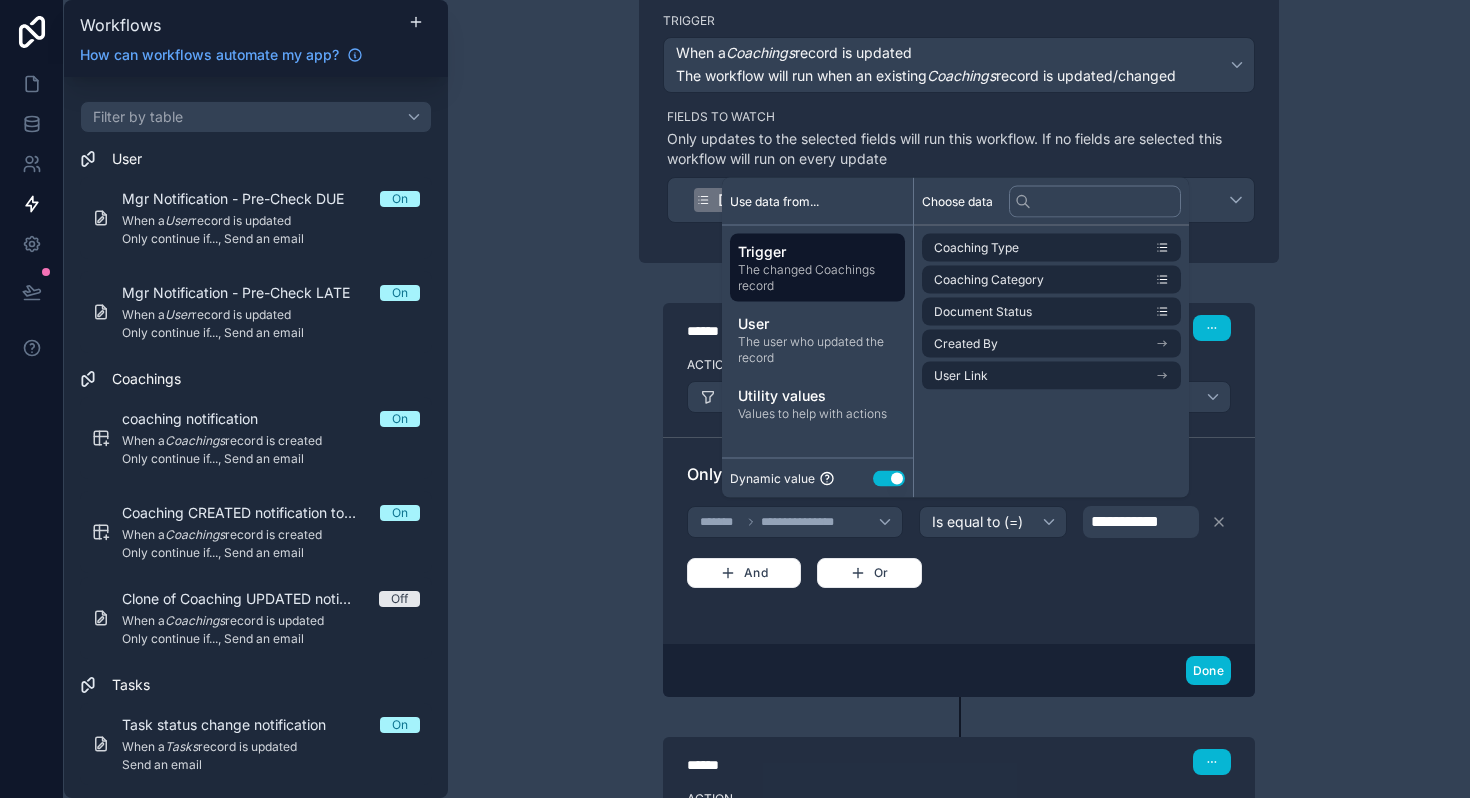 click on "Use setting" at bounding box center [889, 478] 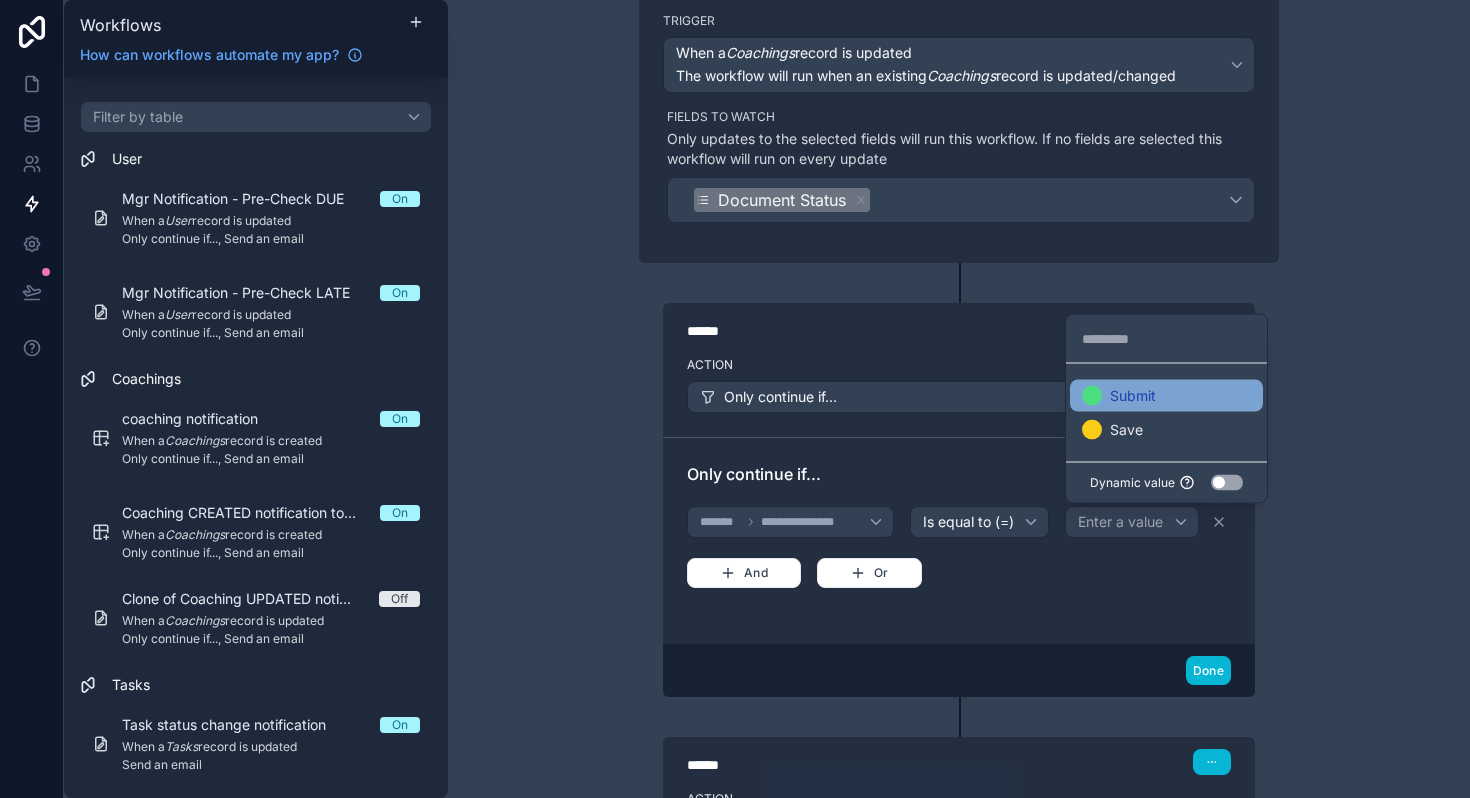 click on "Submit" at bounding box center (1166, 396) 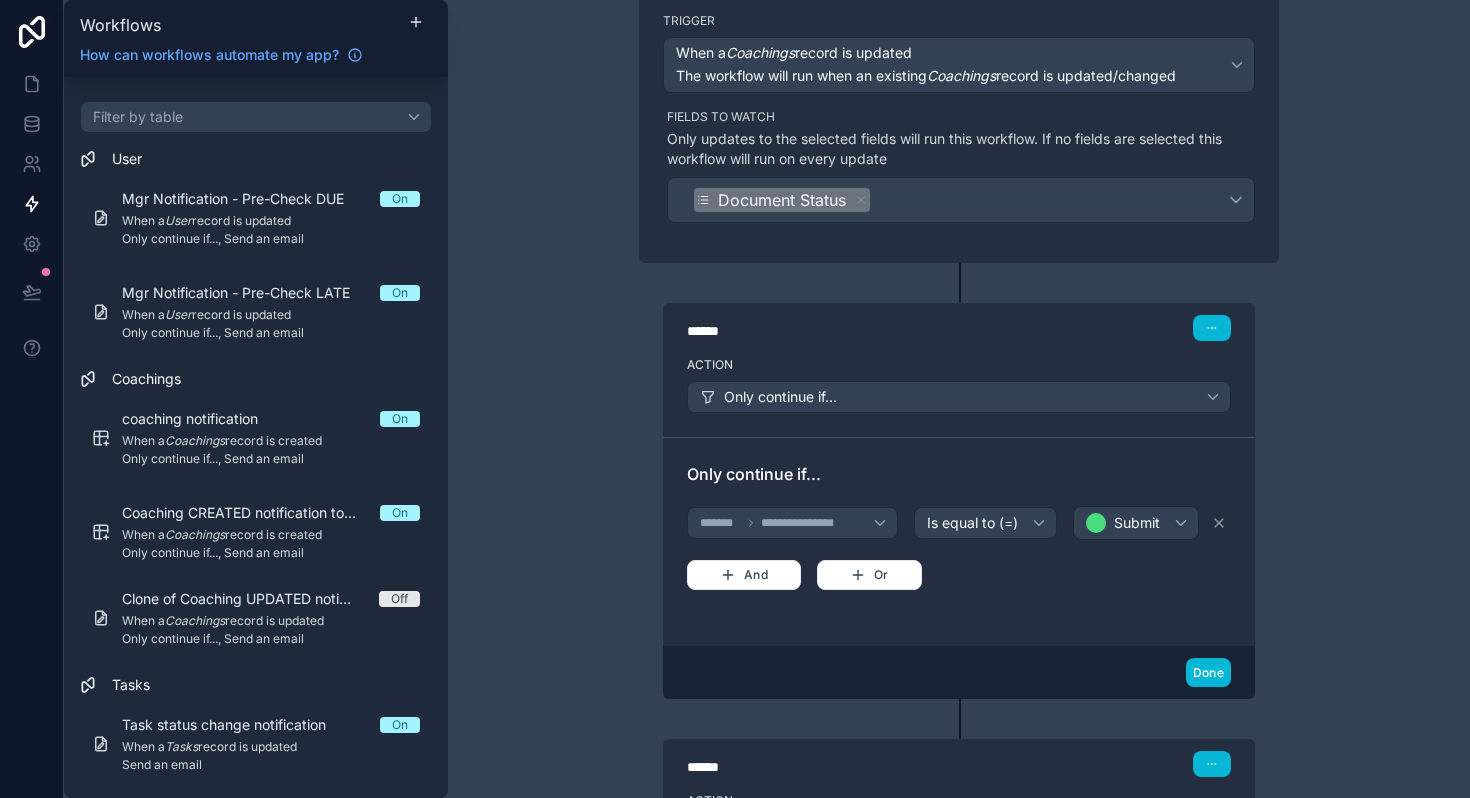click on "**********" at bounding box center [959, 399] 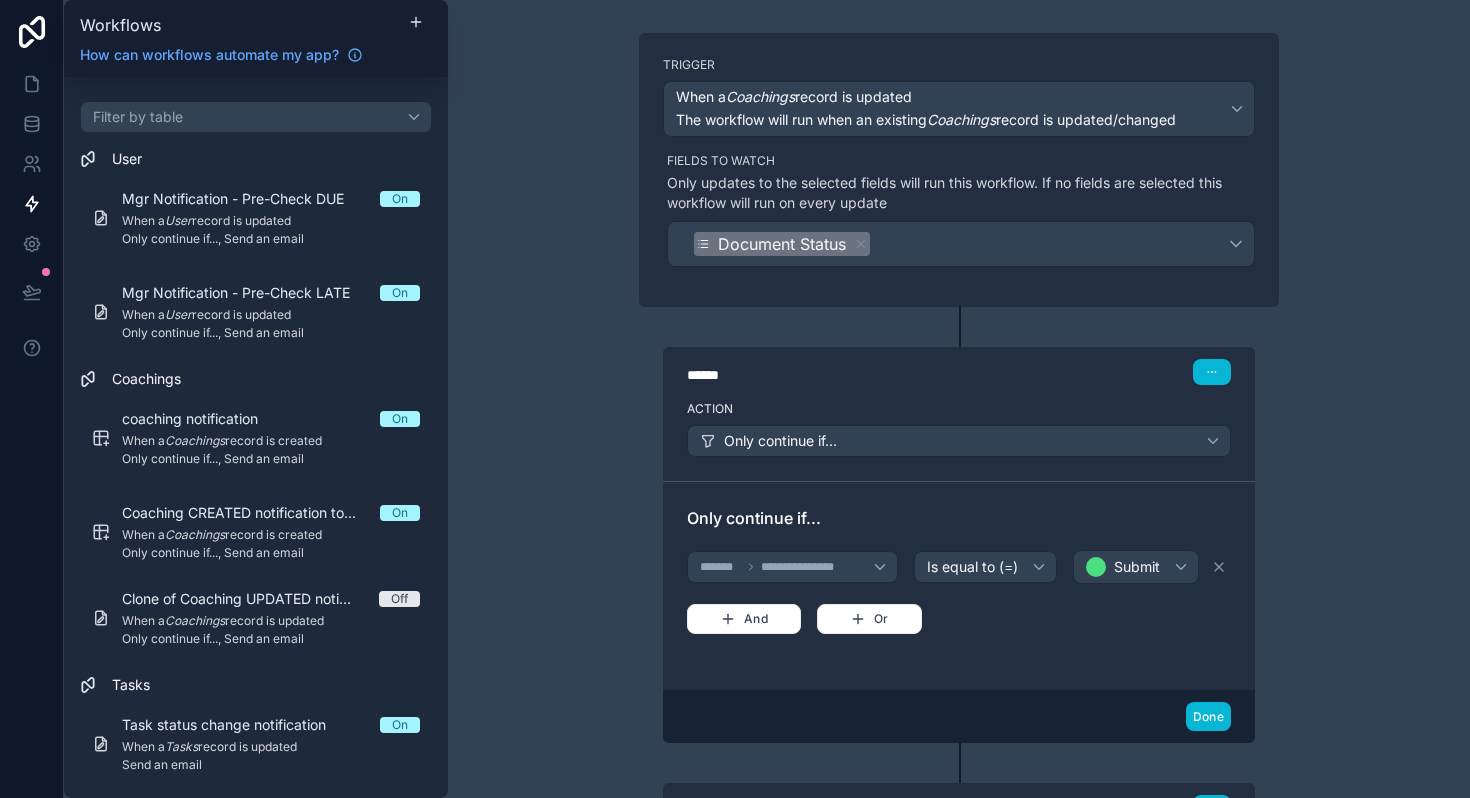 scroll, scrollTop: 367, scrollLeft: 0, axis: vertical 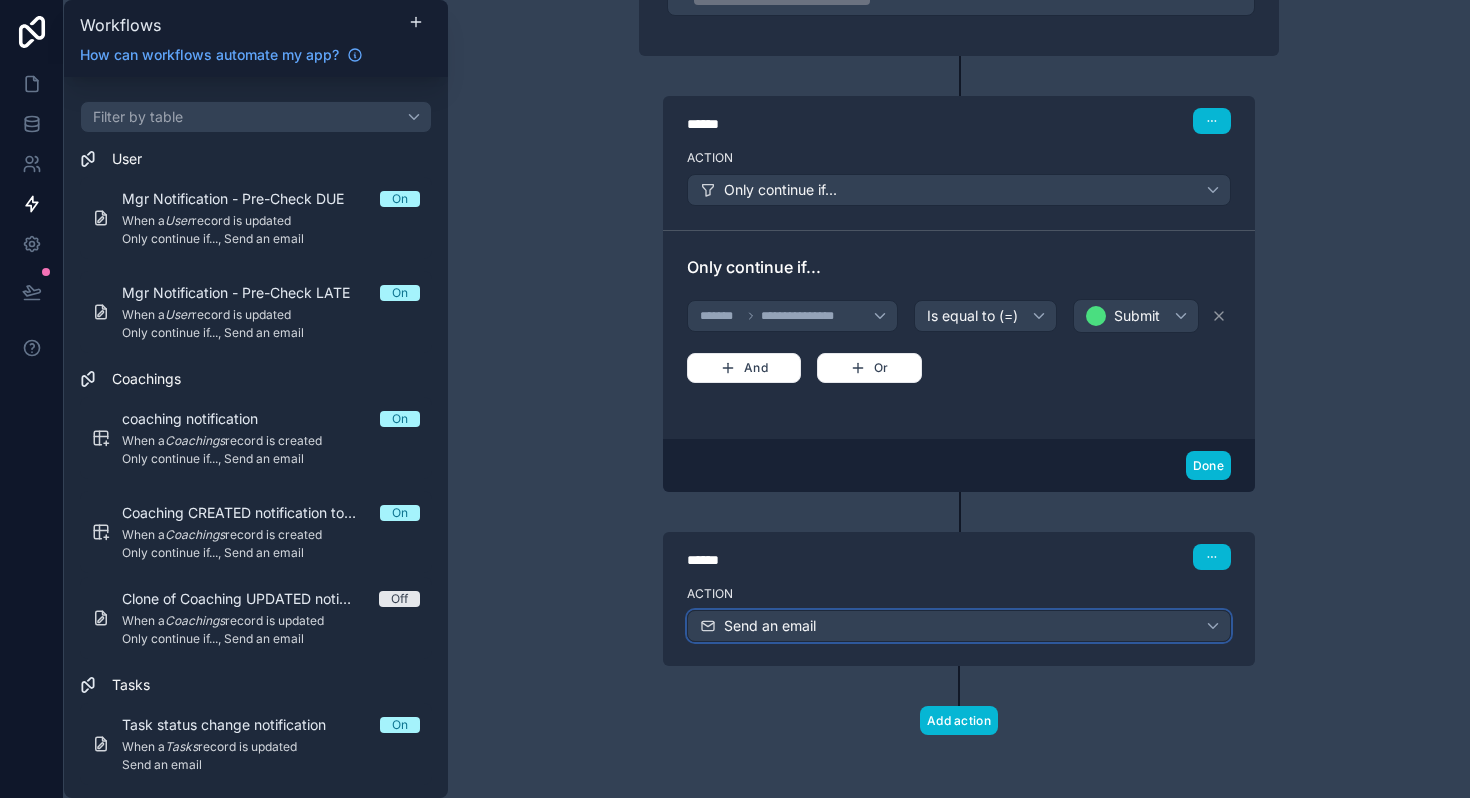 click on "Send an email" at bounding box center [959, 626] 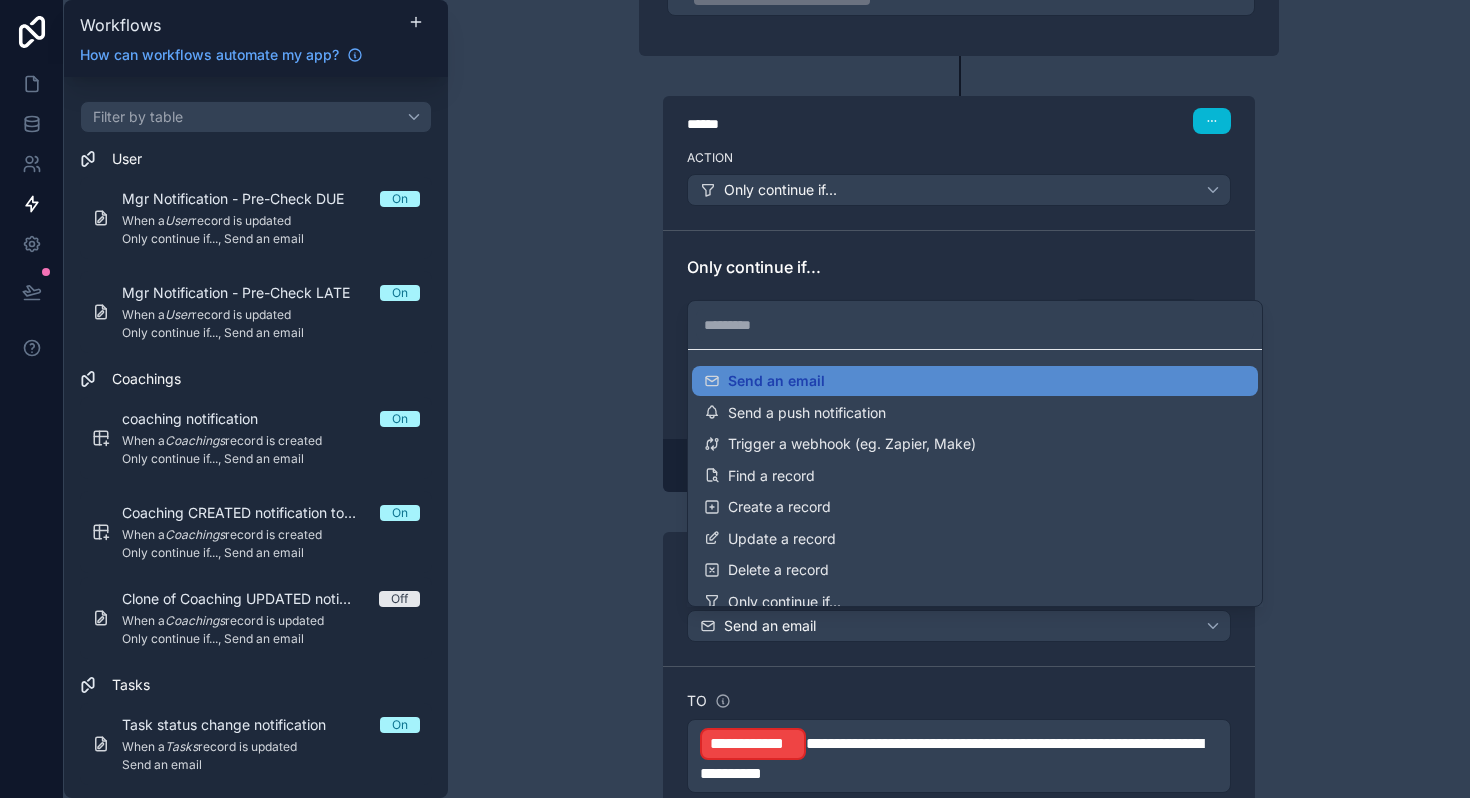 click at bounding box center [735, 399] 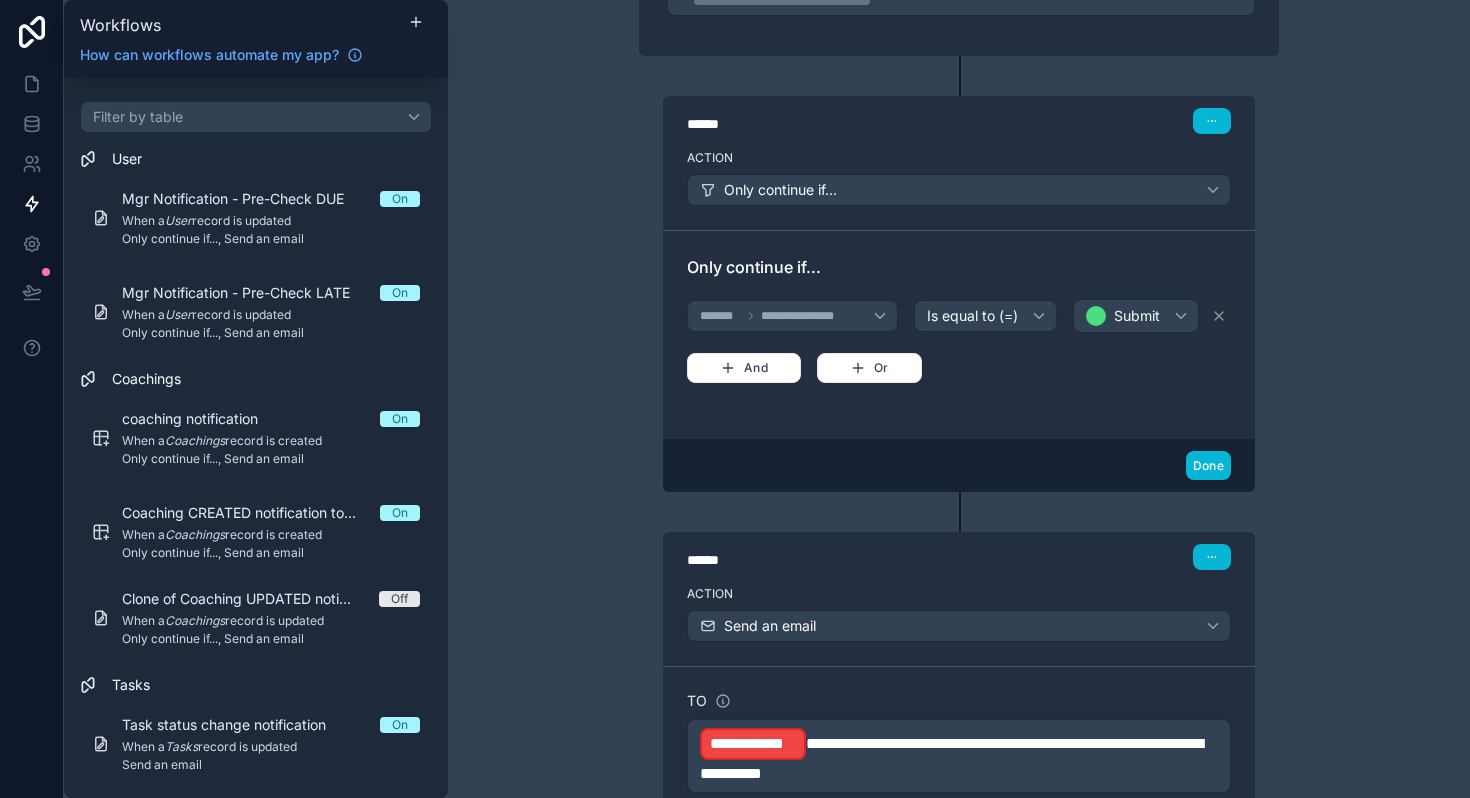 click on "**********" at bounding box center [959, 756] 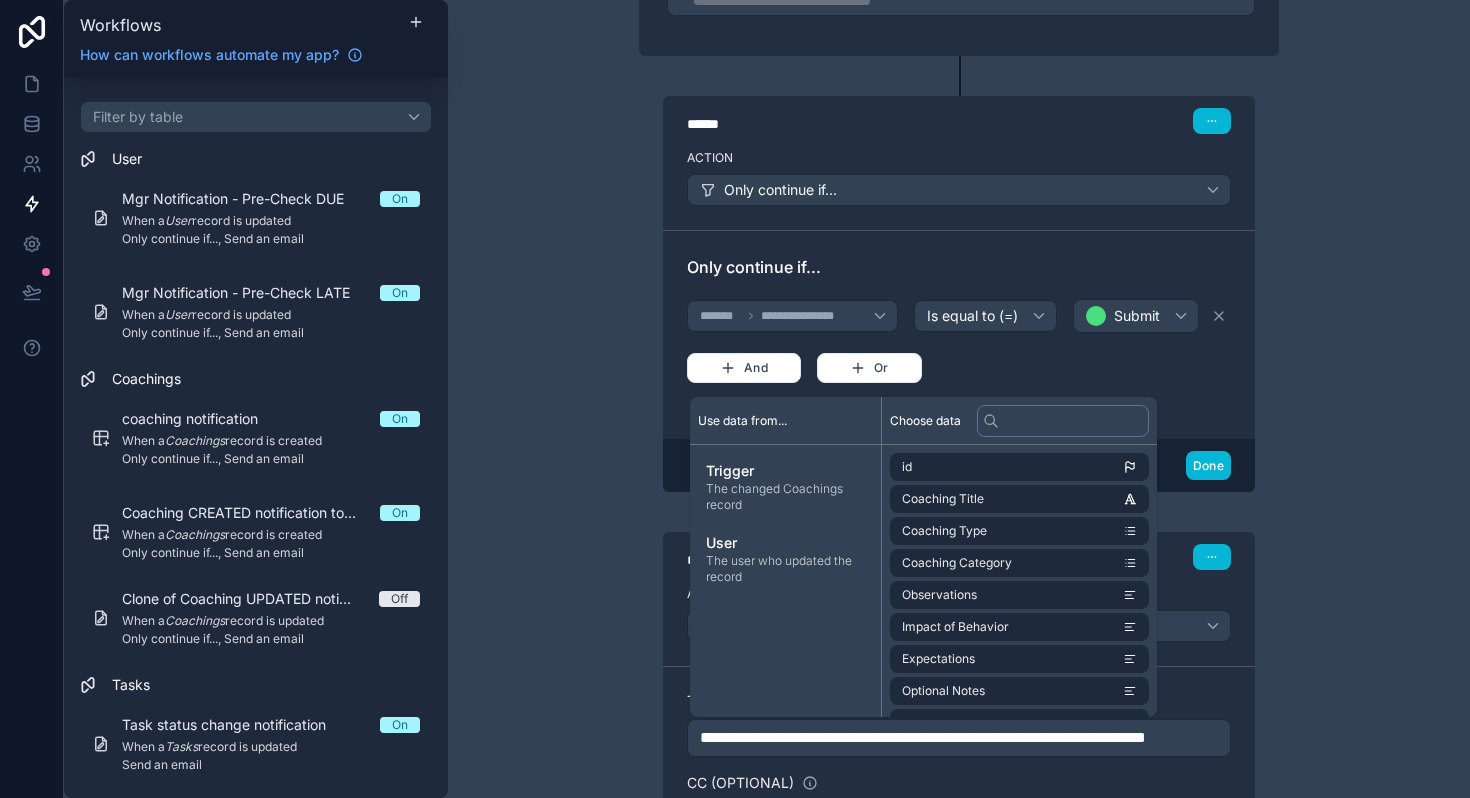 click on "**********" at bounding box center (959, 738) 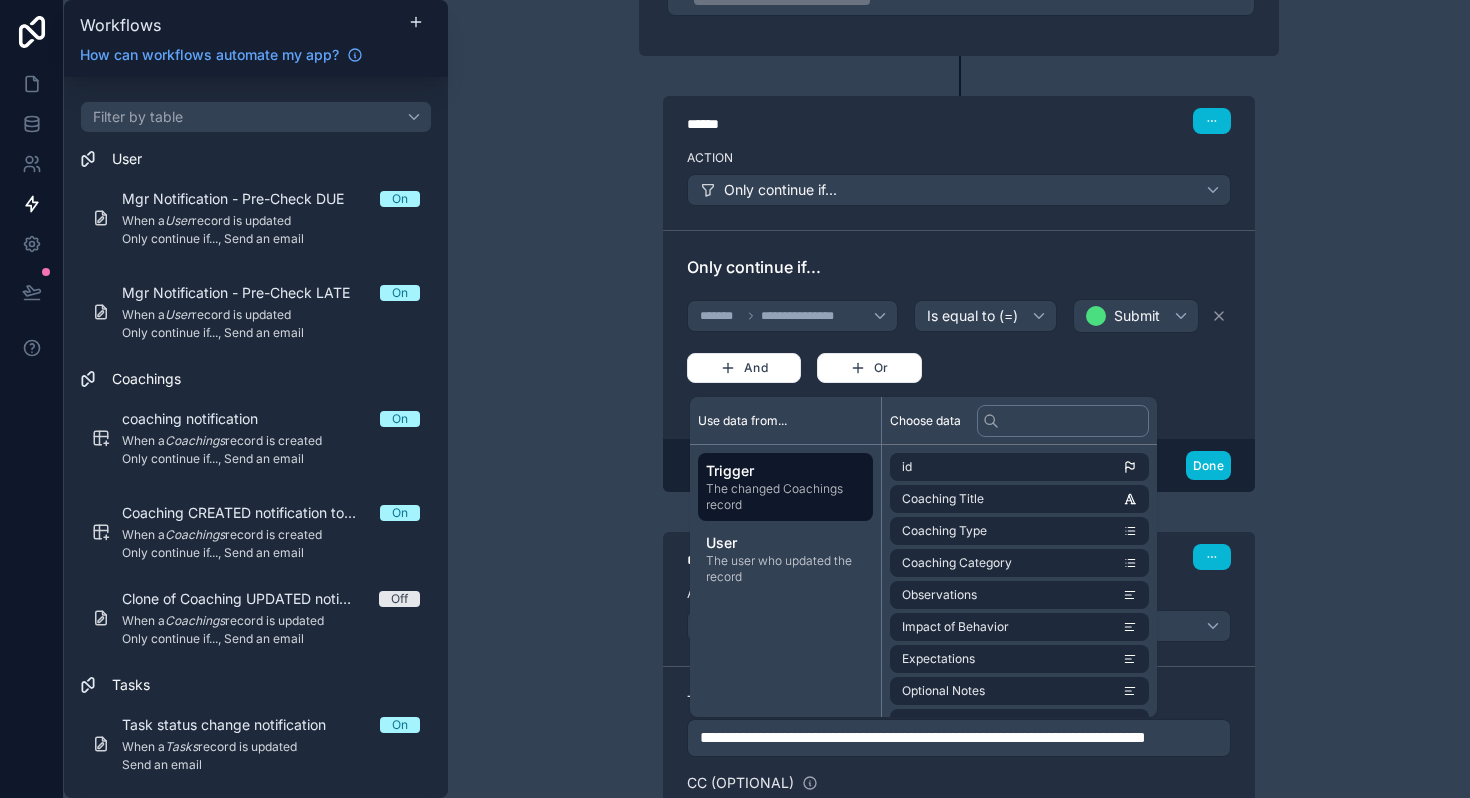 type 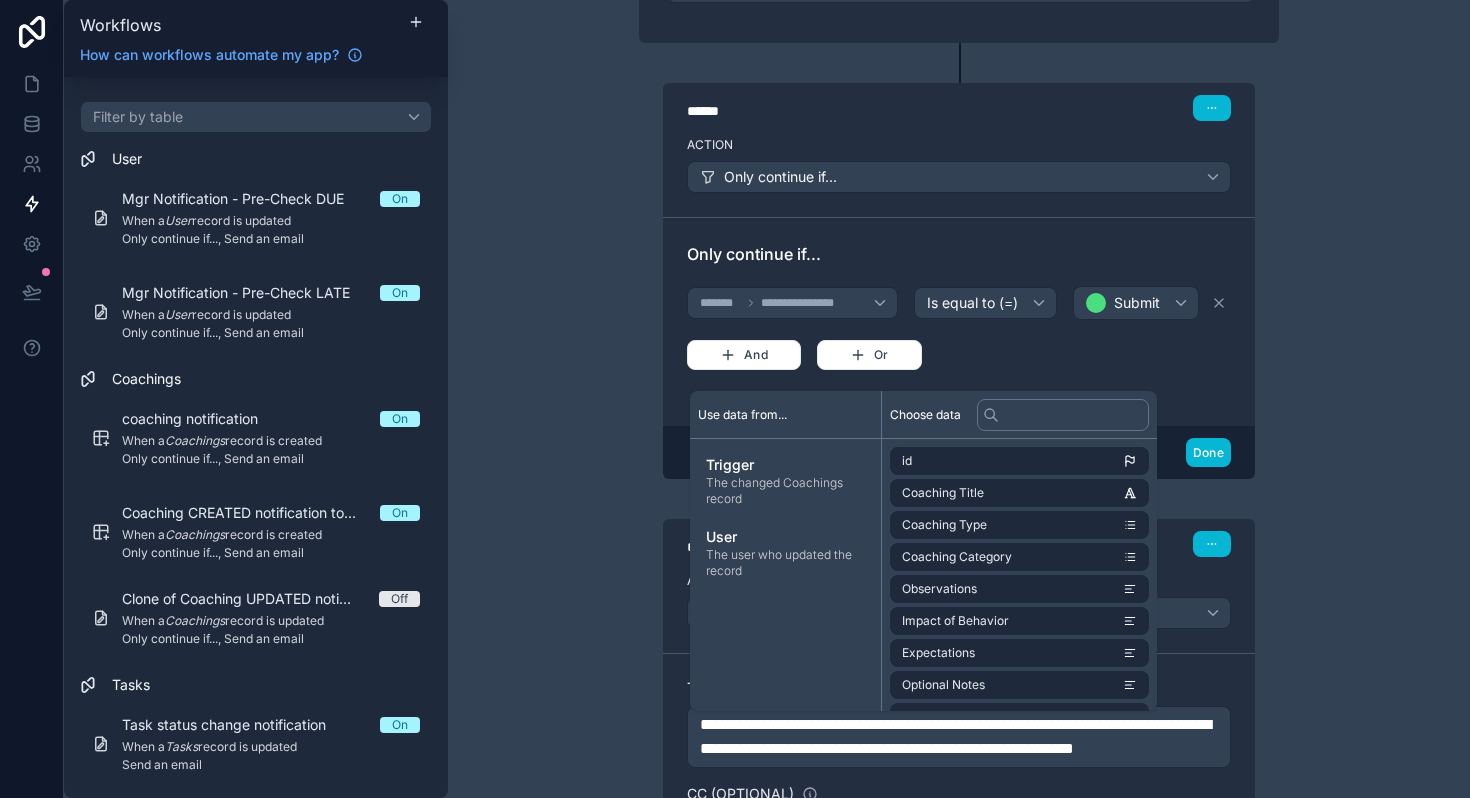 click on "**********" at bounding box center (959, 399) 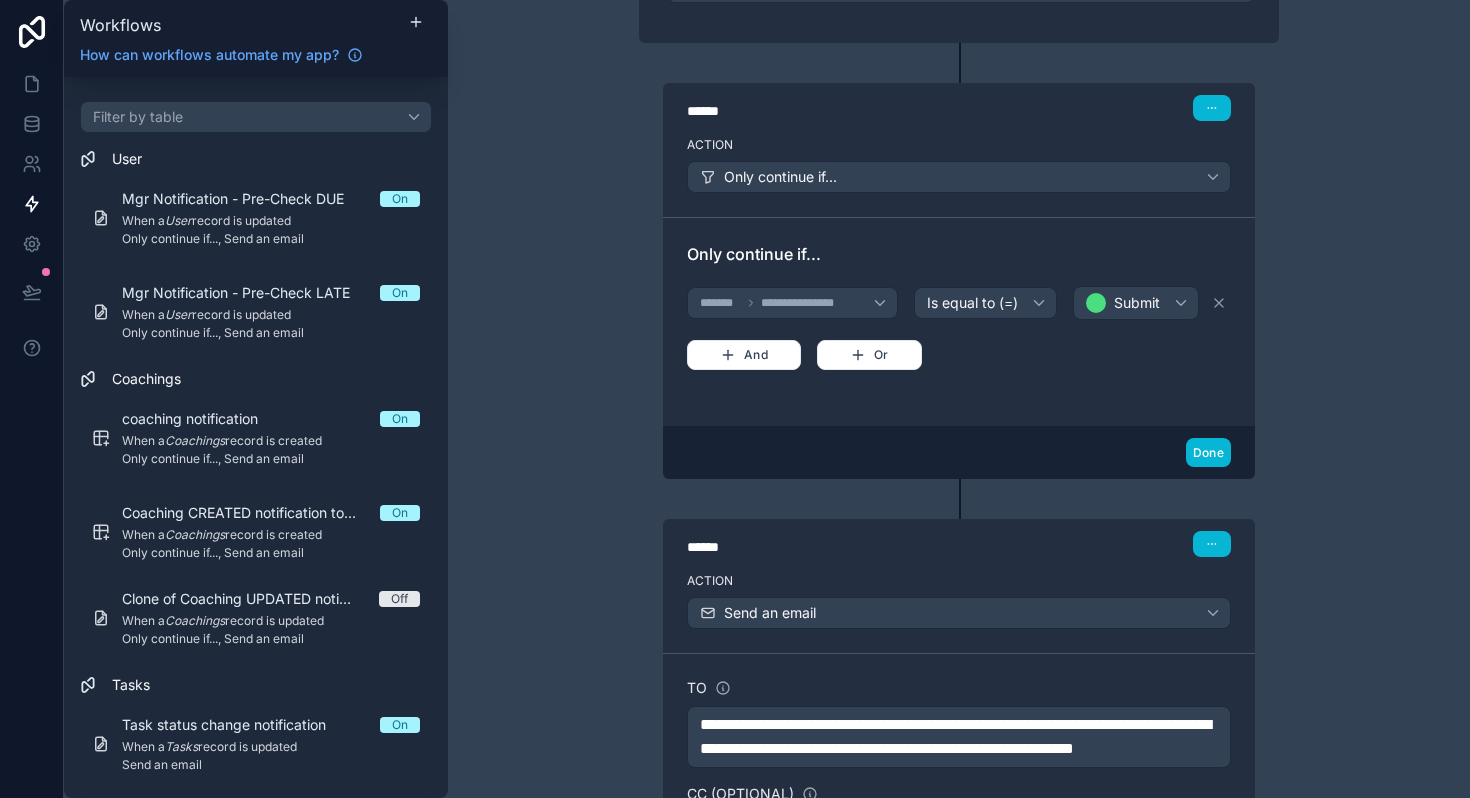 click on "**********" at bounding box center (959, 399) 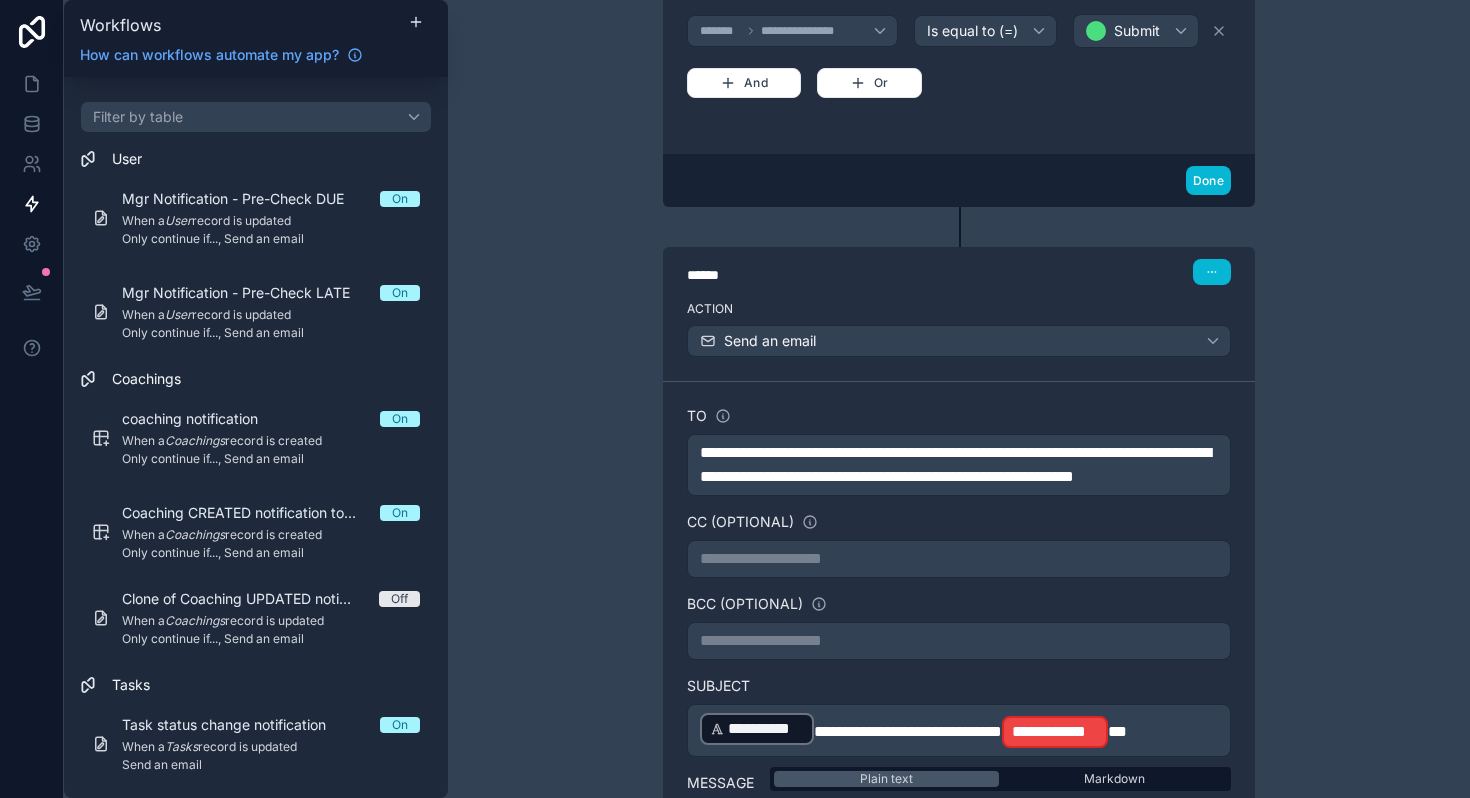 scroll, scrollTop: 655, scrollLeft: 0, axis: vertical 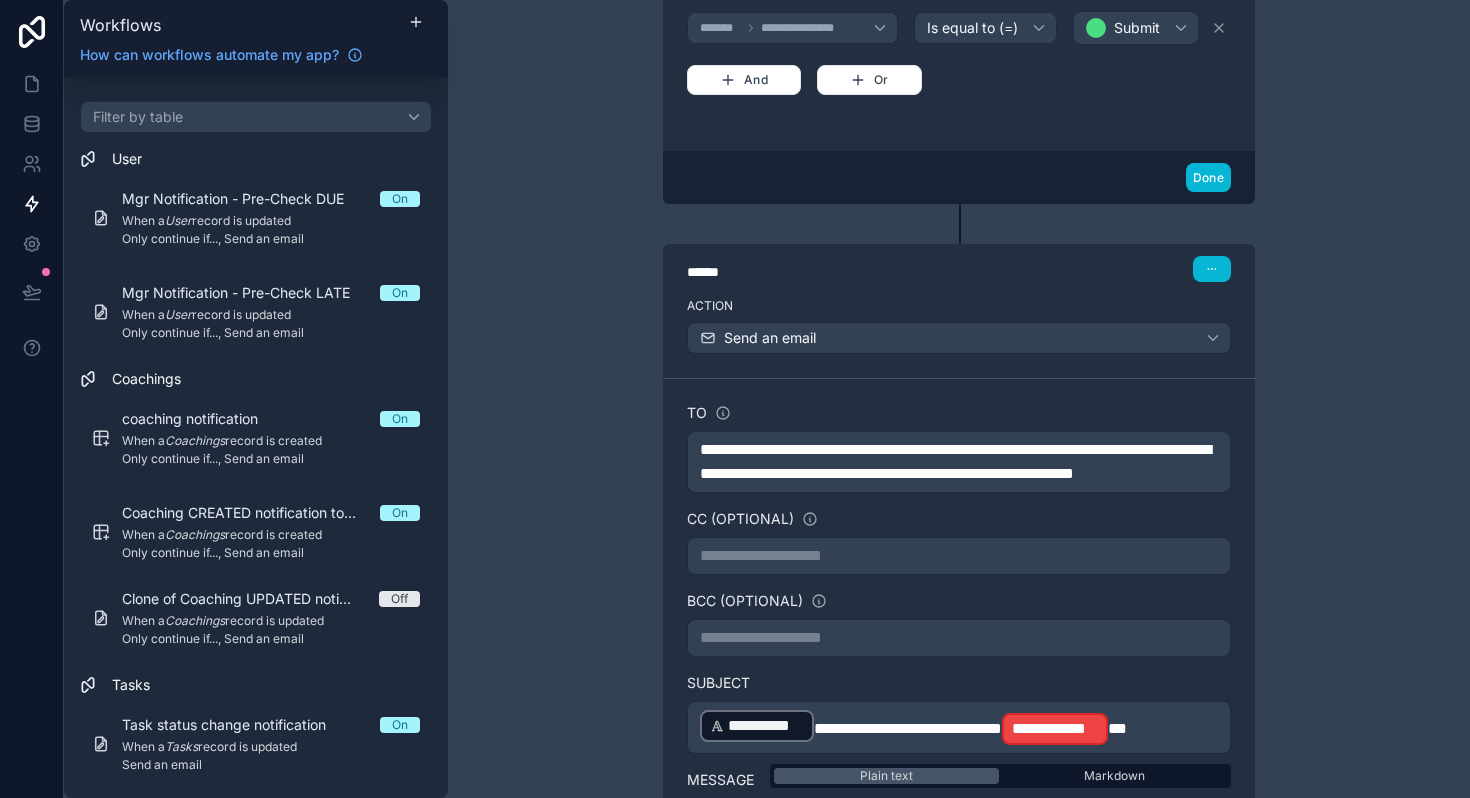 click on "**********" at bounding box center (908, 728) 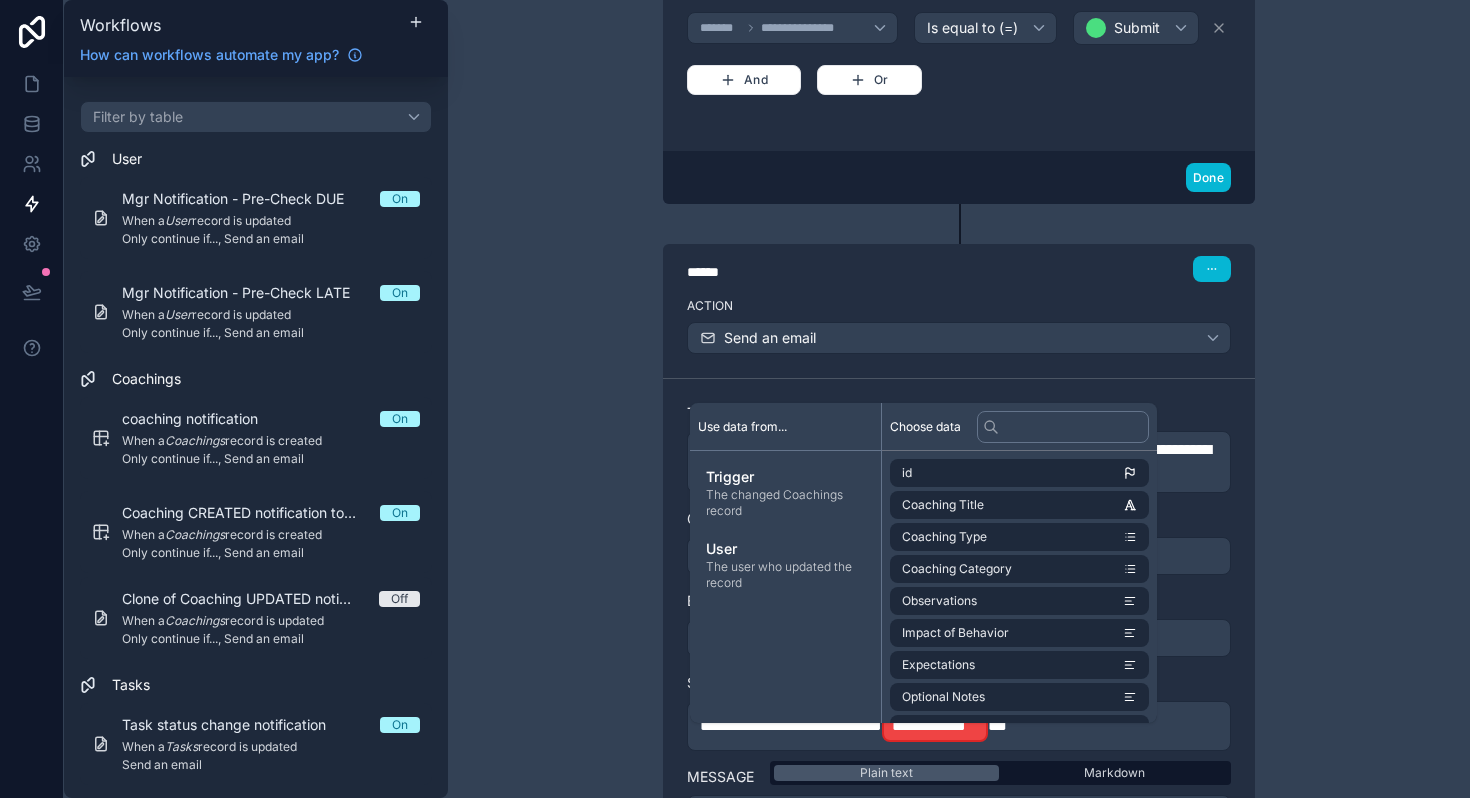 type 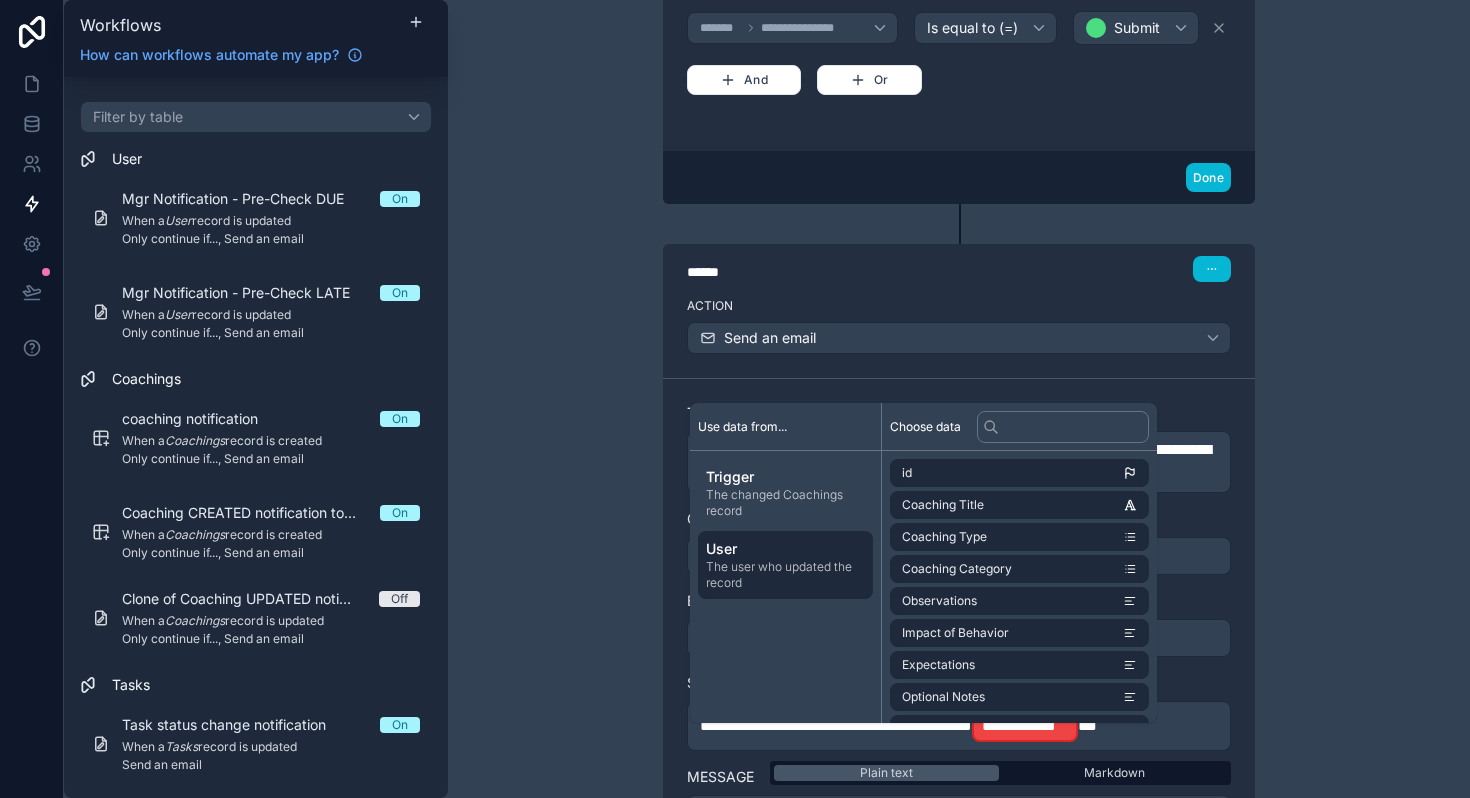 click on "User" at bounding box center (785, 549) 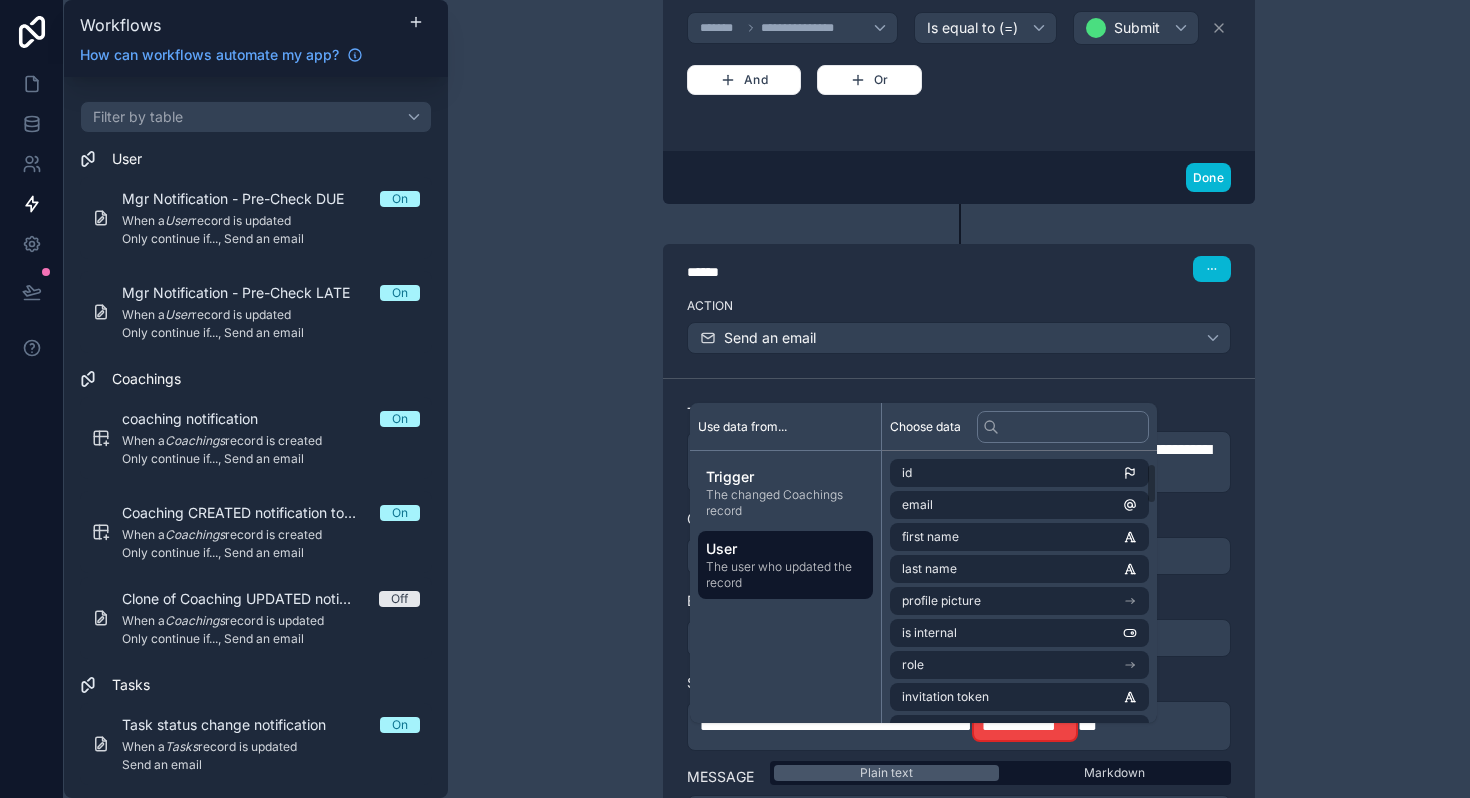 scroll, scrollTop: 205, scrollLeft: 0, axis: vertical 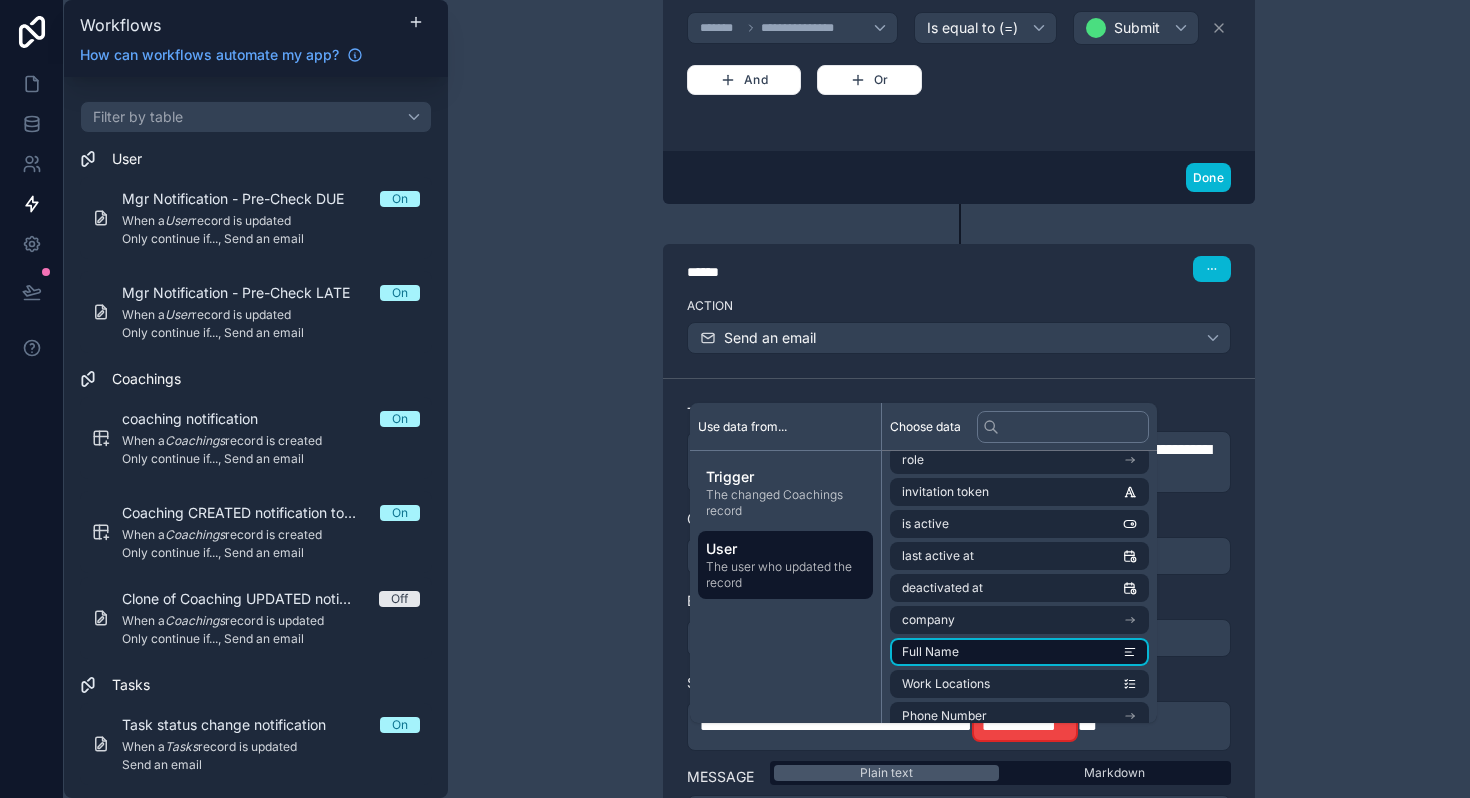 click on "Full Name" at bounding box center (1019, 652) 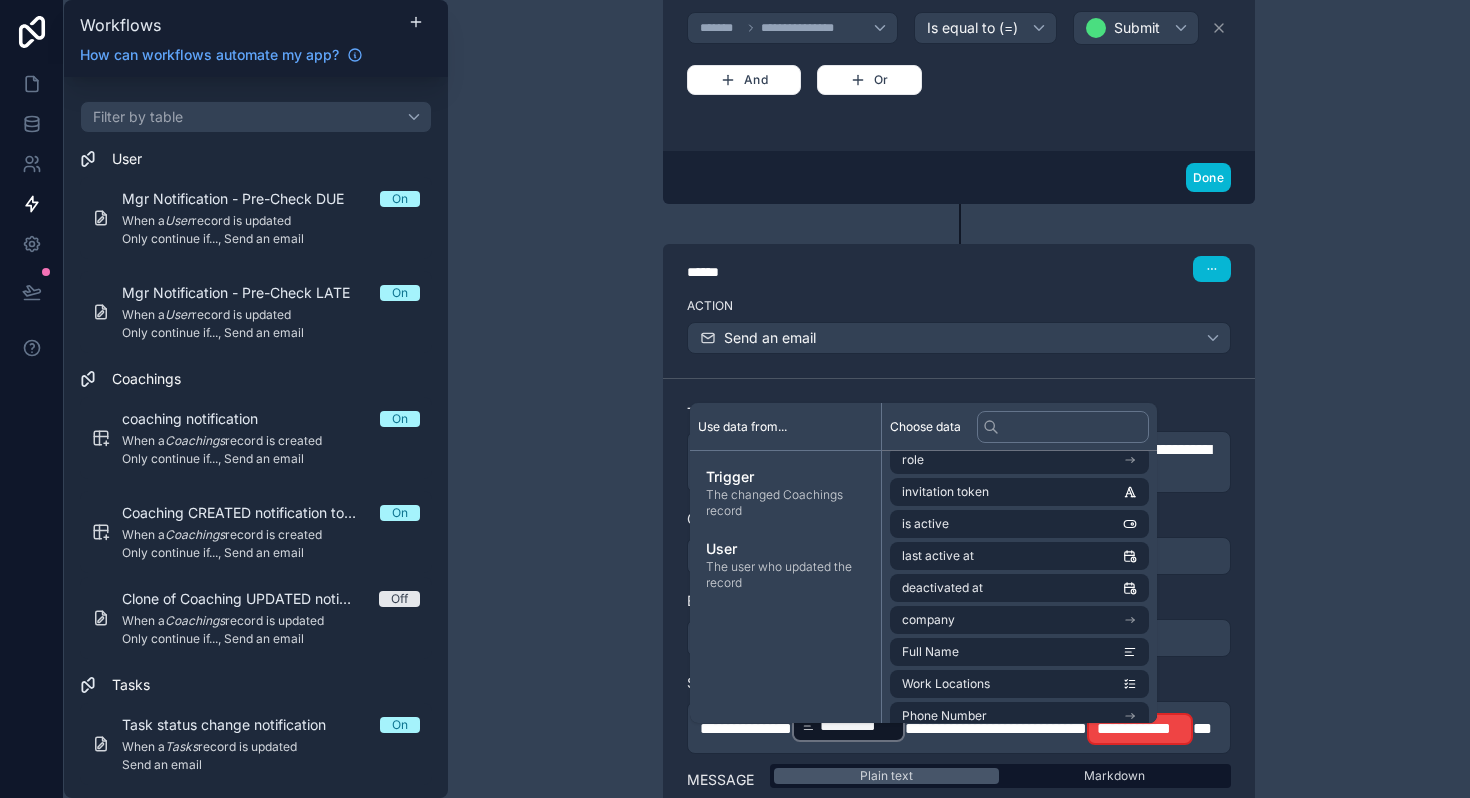 click on "**********" at bounding box center (959, 727) 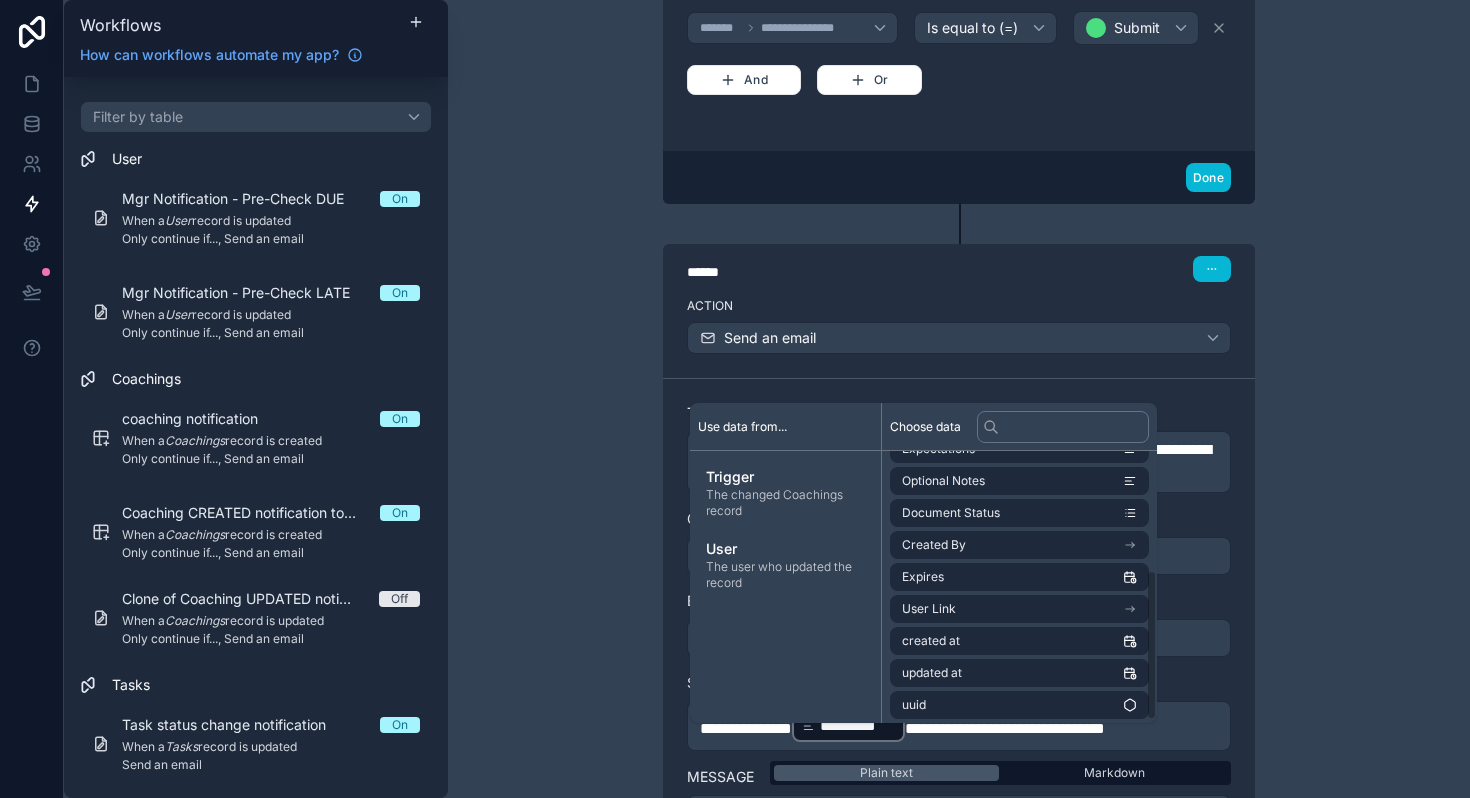 scroll, scrollTop: 218, scrollLeft: 0, axis: vertical 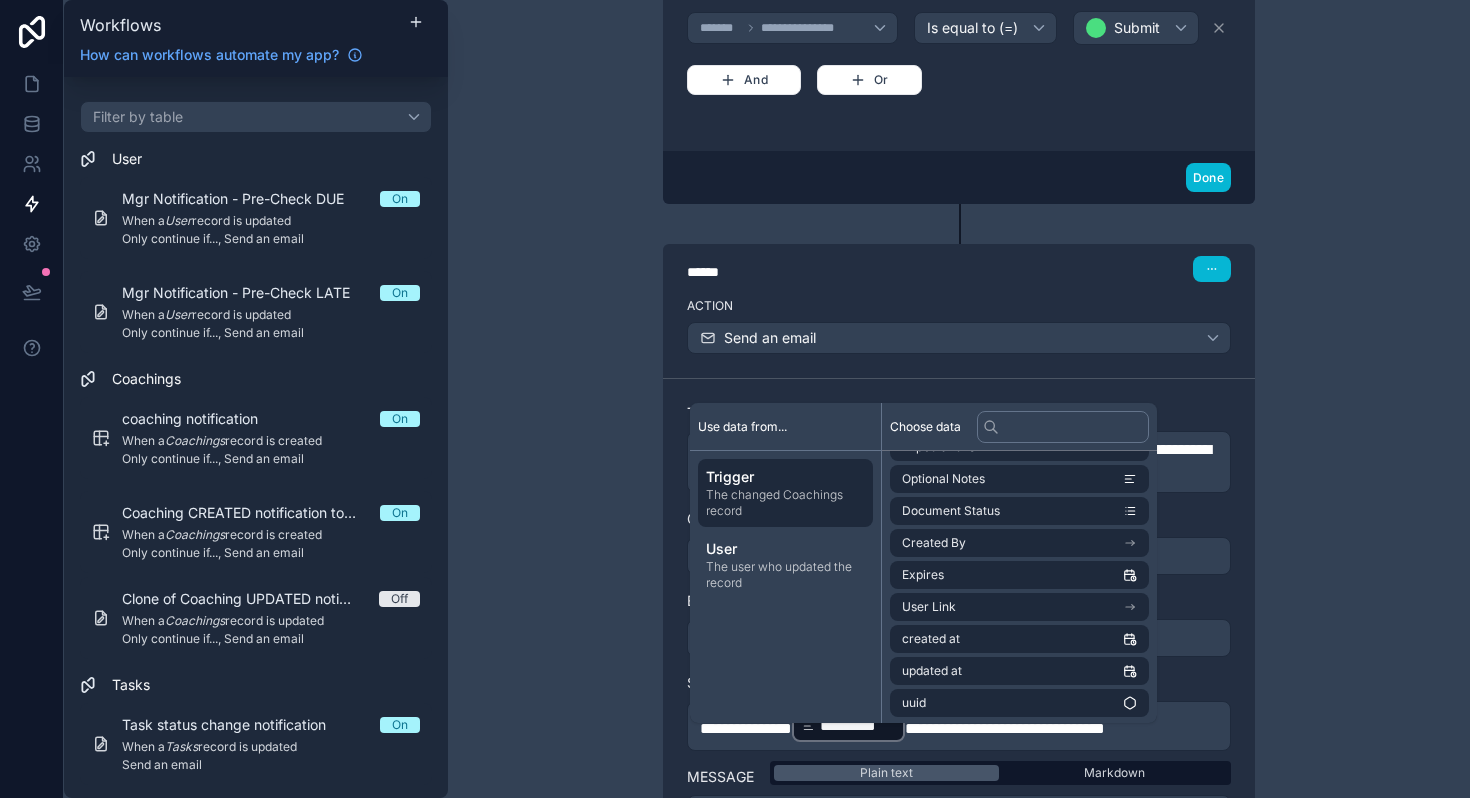 click on "Trigger" at bounding box center (785, 477) 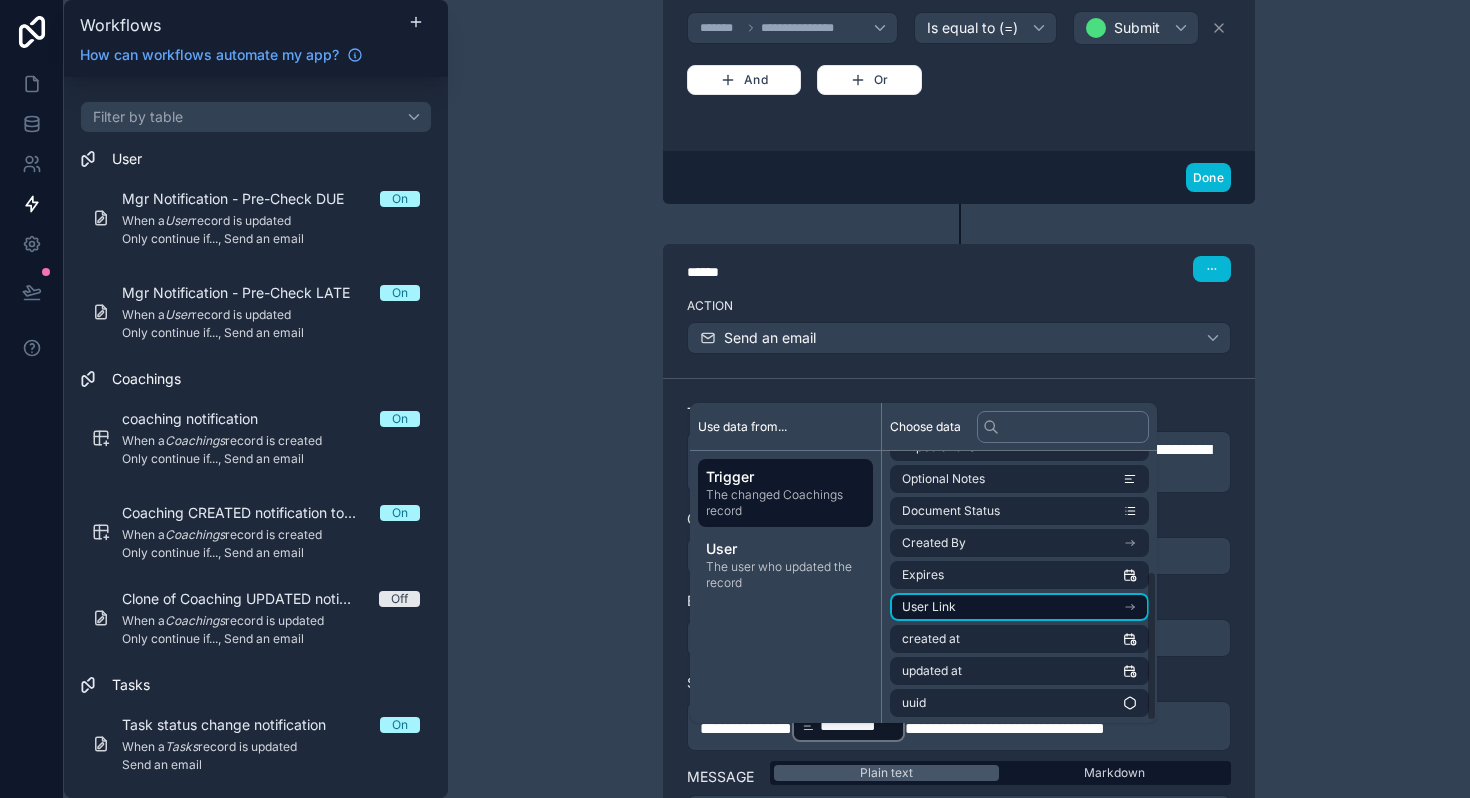 click on "User Link" at bounding box center (1019, 607) 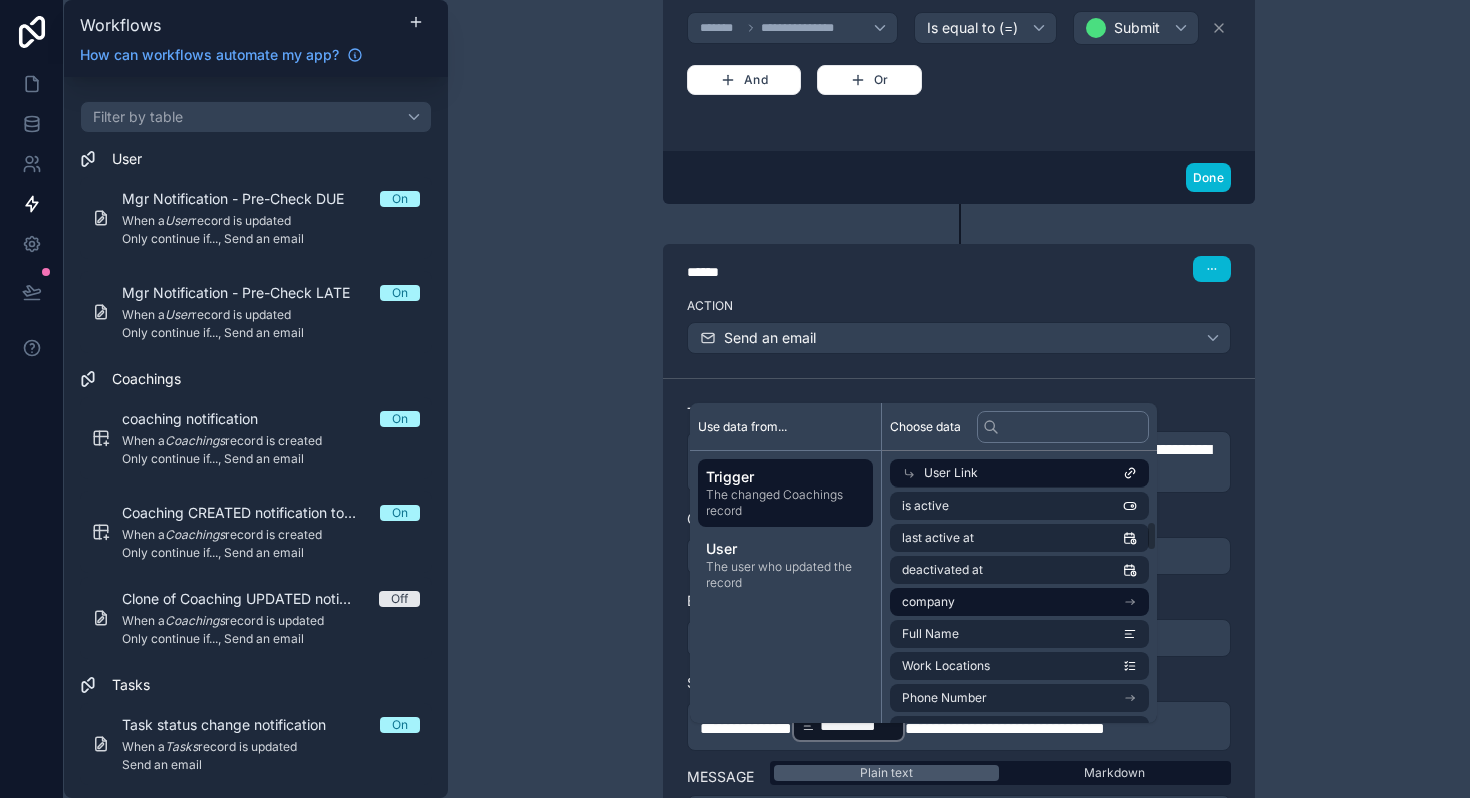 scroll, scrollTop: 260, scrollLeft: 0, axis: vertical 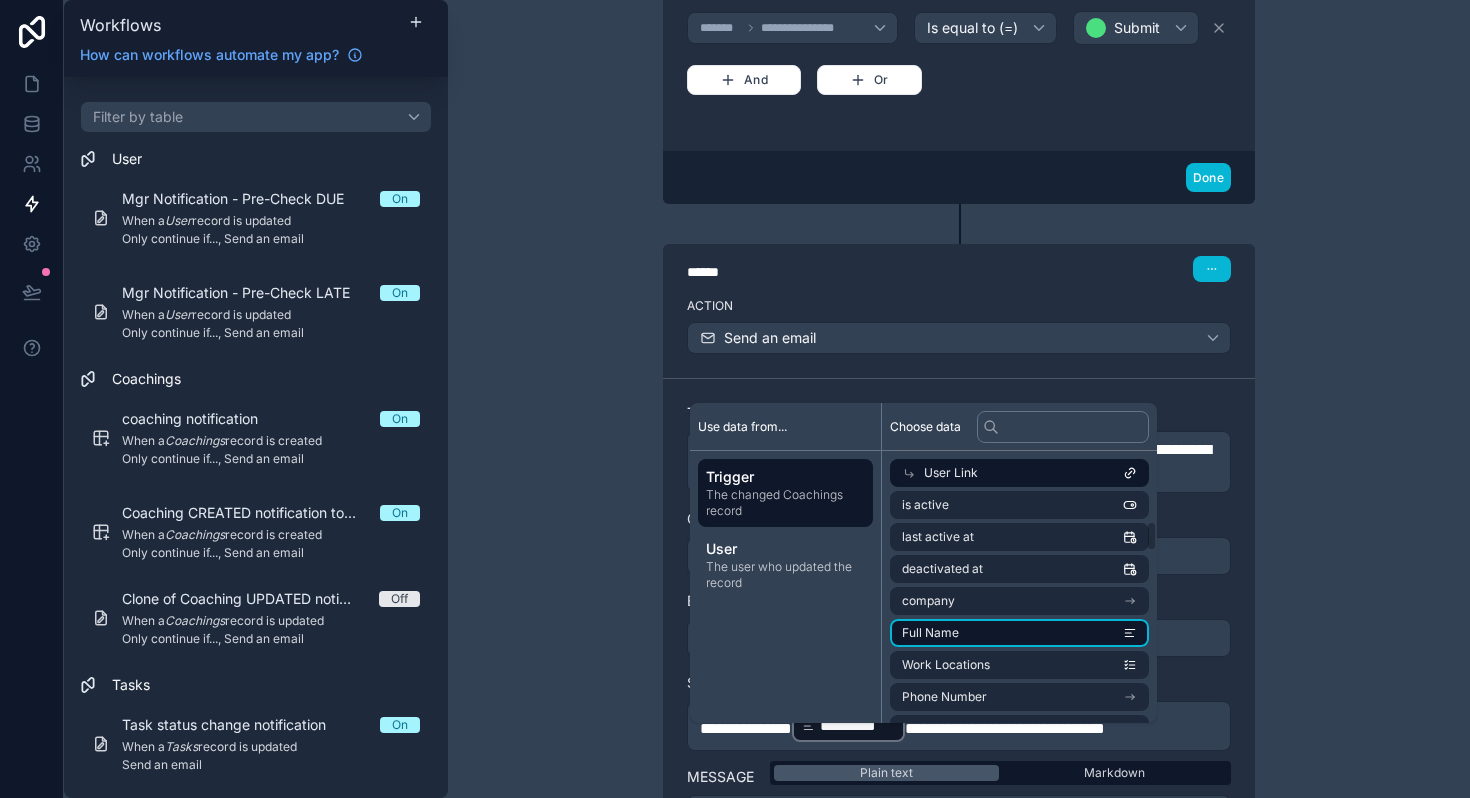 click on "Full Name" at bounding box center (930, 633) 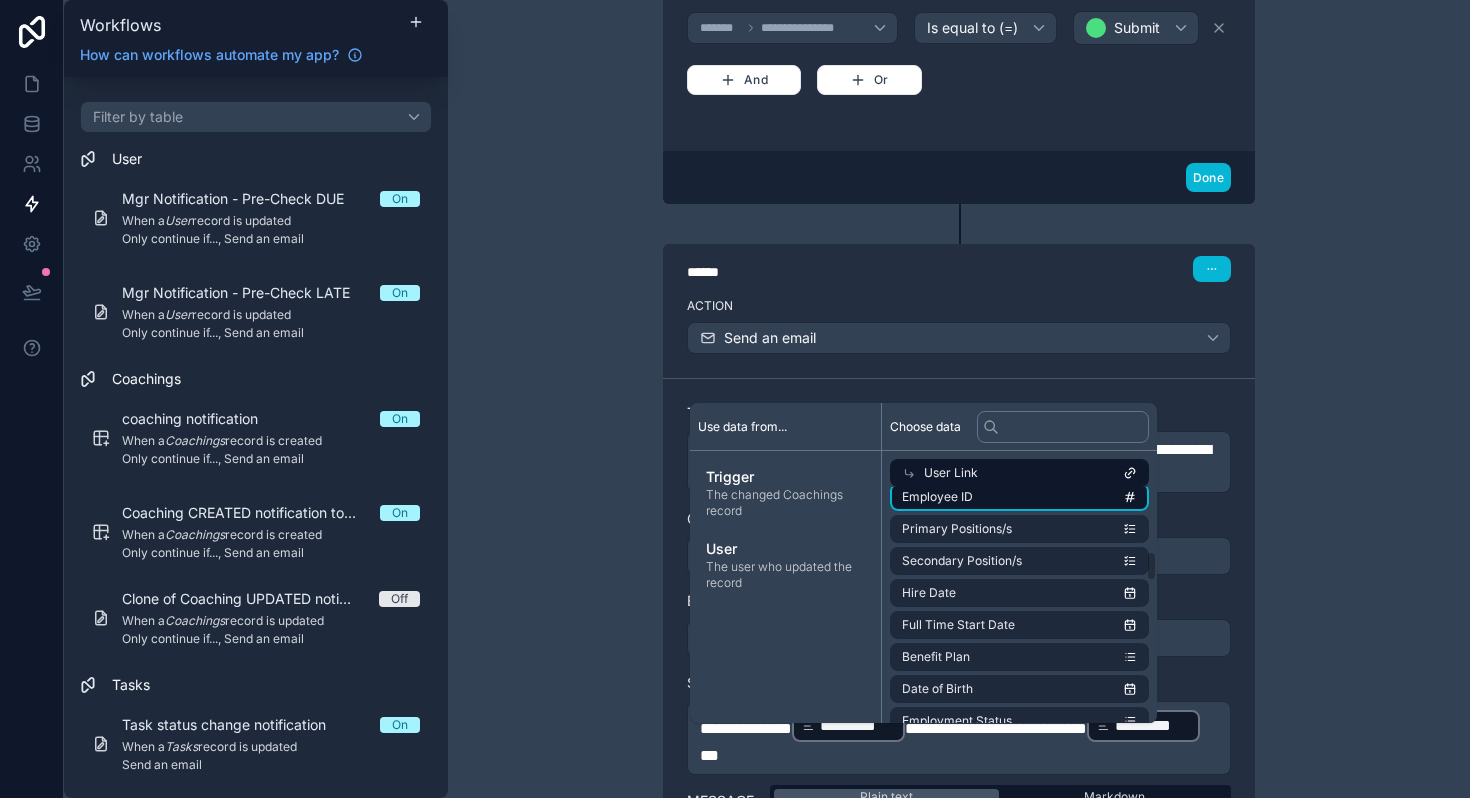 scroll, scrollTop: 500, scrollLeft: 0, axis: vertical 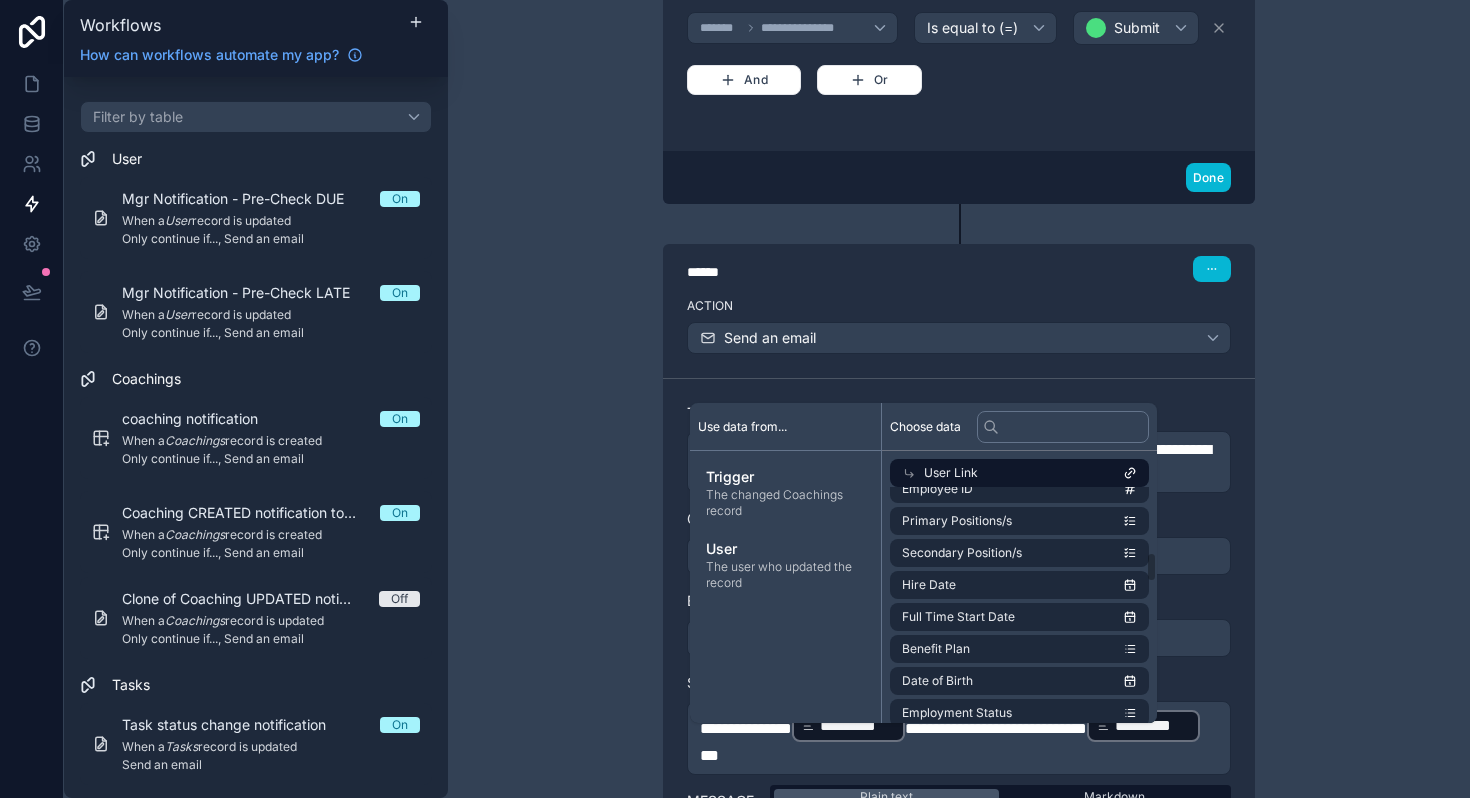 click on "**********" at bounding box center [959, 399] 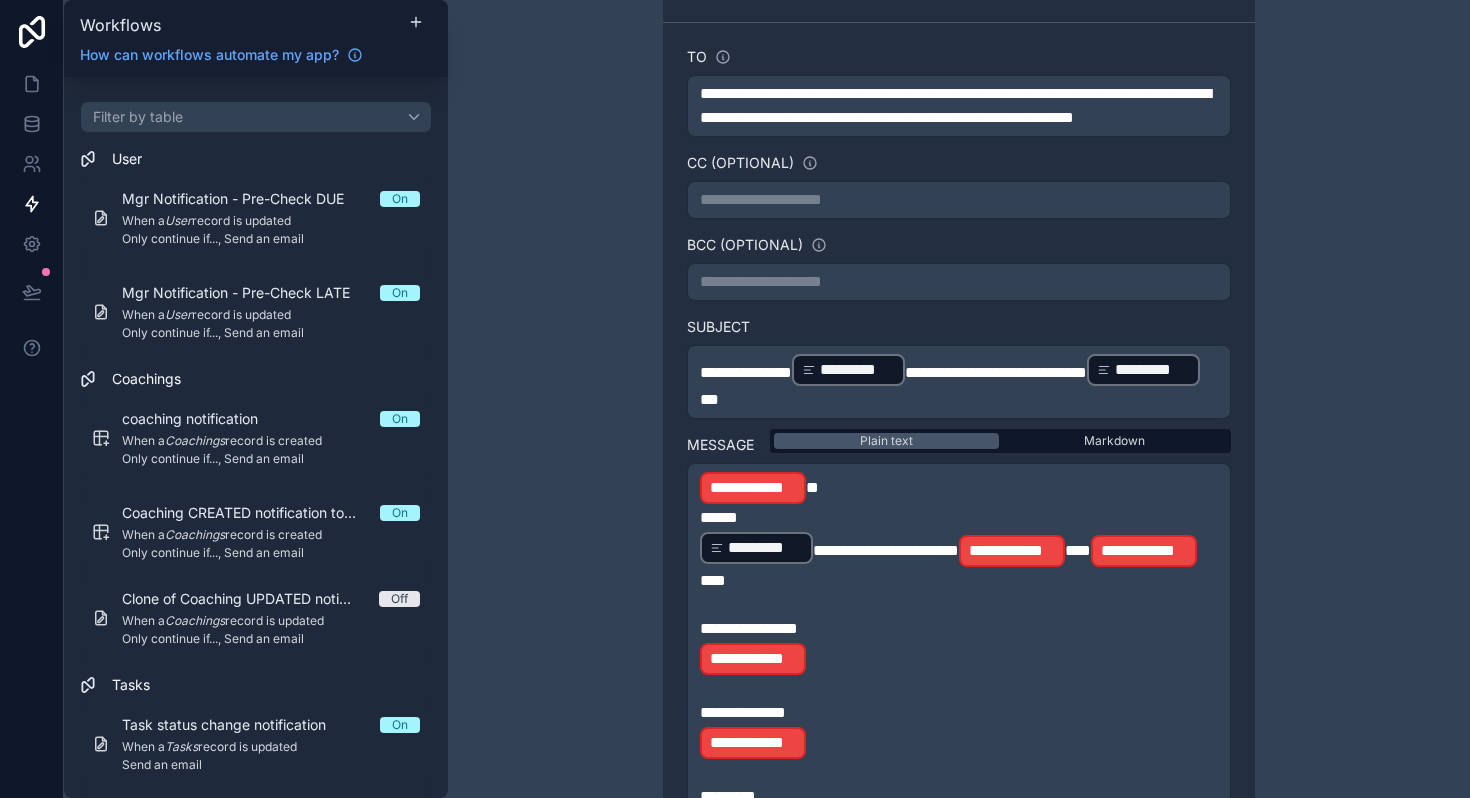 scroll, scrollTop: 1024, scrollLeft: 0, axis: vertical 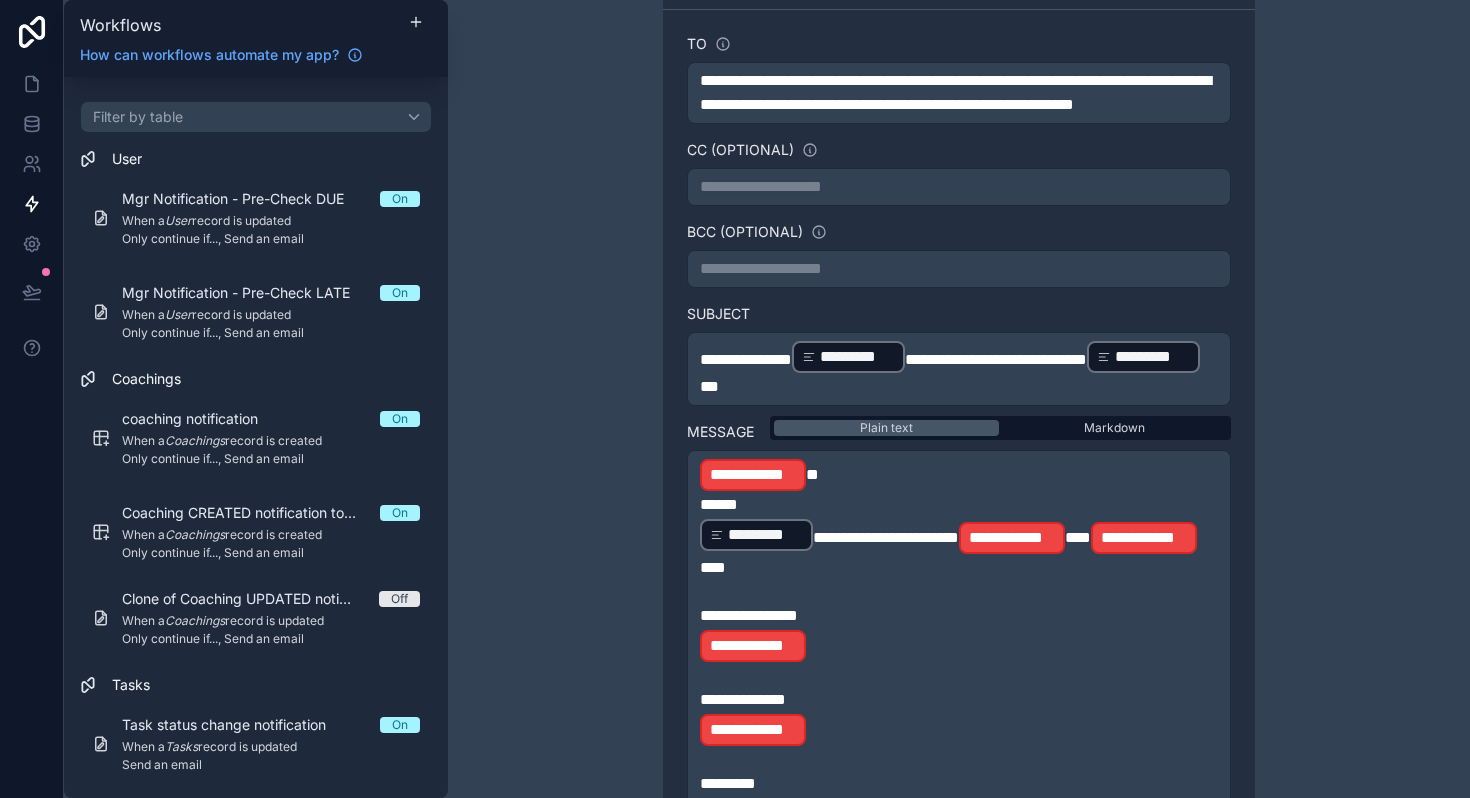 click on "*" at bounding box center [812, 474] 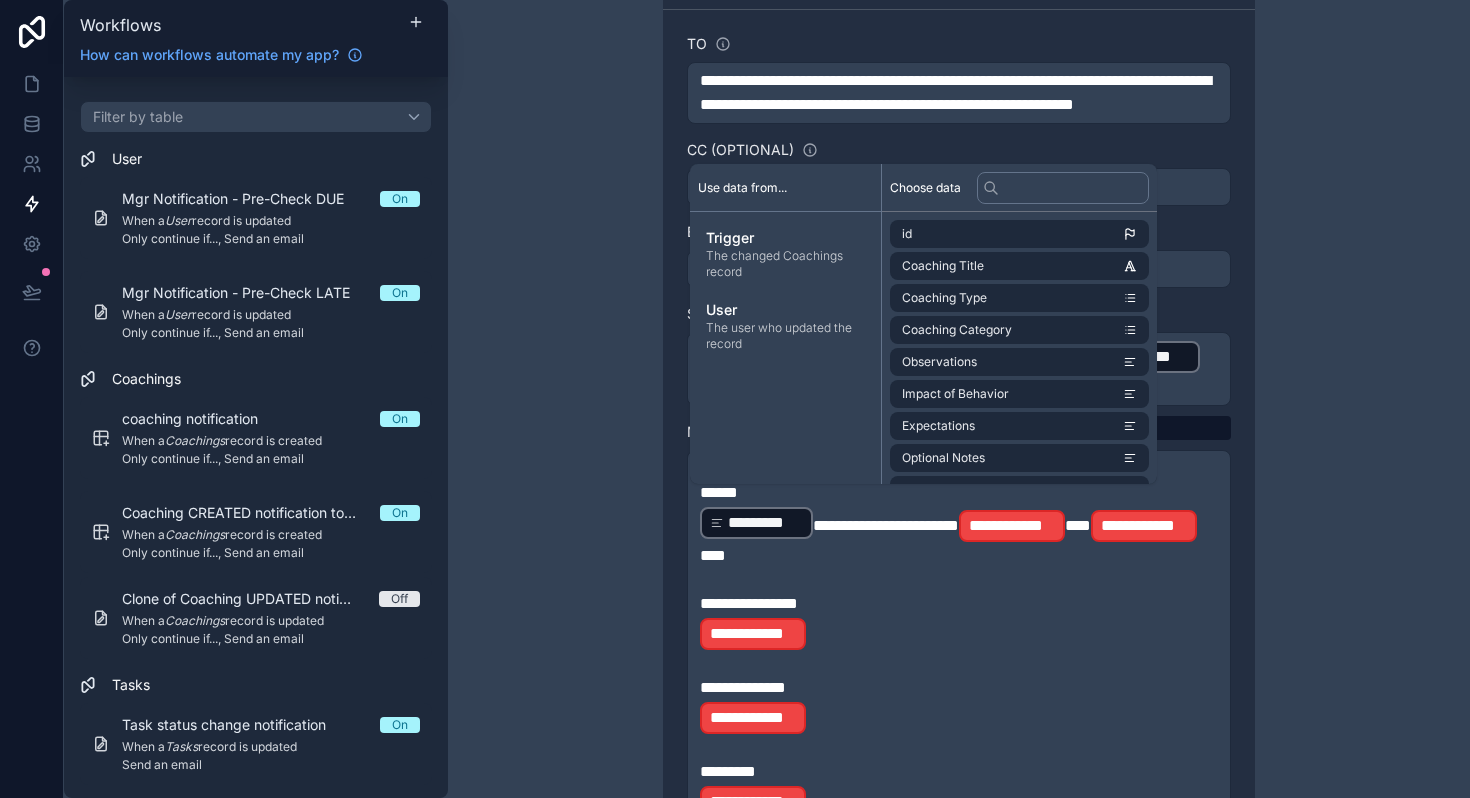 click on "*********" at bounding box center [756, 523] 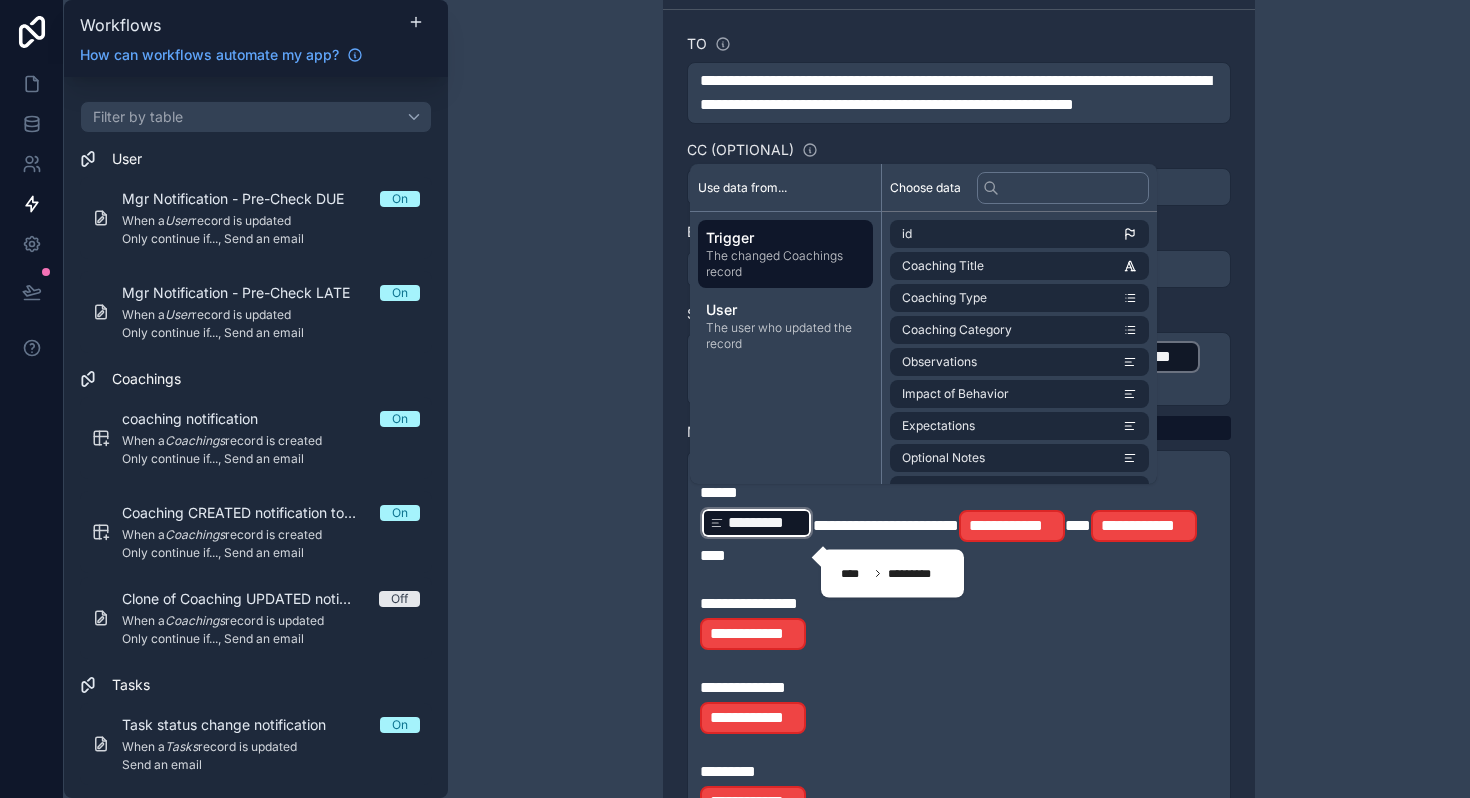click on "******" at bounding box center [959, 493] 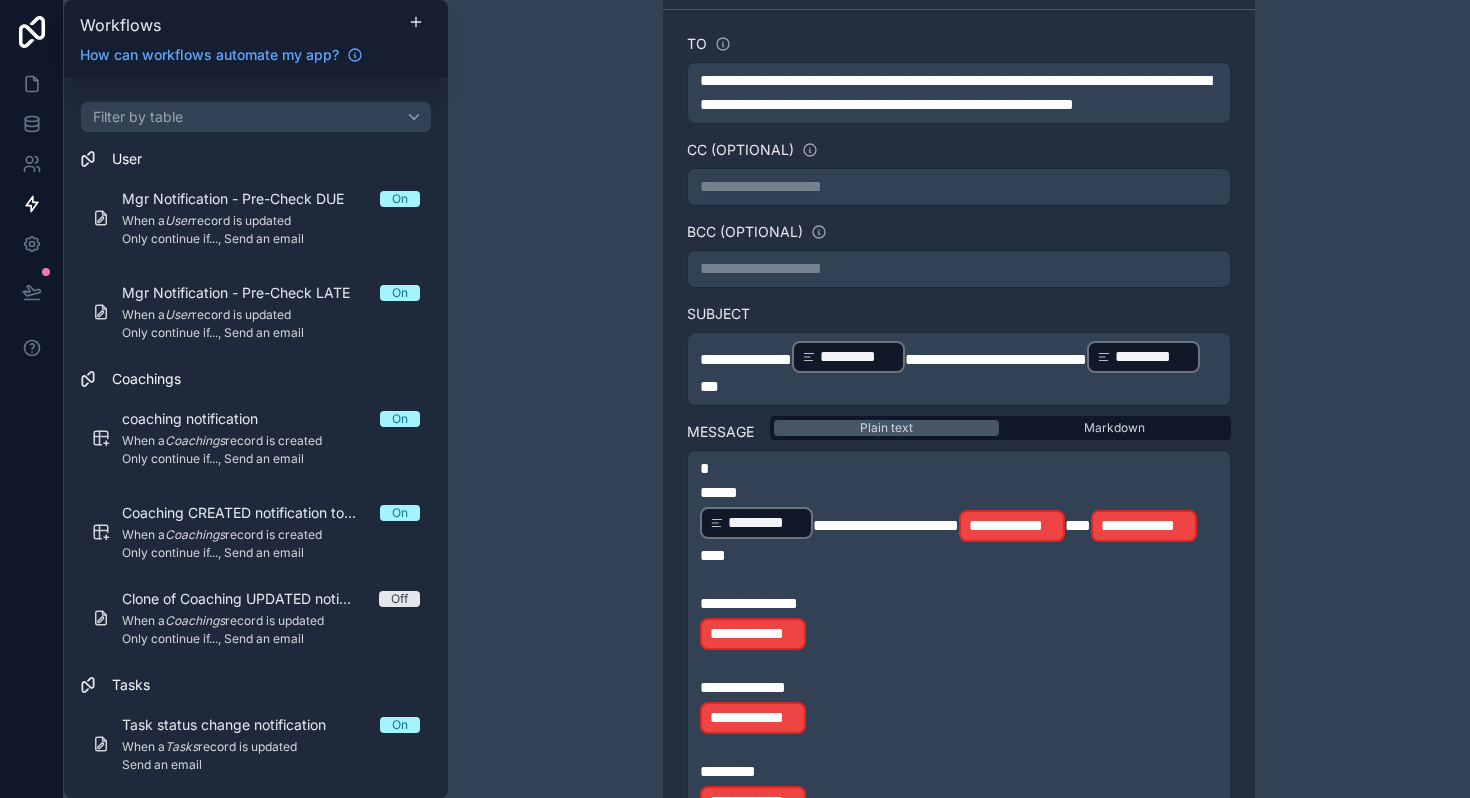 click on "**********" at bounding box center [959, 536] 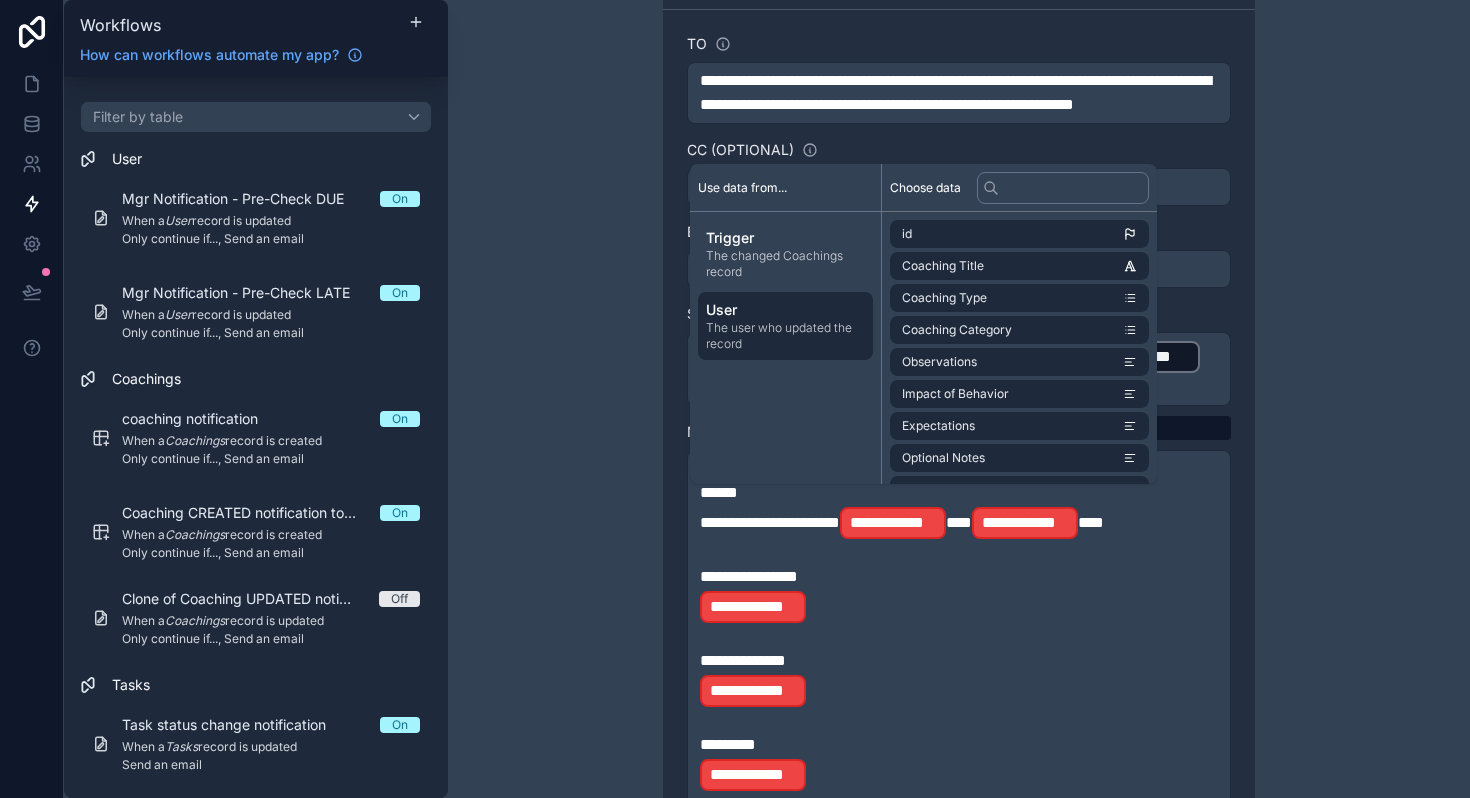 click on "User" at bounding box center (785, 310) 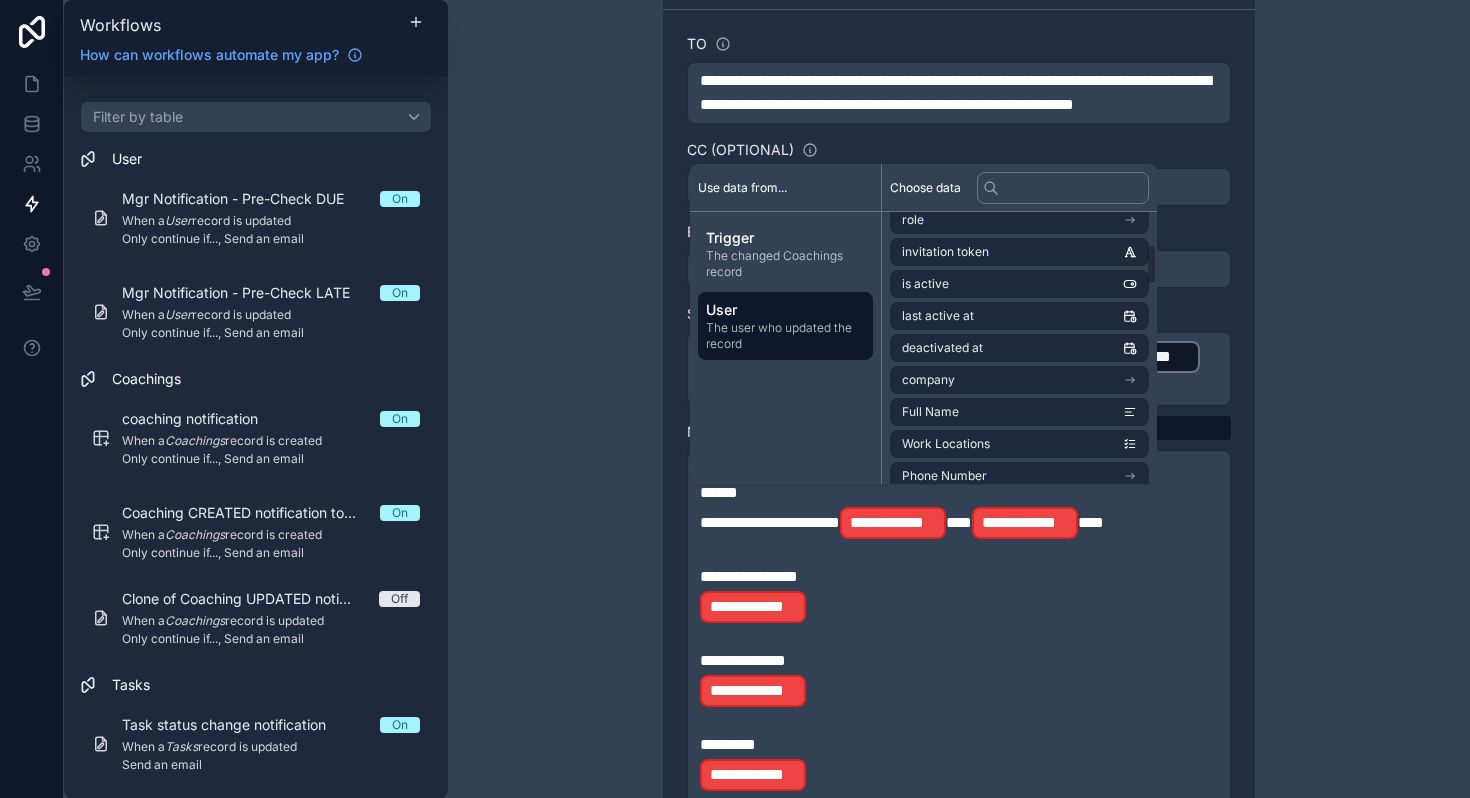 scroll, scrollTop: 215, scrollLeft: 0, axis: vertical 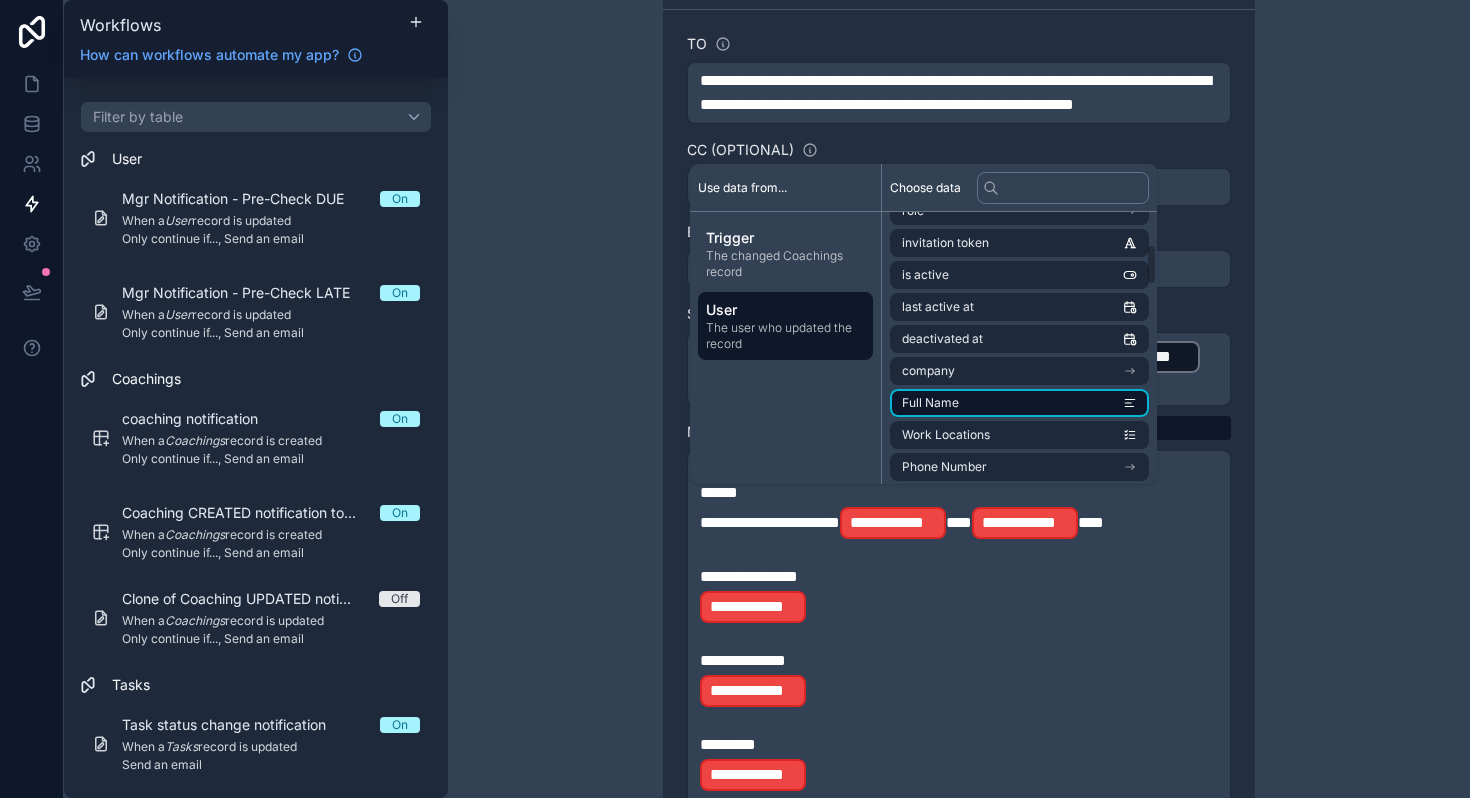 click on "Full Name" at bounding box center [1019, 403] 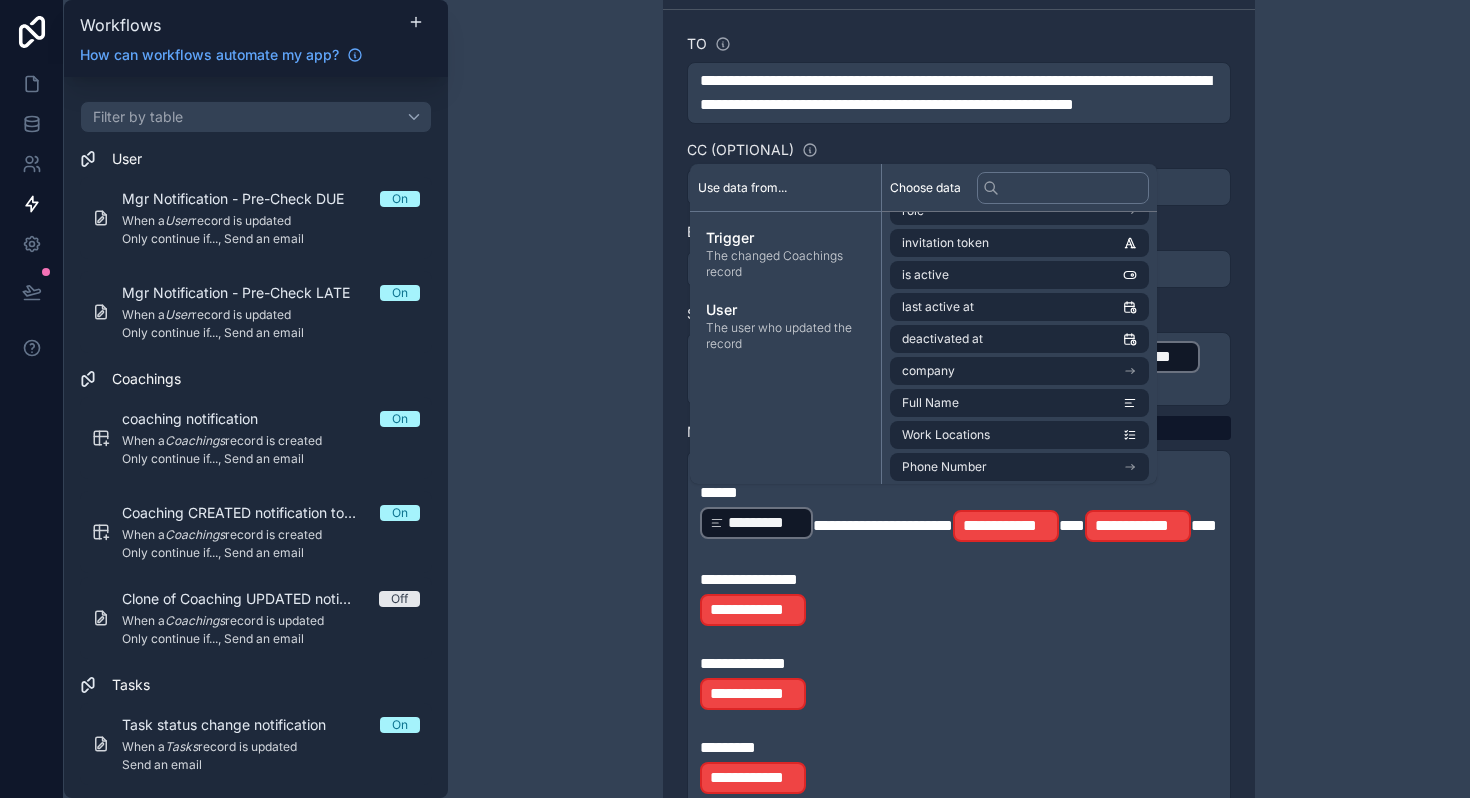 click on "**********" at bounding box center [883, 525] 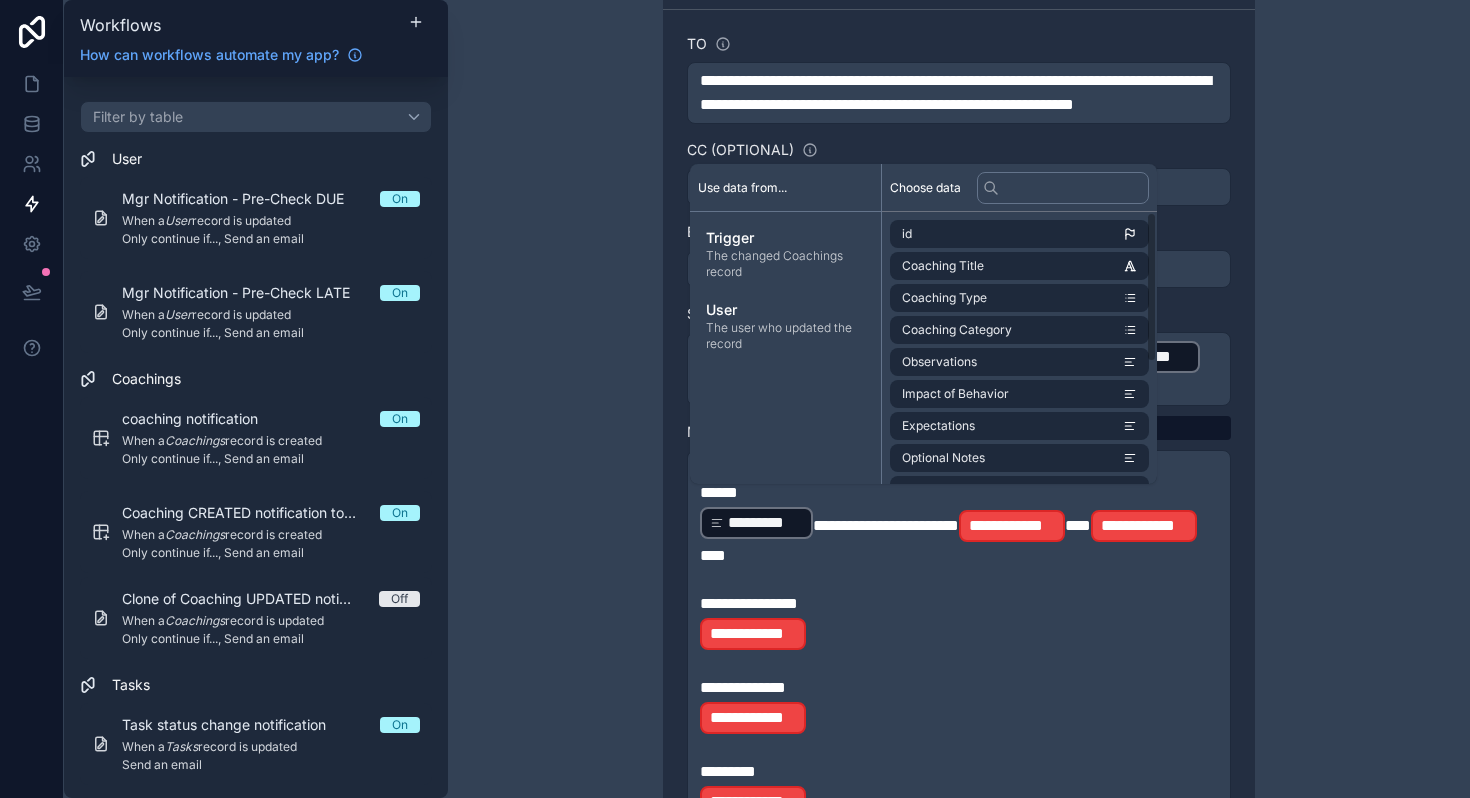 click on "**" at bounding box center (1078, 525) 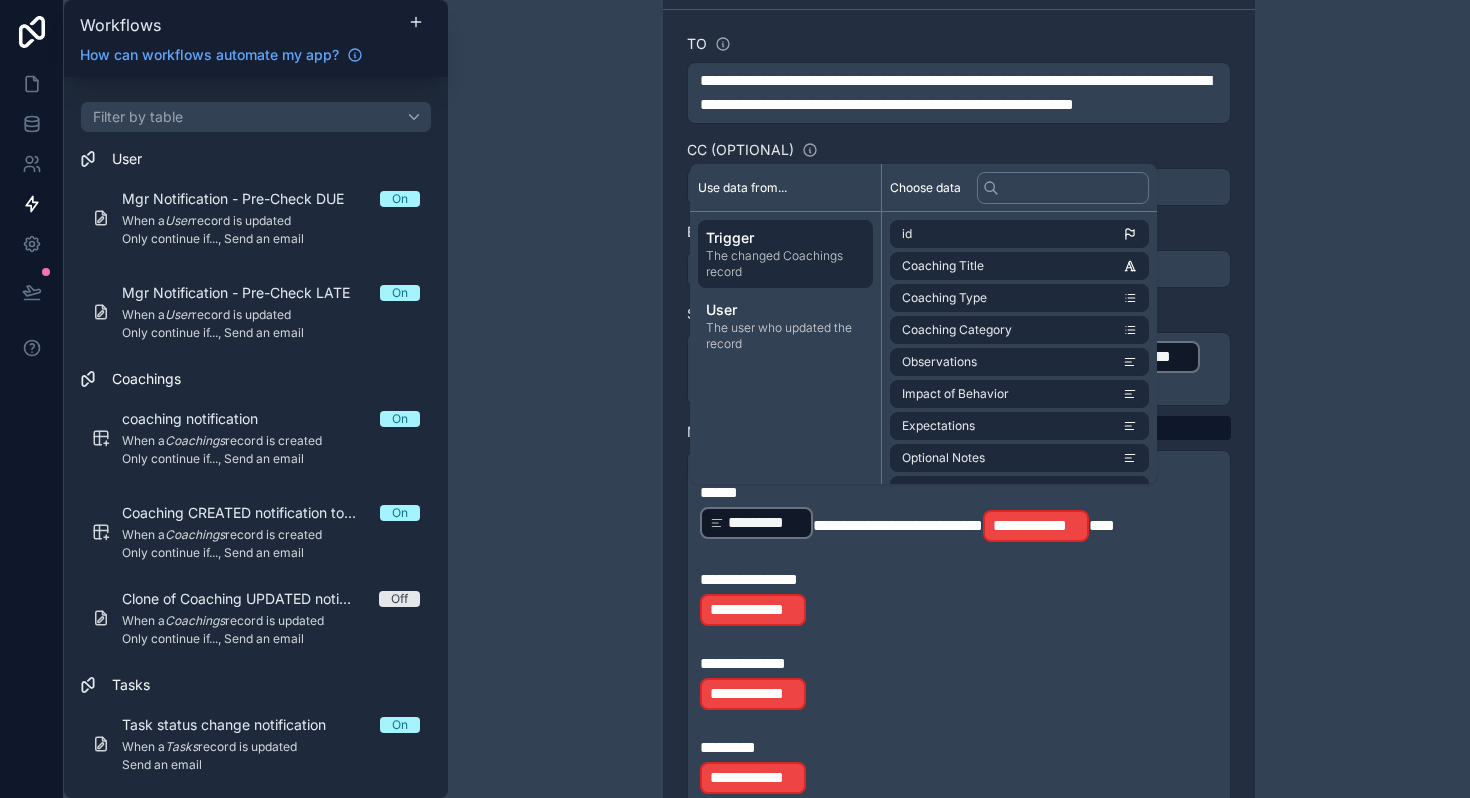 click on "The changed Coachings record" at bounding box center [785, 264] 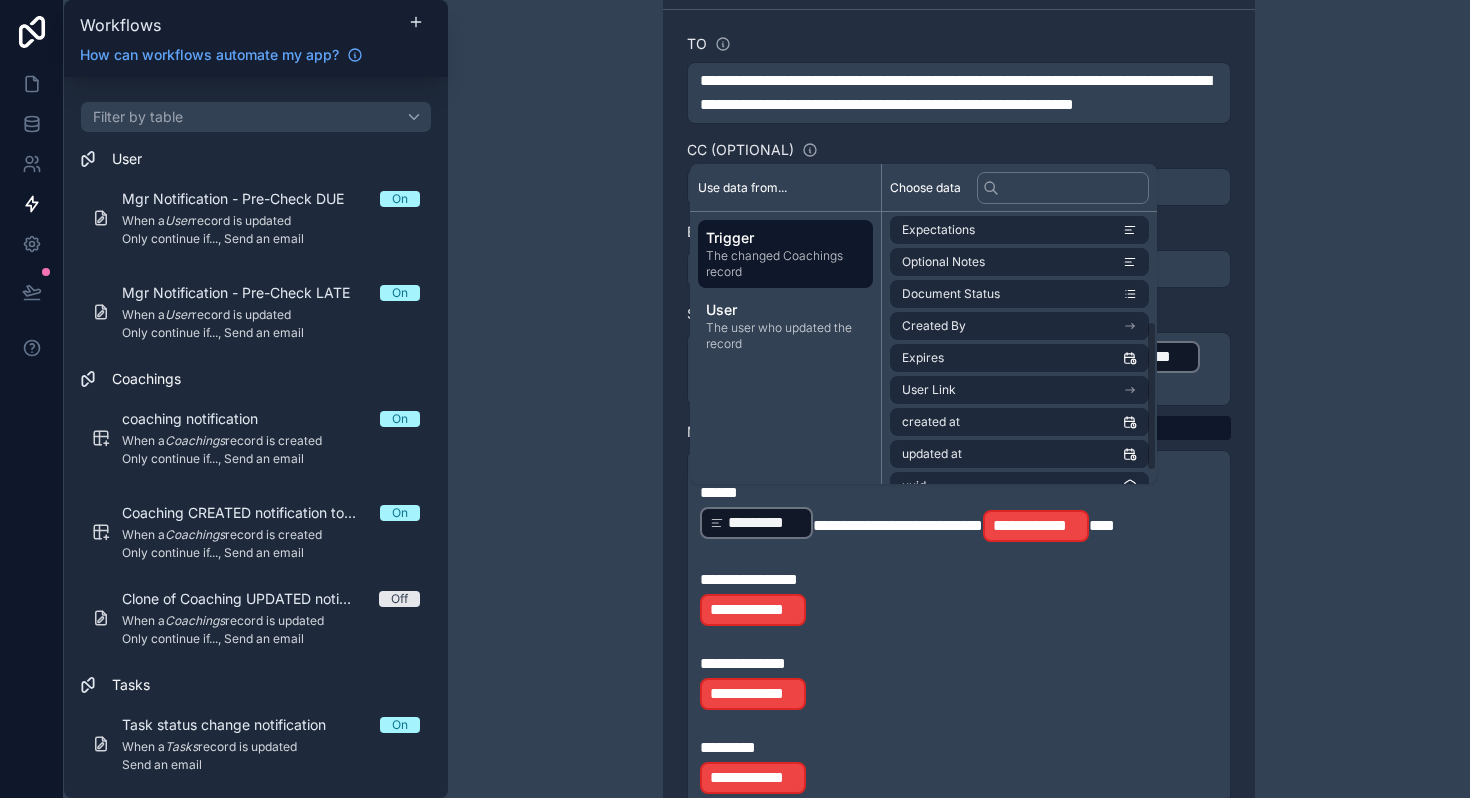 scroll, scrollTop: 199, scrollLeft: 0, axis: vertical 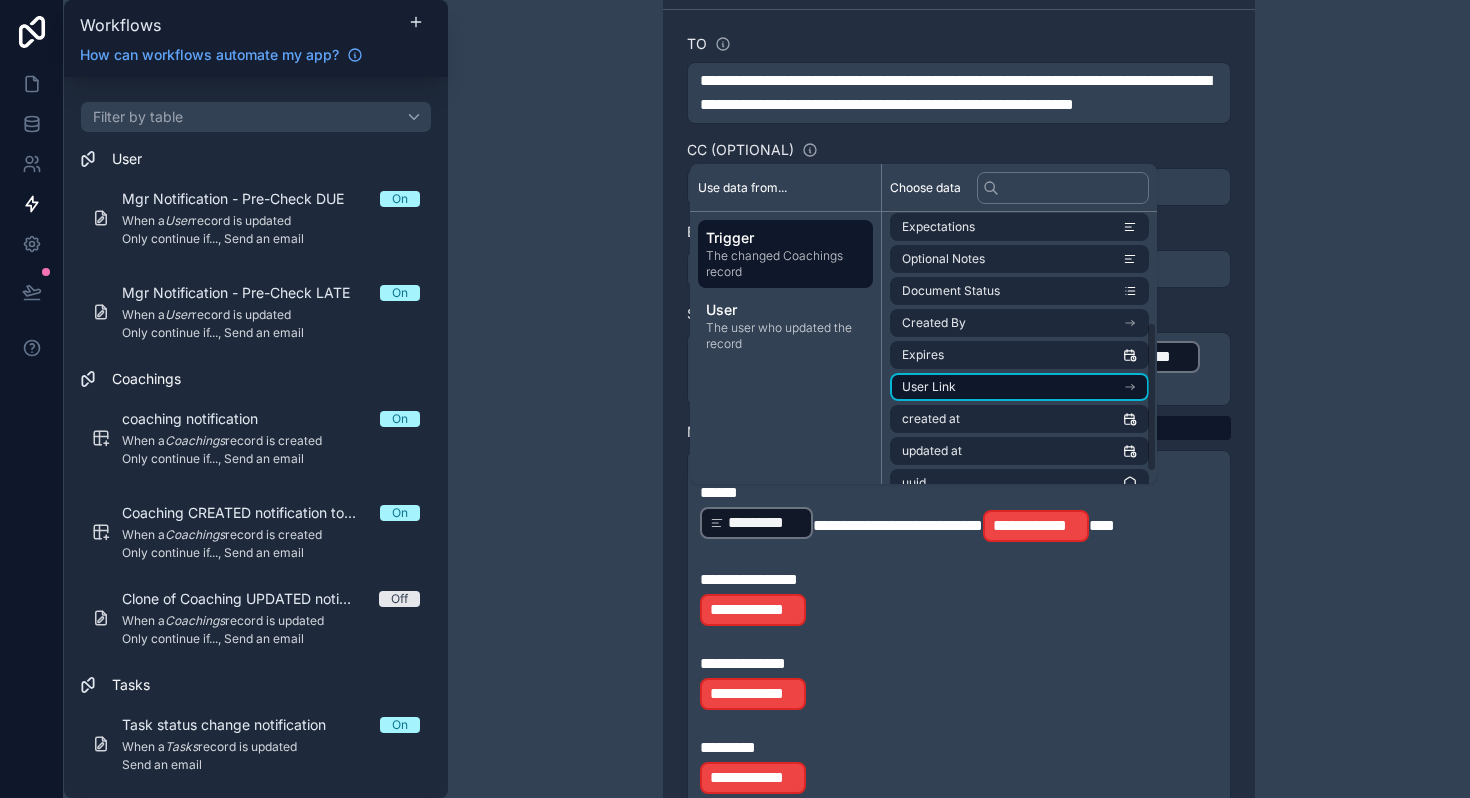 click on "User Link" at bounding box center (1019, 387) 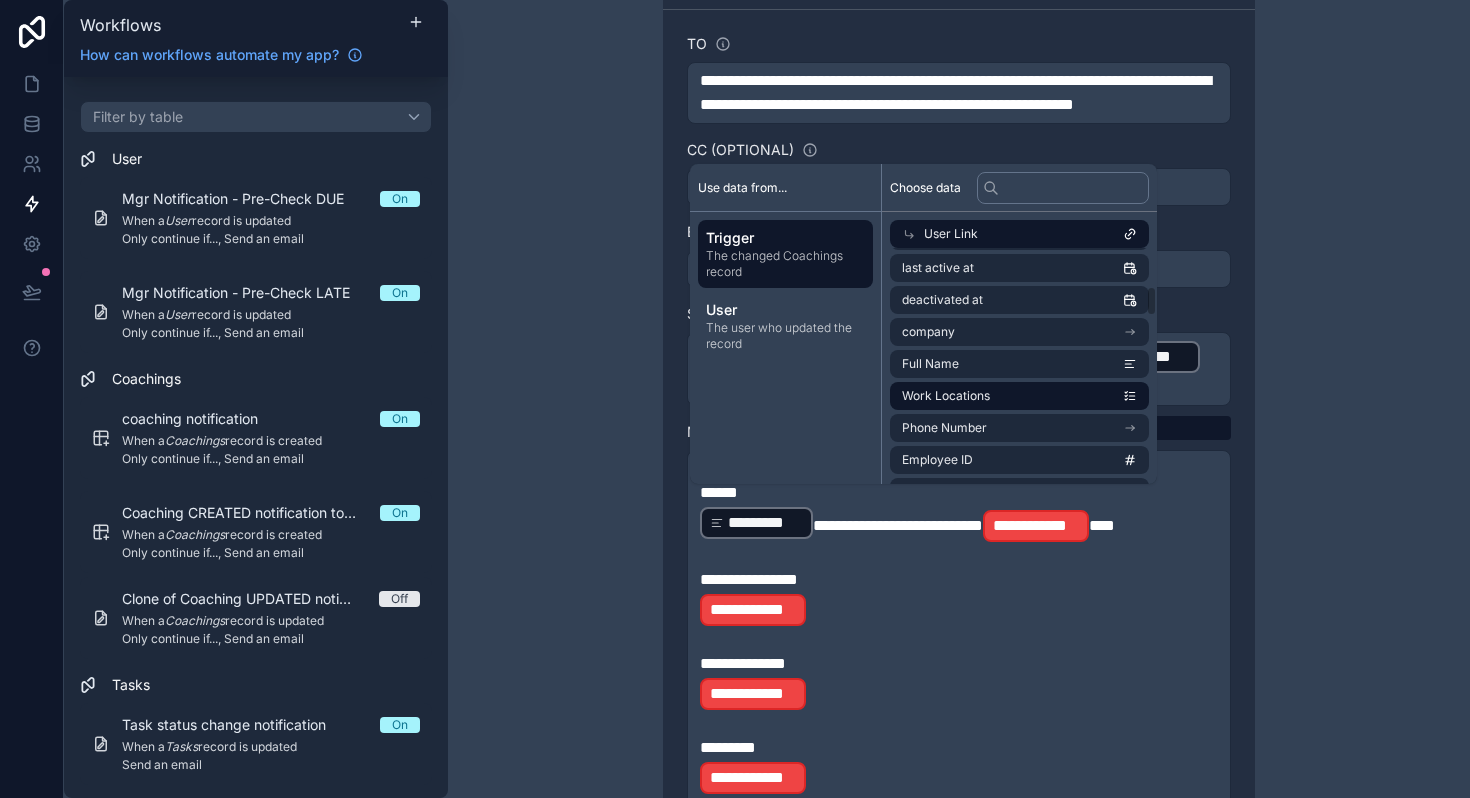 scroll, scrollTop: 292, scrollLeft: 0, axis: vertical 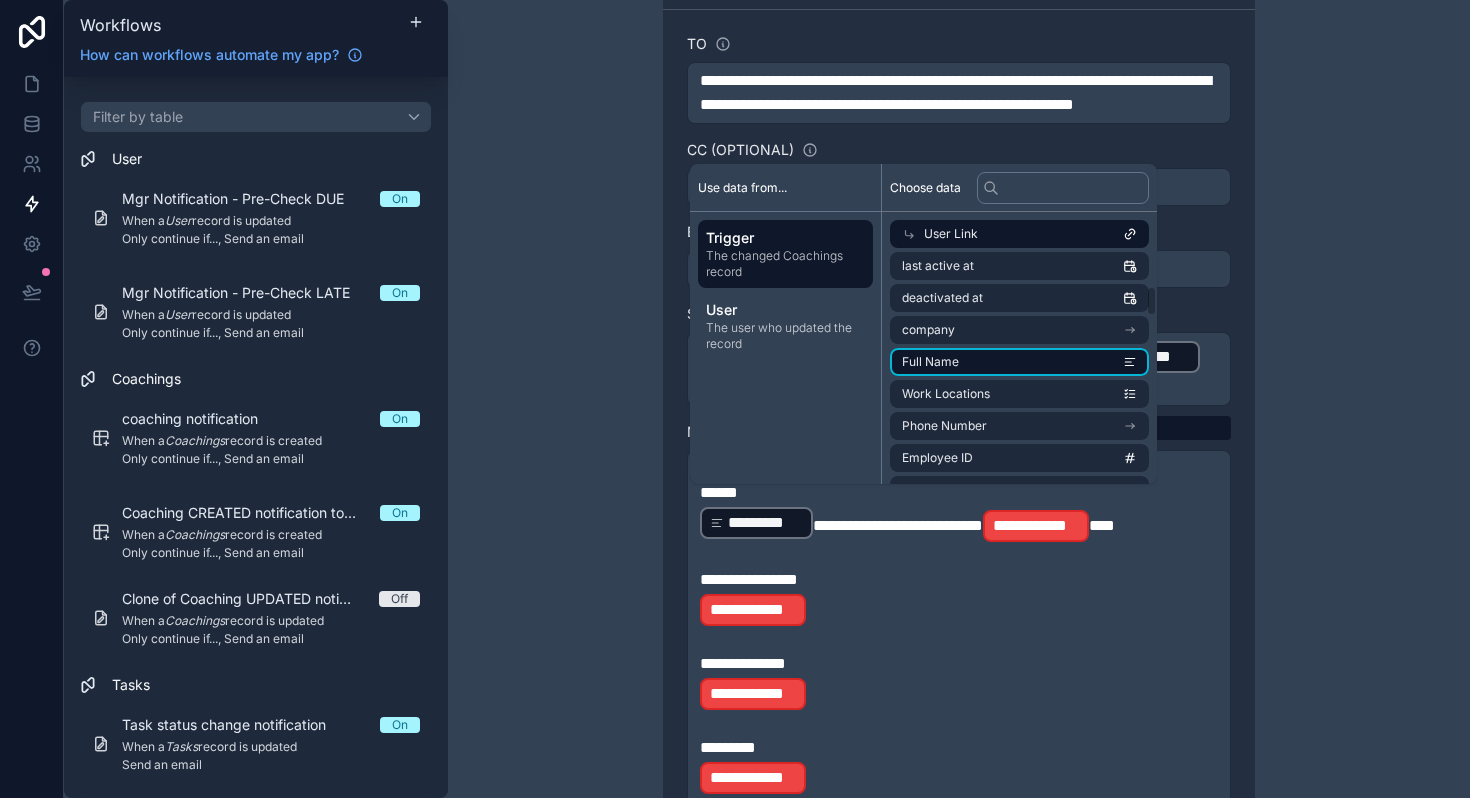 click on "Full Name" at bounding box center [930, 362] 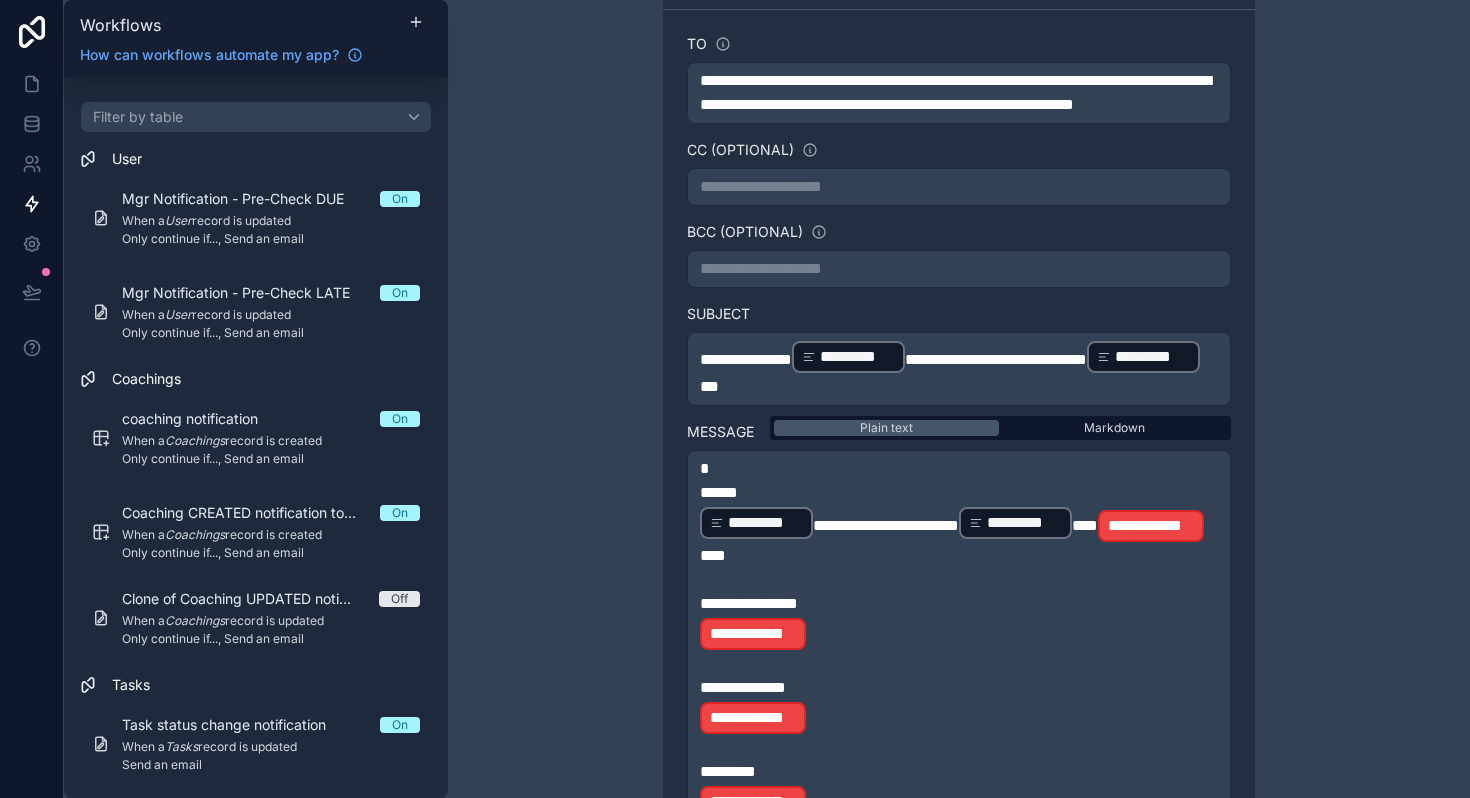 click on "**********" at bounding box center (959, 536) 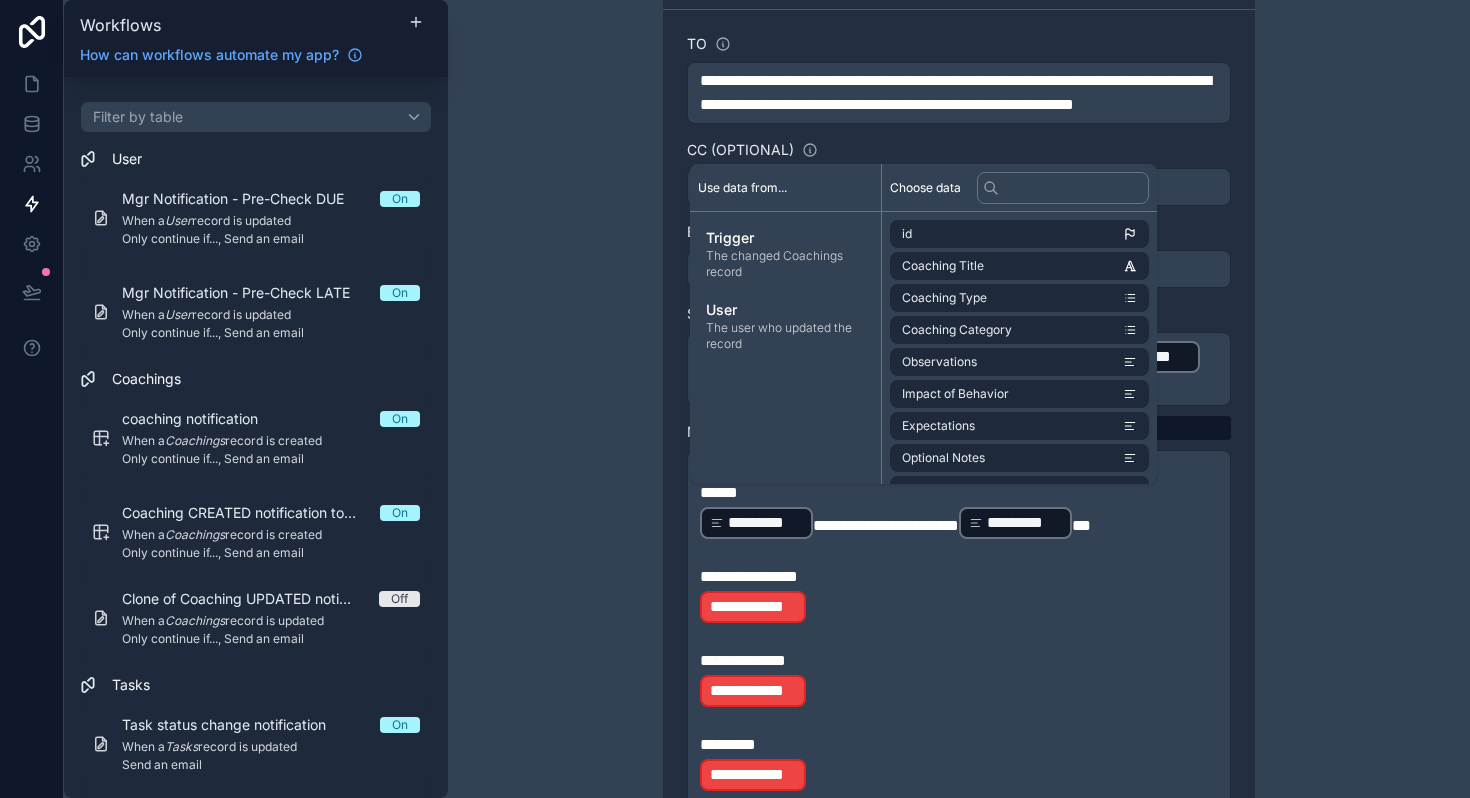 click on "**********" at bounding box center [959, 607] 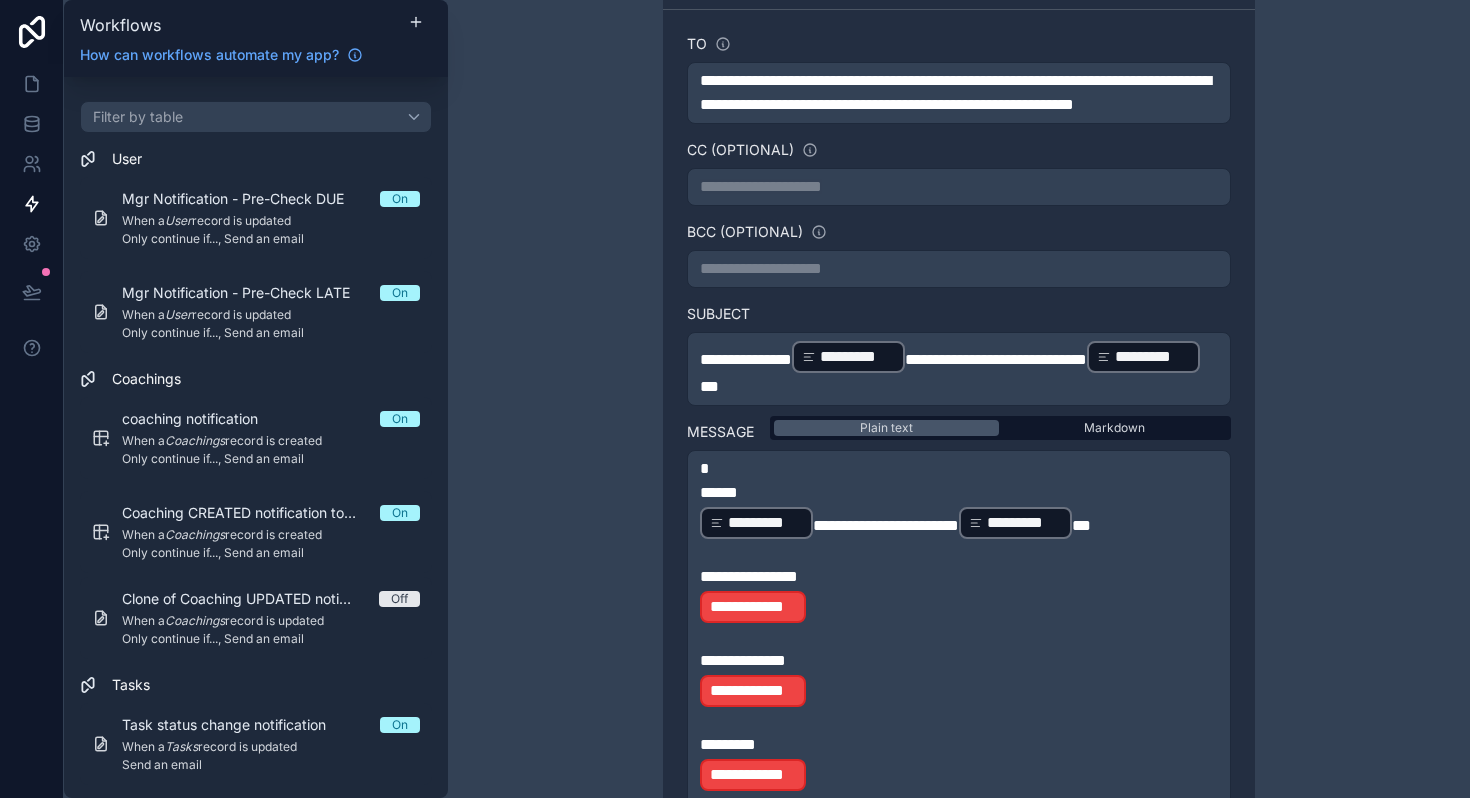click on "**********" at bounding box center (959, 607) 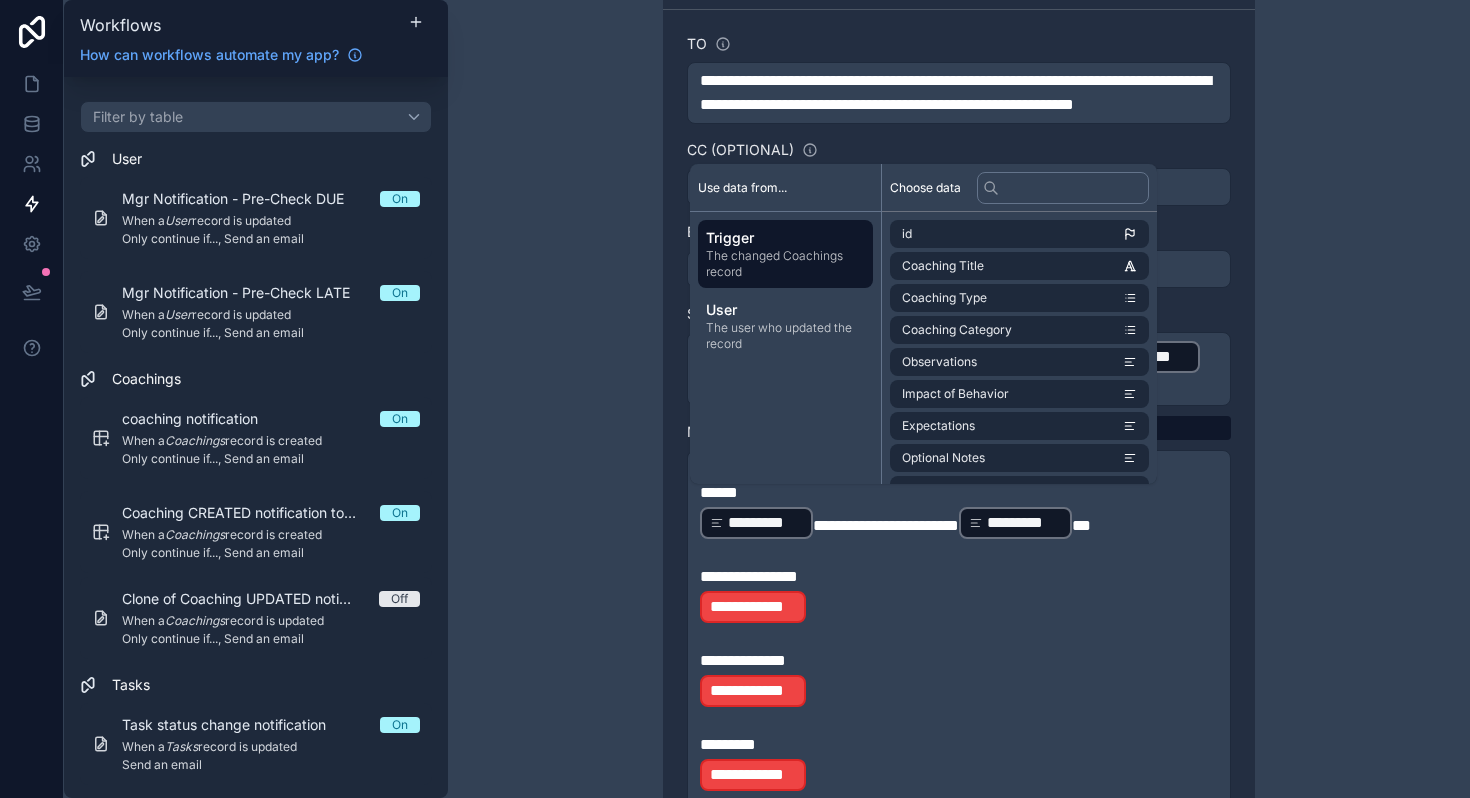 click on "**********" at bounding box center [959, 607] 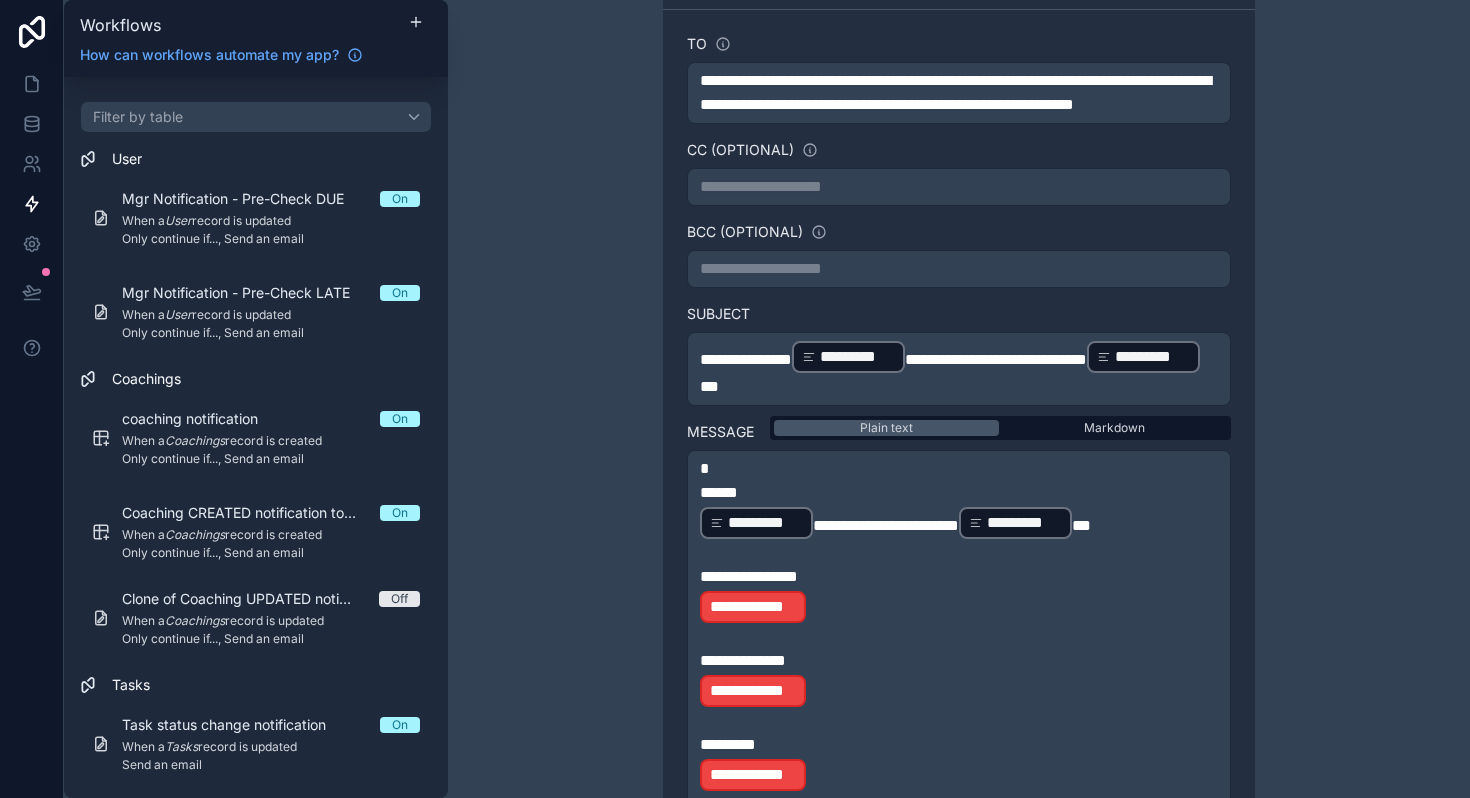 click on "**********" at bounding box center [959, 577] 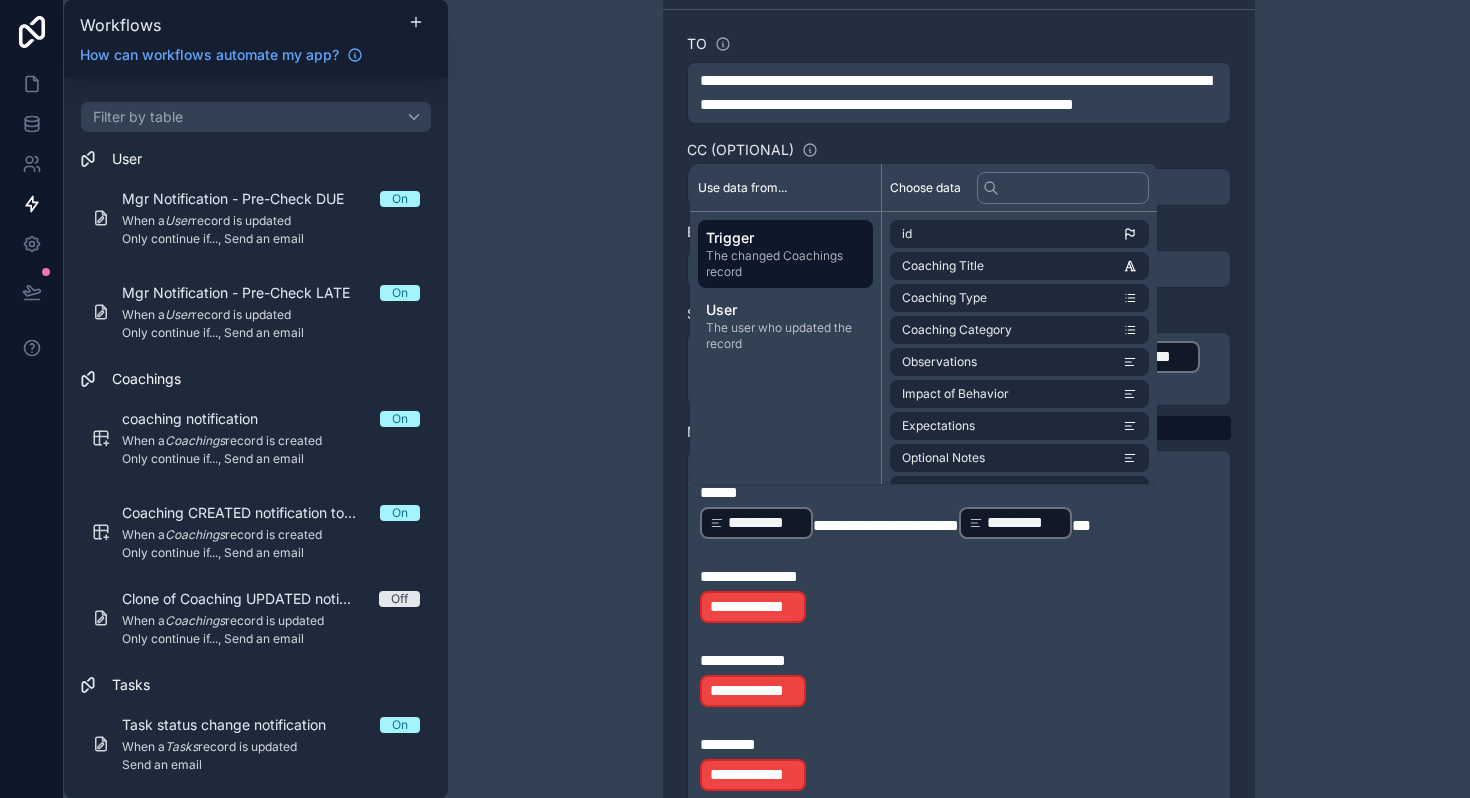 click on "**********" at bounding box center [959, 607] 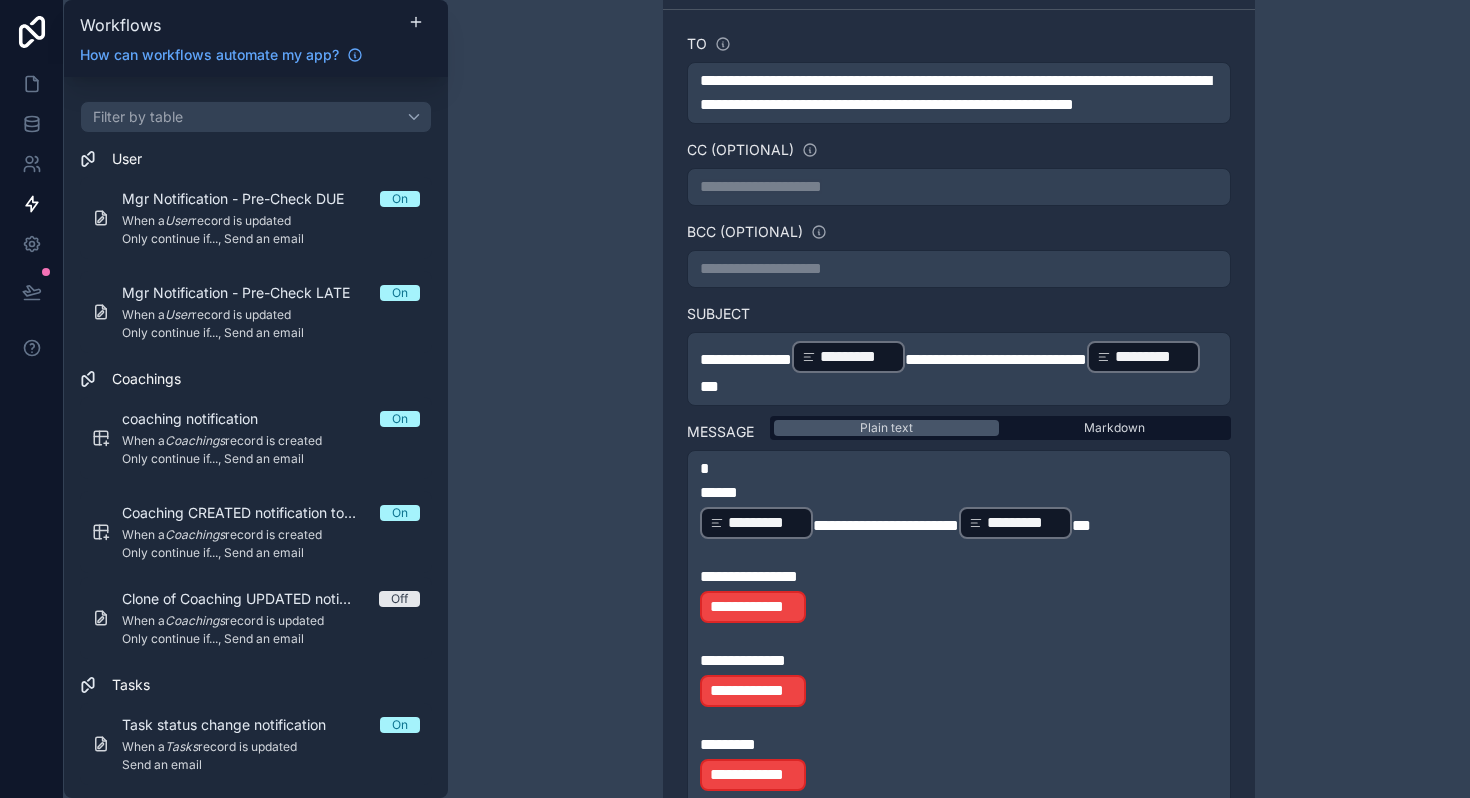 click on "**********" at bounding box center [959, 607] 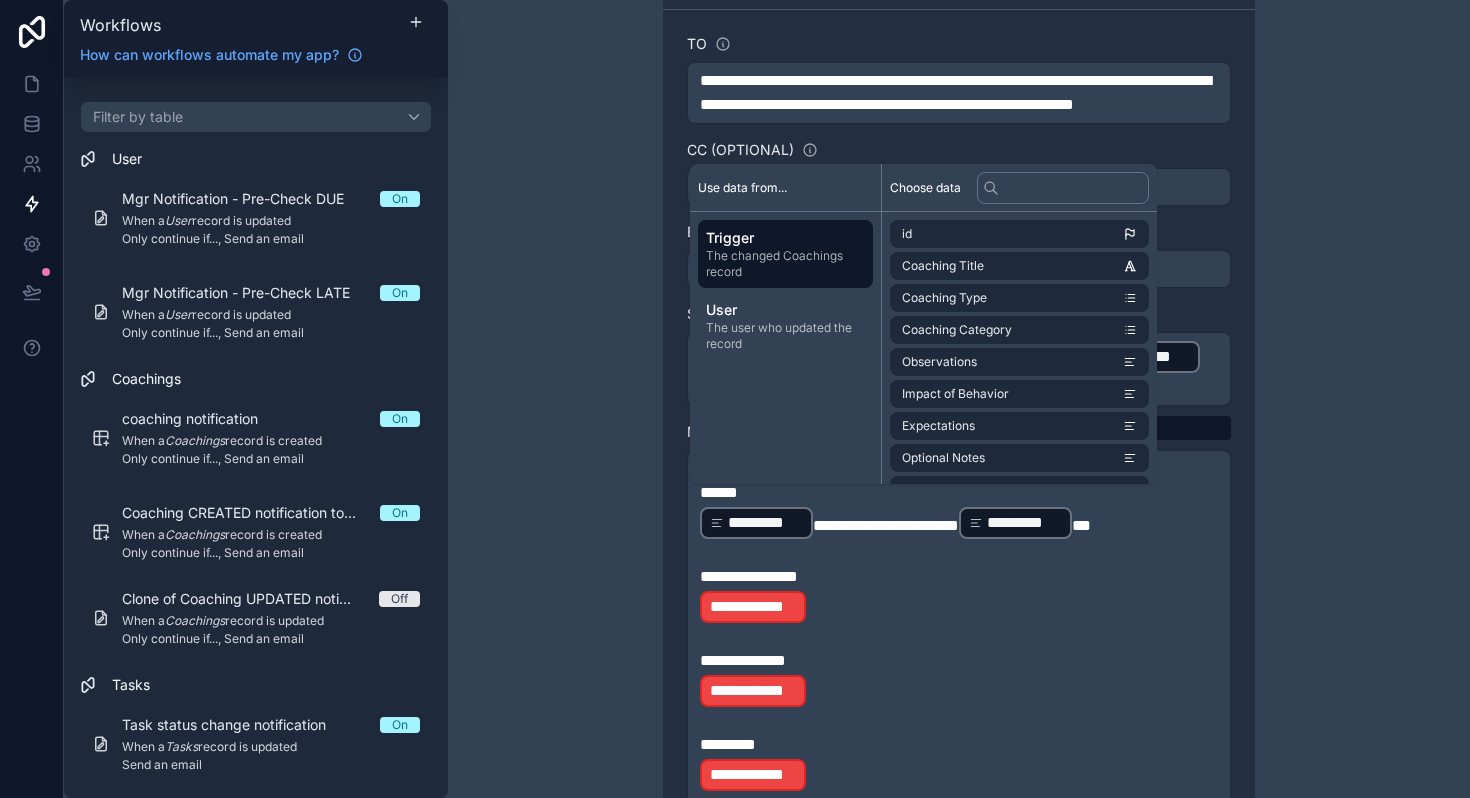click on "**********" at bounding box center [959, 607] 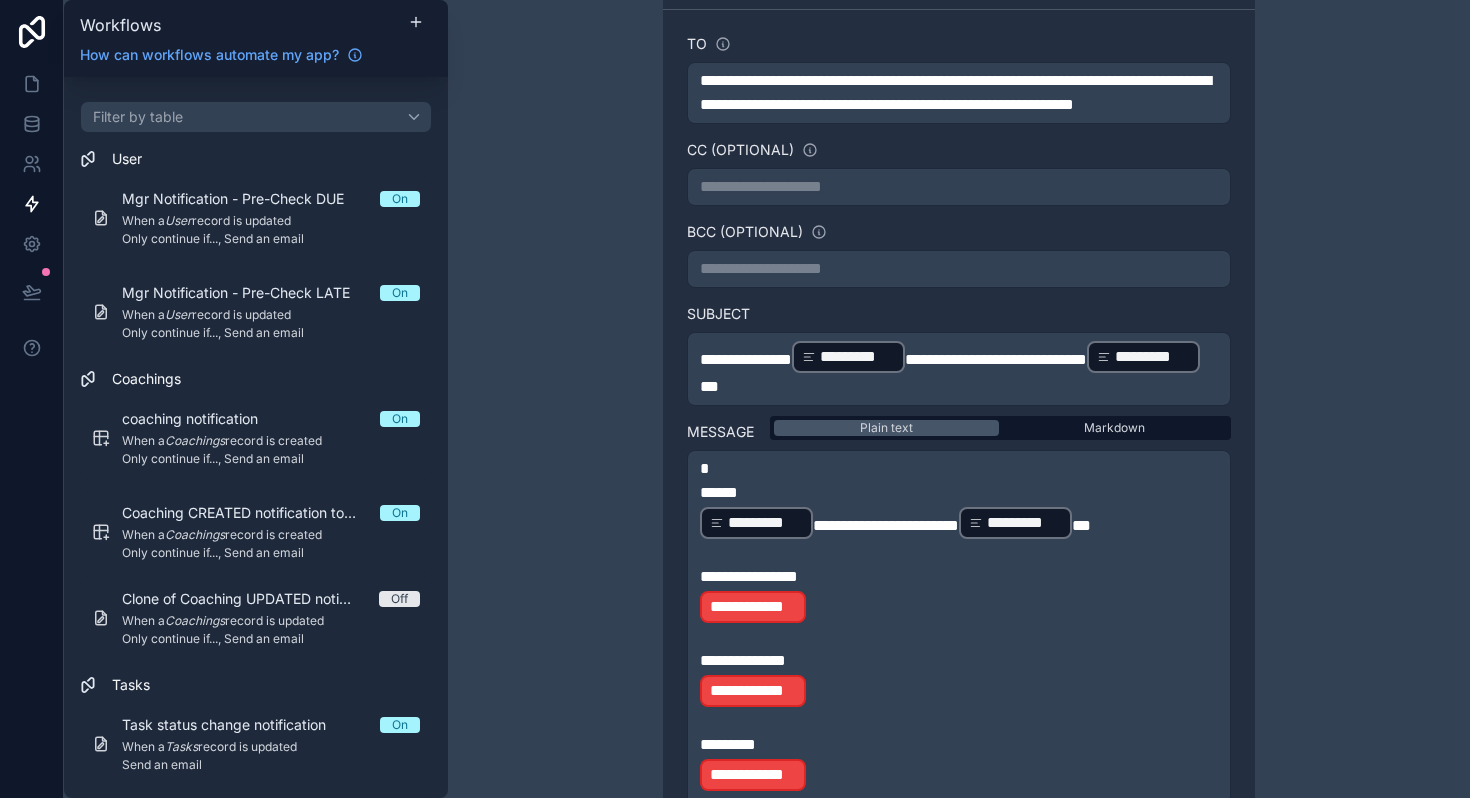 click on "﻿" at bounding box center [959, 637] 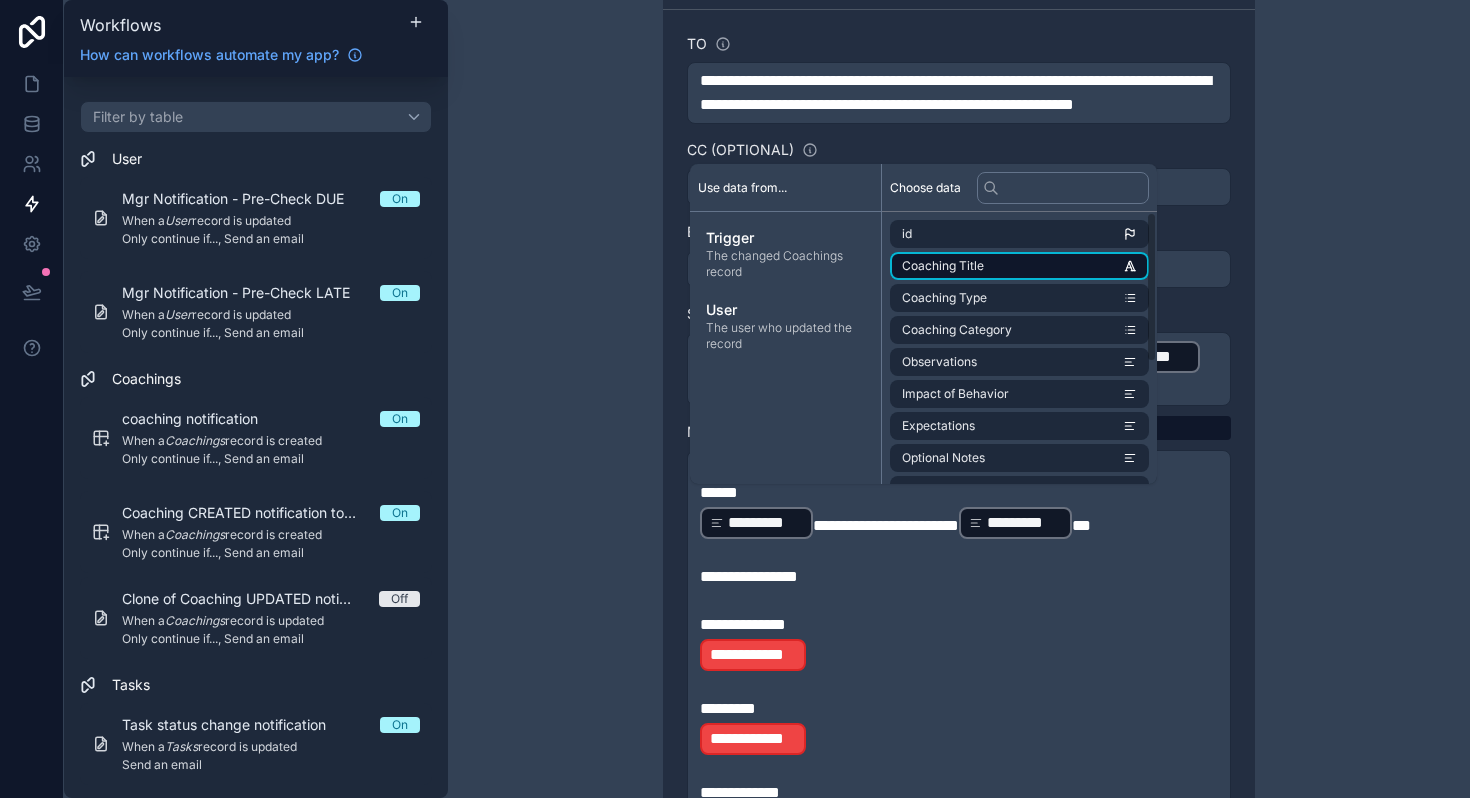 click on "Coaching Title" at bounding box center (943, 266) 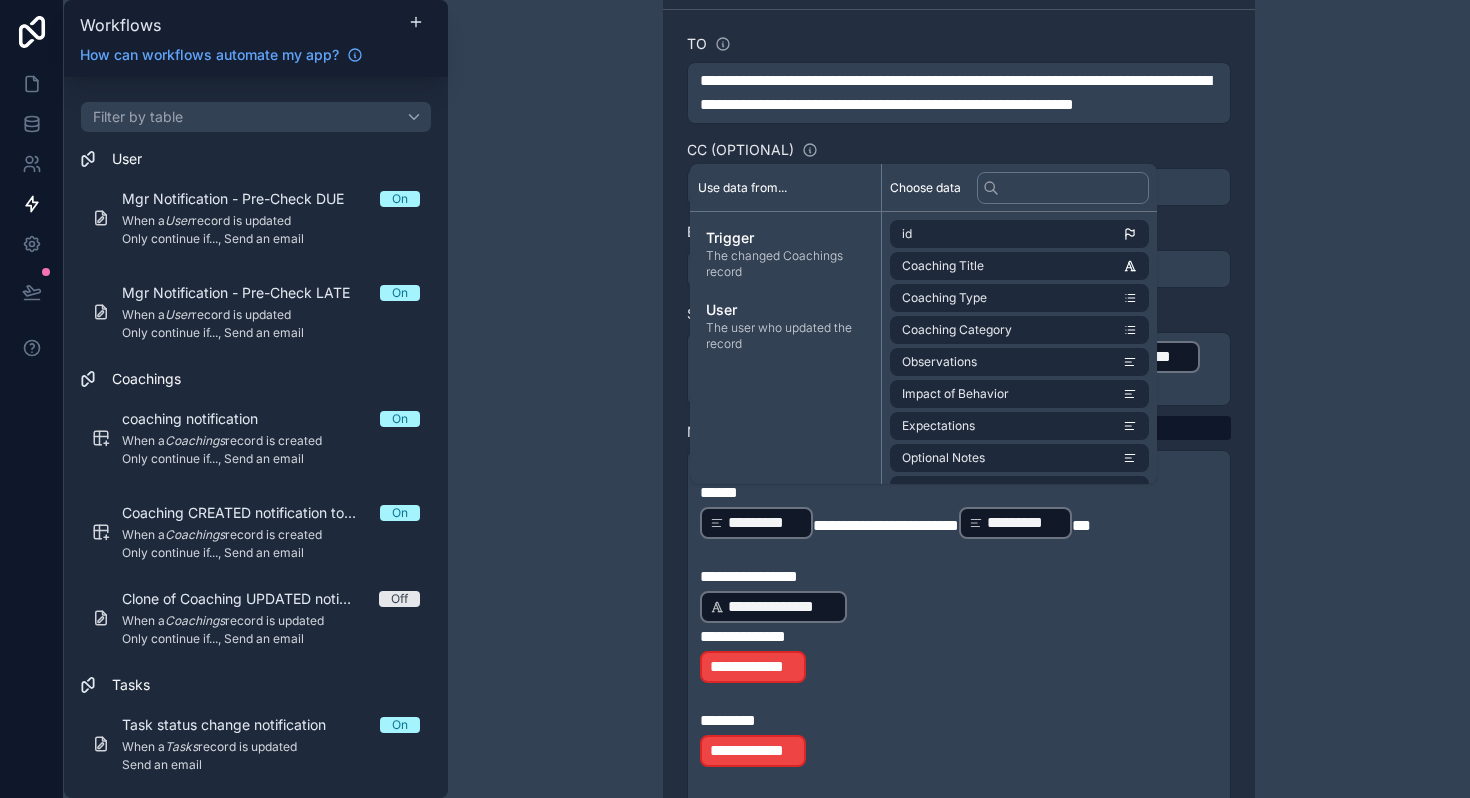 click on "**********" at bounding box center [959, 607] 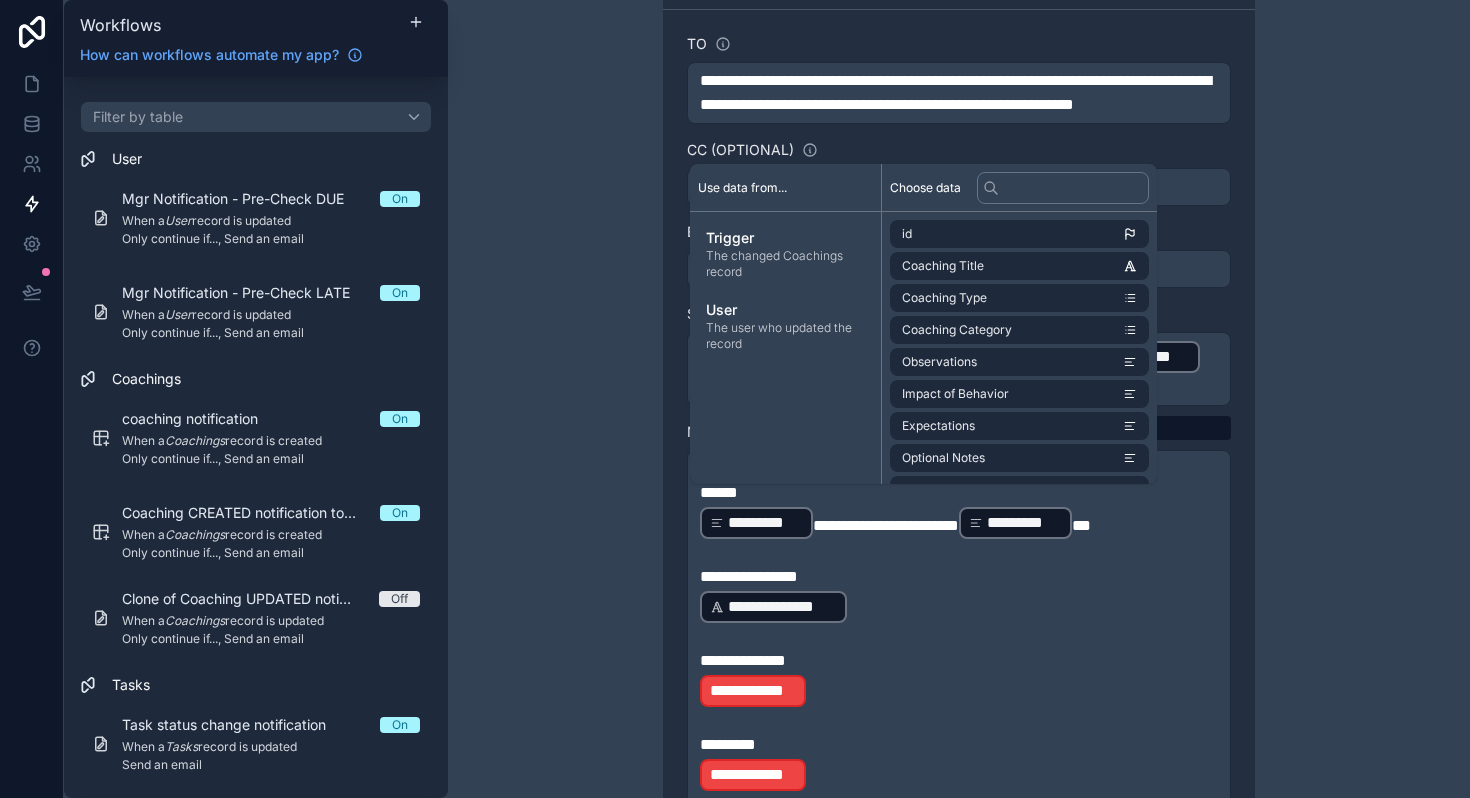 click on "**********" at bounding box center (959, 691) 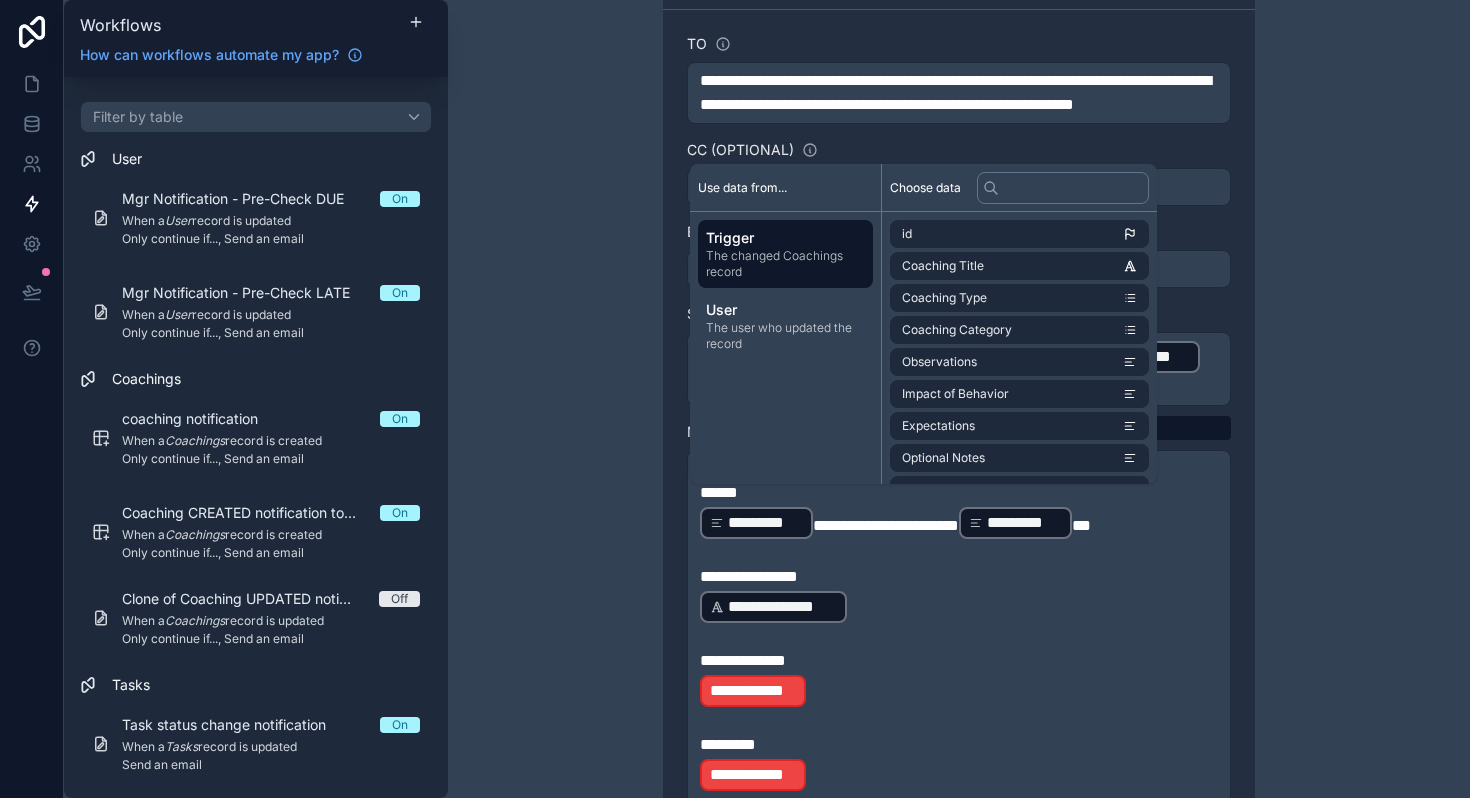 click on "﻿" at bounding box center (959, 721) 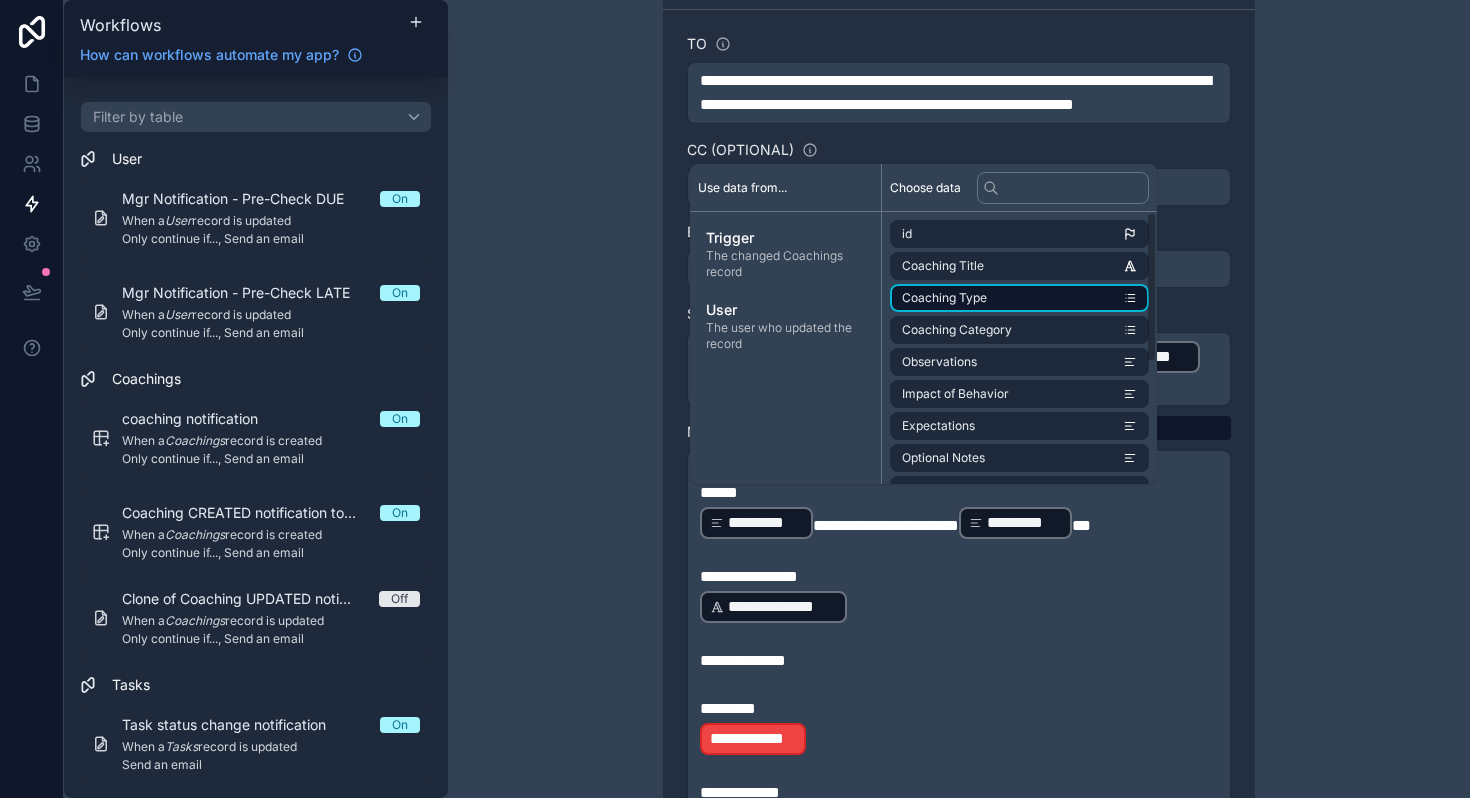 click on "Coaching Type" at bounding box center [944, 298] 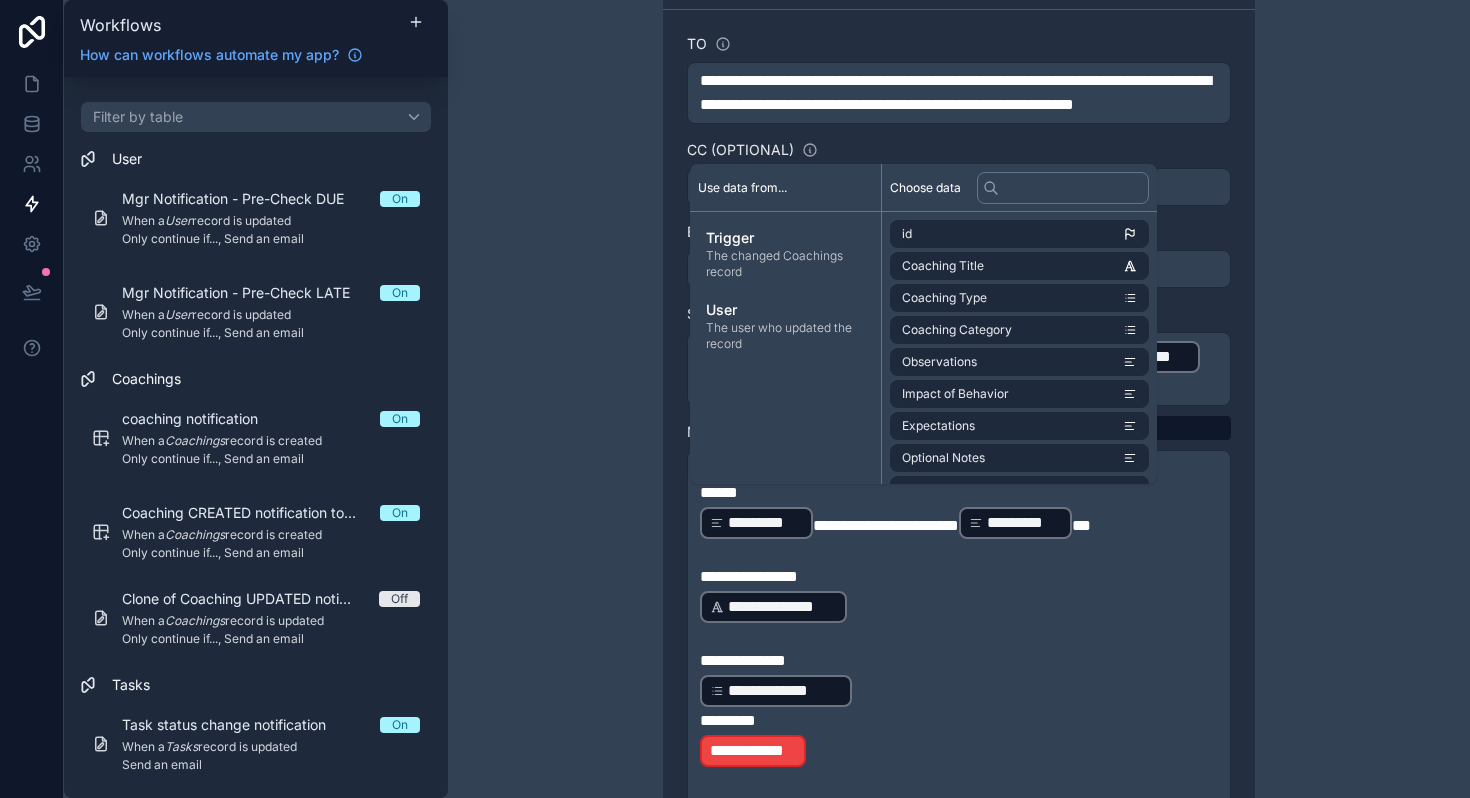 type 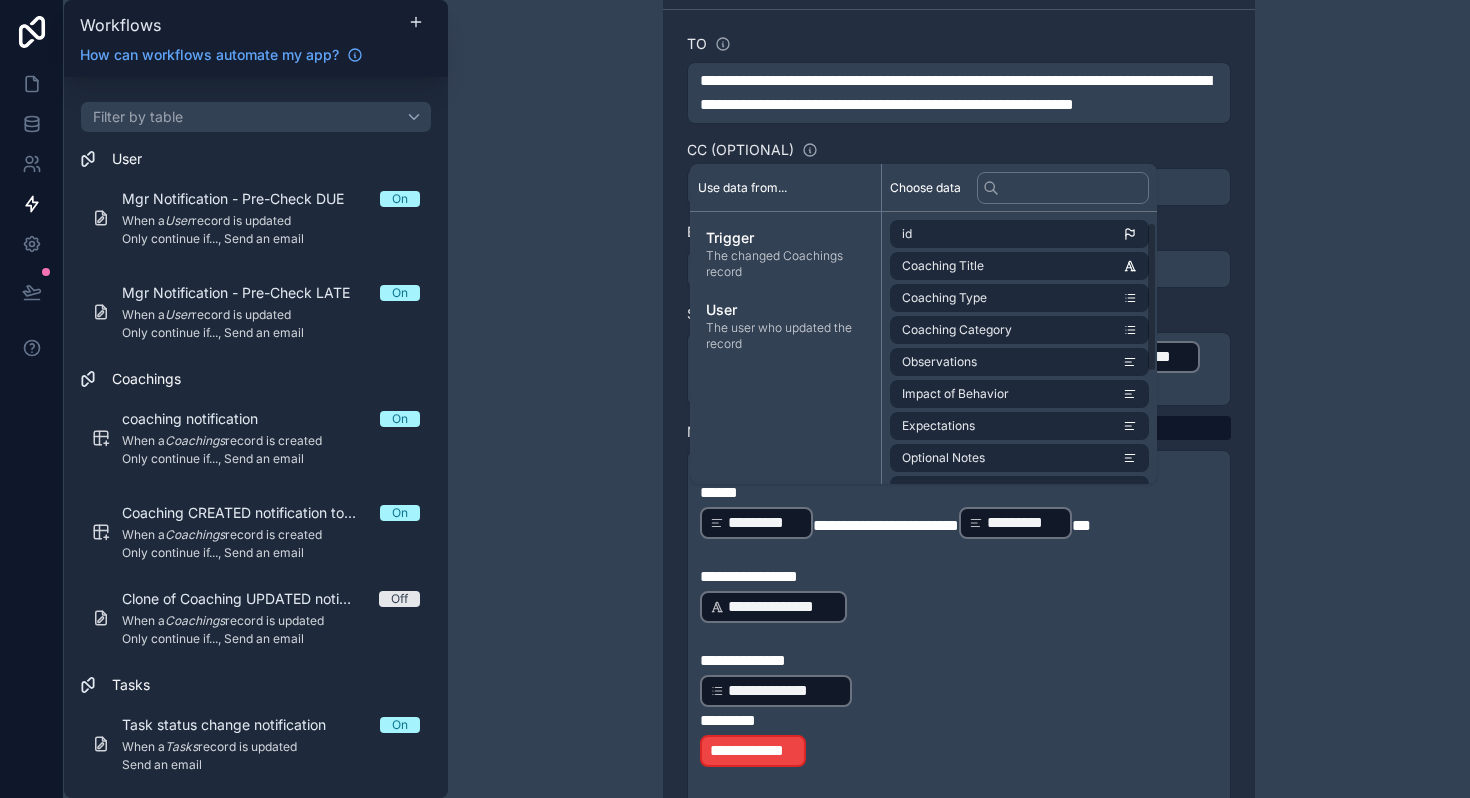 scroll, scrollTop: 40, scrollLeft: 0, axis: vertical 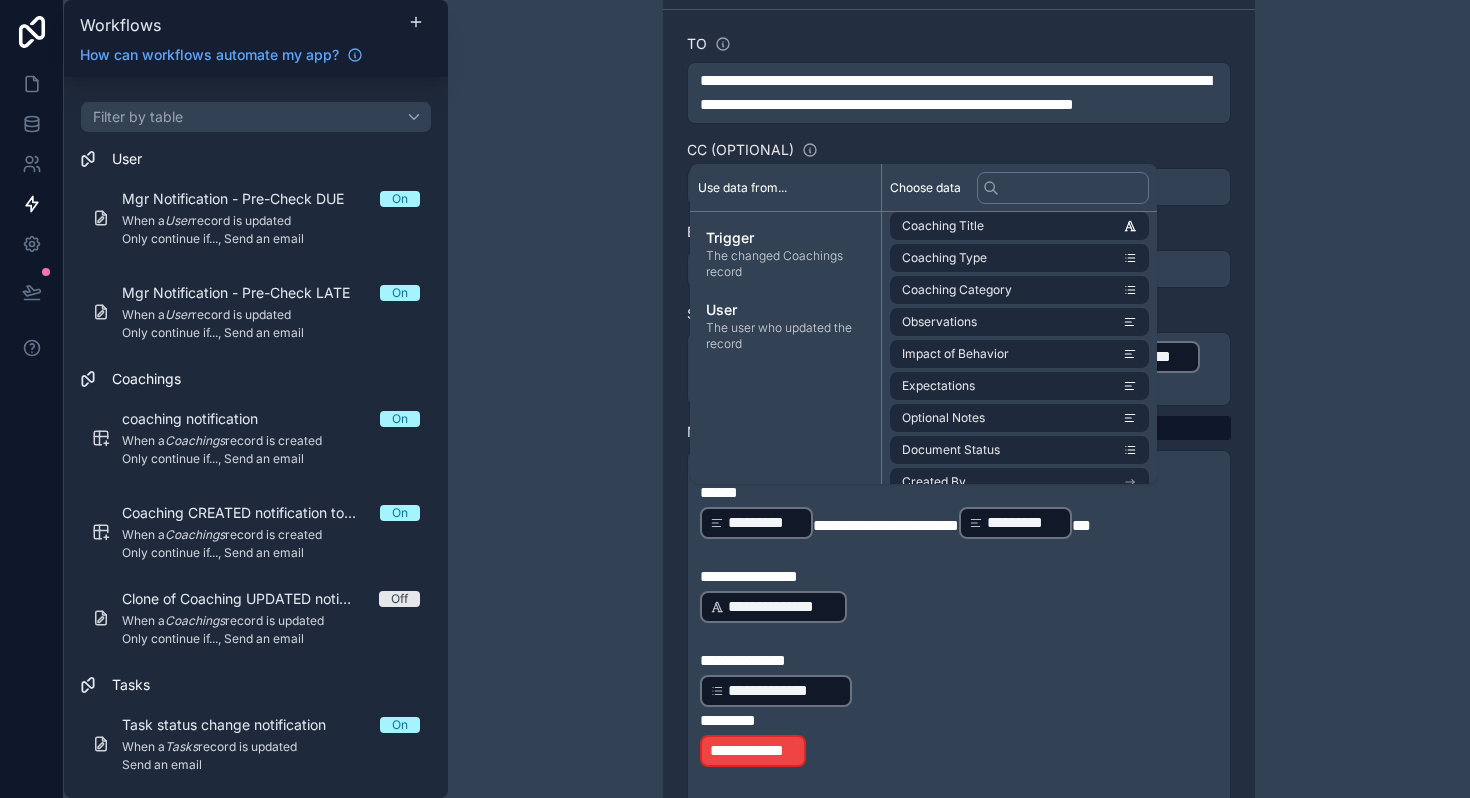 click on "*********" at bounding box center (959, 721) 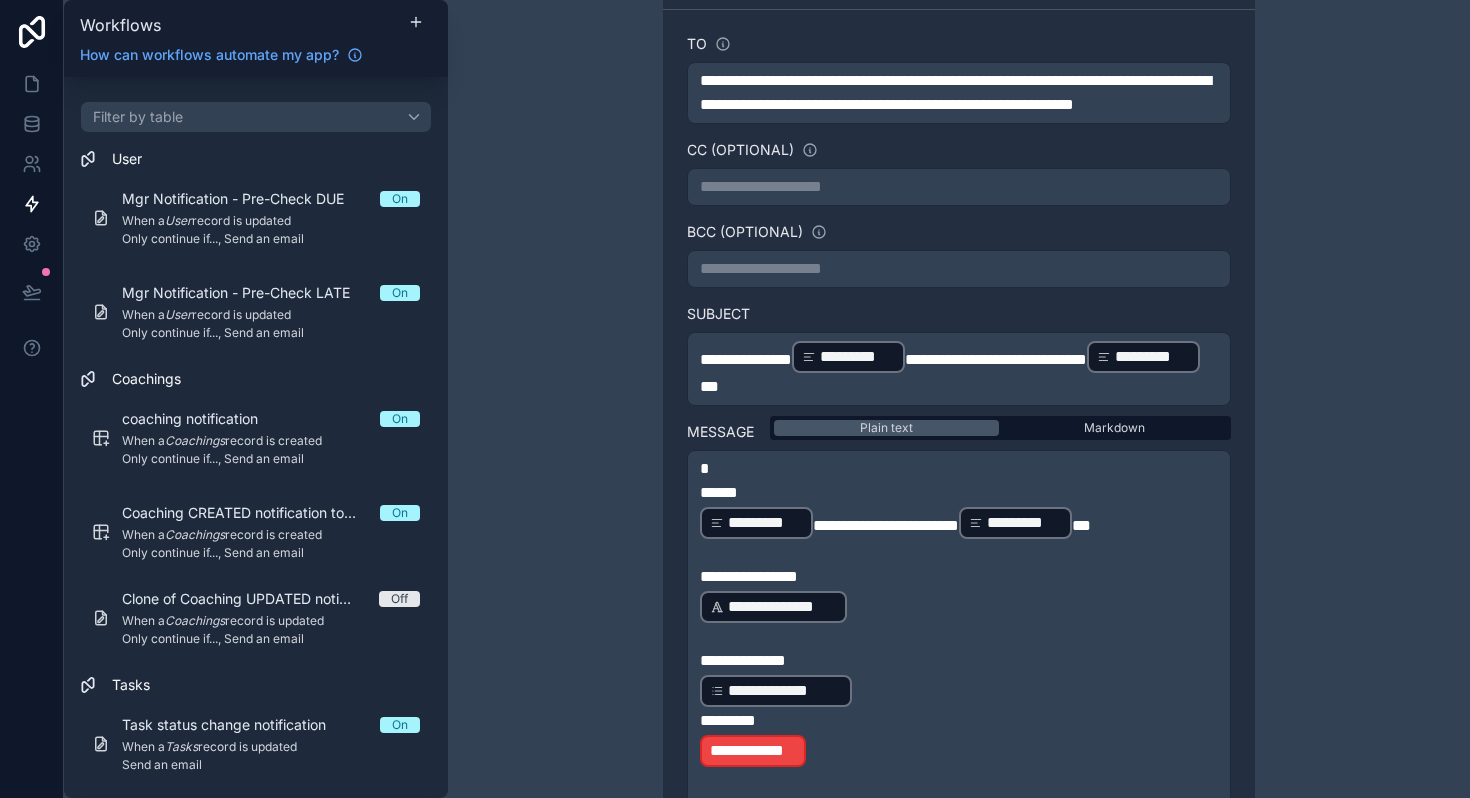 click on "*********" at bounding box center [728, 720] 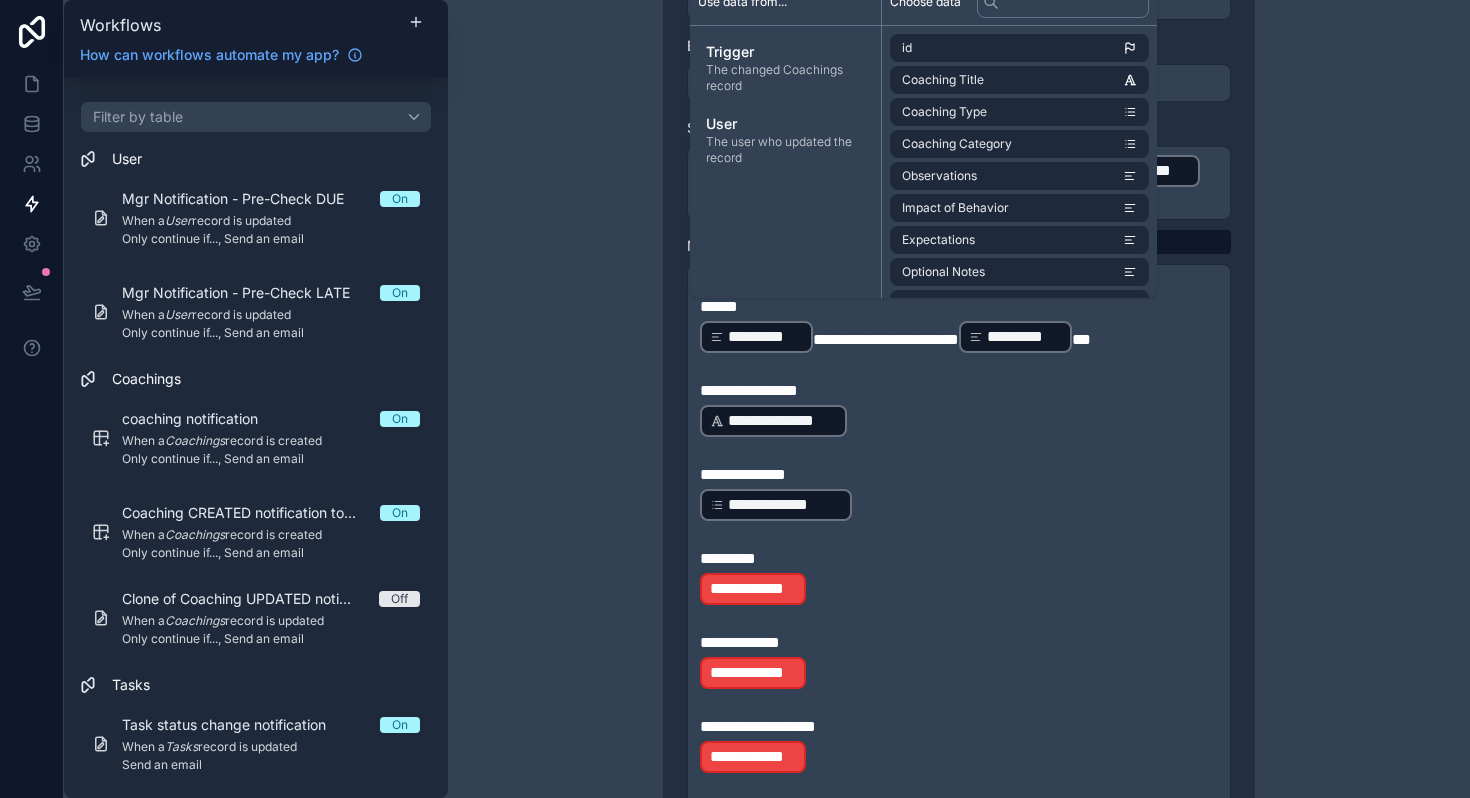 scroll, scrollTop: 1242, scrollLeft: 0, axis: vertical 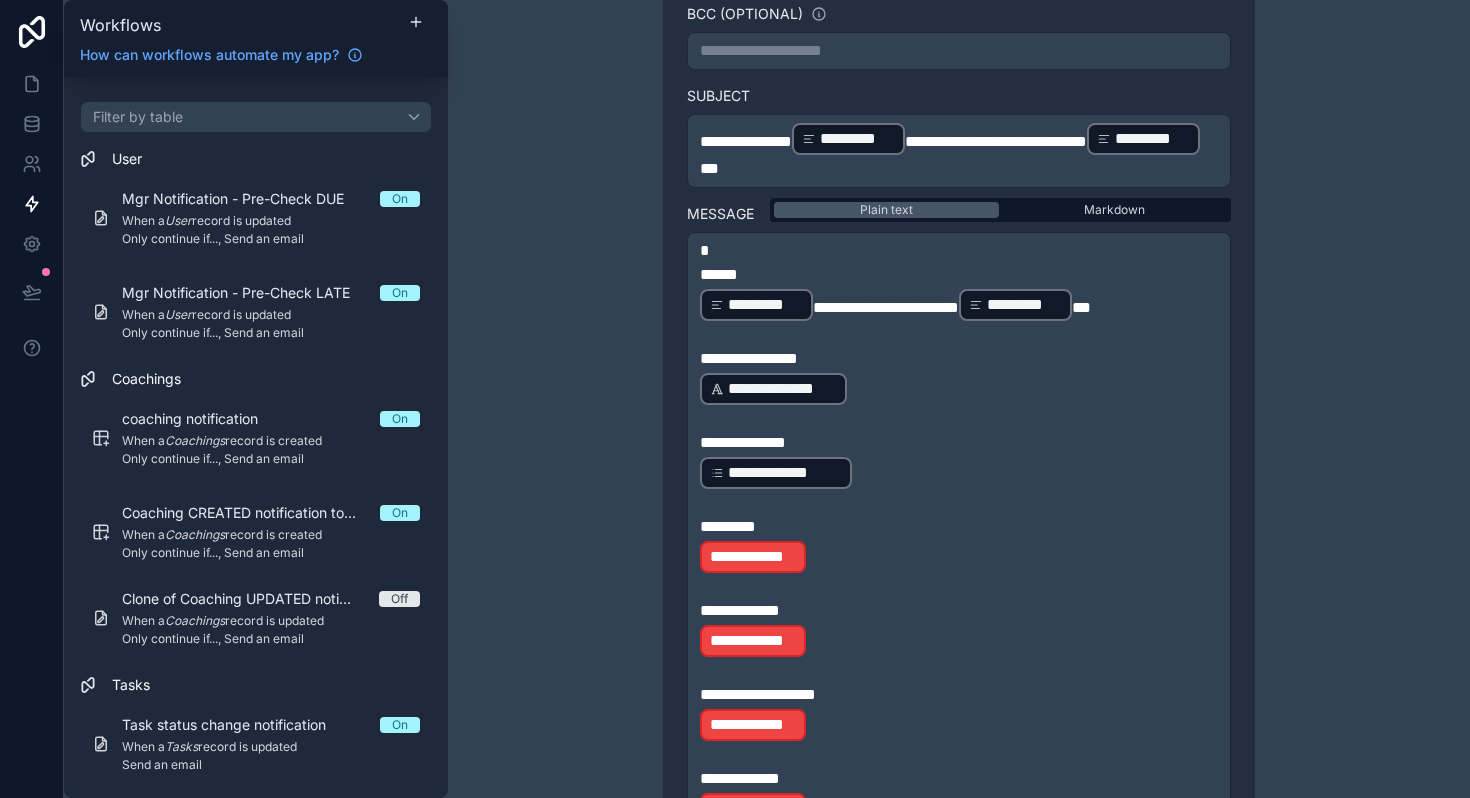 click on "﻿" at bounding box center (959, 587) 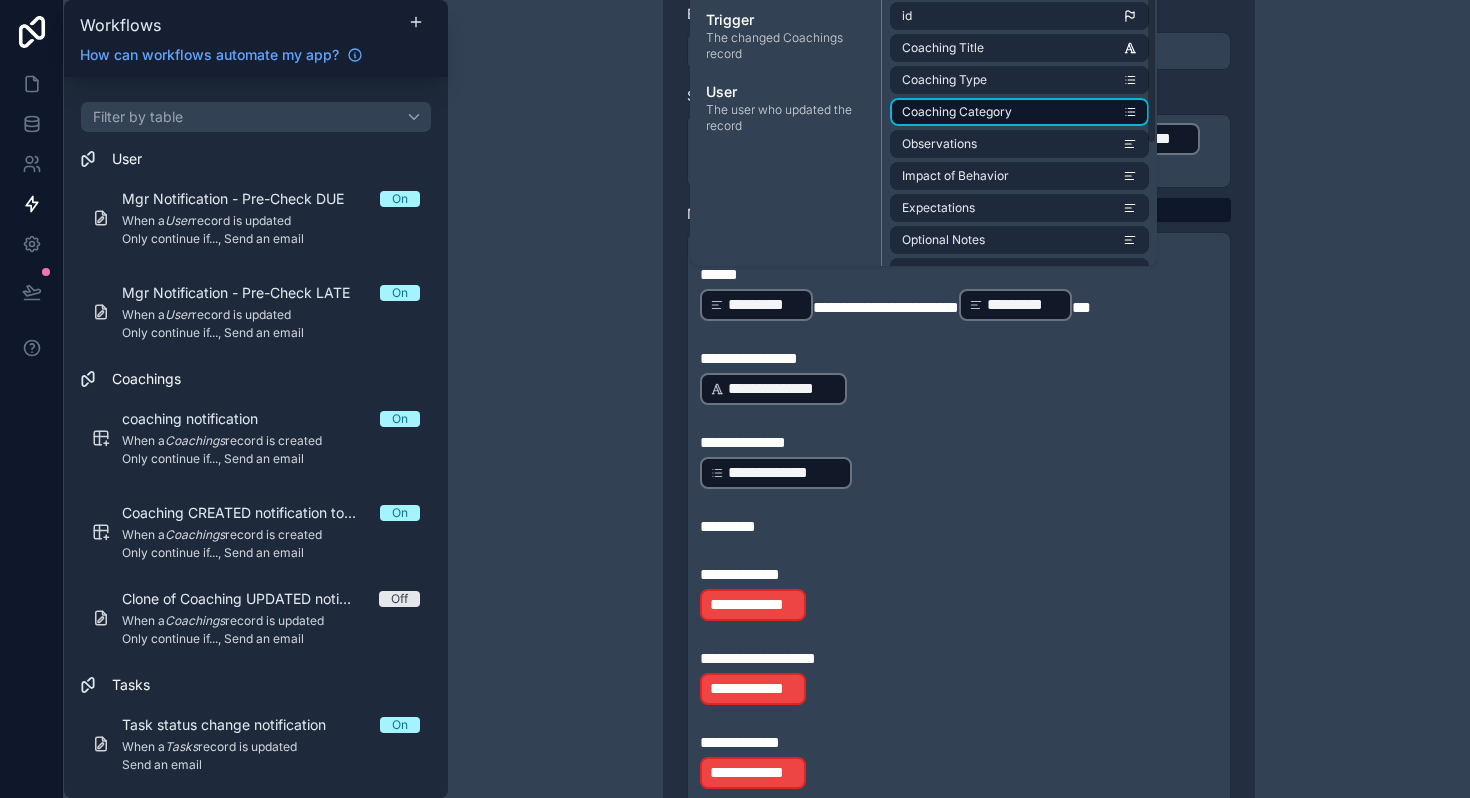 click on "Coaching Category" at bounding box center [957, 112] 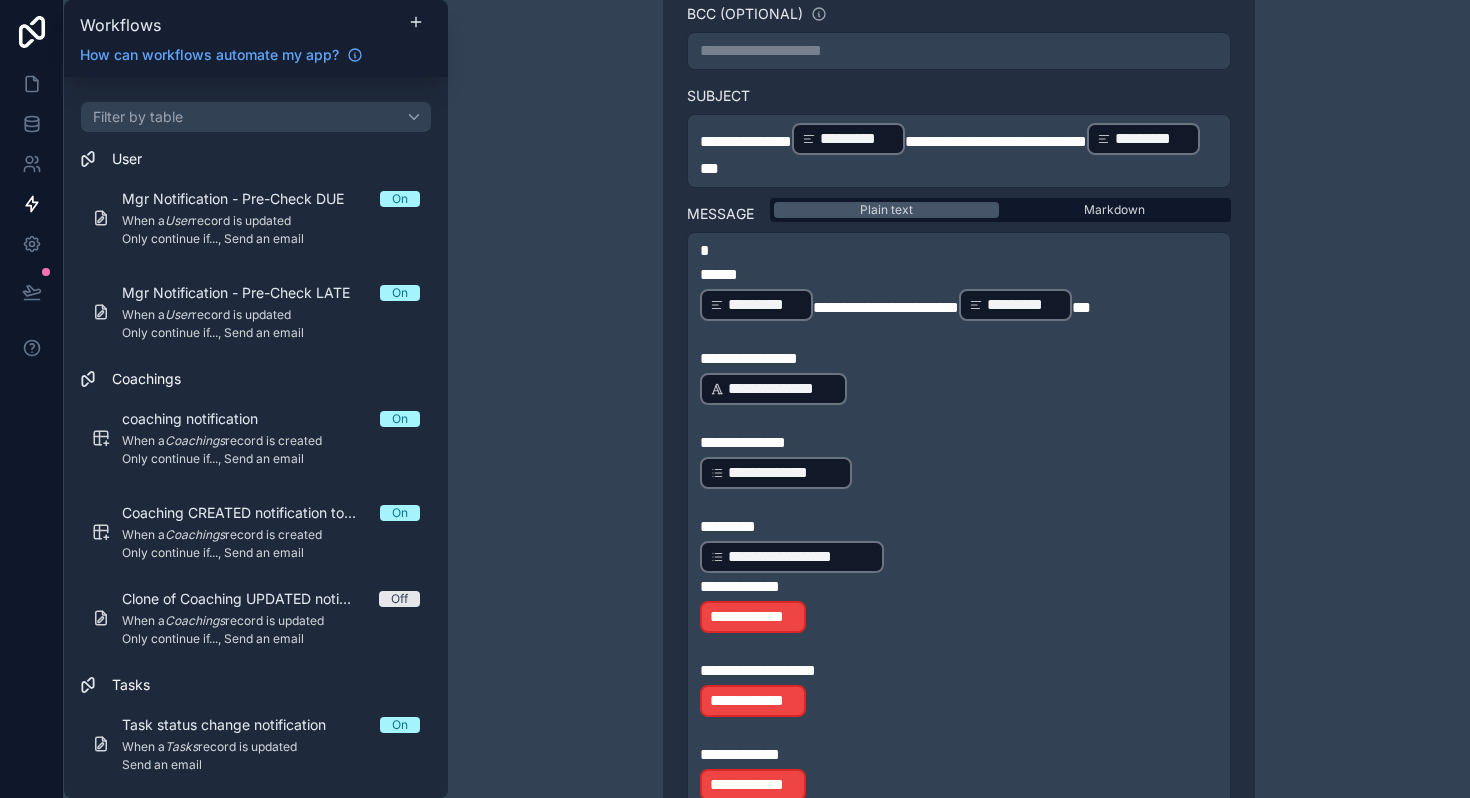 click on "**********" at bounding box center (740, 586) 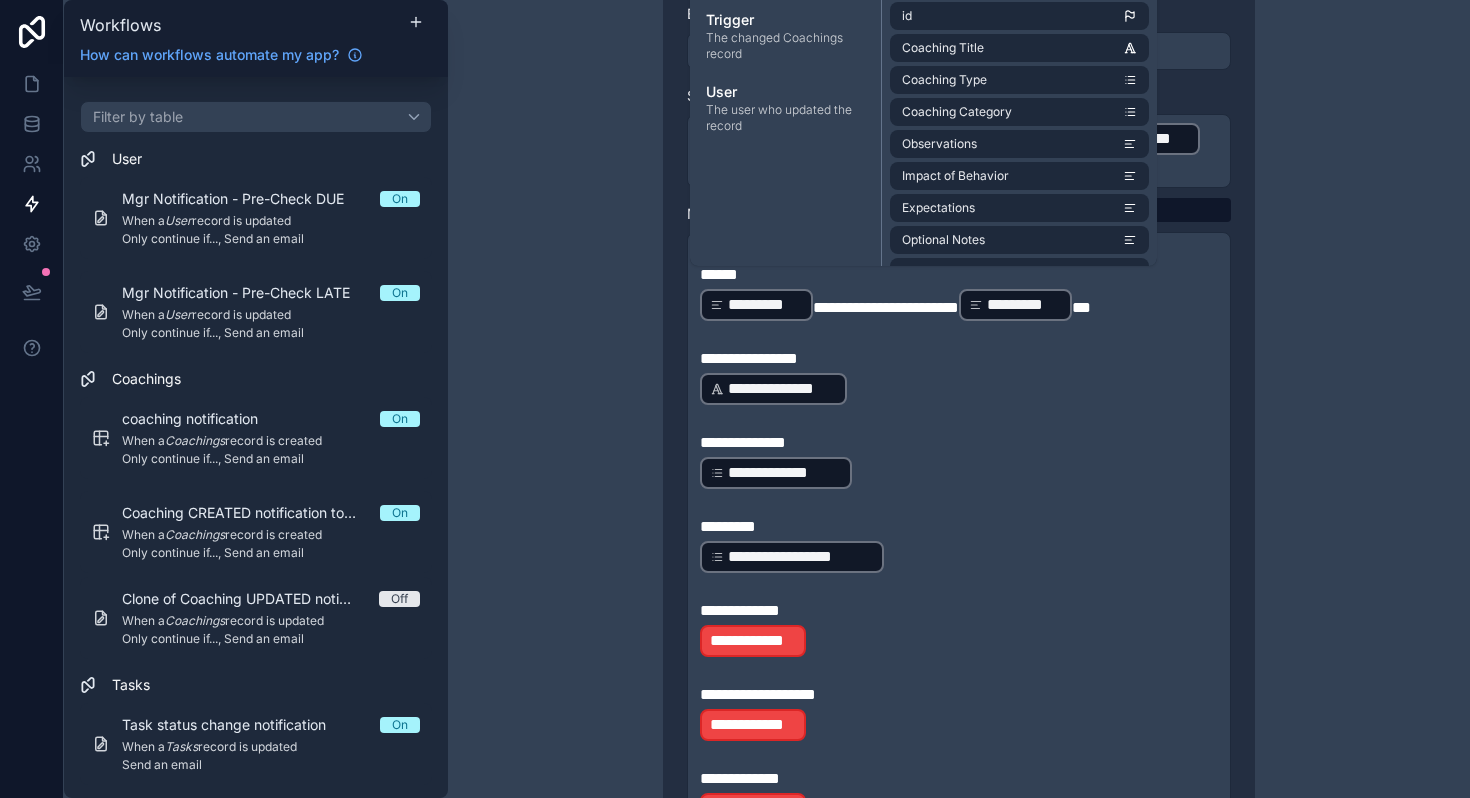 click on "**********" at bounding box center (959, 641) 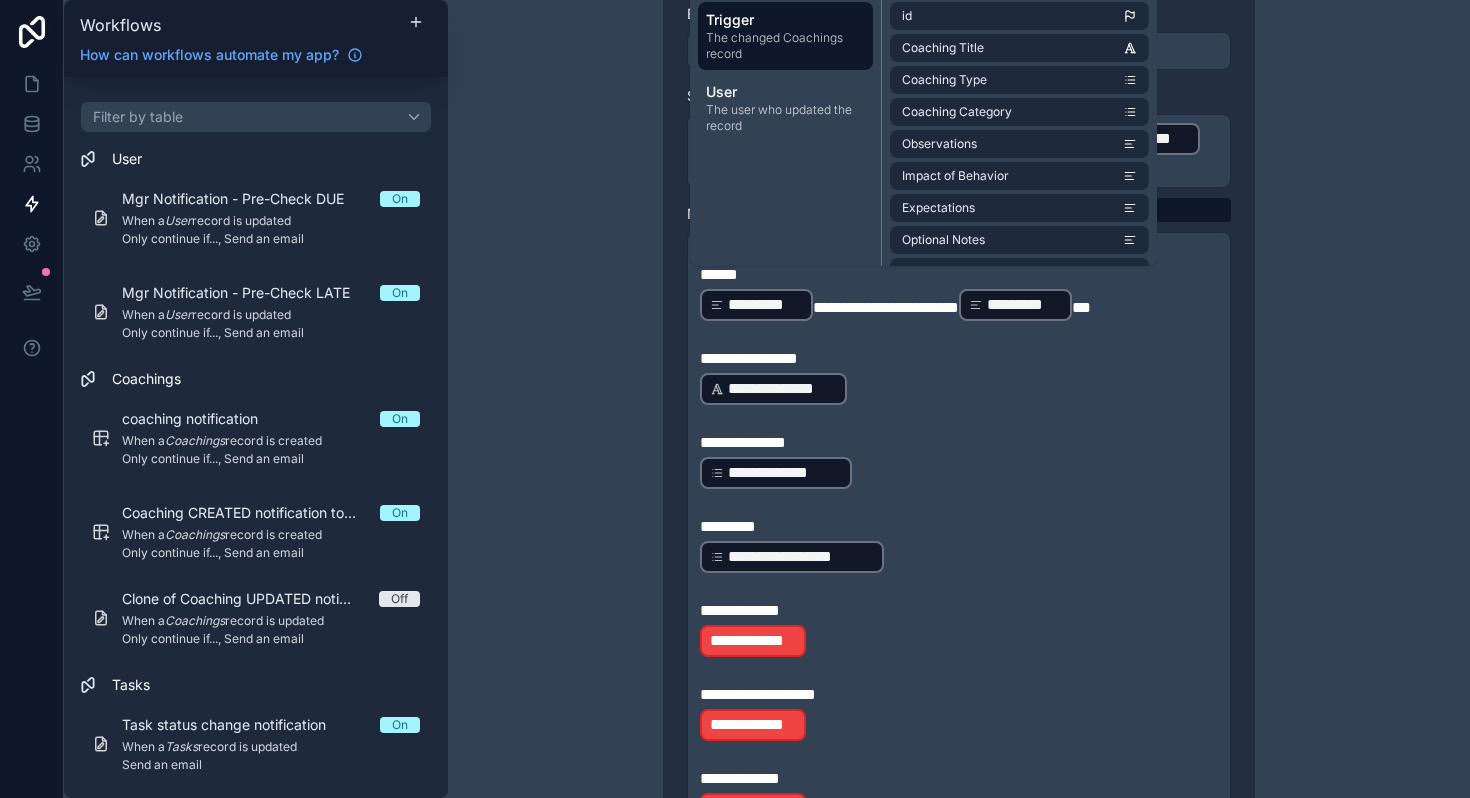 click on "﻿" at bounding box center (959, 671) 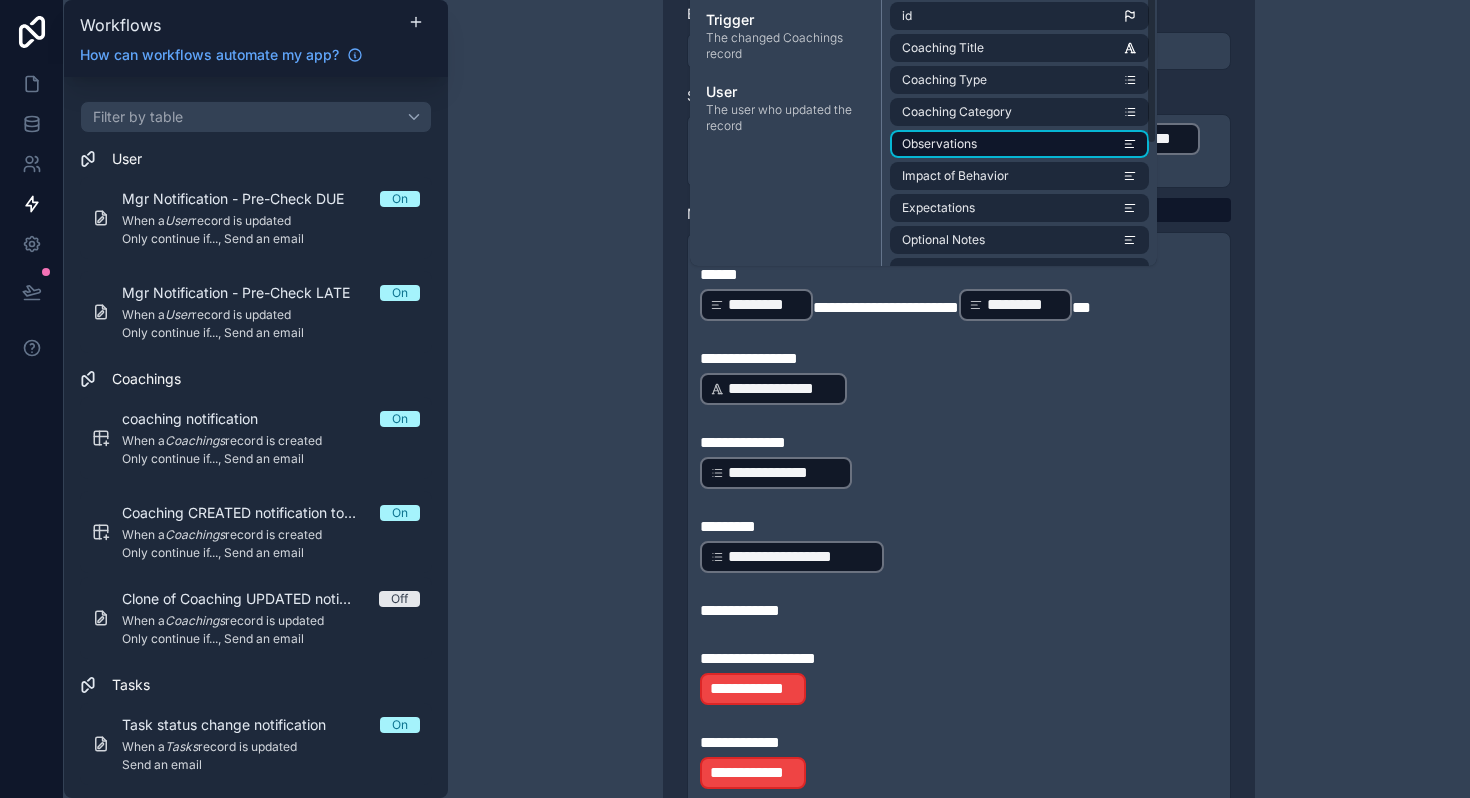 click on "Observations" at bounding box center (939, 144) 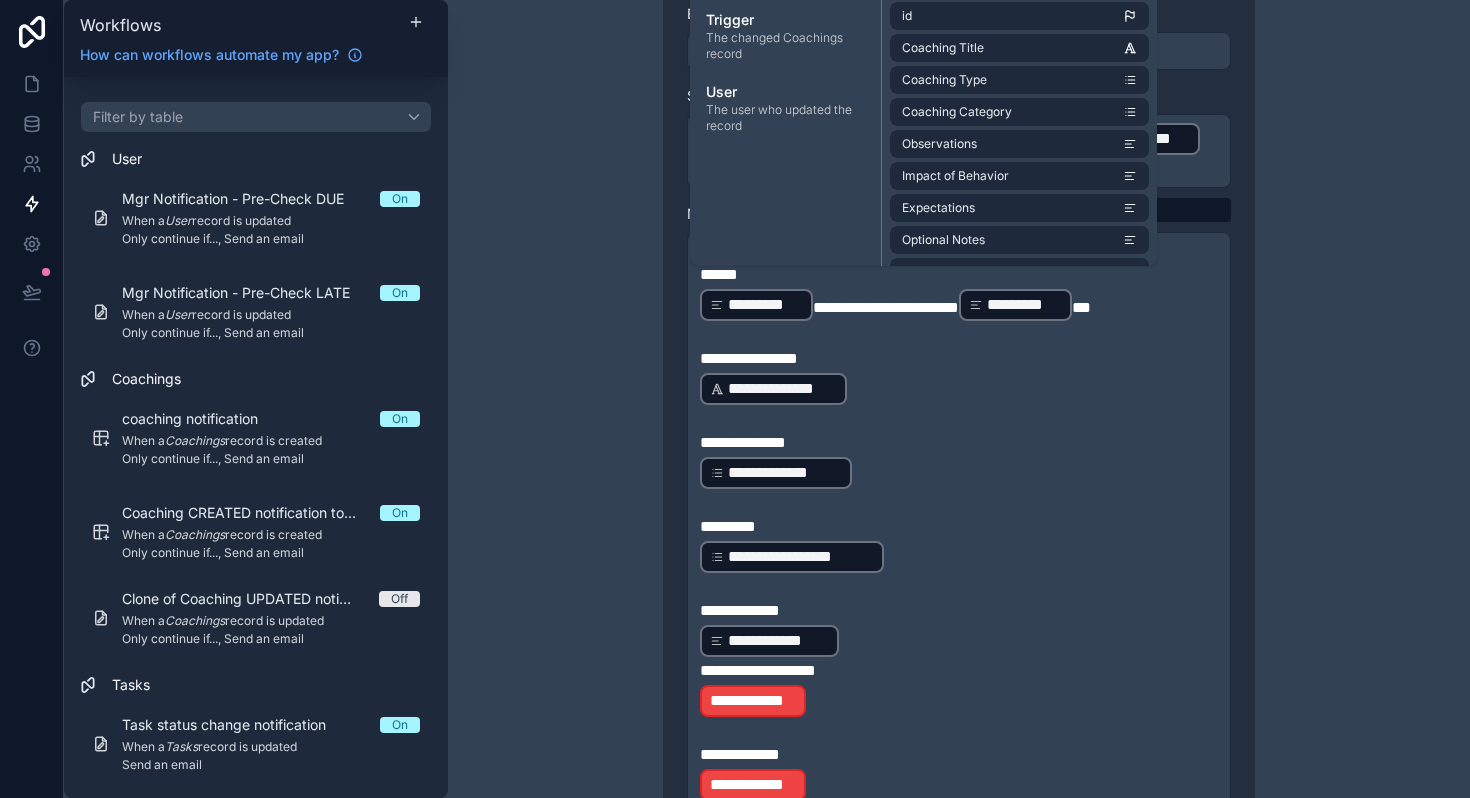 click on "**********" at bounding box center (758, 670) 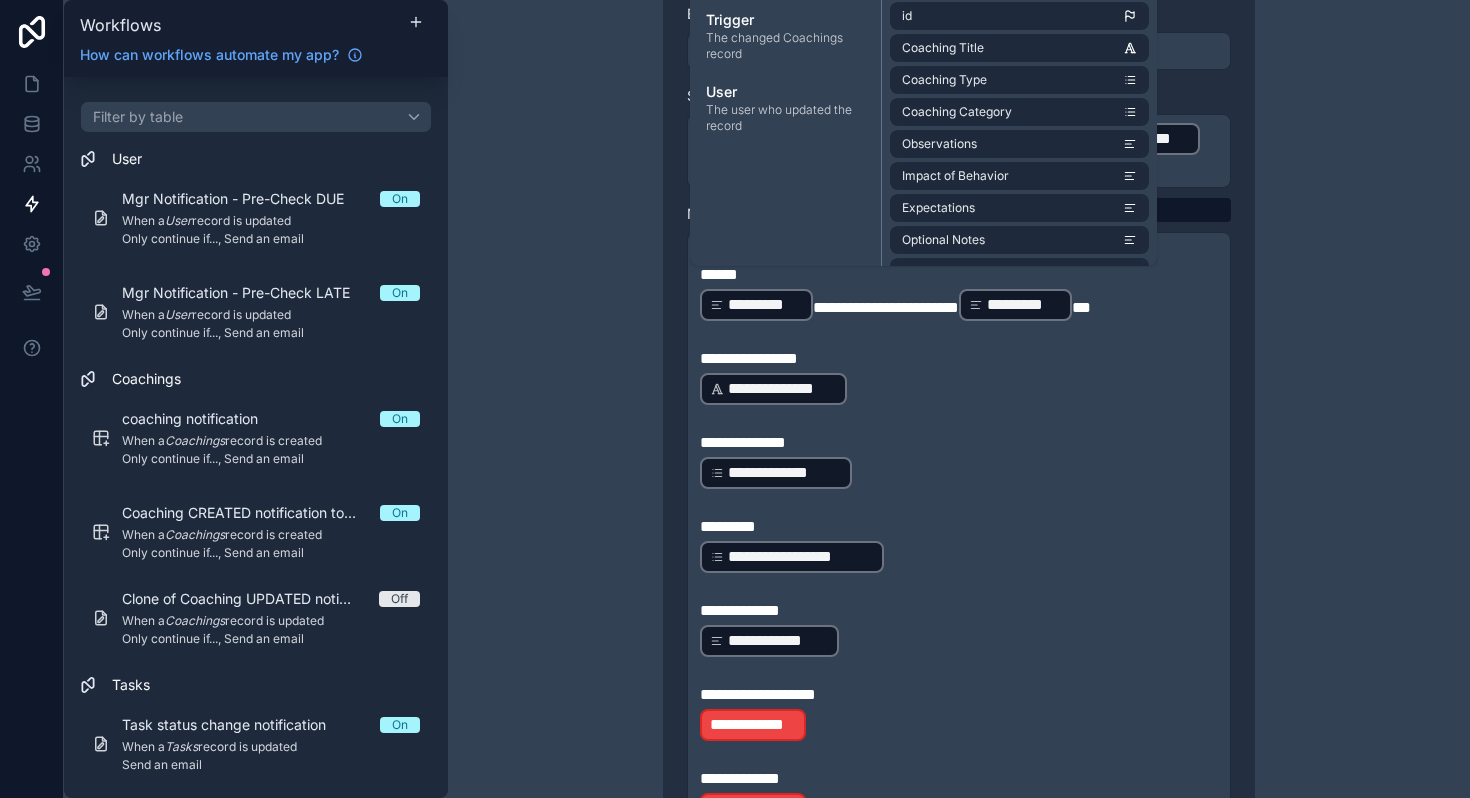 click on "**********" at bounding box center [959, 725] 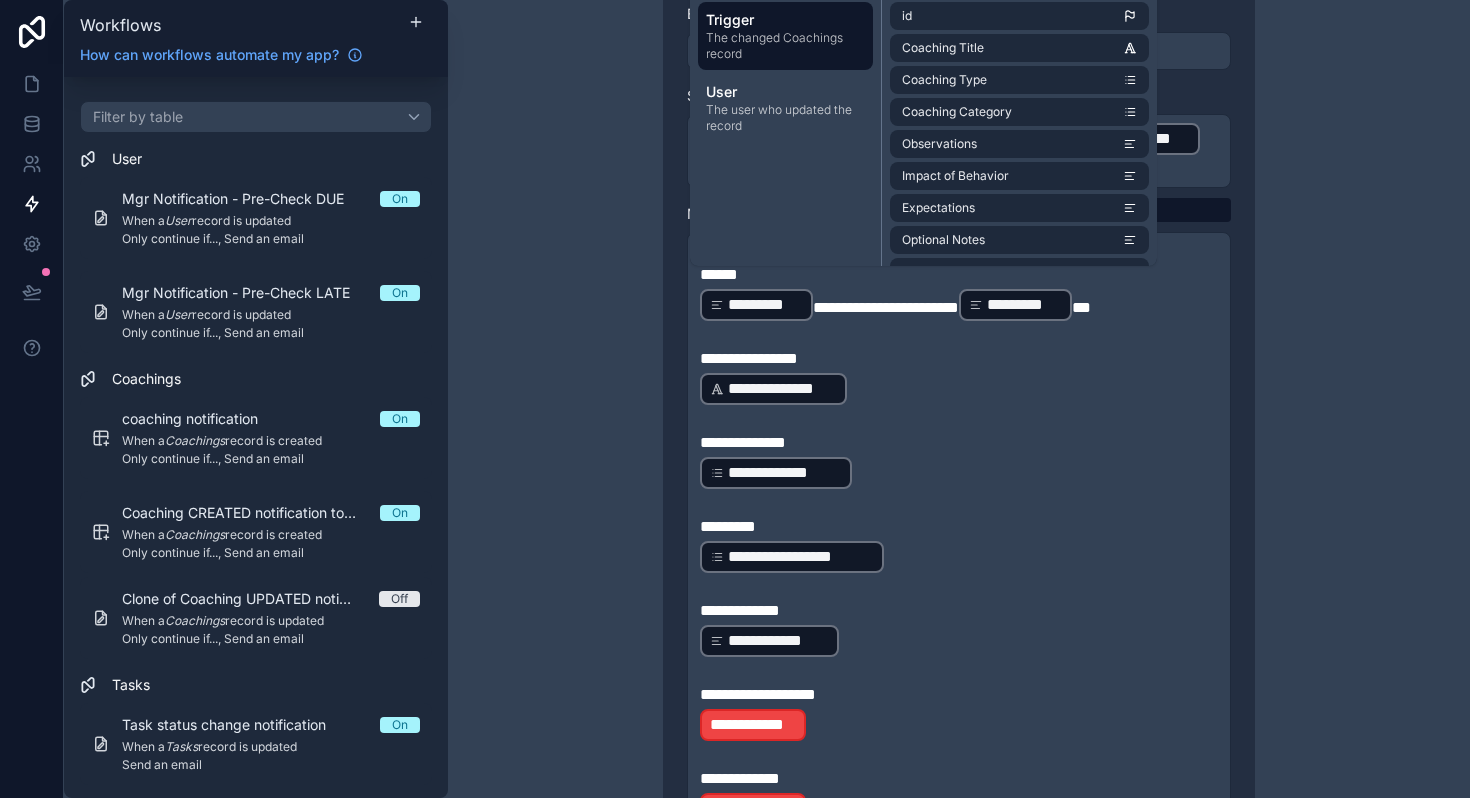 click on "**********" at bounding box center [959, 725] 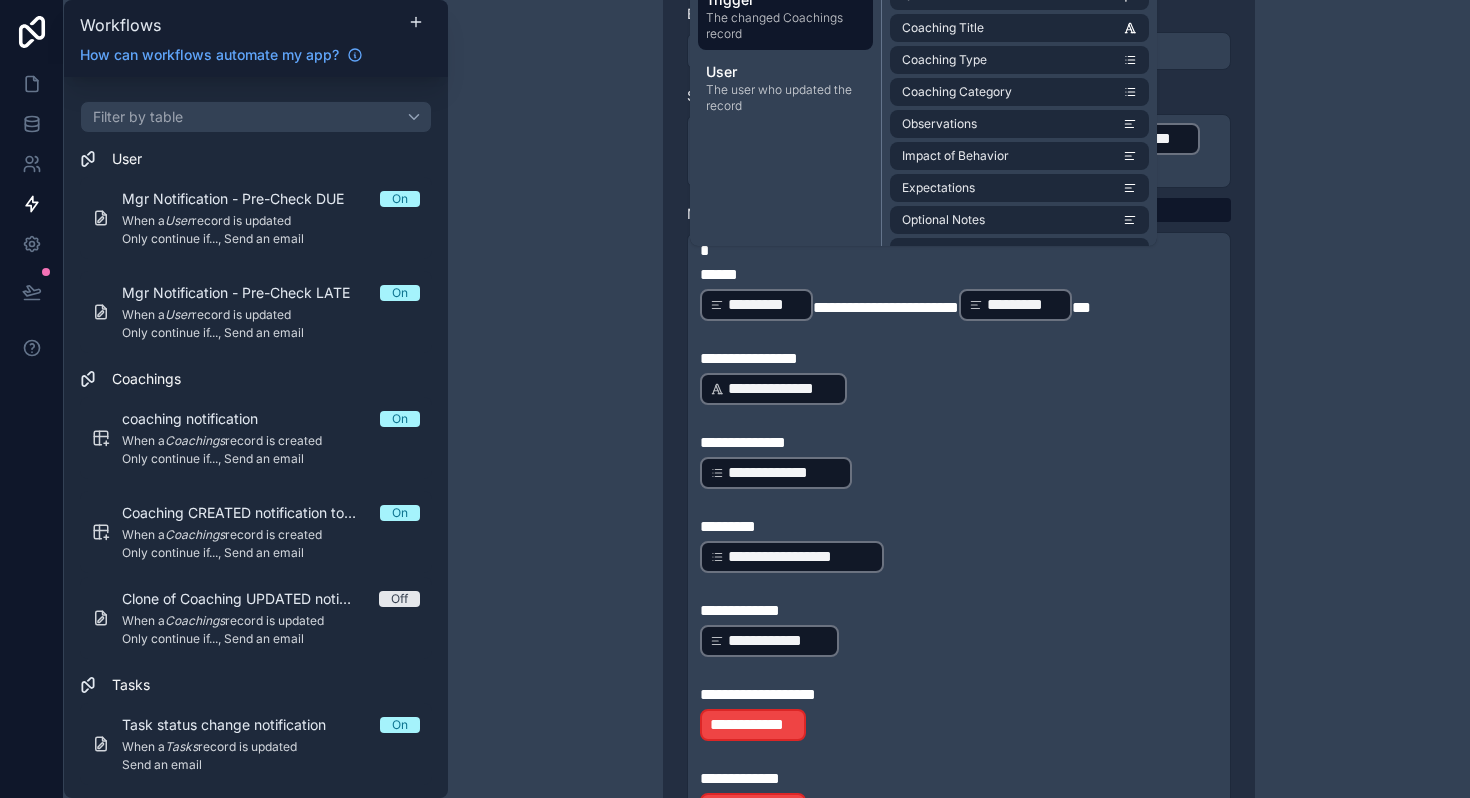 scroll, scrollTop: 1332, scrollLeft: 0, axis: vertical 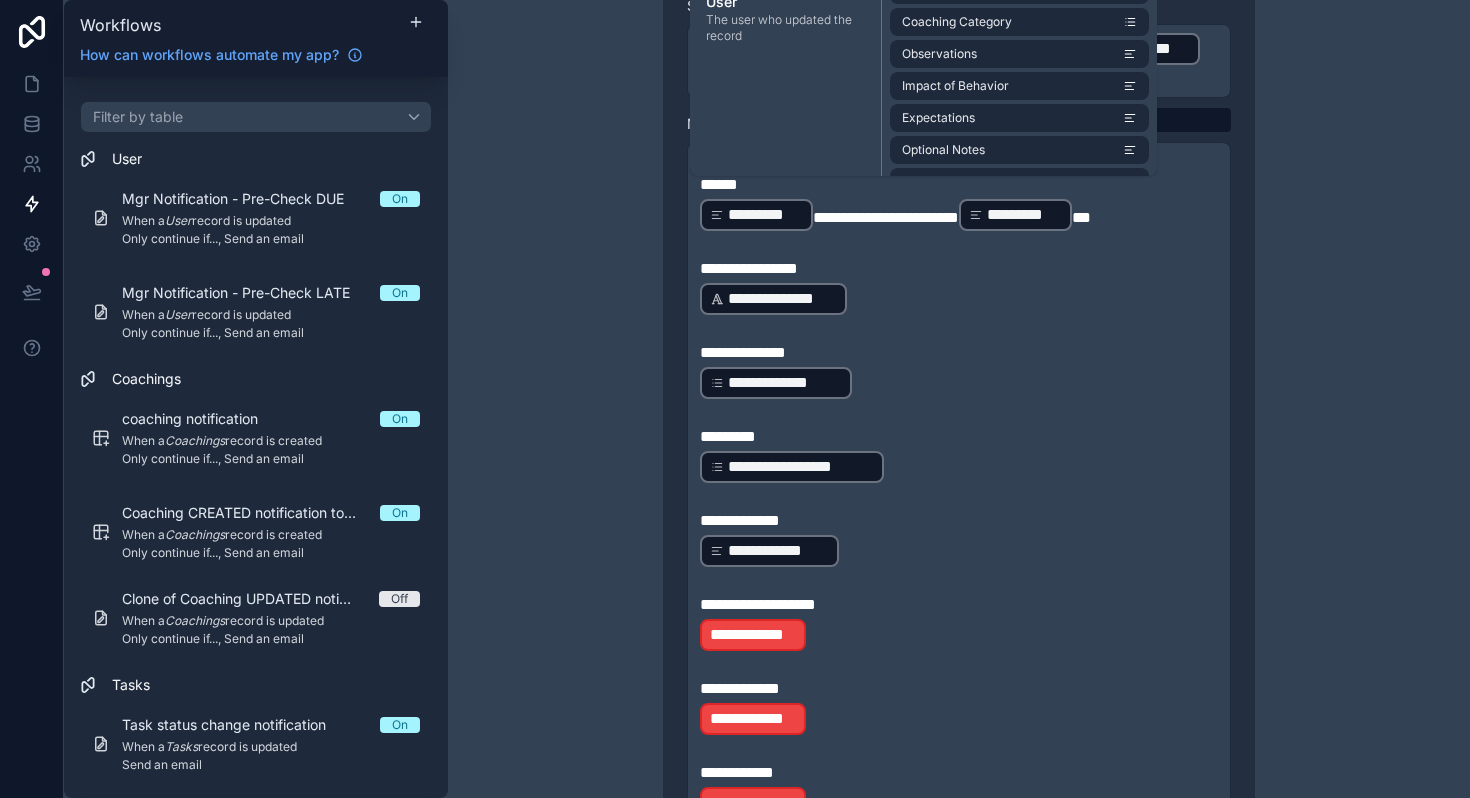 click on "﻿" at bounding box center [959, 665] 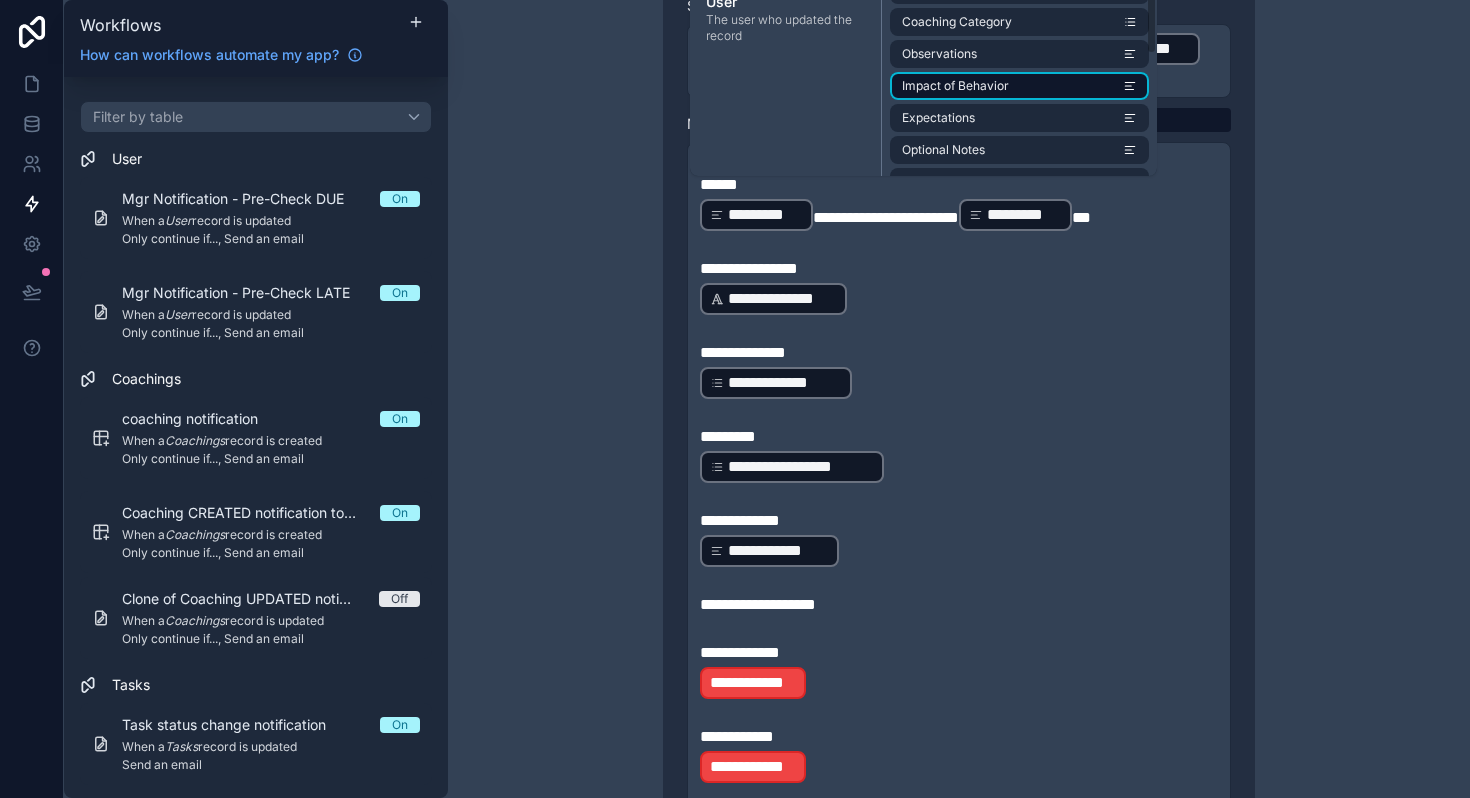 click on "Impact of Behavior" at bounding box center (1019, 86) 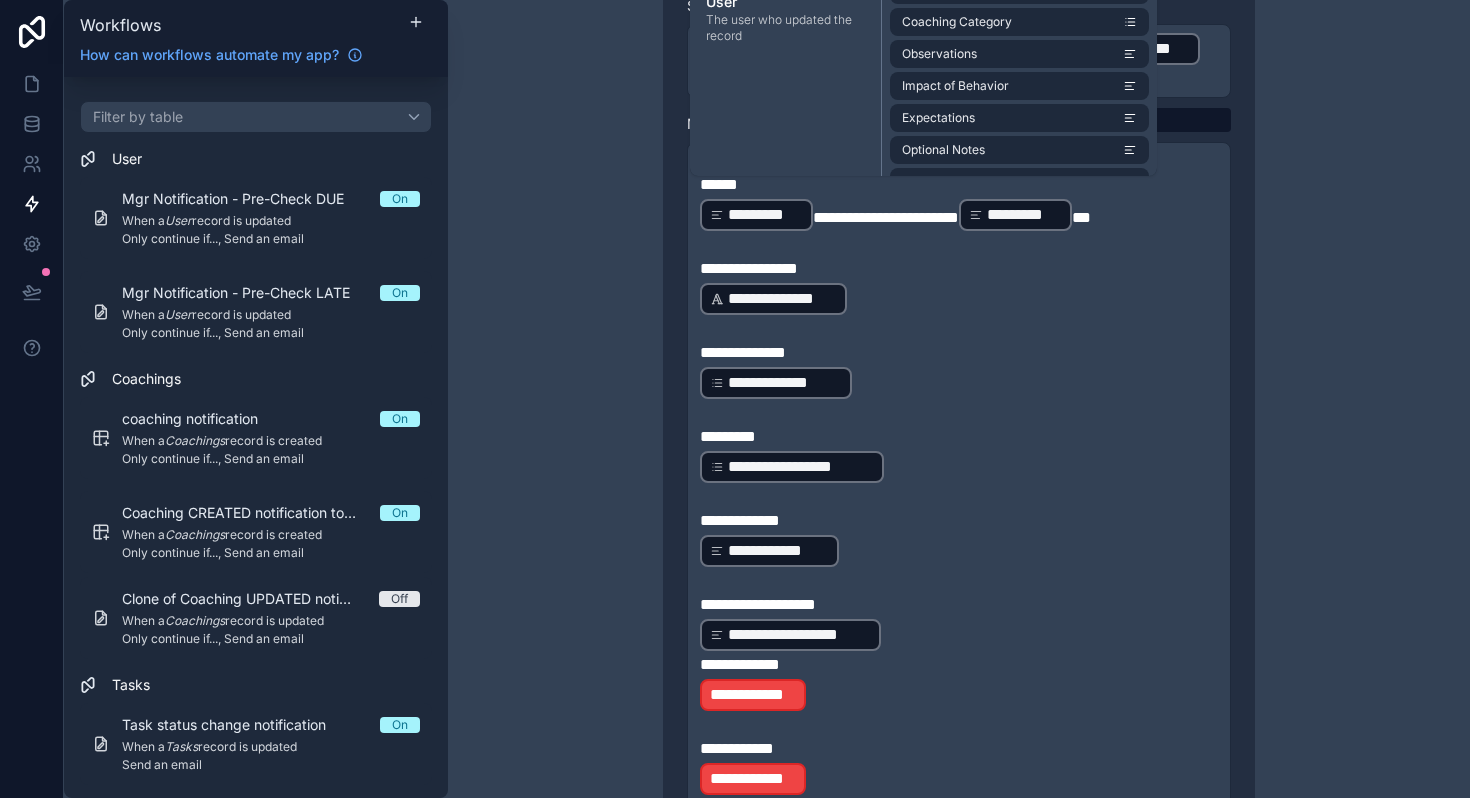 click on "**********" at bounding box center (959, 635) 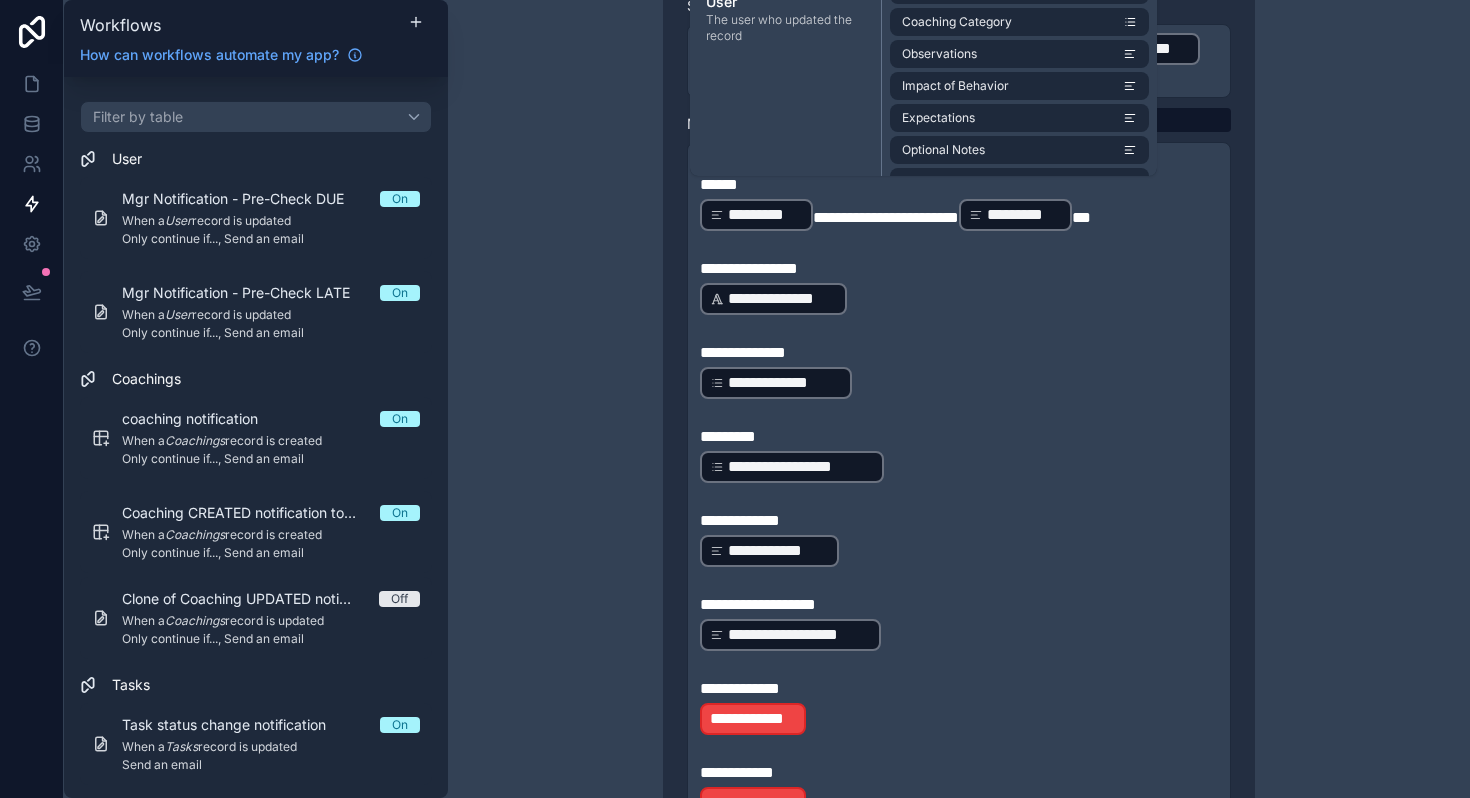 click on "﻿" at bounding box center [959, 749] 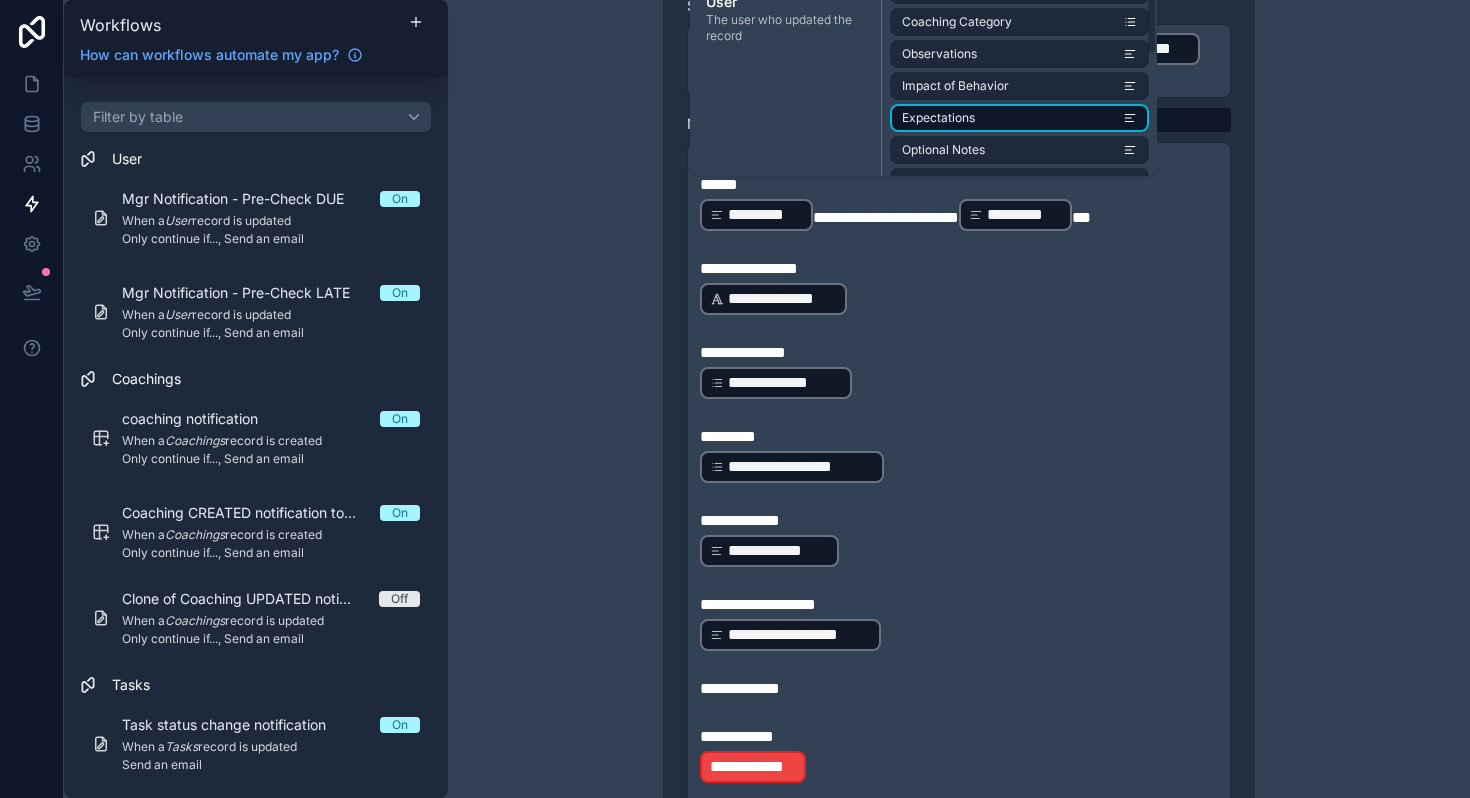 click on "Expectations" at bounding box center [938, 118] 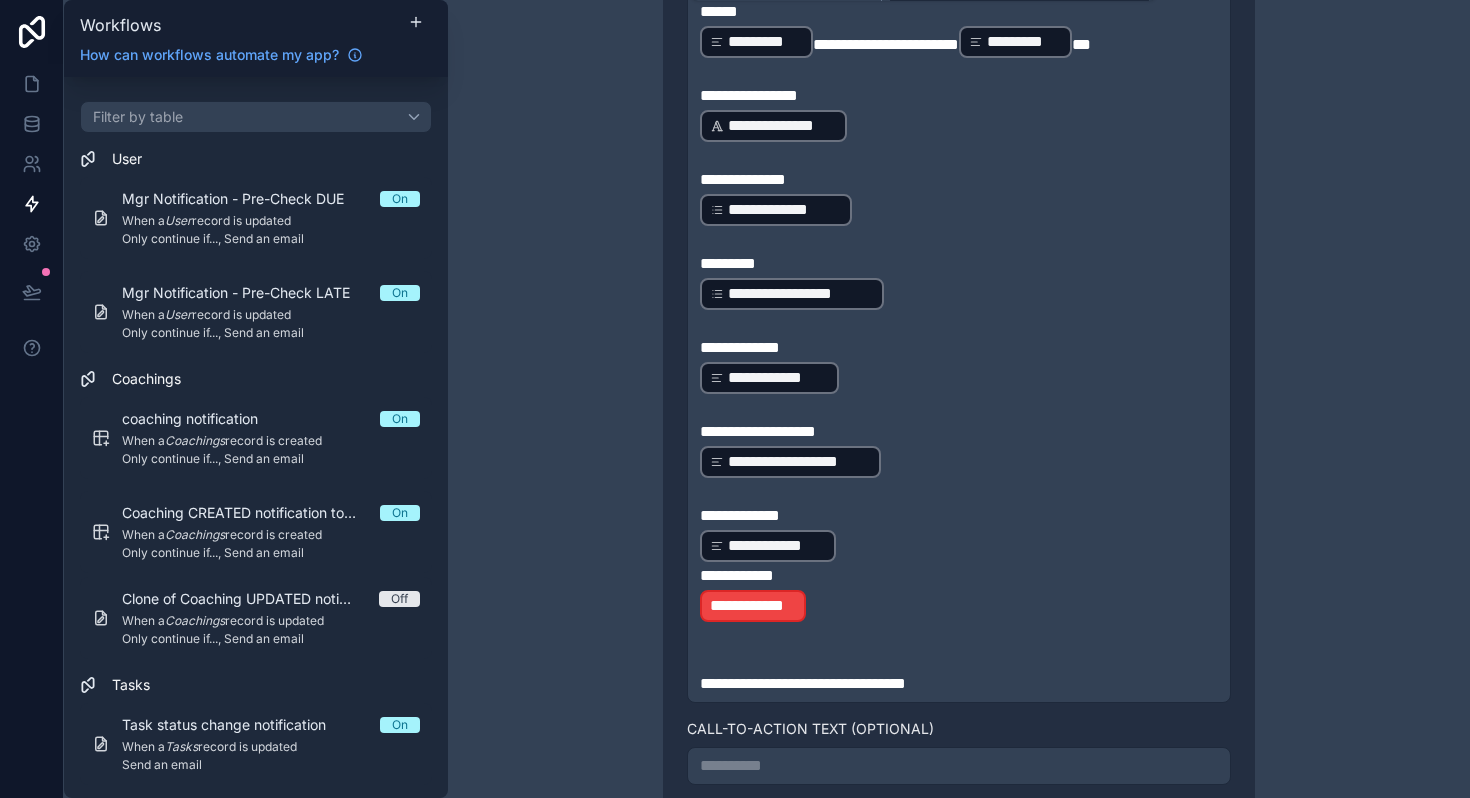 scroll, scrollTop: 1507, scrollLeft: 0, axis: vertical 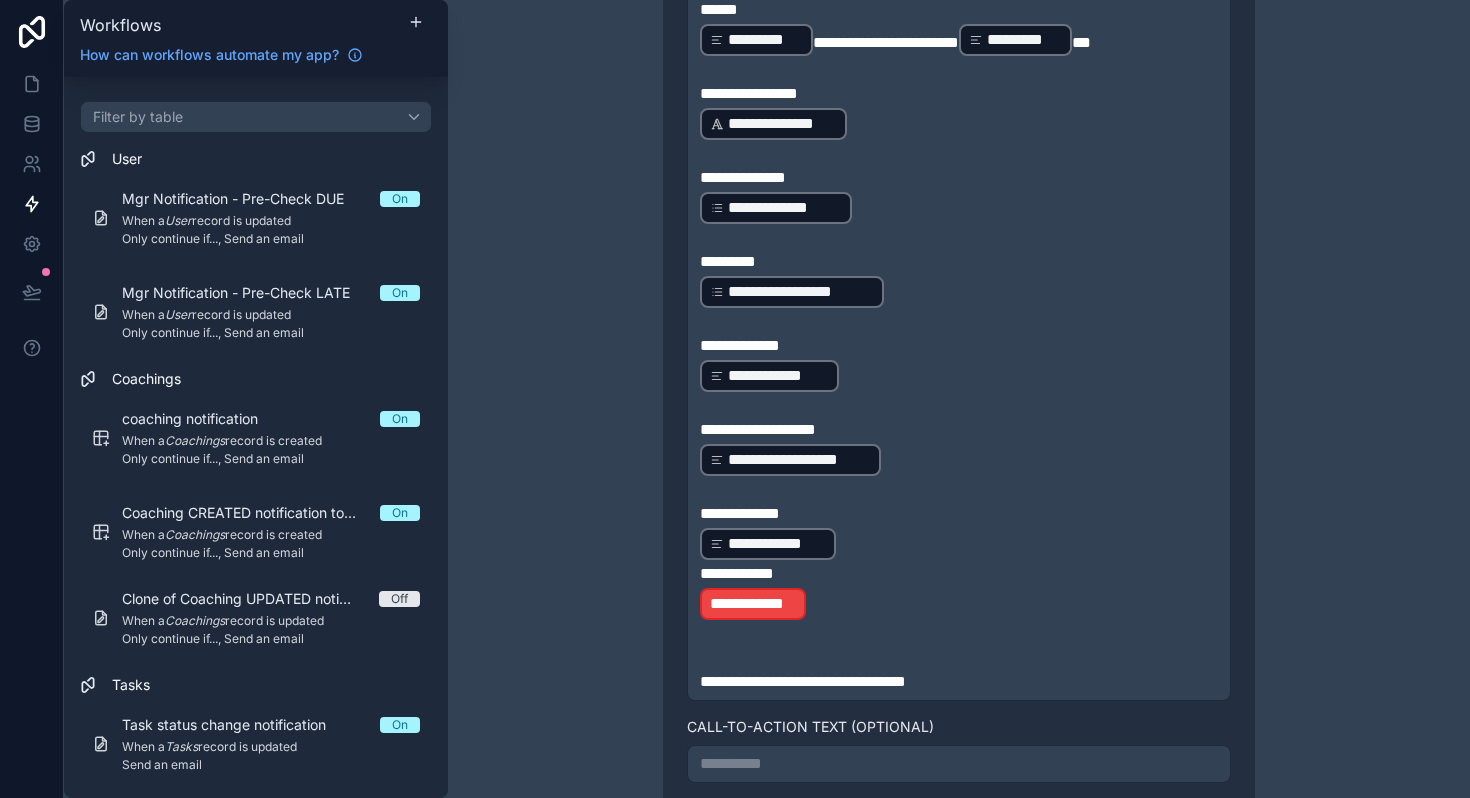 click on "**********" at bounding box center (737, 573) 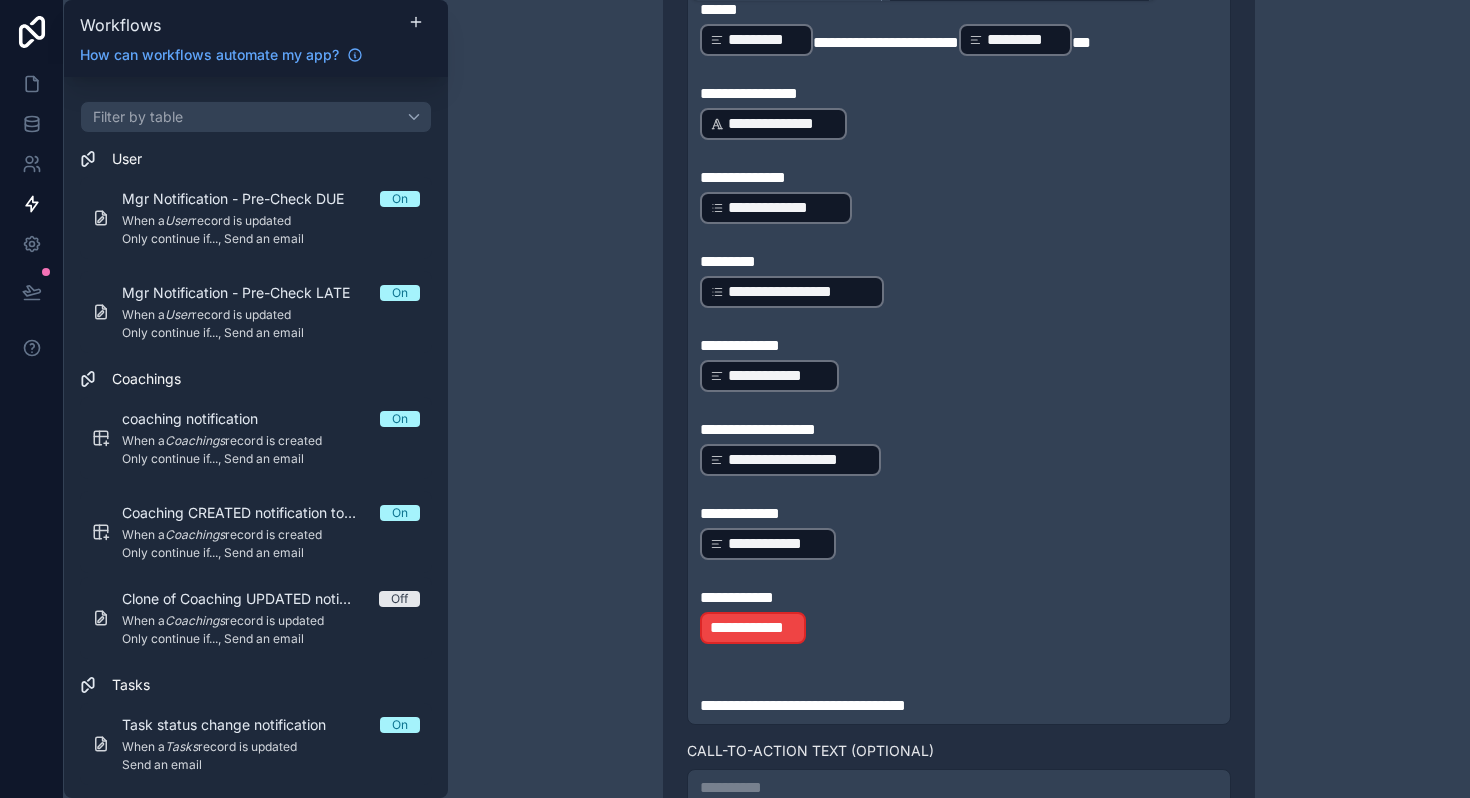 click on "**********" at bounding box center (753, 628) 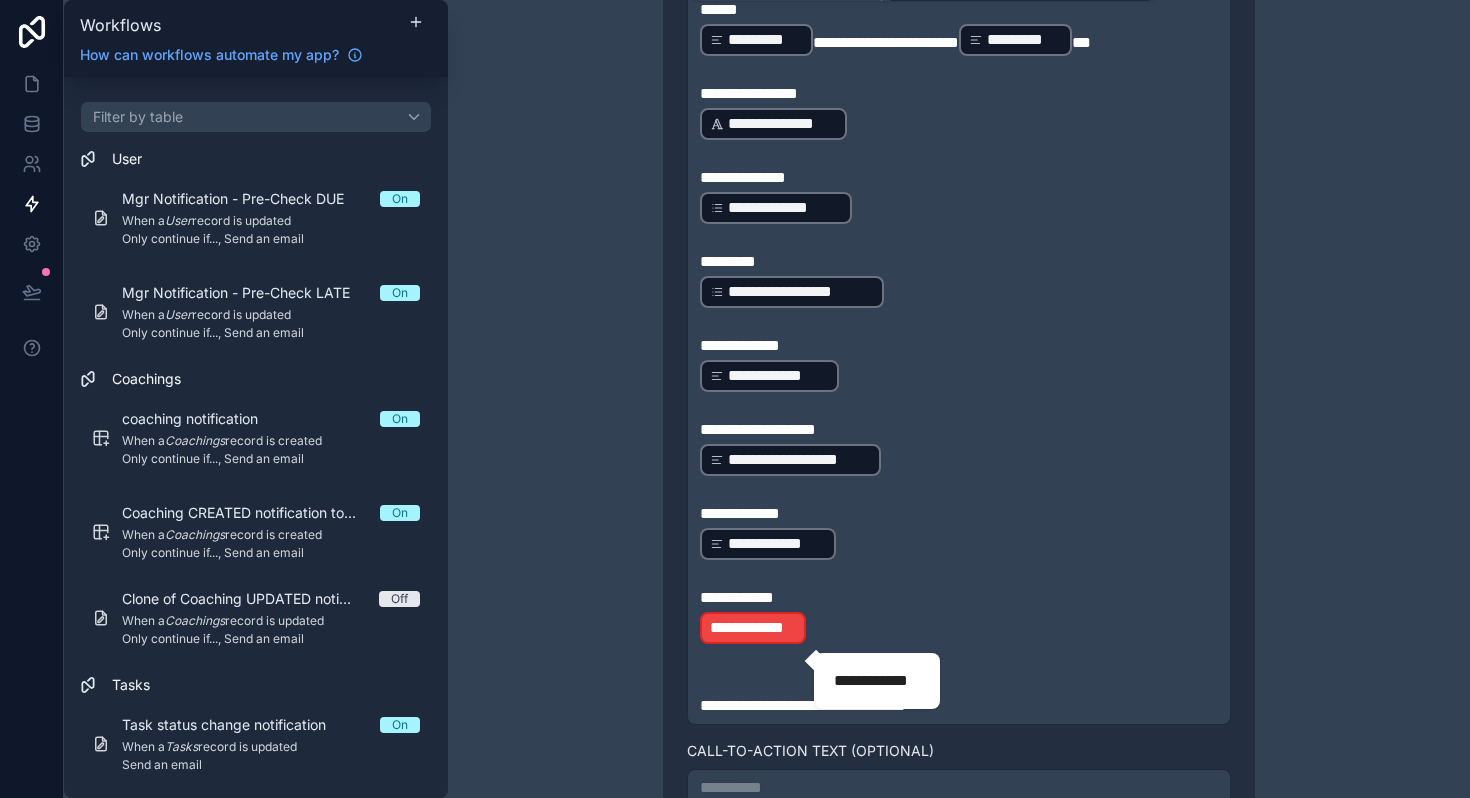 click on "﻿" at bounding box center (959, 658) 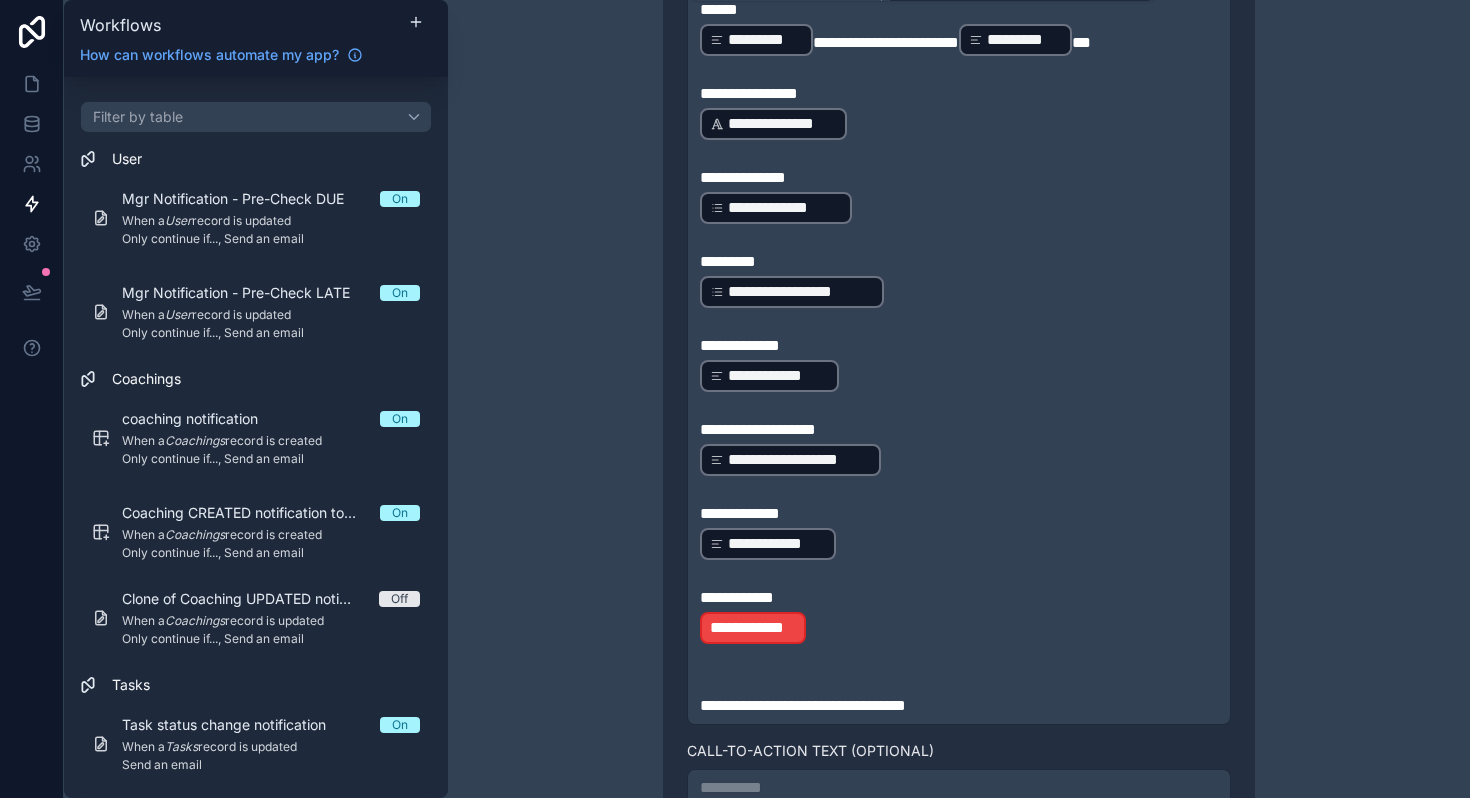 click on "**********" at bounding box center [753, 628] 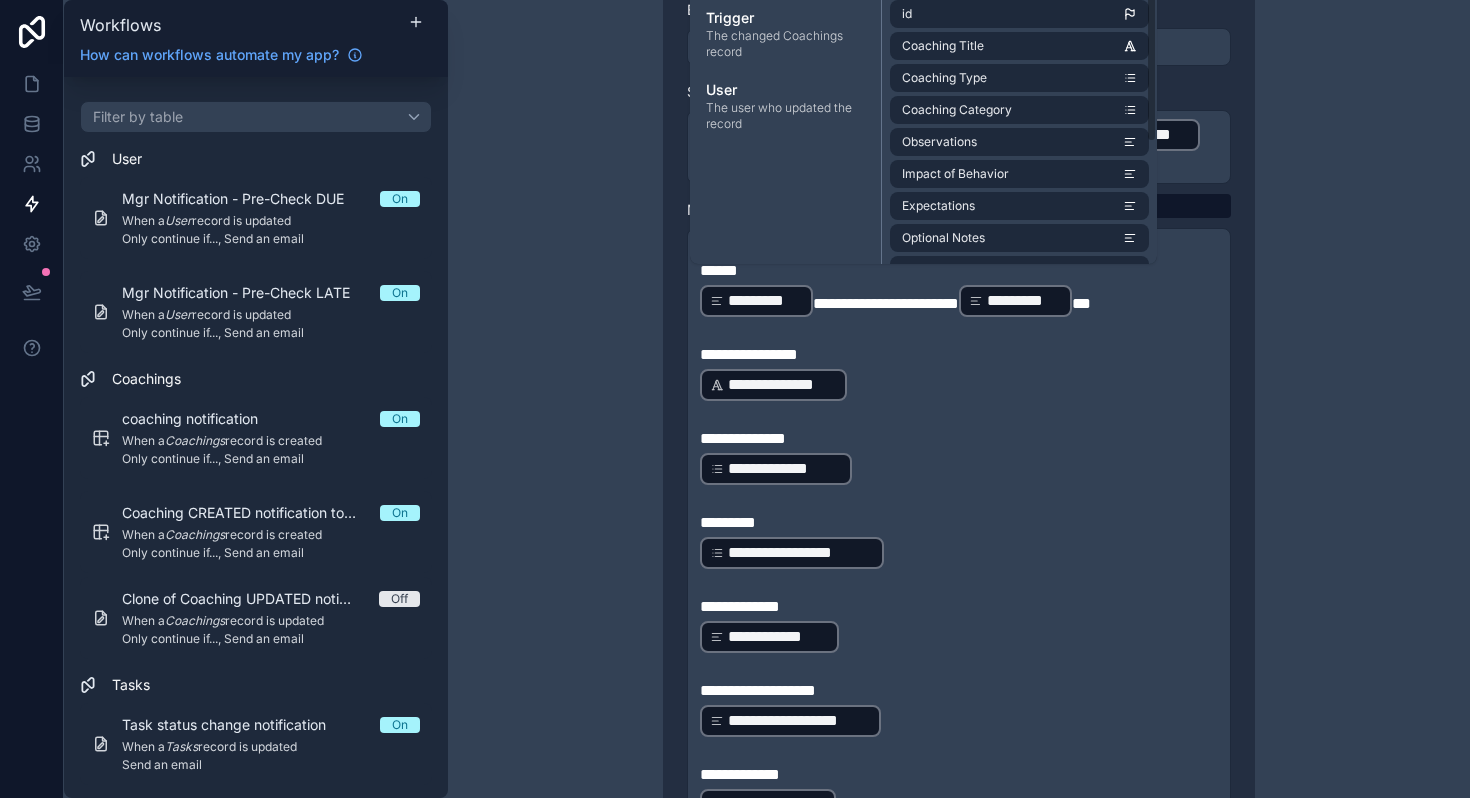 scroll, scrollTop: 1244, scrollLeft: 0, axis: vertical 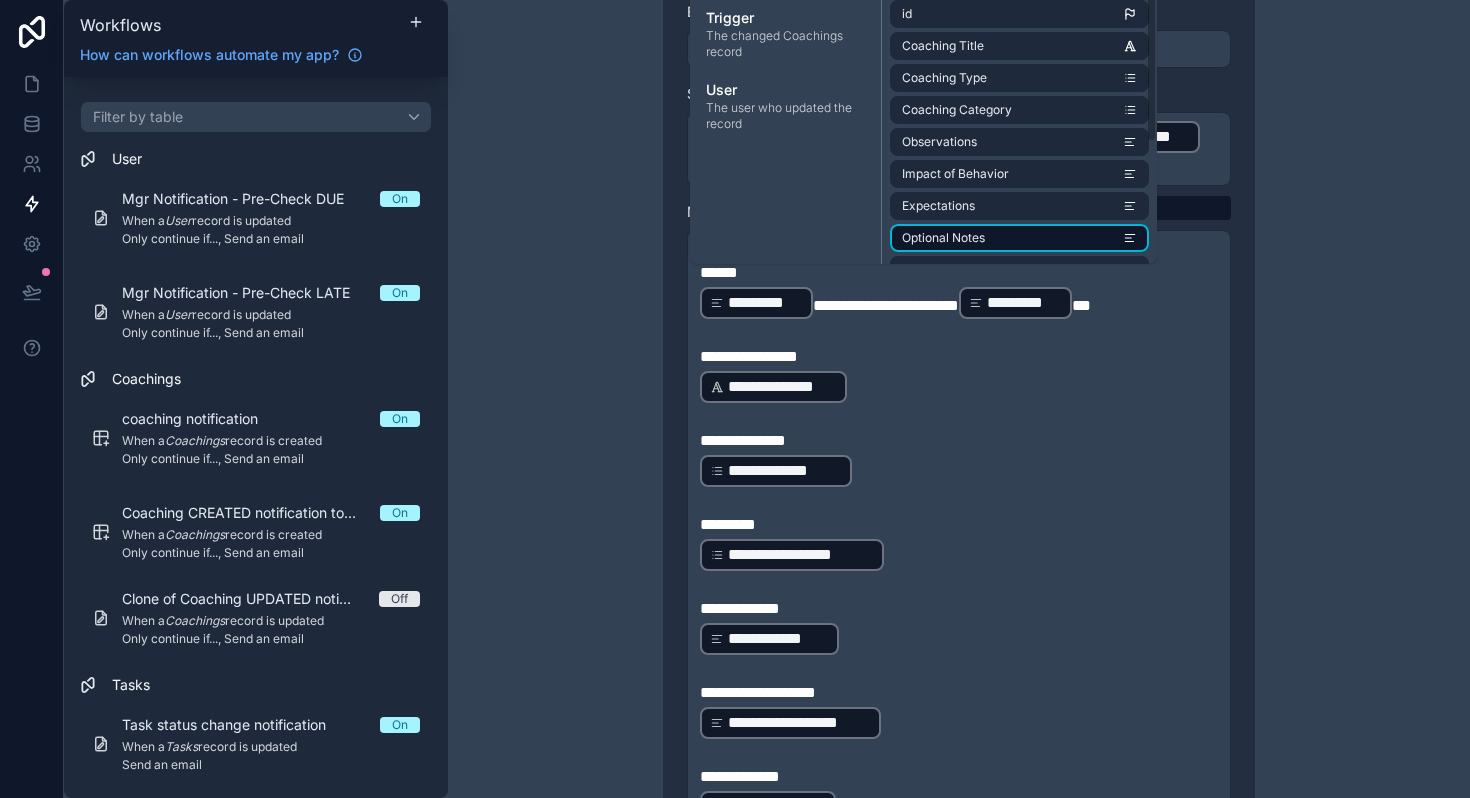 click on "Optional Notes" at bounding box center [943, 238] 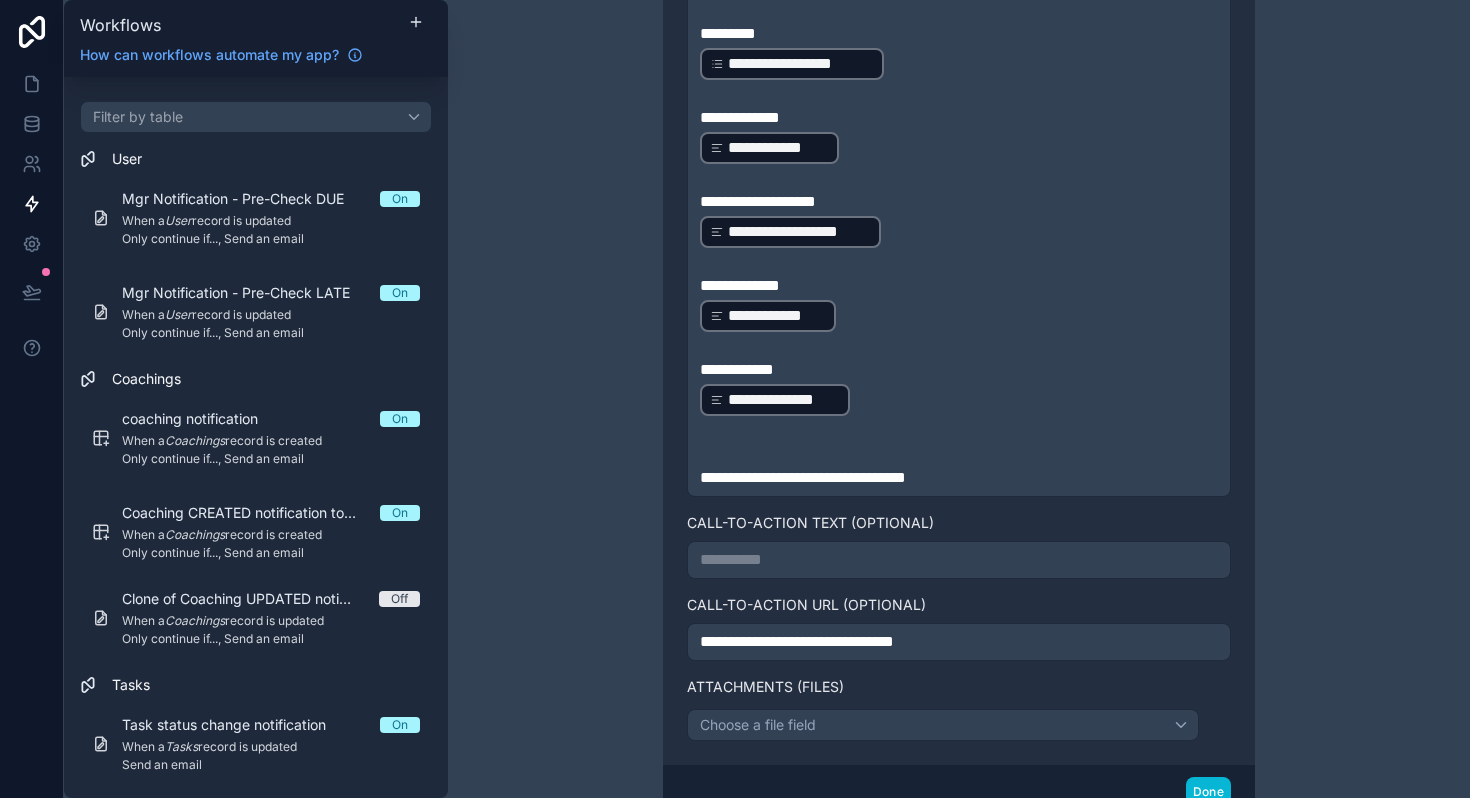 scroll, scrollTop: 1740, scrollLeft: 0, axis: vertical 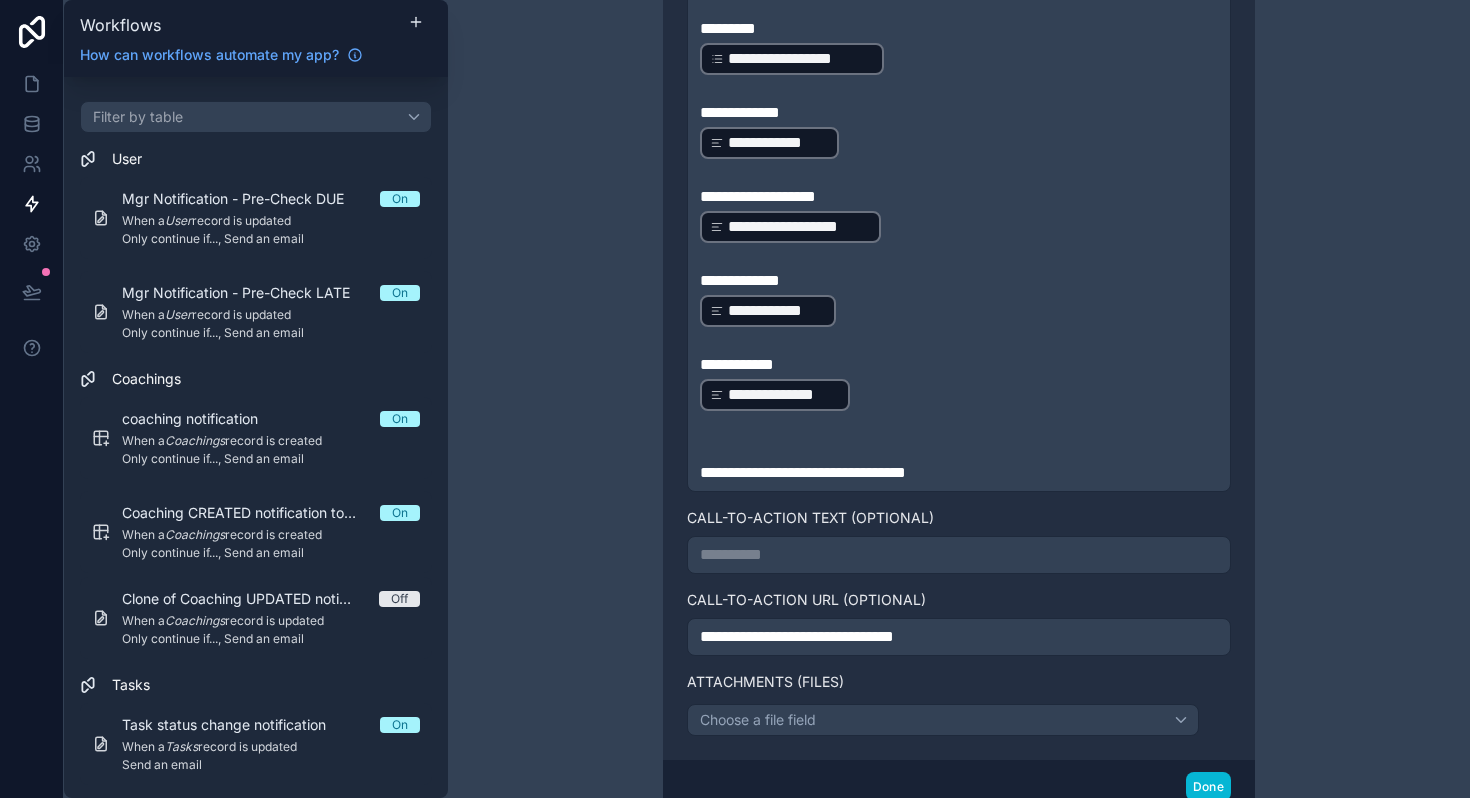 click on "**********" at bounding box center [959, 473] 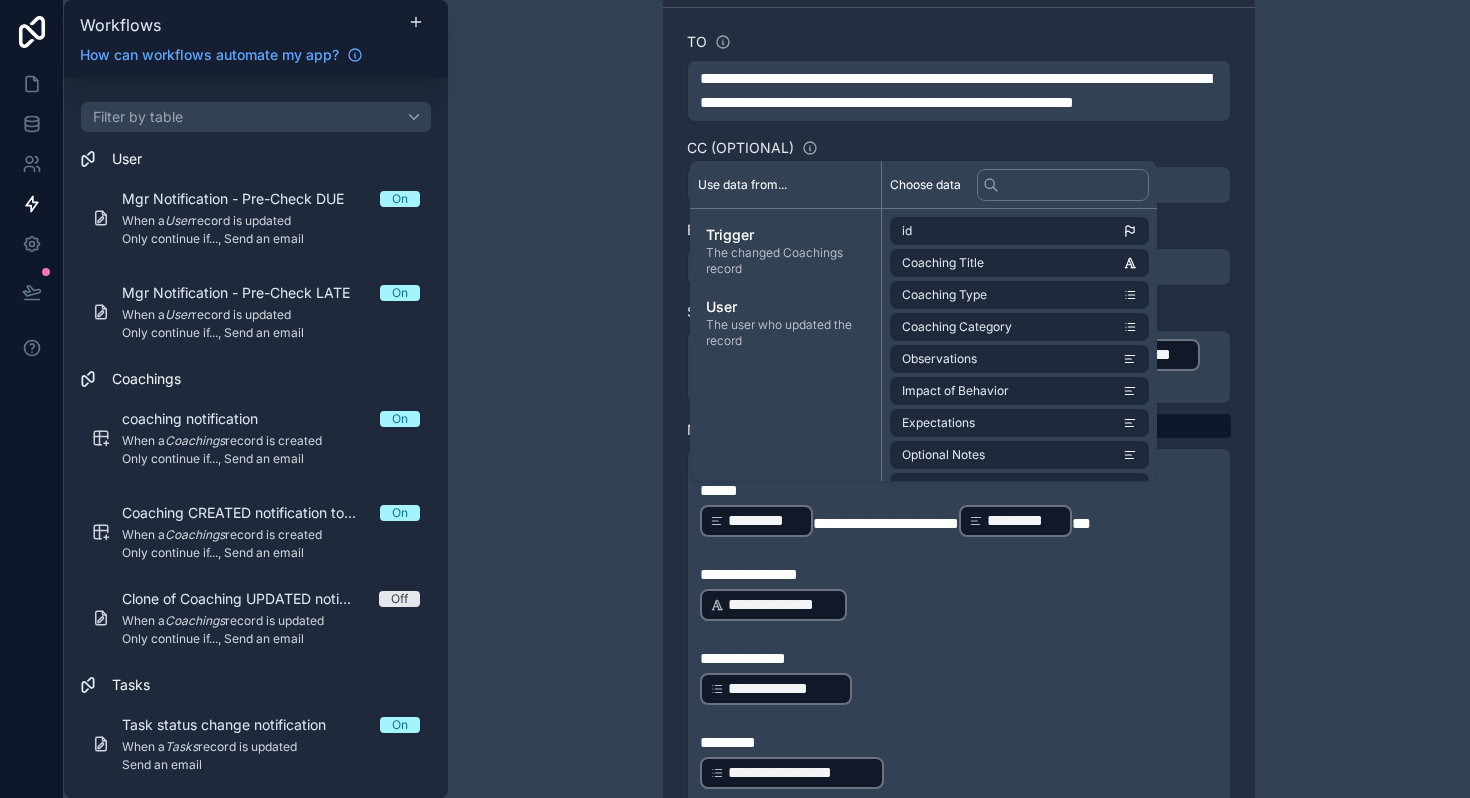 scroll, scrollTop: 1024, scrollLeft: 0, axis: vertical 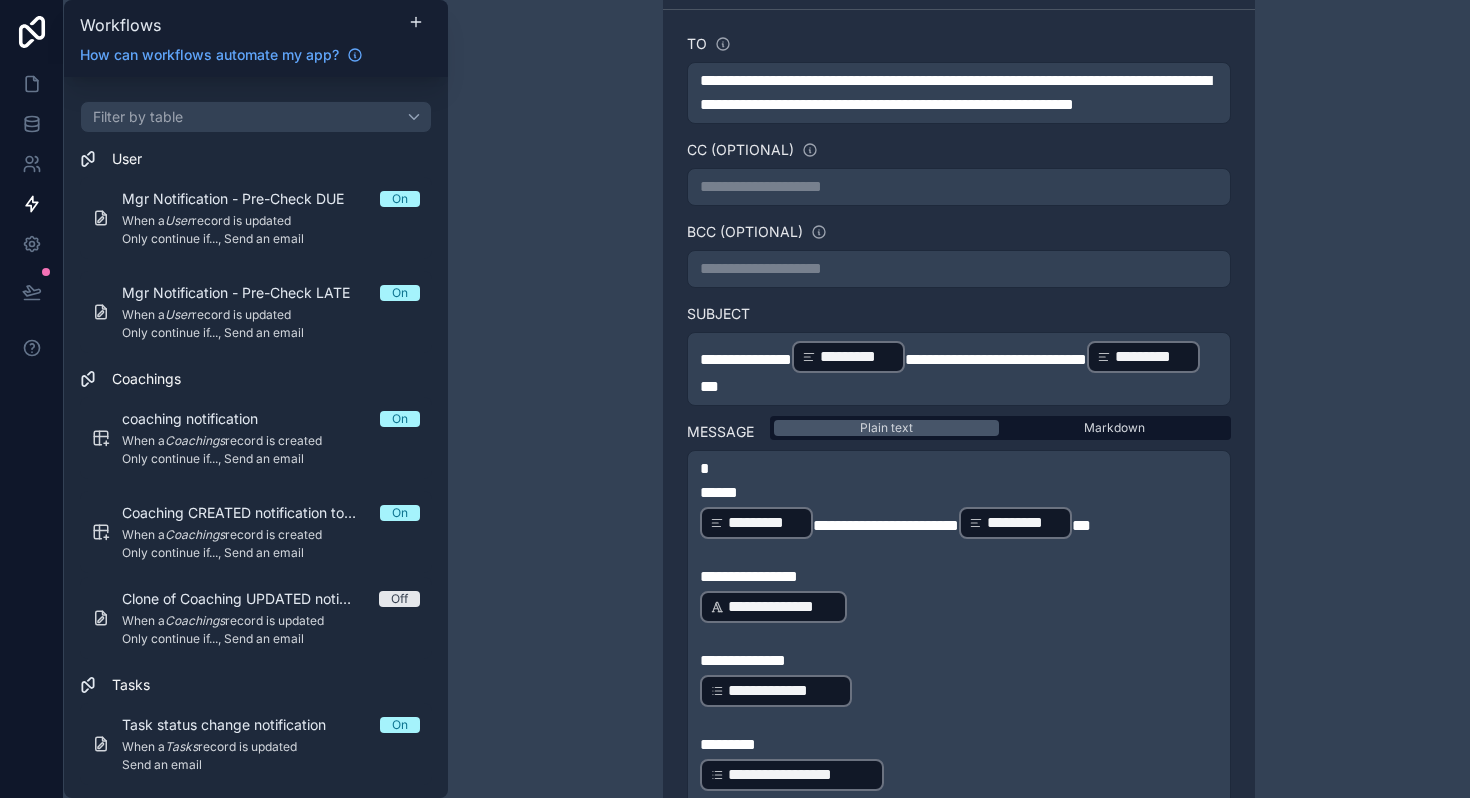 click on "**********" at bounding box center (959, 399) 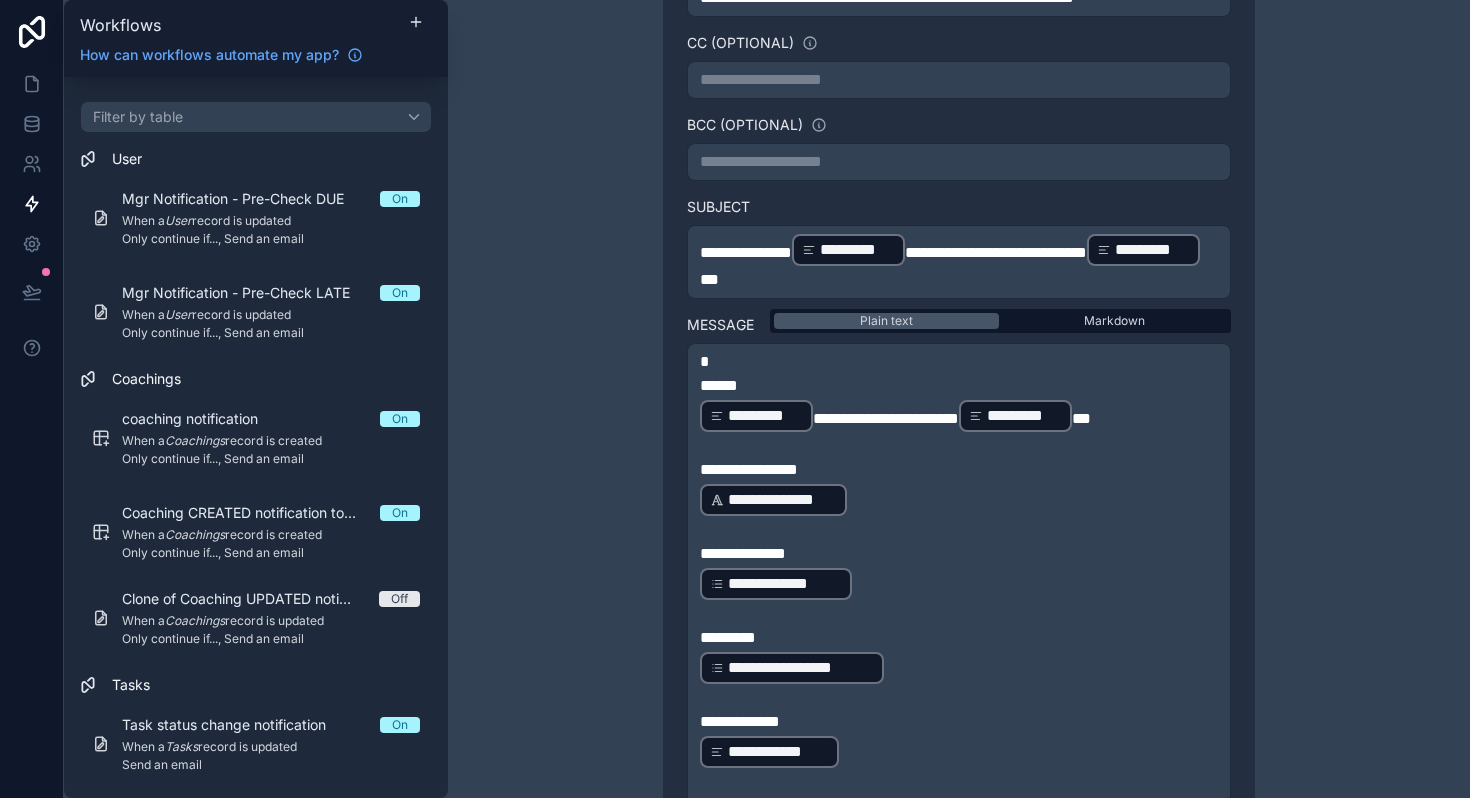 scroll, scrollTop: 1183, scrollLeft: 0, axis: vertical 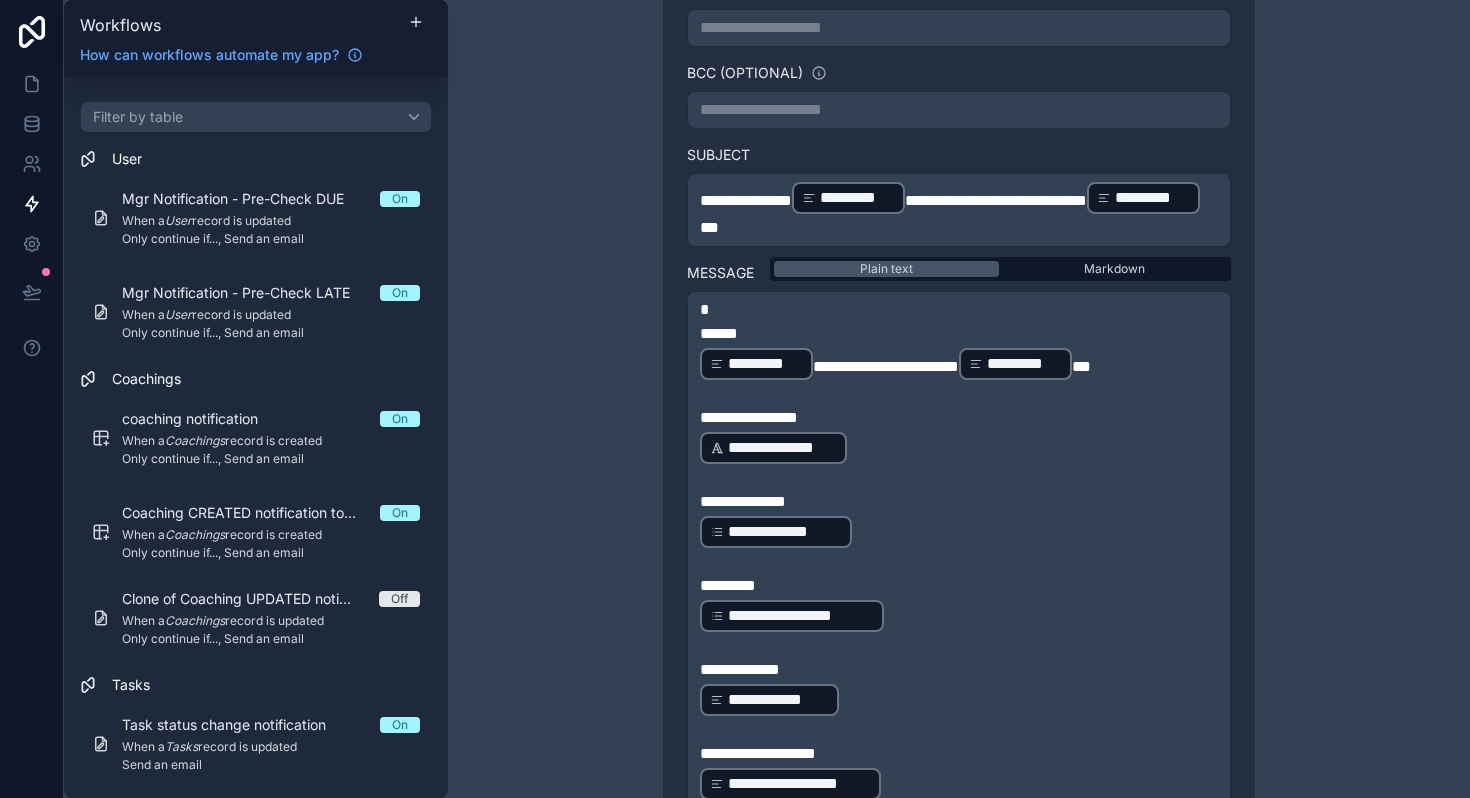 click on "**********" at bounding box center [959, 210] 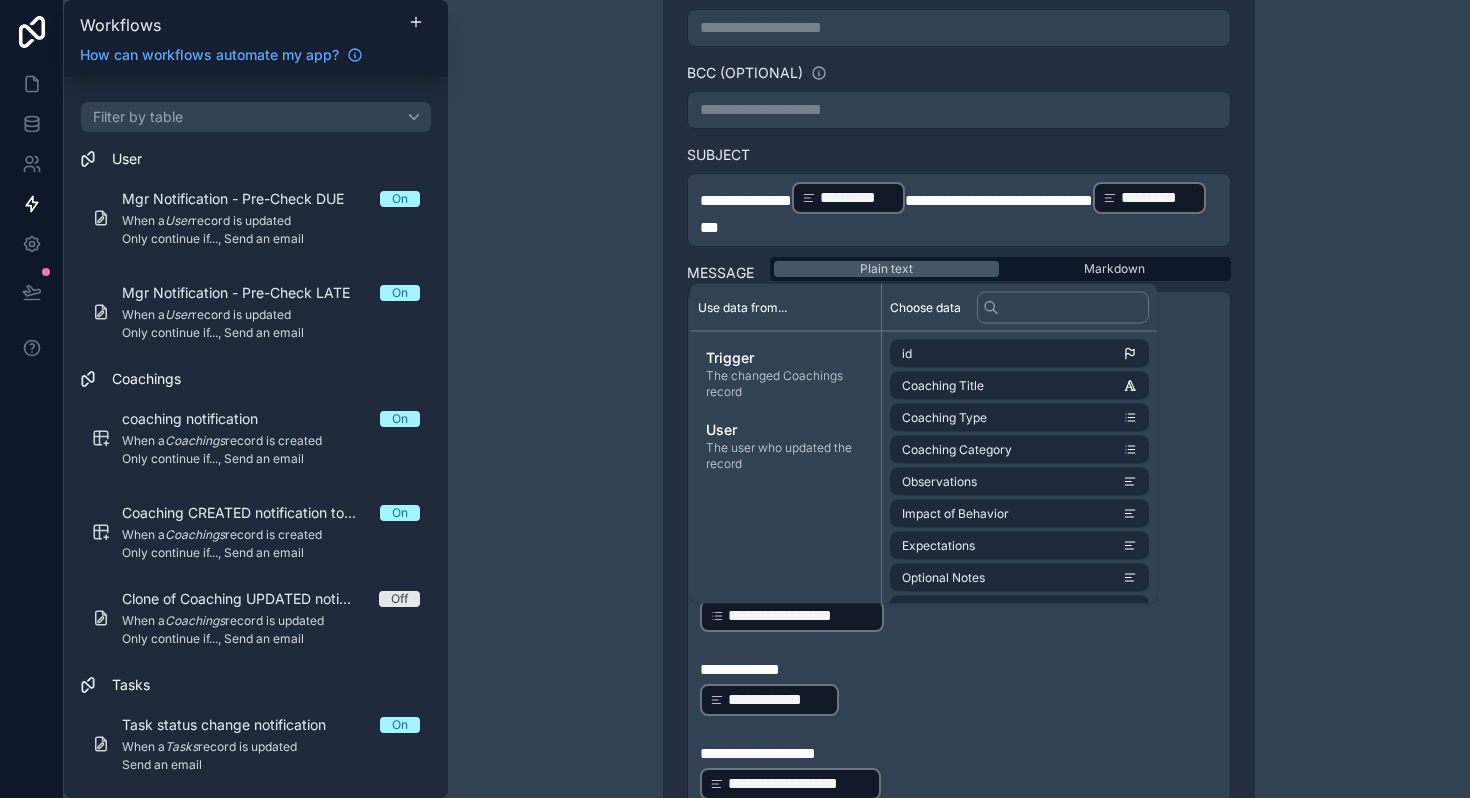 click on "**********" at bounding box center (959, 399) 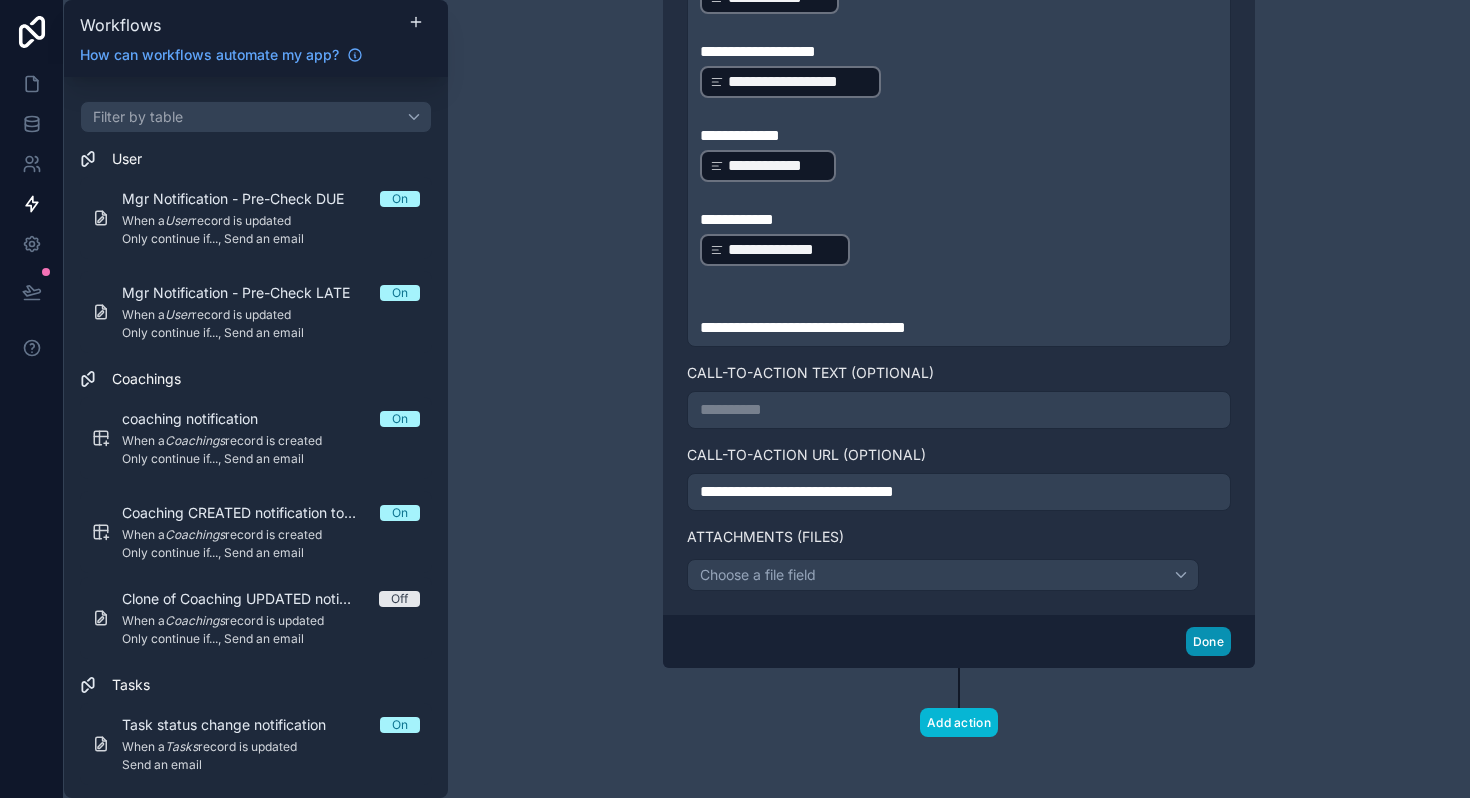 click on "Done" at bounding box center (1208, 641) 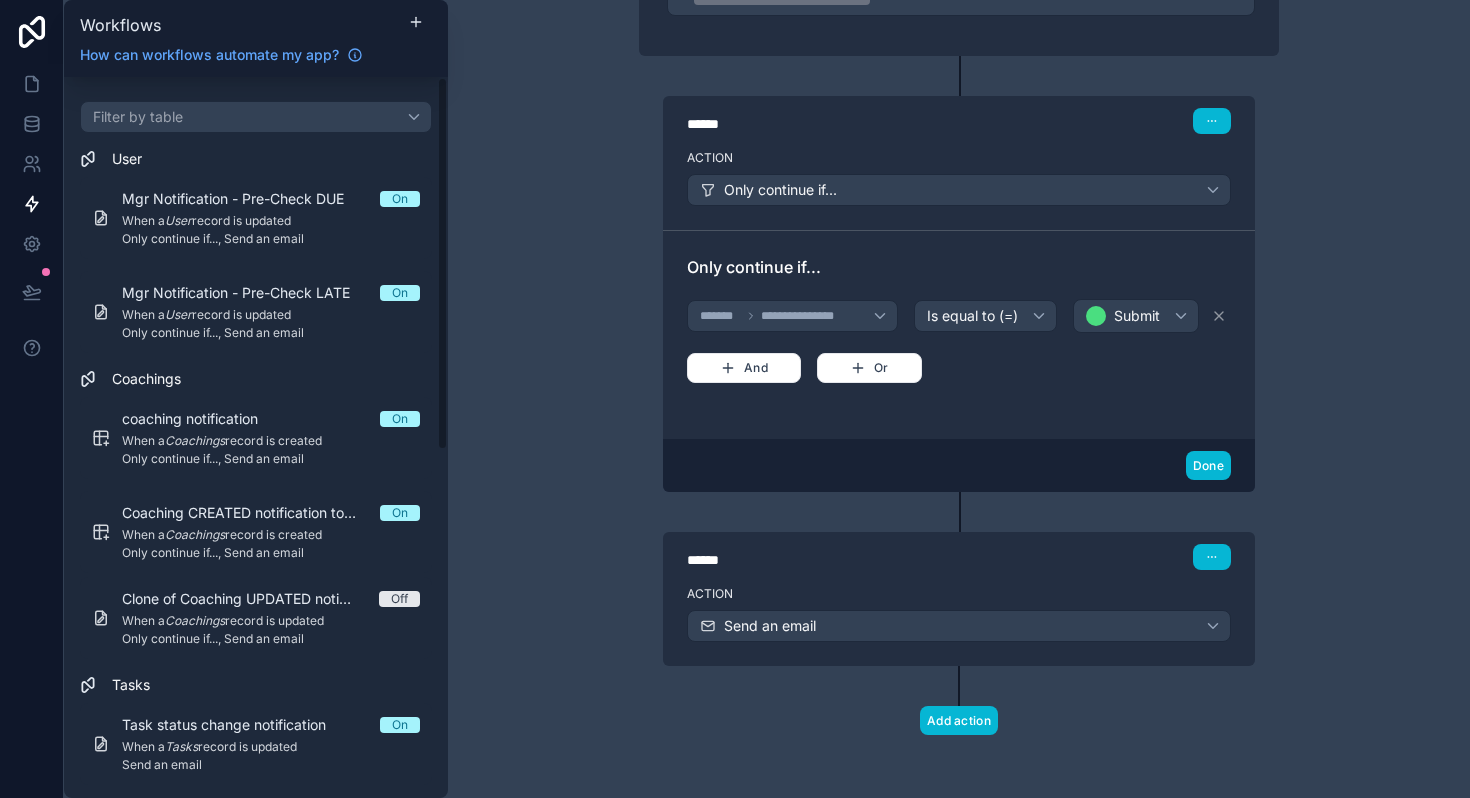 scroll, scrollTop: 0, scrollLeft: 0, axis: both 